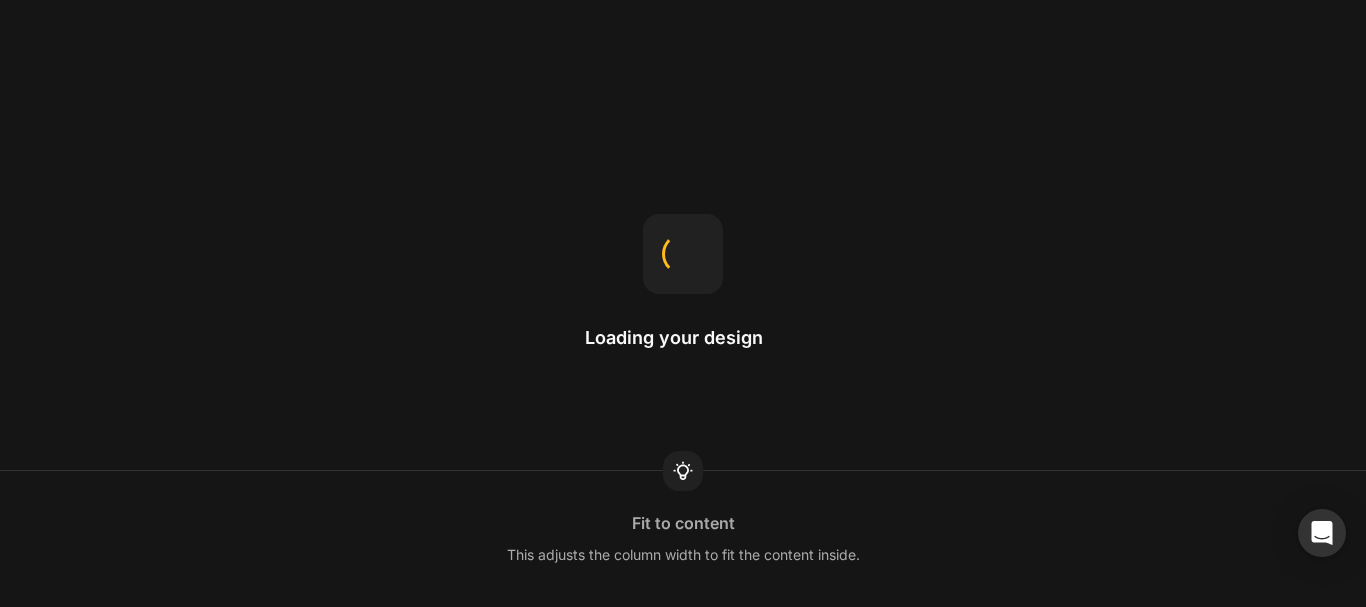 scroll, scrollTop: 0, scrollLeft: 0, axis: both 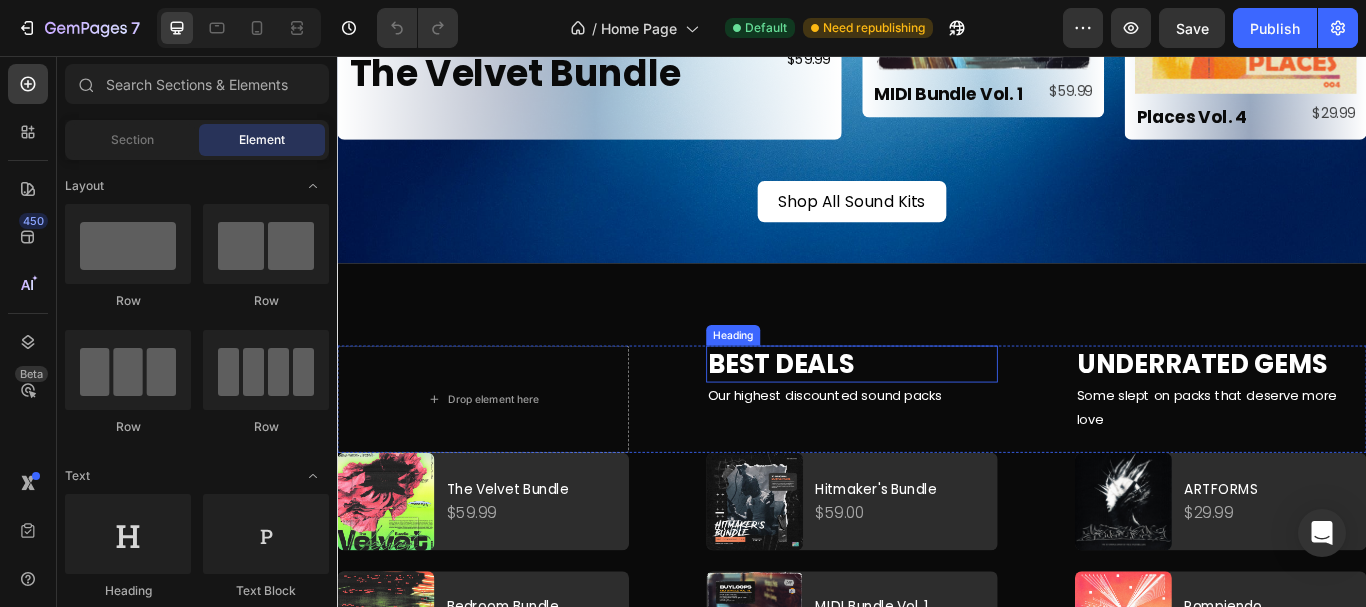 click on "Best Deals" at bounding box center (937, 415) 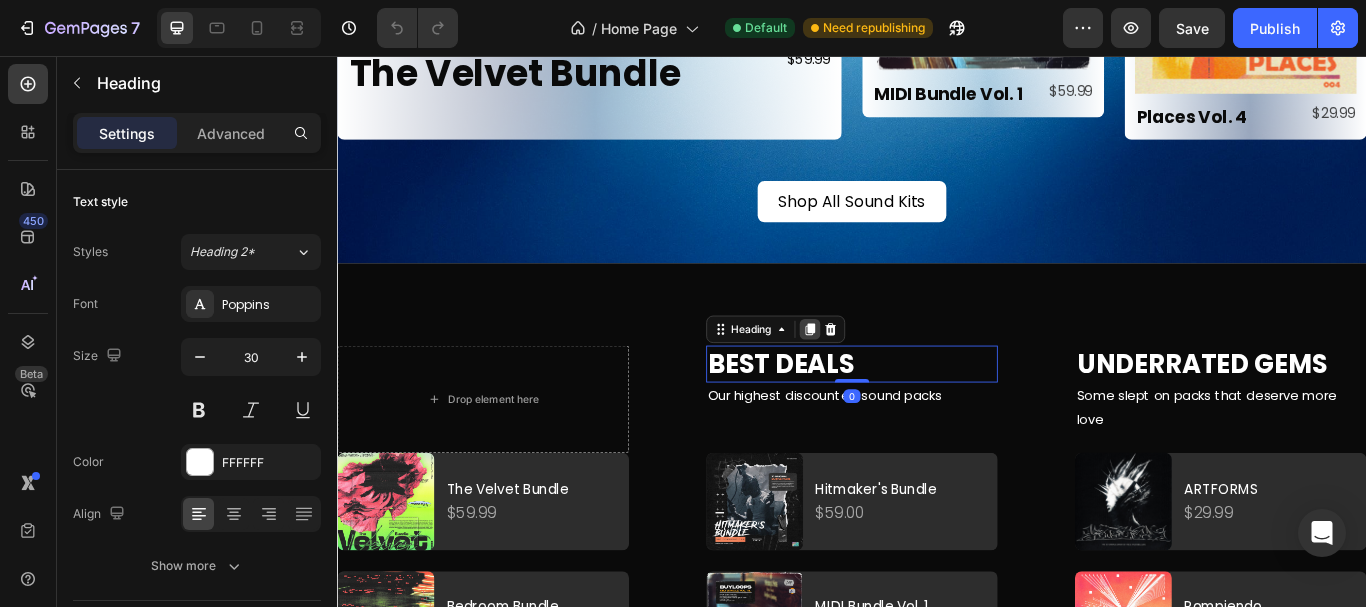 click 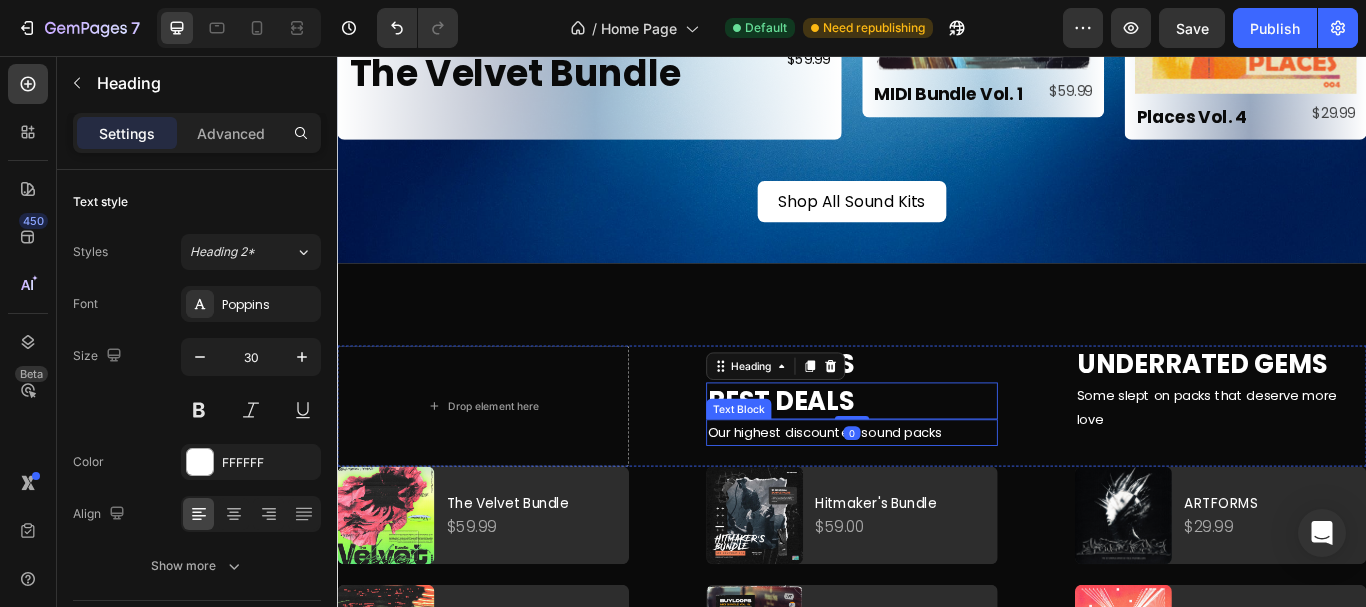click on "Our highest discounted sound packs" at bounding box center (937, 495) 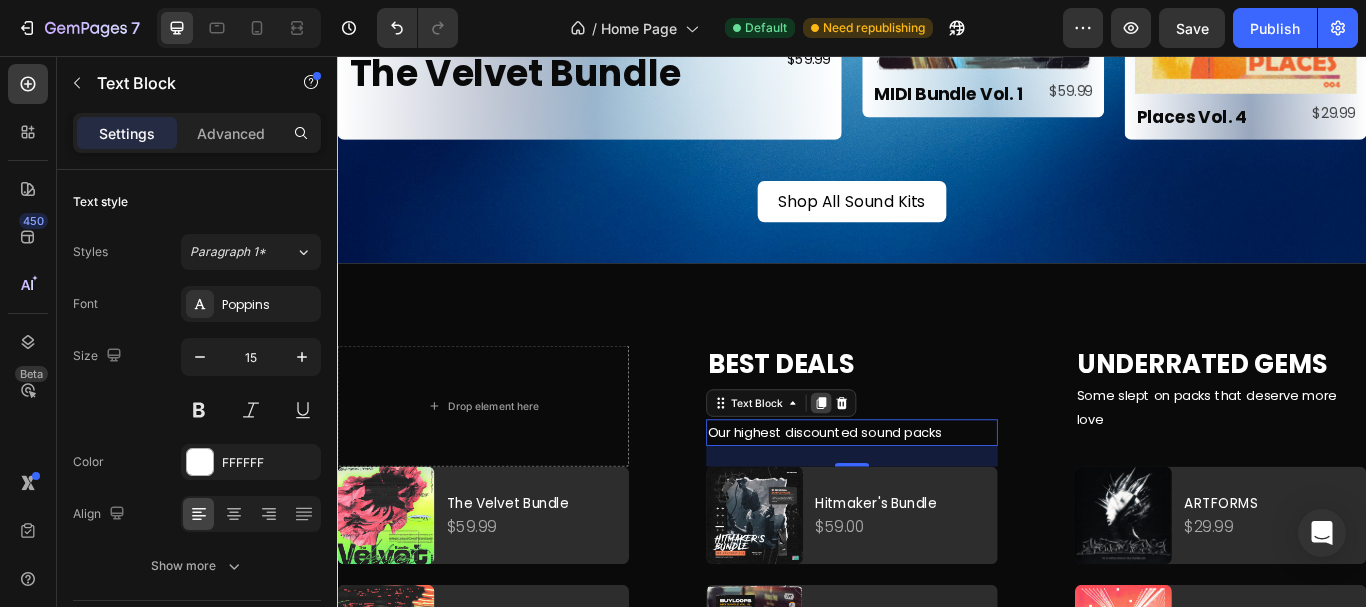 click 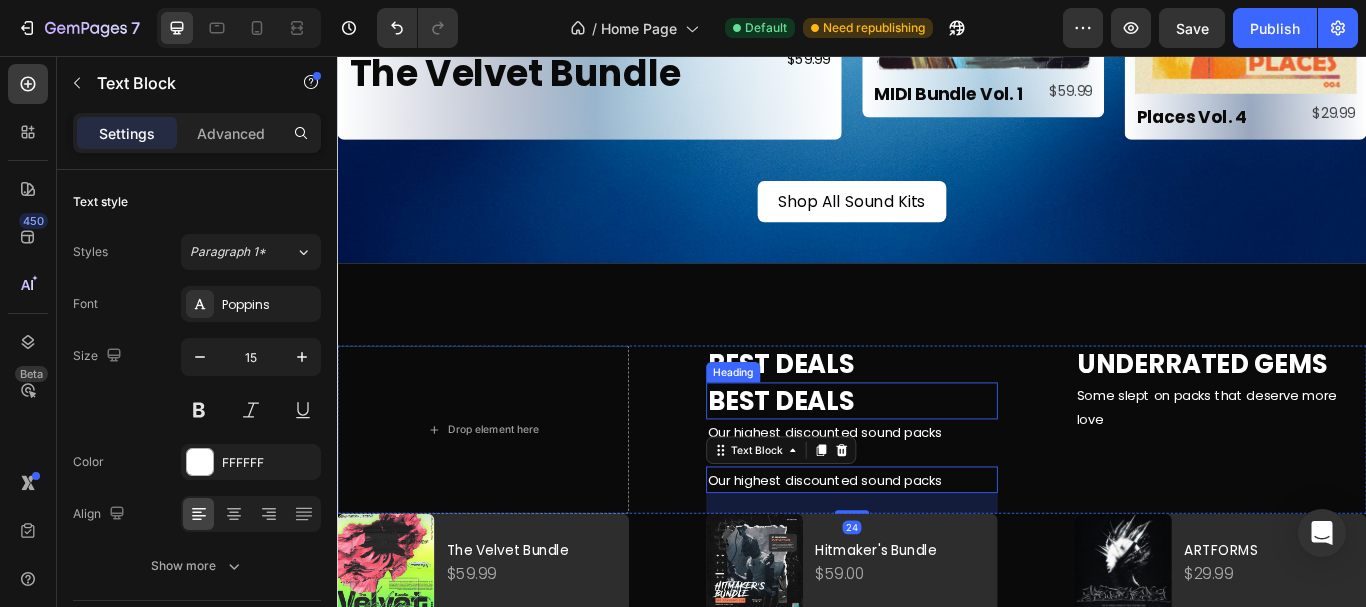 click on "Best Deals" at bounding box center [937, 458] 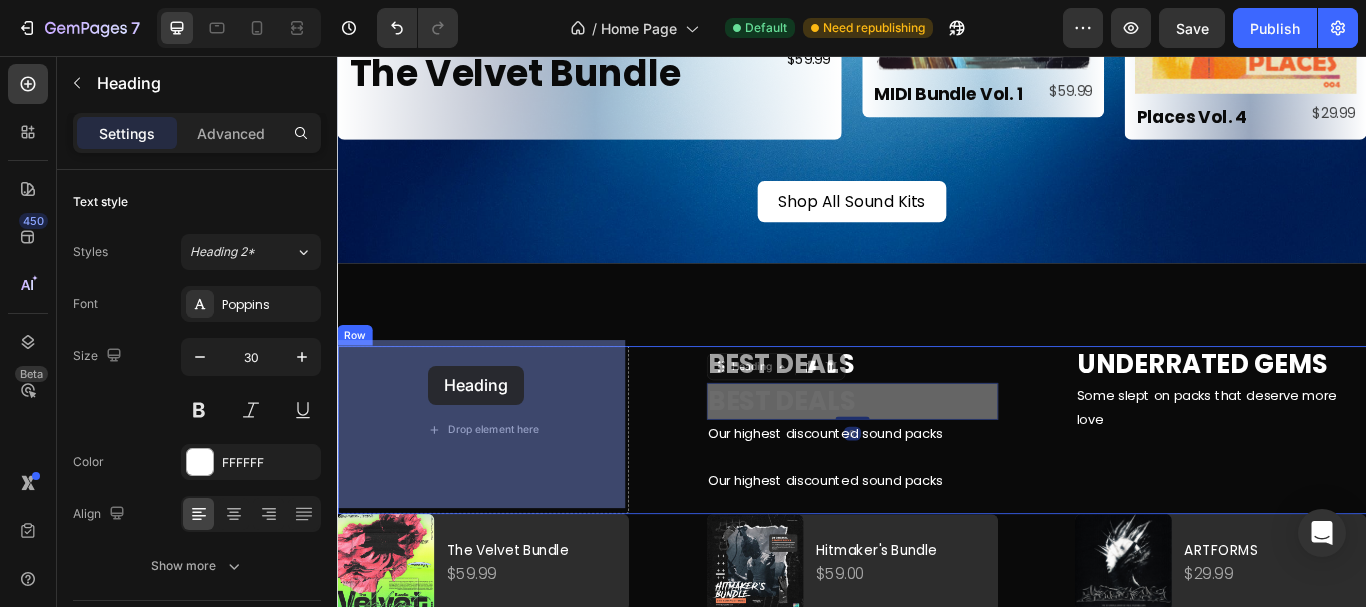 drag, startPoint x: 780, startPoint y: 408, endPoint x: 443, endPoint y: 417, distance: 337.12015 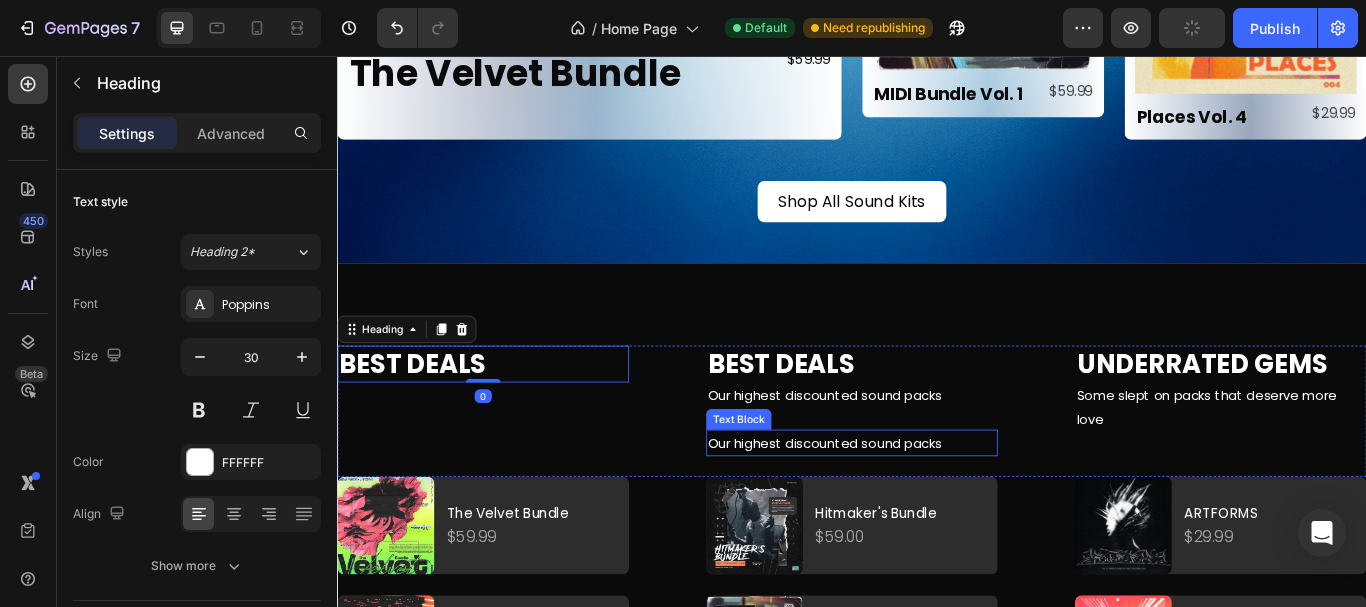 click on "Our highest discounted sound packs" at bounding box center [937, 507] 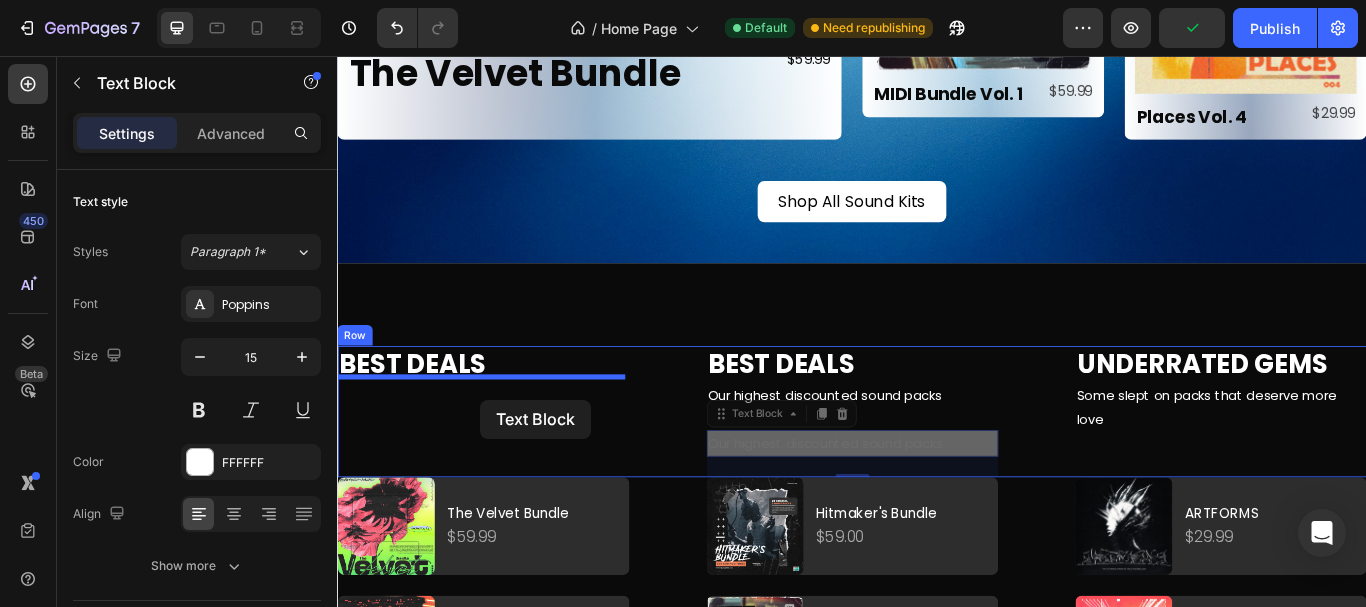drag, startPoint x: 792, startPoint y: 466, endPoint x: 504, endPoint y: 457, distance: 288.1406 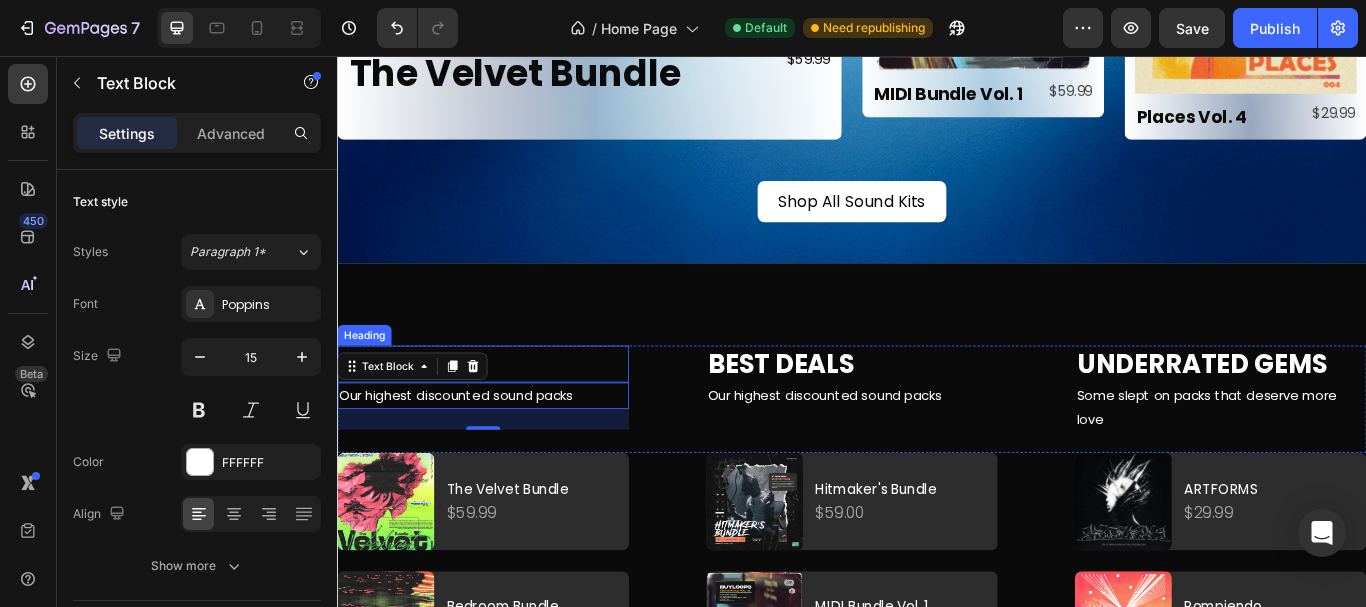 click on "Best Deals" at bounding box center (507, 415) 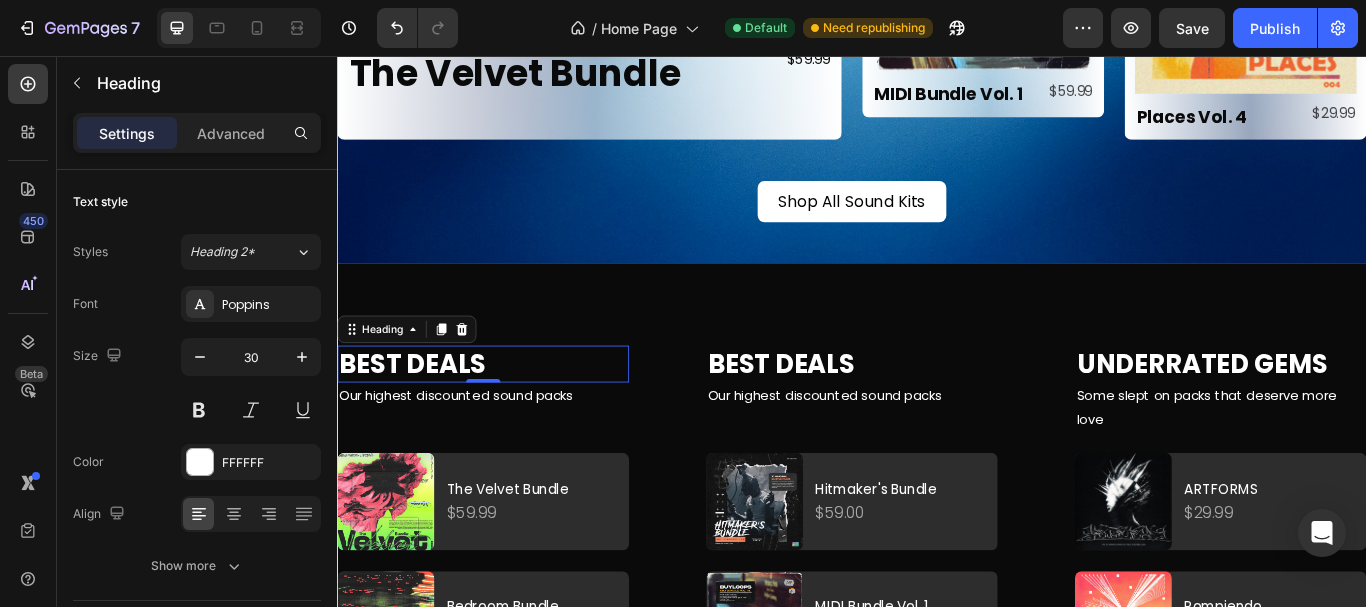 click on "Best Deals" at bounding box center [507, 415] 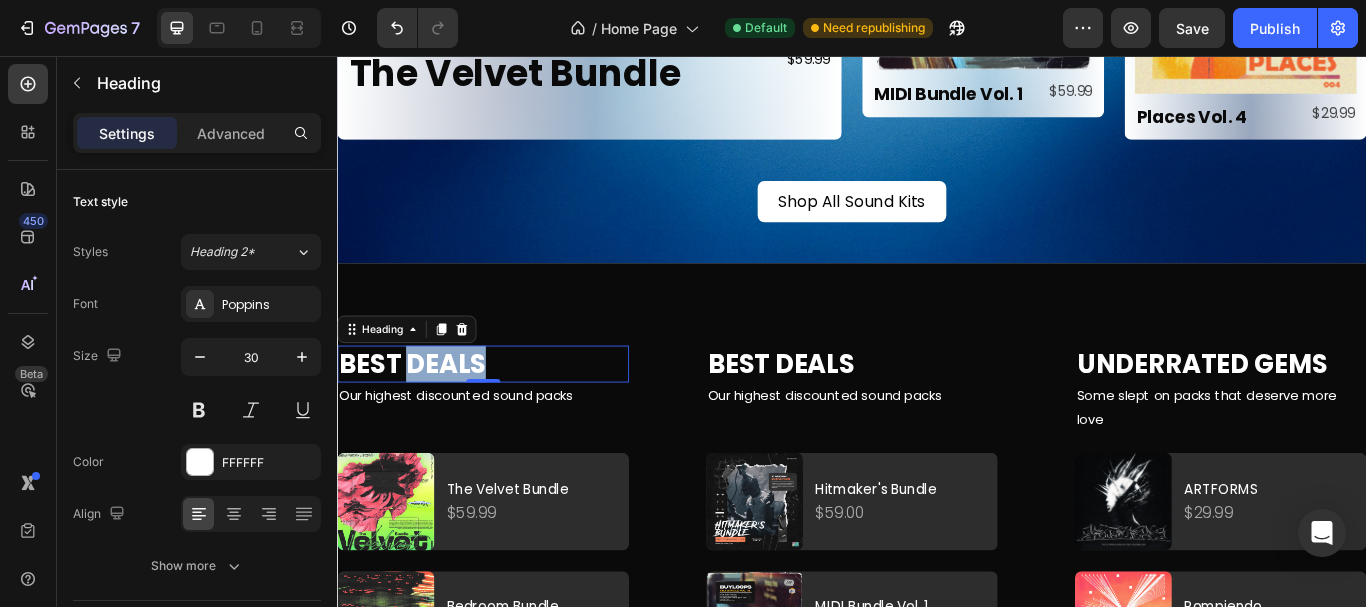 click on "Best Deals" at bounding box center [507, 415] 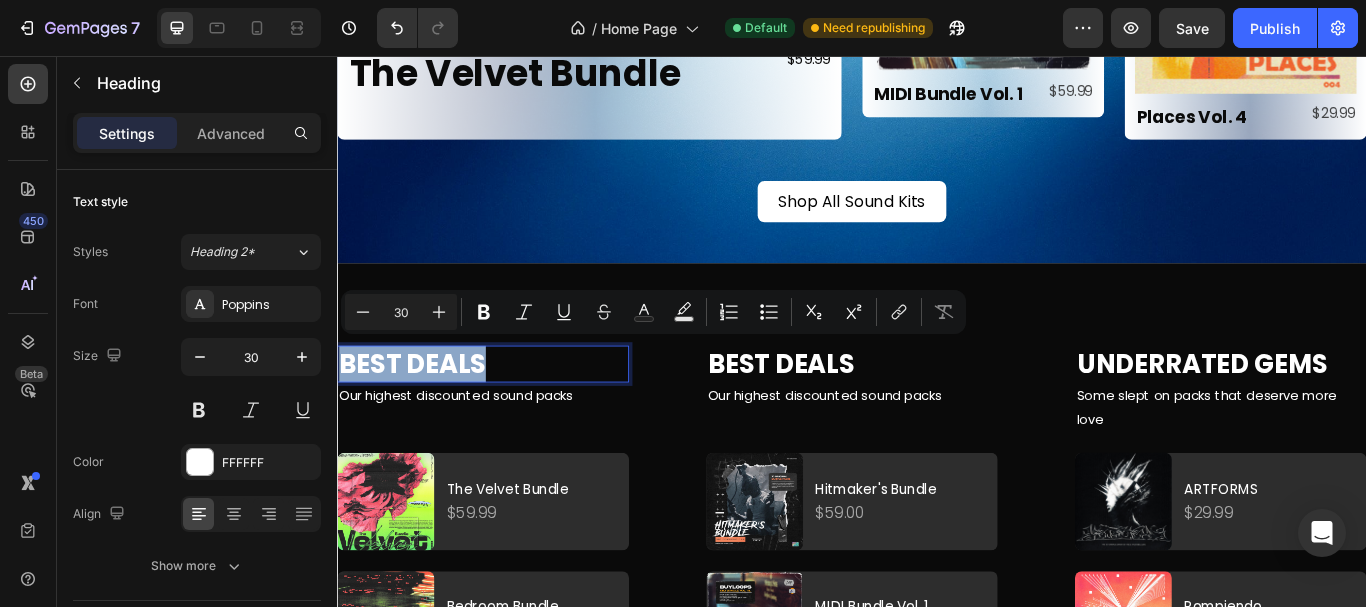 click on "Best Deals" at bounding box center [507, 415] 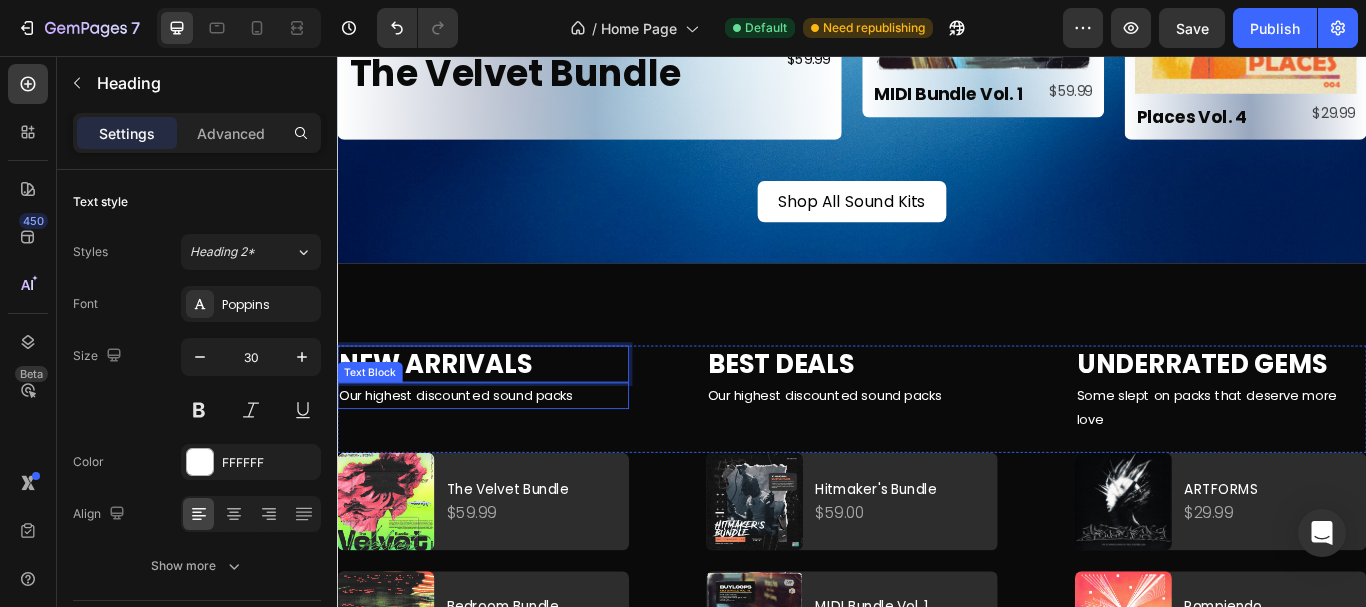 click on "Our highest discounted sound packs" at bounding box center (507, 452) 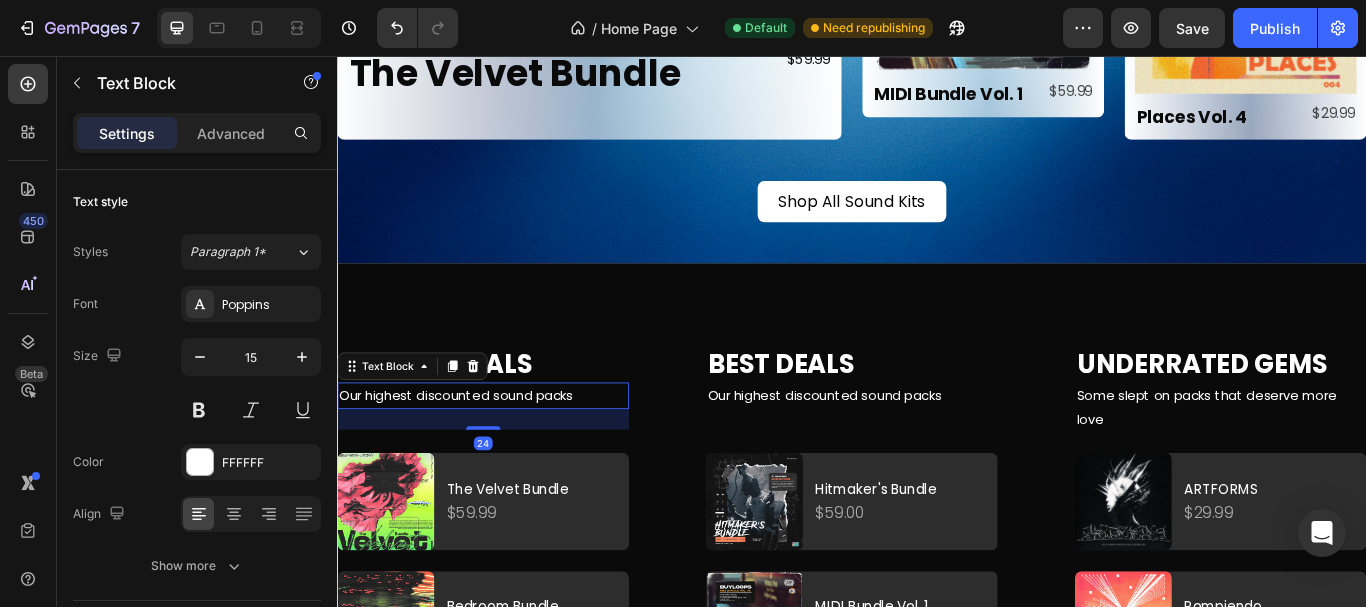 click on "Our highest discounted sound packs" at bounding box center [507, 452] 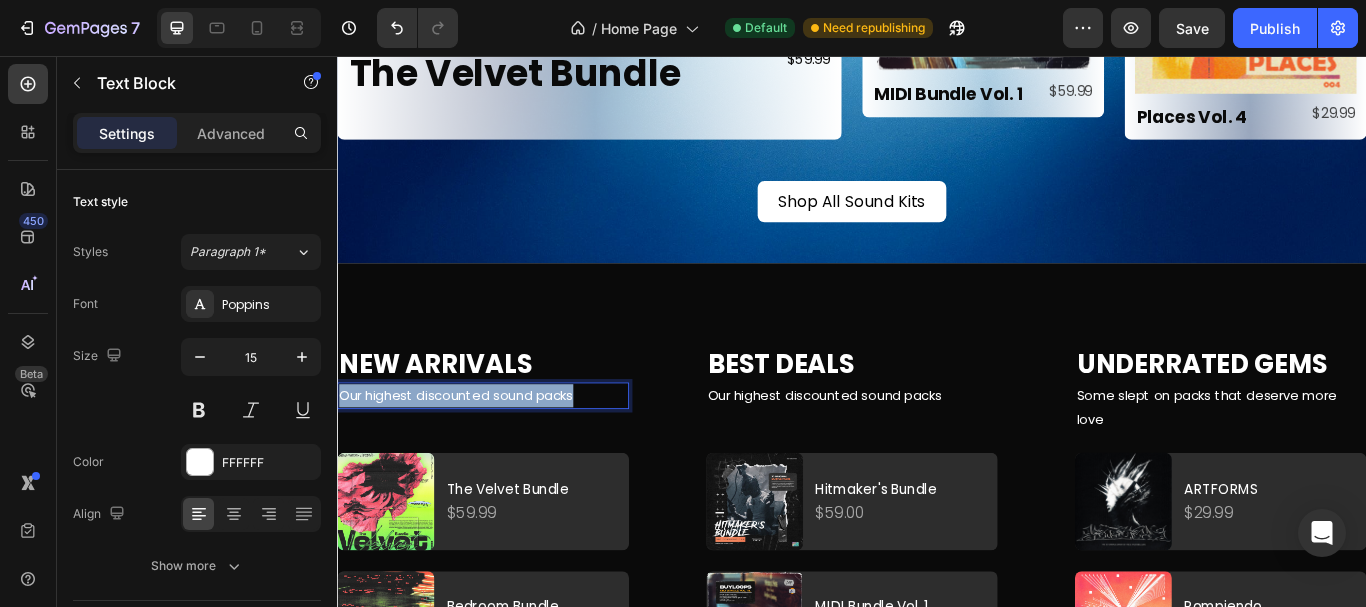 click on "Our highest discounted sound packs" at bounding box center [507, 452] 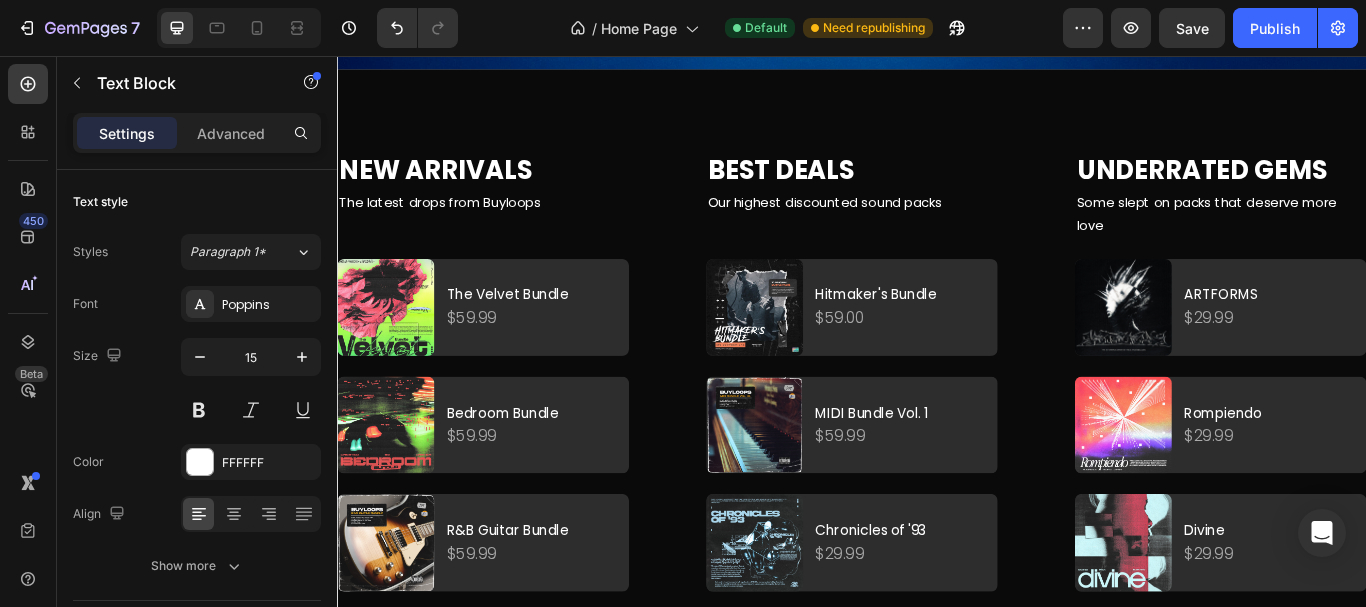 scroll, scrollTop: 1669, scrollLeft: 0, axis: vertical 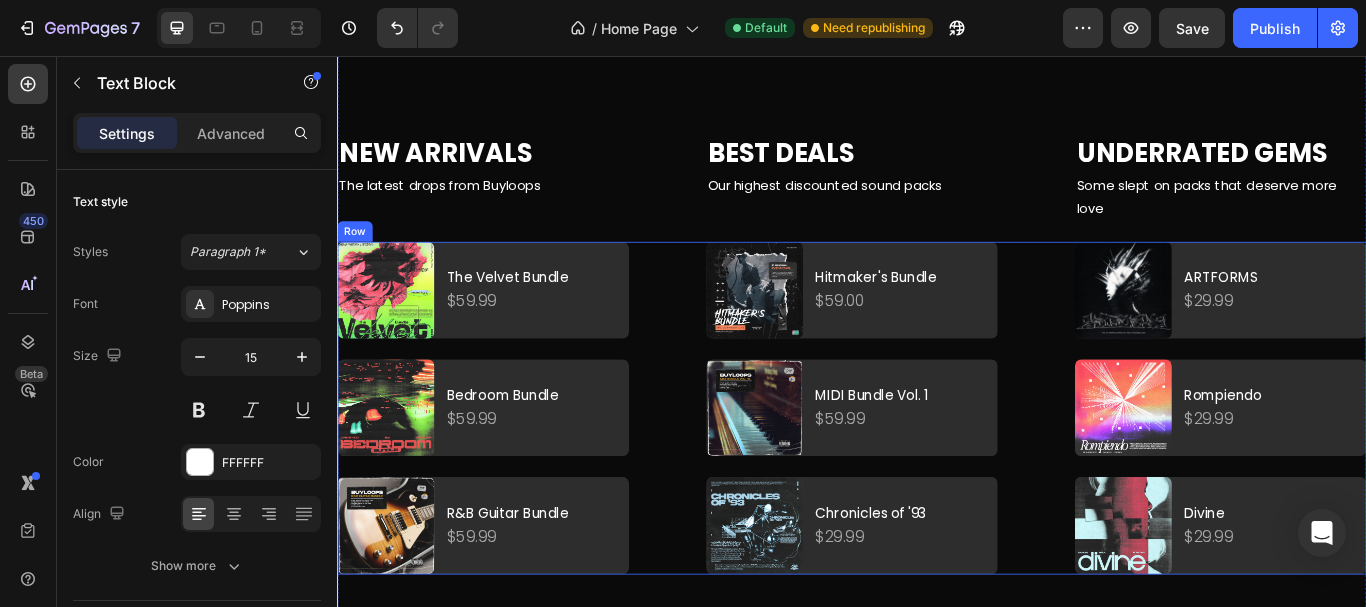 click on "Product Images The Velvet Bundle Product Title $59.99 Product Price Product Price Row Row Product List Product Images Bedroom Bundle Product Title $59.99 Product Price Product Price Row Row Product List Product Images R&B Guitar Bundle Product Title $59.99 Product Price Product Price Row Row Product List Product List Product Images Hitmaker's Bundle Product Title $59.00 Product Price Product Price Row Row Product List Product Images MIDI Bundle Vol. 1 Product Title $59.99 Product Price Product Price Row Row Product List Product Images Chronicles of '93 Product Title $29.99 Product Price Product Price Row Row Product List Product List Product Images ARTFORMS Product Title $29.99 Product Price Product Price Row Row Product List Product Images Rompiendo Product Title $29.99 Product Price Product Price Row Row Product List Product Images Divine Product Title $29.99 Product Price Product Price Row Row Product List Product List Row" at bounding box center [937, 467] 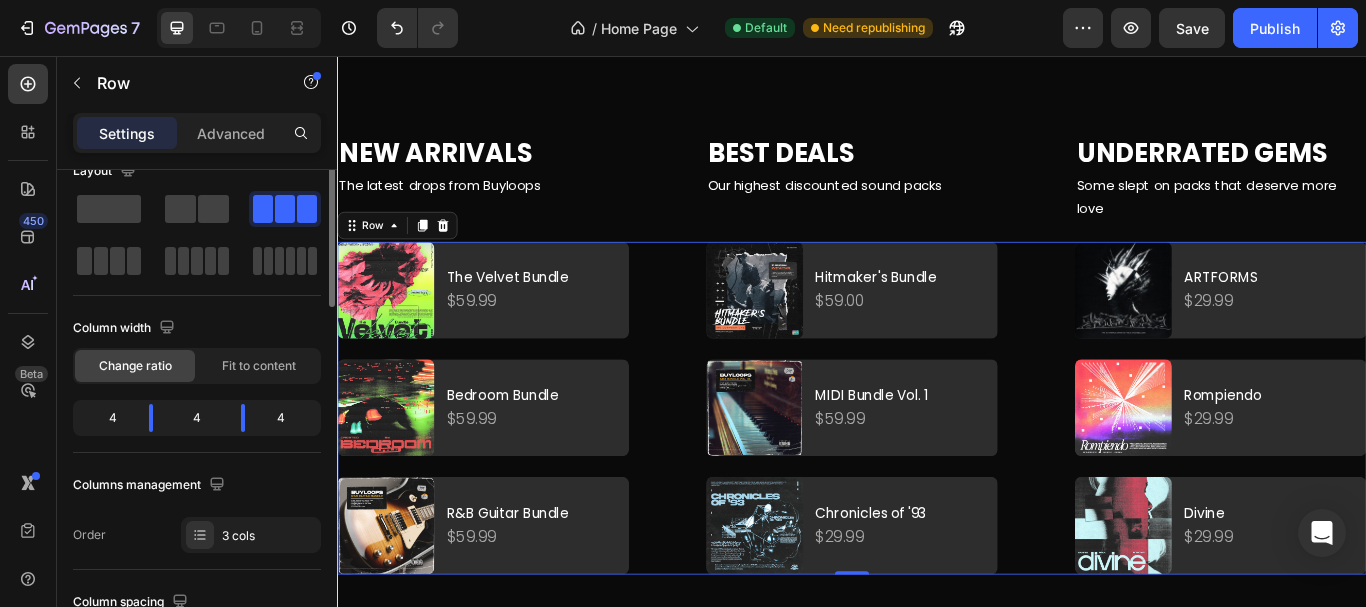 scroll, scrollTop: 0, scrollLeft: 0, axis: both 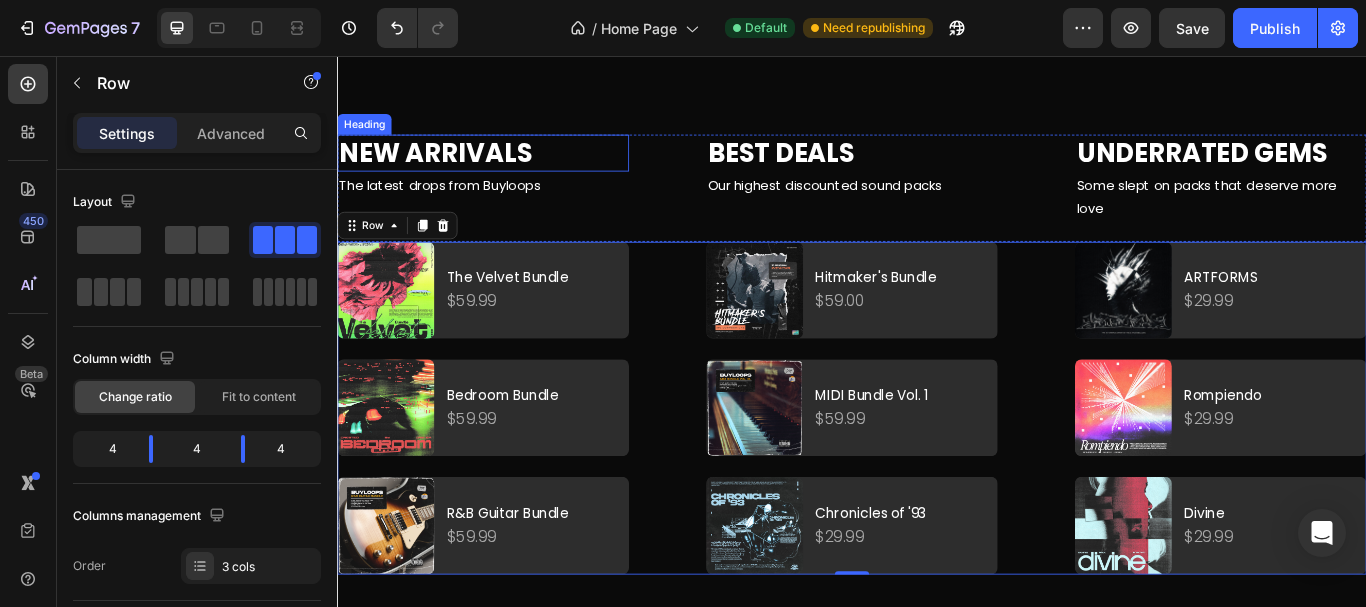 click on "New Arrivals" at bounding box center (451, 169) 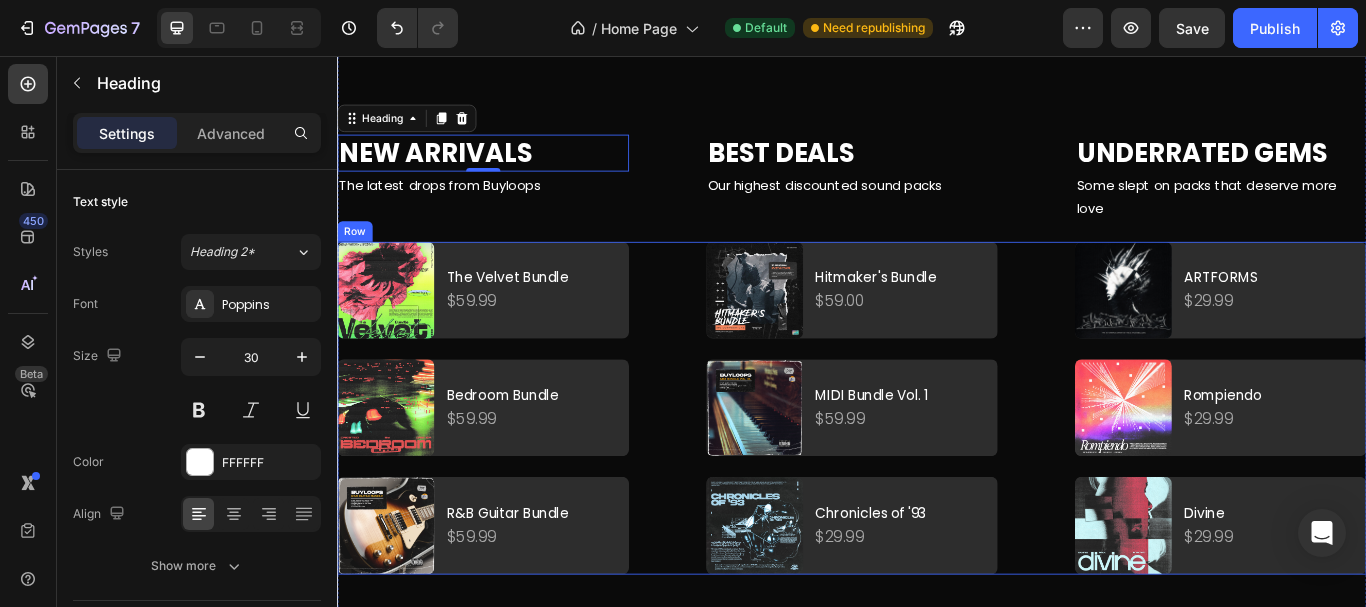 click on "Product Images The Velvet Bundle Product Title $59.99 Product Price Product Price Row Row Product List Product Images Bedroom Bundle Product Title $59.99 Product Price Product Price Row Row Product List Product Images R&B Guitar Bundle Product Title $59.99 Product Price Product Price Row Row Product List Product List Product Images Hitmaker's Bundle Product Title $59.00 Product Price Product Price Row Row Product List Product Images MIDI Bundle Vol. 1 Product Title $59.99 Product Price Product Price Row Row Product List Product Images Chronicles of '93 Product Title $29.99 Product Price Product Price Row Row Product List Product List Product Images ARTFORMS Product Title $29.99 Product Price Product Price Row Row Product List Product Images Rompiendo Product Title $29.99 Product Price Product Price Row Row Product List Product Images Divine Product Title $29.99 Product Price Product Price Row Row Product List Product List Row" at bounding box center [937, 467] 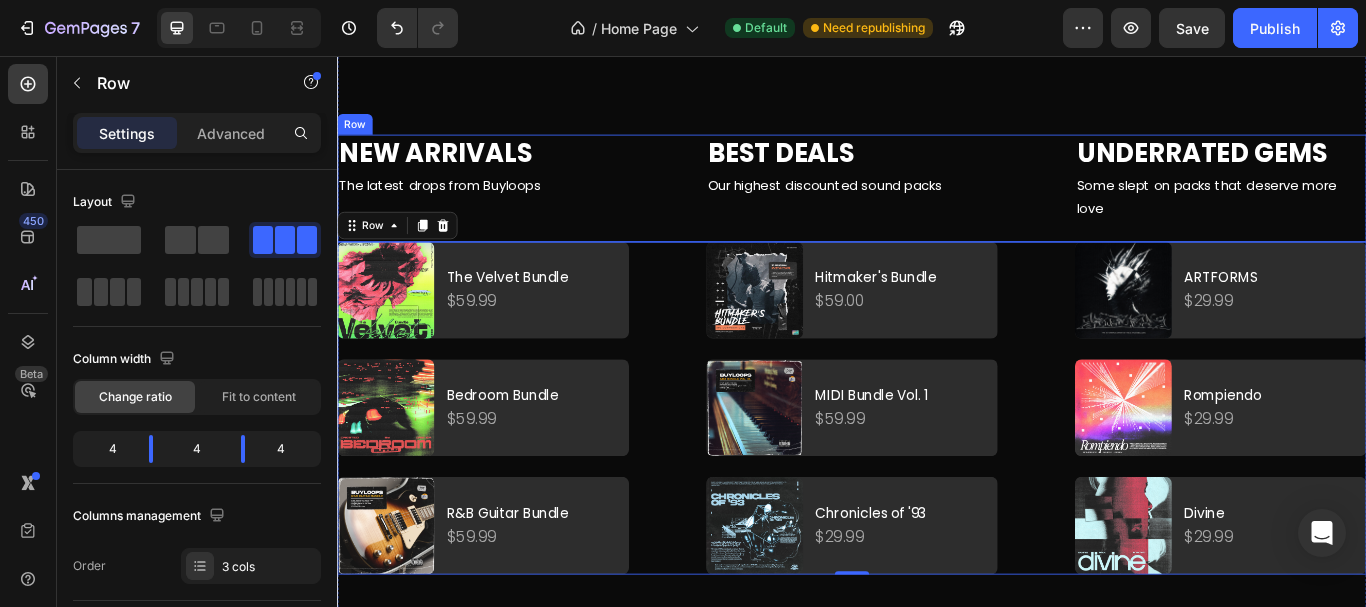 click on "New Arrivals Heading The latest drops from Buyloops Text Block Best Deals Heading Our highest discounted sound packs Text Block Underrated Gems Heading Some slept on packs that deserve more love Text Block Row" at bounding box center (937, 210) 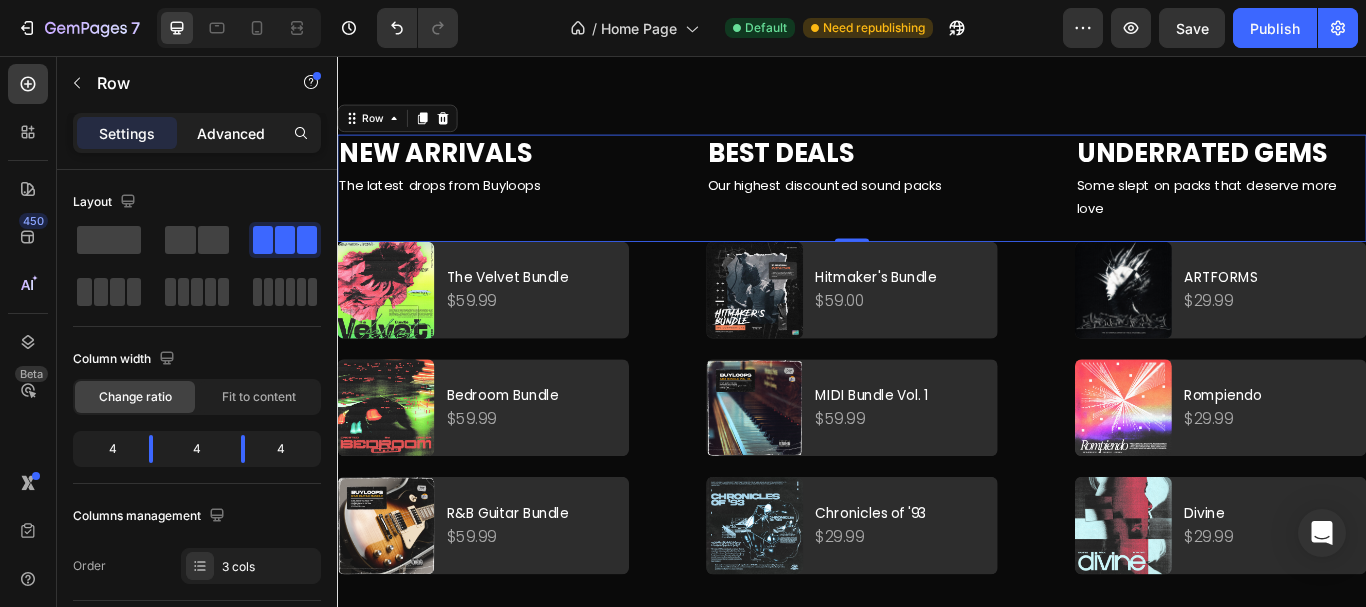 click on "Advanced" at bounding box center (231, 133) 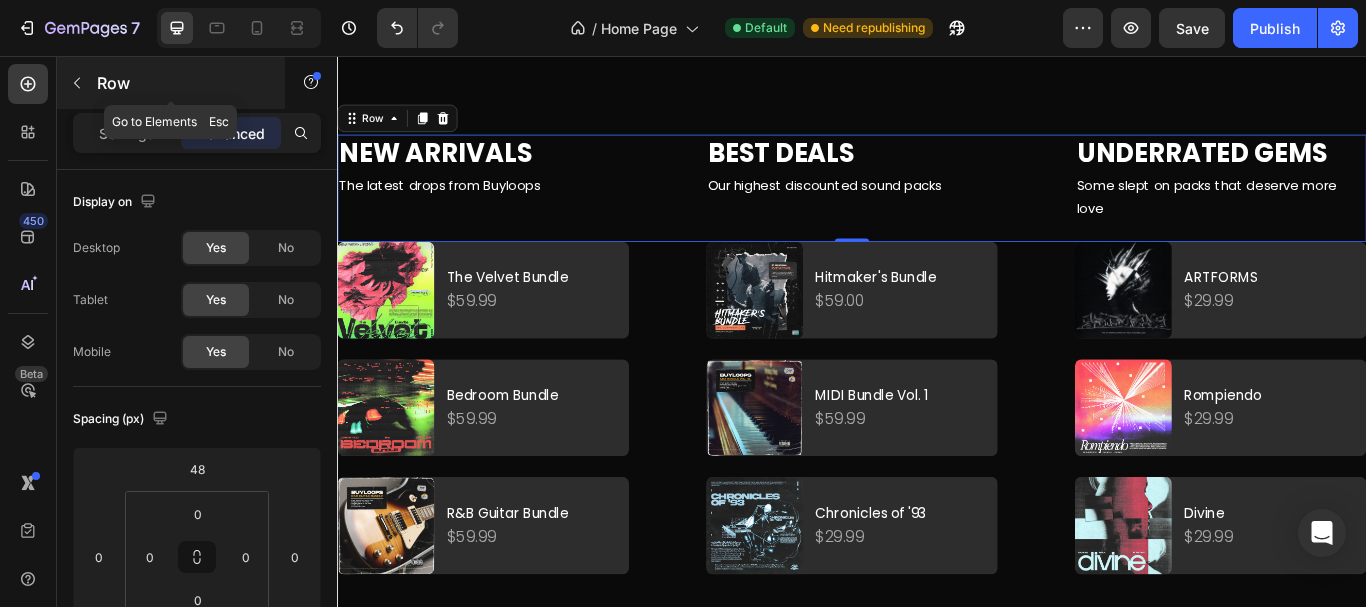 click at bounding box center (77, 83) 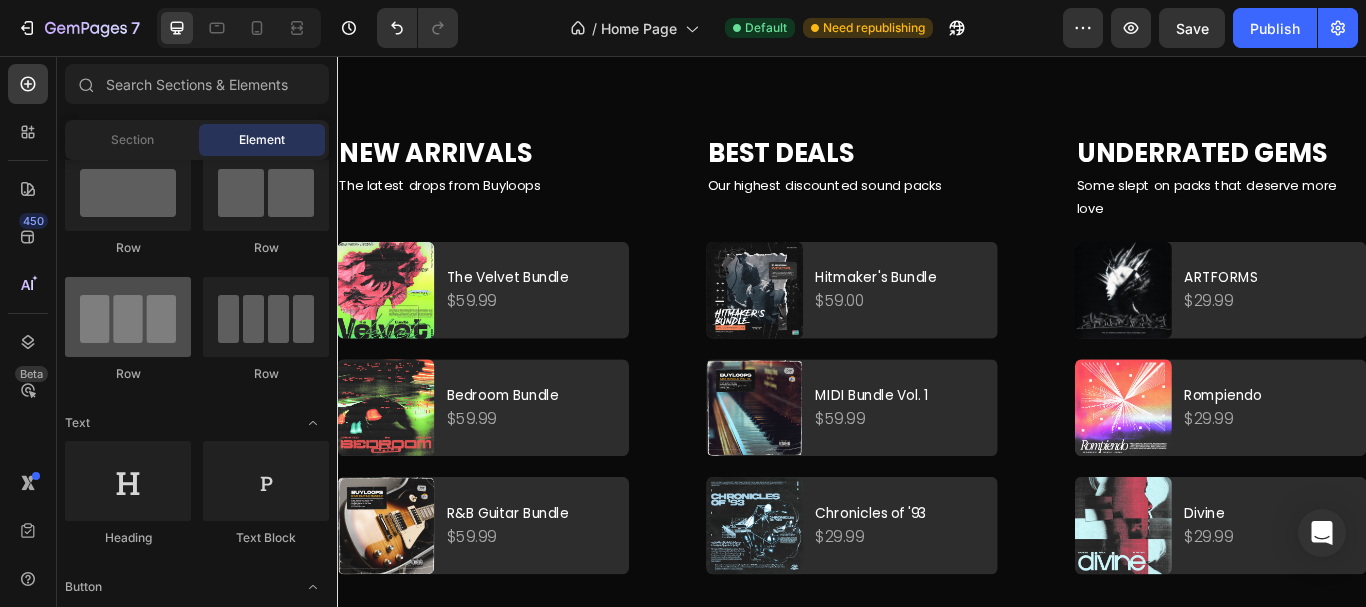 scroll, scrollTop: 0, scrollLeft: 0, axis: both 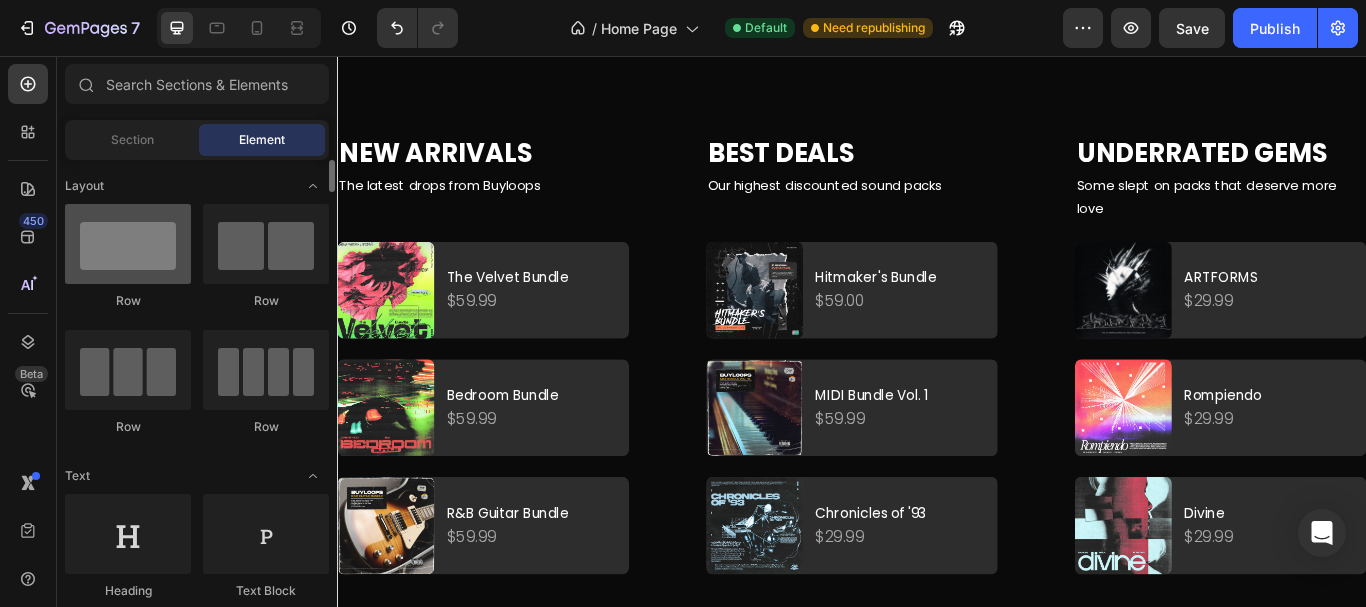 click at bounding box center [128, 244] 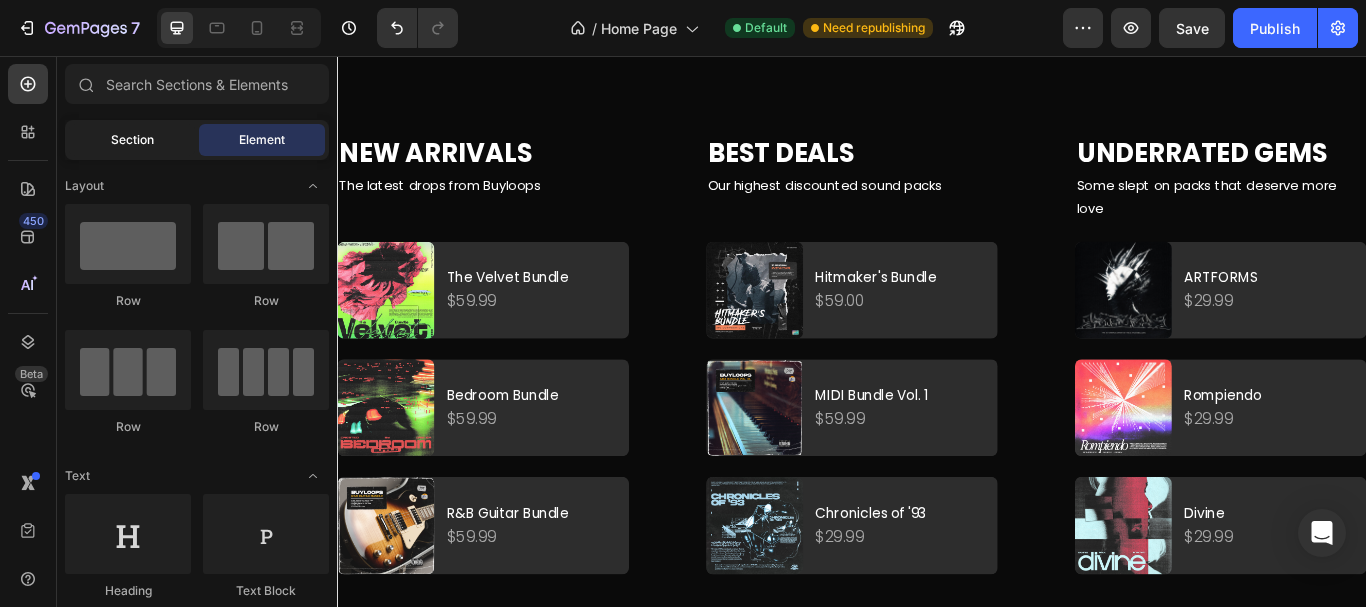 click on "Section" at bounding box center [132, 140] 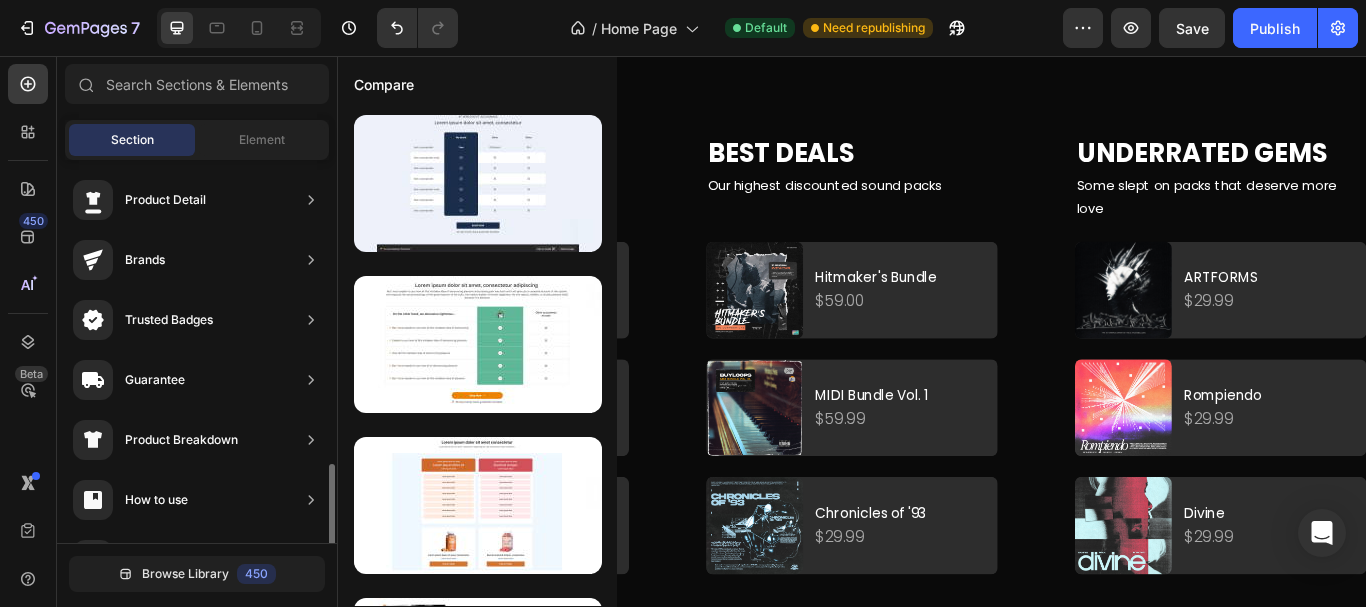 scroll, scrollTop: 0, scrollLeft: 0, axis: both 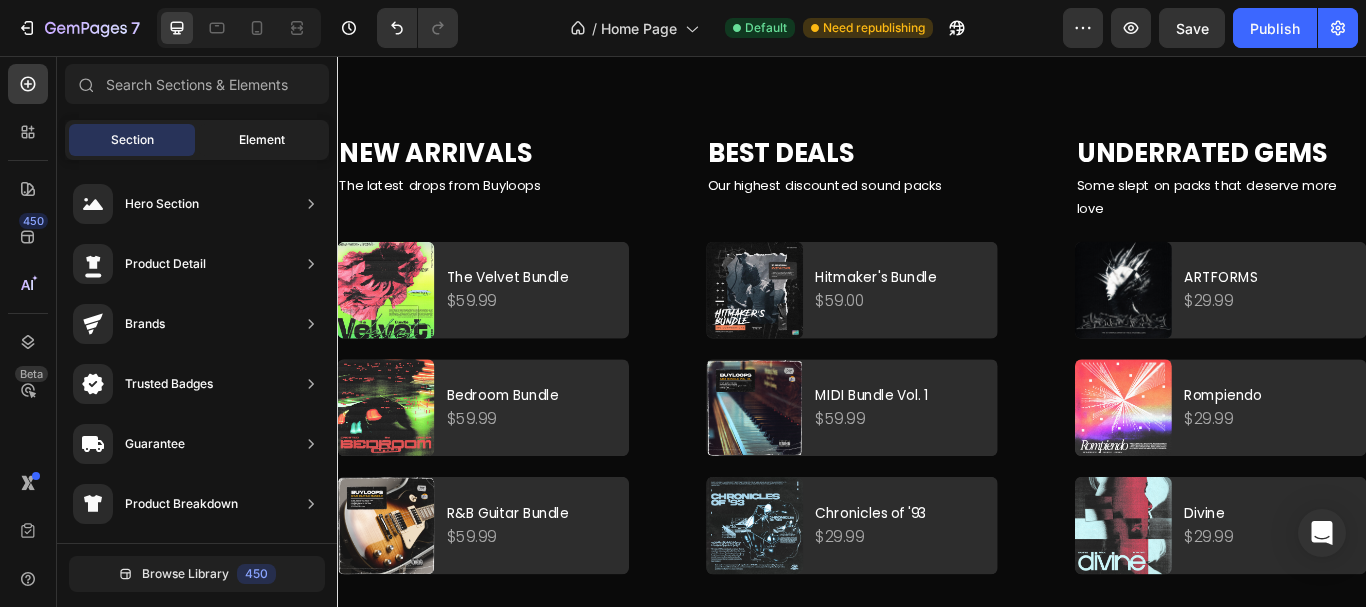 click on "Element" at bounding box center [262, 140] 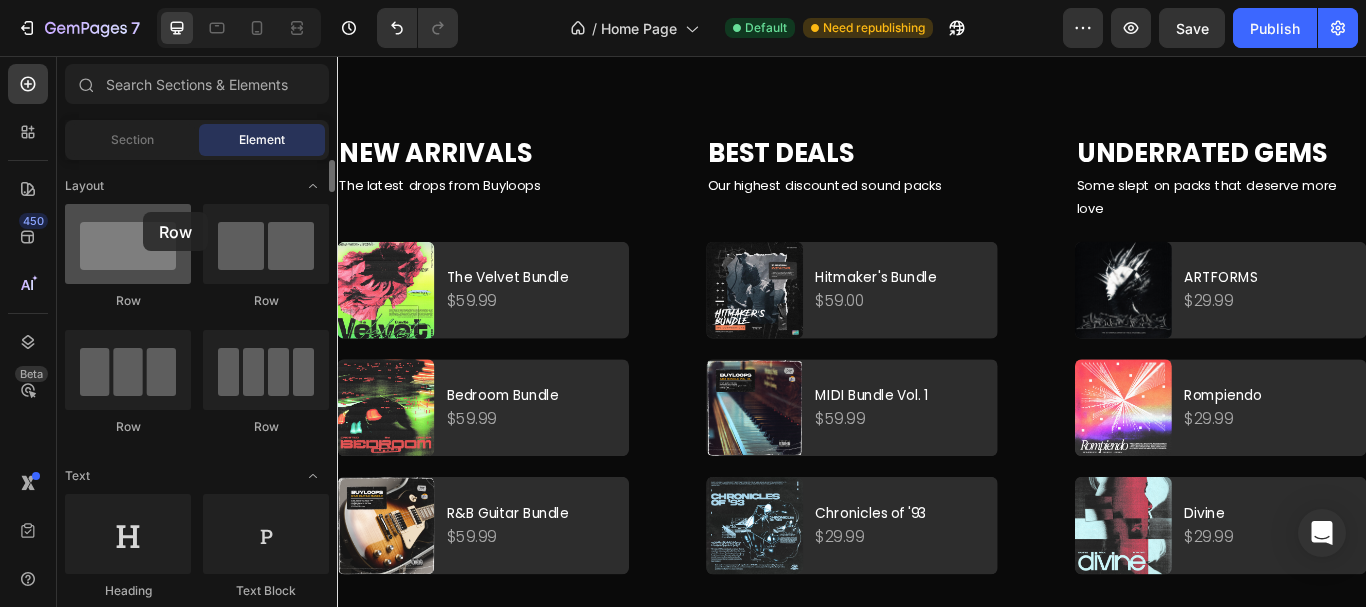 drag, startPoint x: 116, startPoint y: 269, endPoint x: 143, endPoint y: 211, distance: 63.97656 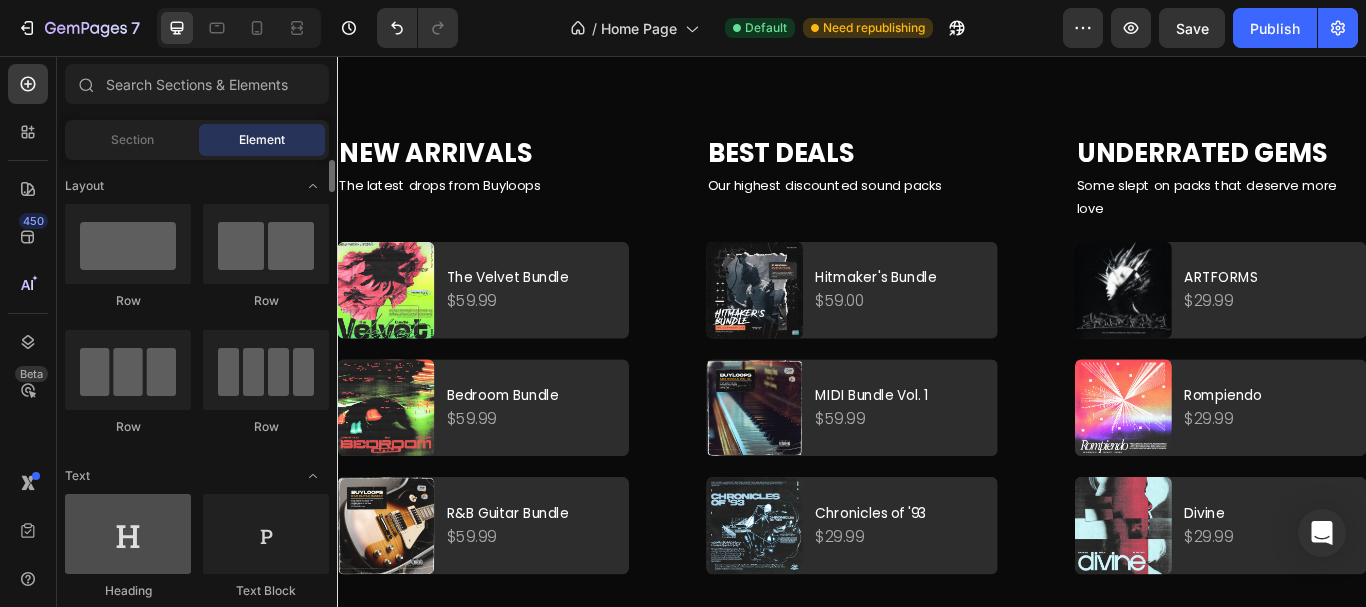 click at bounding box center (128, 534) 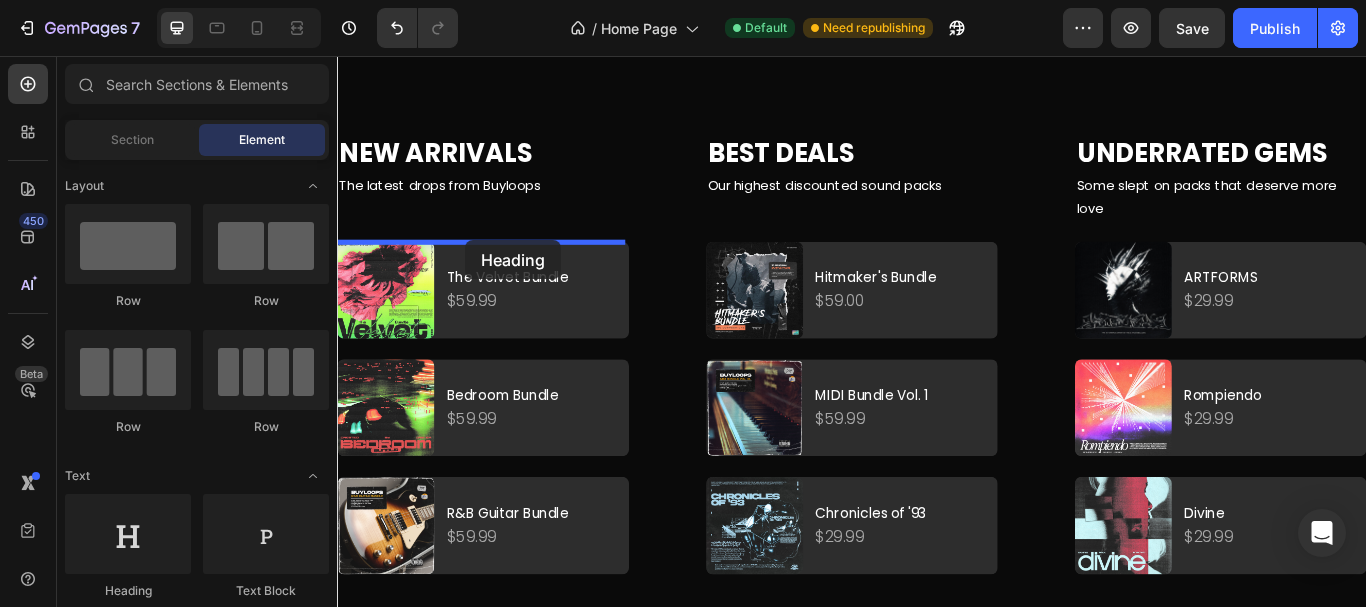 drag, startPoint x: 455, startPoint y: 595, endPoint x: 486, endPoint y: 271, distance: 325.47964 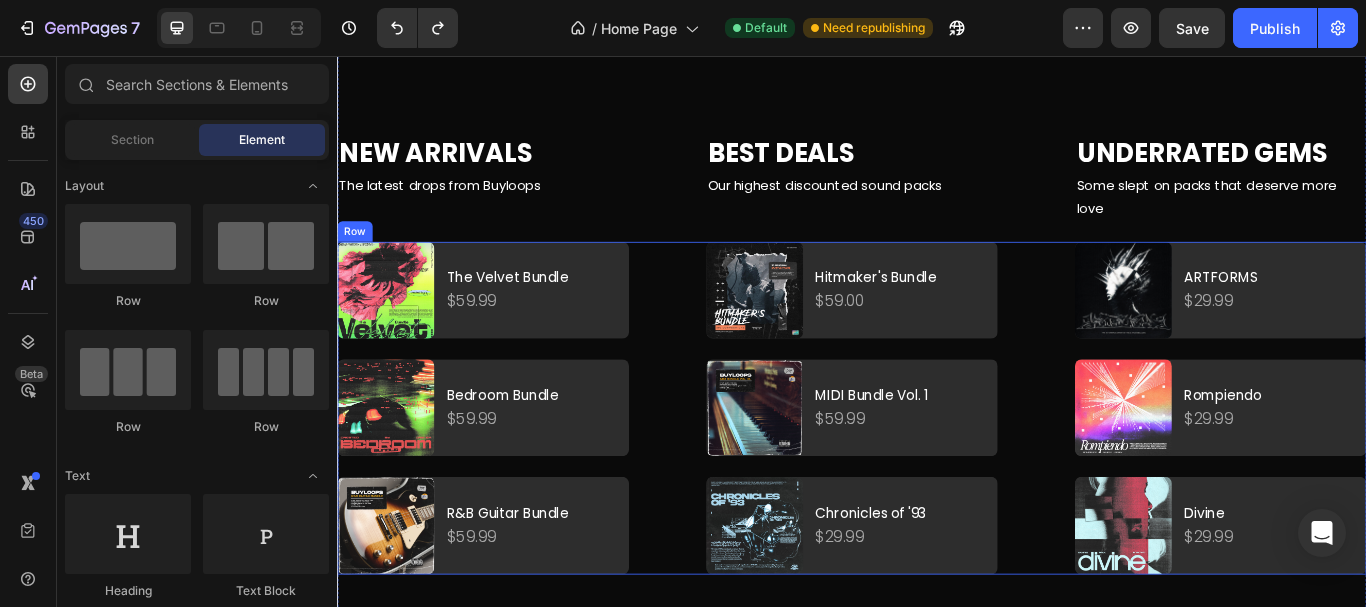 click on "Product Images The Velvet Bundle Product Title $59.99 Product Price Product Price Row Row Product List Product Images Bedroom Bundle Product Title $59.99 Product Price Product Price Row Row Product List Product Images R&B Guitar Bundle Product Title $59.99 Product Price Product Price Row Row Product List Product List Product Images Hitmaker's Bundle Product Title $59.00 Product Price Product Price Row Row Product List Product Images MIDI Bundle Vol. 1 Product Title $59.99 Product Price Product Price Row Row Product List Product Images Chronicles of '93 Product Title $29.99 Product Price Product Price Row Row Product List Product List Product Images ARTFORMS Product Title $29.99 Product Price Product Price Row Row Product List Product Images Rompiendo Product Title $29.99 Product Price Product Price Row Row Product List Product Images Divine Product Title $29.99 Product Price Product Price Row Row Product List Product List Row" at bounding box center [937, 467] 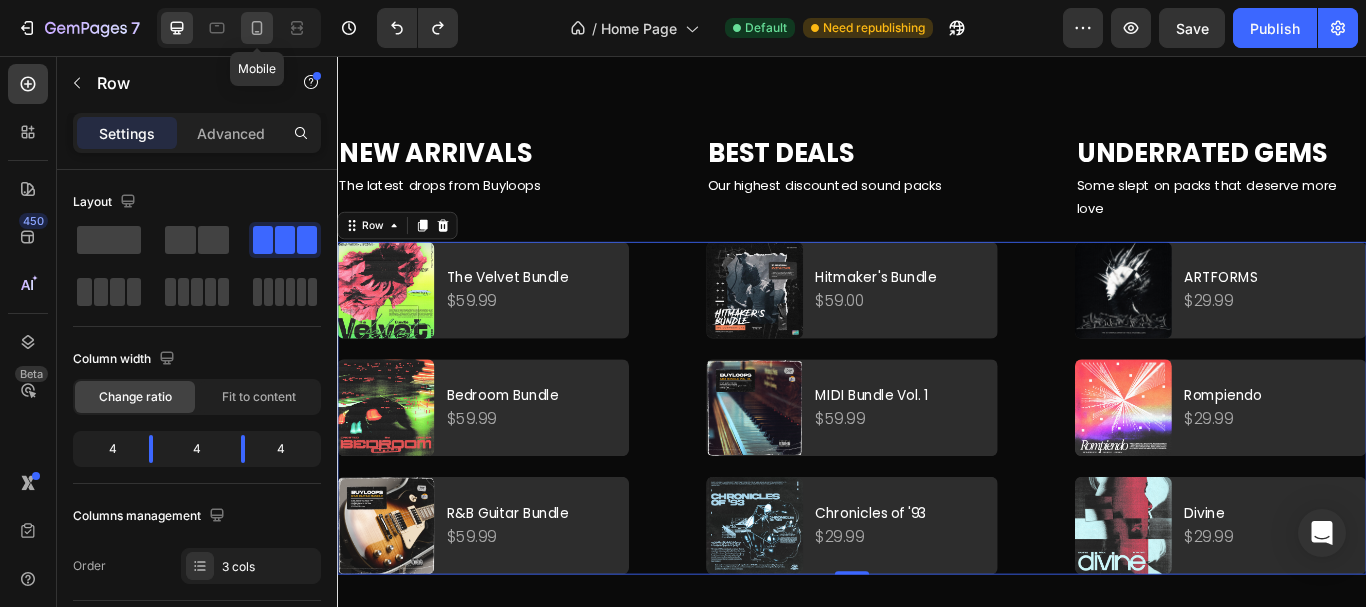click 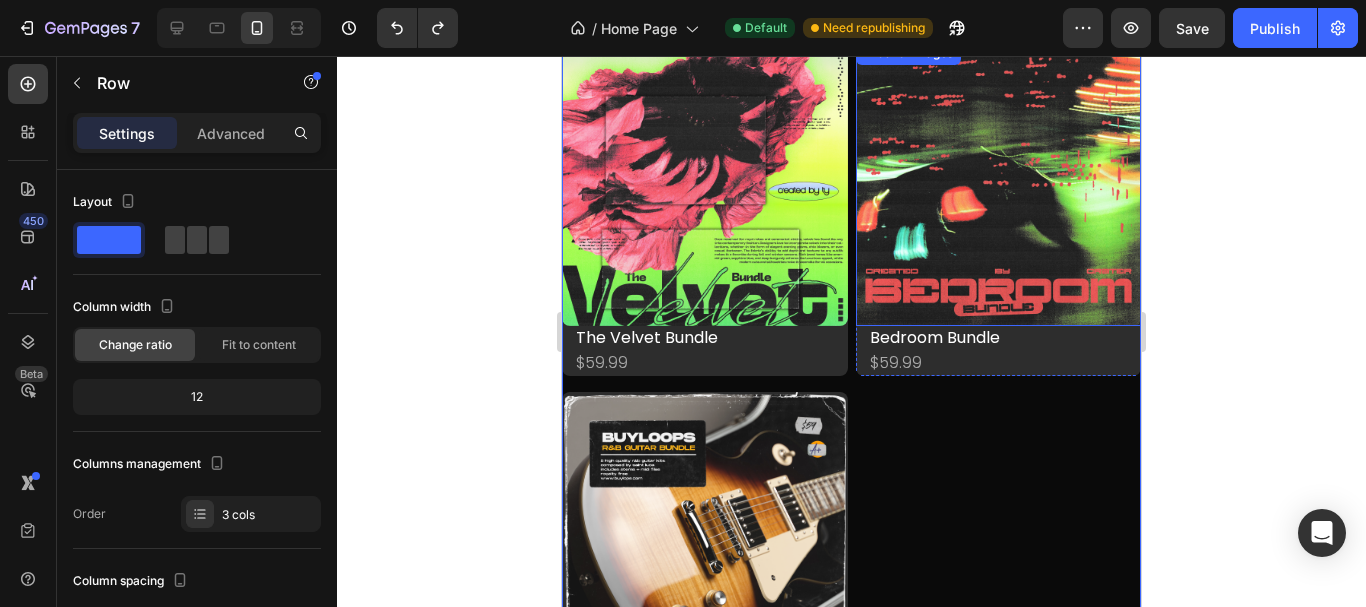 scroll, scrollTop: 1934, scrollLeft: 0, axis: vertical 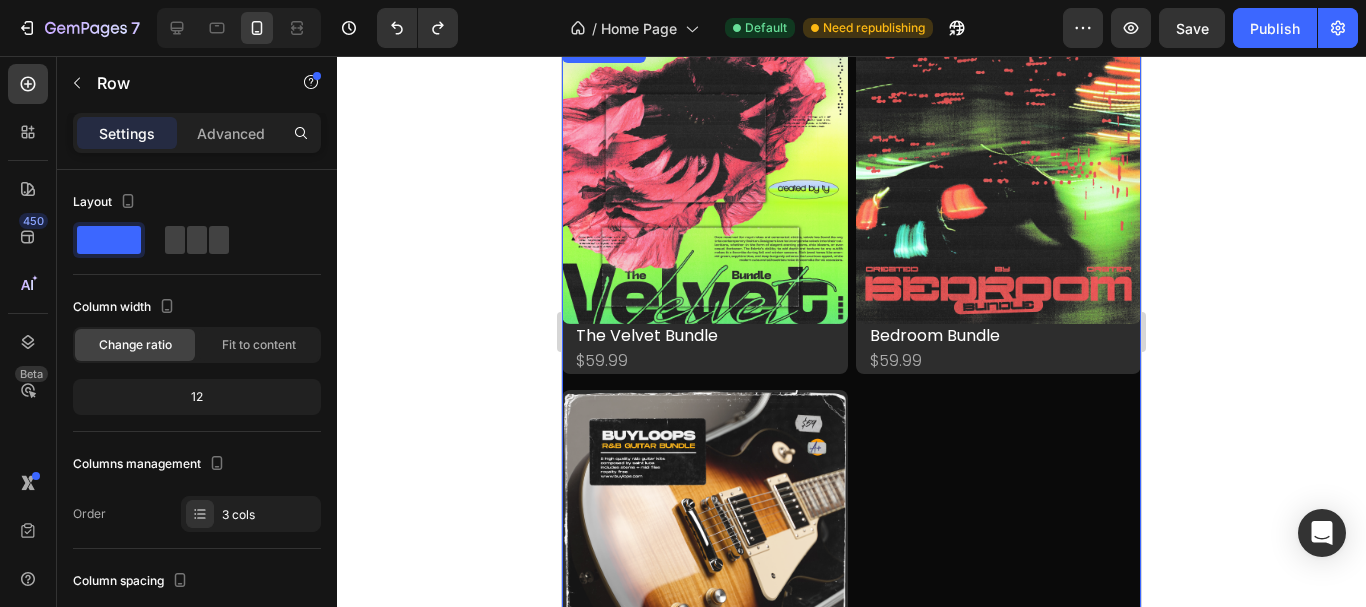 click on "Product Images The Velvet Bundle Product Title $59.99 Product Price Product Price Row Row Product List Product Images Bedroom Bundle Product Title $59.99 Product Price Product Price Row Row Product List Product Images R&B Guitar Bundle Product Title $59.99 Product Price Product Price Row Row Product List" at bounding box center [851, 382] 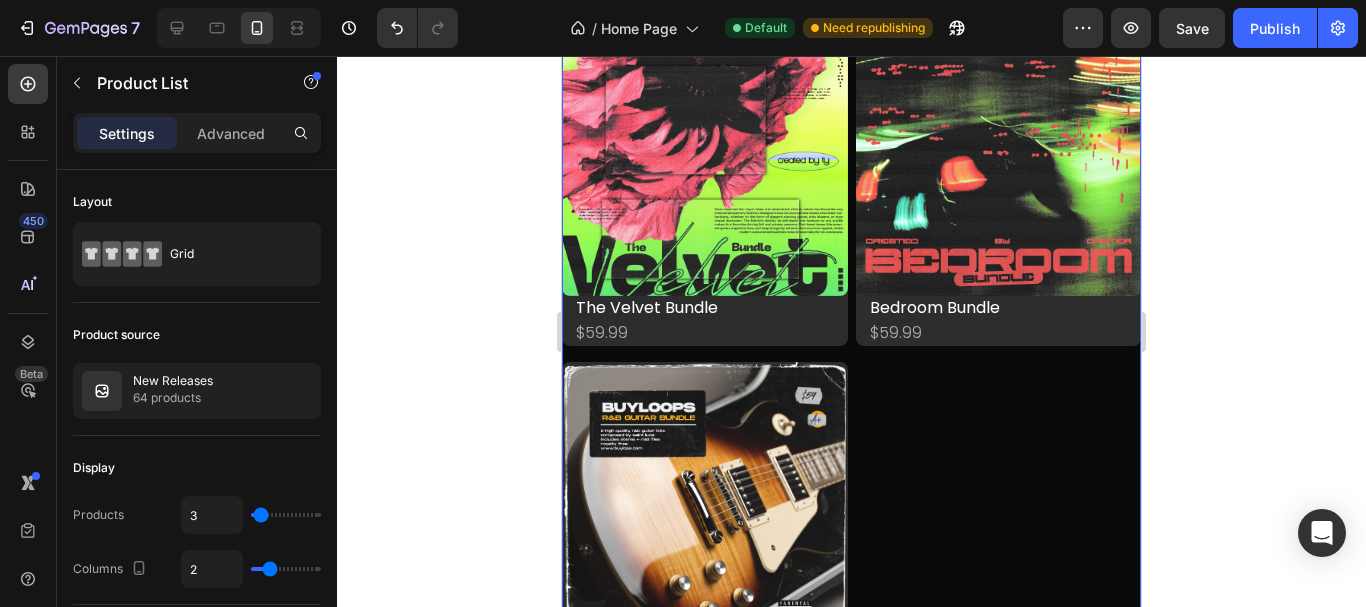 scroll, scrollTop: 1960, scrollLeft: 0, axis: vertical 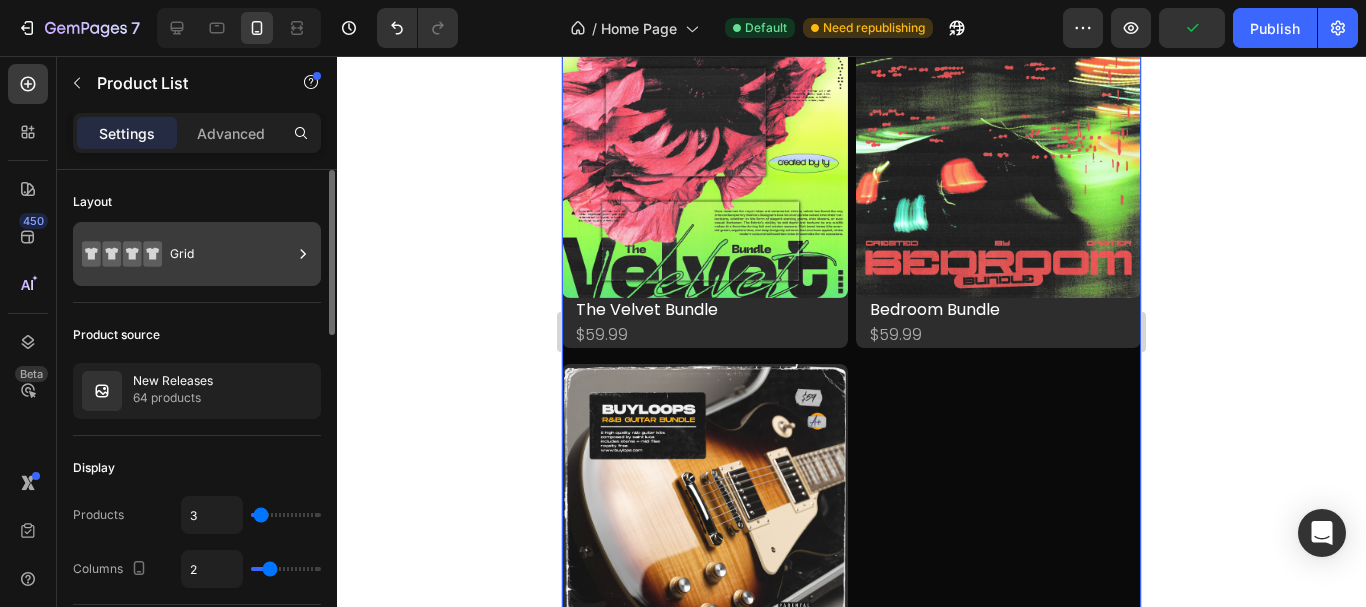 click on "Grid" at bounding box center (231, 254) 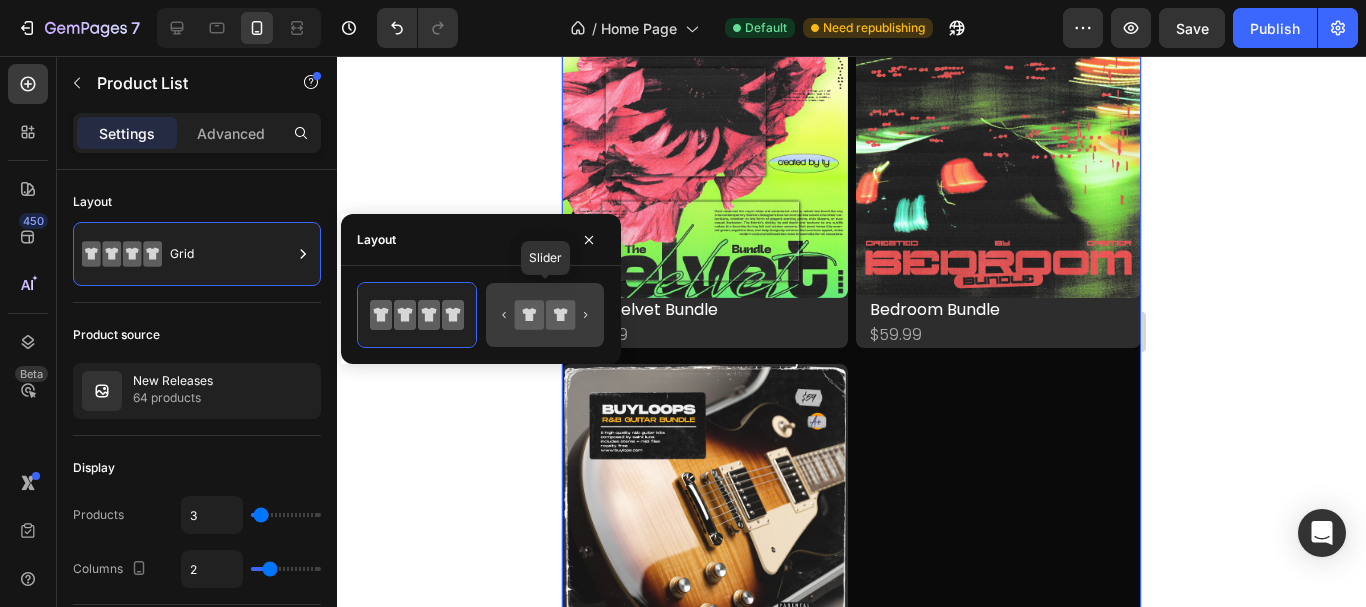 click 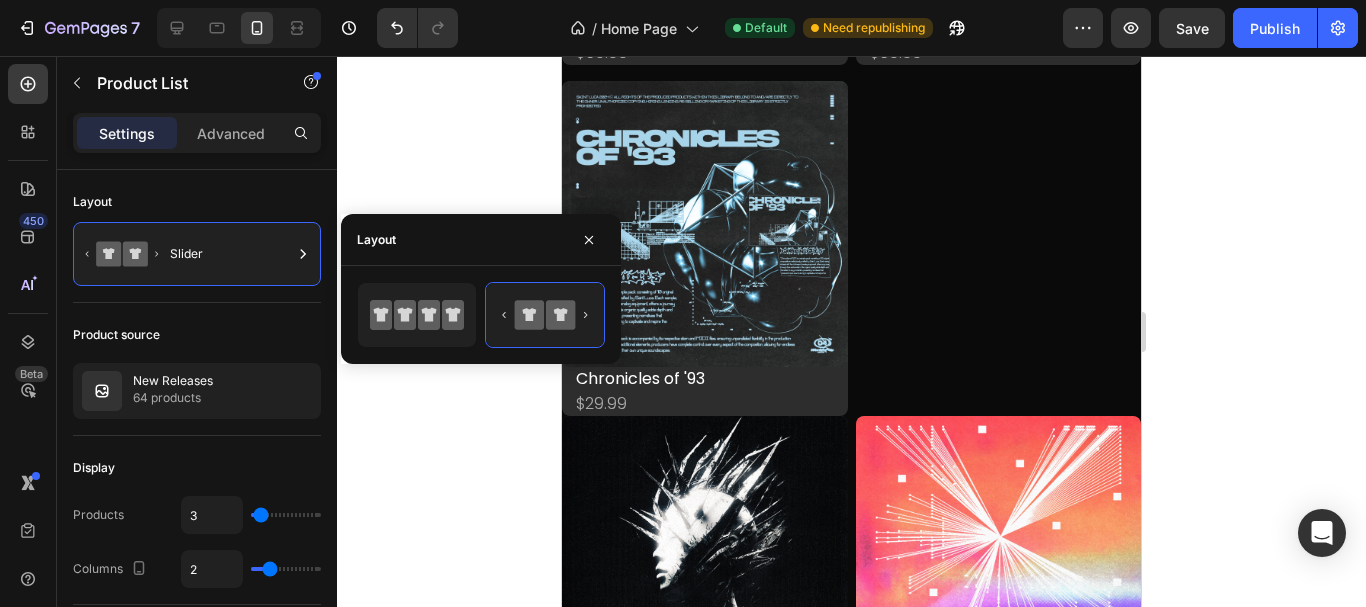 scroll, scrollTop: 2541, scrollLeft: 0, axis: vertical 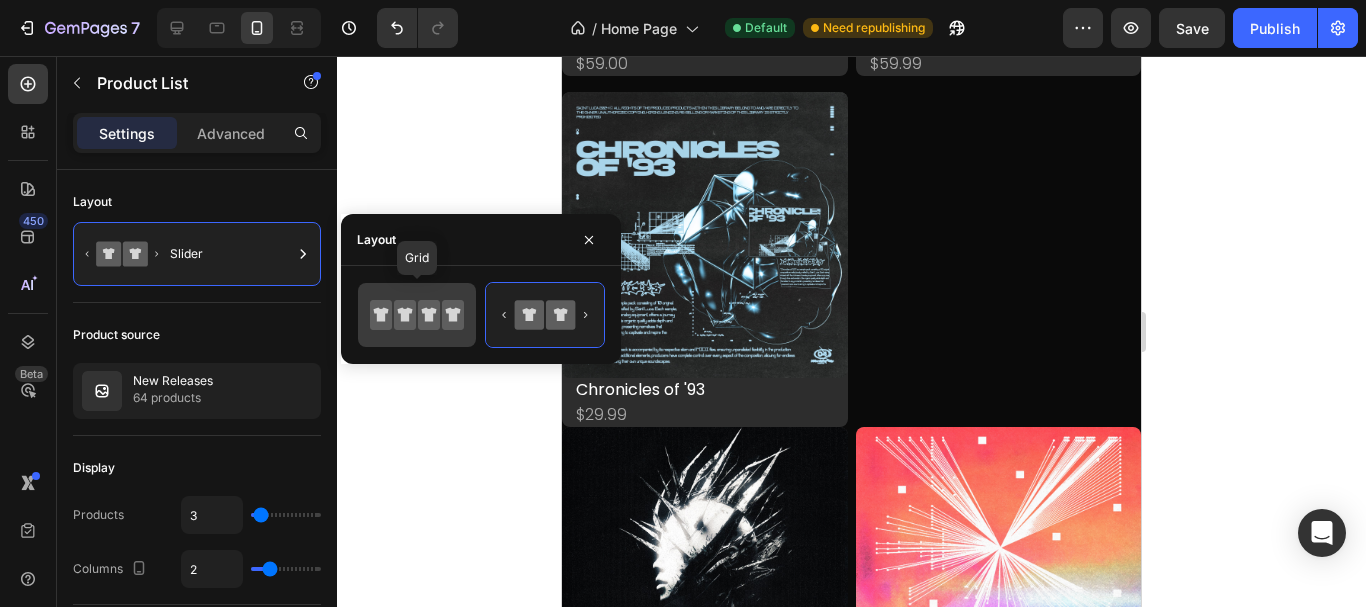 click 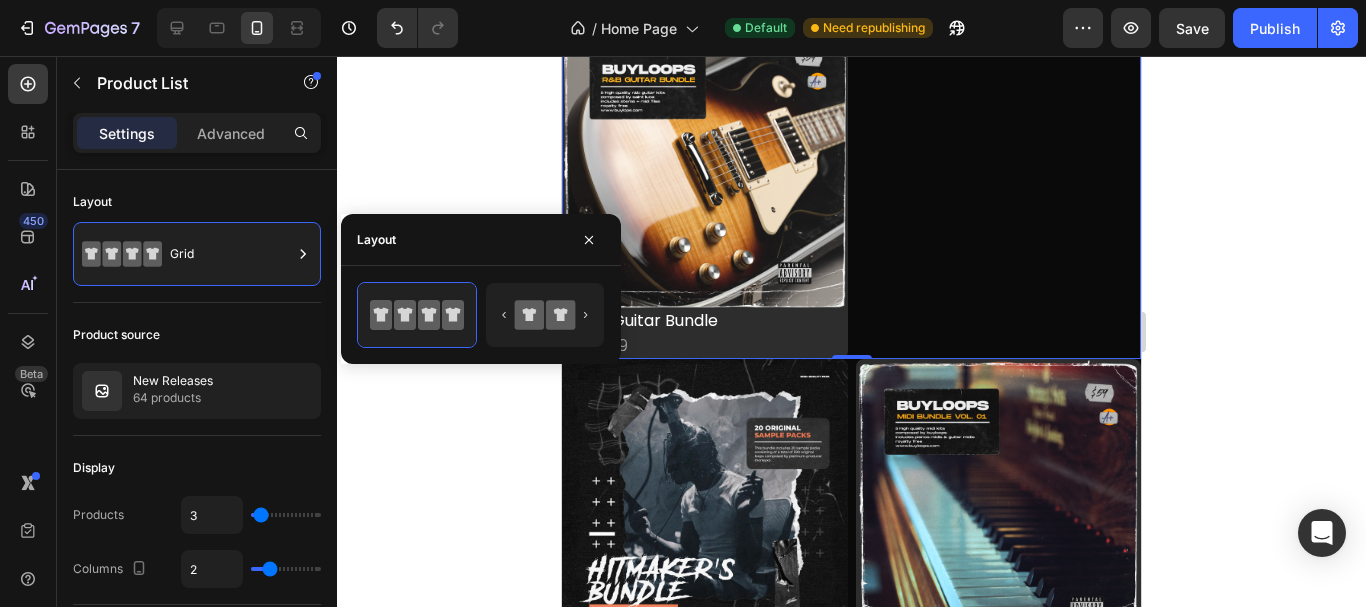 scroll, scrollTop: 2262, scrollLeft: 0, axis: vertical 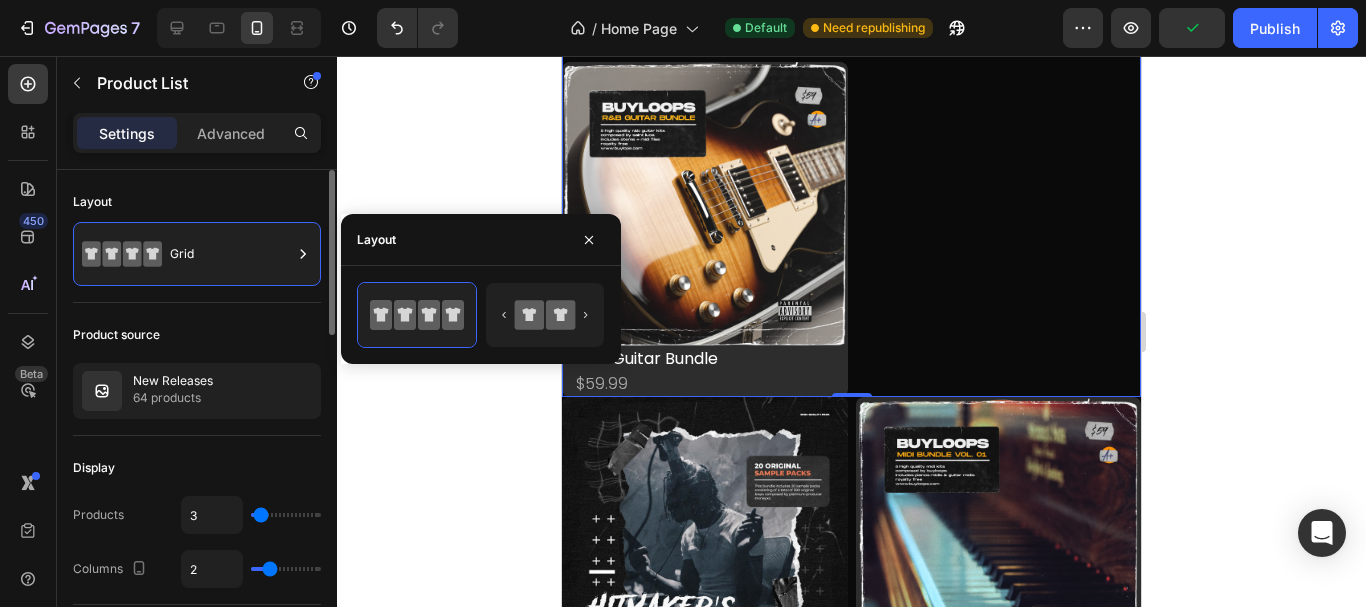 click on "Layout" at bounding box center [197, 202] 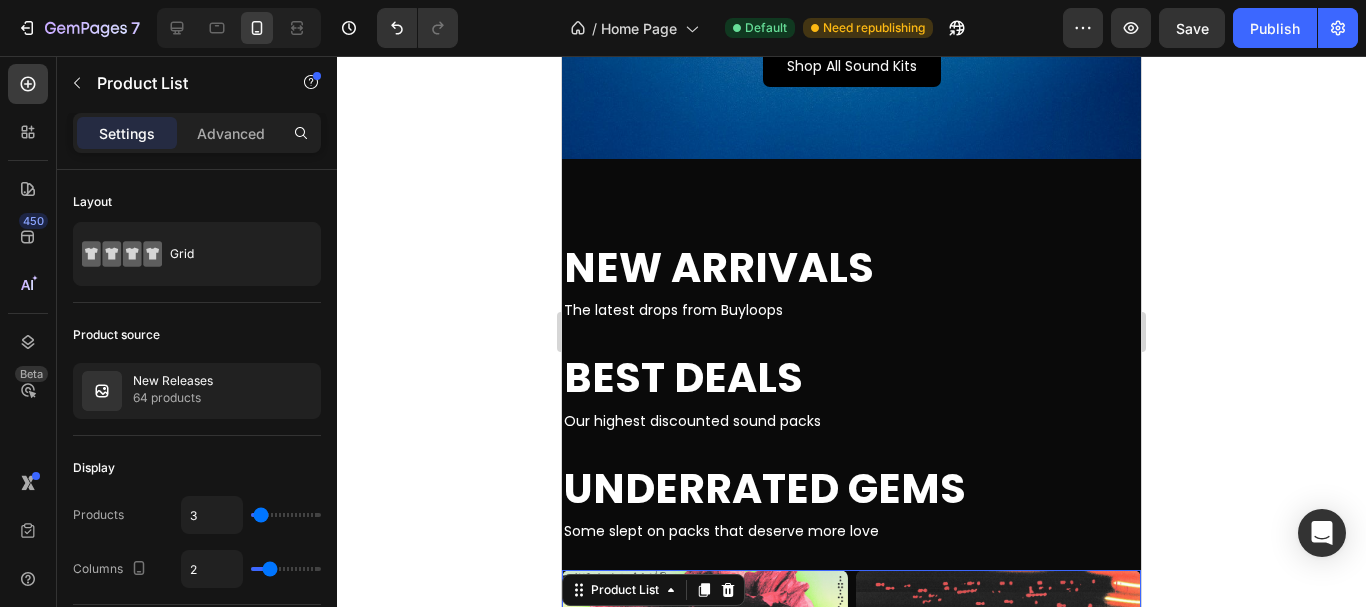scroll, scrollTop: 1531, scrollLeft: 0, axis: vertical 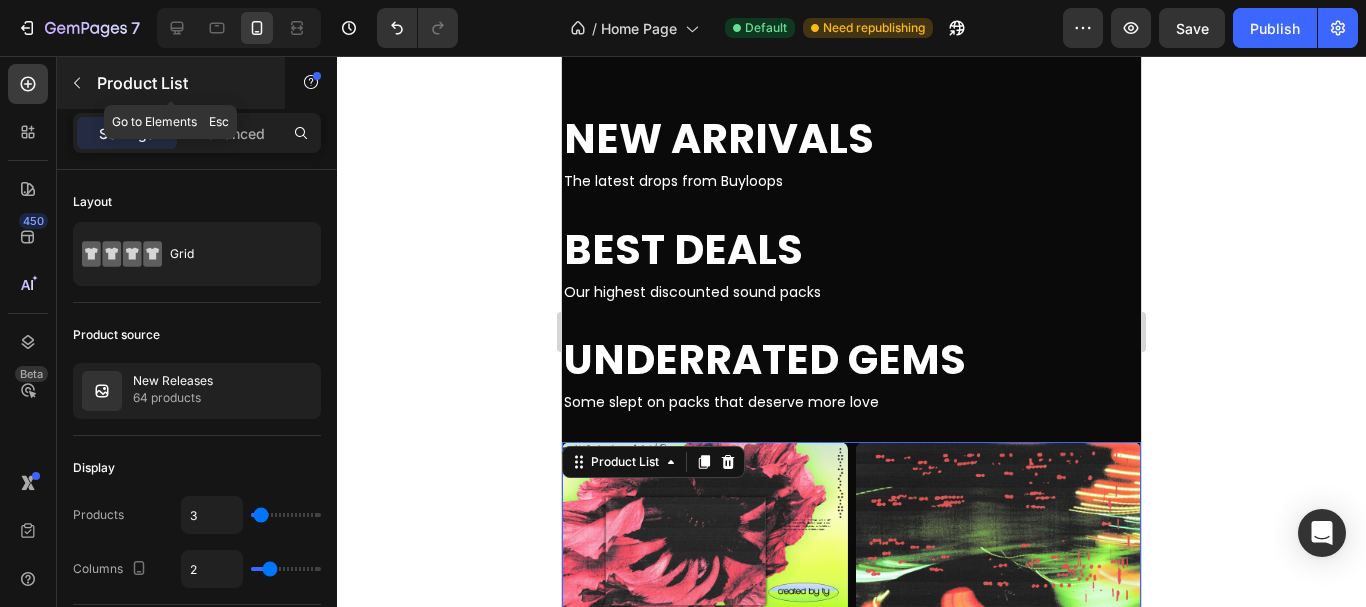 click 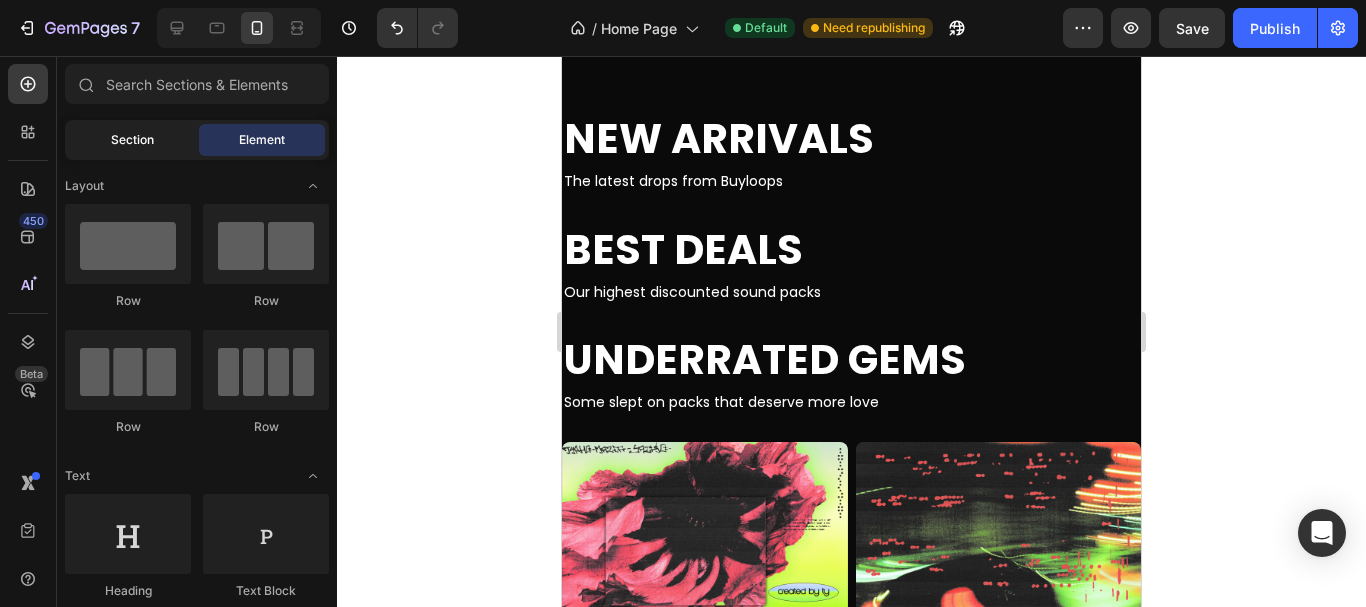 click on "Section" at bounding box center [132, 140] 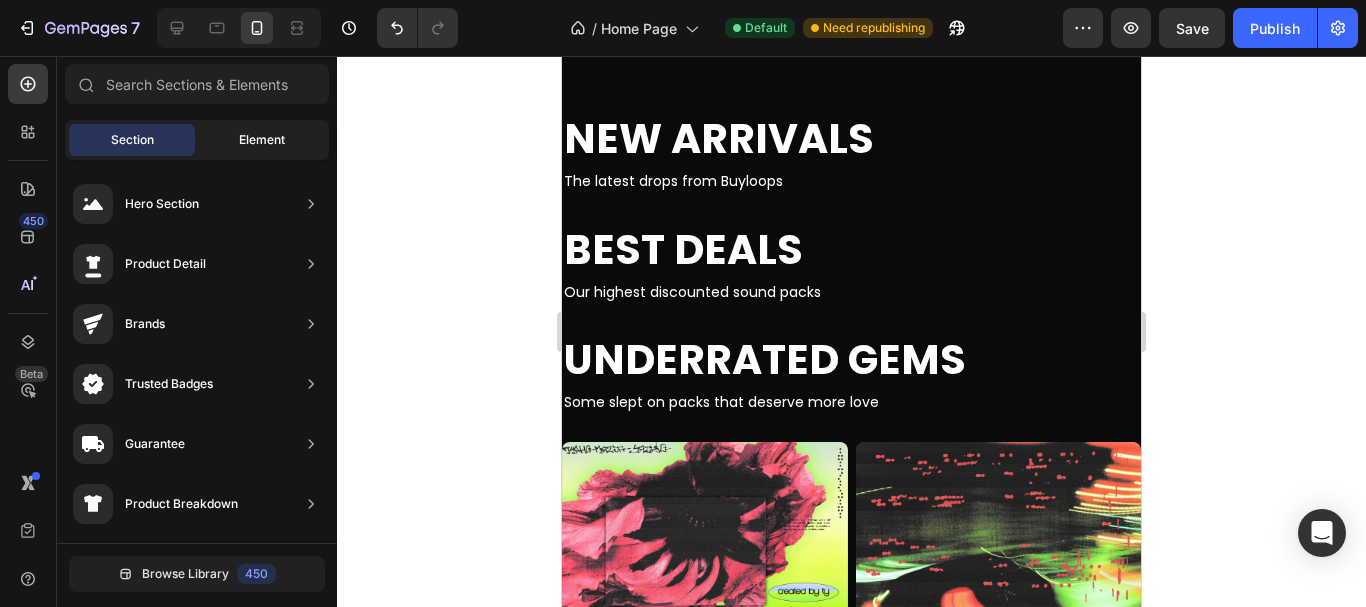 click on "Element" 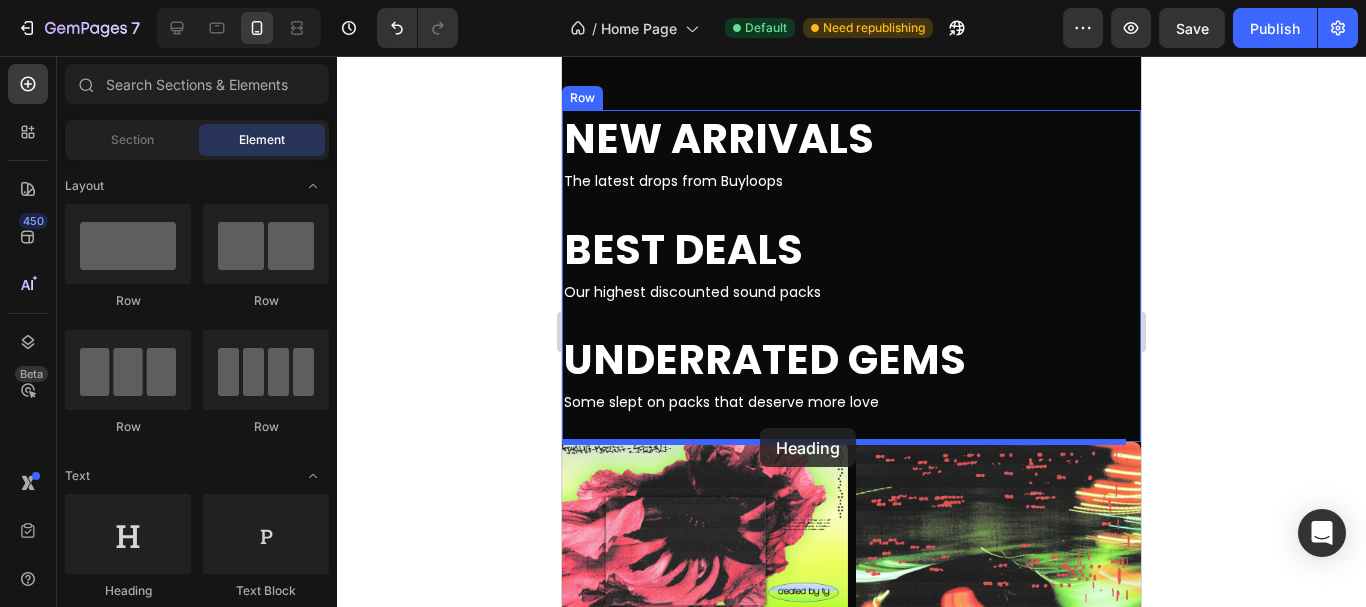drag, startPoint x: 726, startPoint y: 594, endPoint x: 760, endPoint y: 428, distance: 169.44615 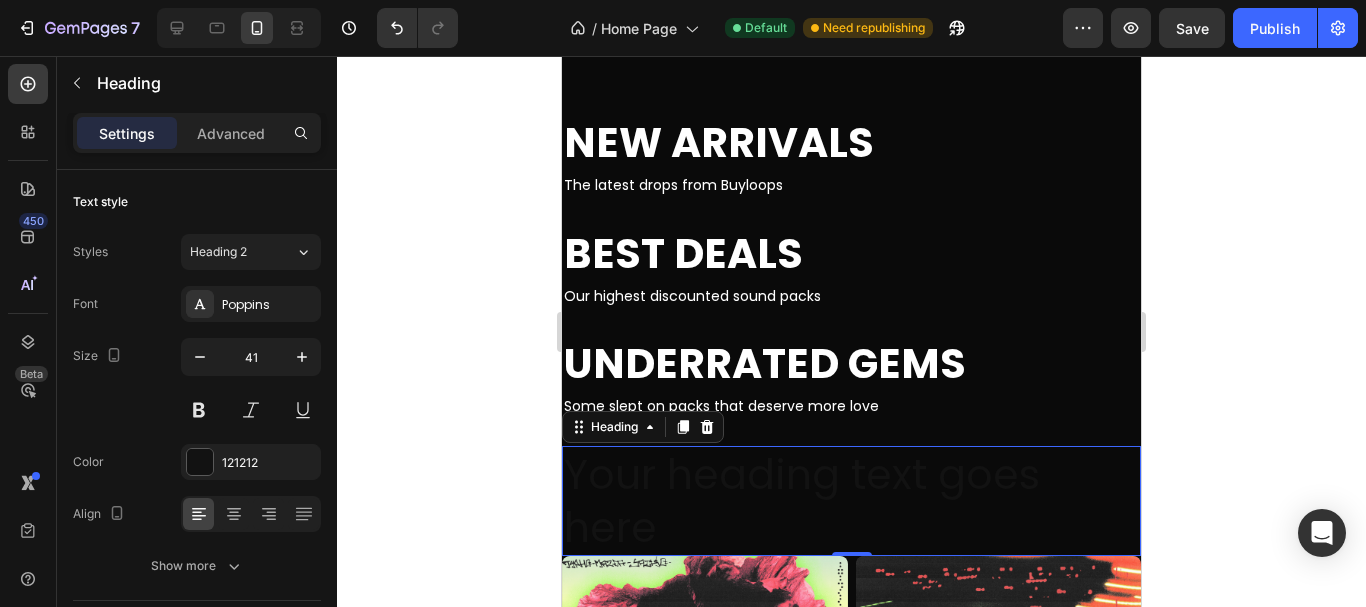 scroll, scrollTop: 1426, scrollLeft: 0, axis: vertical 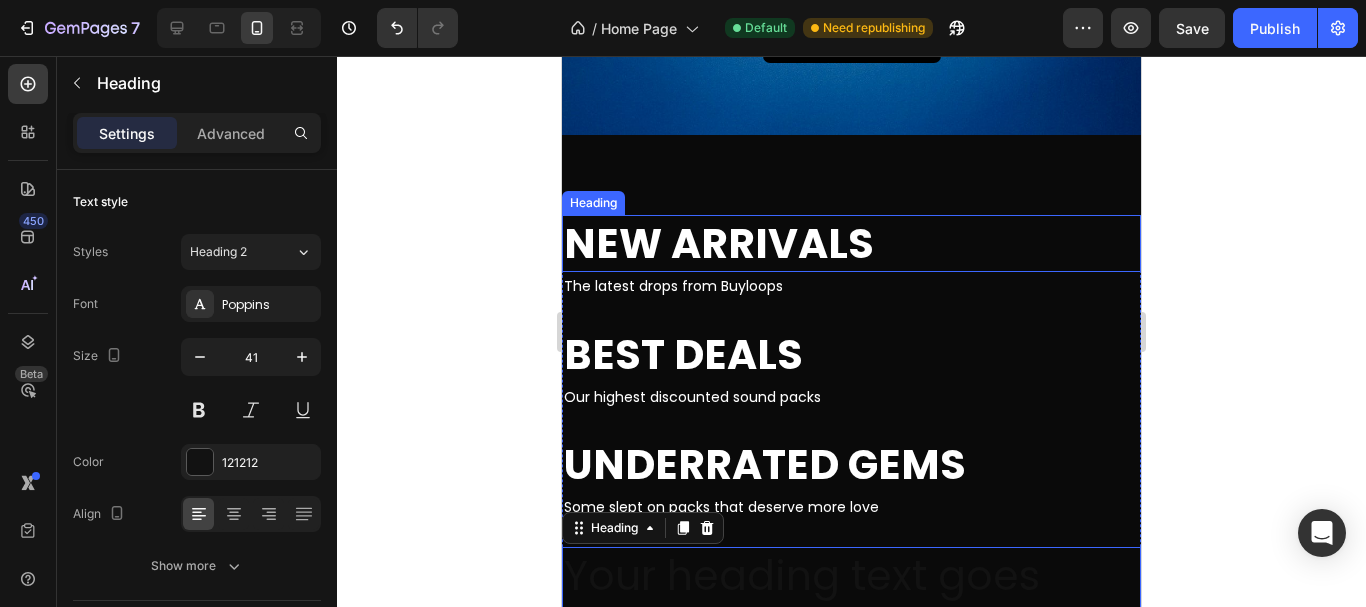 click on "New Arrivals" at bounding box center (719, 243) 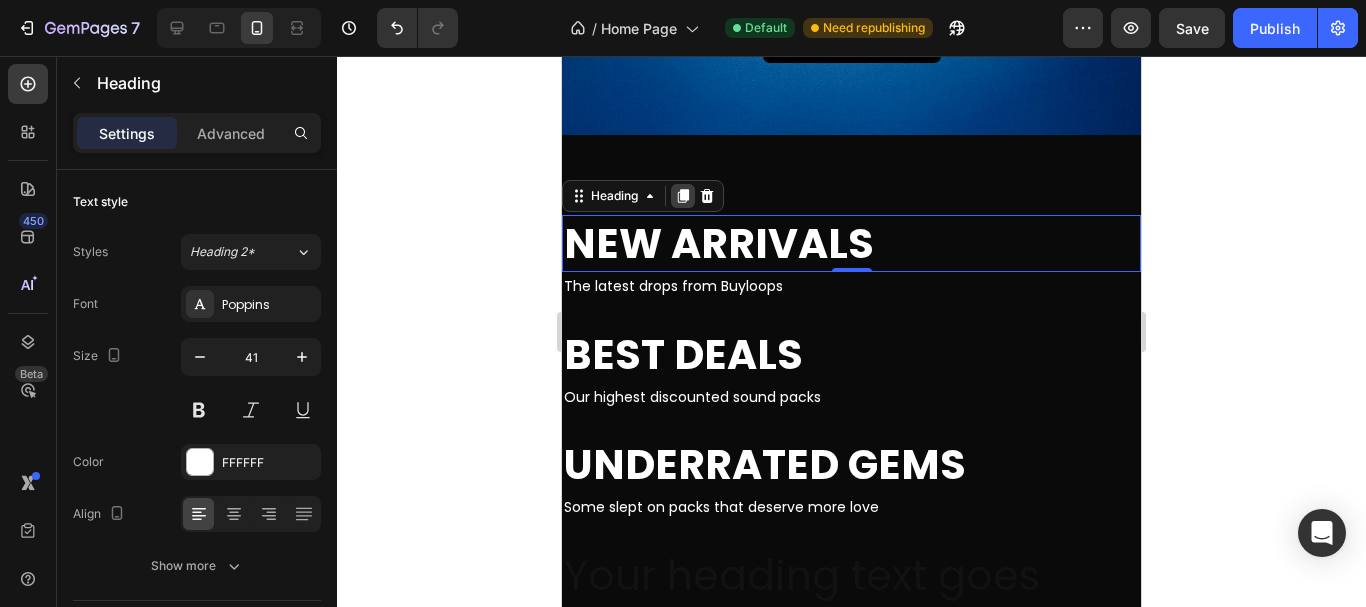 click 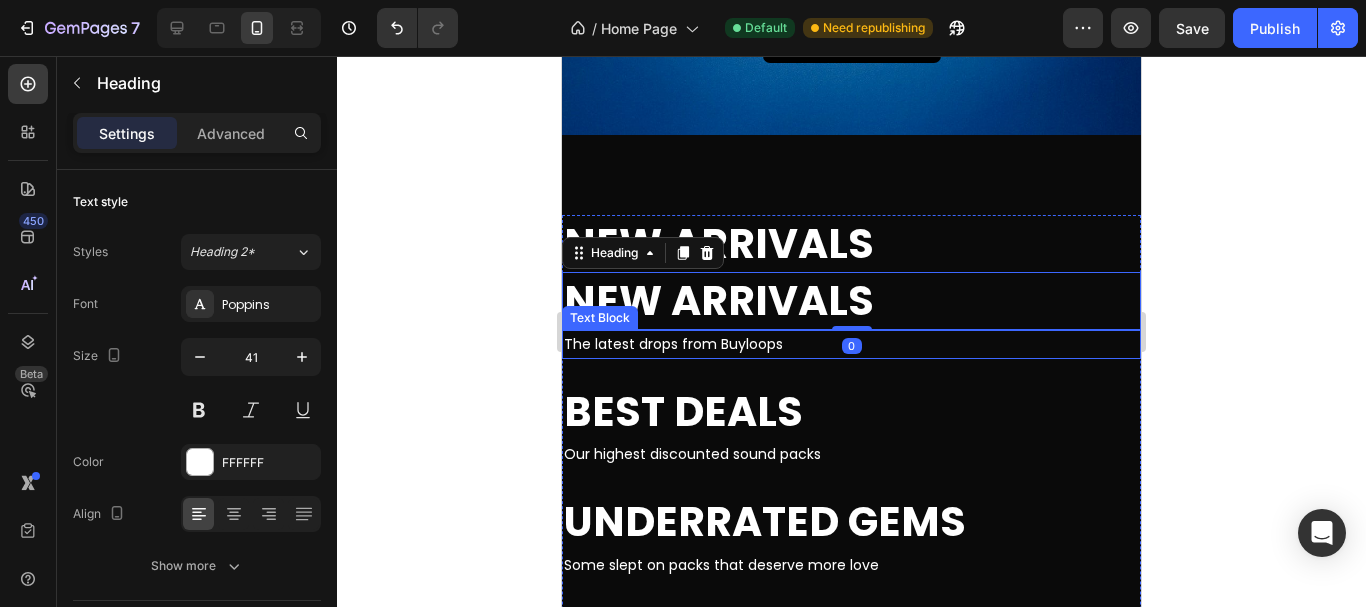 click on "The latest drops from Buyloops" at bounding box center [851, 344] 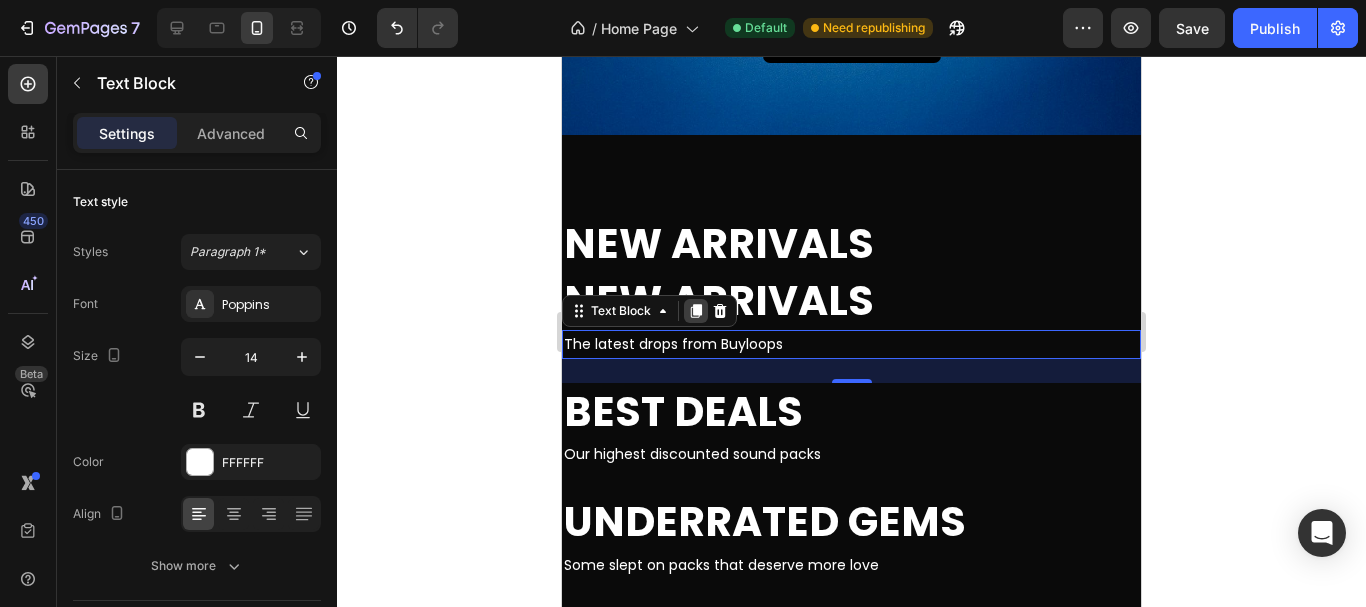 click at bounding box center (696, 311) 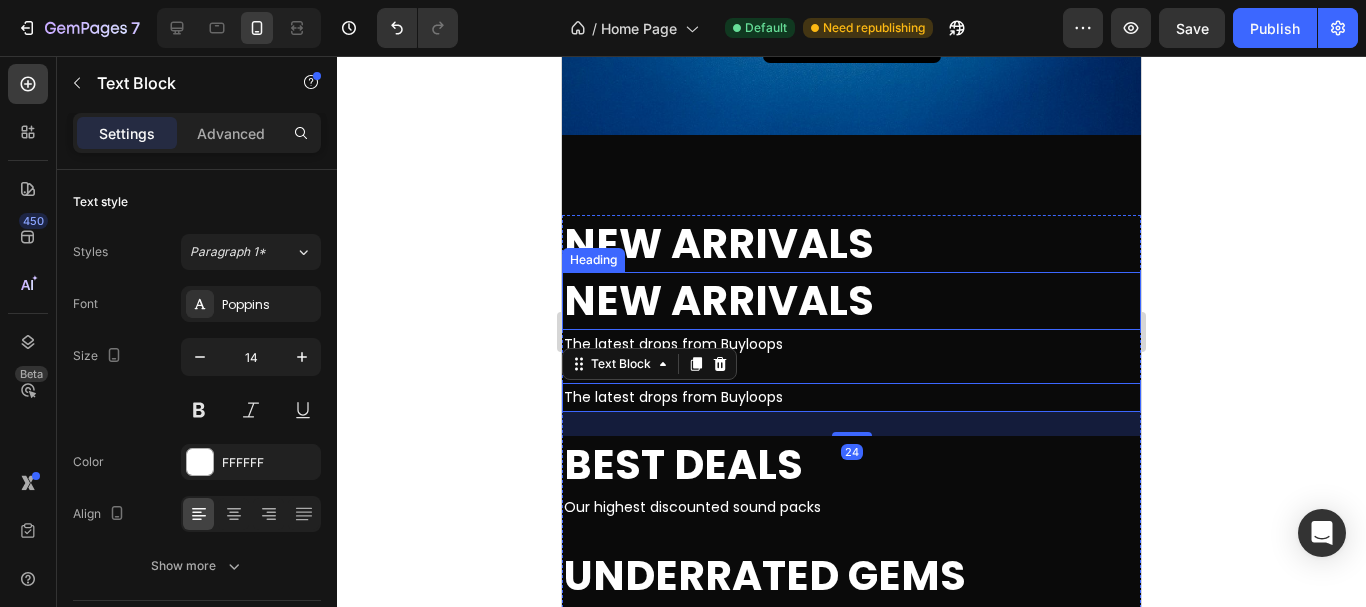 click on "New Arrivals" at bounding box center [719, 300] 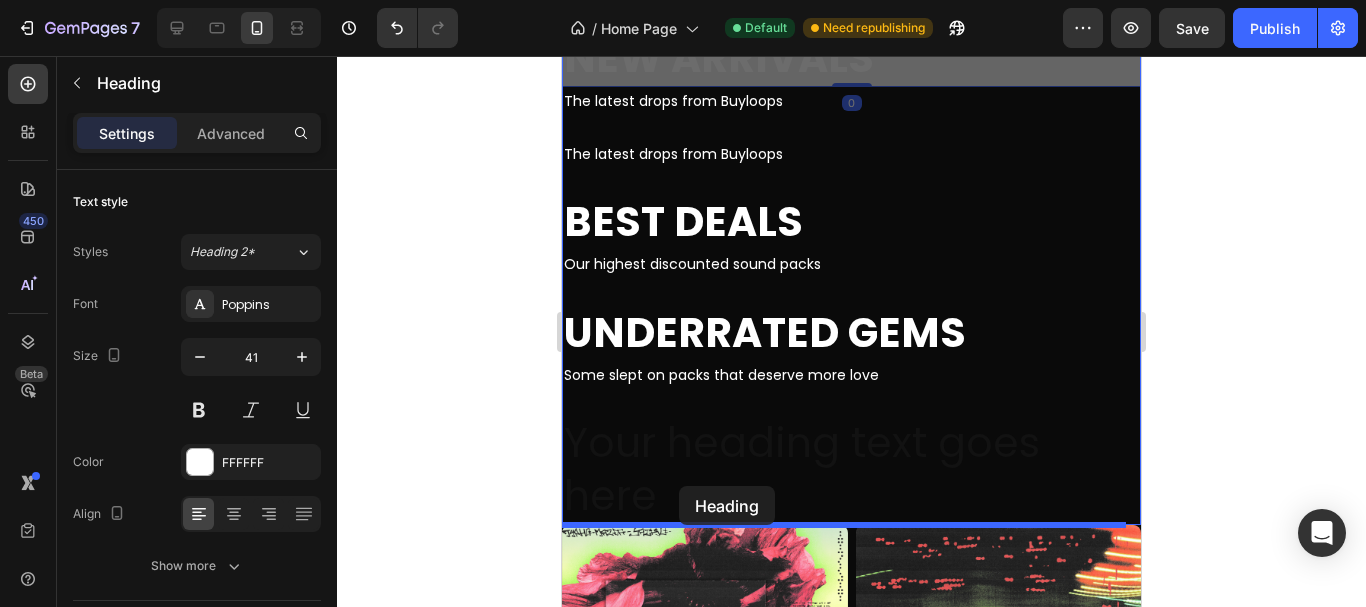 scroll, scrollTop: 1701, scrollLeft: 0, axis: vertical 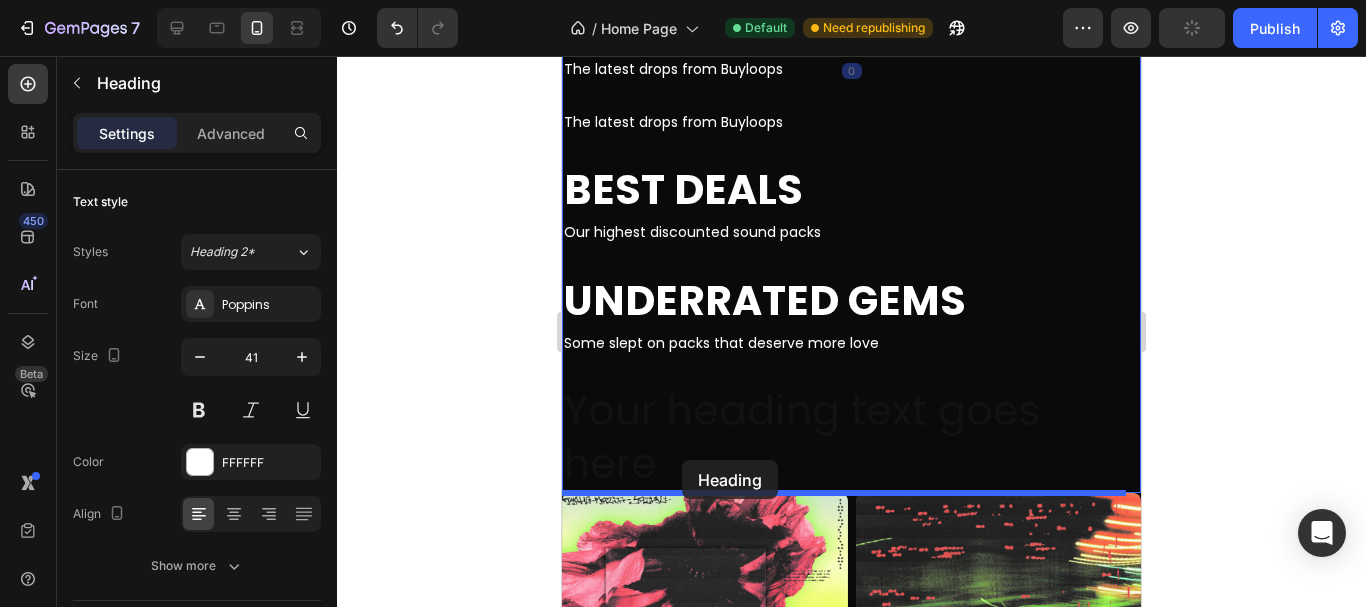 drag, startPoint x: 629, startPoint y: 257, endPoint x: 682, endPoint y: 460, distance: 209.80467 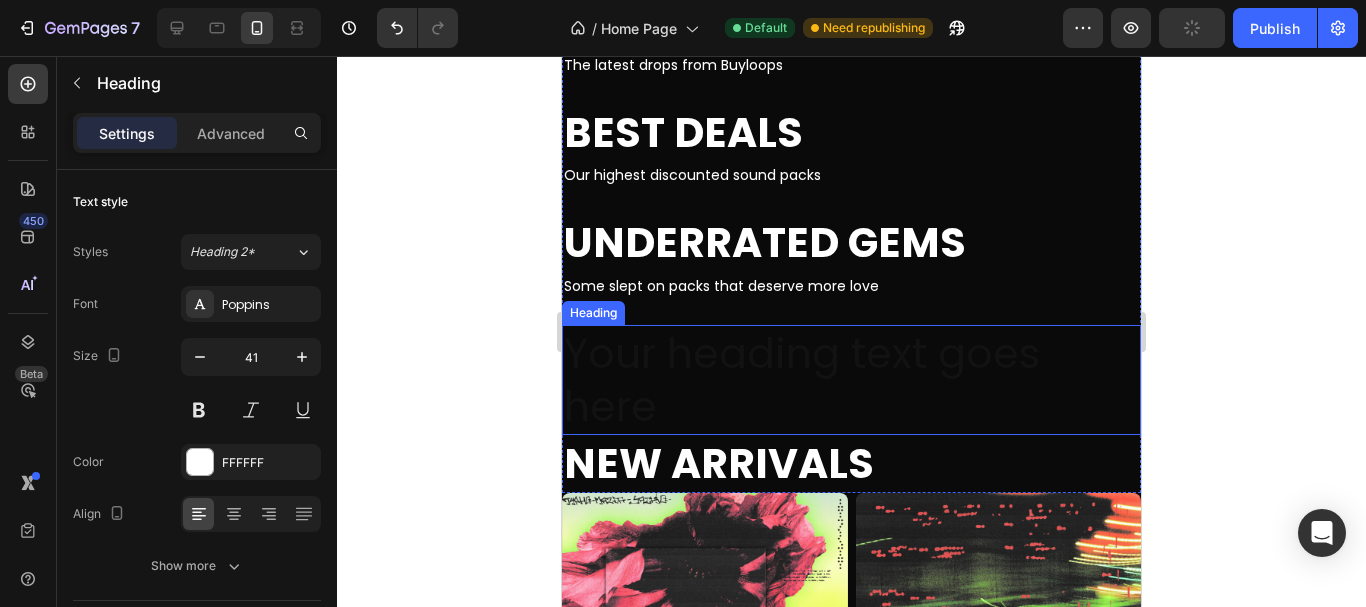 scroll, scrollTop: 1643, scrollLeft: 0, axis: vertical 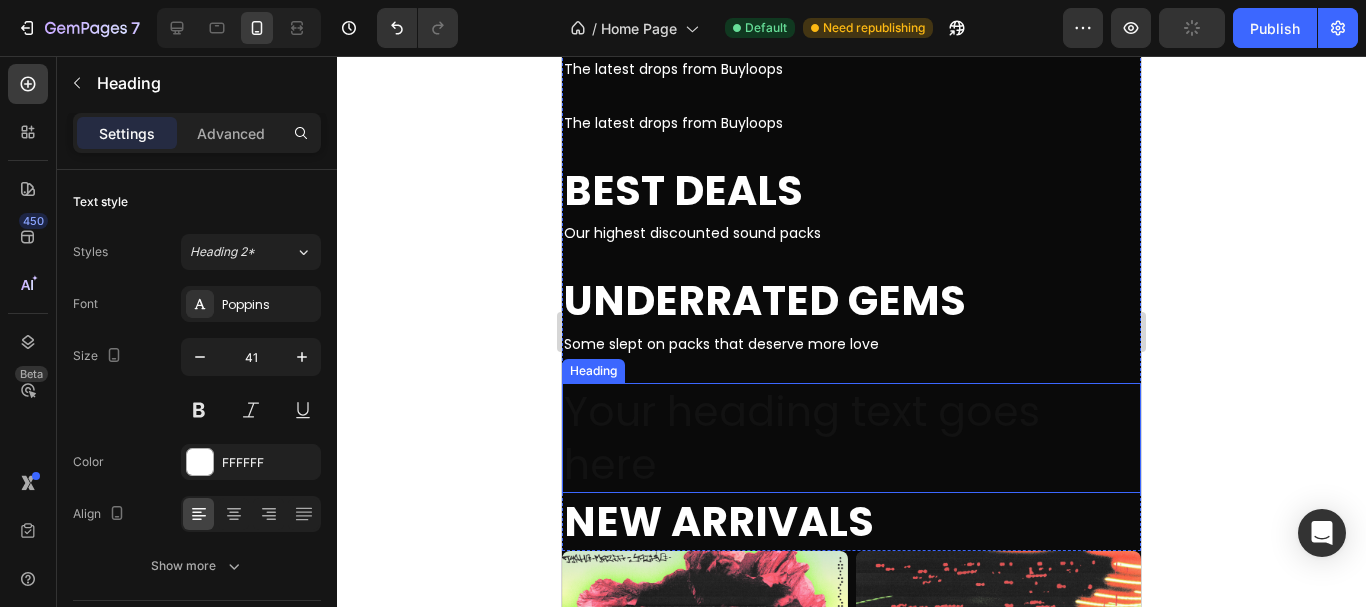 click on "Your heading text goes here" at bounding box center (851, 438) 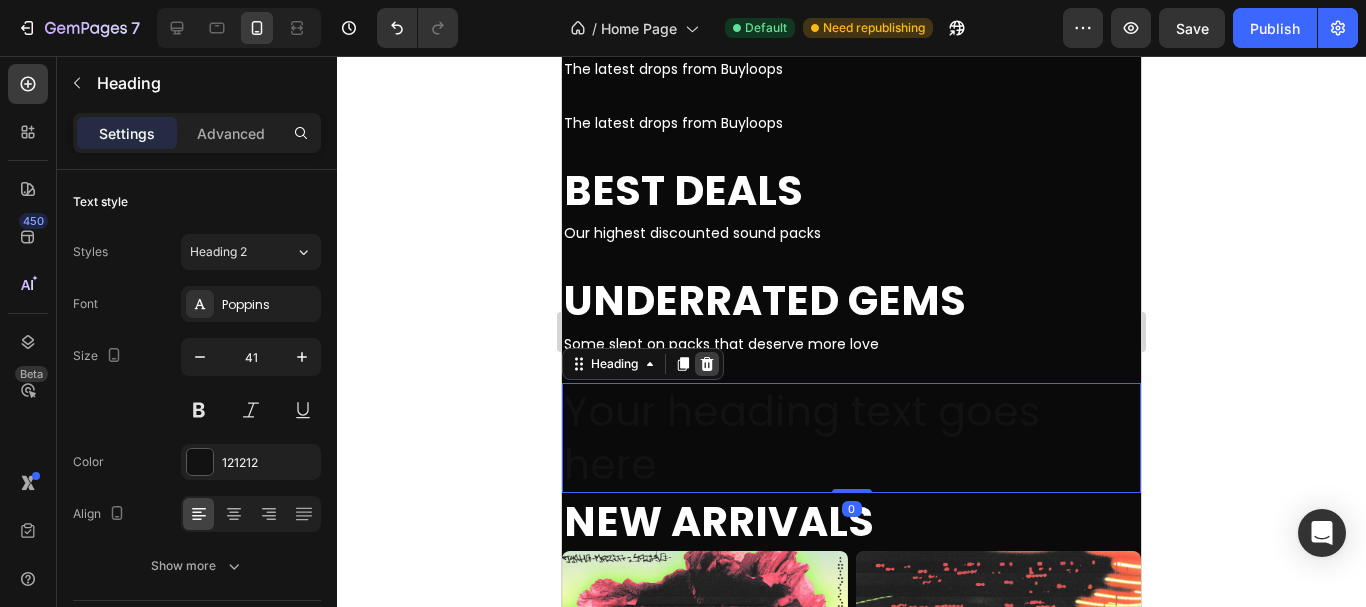 click 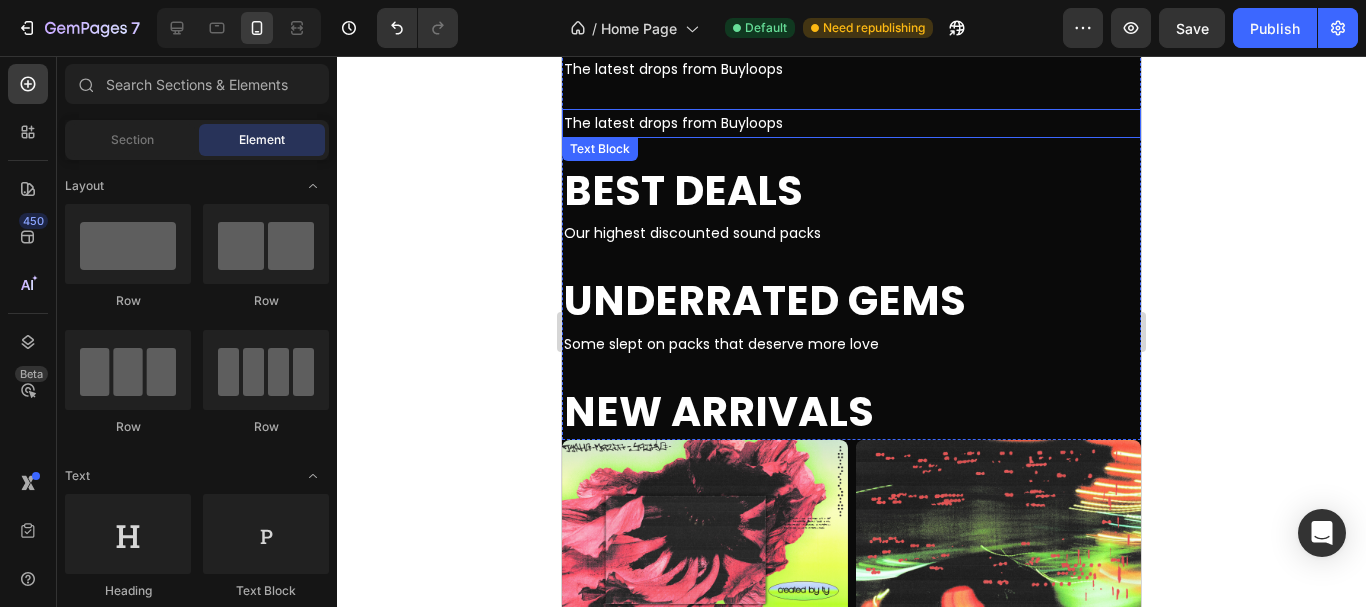 click on "The latest drops from Buyloops" at bounding box center [851, 123] 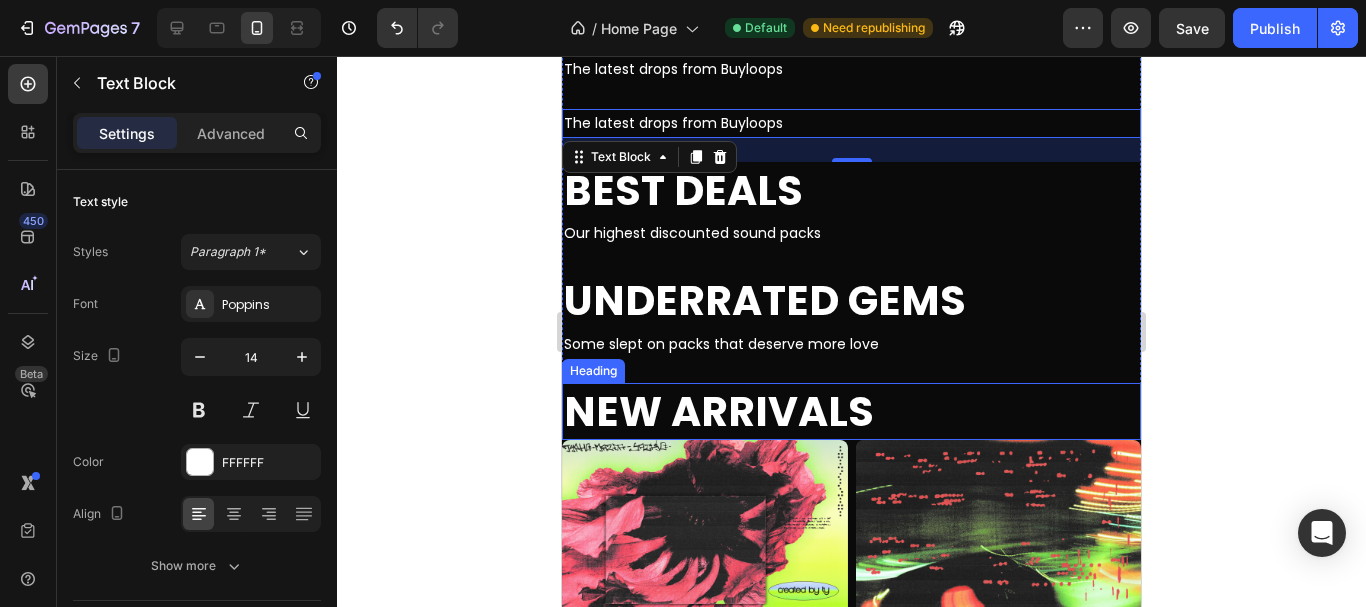 drag, startPoint x: 691, startPoint y: 161, endPoint x: 727, endPoint y: 412, distance: 253.56853 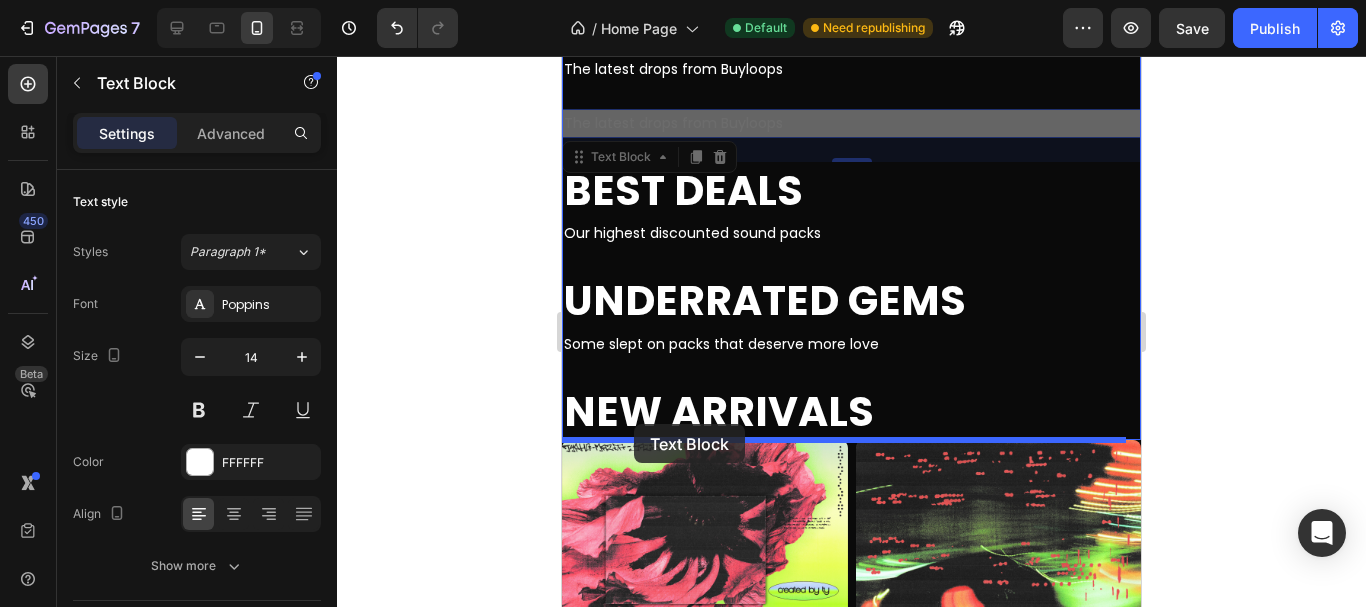 drag, startPoint x: 609, startPoint y: 148, endPoint x: 634, endPoint y: 424, distance: 277.12994 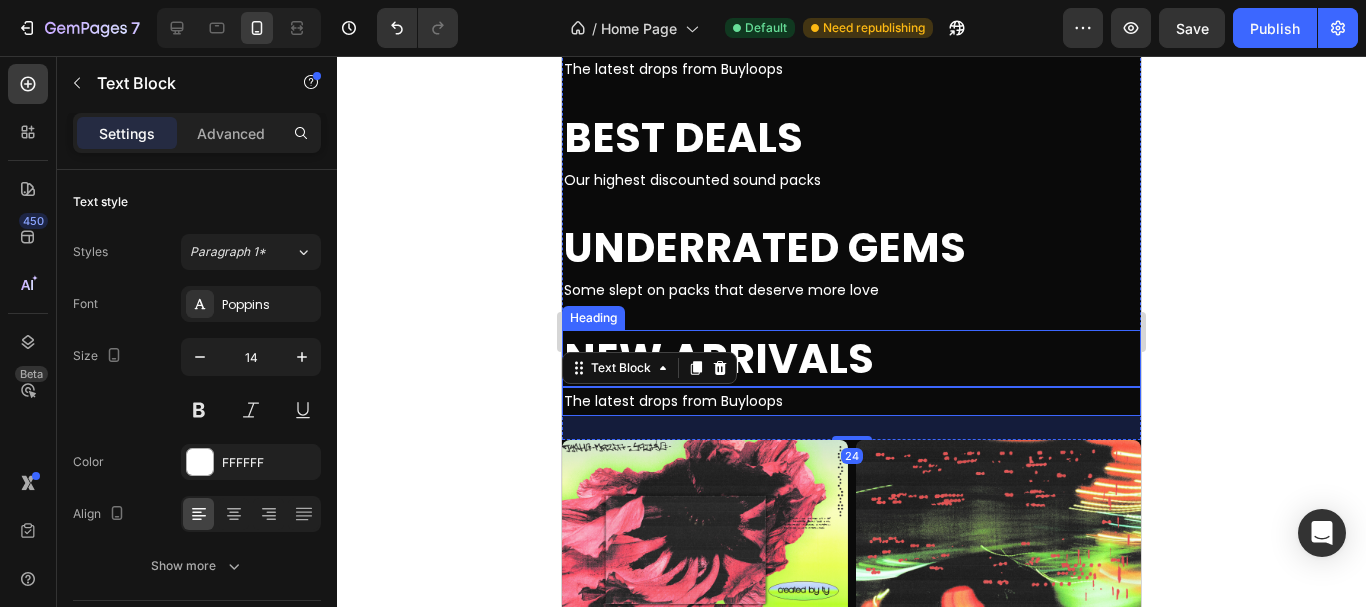 click on "New Arrivals" at bounding box center [719, 358] 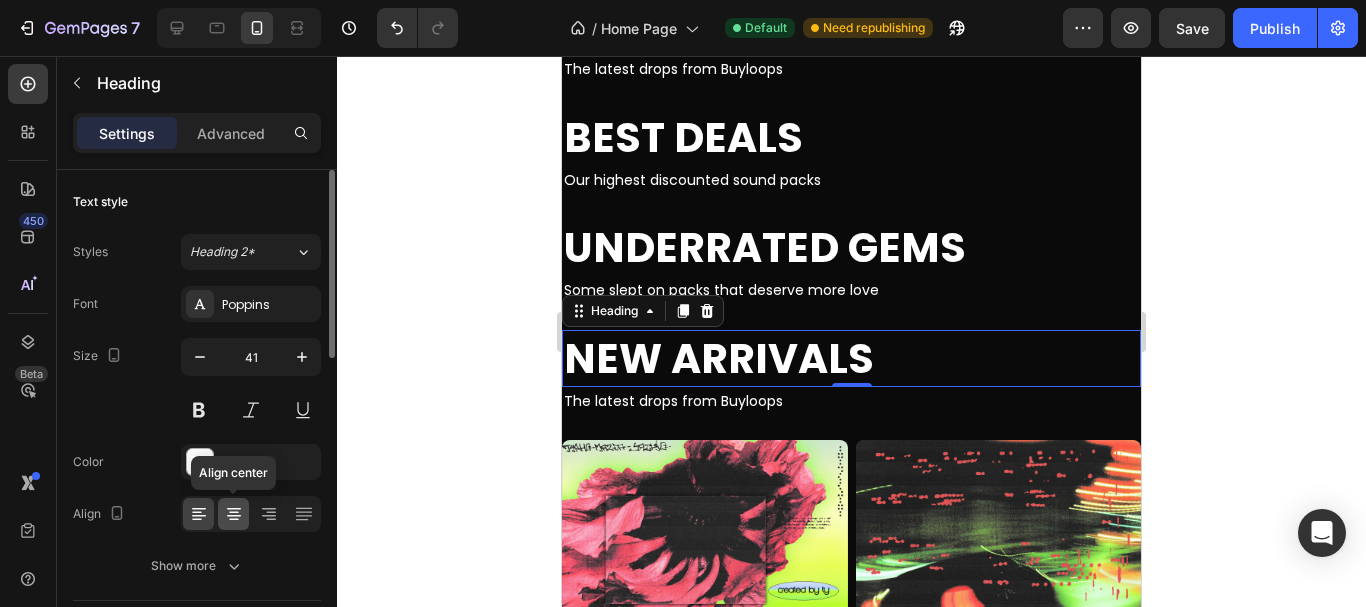 click 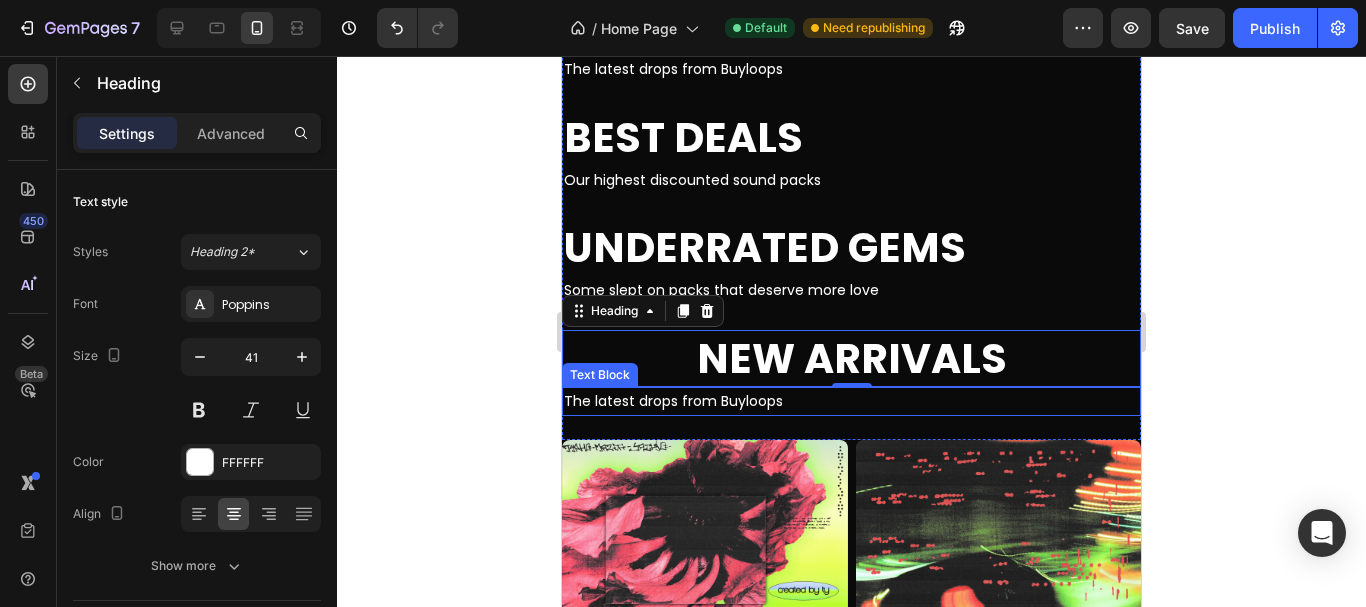 click on "The latest drops from Buyloops" at bounding box center [851, 401] 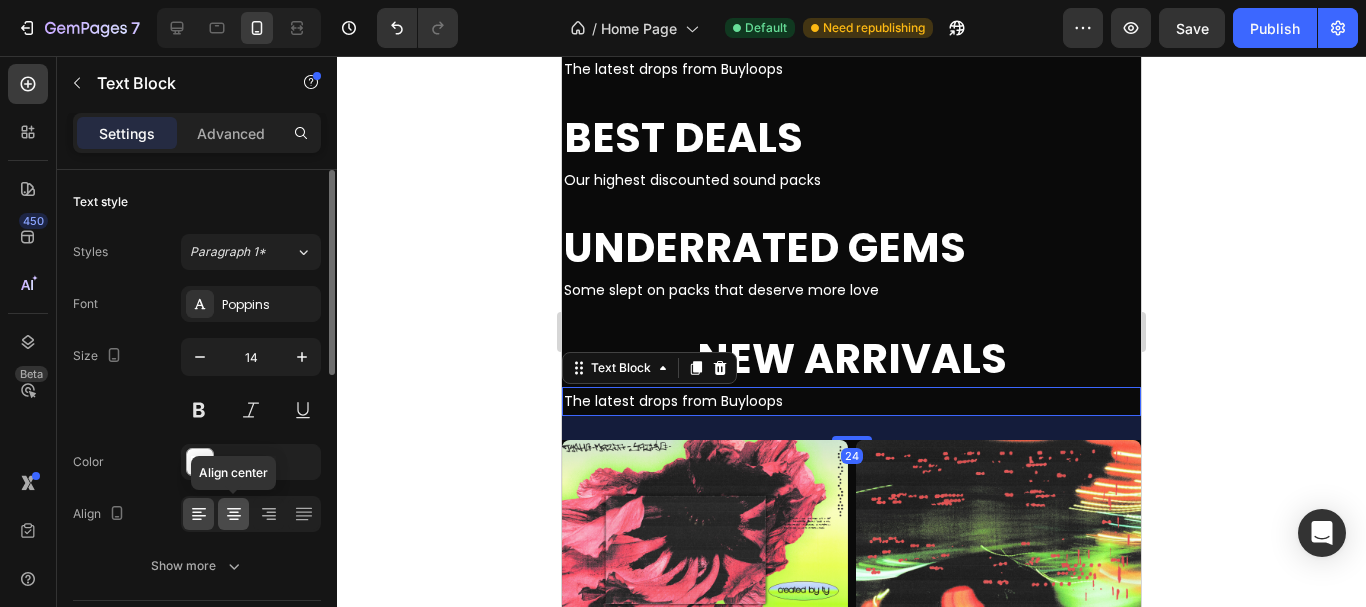 click 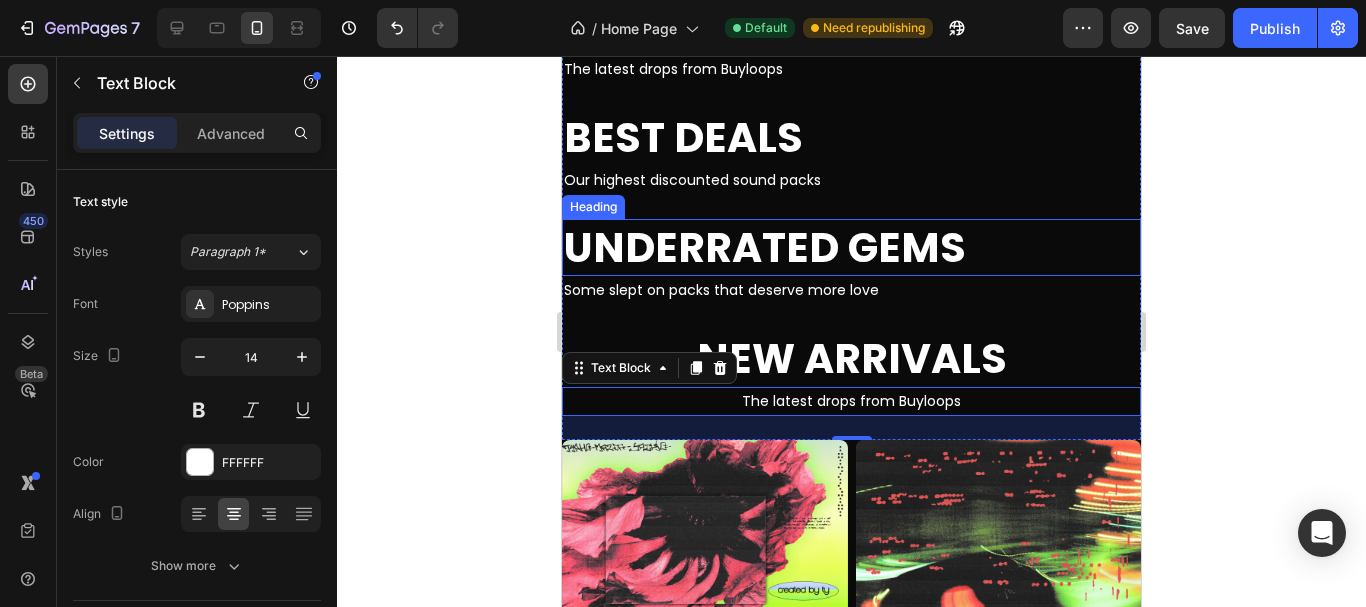 scroll, scrollTop: 1347, scrollLeft: 0, axis: vertical 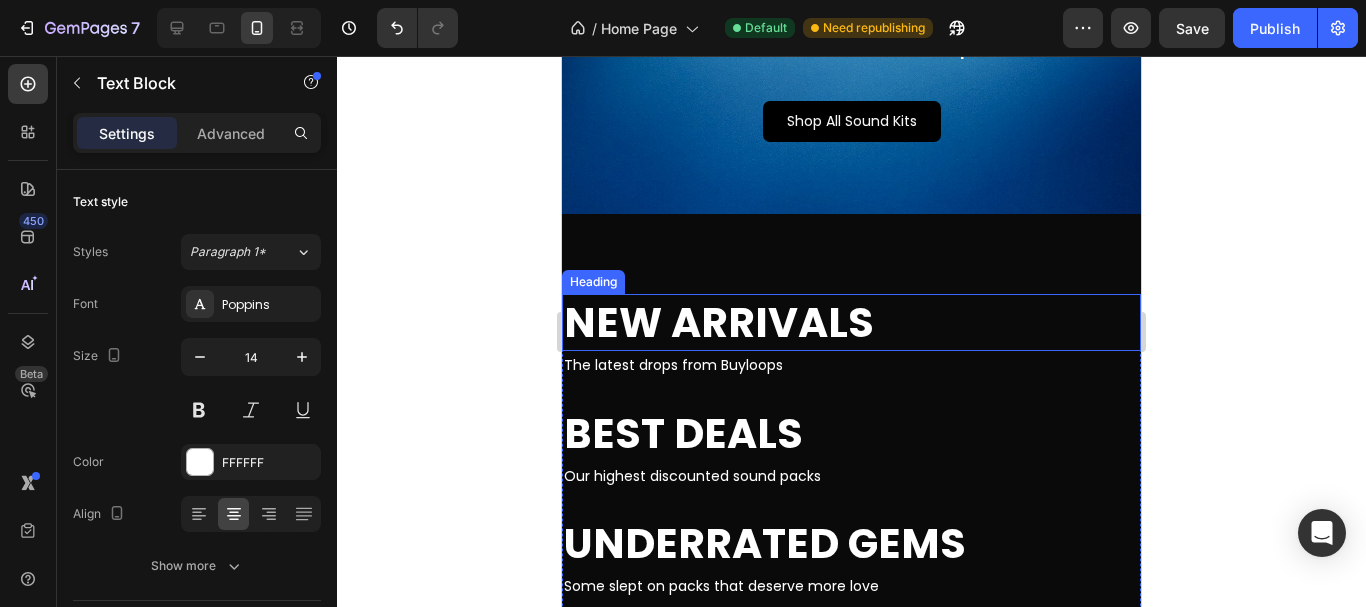 click on "New Arrivals" at bounding box center (719, 322) 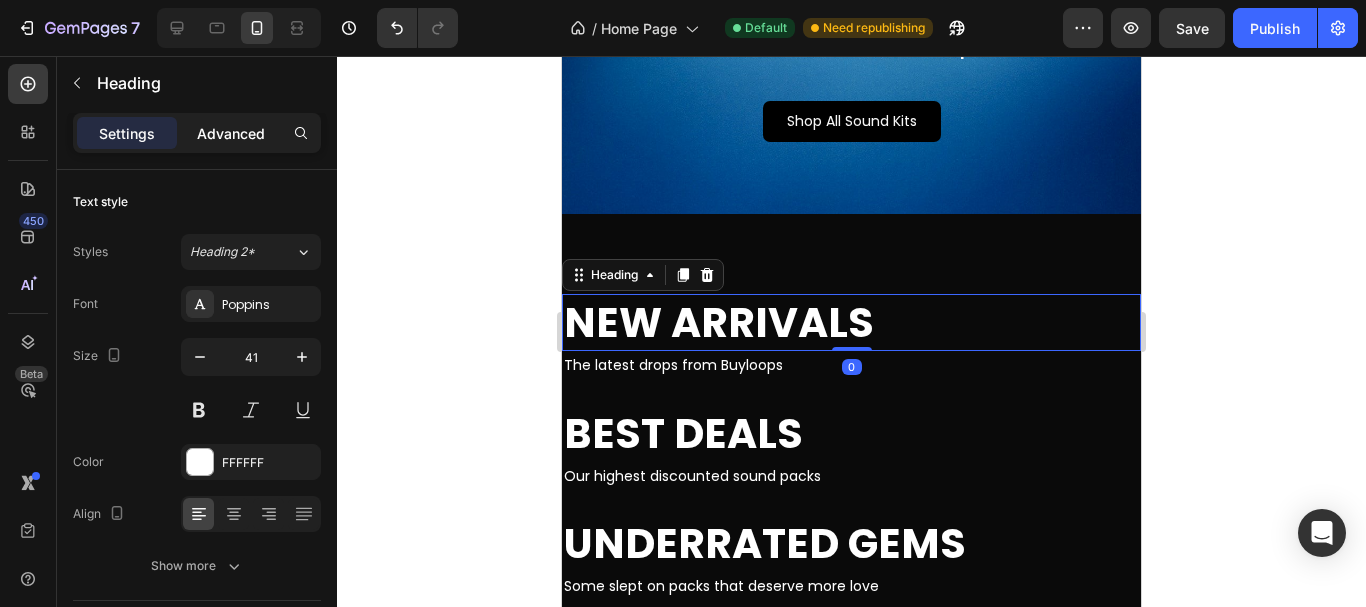 click on "Advanced" at bounding box center [231, 133] 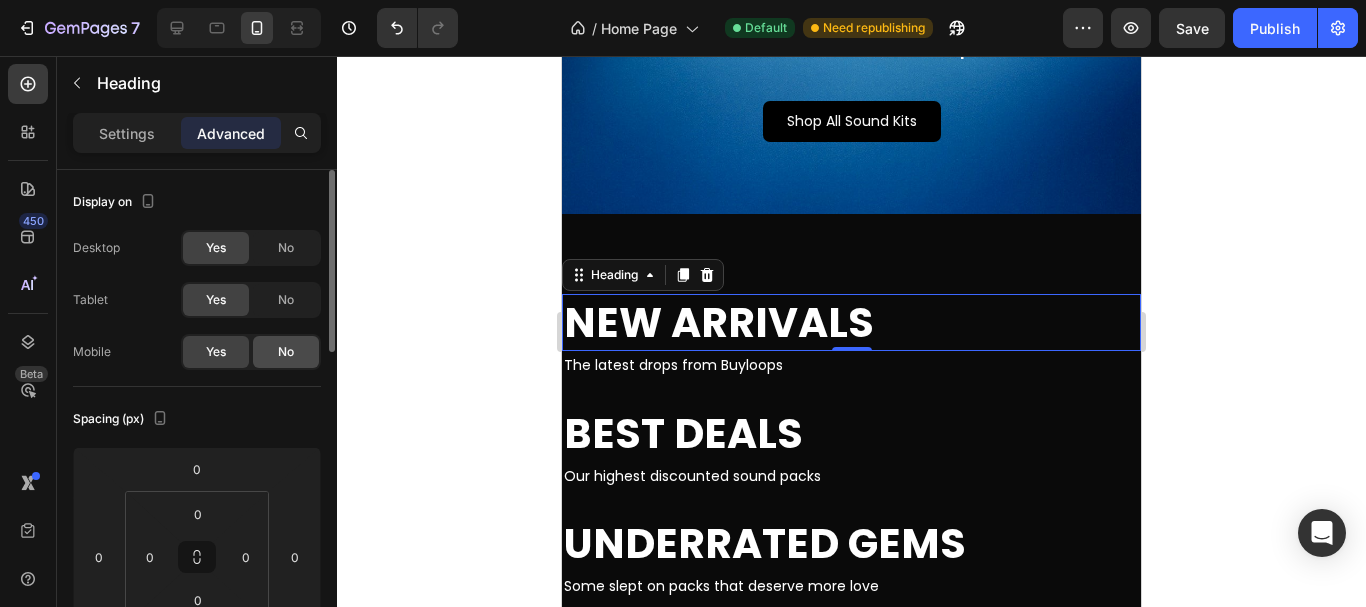 click on "No" 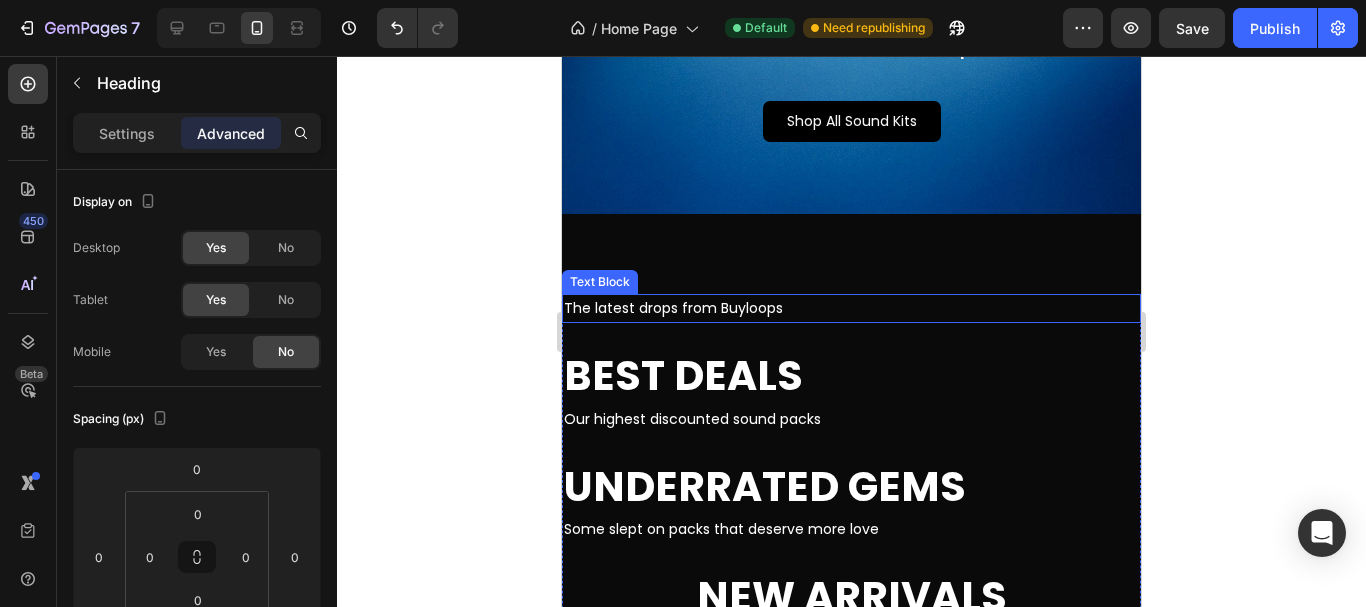 click on "The latest drops from Buyloops" at bounding box center [851, 308] 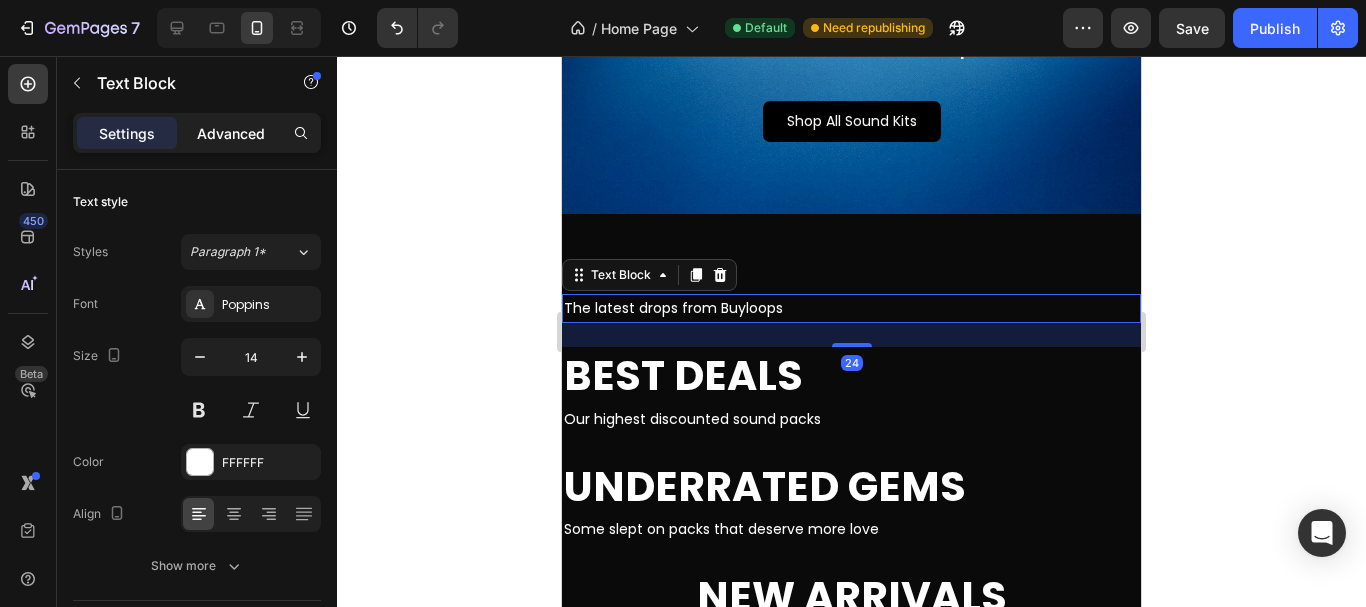 click on "Advanced" 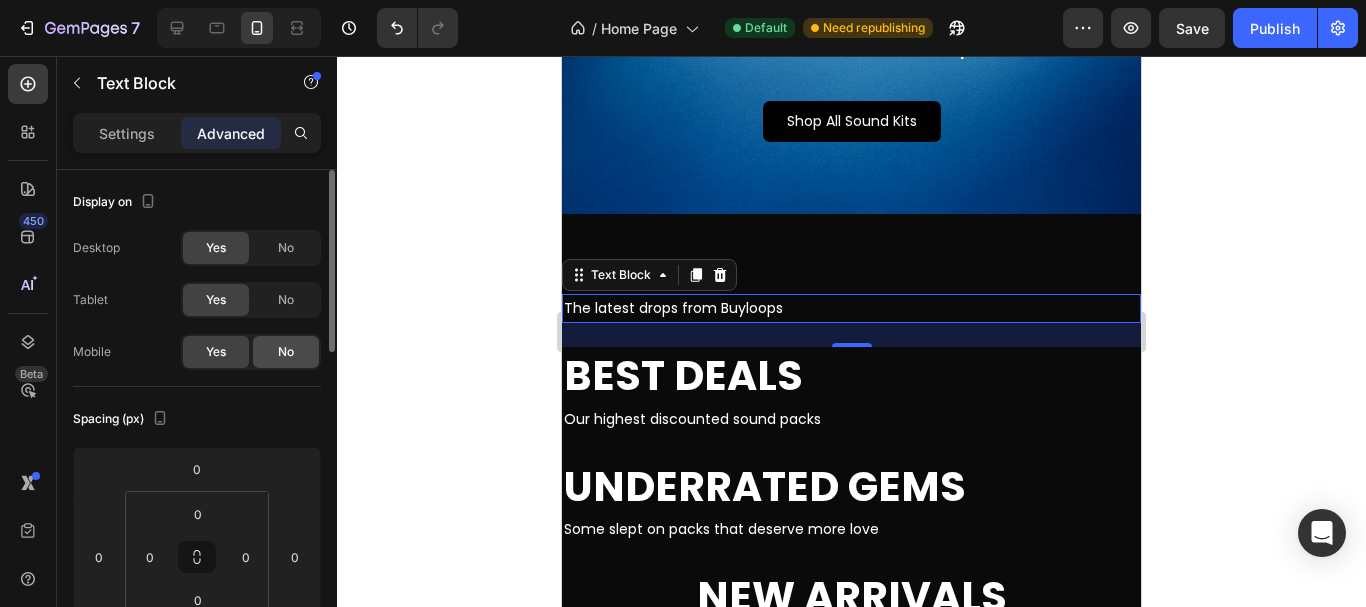 click on "No" 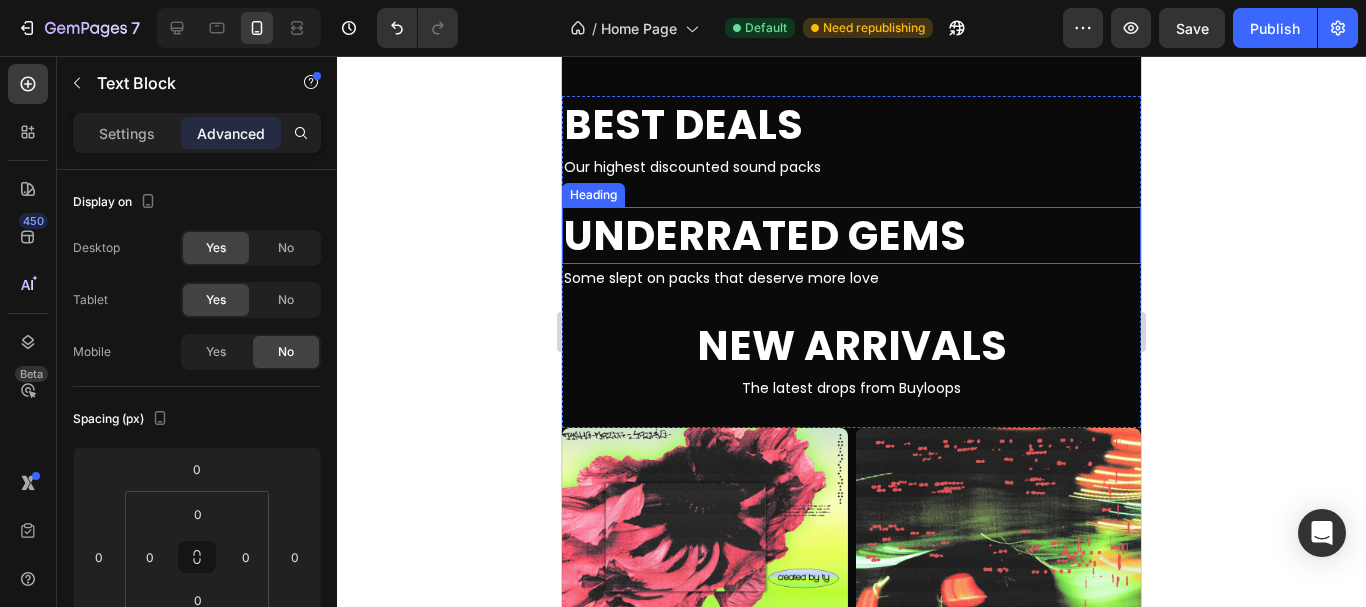 scroll, scrollTop: 1540, scrollLeft: 0, axis: vertical 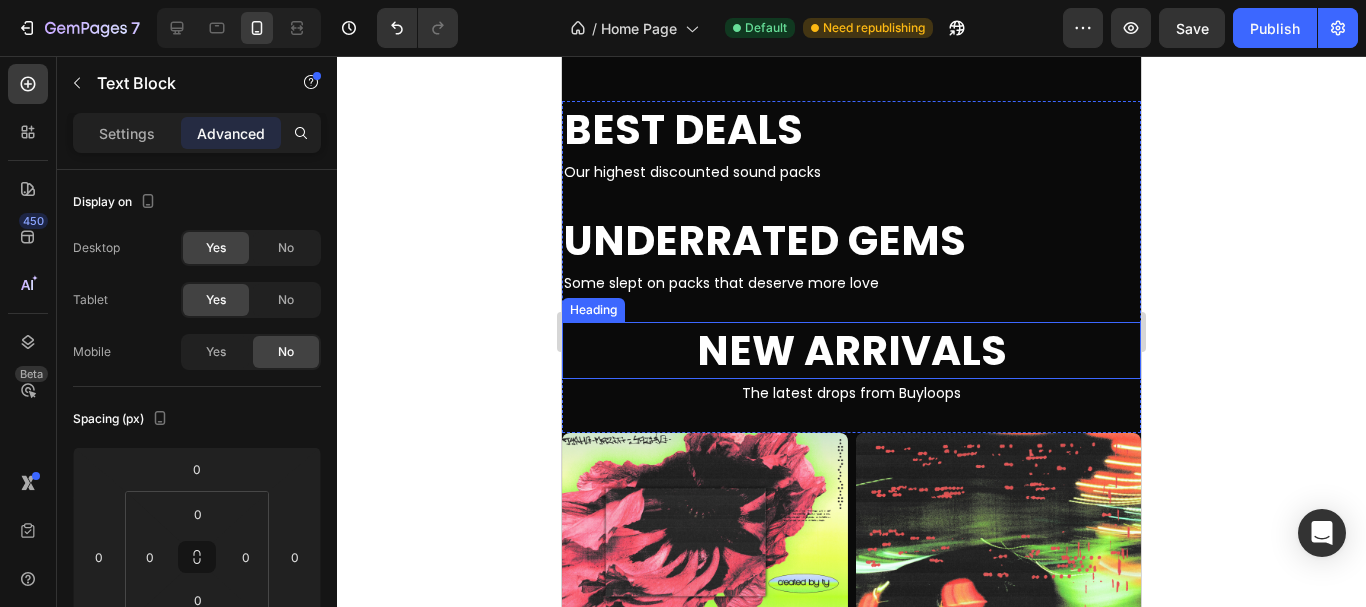 click on "New Arrivals" at bounding box center [852, 350] 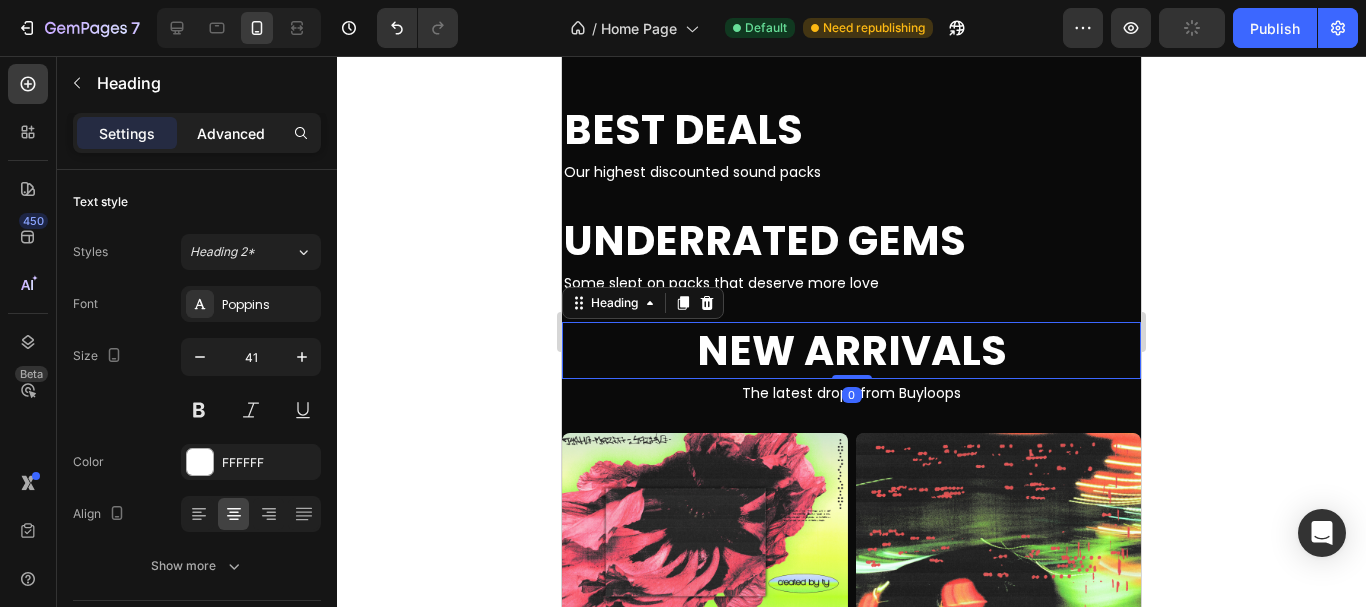 click on "Advanced" at bounding box center [231, 133] 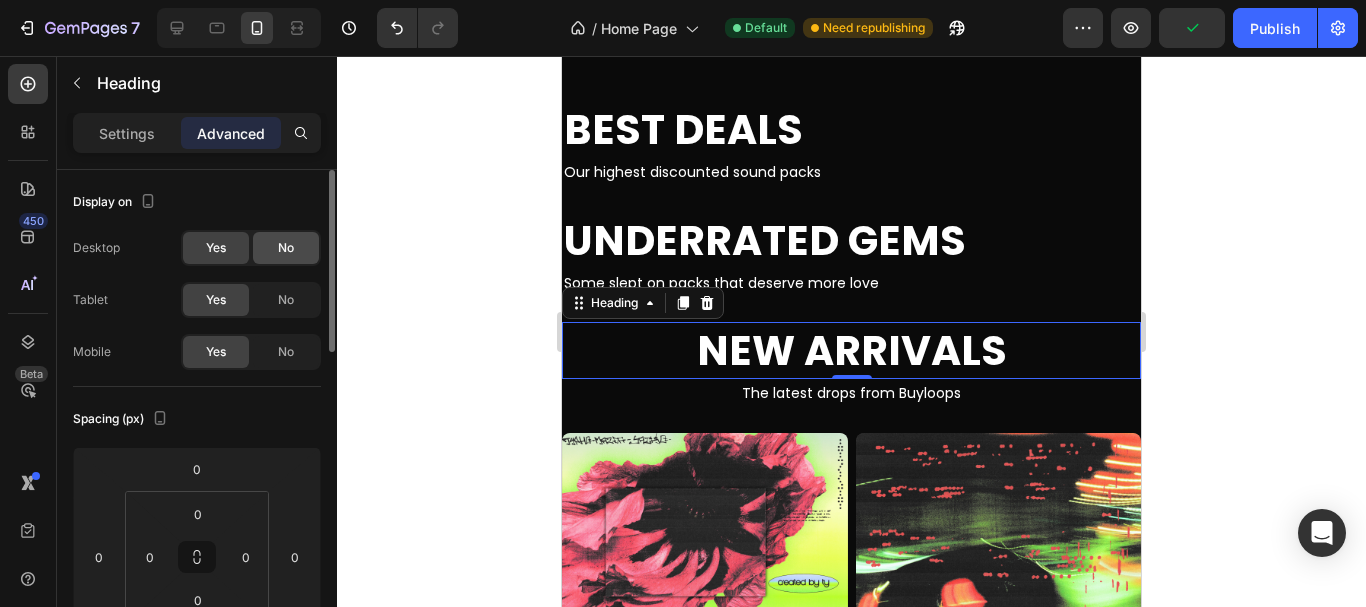 click on "No" 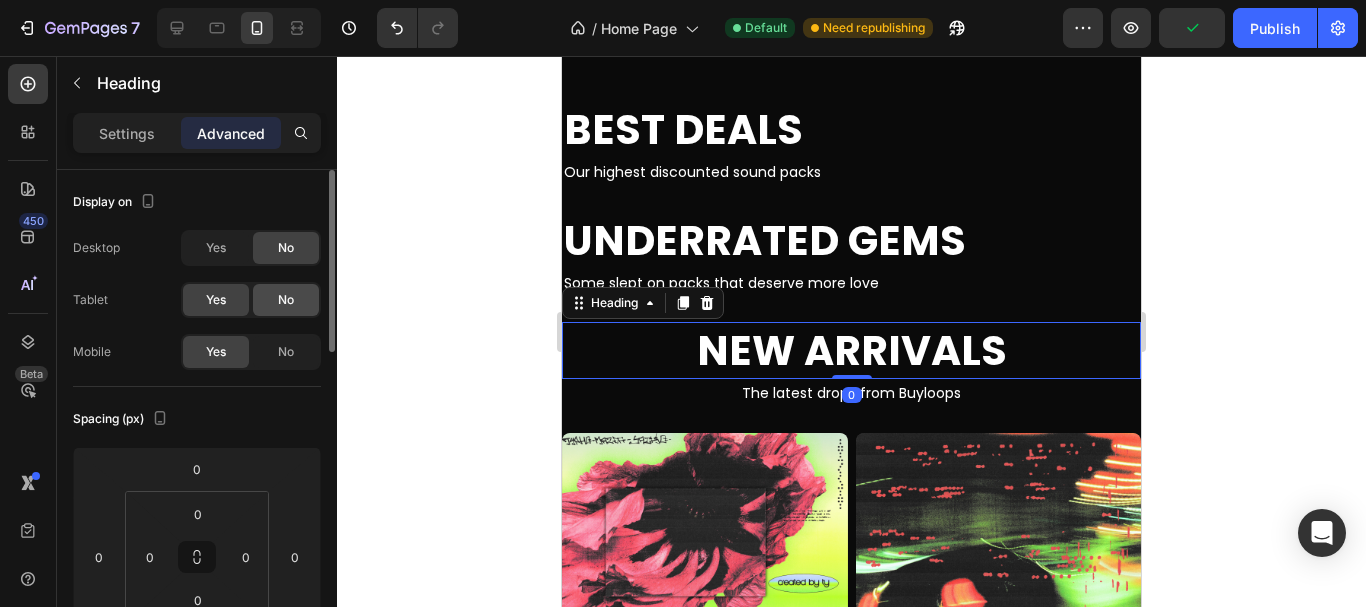 click on "No" 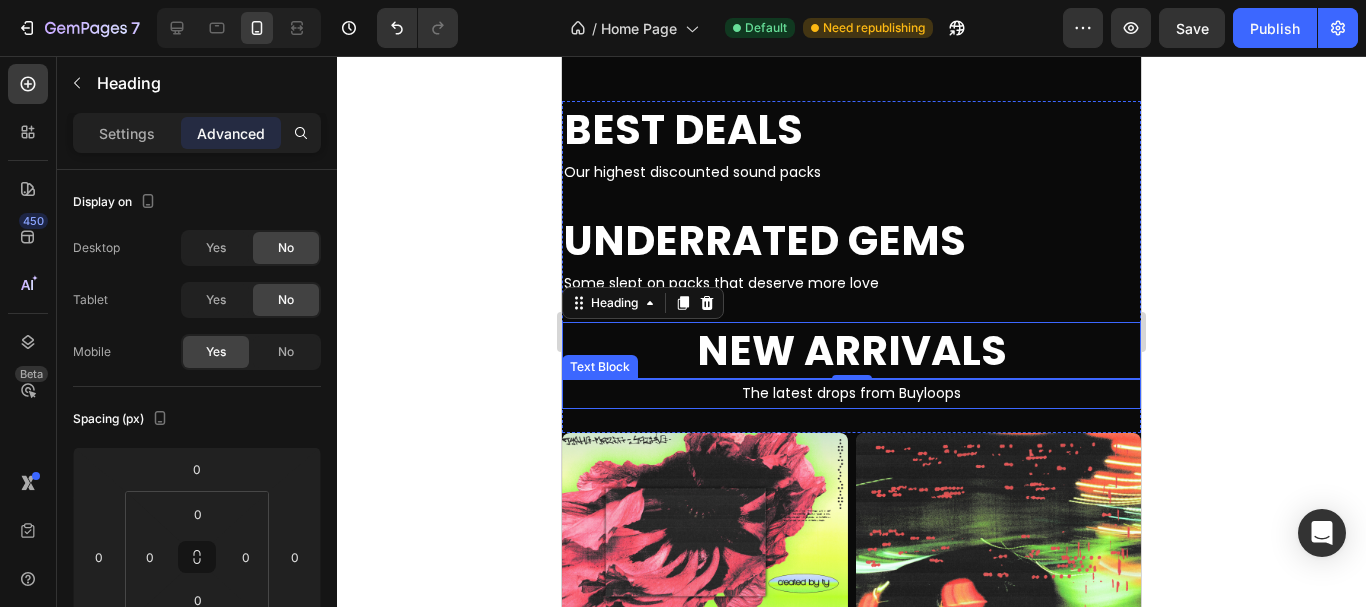 click on "The latest drops from Buyloops" at bounding box center [851, 393] 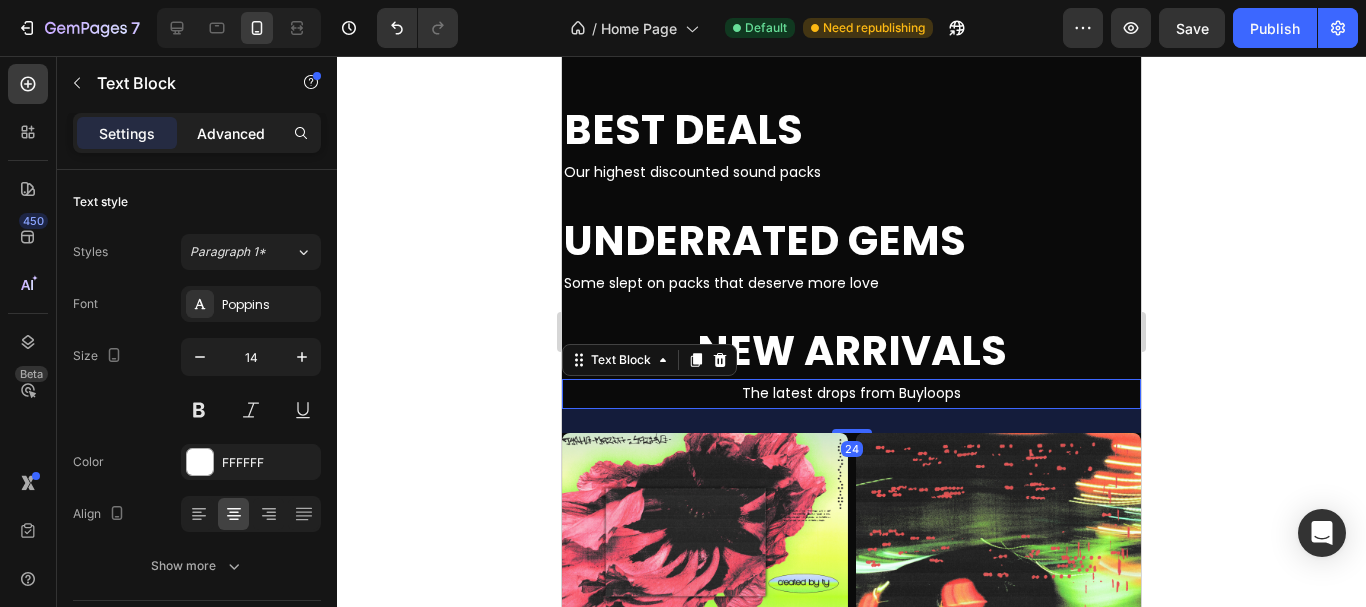 click on "Advanced" at bounding box center (231, 133) 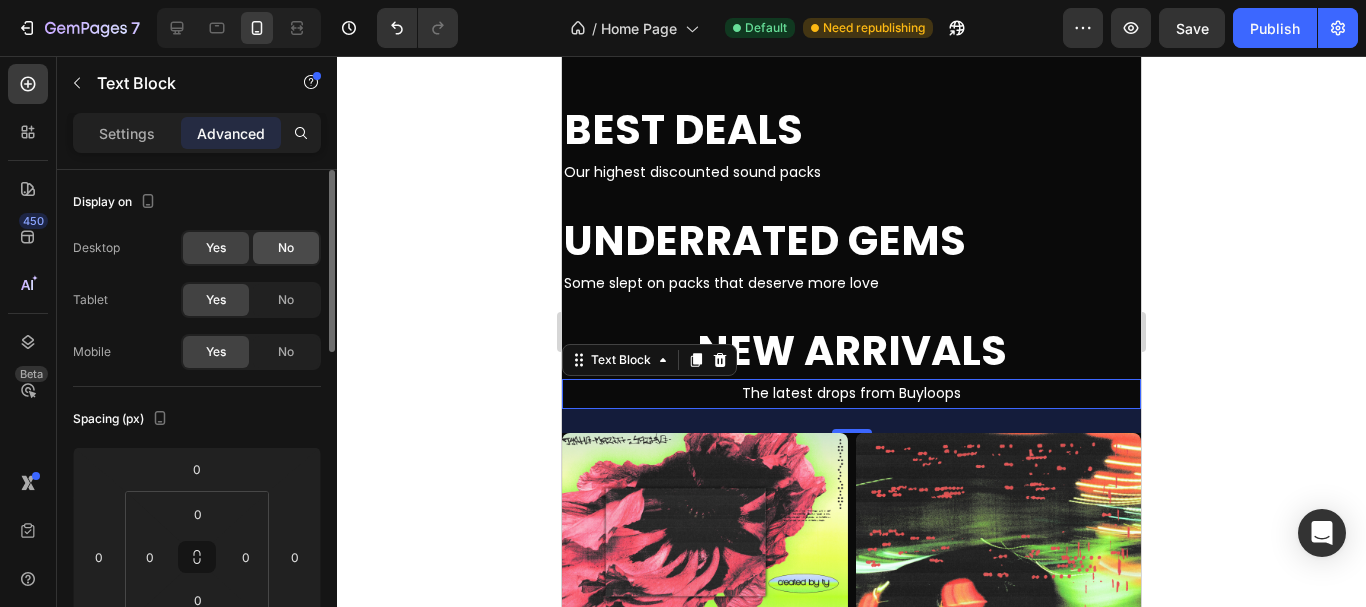 click on "No" 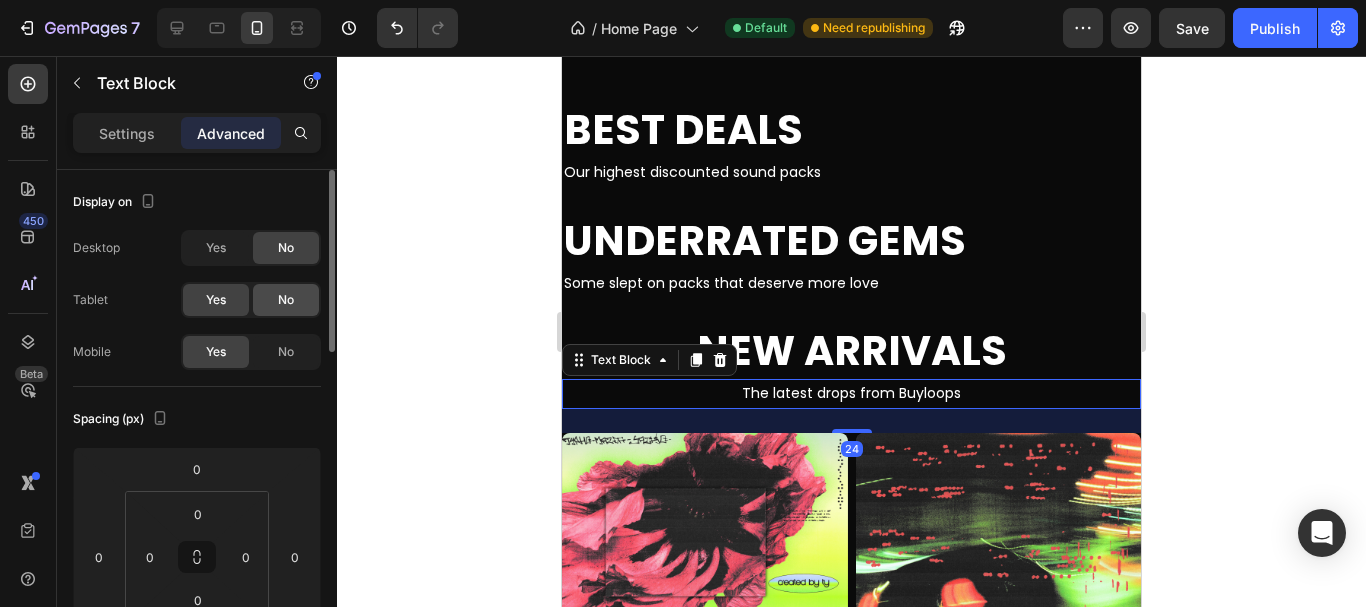 click on "No" 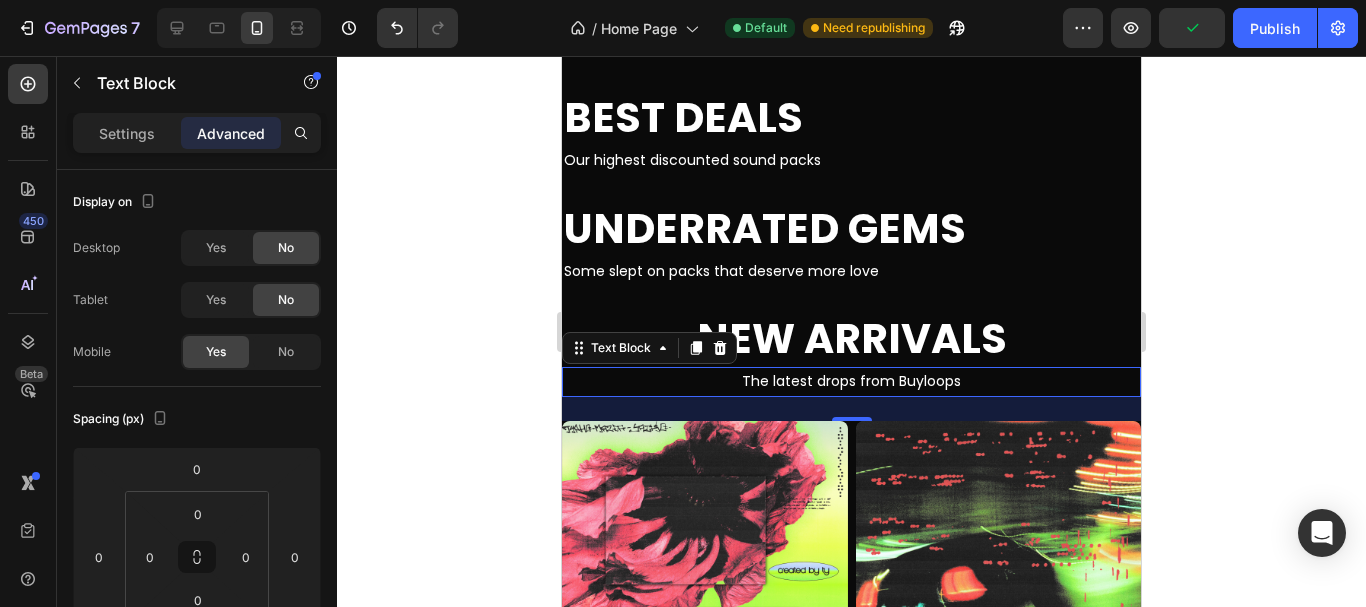 scroll, scrollTop: 1551, scrollLeft: 0, axis: vertical 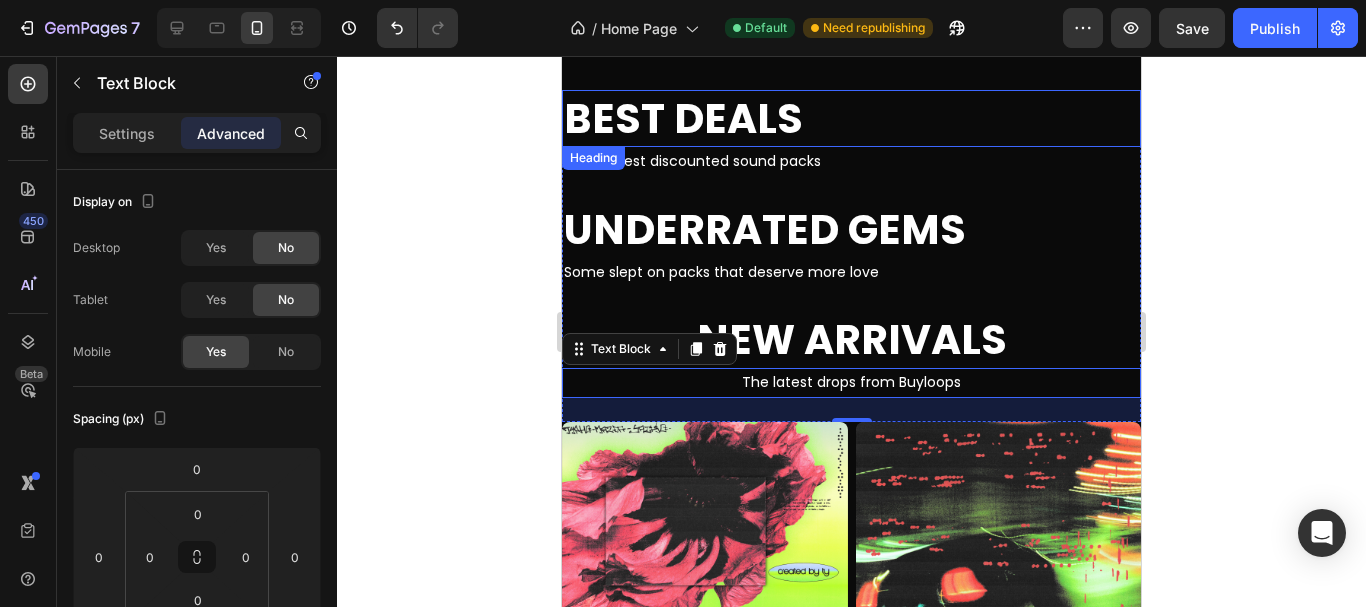 click on "Best Deals" at bounding box center (851, 118) 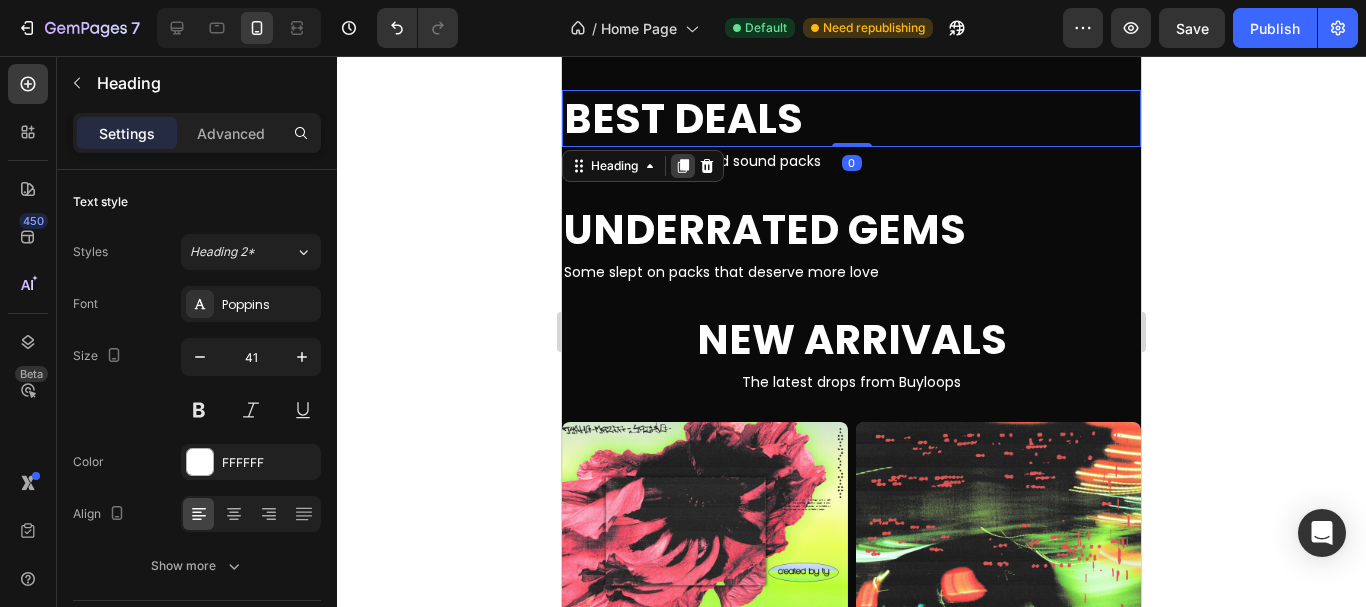 click 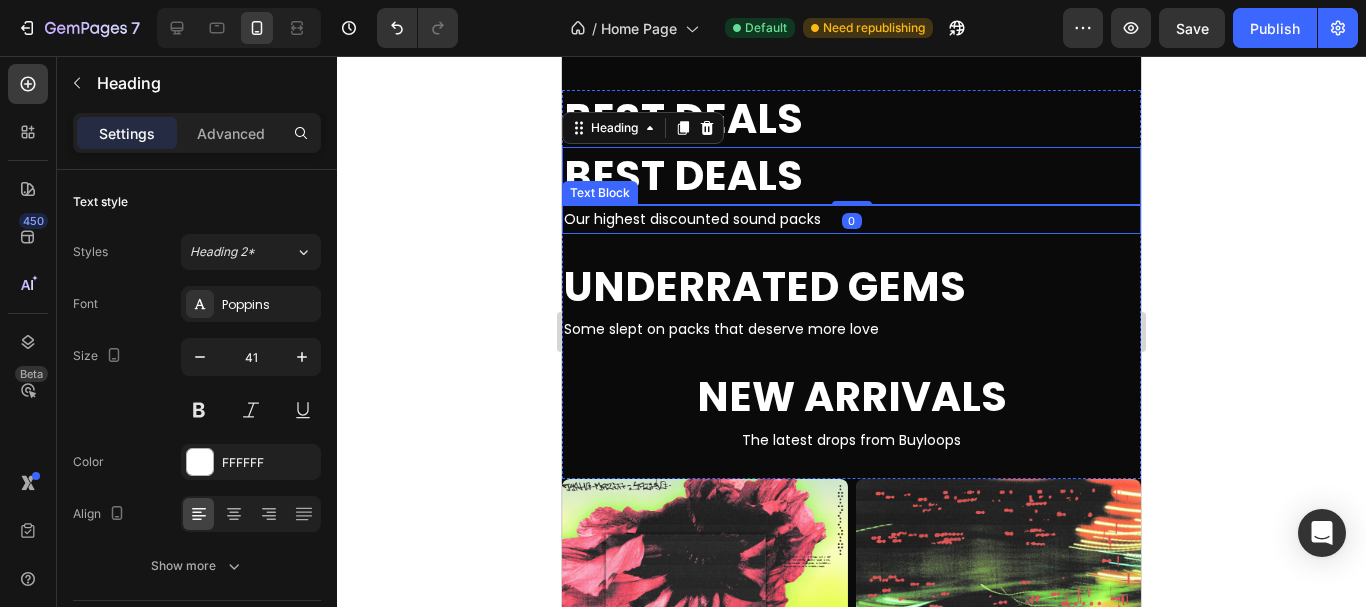 click on "Our highest discounted sound packs" at bounding box center [851, 219] 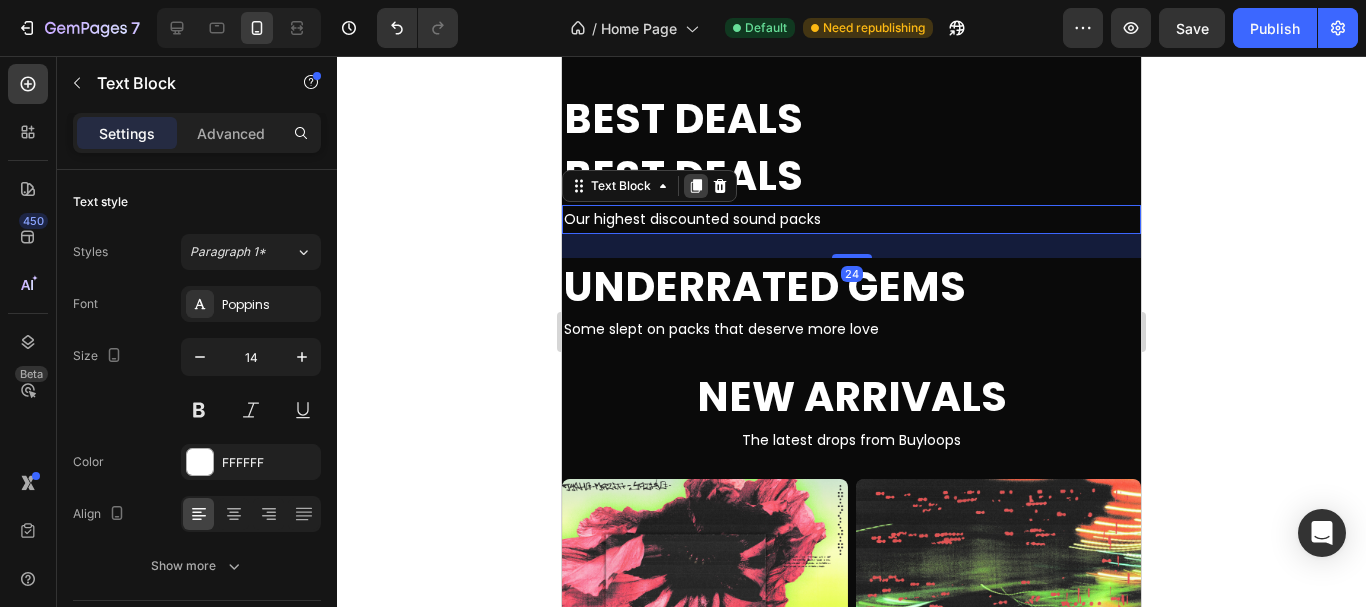 click 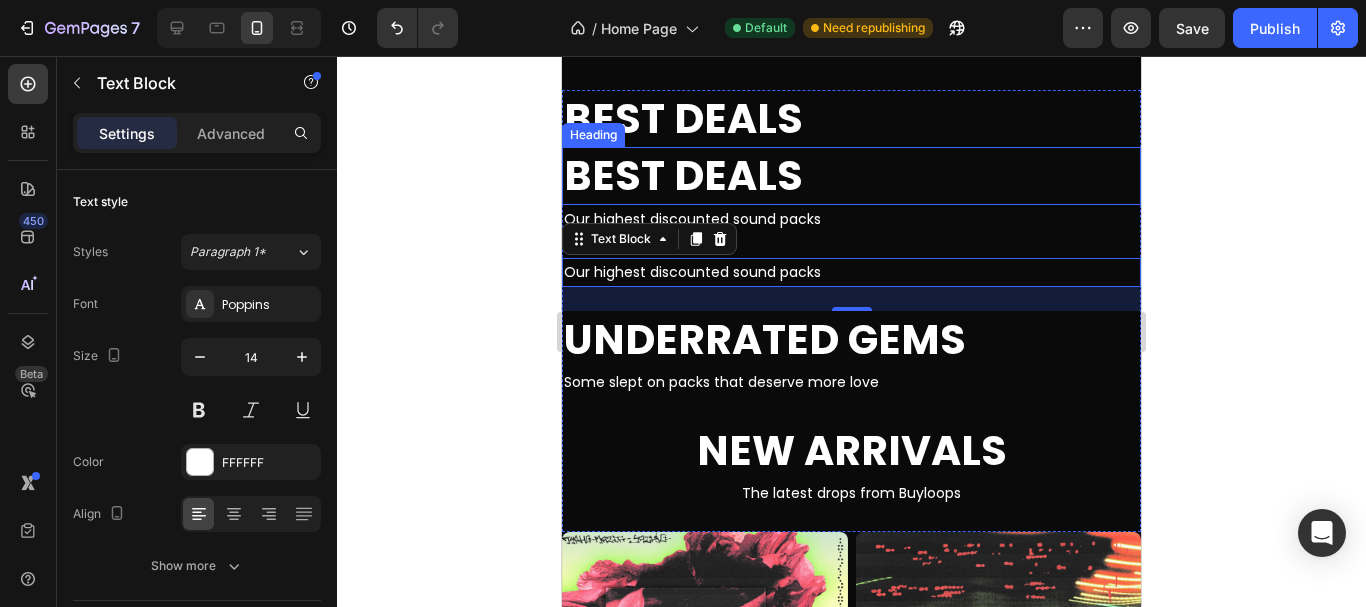 click on "Best Deals" at bounding box center (851, 175) 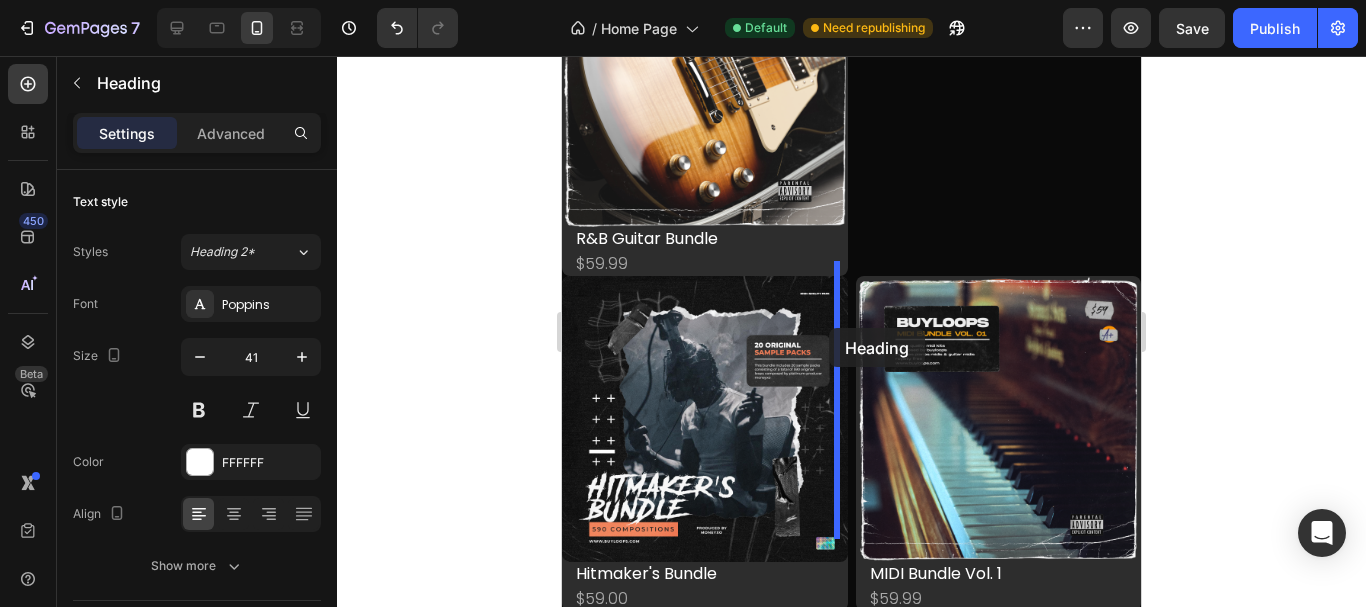 scroll, scrollTop: 2511, scrollLeft: 0, axis: vertical 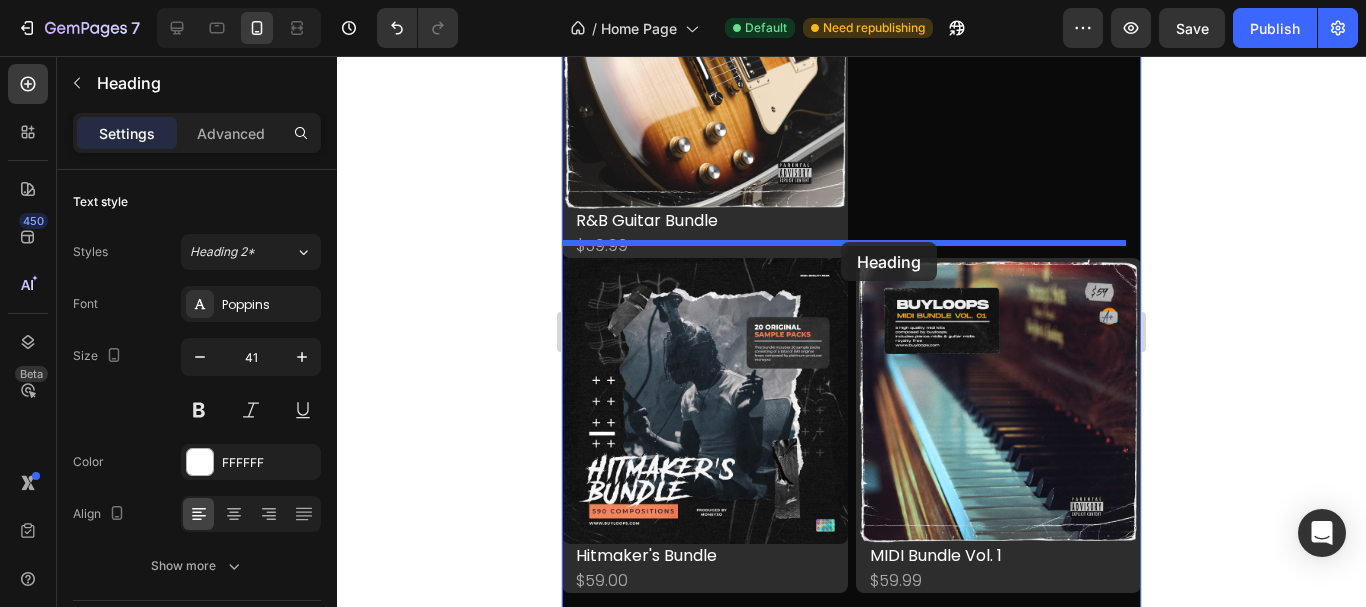 drag, startPoint x: 612, startPoint y: 133, endPoint x: 841, endPoint y: 242, distance: 253.61783 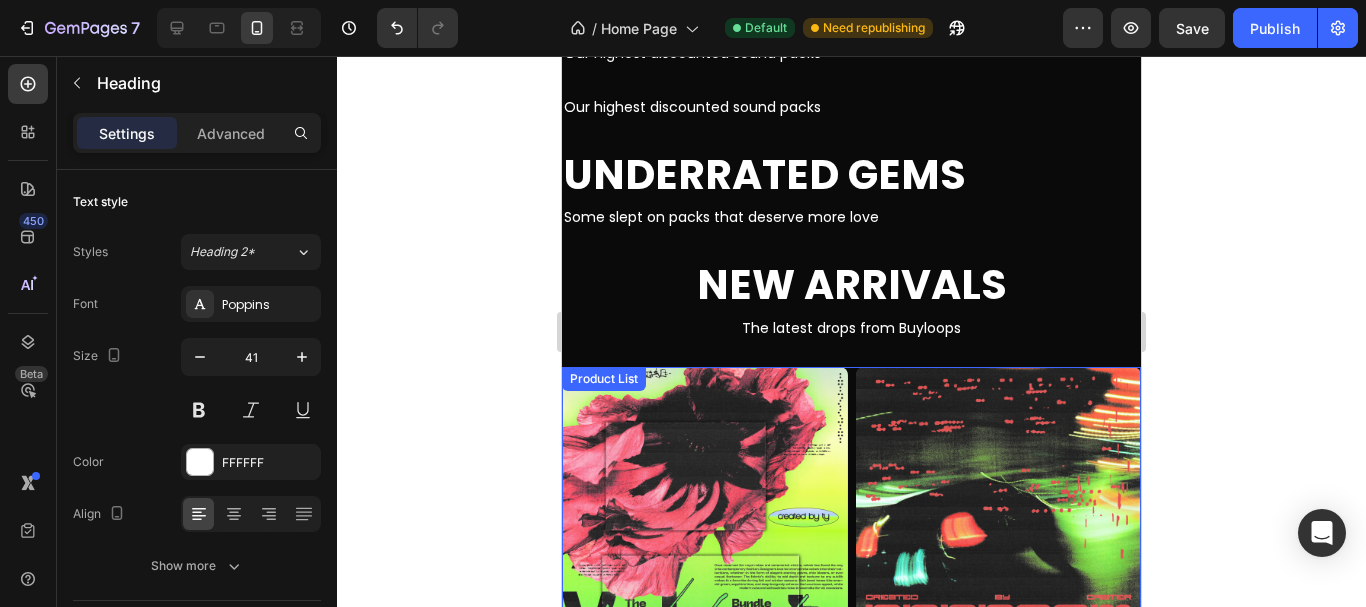 scroll, scrollTop: 1658, scrollLeft: 0, axis: vertical 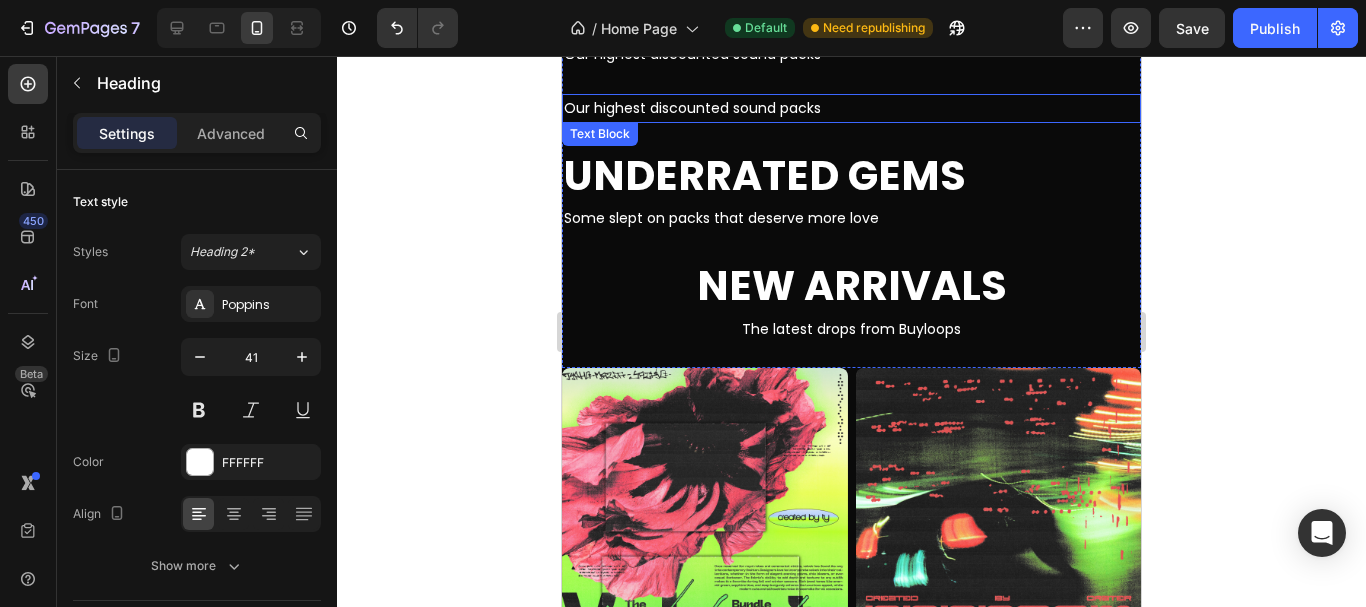 click on "Our highest discounted sound packs" at bounding box center (851, 108) 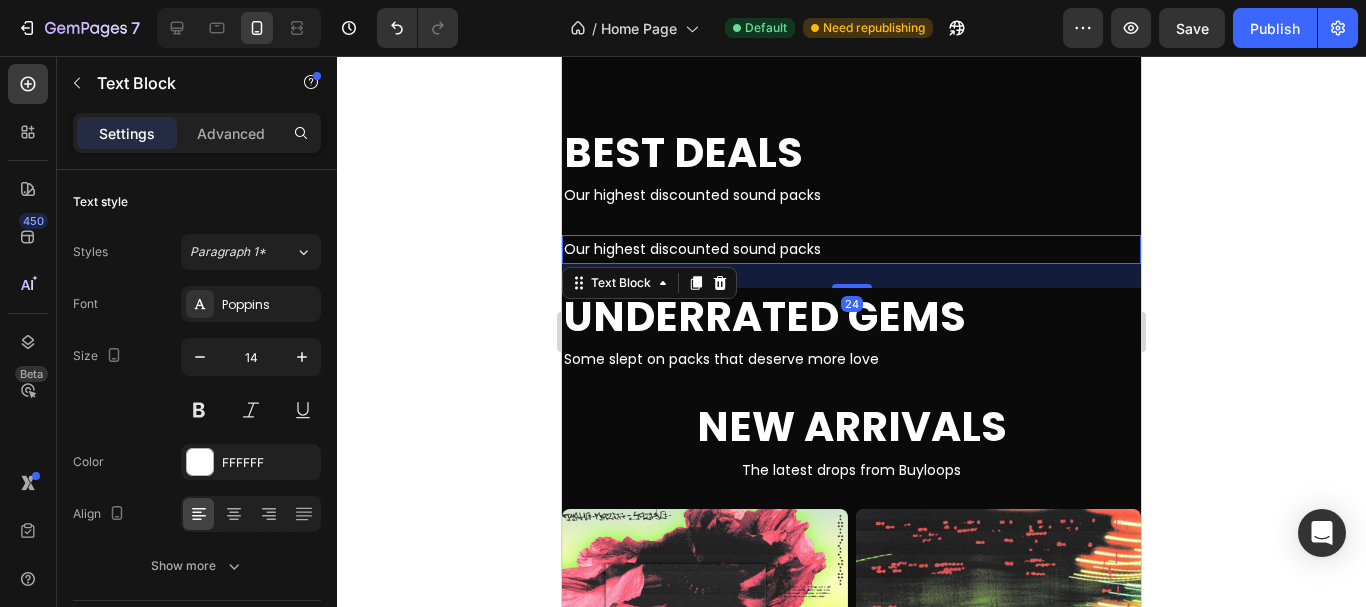 scroll, scrollTop: 1516, scrollLeft: 0, axis: vertical 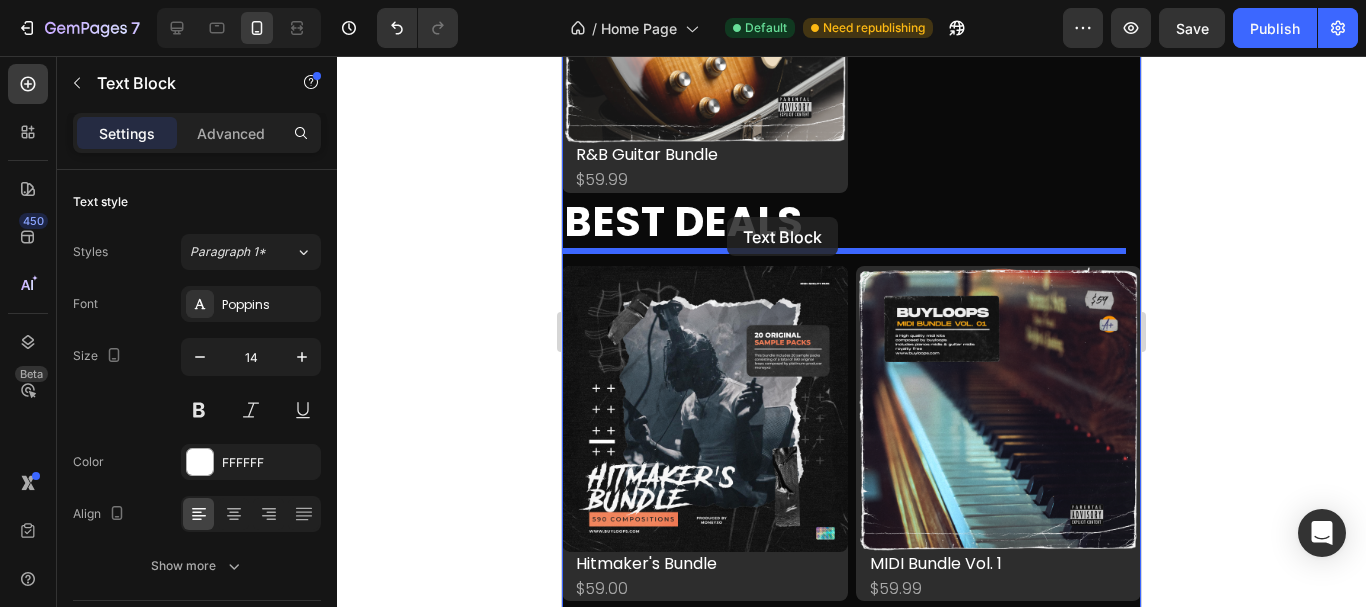 drag, startPoint x: 611, startPoint y: 284, endPoint x: 727, endPoint y: 217, distance: 133.95895 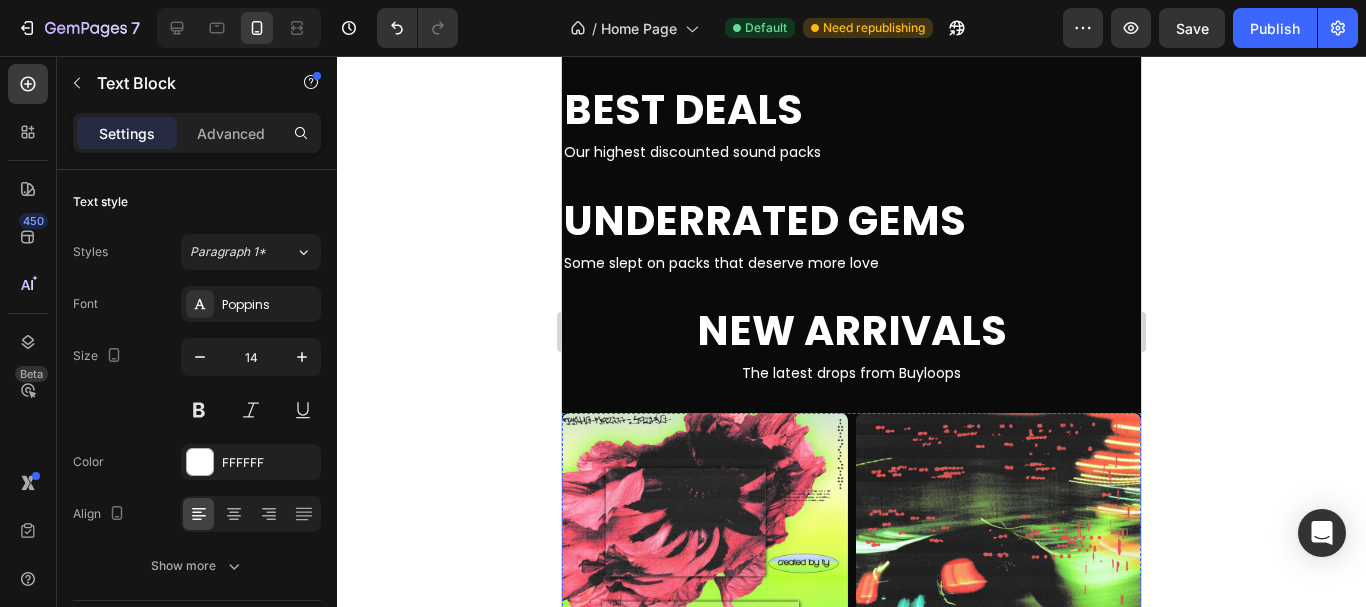 scroll, scrollTop: 1558, scrollLeft: 0, axis: vertical 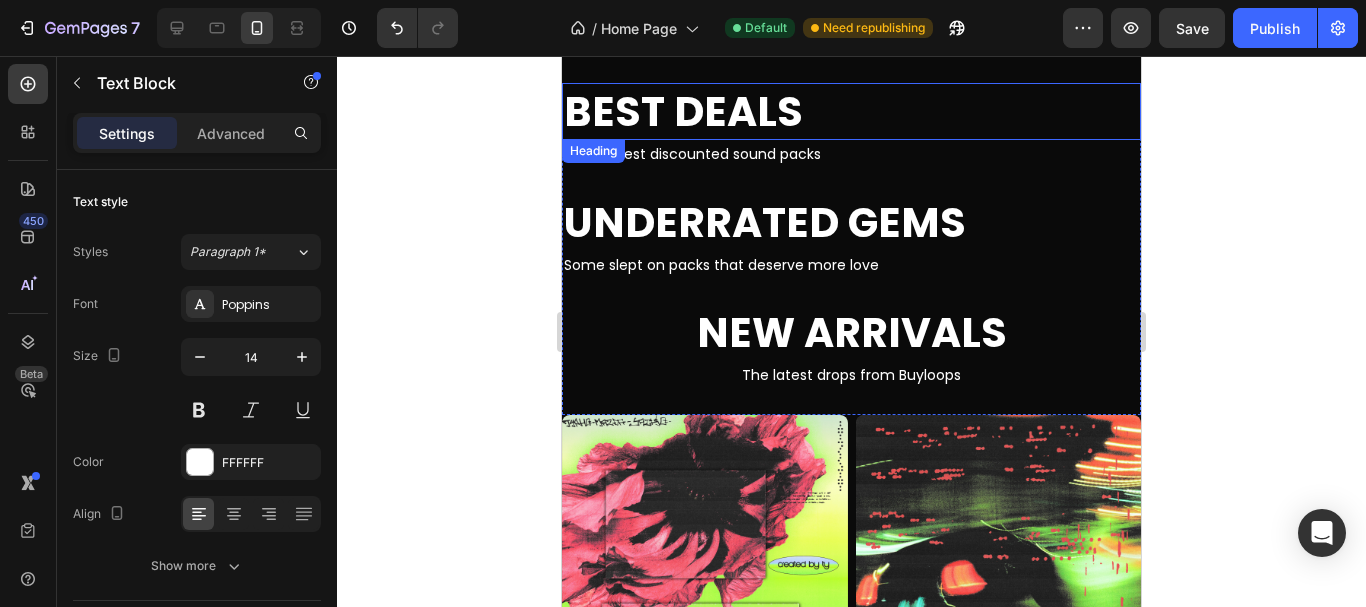 click on "Best Deals" at bounding box center [851, 111] 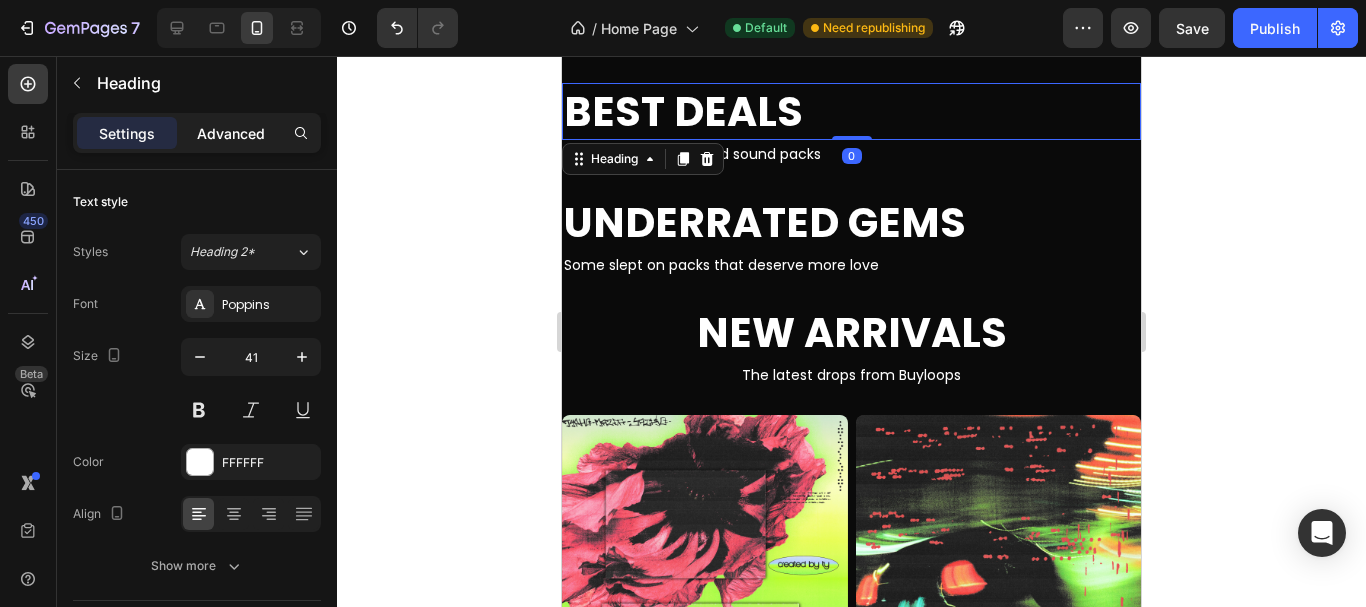 click on "Advanced" at bounding box center (231, 133) 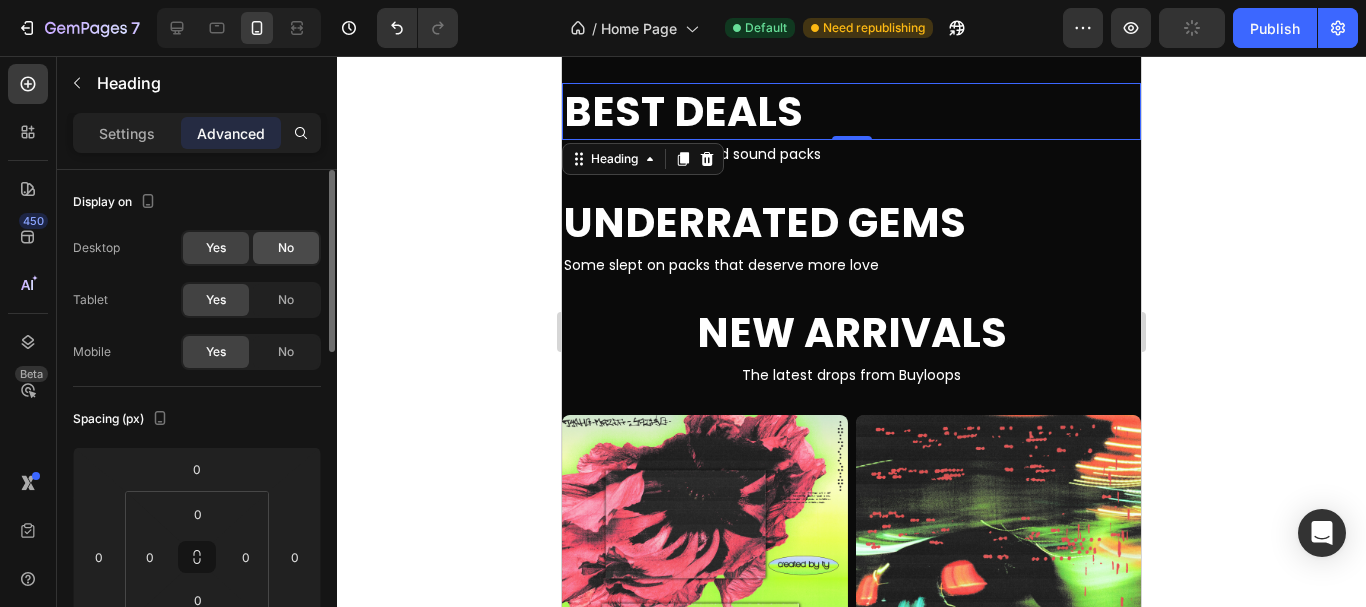 click on "No" 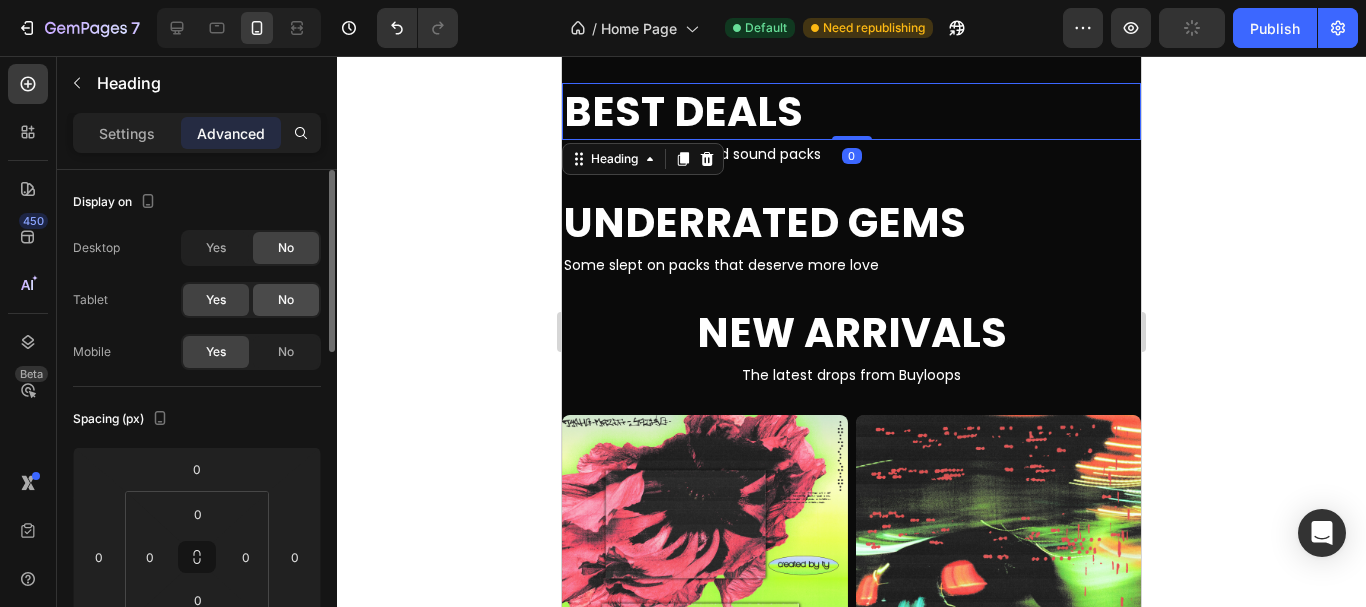 click on "No" 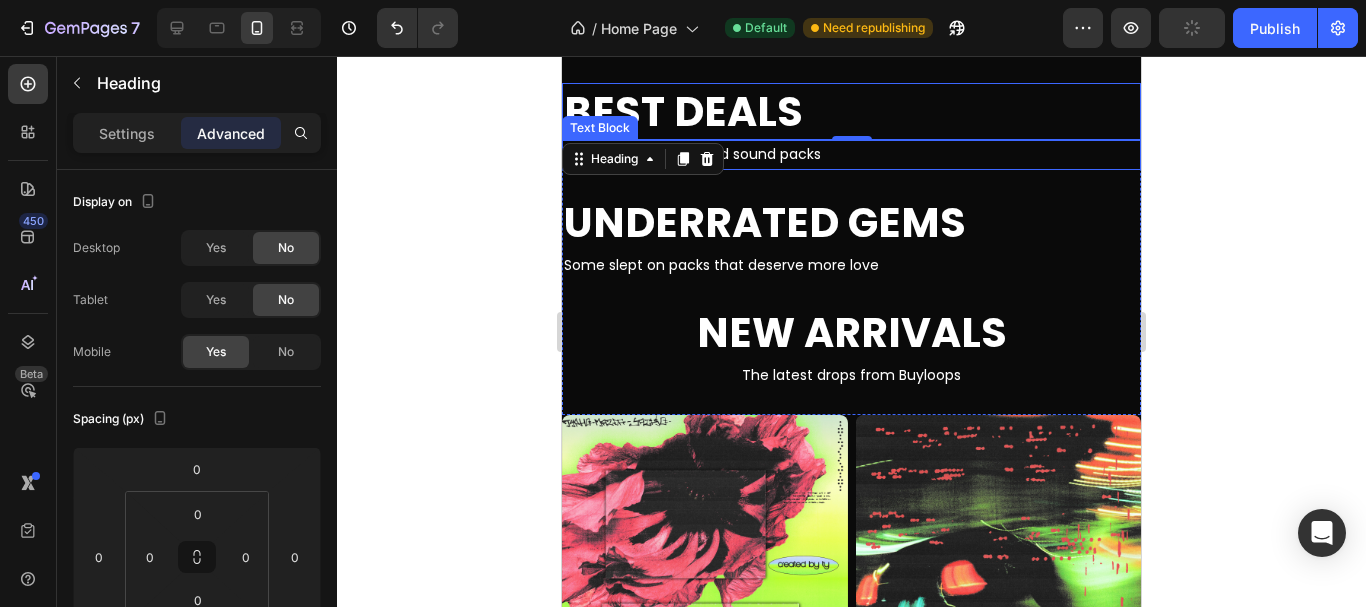 click on "Our highest discounted sound packs" at bounding box center [851, 154] 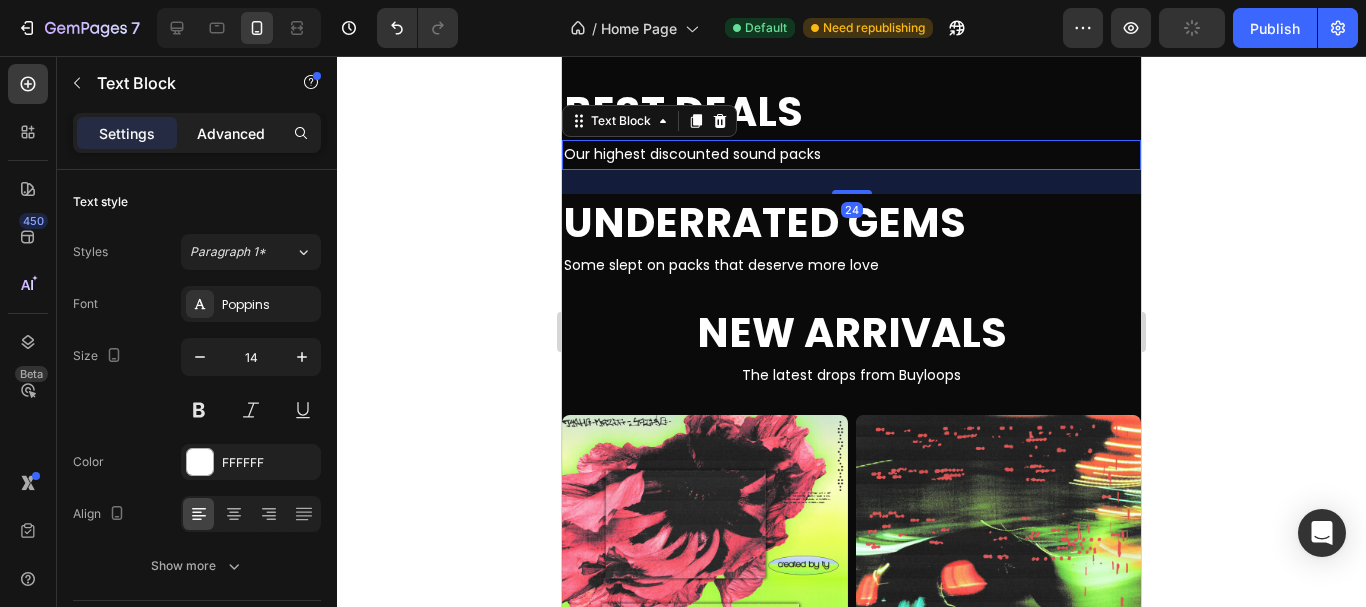 click on "Advanced" at bounding box center [231, 133] 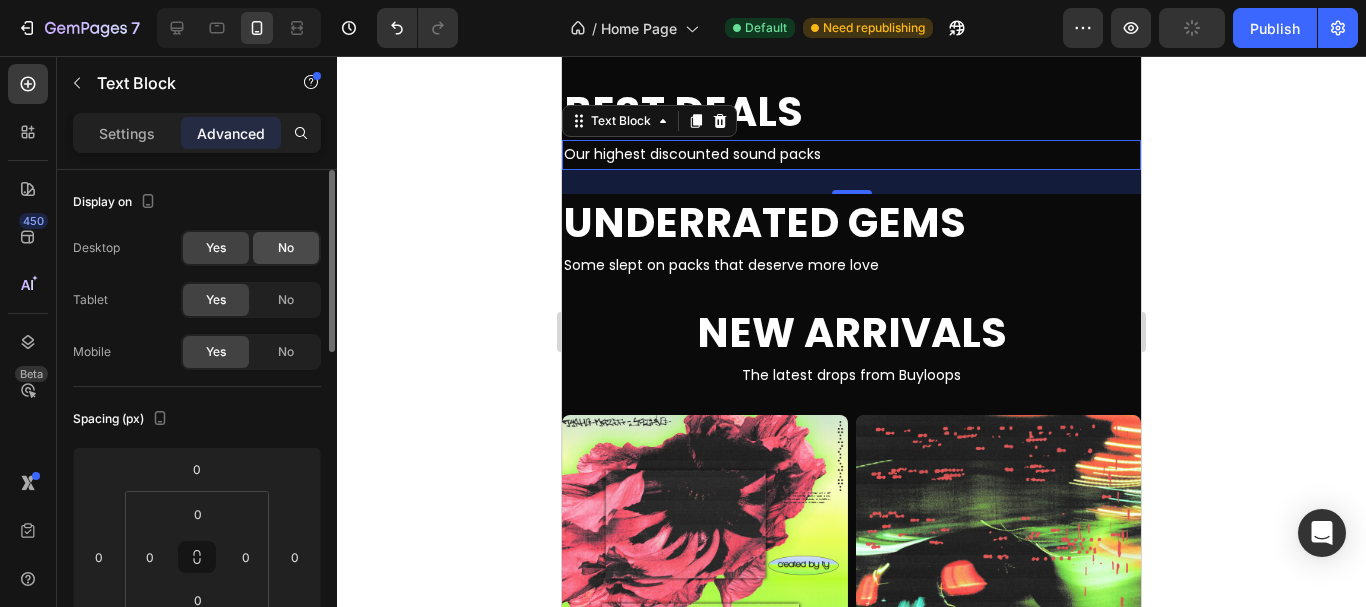 click on "No" 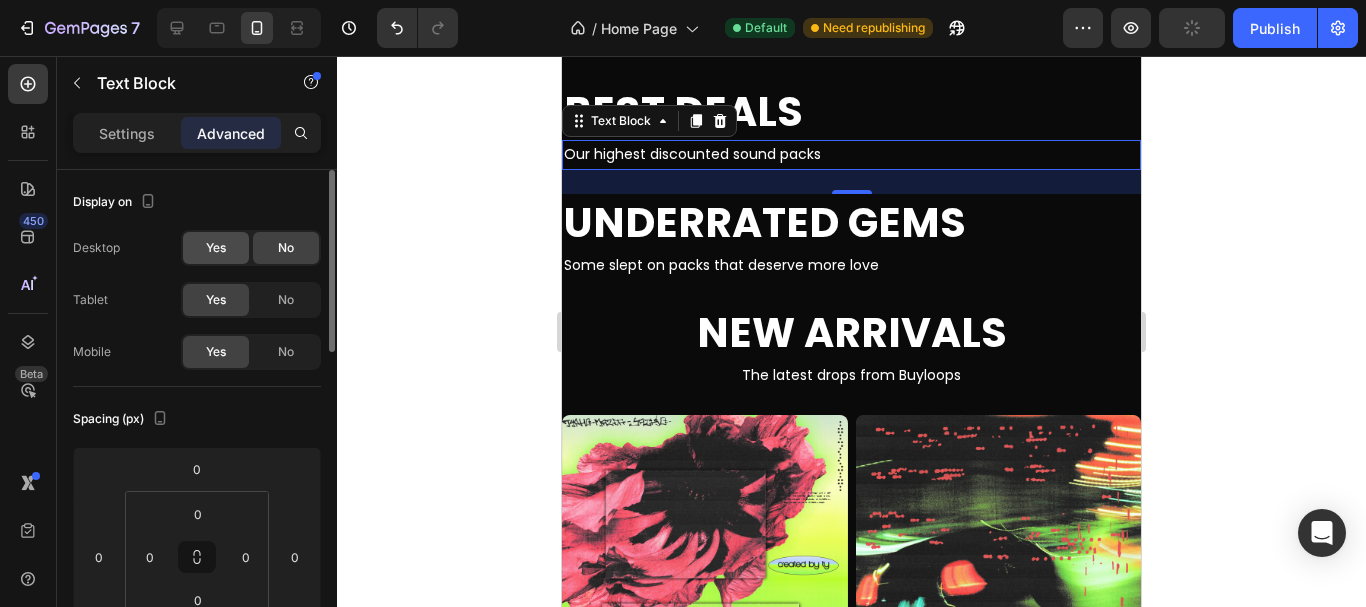 click on "Yes" 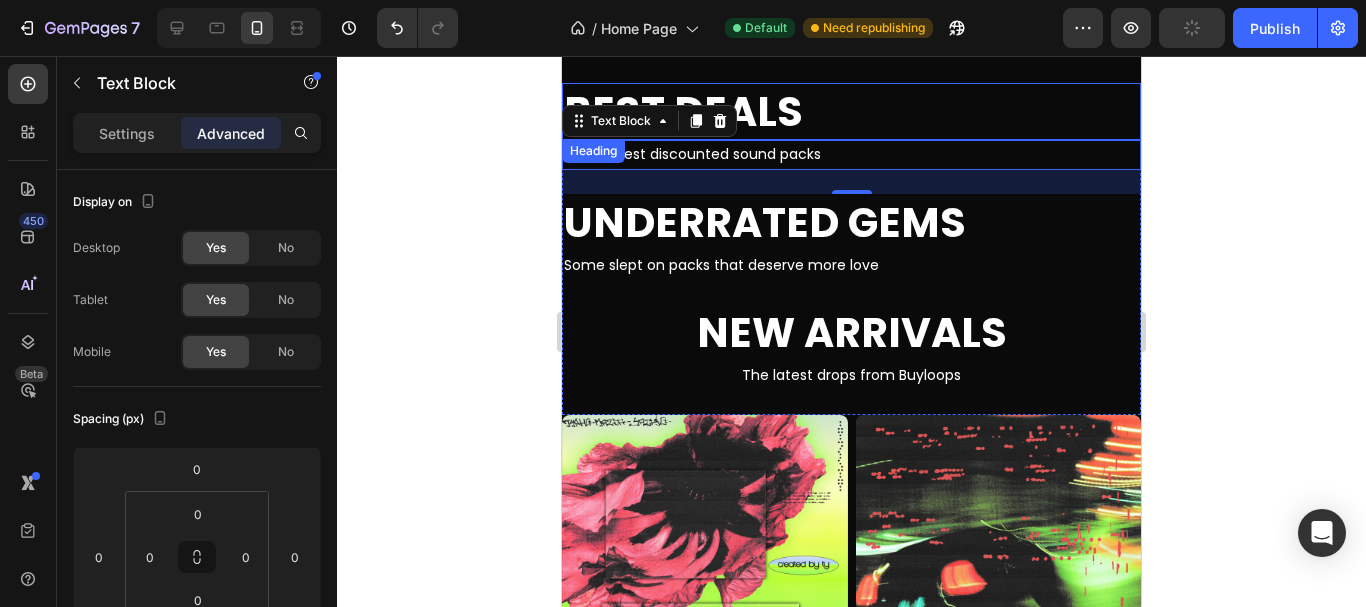 click on "Best Deals" at bounding box center (851, 111) 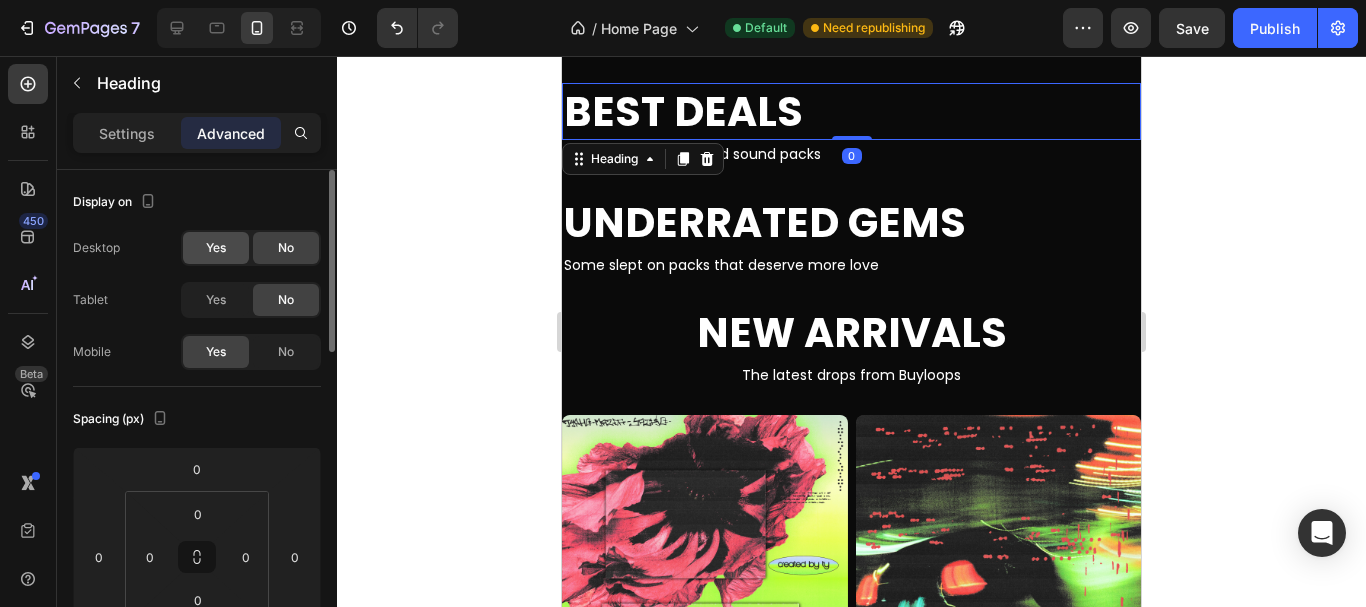 click on "Yes" 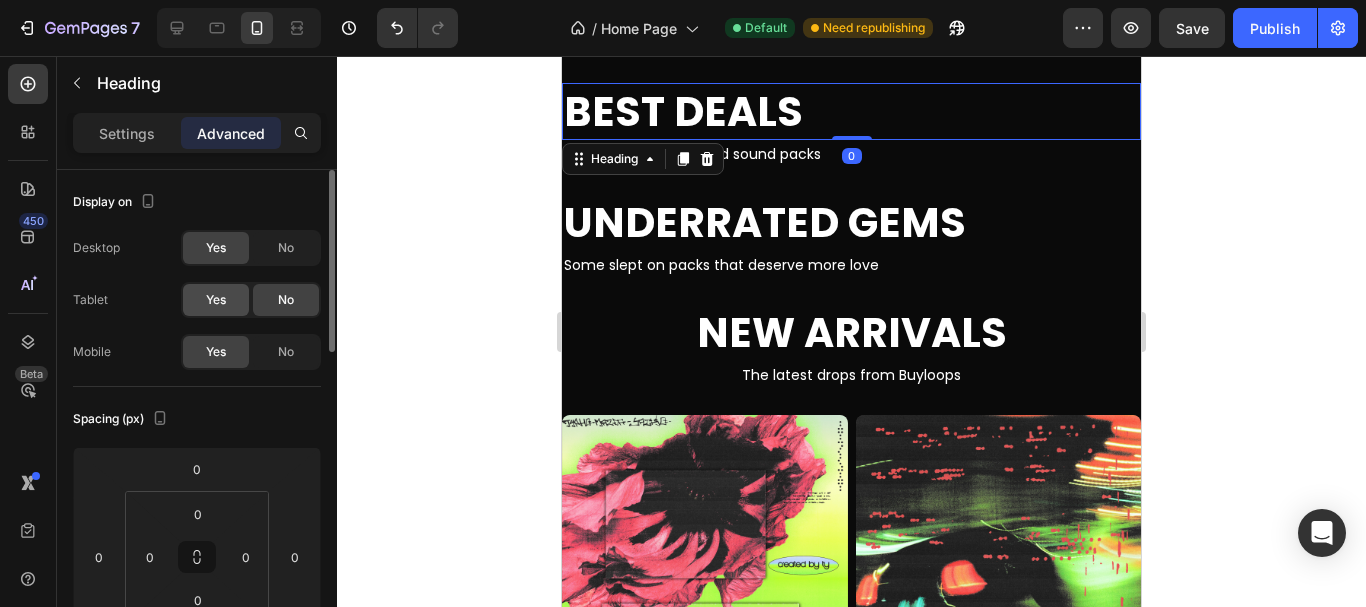 click on "Yes" 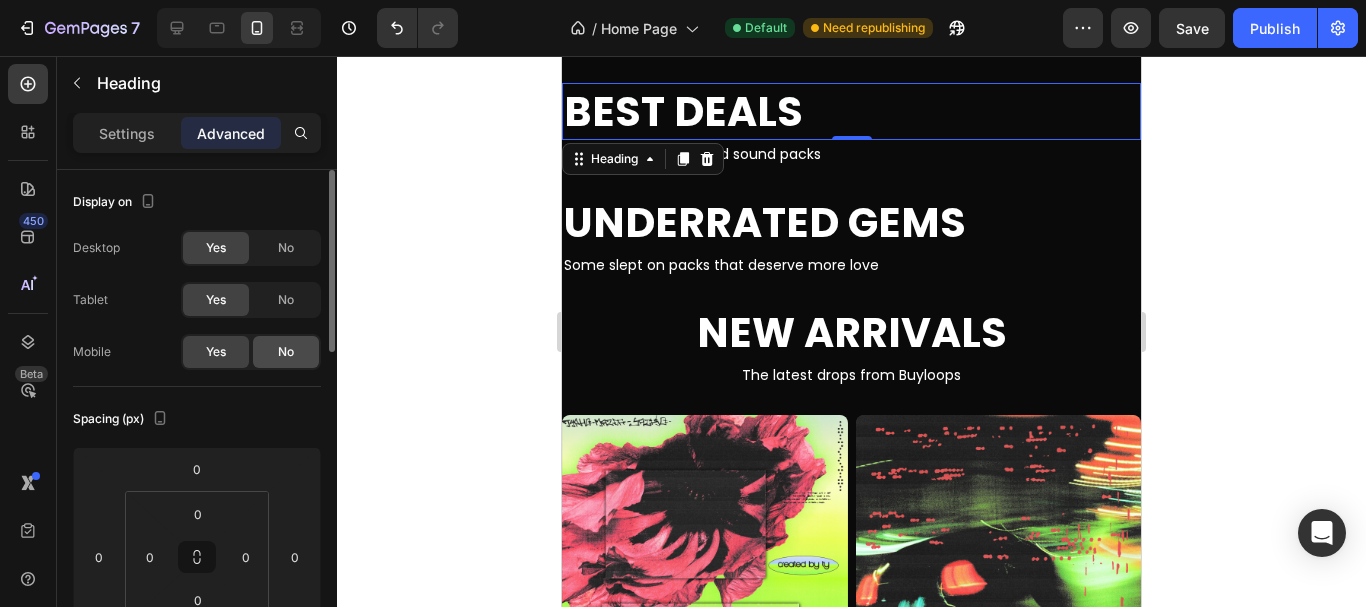 click on "No" 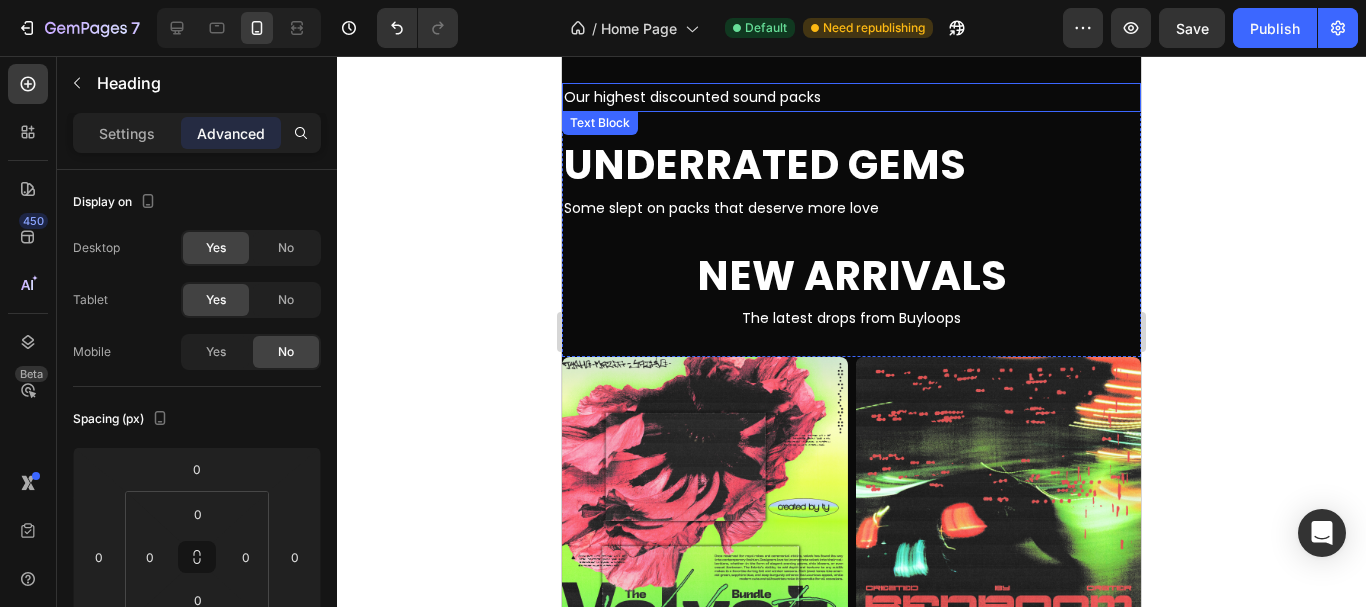 click on "Our highest discounted sound packs" at bounding box center (851, 97) 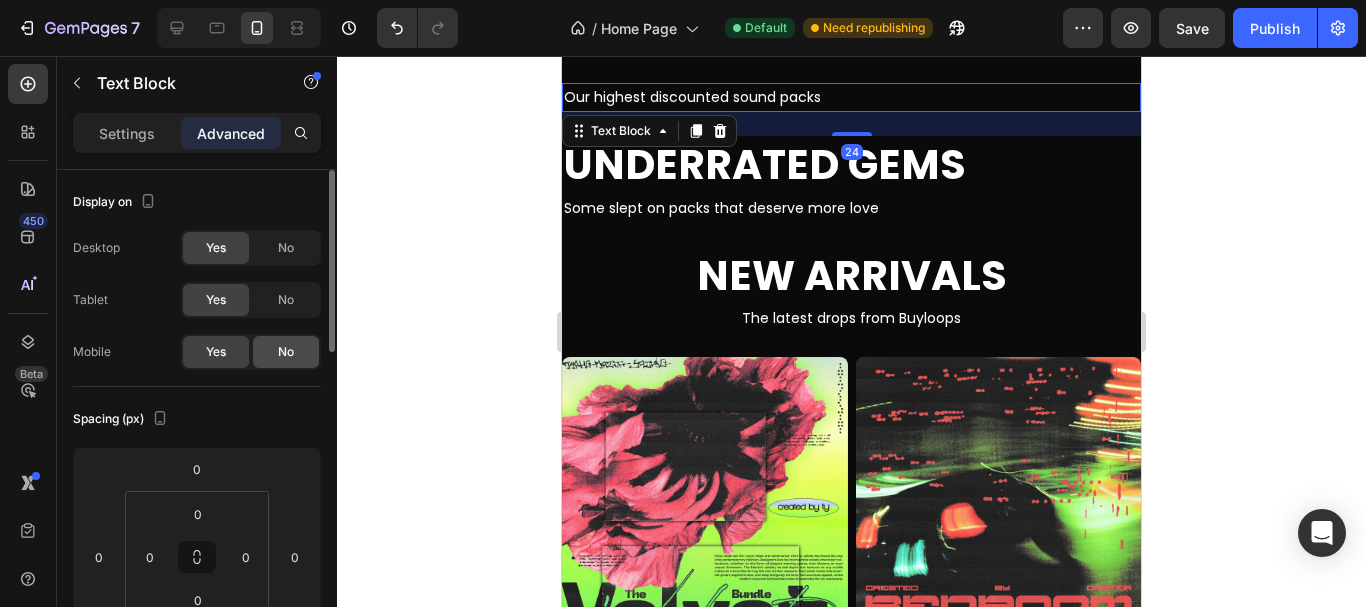 click on "No" 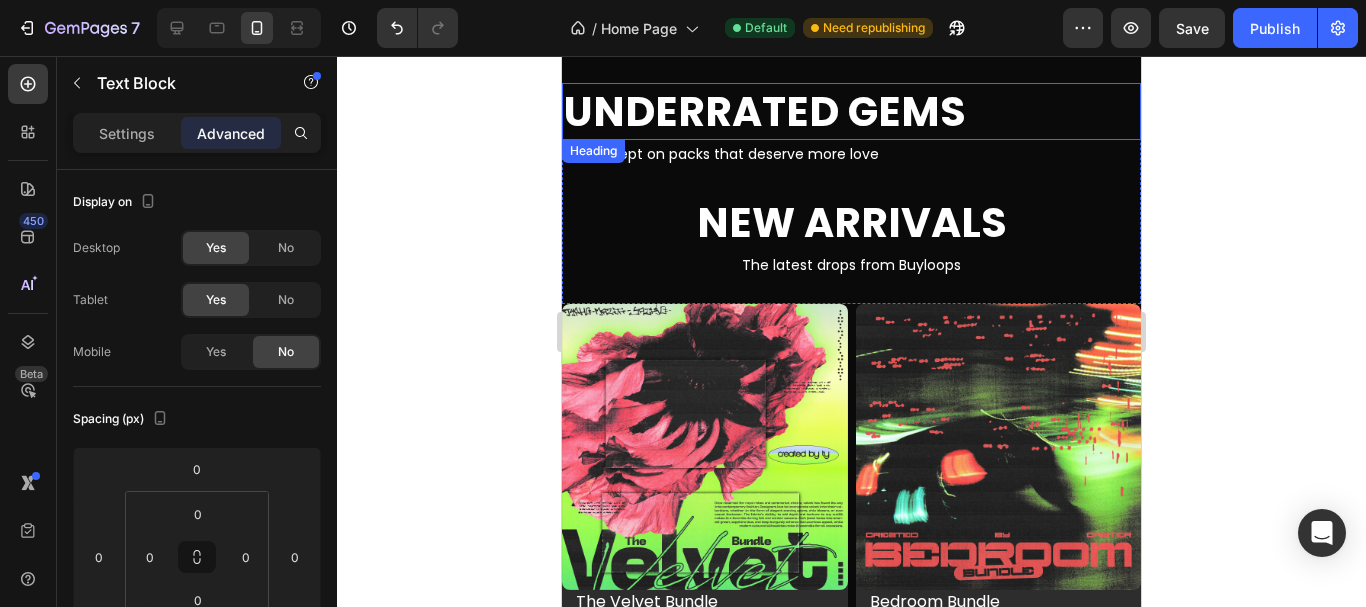 click on "Underrated Gems" at bounding box center (851, 111) 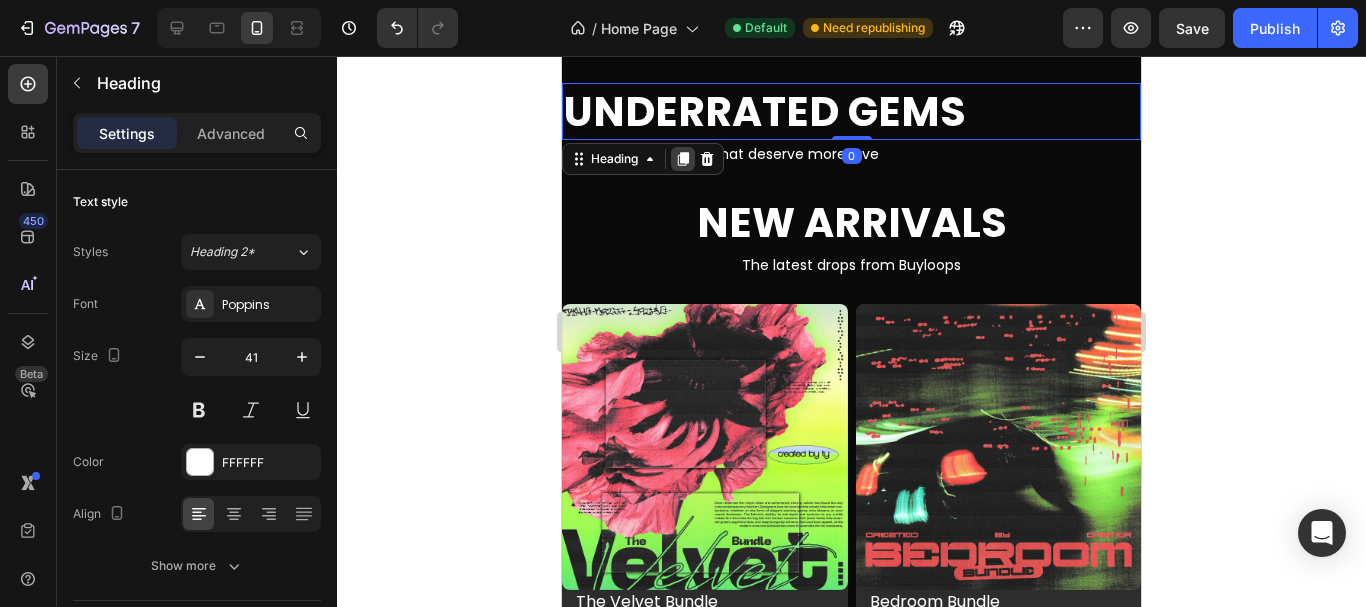click 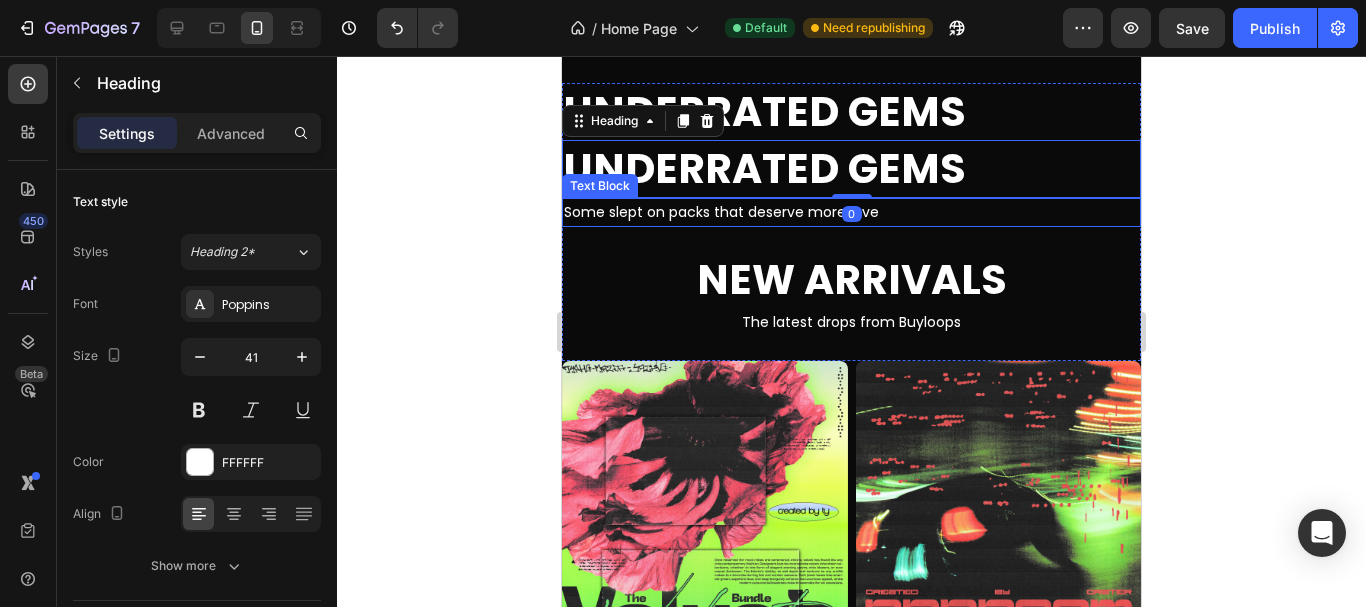 click on "Some slept on packs that deserve more love" at bounding box center [851, 212] 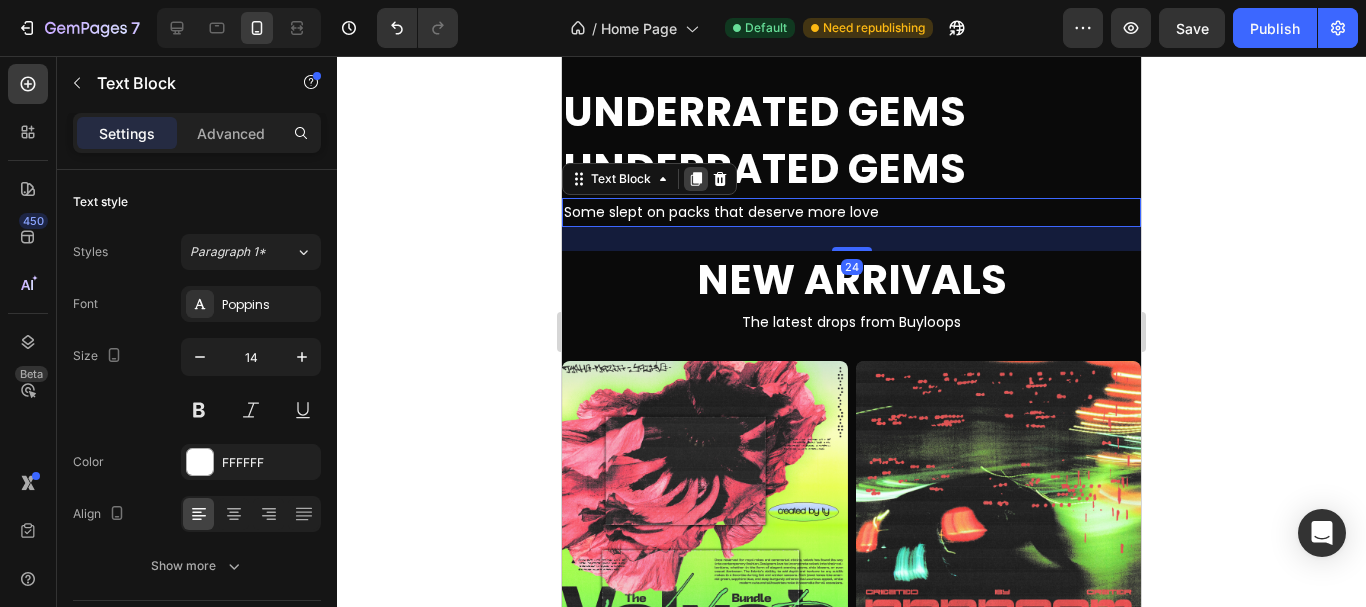 click 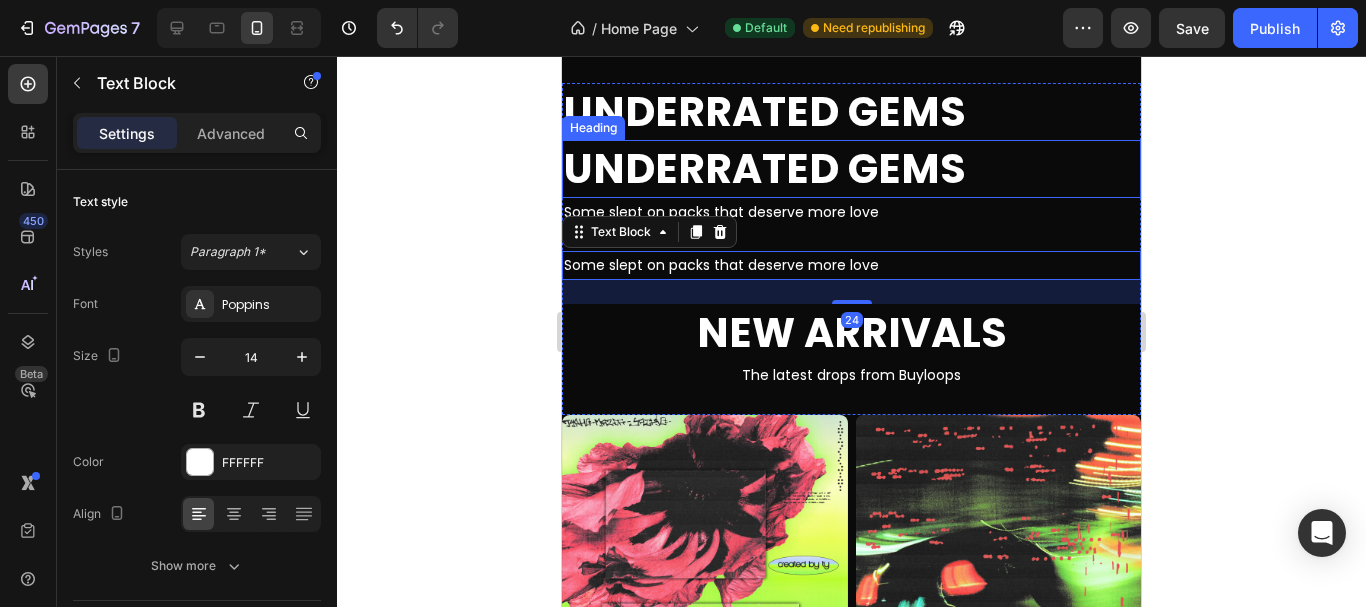 click on "Underrated Gems" at bounding box center [851, 168] 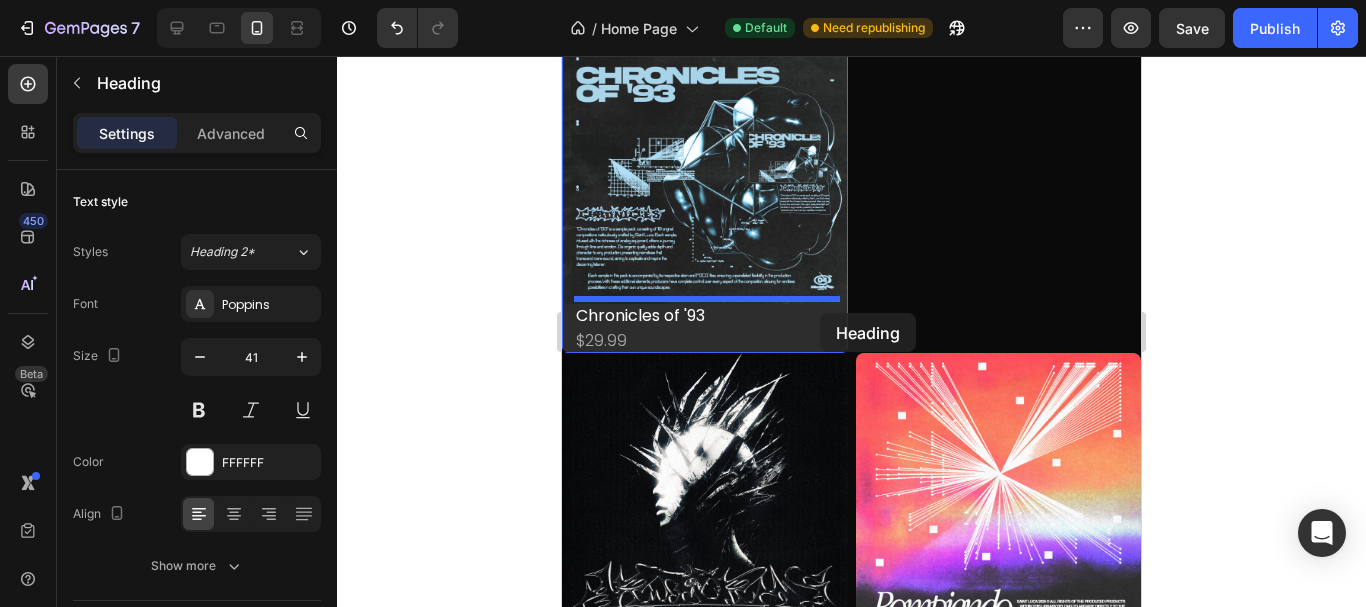 scroll, scrollTop: 3150, scrollLeft: 0, axis: vertical 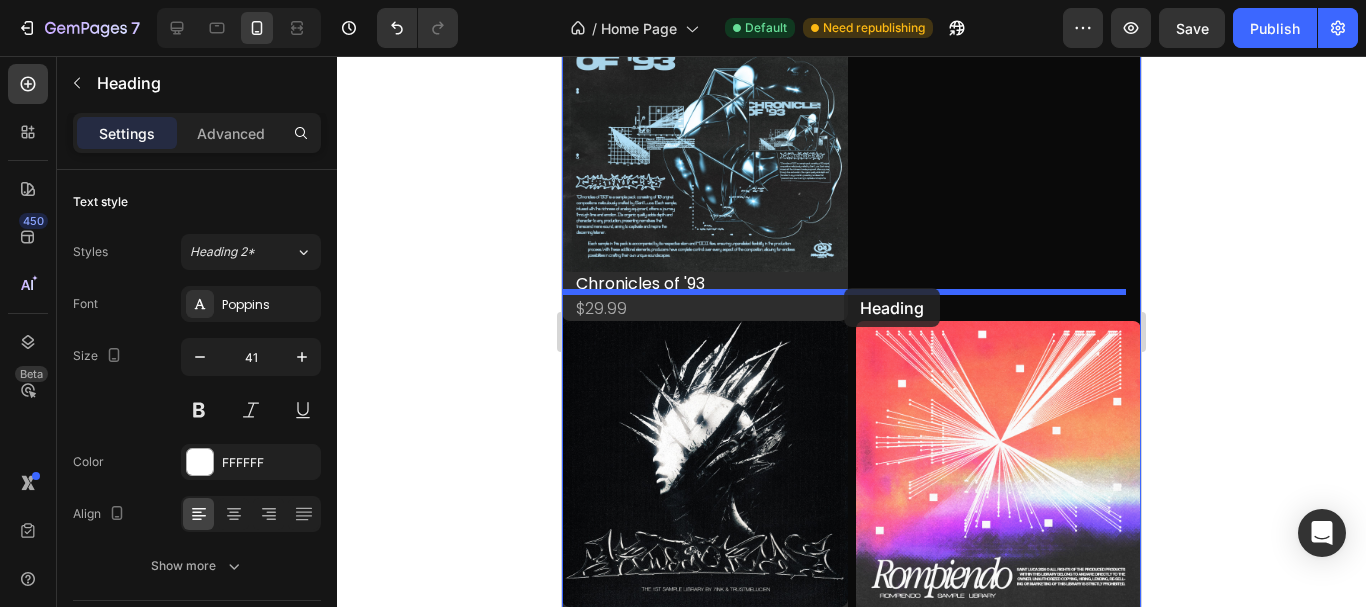 drag, startPoint x: 606, startPoint y: 126, endPoint x: 844, endPoint y: 288, distance: 287.90277 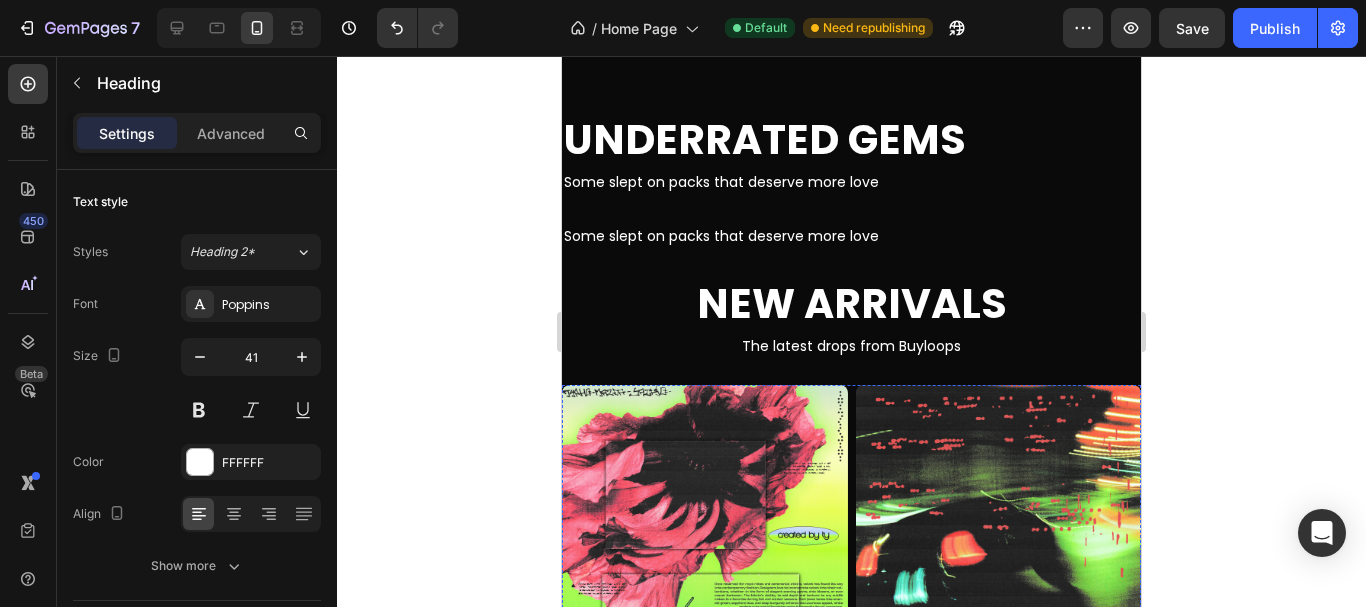 scroll, scrollTop: 1529, scrollLeft: 0, axis: vertical 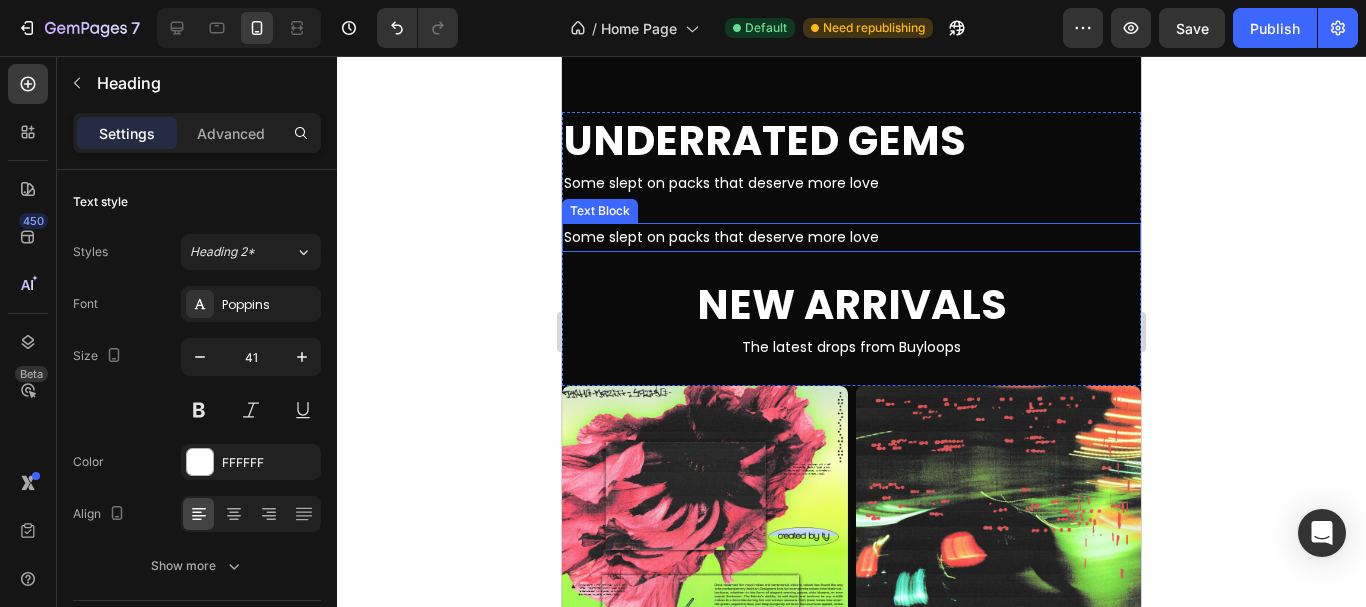 click on "Some slept on packs that deserve more love" at bounding box center [851, 237] 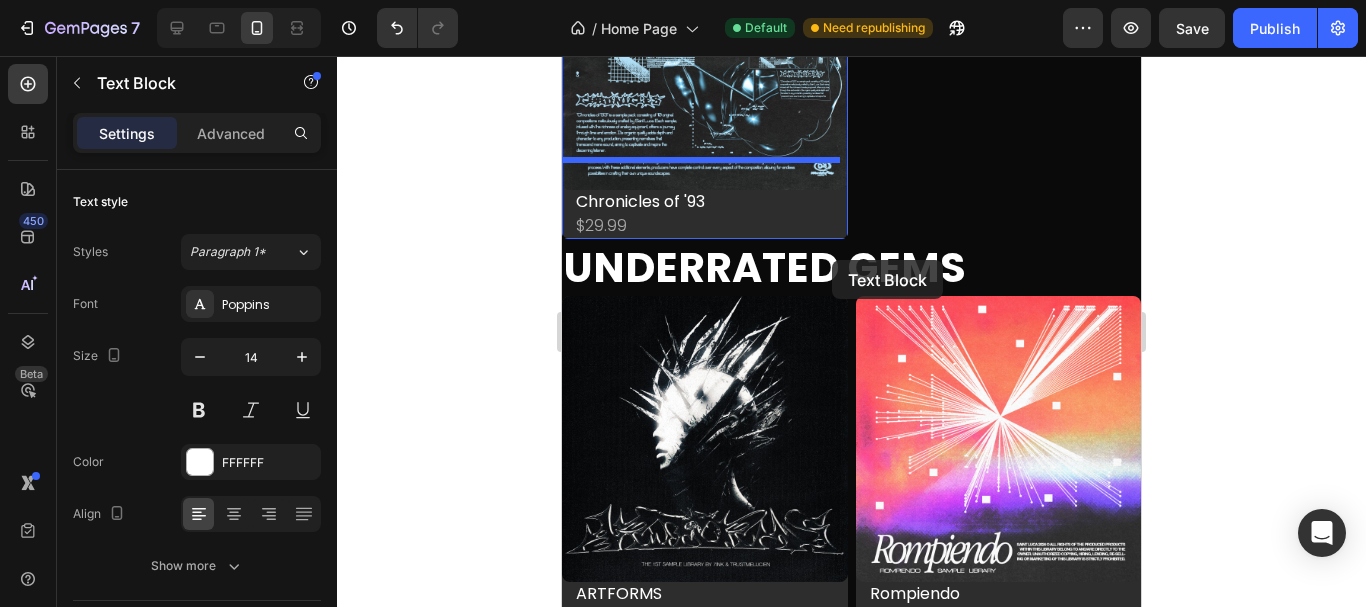 scroll, scrollTop: 3211, scrollLeft: 0, axis: vertical 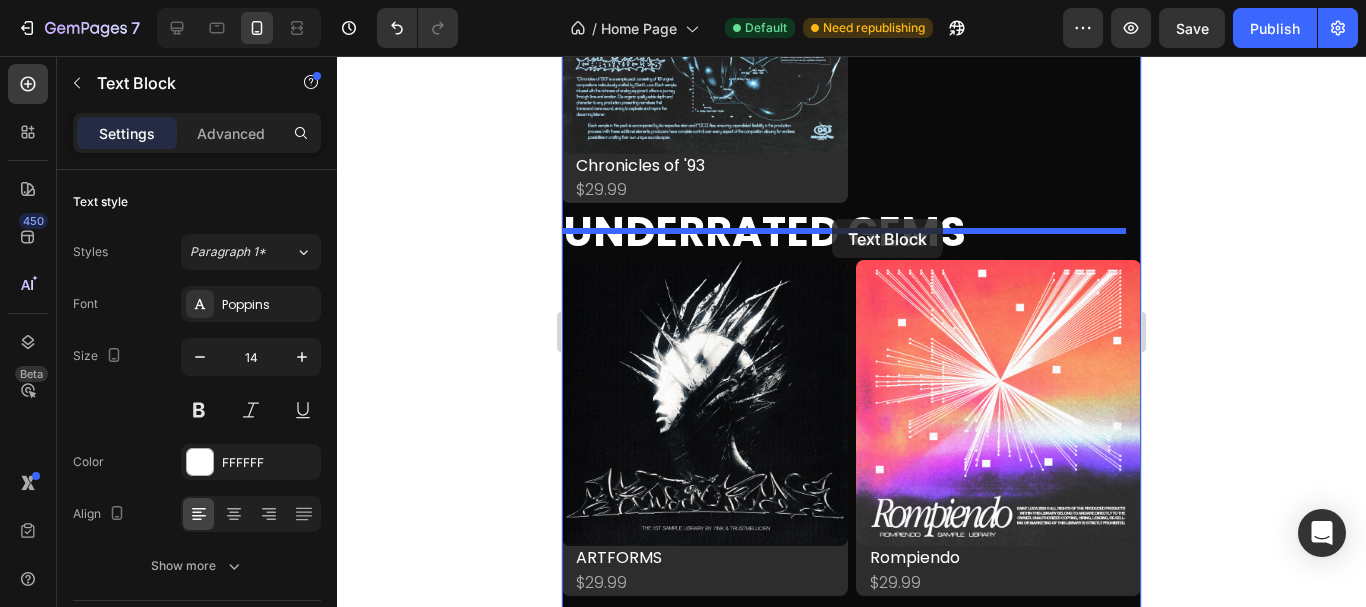 drag, startPoint x: 600, startPoint y: 202, endPoint x: 832, endPoint y: 219, distance: 232.62201 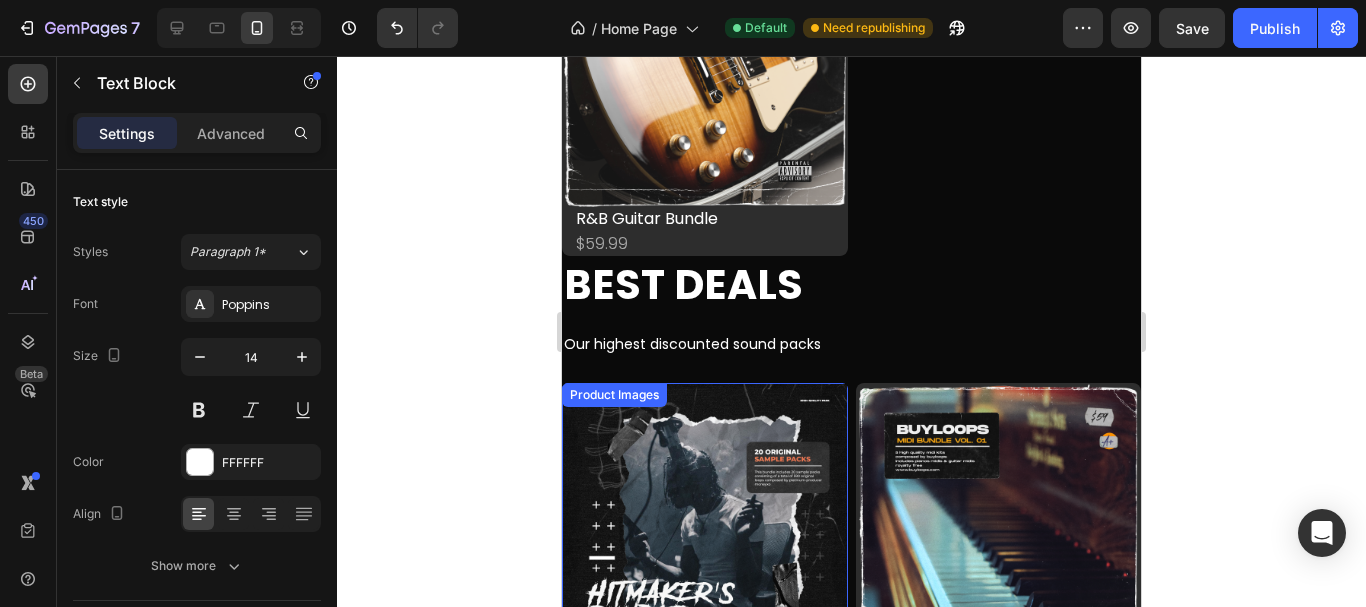 scroll, scrollTop: 2291, scrollLeft: 0, axis: vertical 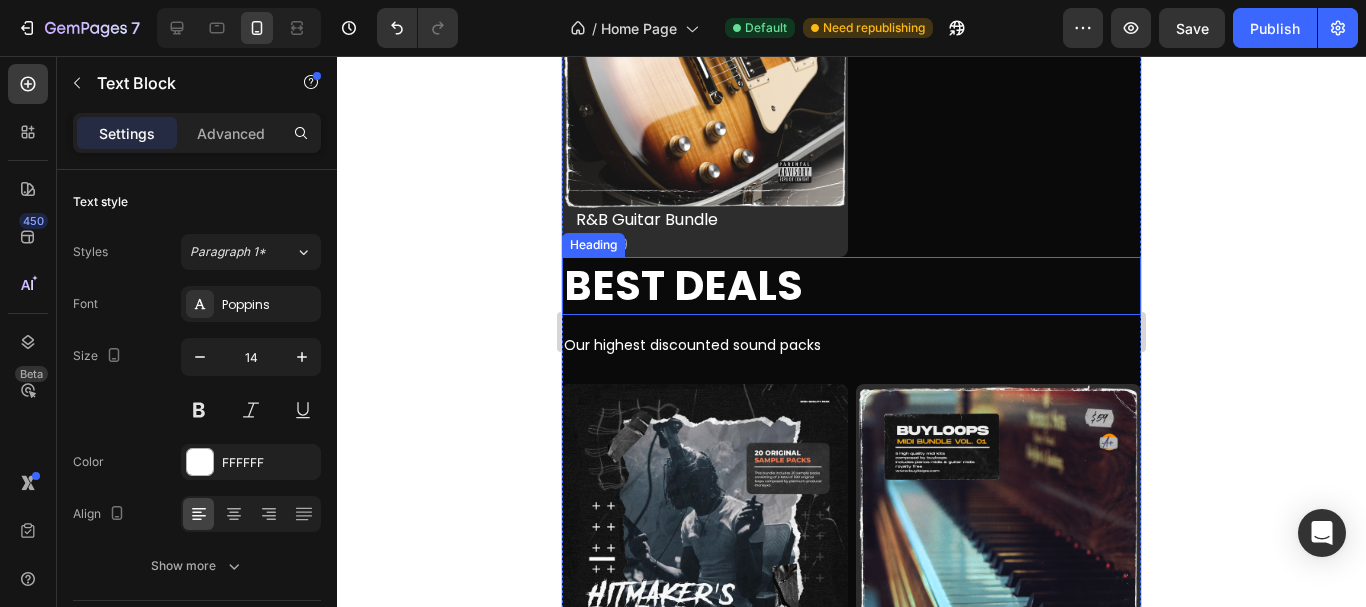click on "Best Deals" at bounding box center (851, 285) 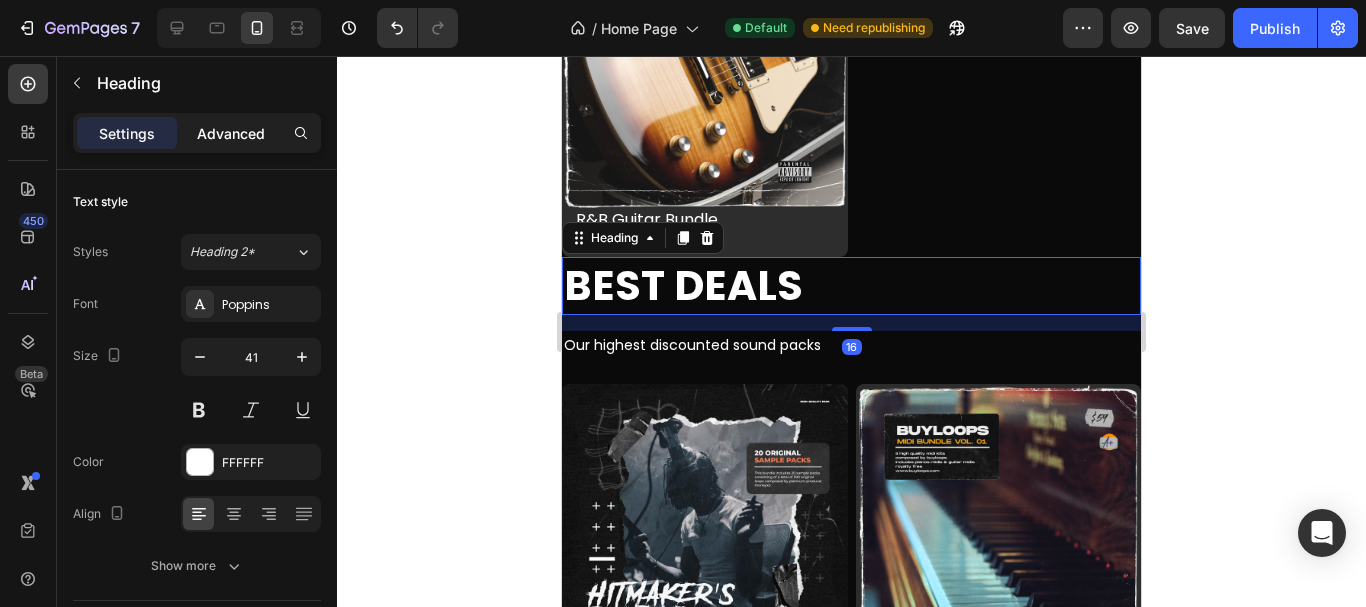 click on "Advanced" 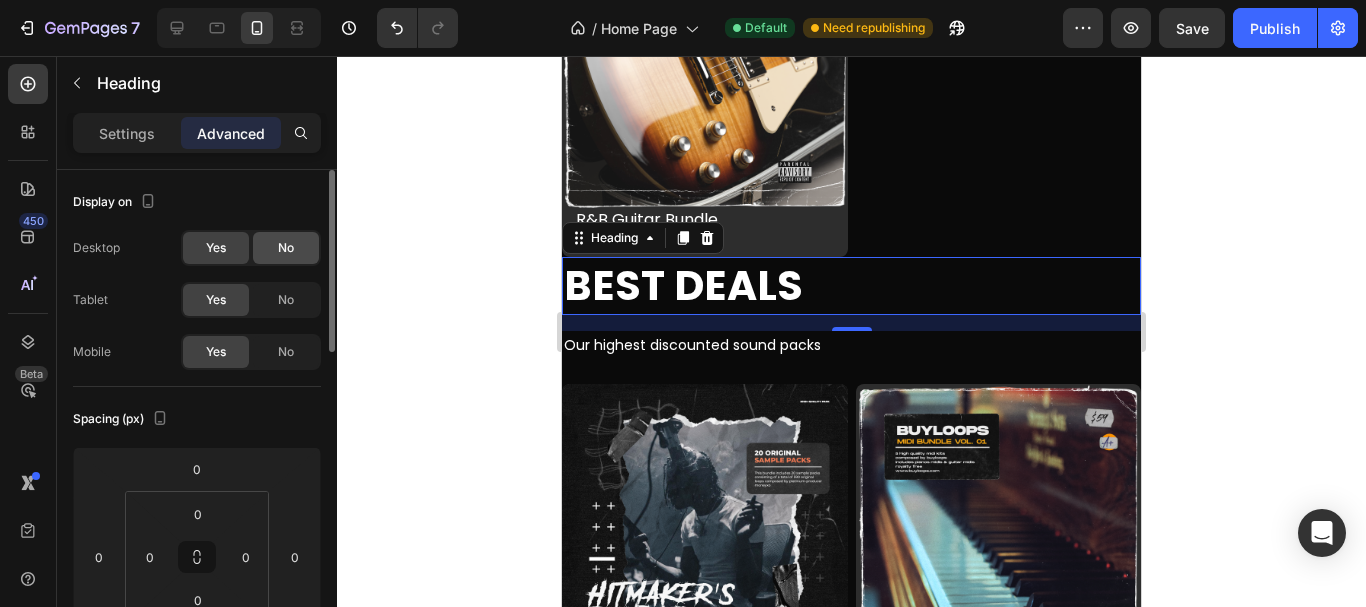 click on "No" 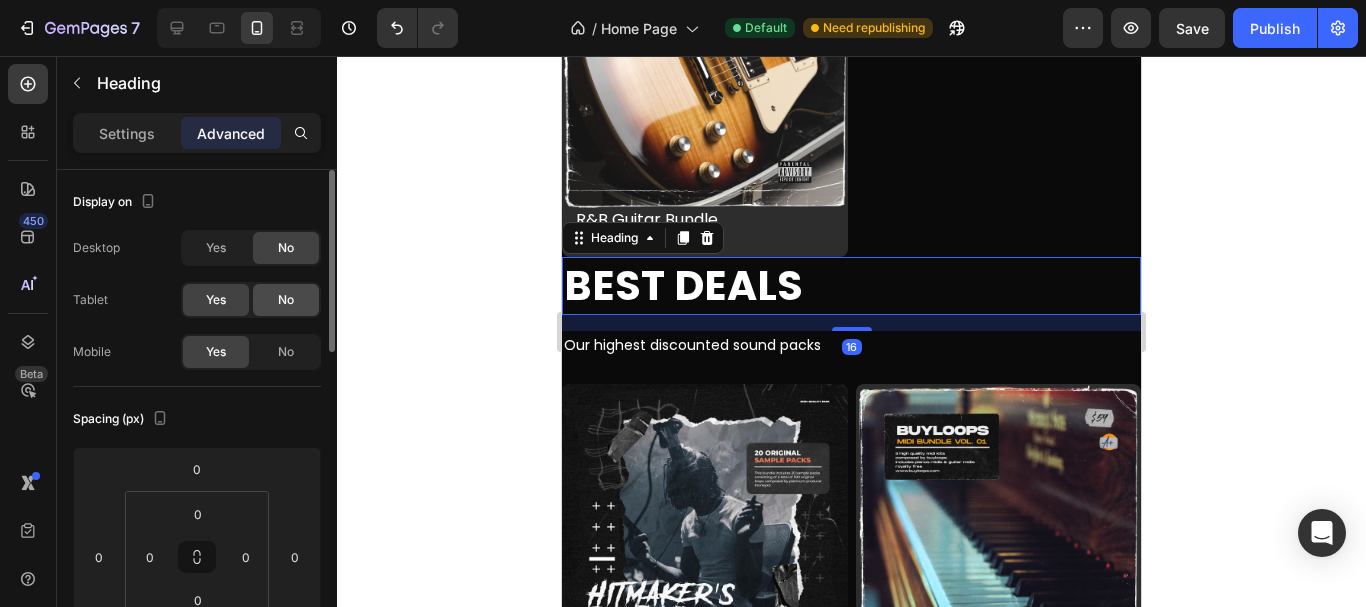 click on "No" 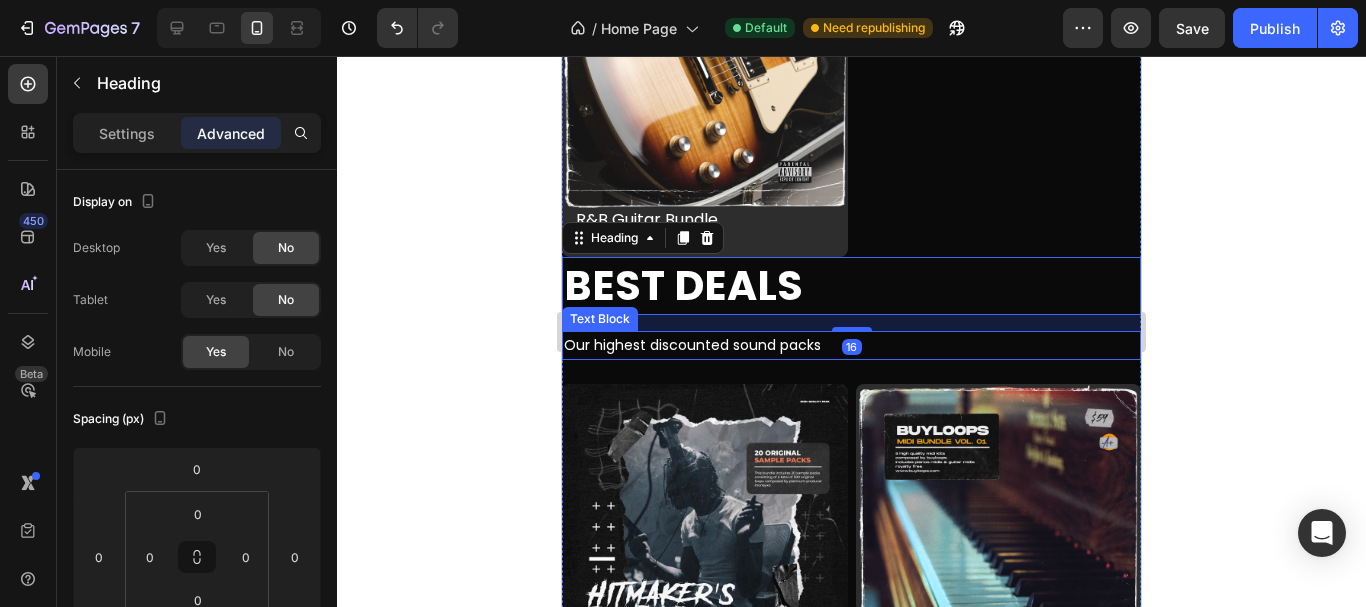 click on "Our highest discounted sound packs" at bounding box center (851, 345) 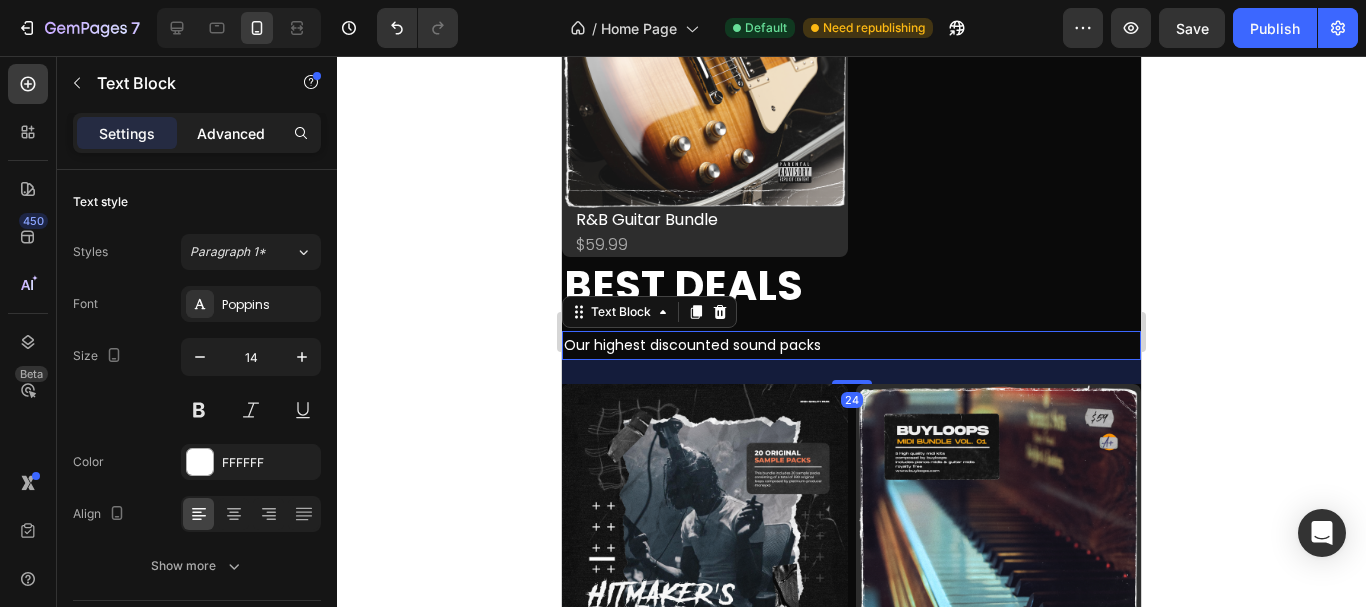 click on "Advanced" at bounding box center [231, 133] 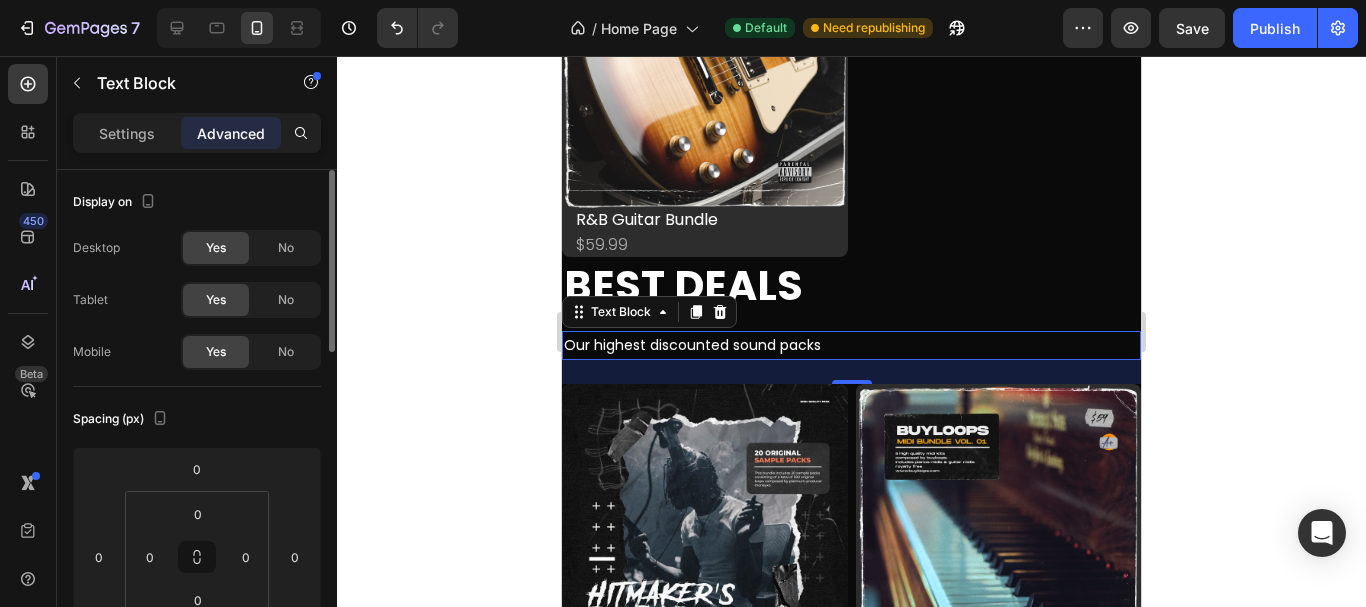 click on "No" 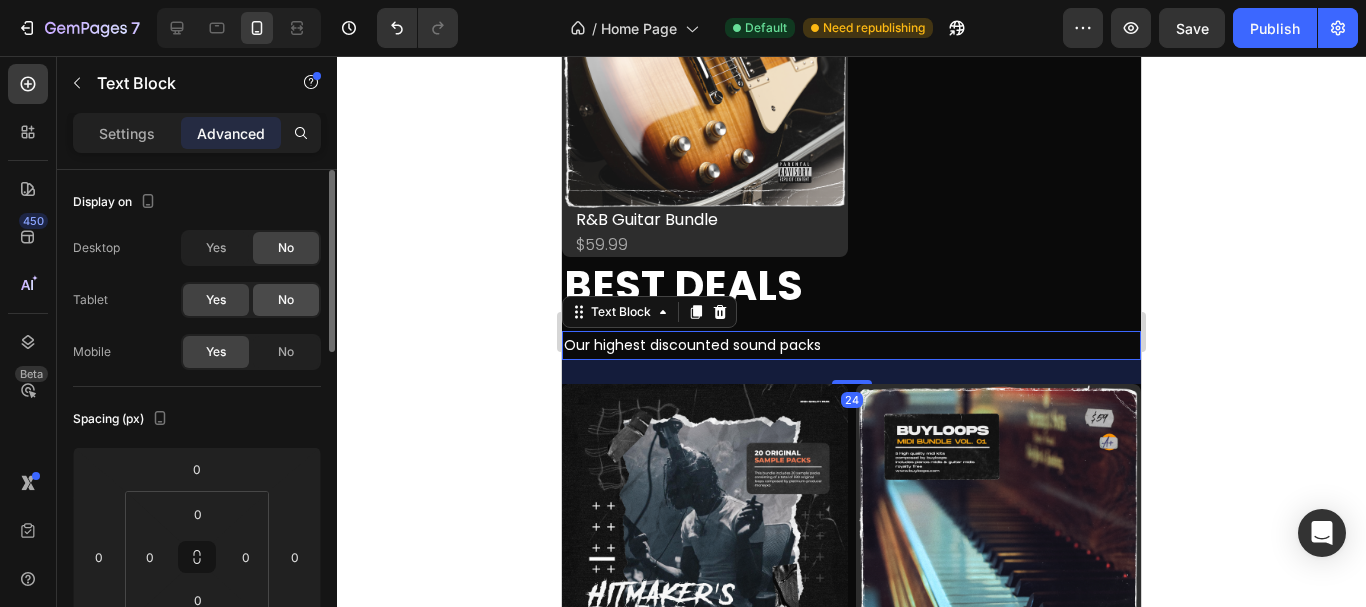 click on "No" 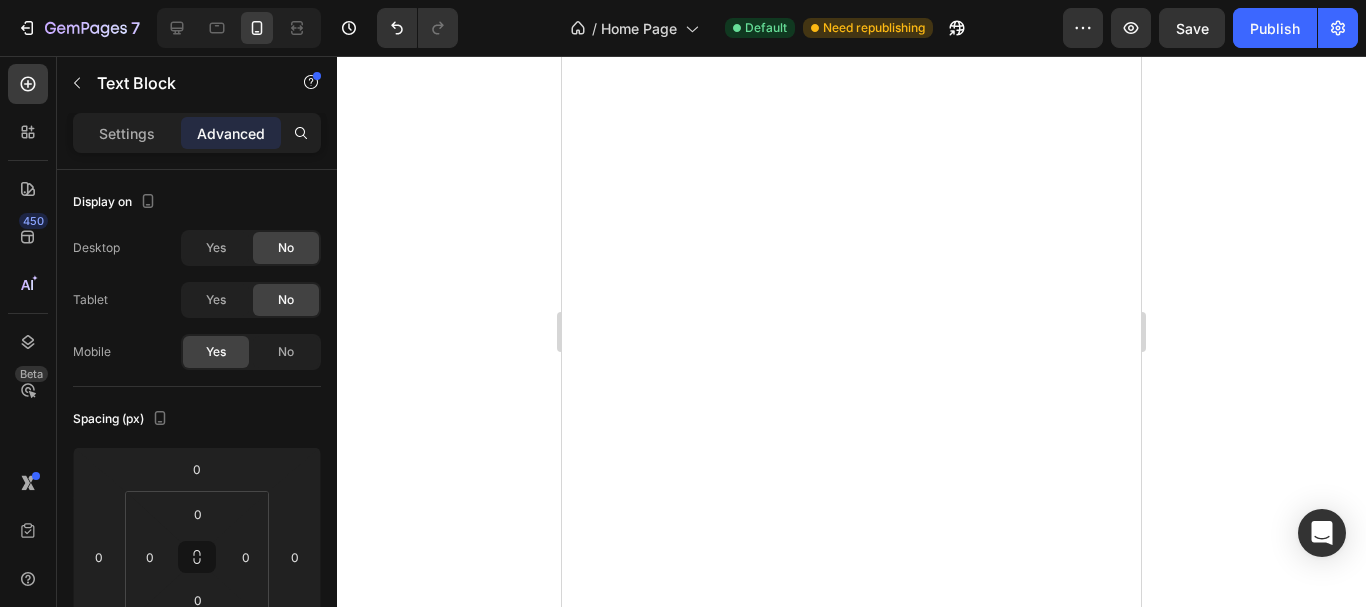 scroll, scrollTop: 0, scrollLeft: 0, axis: both 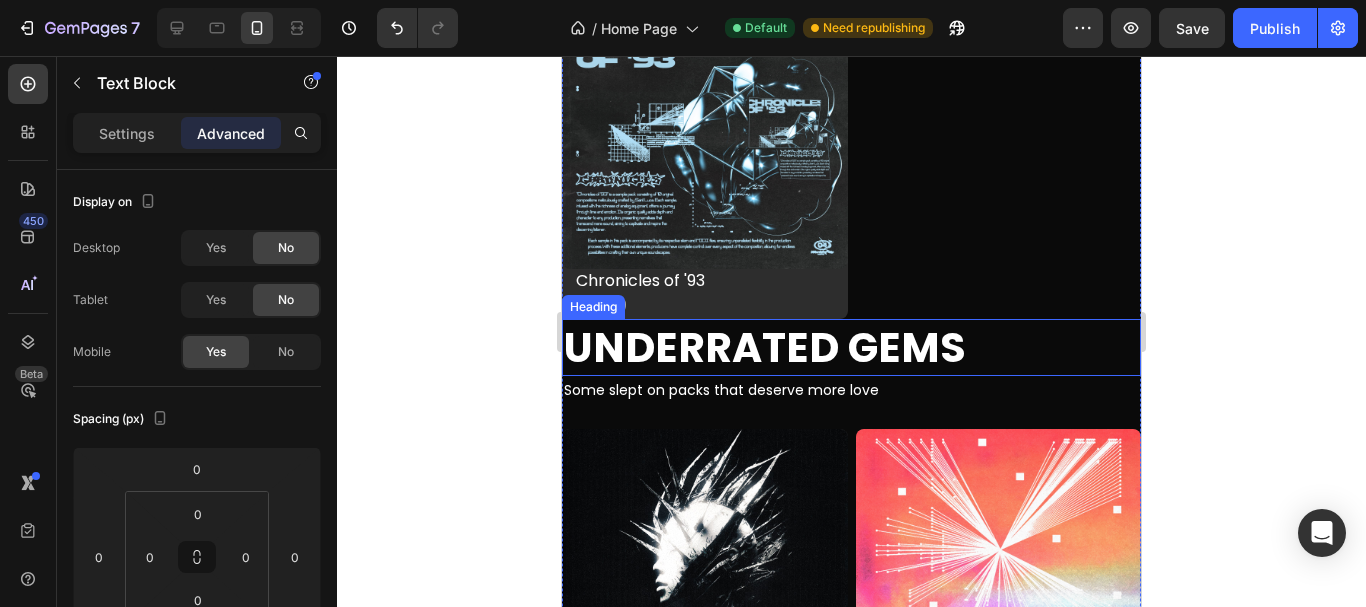 click on "Underrated Gems" at bounding box center [851, 347] 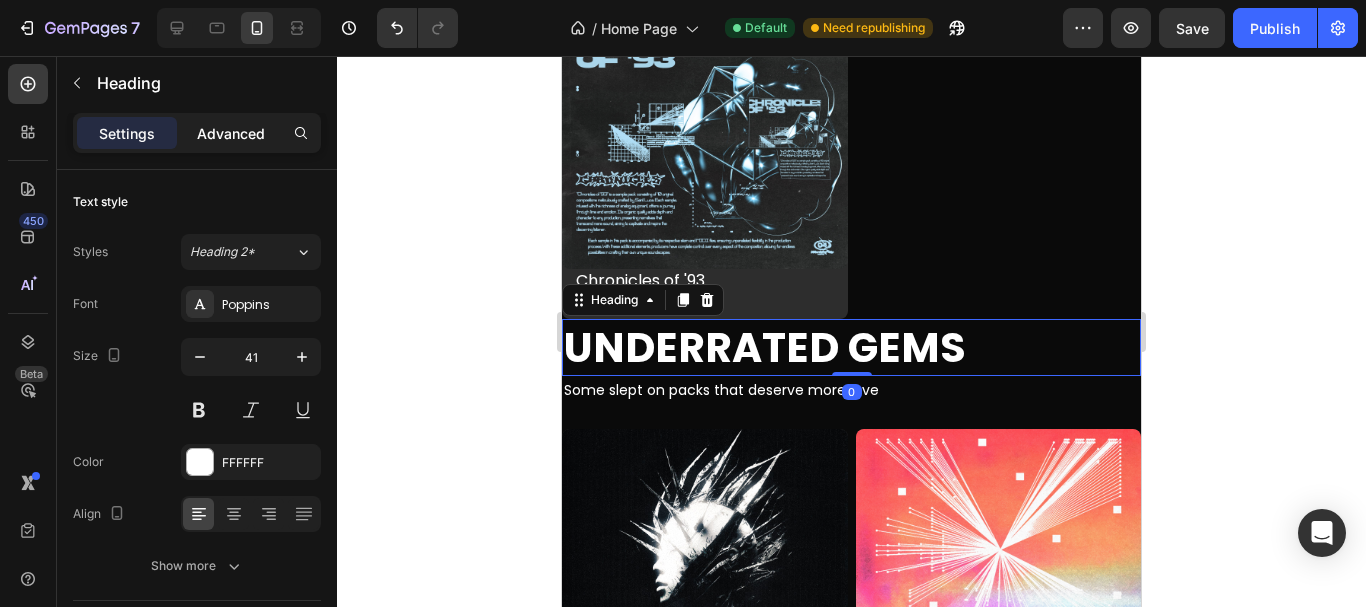 click on "Advanced" at bounding box center [231, 133] 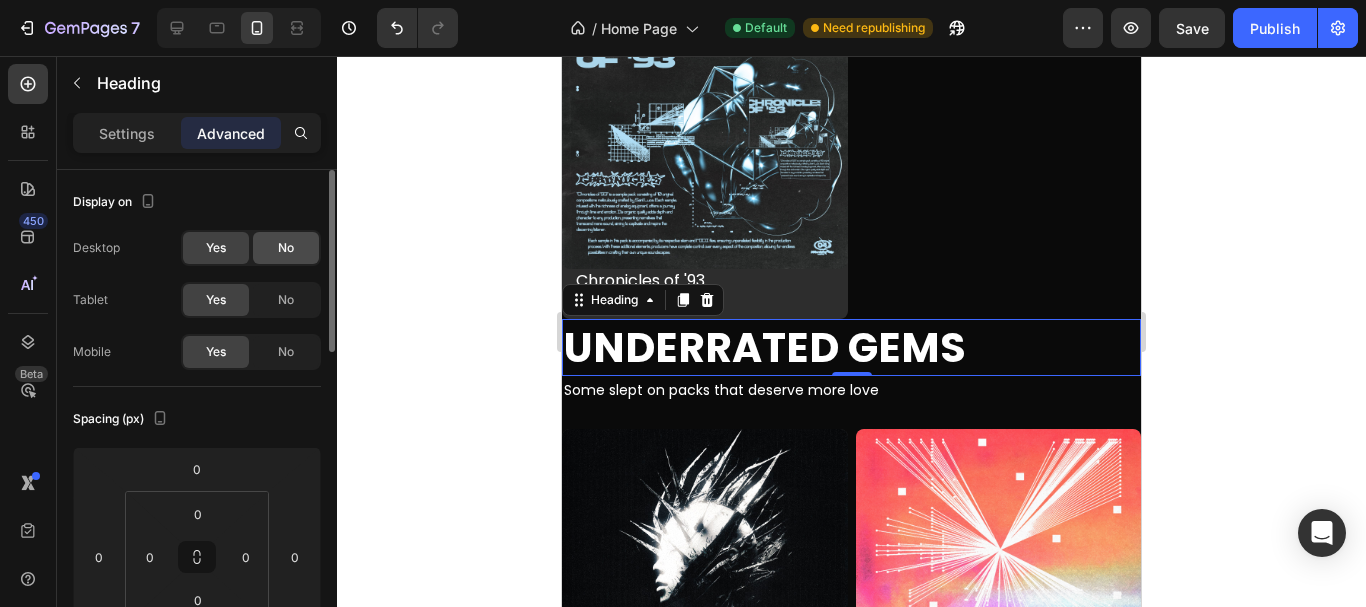 click on "No" 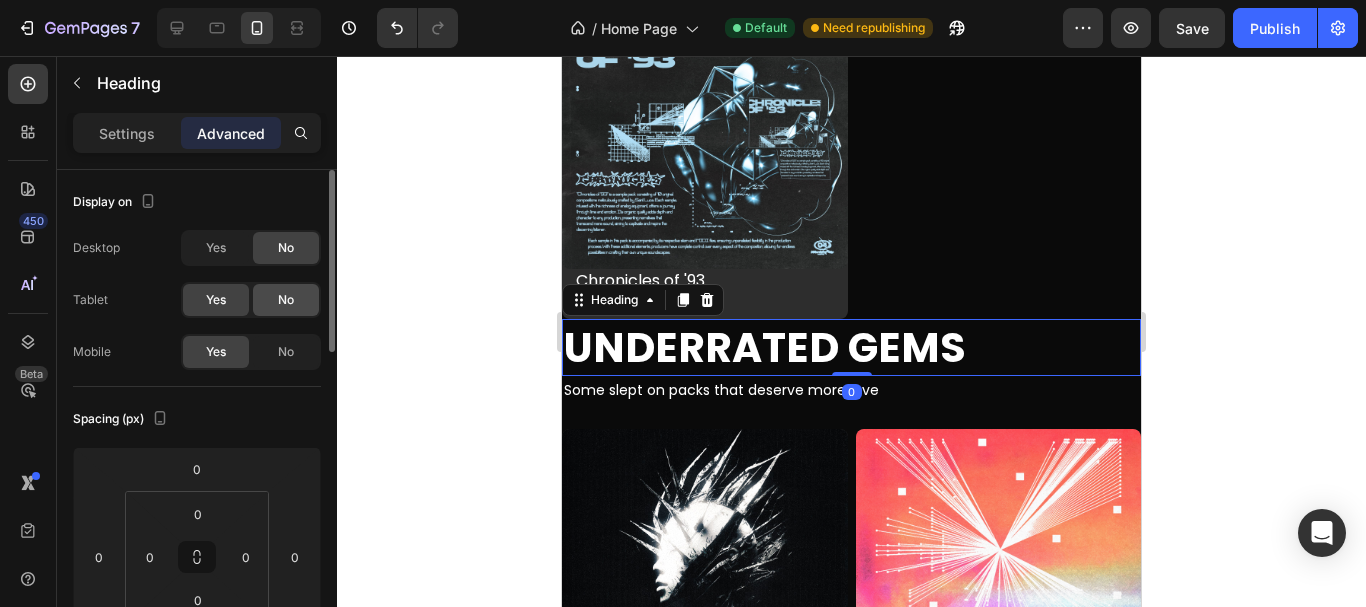 click on "No" 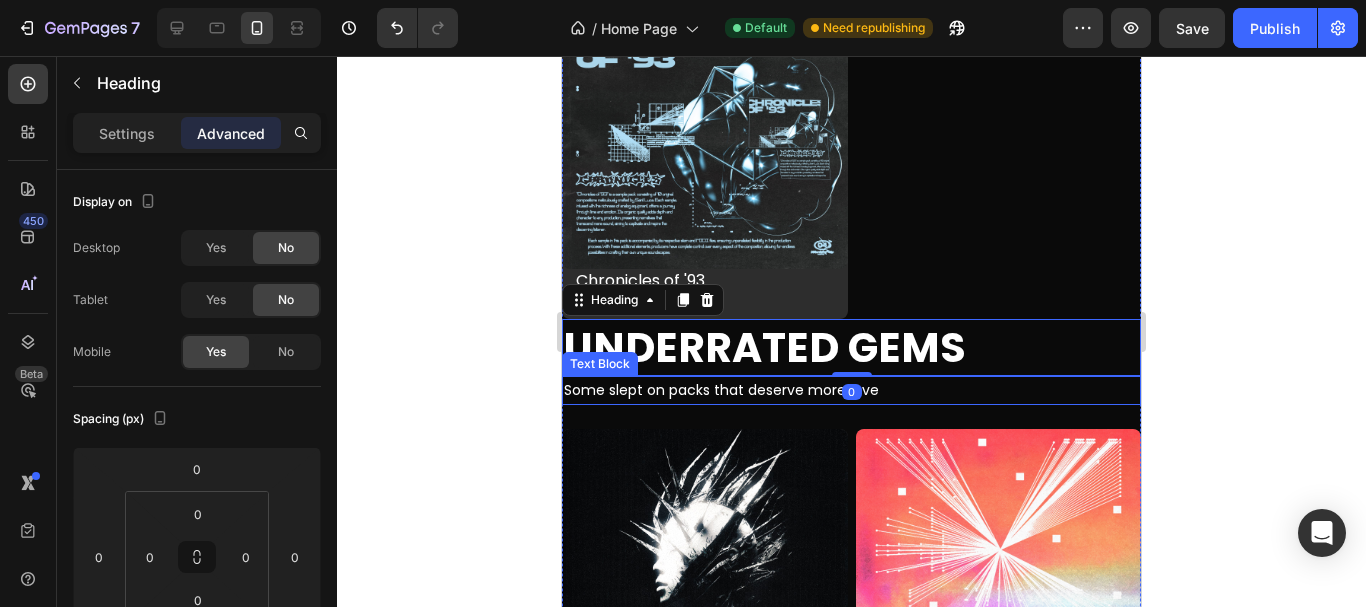 click on "Some slept on packs that deserve more love" at bounding box center (851, 390) 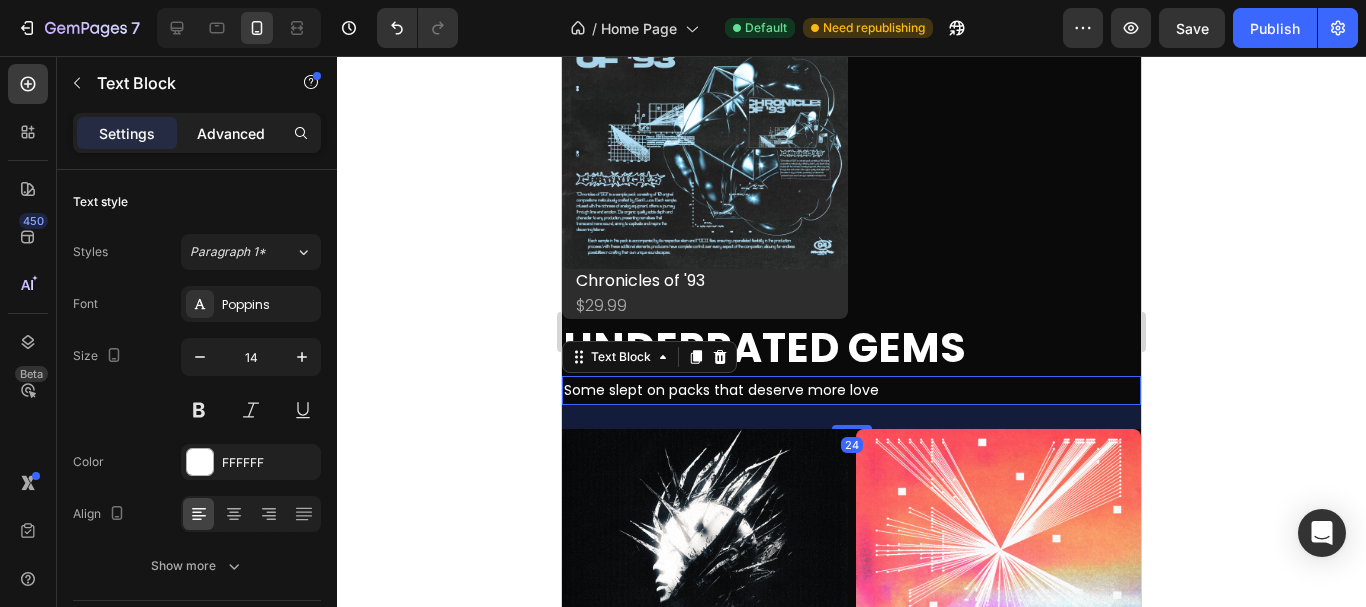 click on "Advanced" at bounding box center (231, 133) 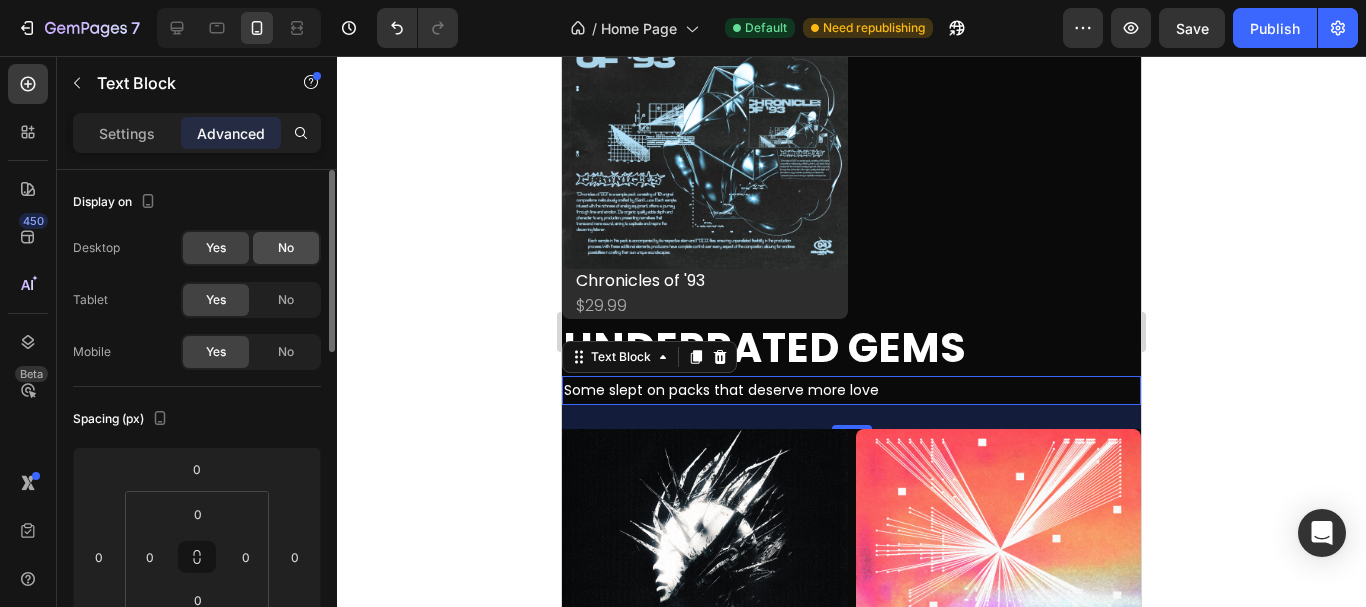 click on "No" 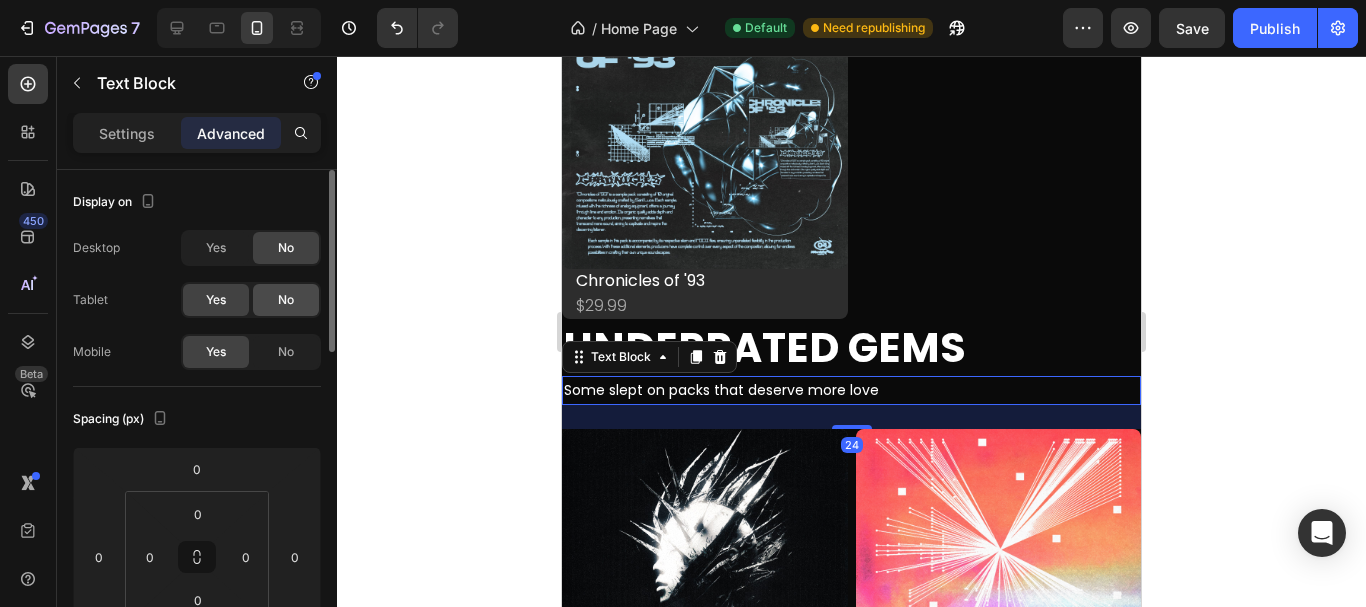 click on "No" 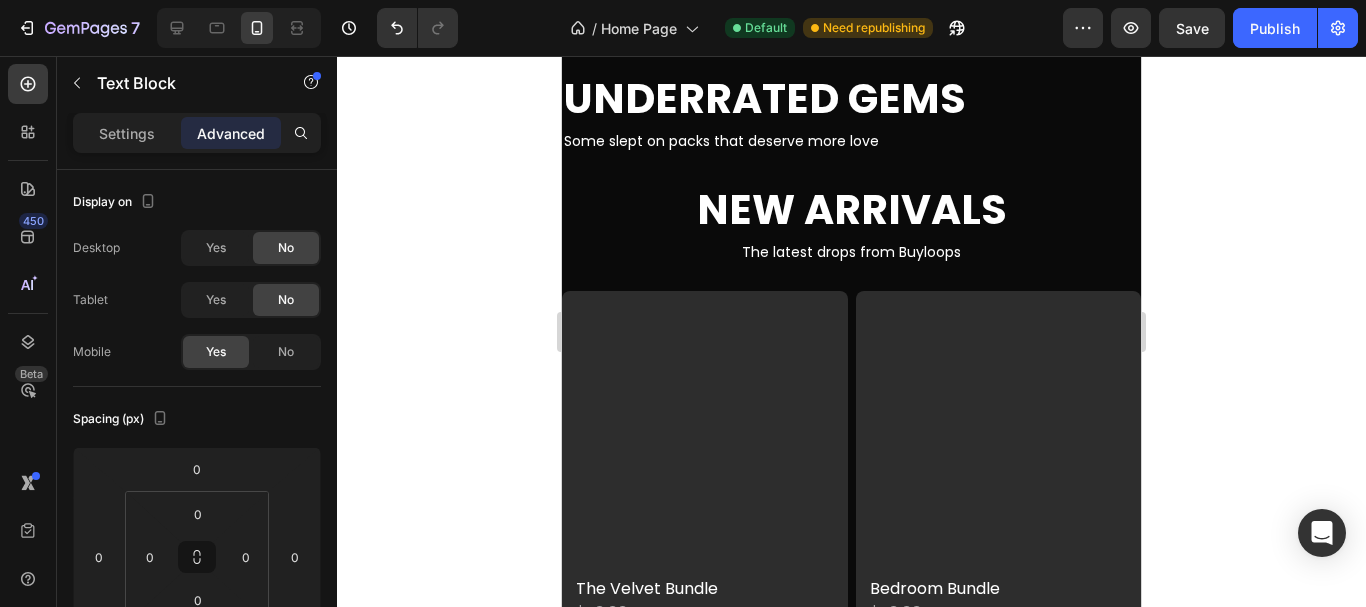 scroll, scrollTop: 1233, scrollLeft: 0, axis: vertical 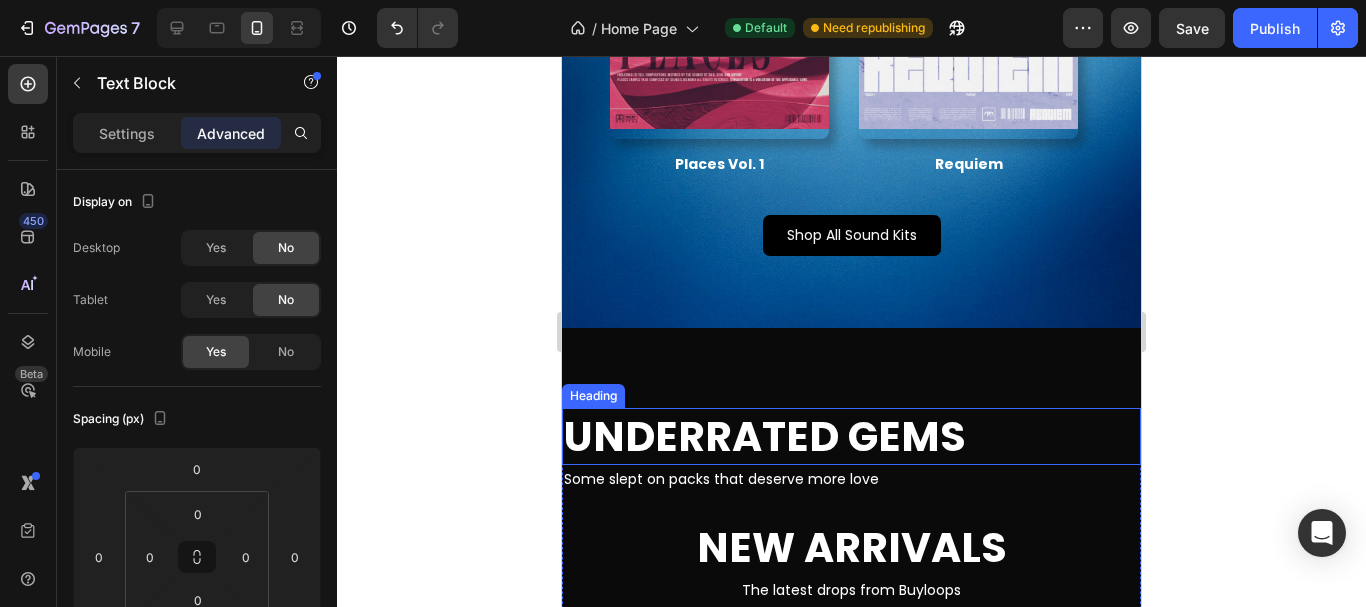 click on "Underrated Gems" at bounding box center [851, 436] 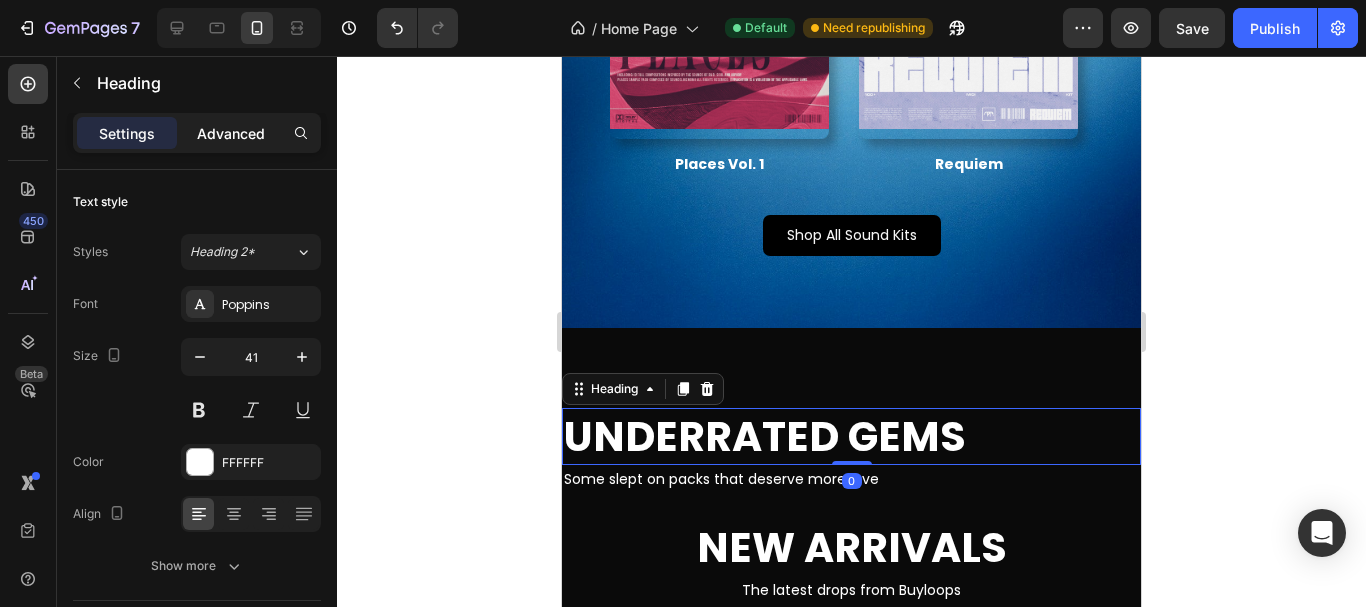 click on "Advanced" at bounding box center [231, 133] 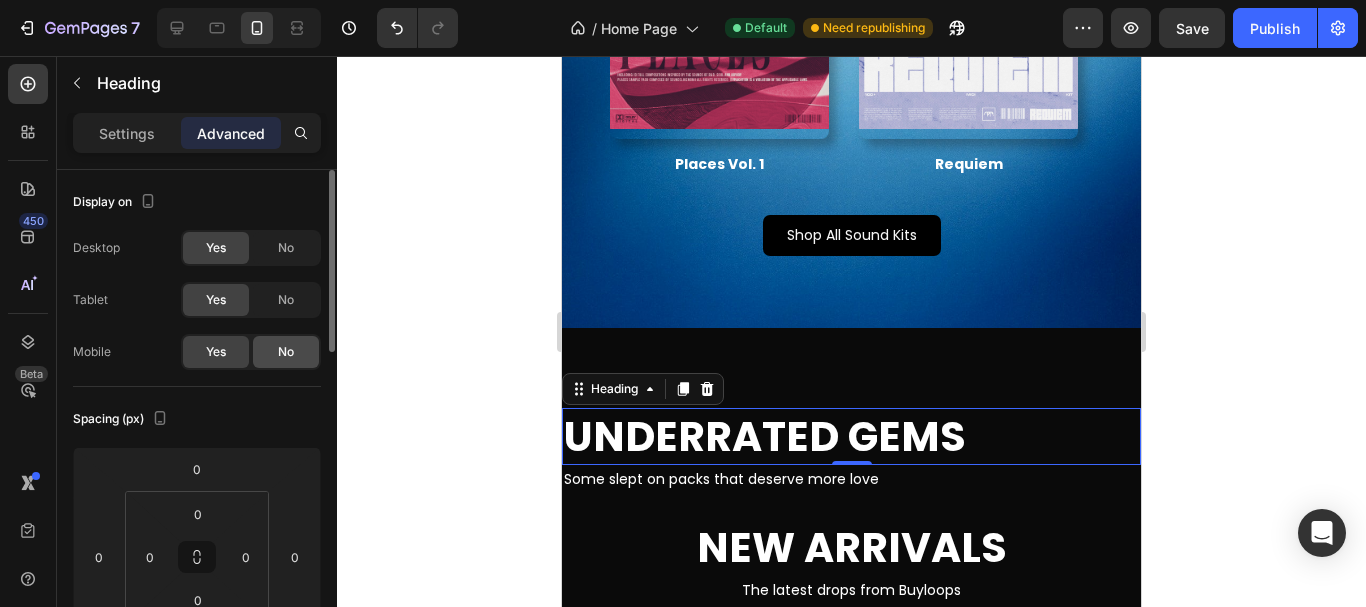 click on "No" 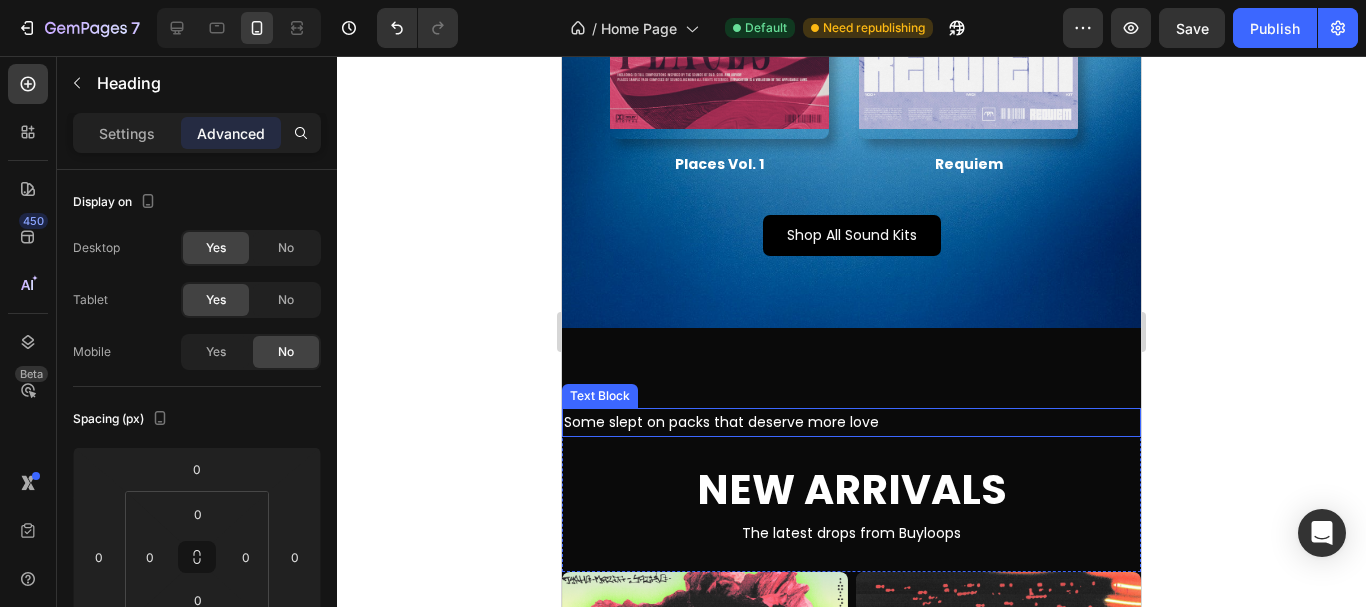 click on "Some slept on packs that deserve more love" at bounding box center (851, 422) 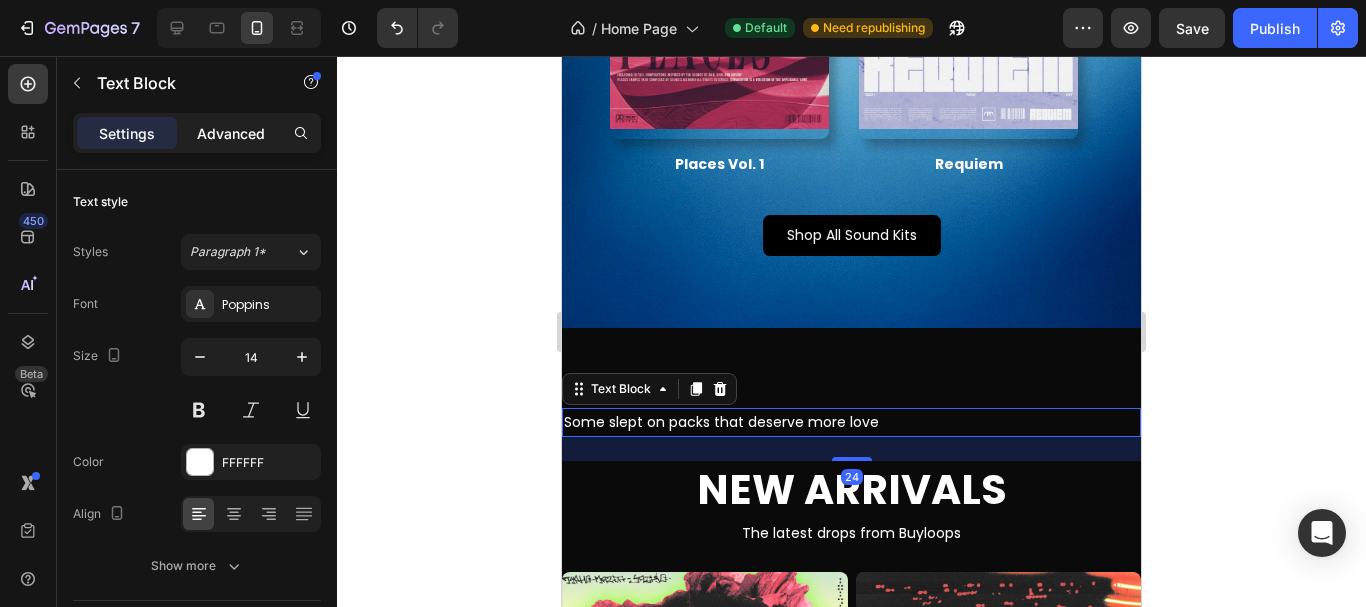 click on "Advanced" at bounding box center (231, 133) 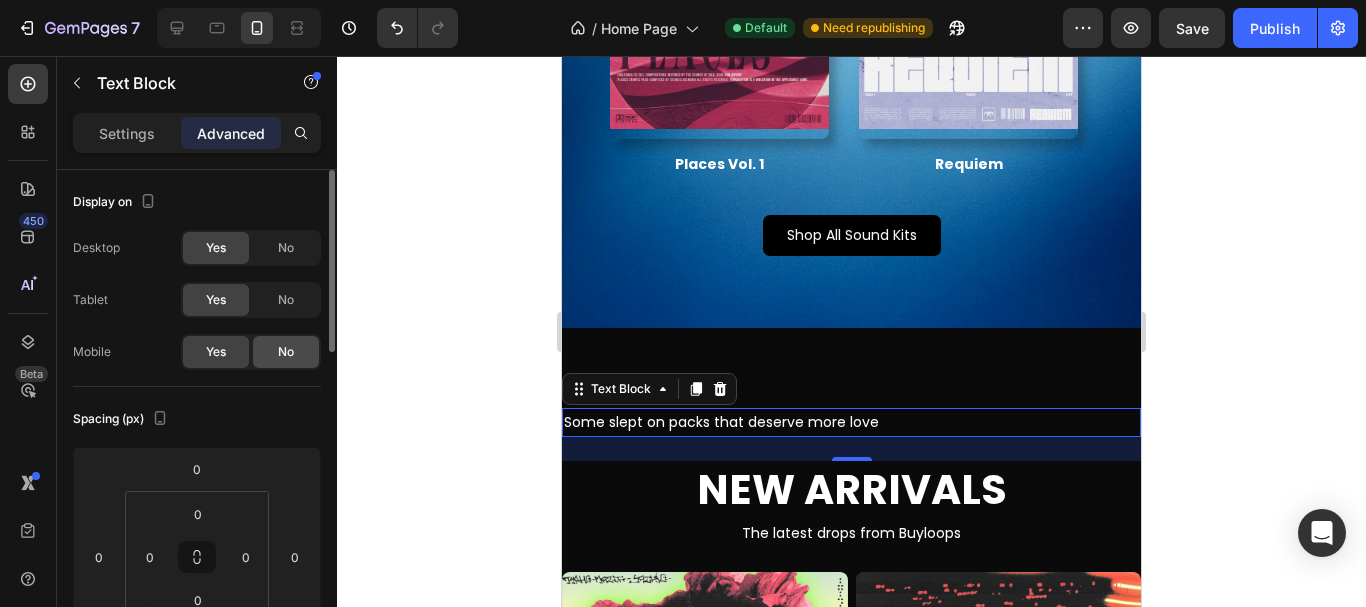 click on "No" 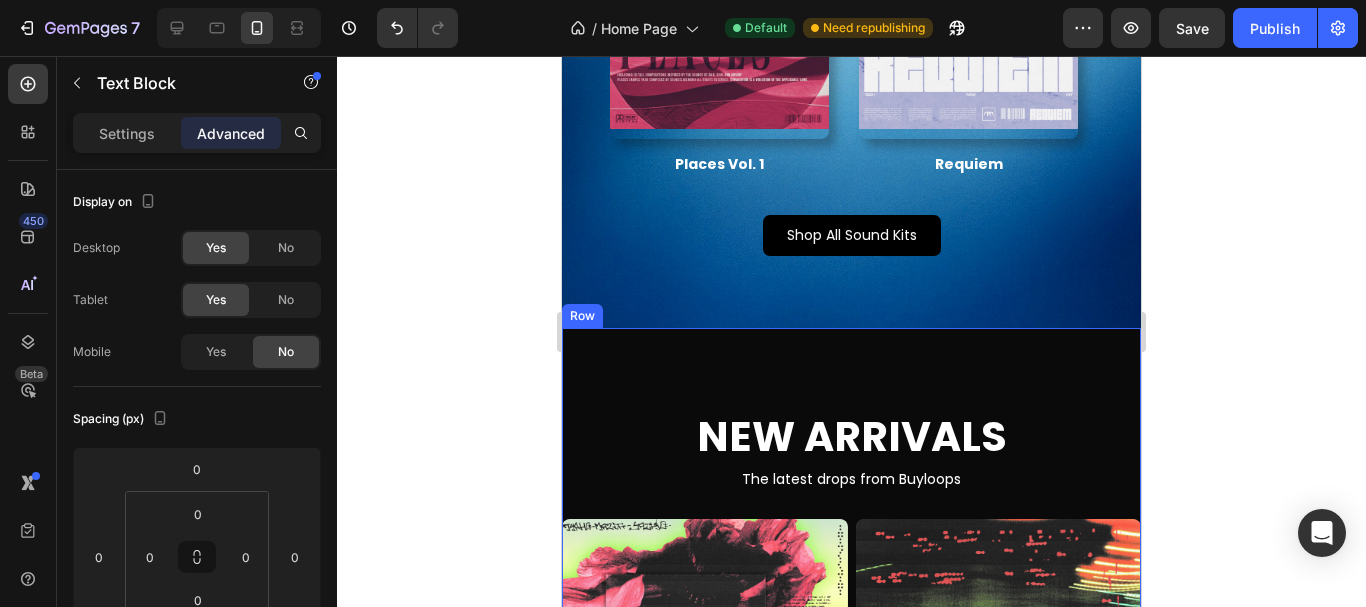 click on "New Arrivals Heading The latest drops from Buyloops Text Block Best Deals Heading Our highest discounted sound packs Text Block Underrated Gems Heading Some slept on packs that deserve more love Text Block   24 New Arrivals Heading The latest drops from Buyloops Text Block Row Product Images The Velvet Bundle Product Title $59.99 Product Price Product Price Row Row Product List Product Images Bedroom Bundle Product Title $59.99 Product Price Product Price Row Row Product List Product Images R&B Guitar Bundle Product Title $59.99 Product Price Product Price Row Row Product List Product List Best Deals Heading Our highest discounted sound packs Text Block Product Images Hitmaker's Bundle Product Title $59.00 Product Price Product Price Row Row Product List Product Images MIDI Bundle Vol. 1 Product Title $59.99 Product Price Product Price Row Row Product List Product Images Chronicles of '93 Product Title $29.99 Product Price Product Price Row Row Product List Product List Underrated Gems Heading Text Block Row" at bounding box center [851, 1591] 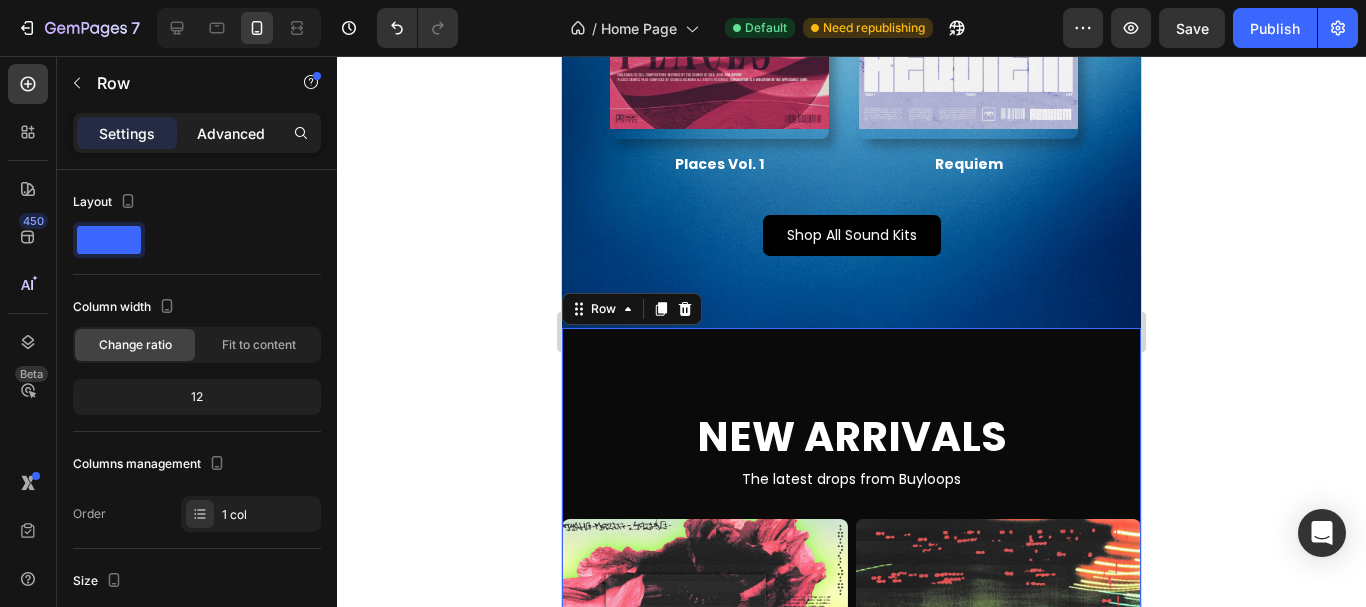 click on "Advanced" at bounding box center (231, 133) 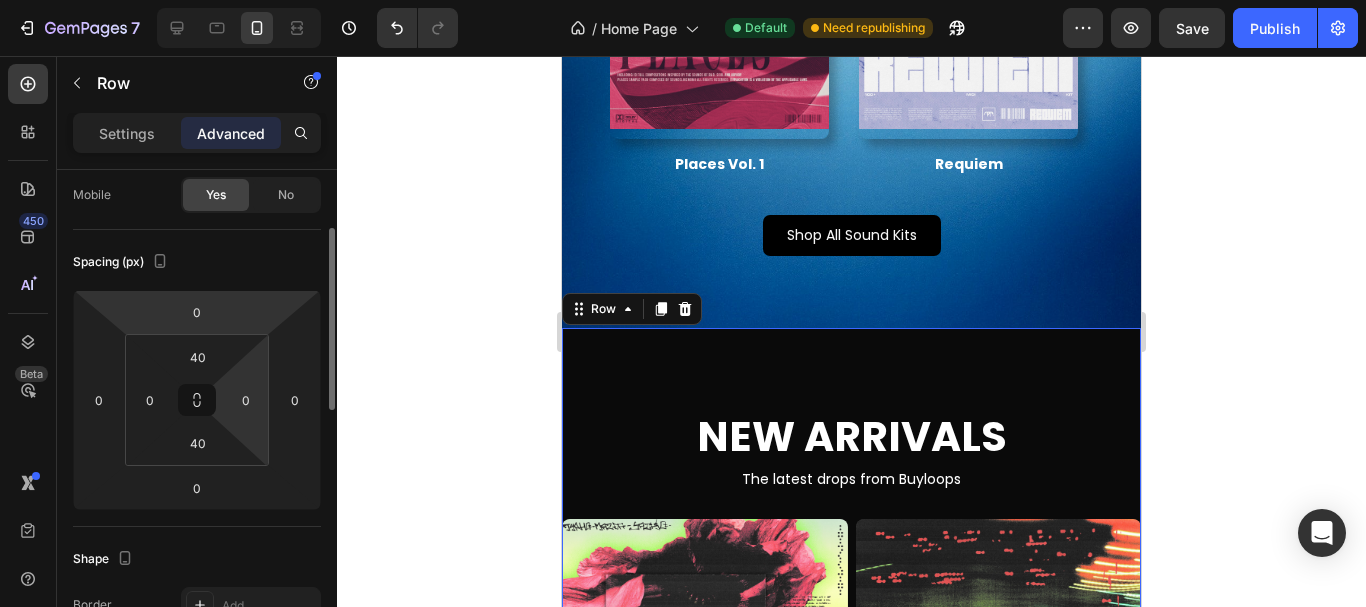 scroll, scrollTop: 158, scrollLeft: 0, axis: vertical 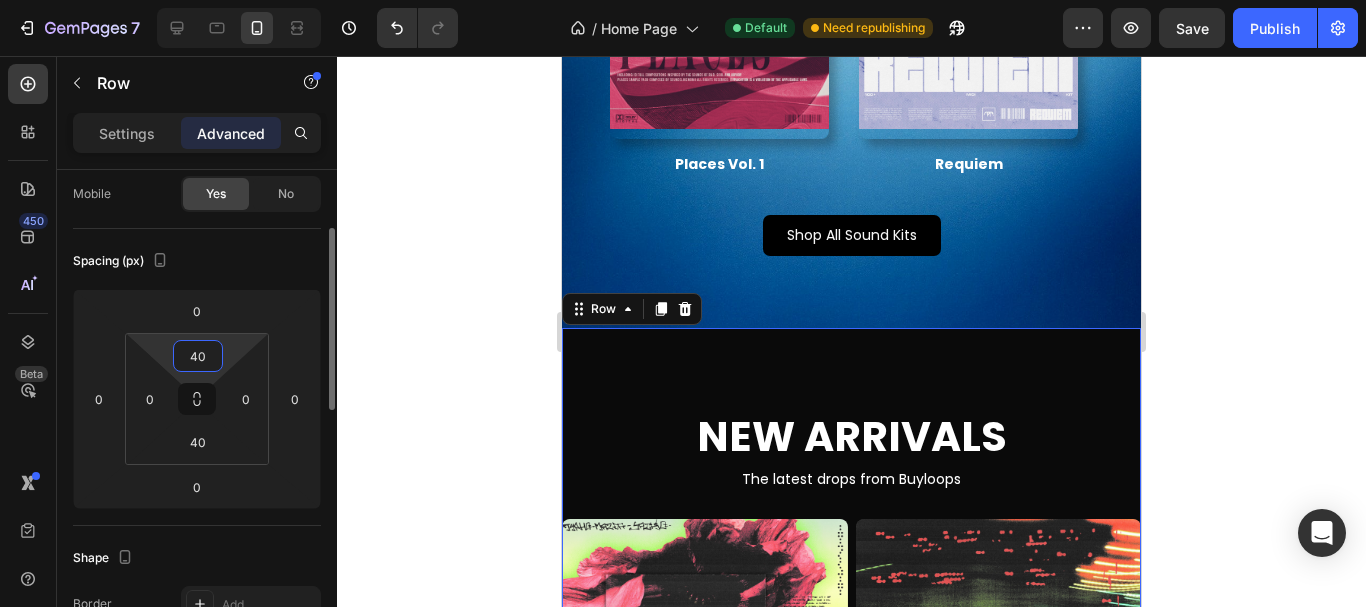 click on "40" at bounding box center [198, 356] 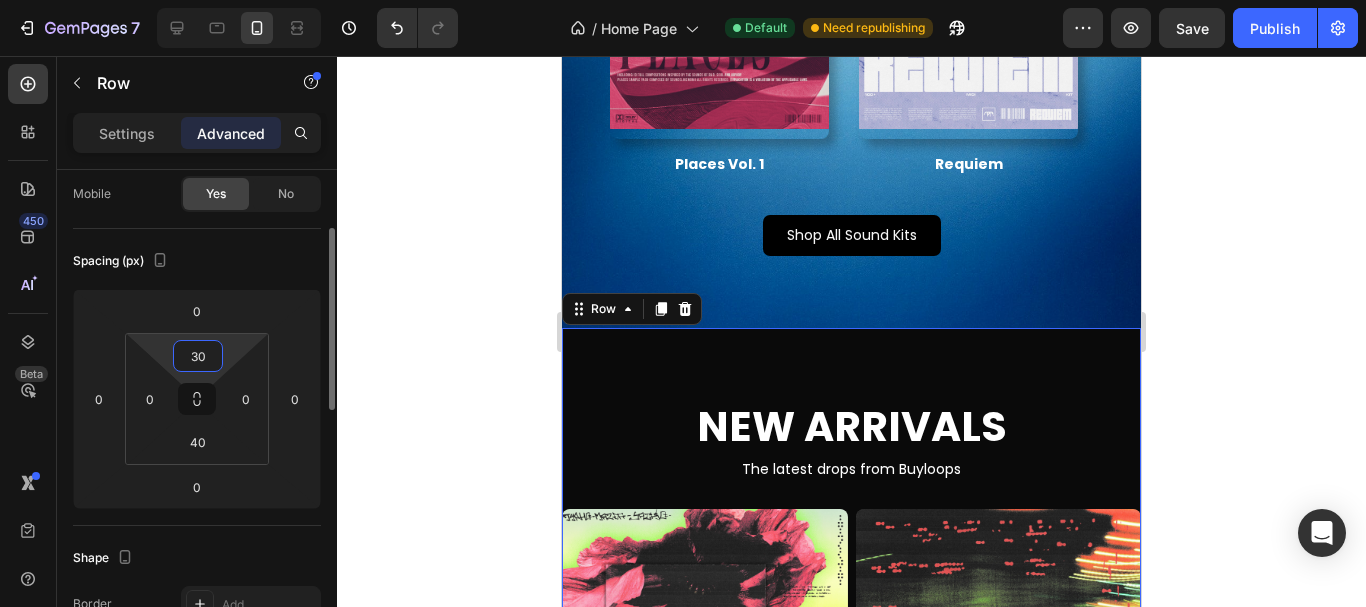 type on "3" 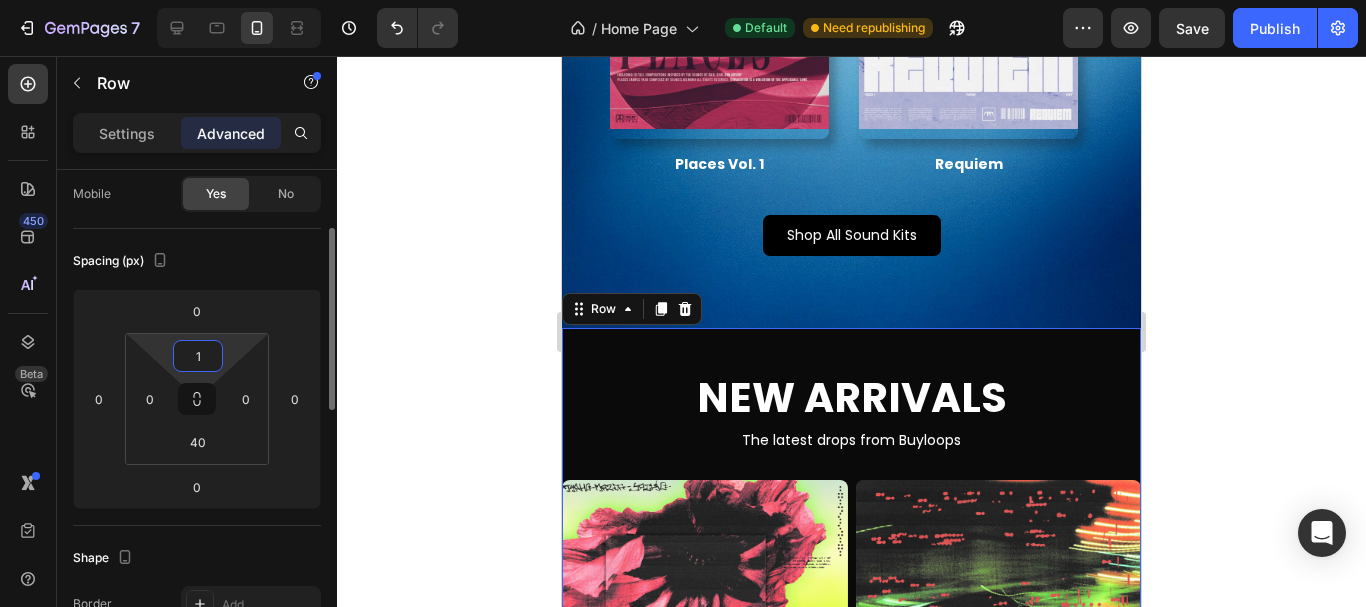 type on "10" 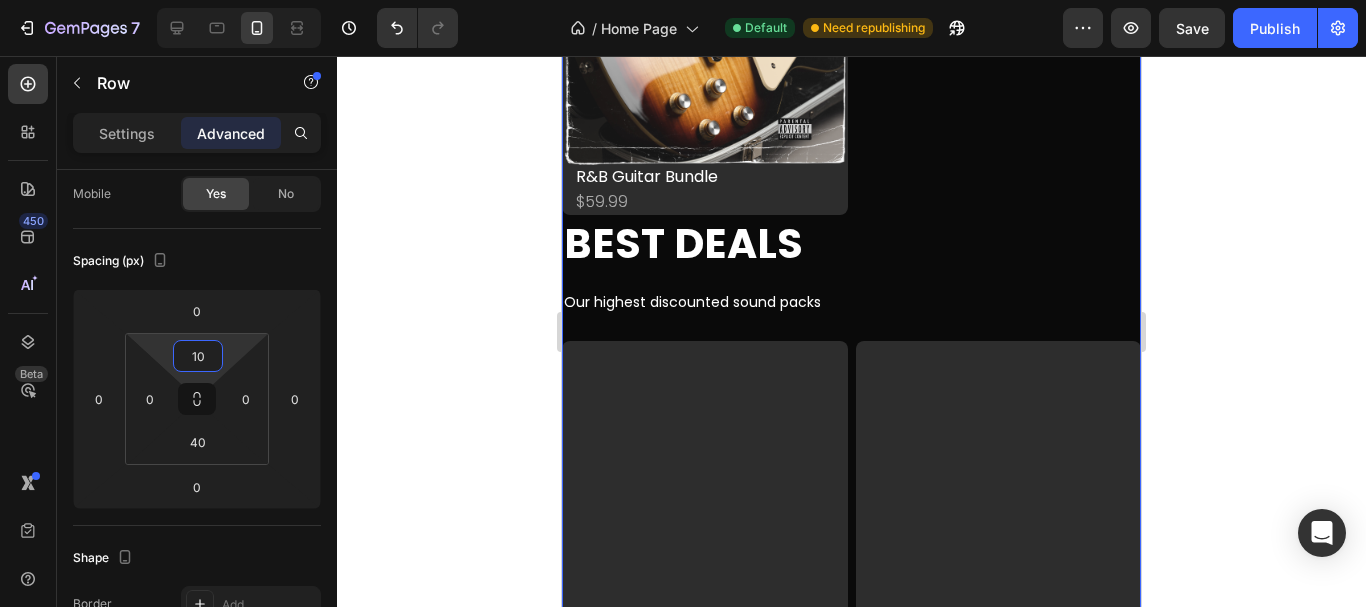 scroll, scrollTop: 2194, scrollLeft: 0, axis: vertical 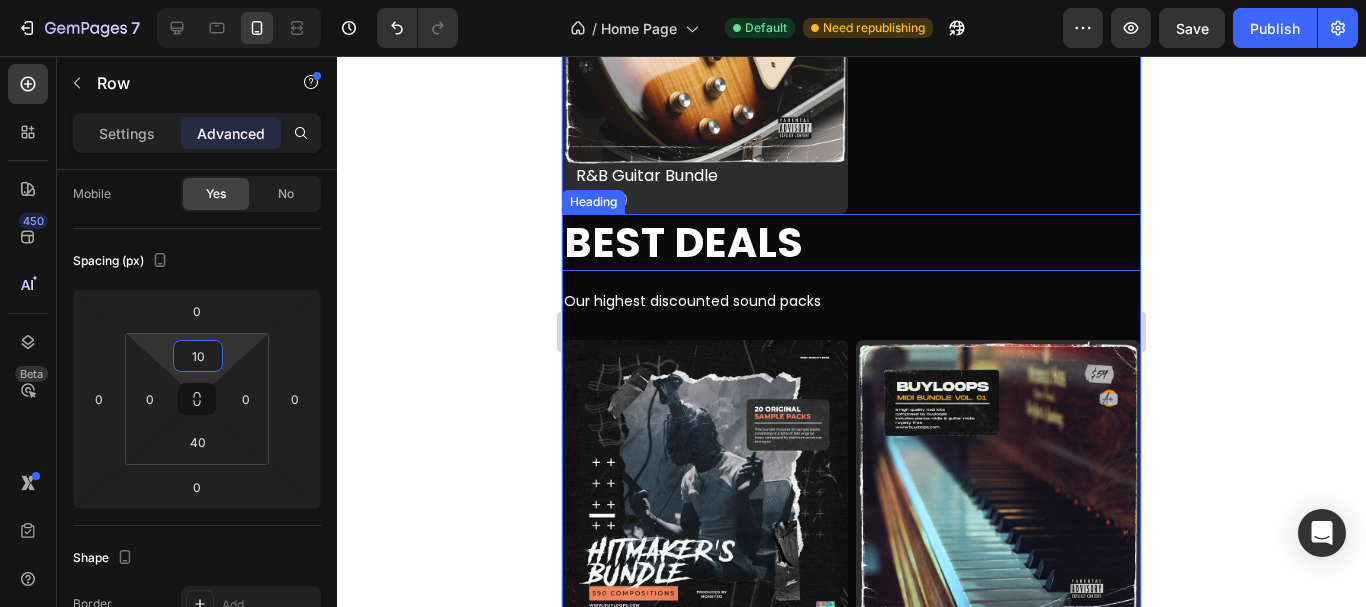click on "Best Deals" at bounding box center (851, 242) 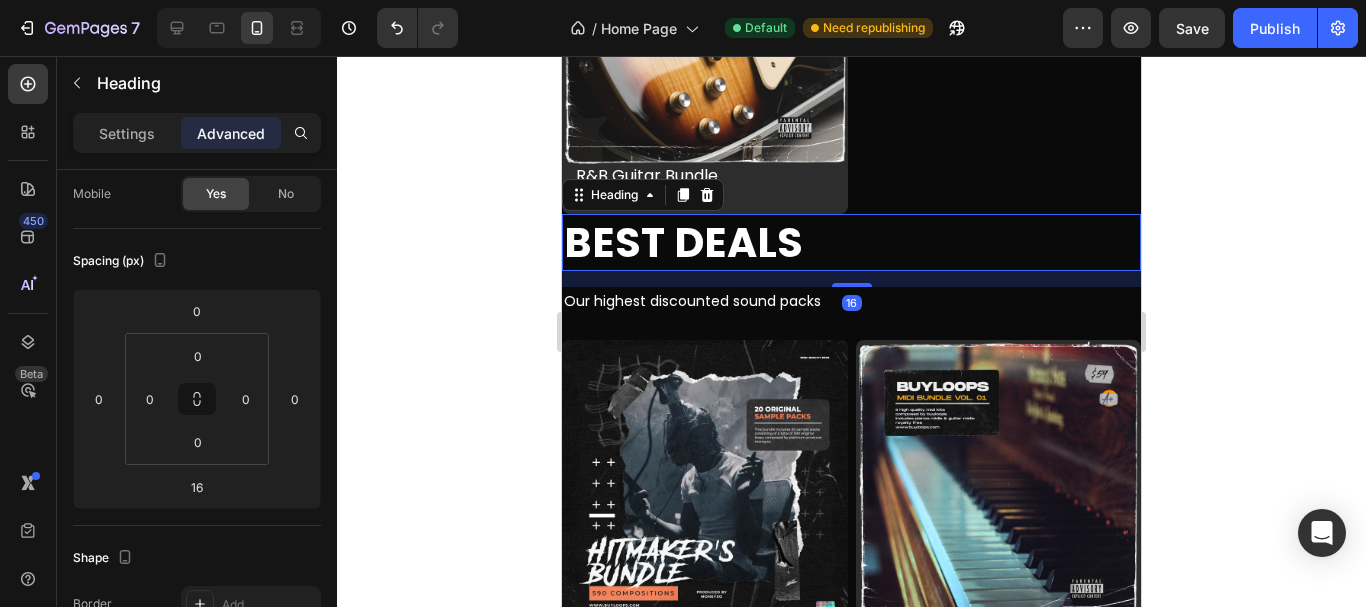 scroll, scrollTop: 0, scrollLeft: 0, axis: both 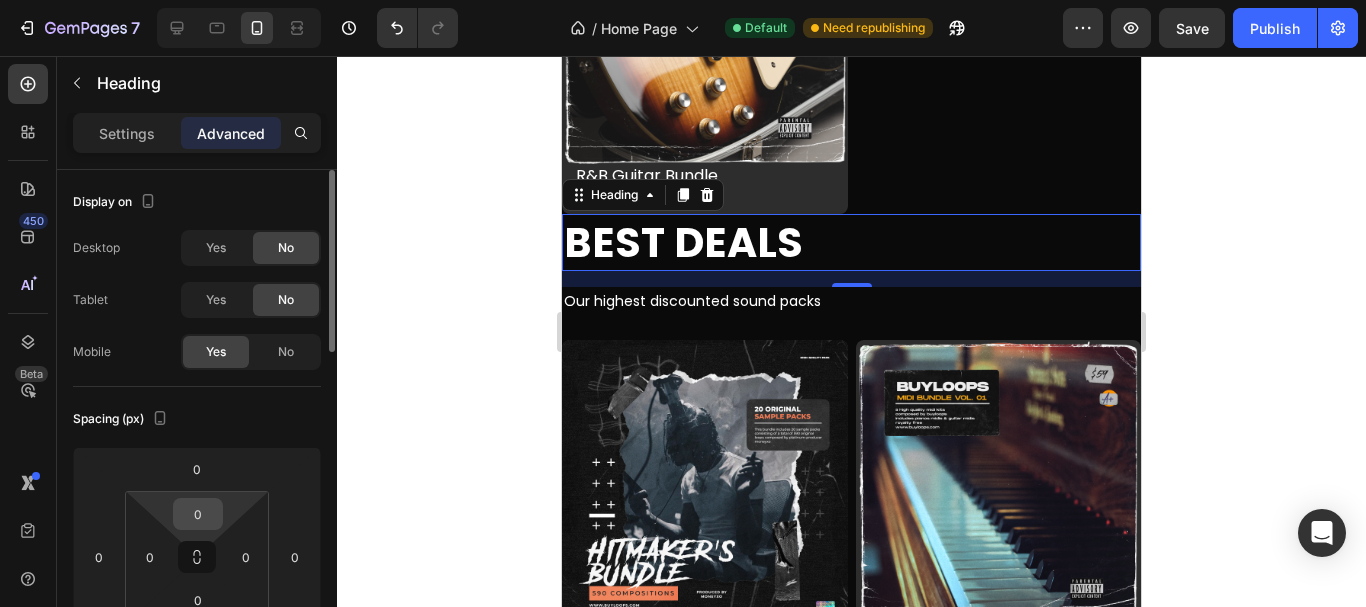 click on "0" at bounding box center [198, 514] 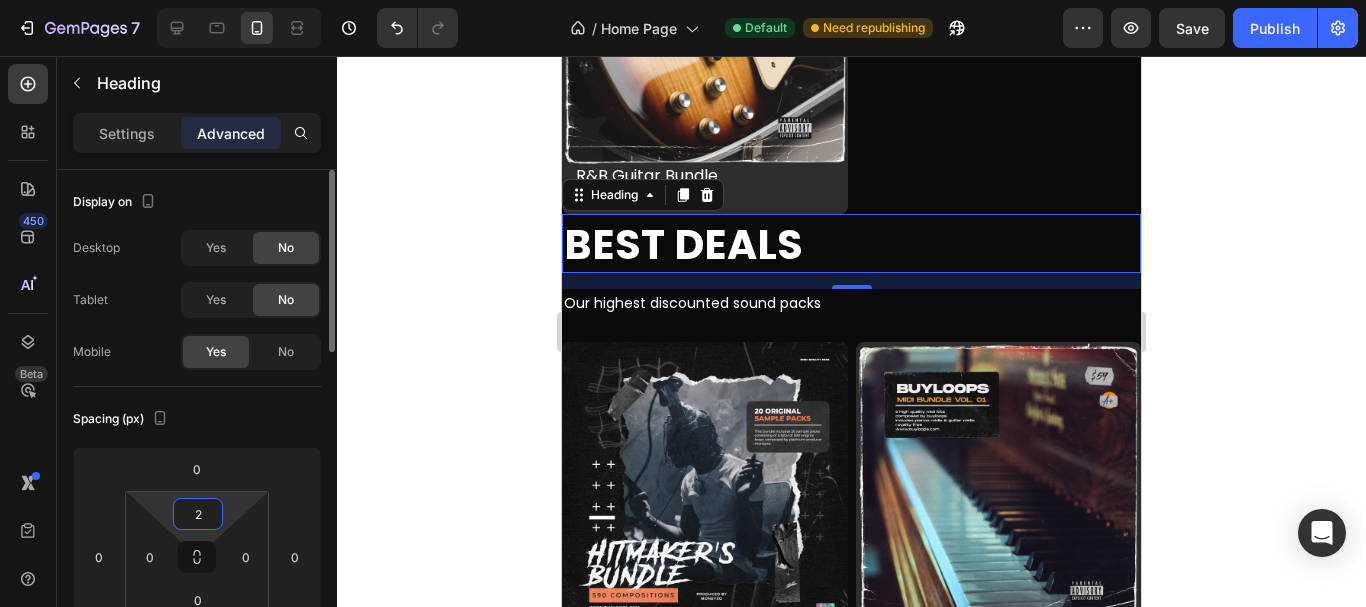 type on "20" 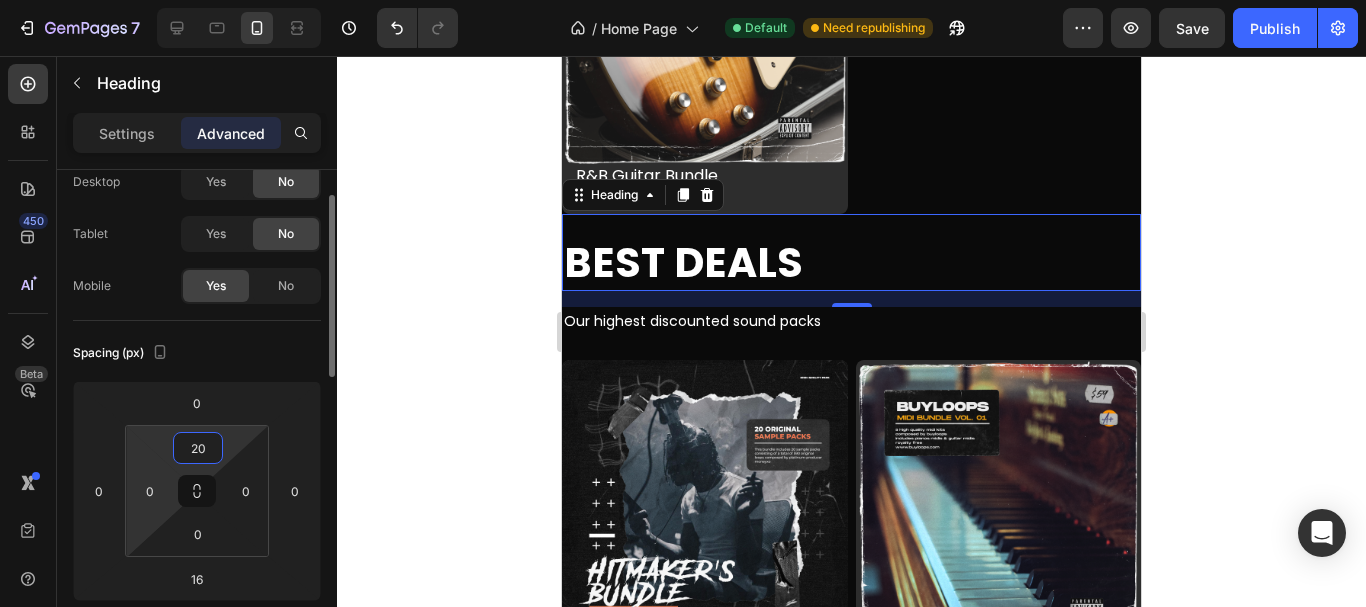 scroll, scrollTop: 68, scrollLeft: 0, axis: vertical 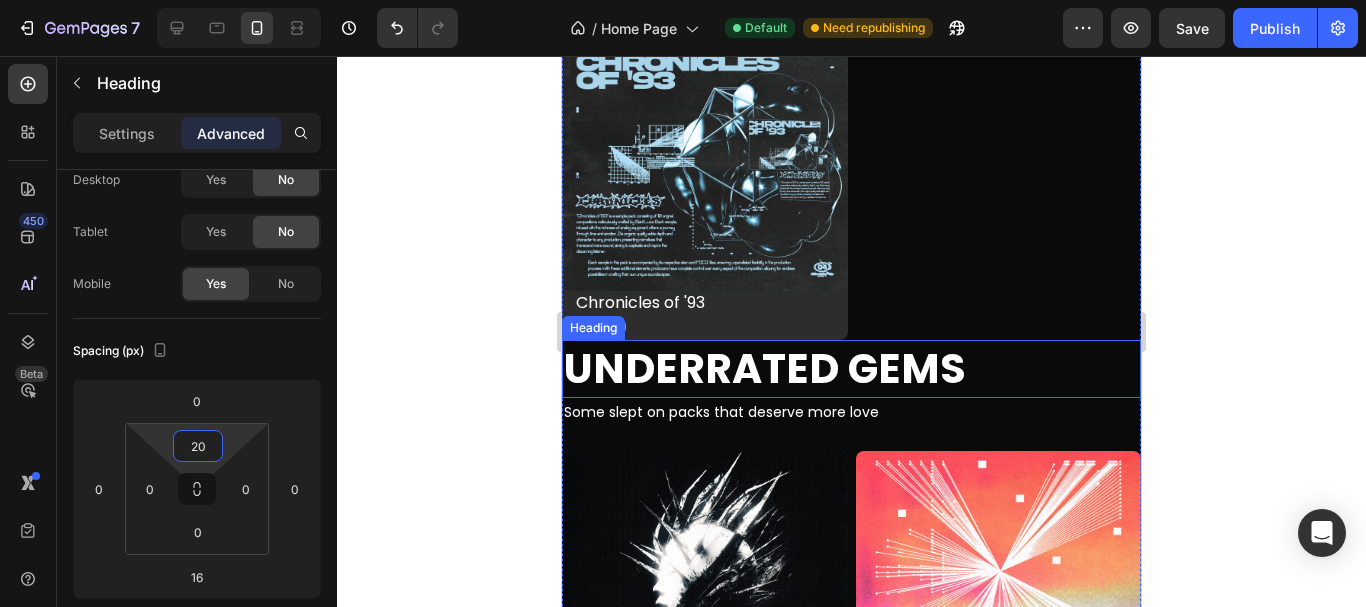 click on "Underrated Gems" at bounding box center [851, 368] 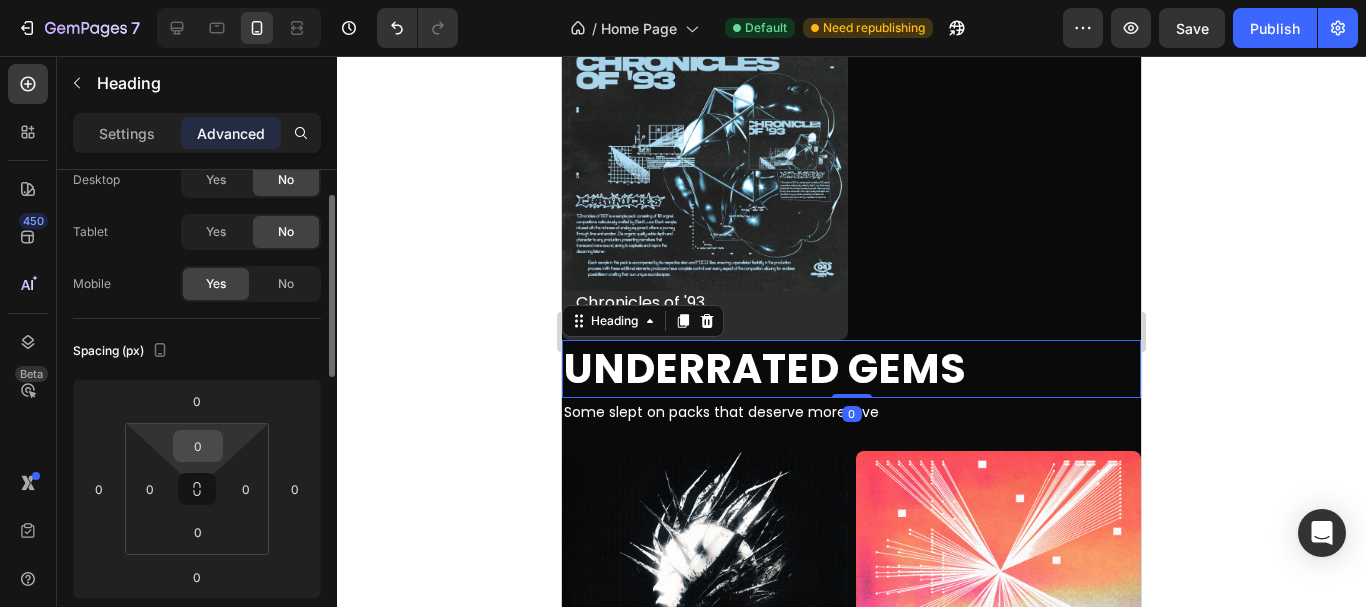click on "0" at bounding box center [198, 446] 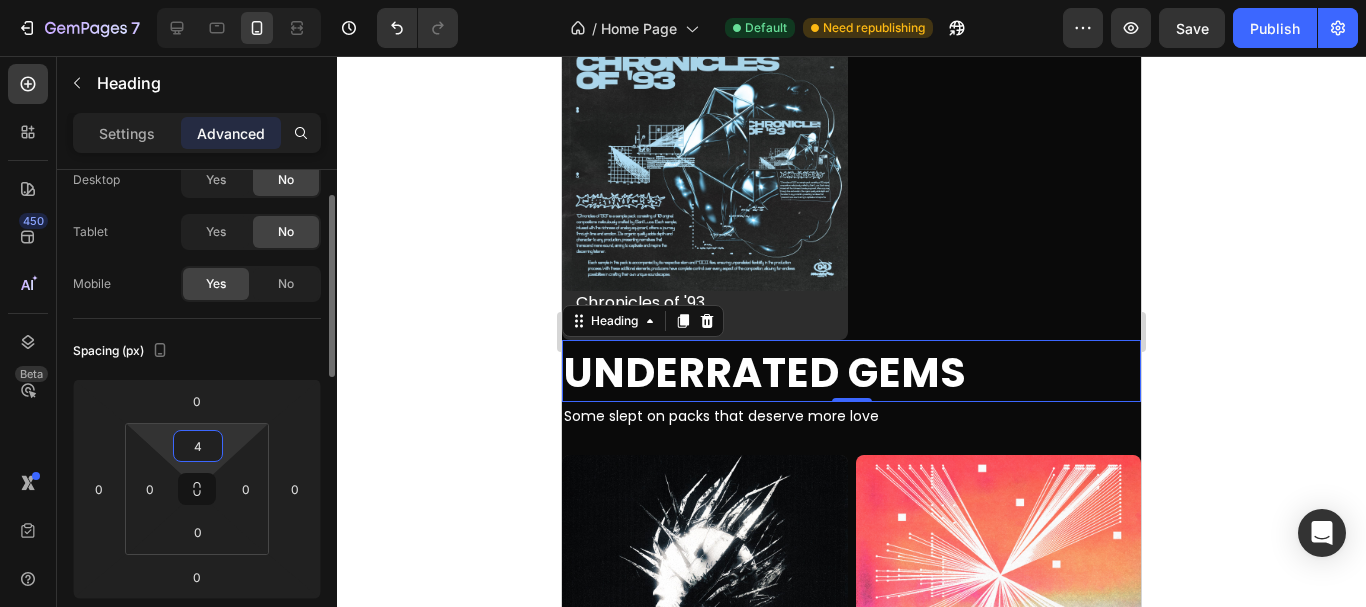 type on "40" 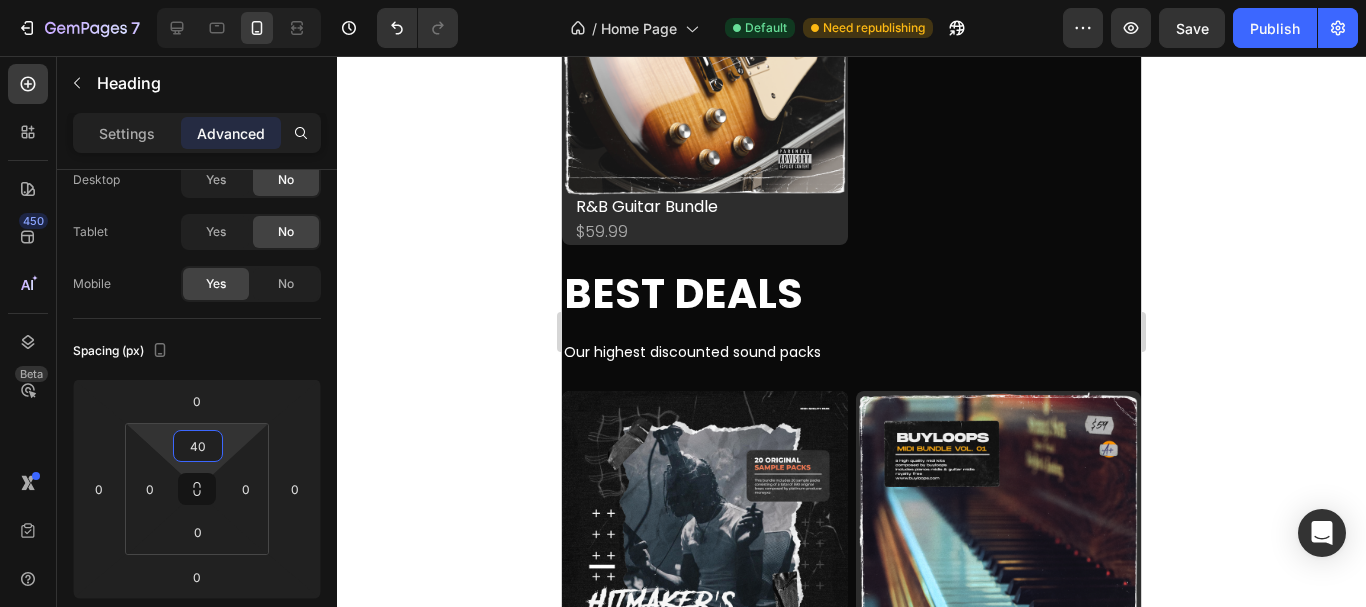 scroll, scrollTop: 2162, scrollLeft: 0, axis: vertical 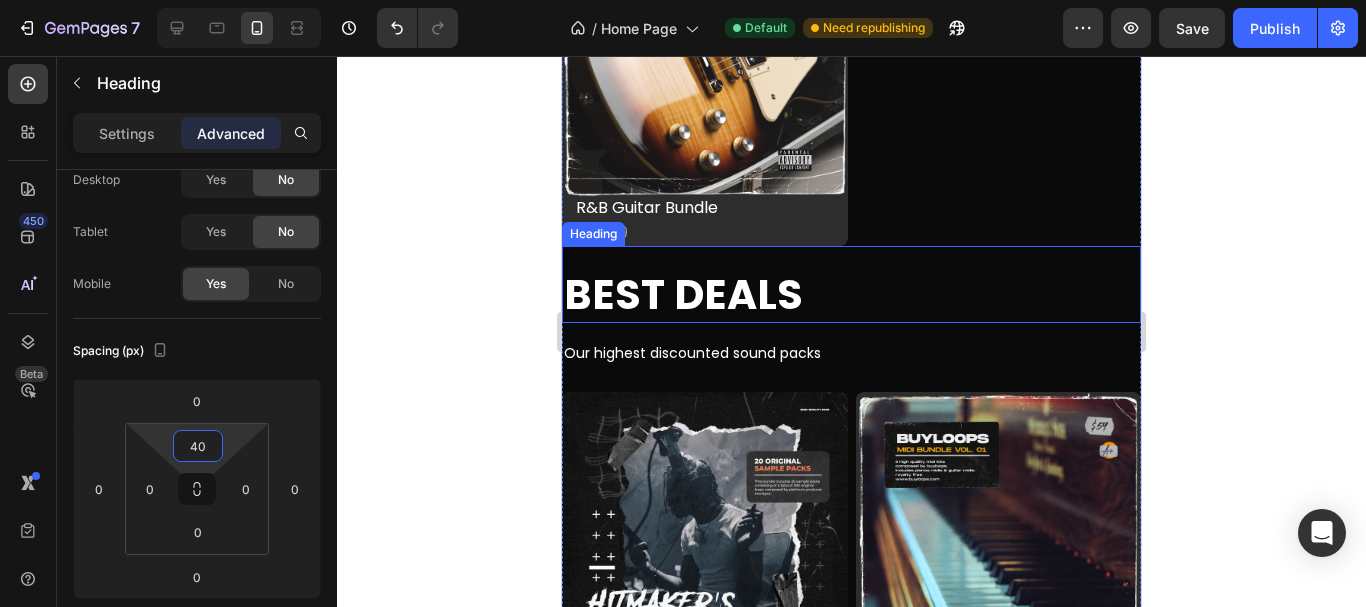 click on "Best Deals" at bounding box center (851, 294) 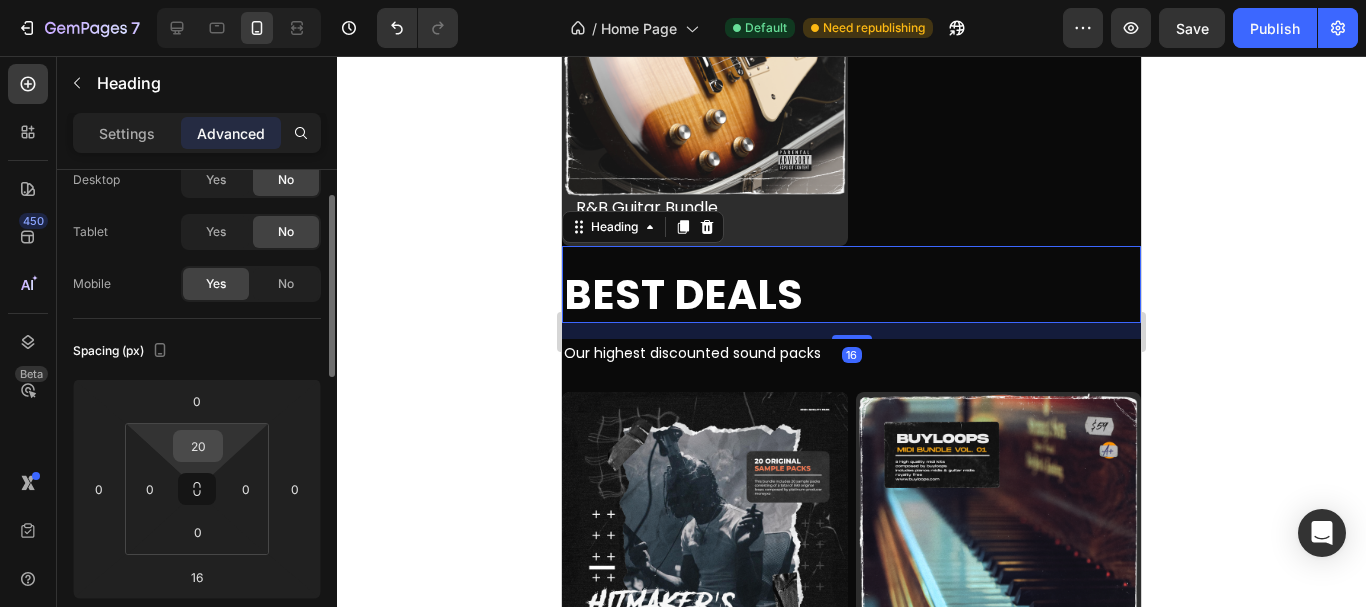 click on "20" at bounding box center (198, 446) 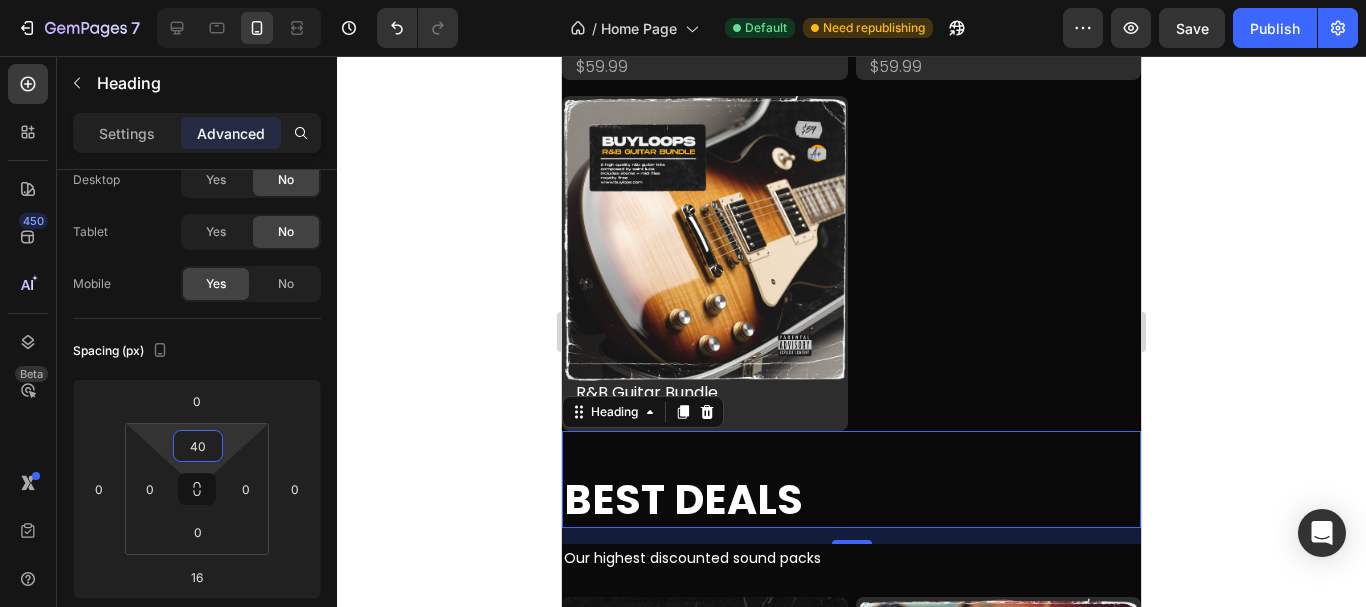 scroll, scrollTop: 1978, scrollLeft: 0, axis: vertical 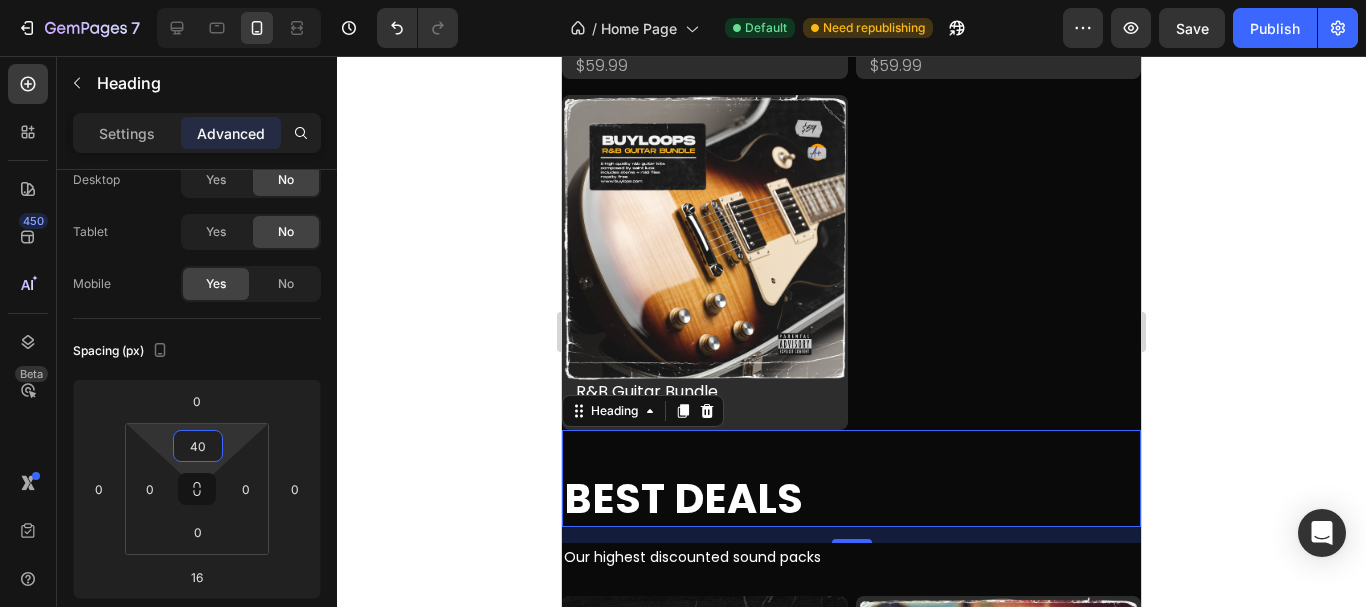 type on "40" 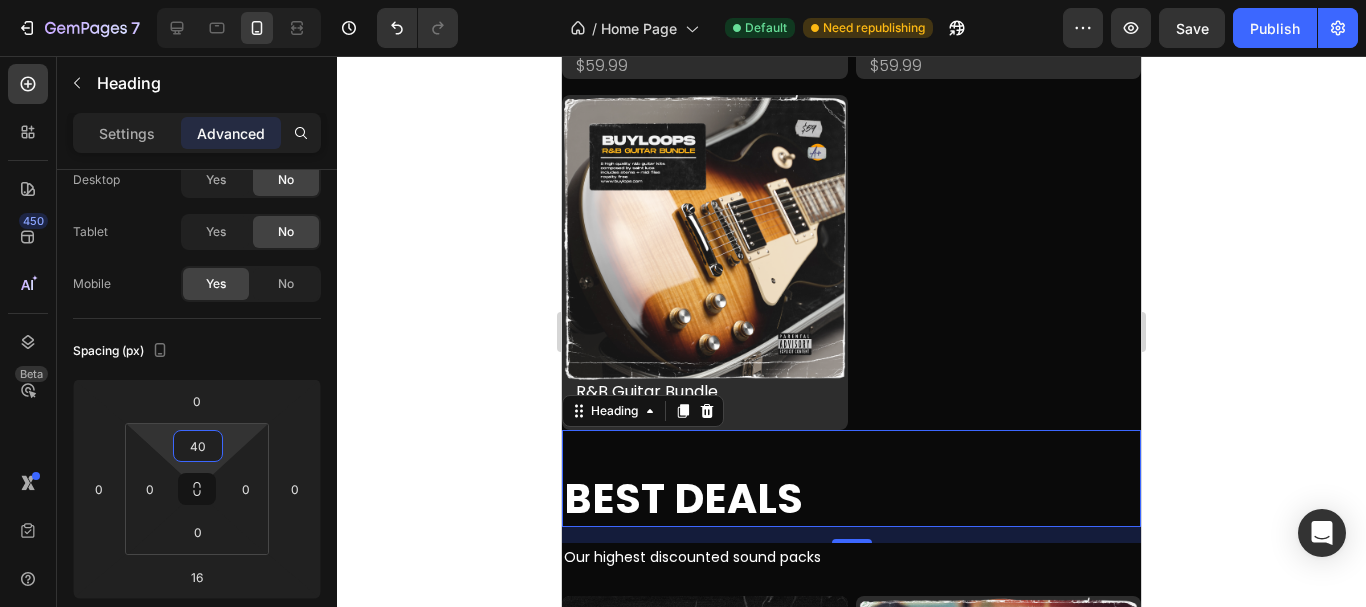 click on "Best Deals" at bounding box center (851, 498) 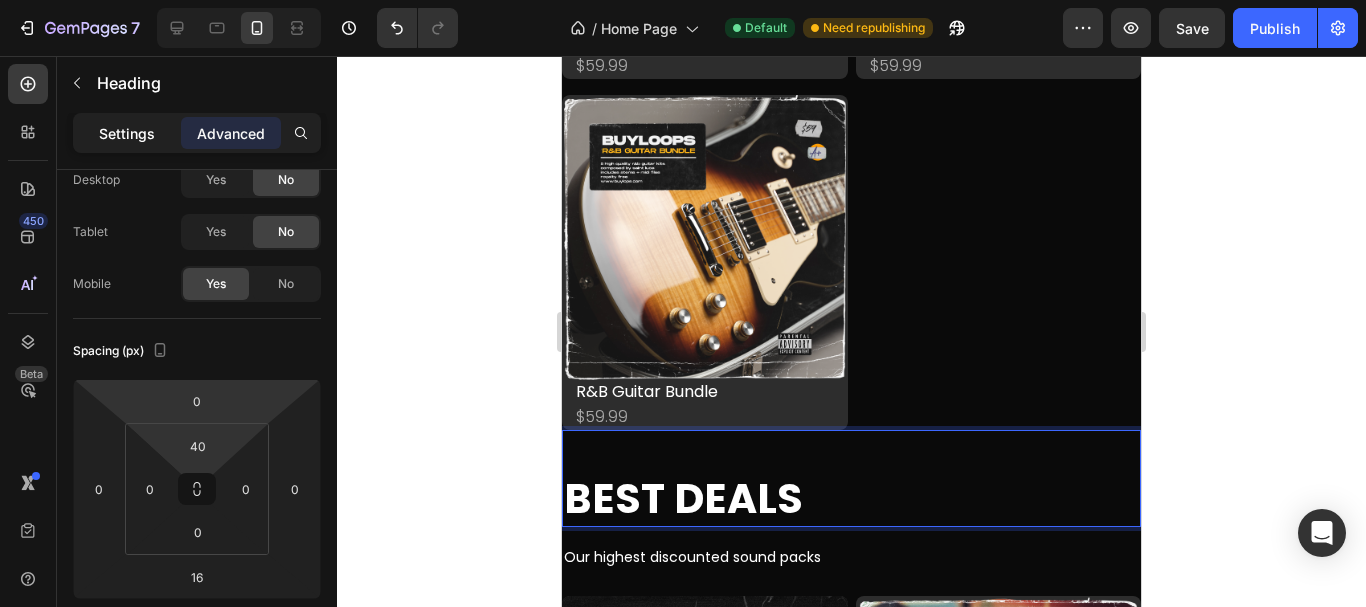 click on "Settings" at bounding box center [127, 133] 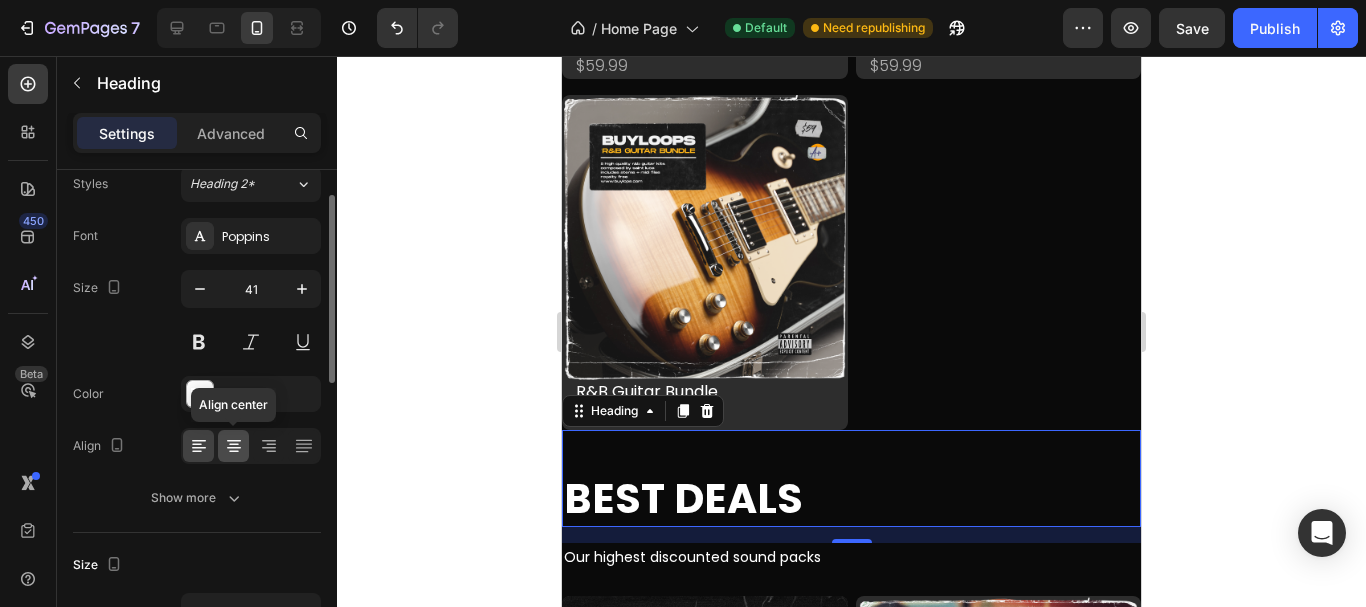 click 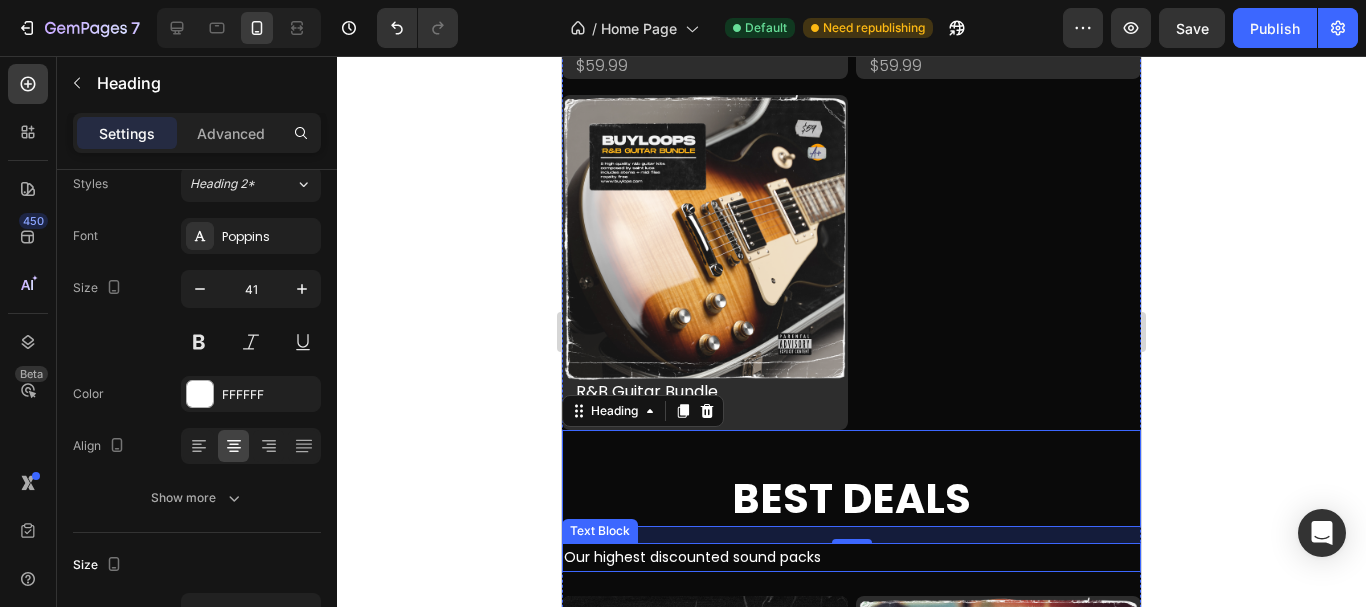 click on "Our highest discounted sound packs" at bounding box center (851, 557) 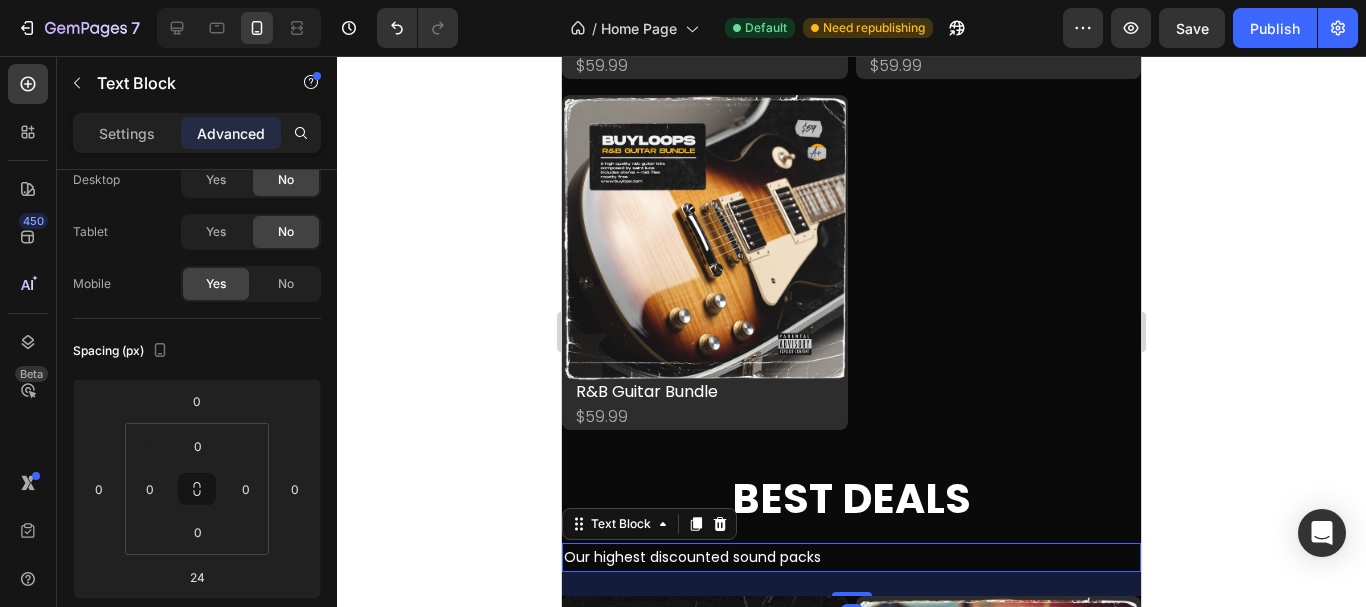 scroll, scrollTop: 0, scrollLeft: 0, axis: both 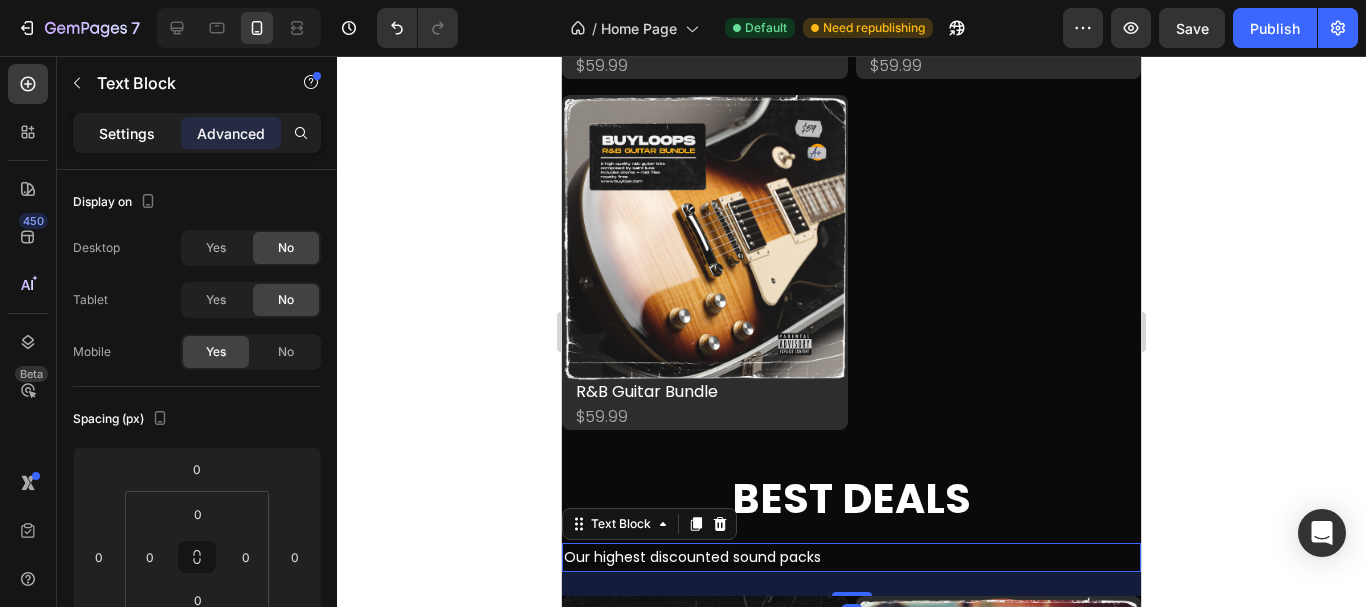 click on "Settings" at bounding box center [127, 133] 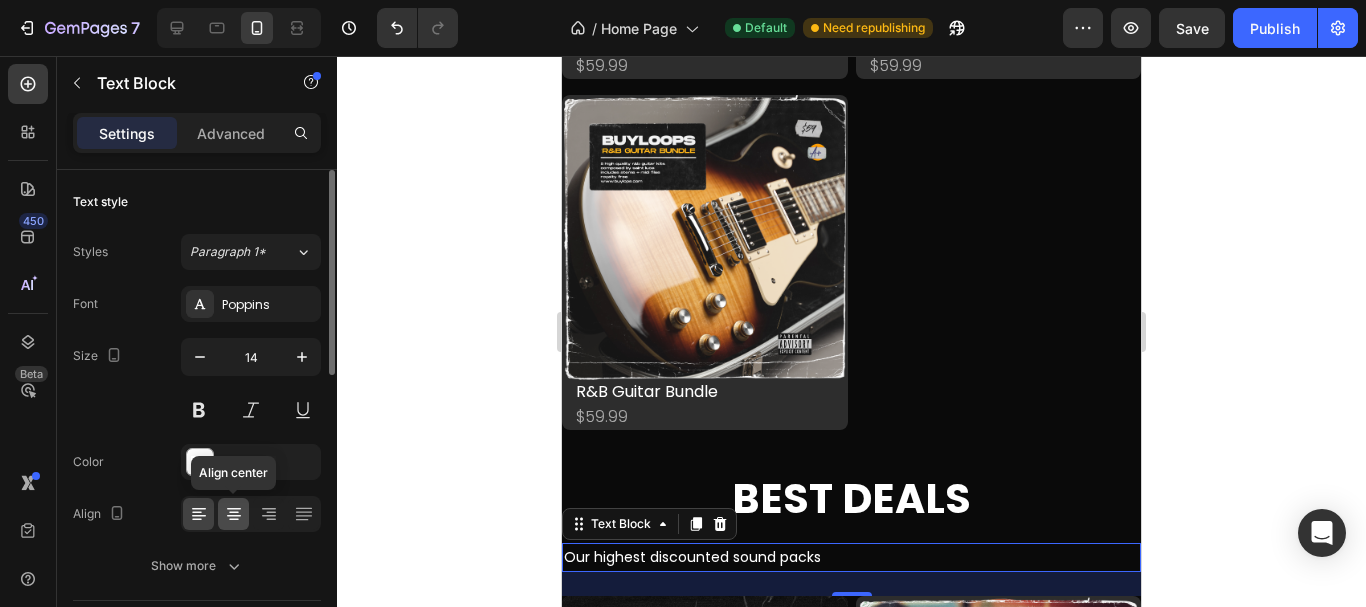 click 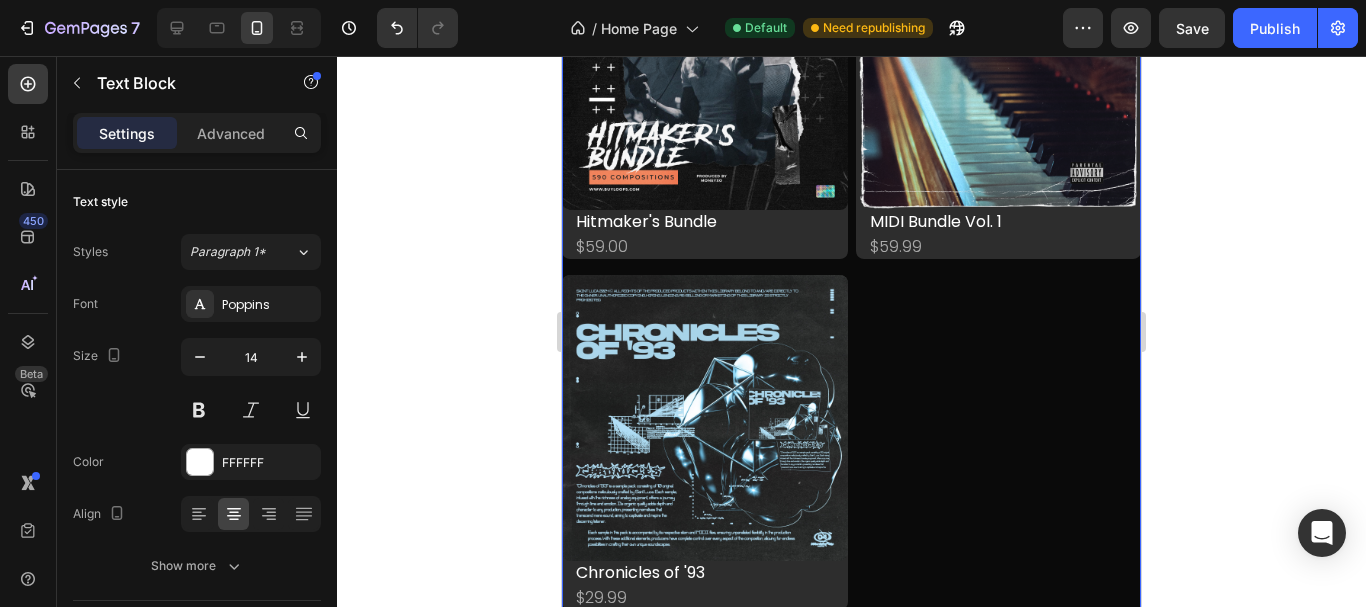 click on "Product Images Hitmaker's Bundle Product Title $59.00 Product Price Product Price Row Row Product List Product Images MIDI Bundle Vol. 1 Product Title $59.99 Product Price Product Price Row Row Product List Product Images Chronicles of '93 Product Title $29.99 Product Price Product Price Row Row Product List" at bounding box center (851, 267) 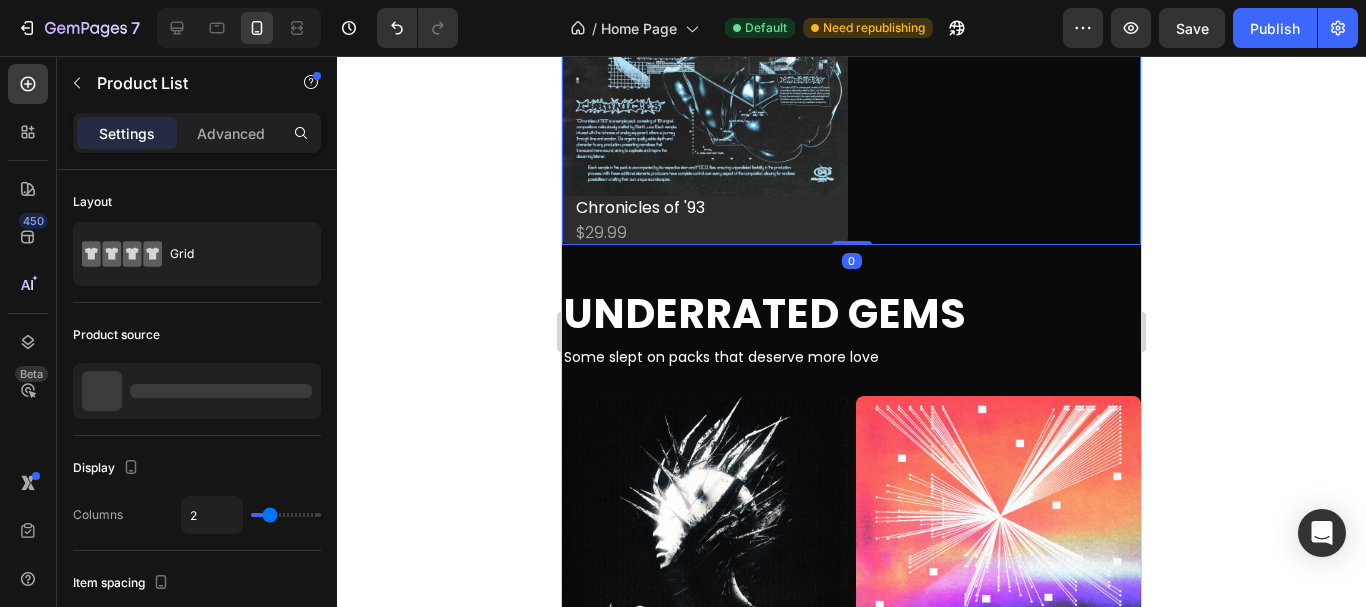 scroll, scrollTop: 3017, scrollLeft: 0, axis: vertical 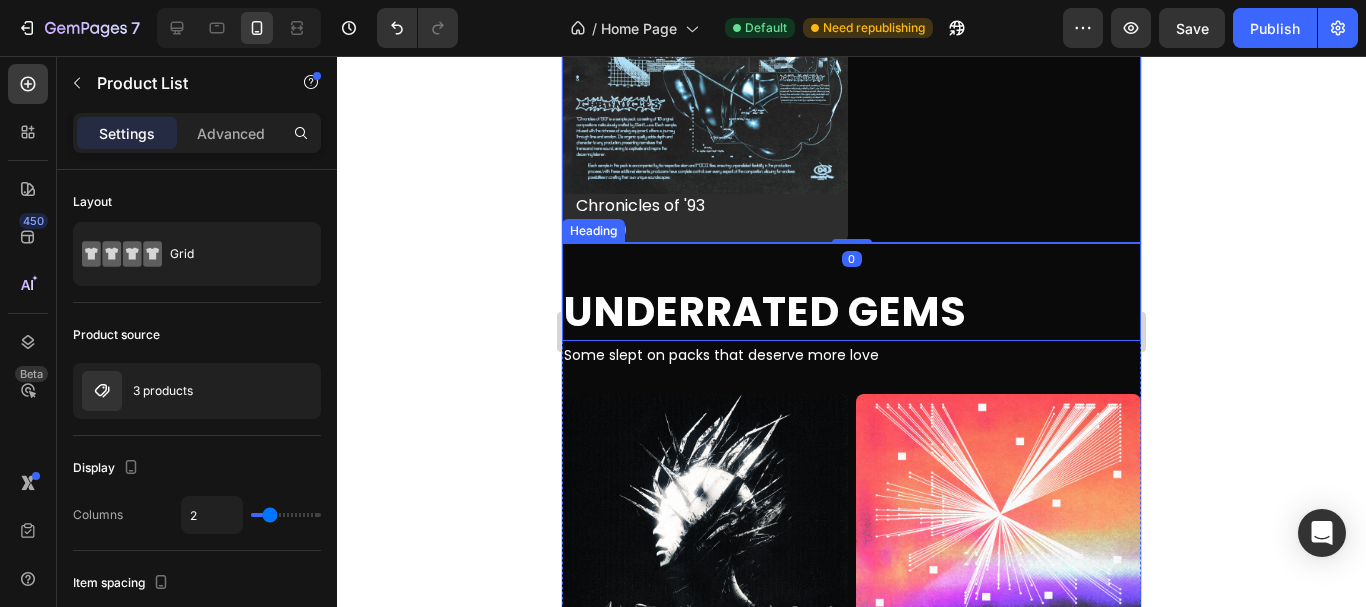 click on "Underrated Gems" at bounding box center (851, 311) 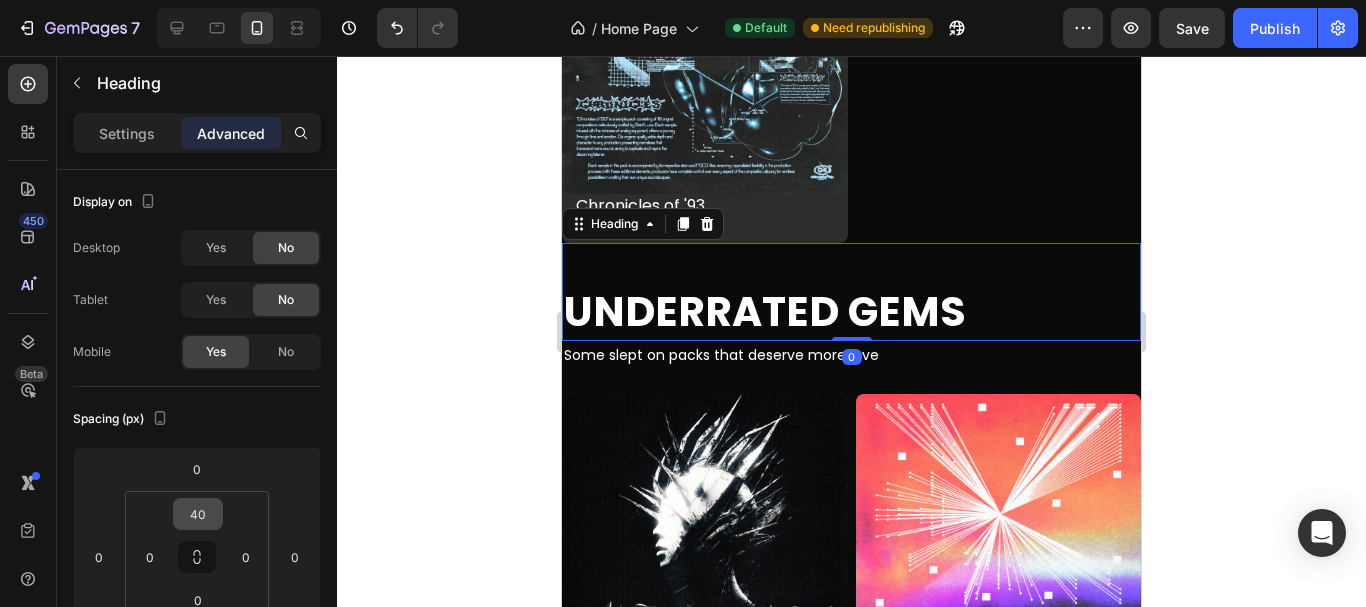 scroll, scrollTop: 440, scrollLeft: 0, axis: vertical 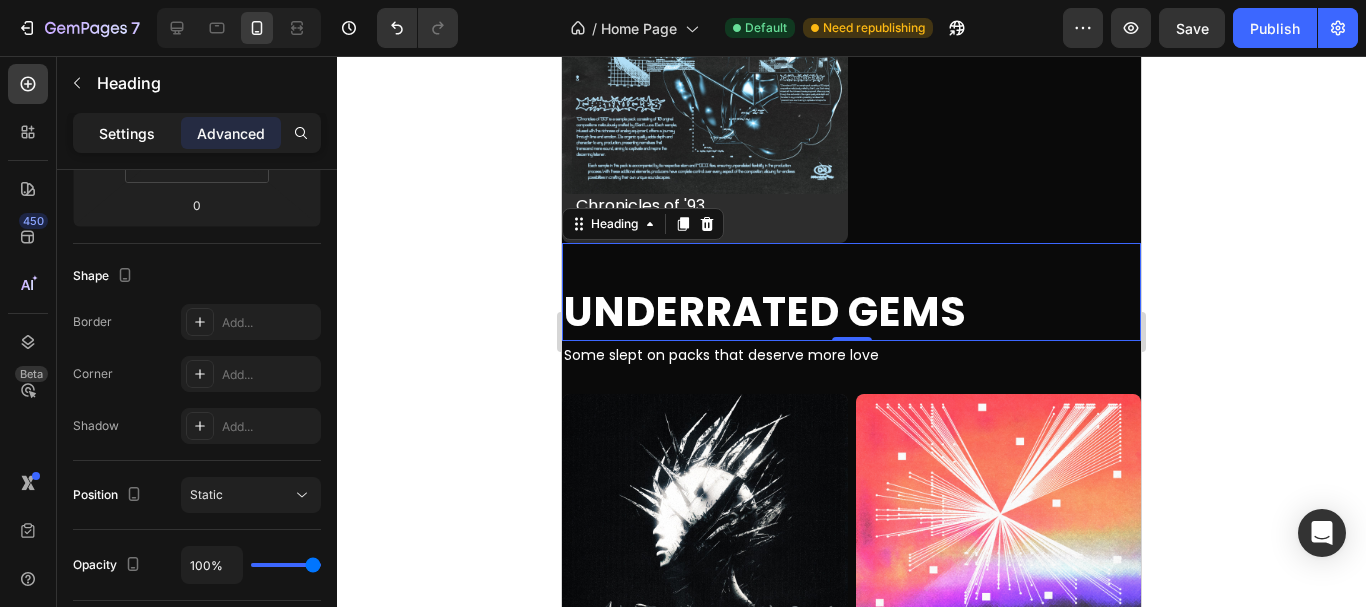 click on "Settings" at bounding box center [127, 133] 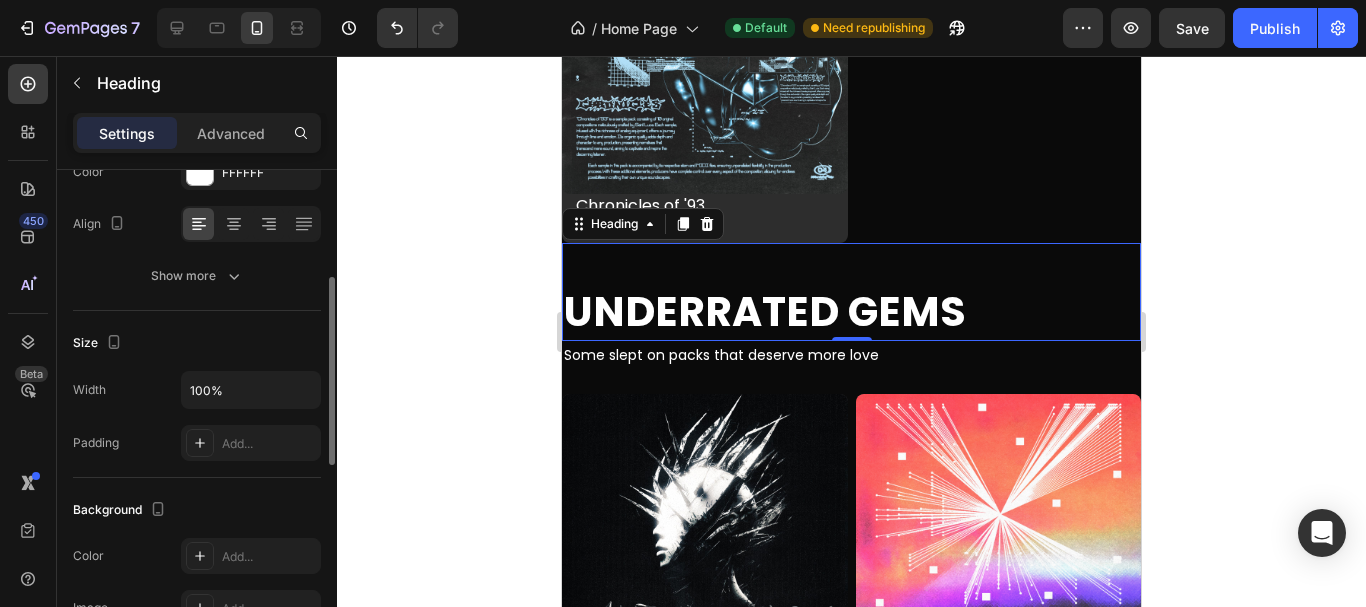 scroll, scrollTop: 288, scrollLeft: 0, axis: vertical 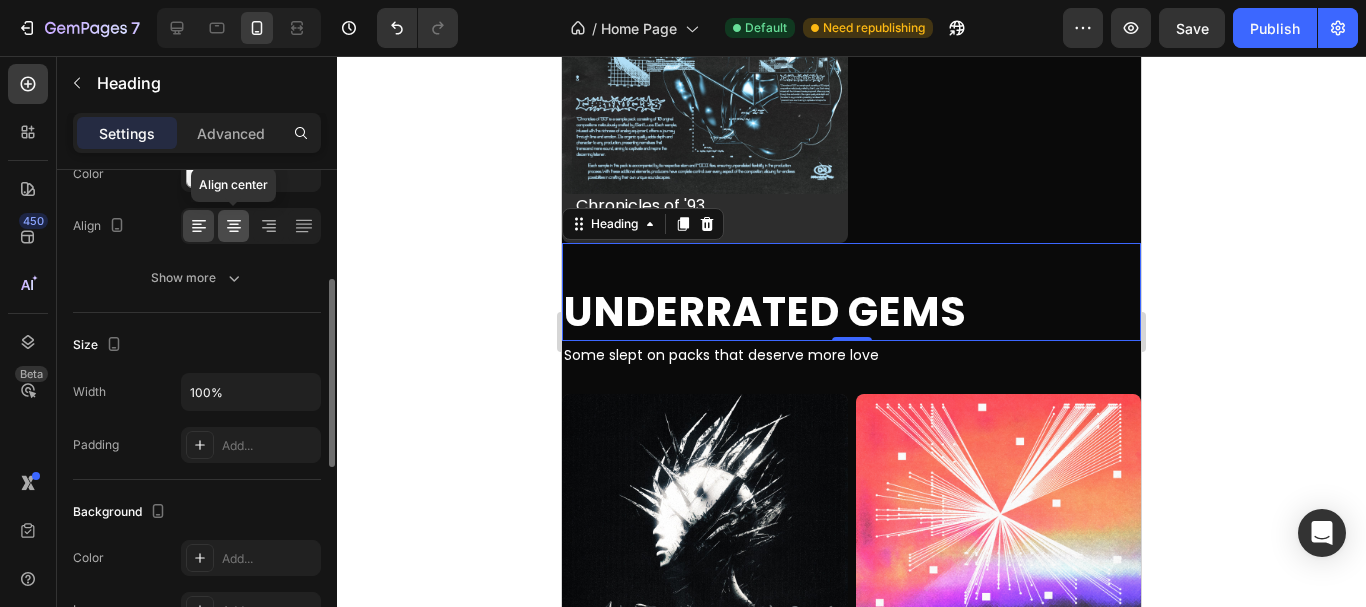 click 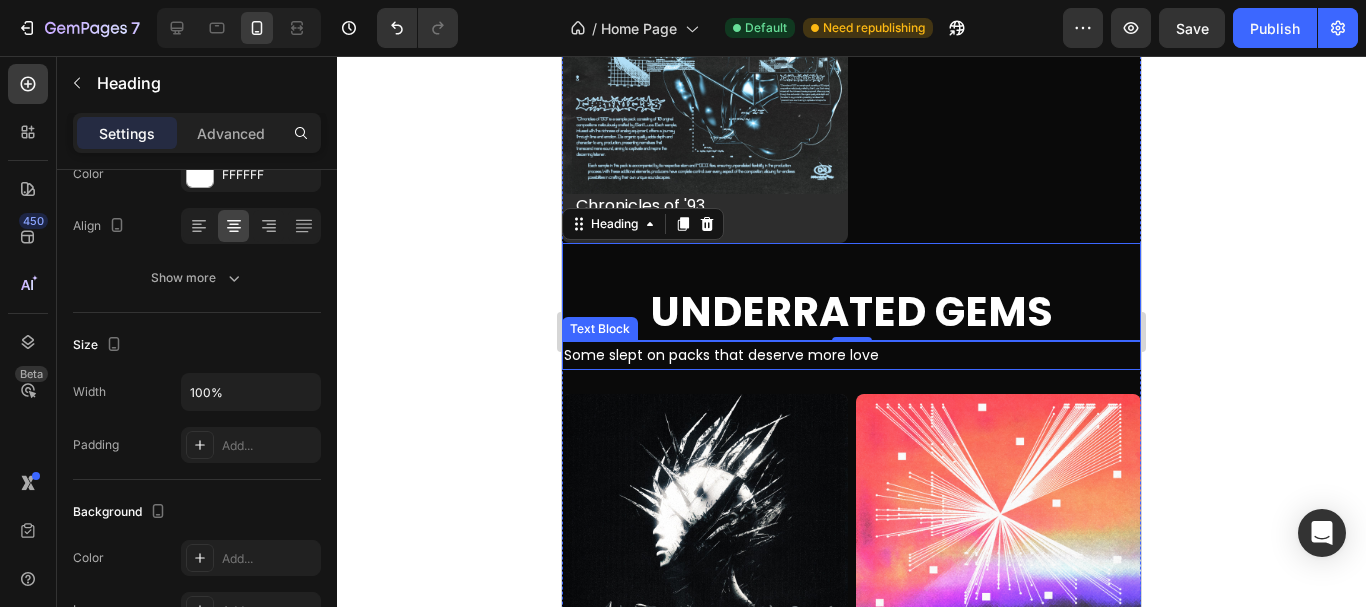 click on "Some slept on packs that deserve more love" at bounding box center (851, 355) 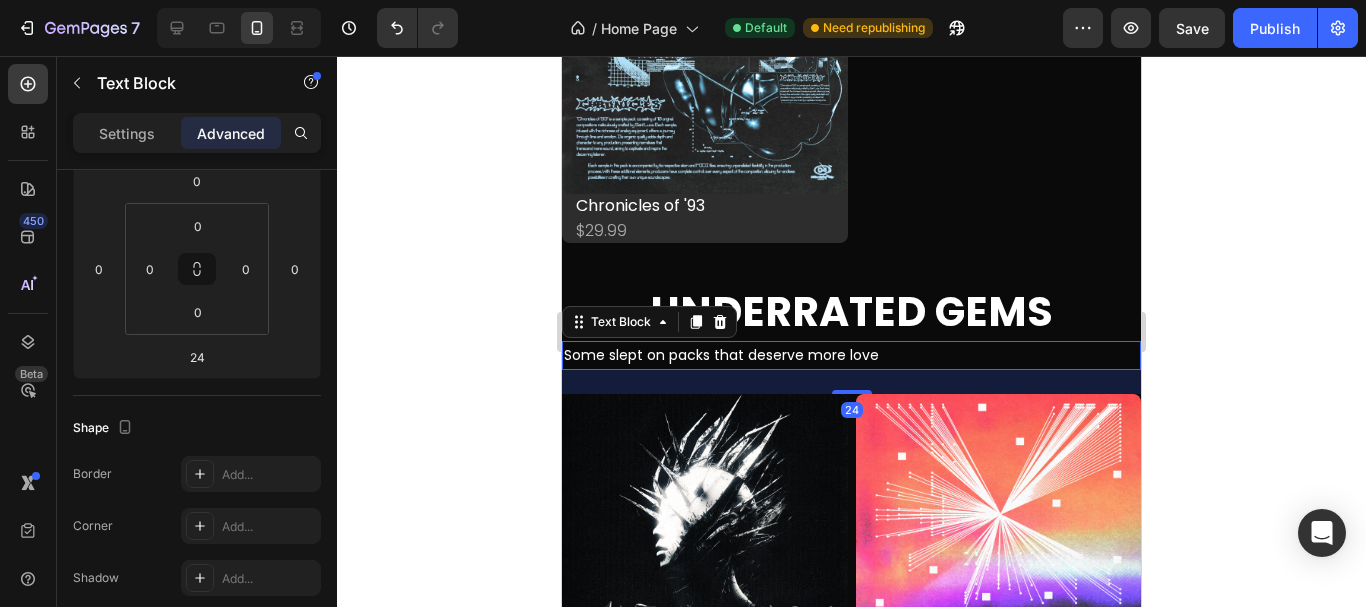 scroll, scrollTop: 0, scrollLeft: 0, axis: both 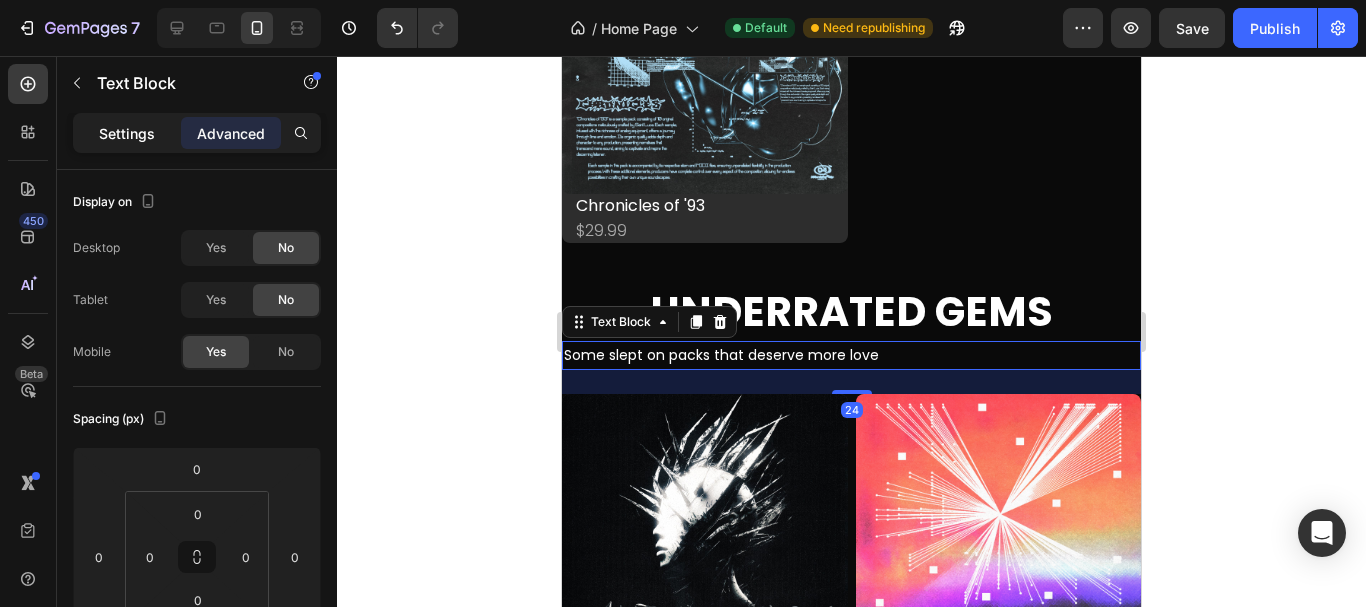 click on "Settings" at bounding box center [127, 133] 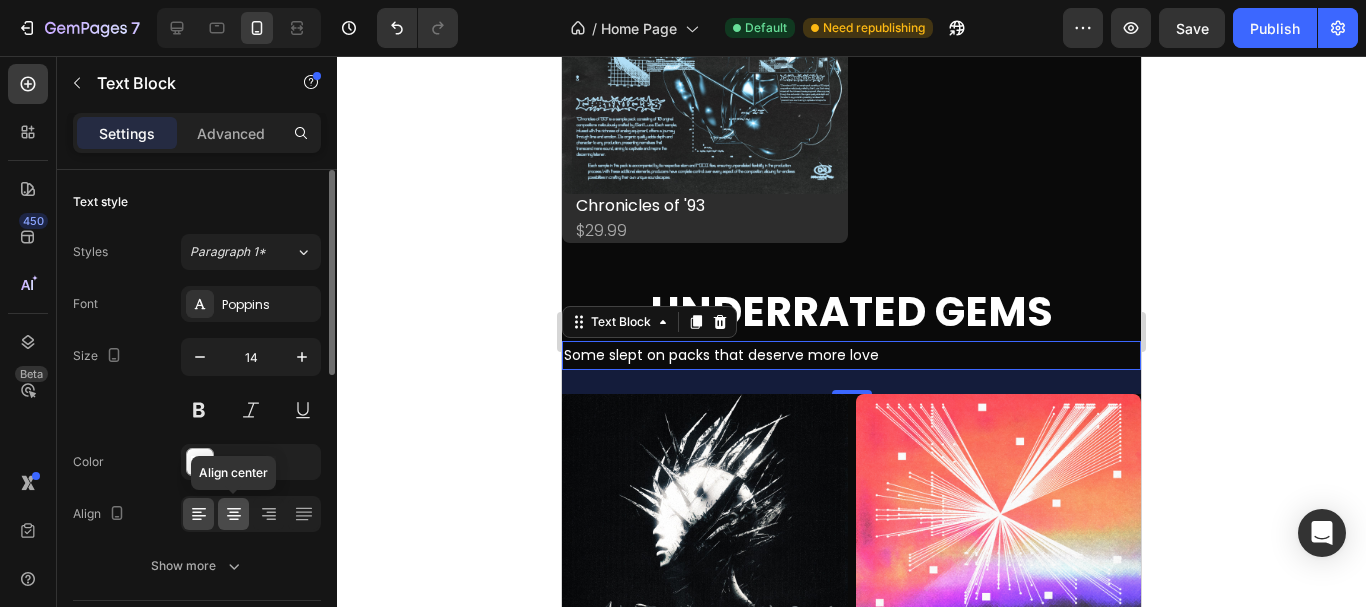 click 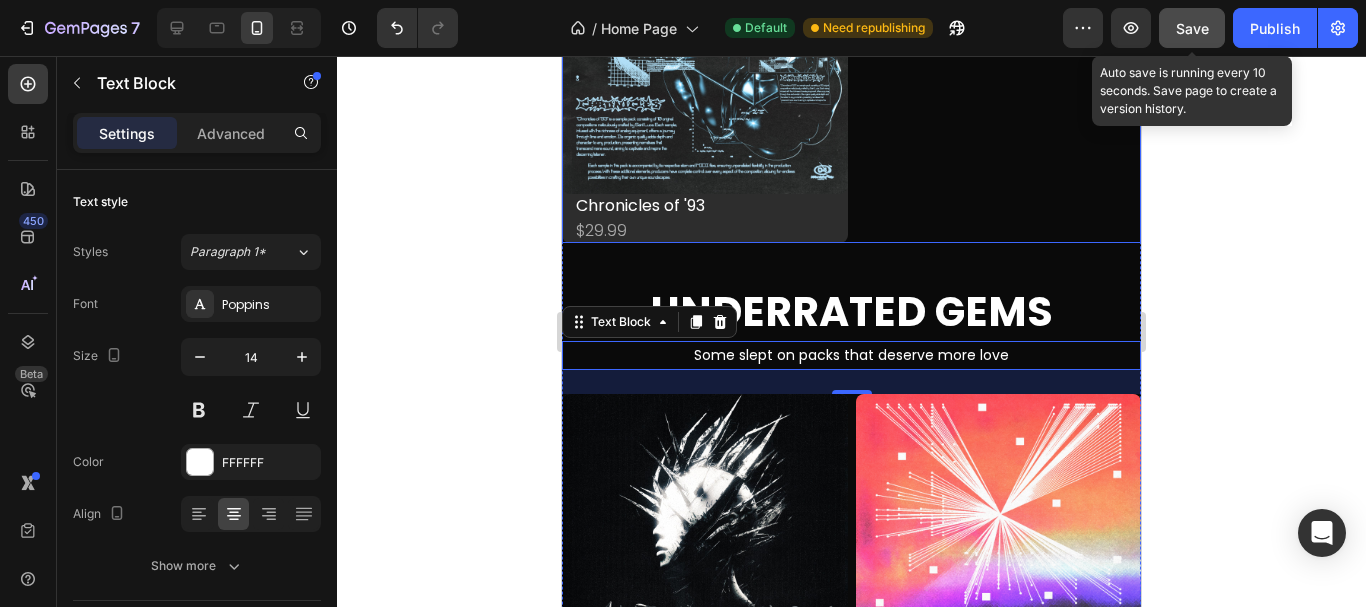 click on "Save" at bounding box center (1192, 28) 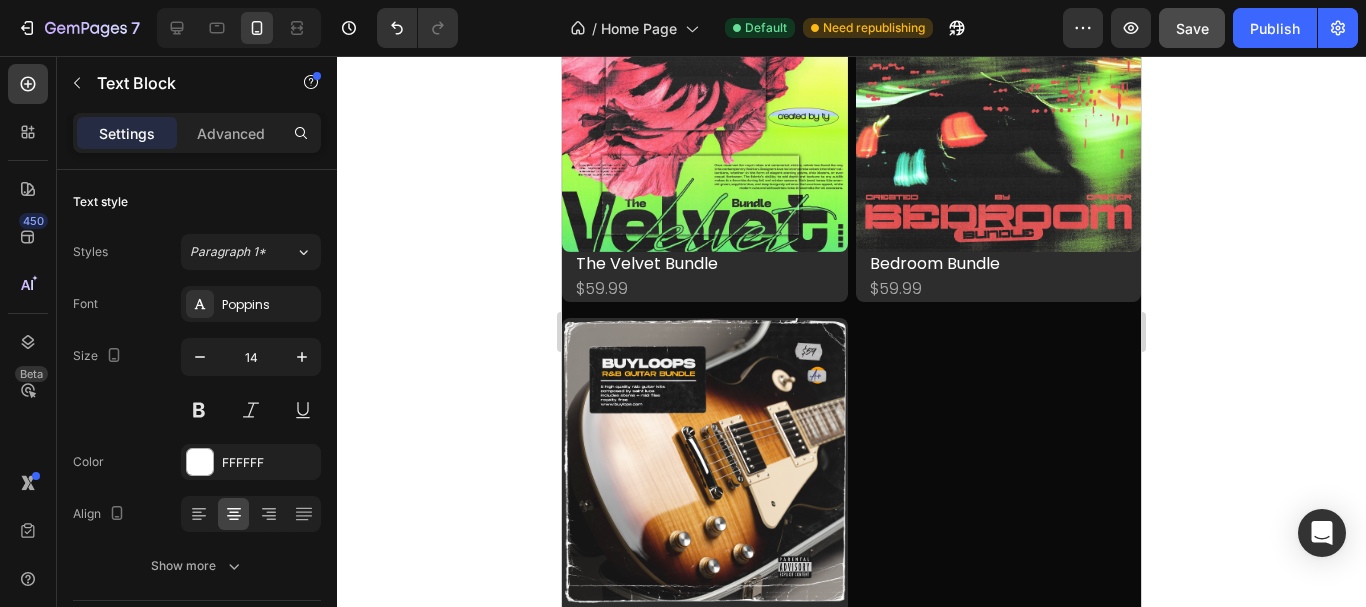 scroll, scrollTop: 1754, scrollLeft: 0, axis: vertical 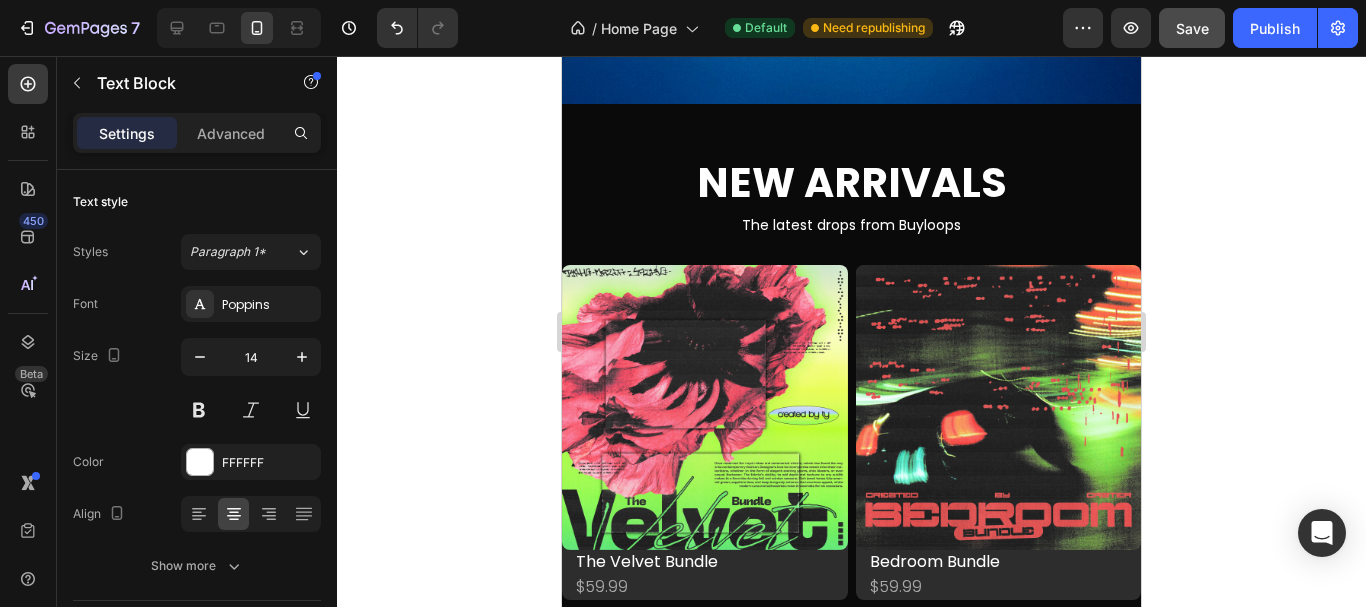 click on "The latest drops from Buyloops" at bounding box center (851, 225) 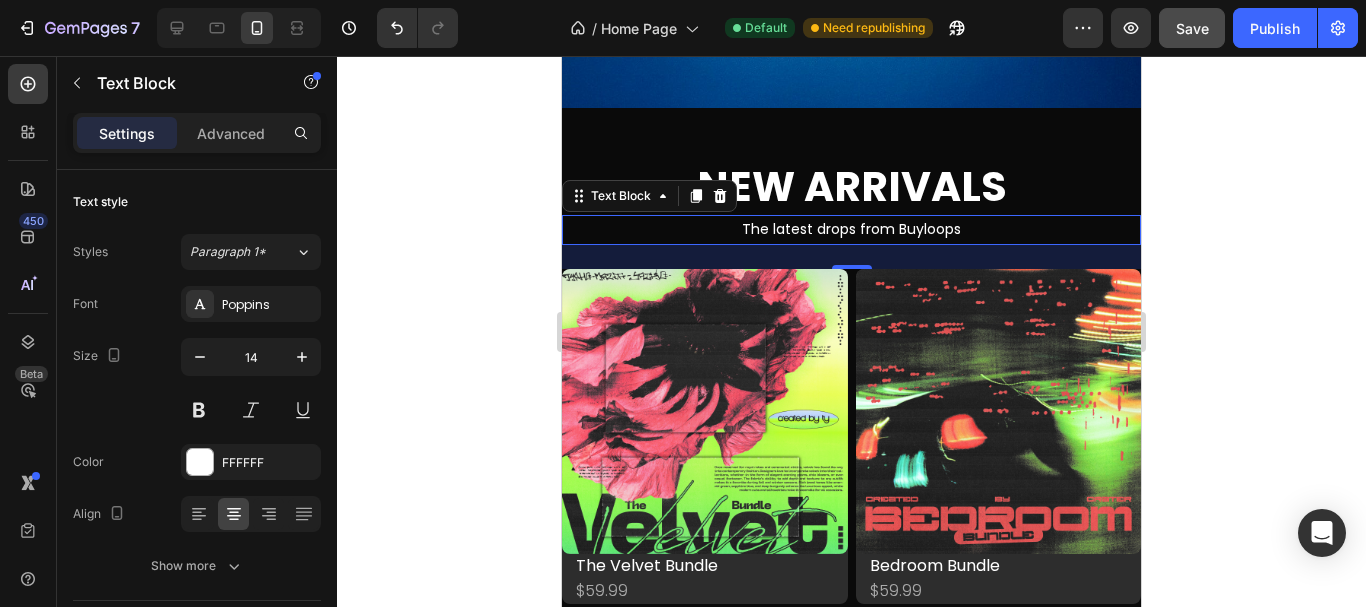 scroll, scrollTop: 1864, scrollLeft: 0, axis: vertical 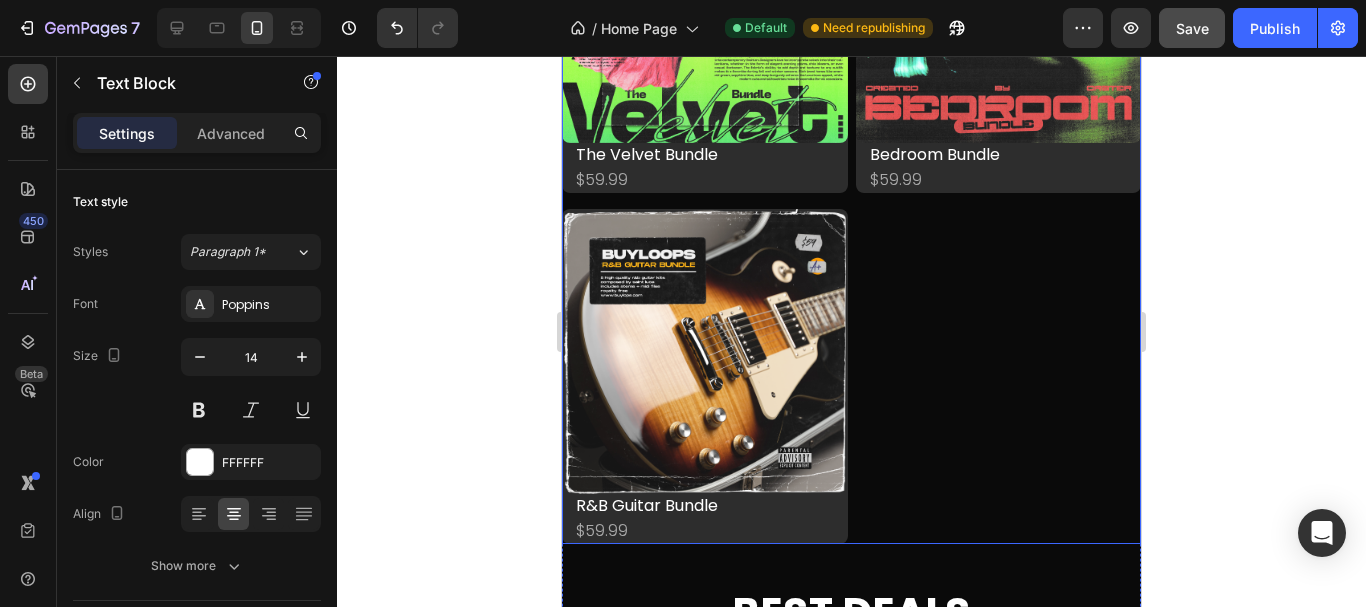 click on "Product Images The Velvet Bundle Product Title $59.99 Product Price Product Price Row Row Product List Product Images Bedroom Bundle Product Title $59.99 Product Price Product Price Row Row Product List Product Images R&B Guitar Bundle Product Title $59.99 Product Price Product Price Row Row Product List" at bounding box center [851, 201] 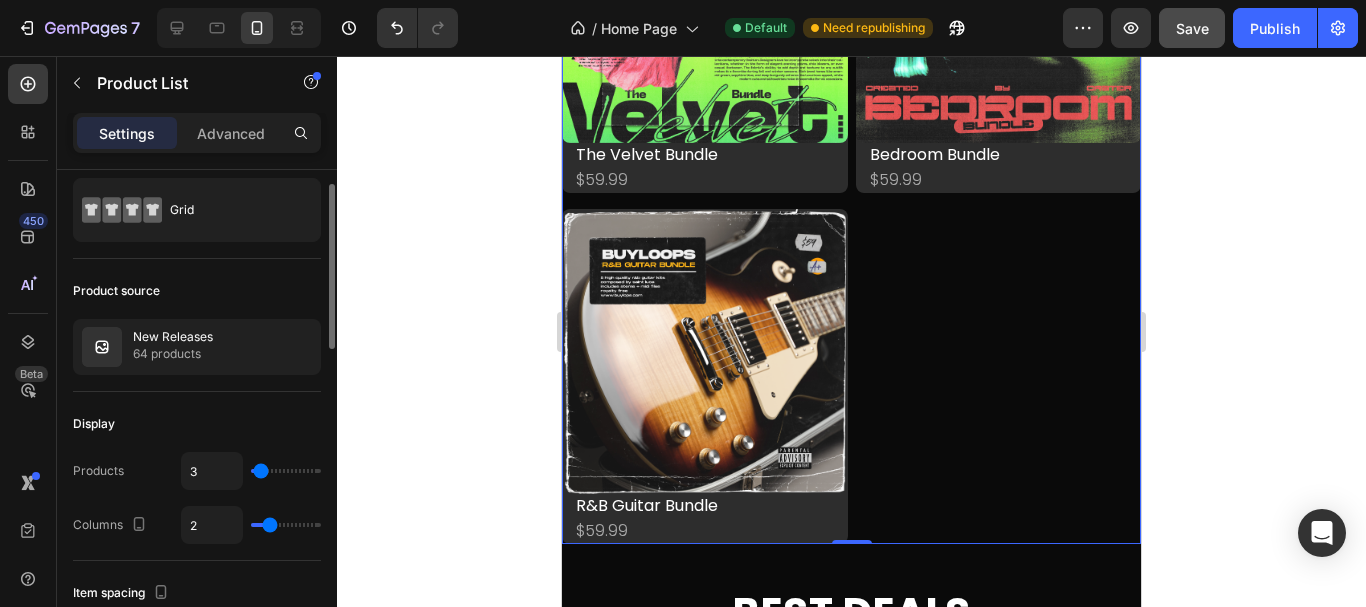 scroll, scrollTop: 45, scrollLeft: 0, axis: vertical 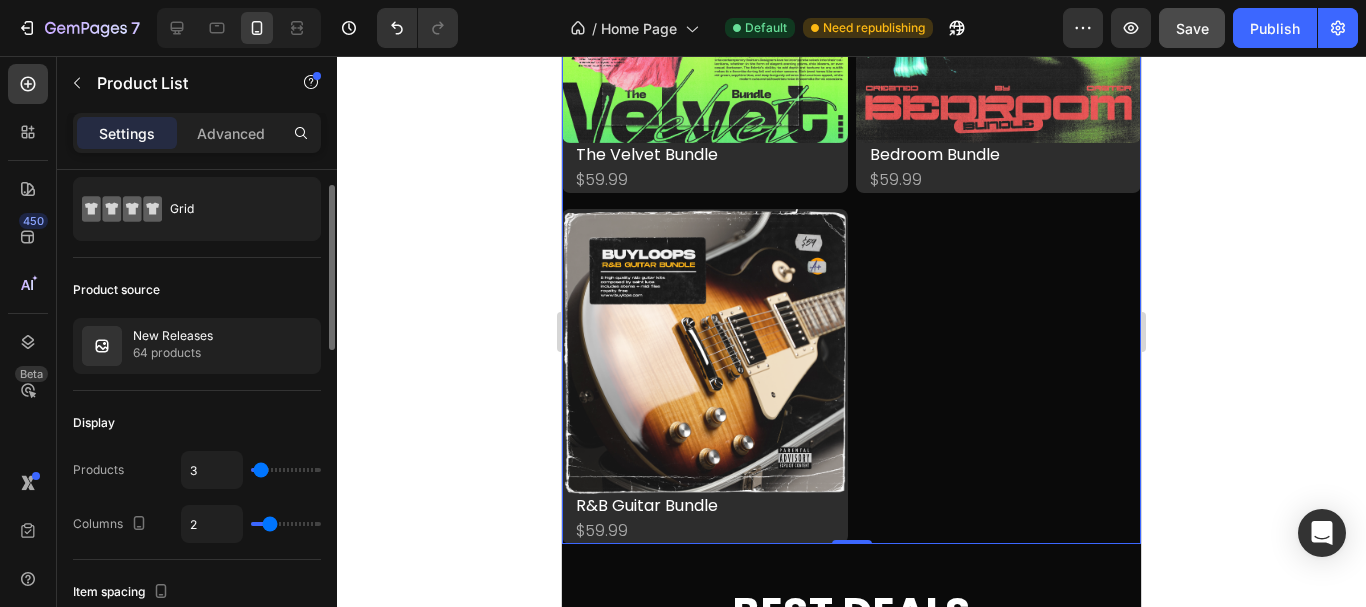 type on "1" 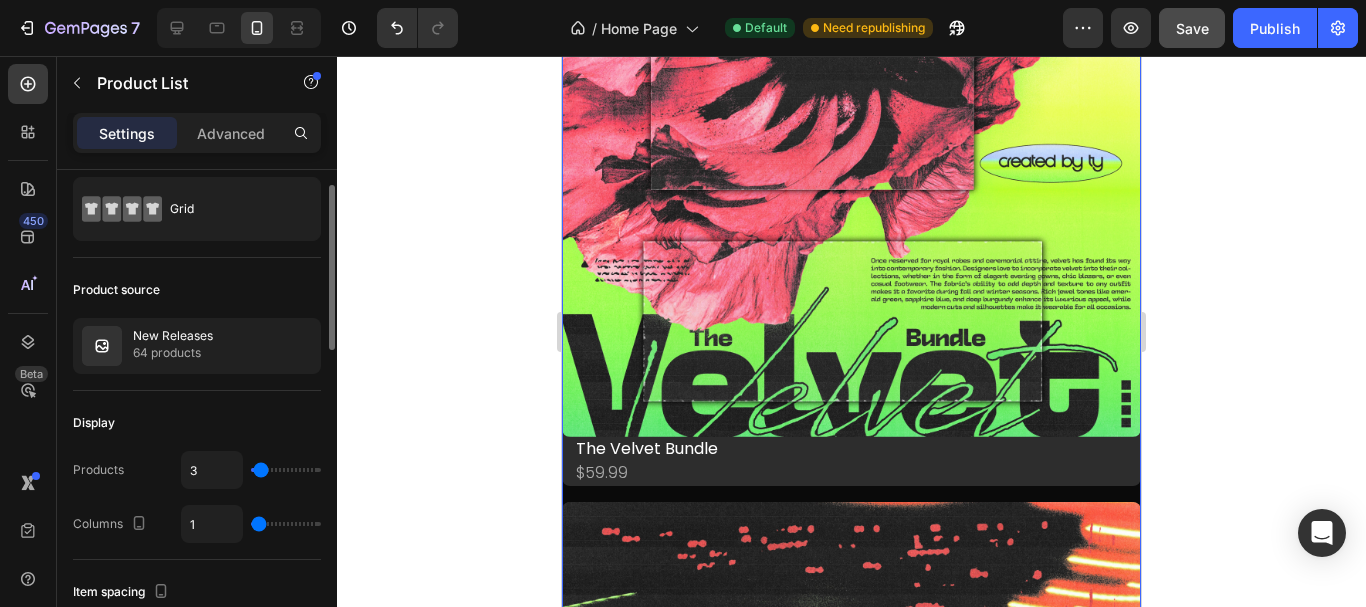 drag, startPoint x: 263, startPoint y: 526, endPoint x: 246, endPoint y: 529, distance: 17.262676 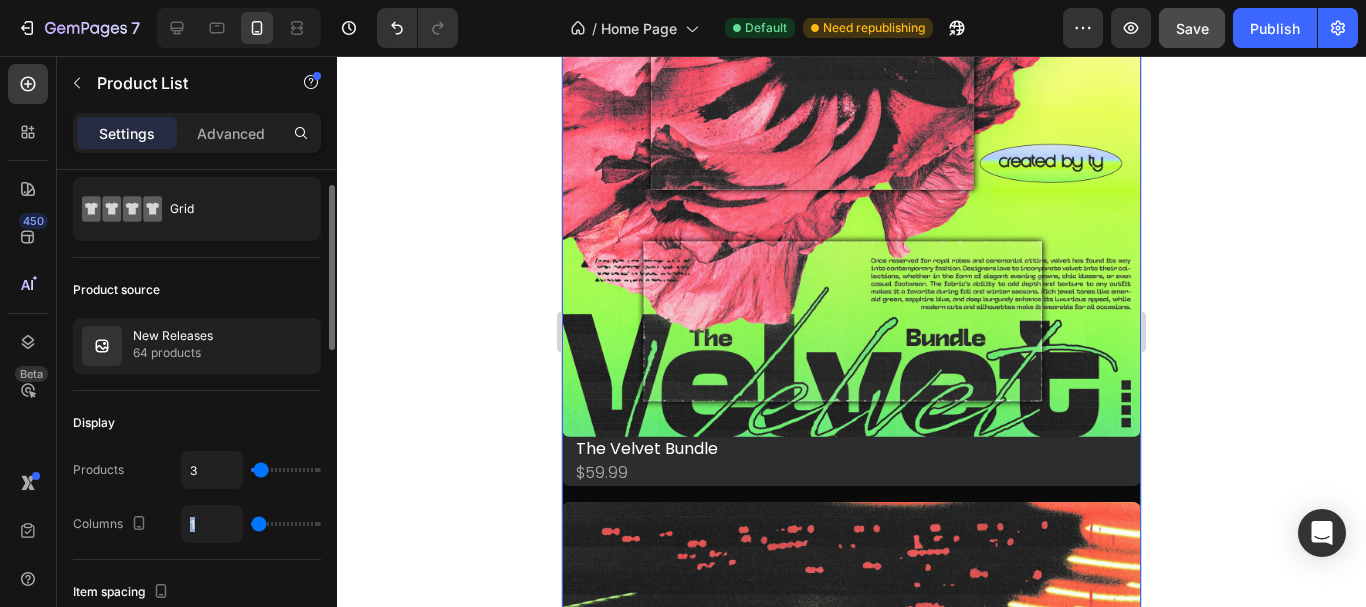 drag, startPoint x: 246, startPoint y: 529, endPoint x: 301, endPoint y: 518, distance: 56.089214 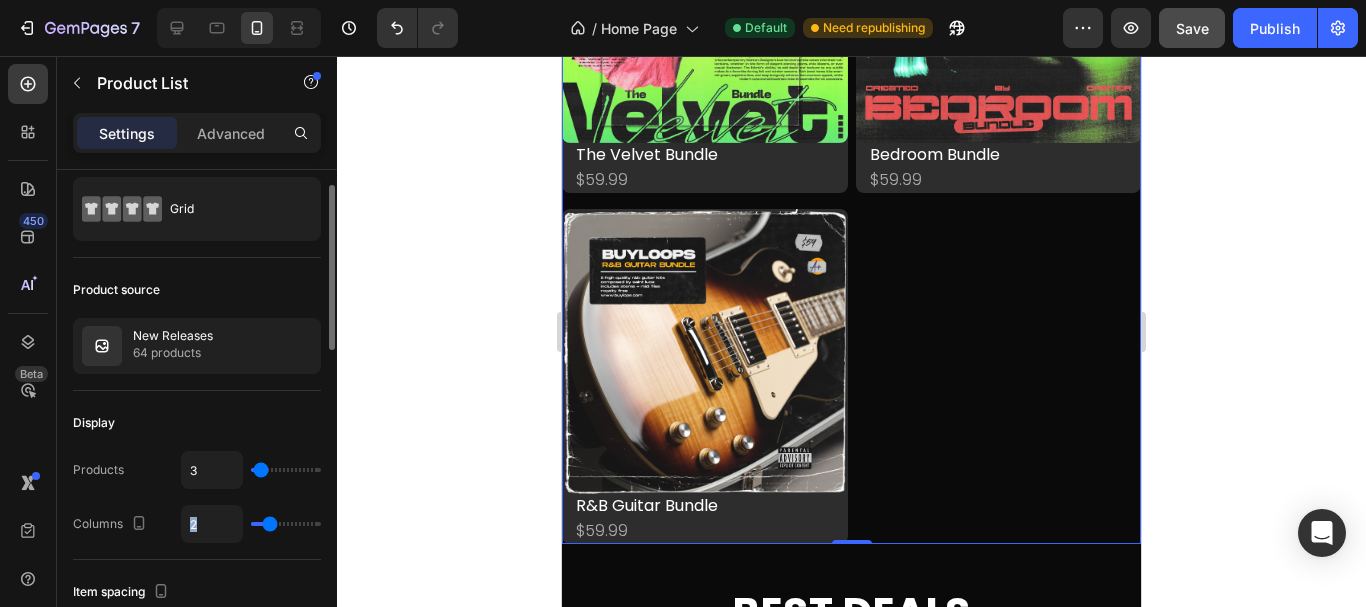 type on "3" 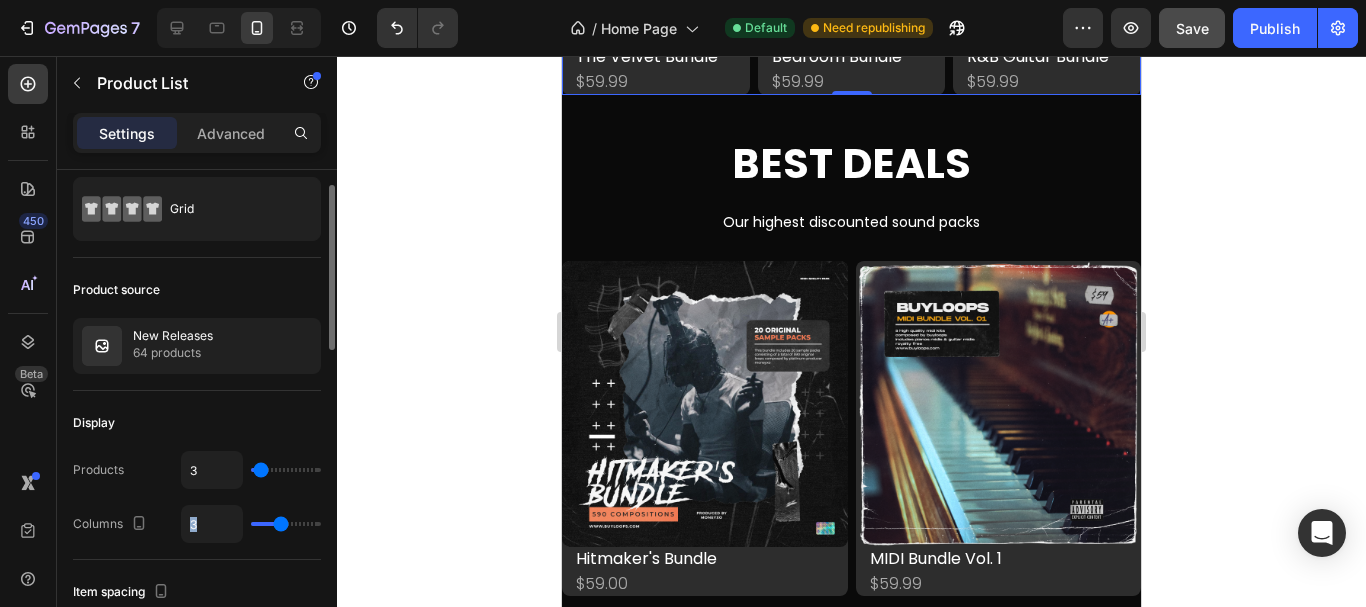 type on "4" 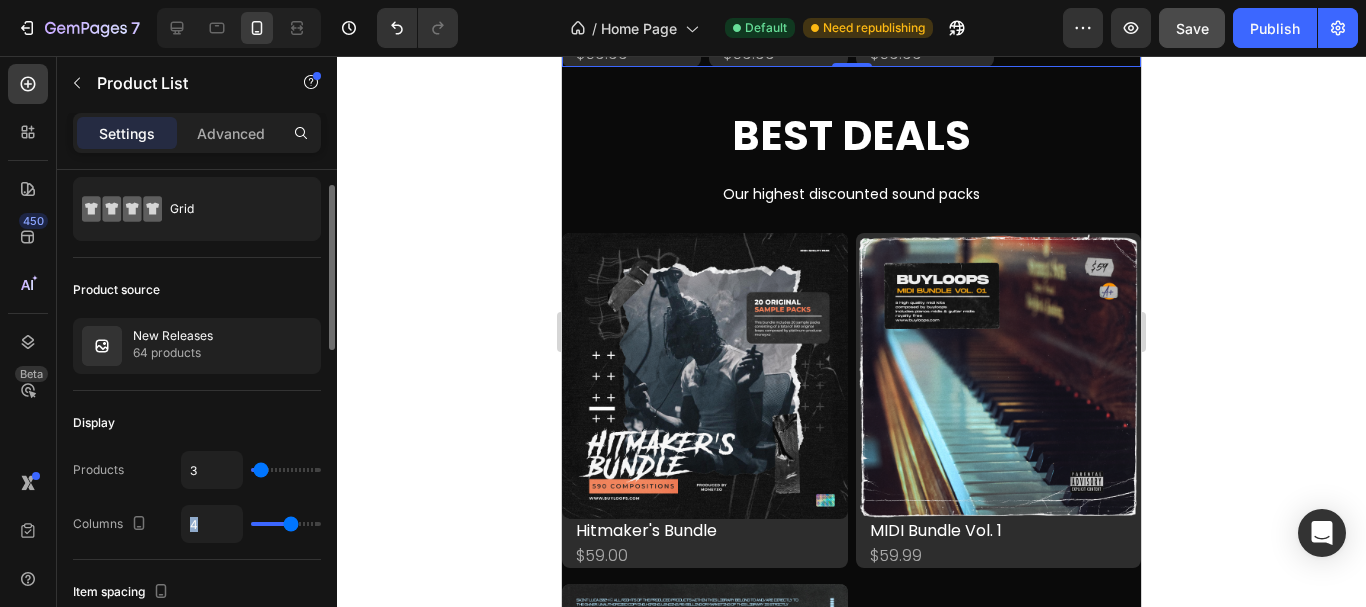 type on "3" 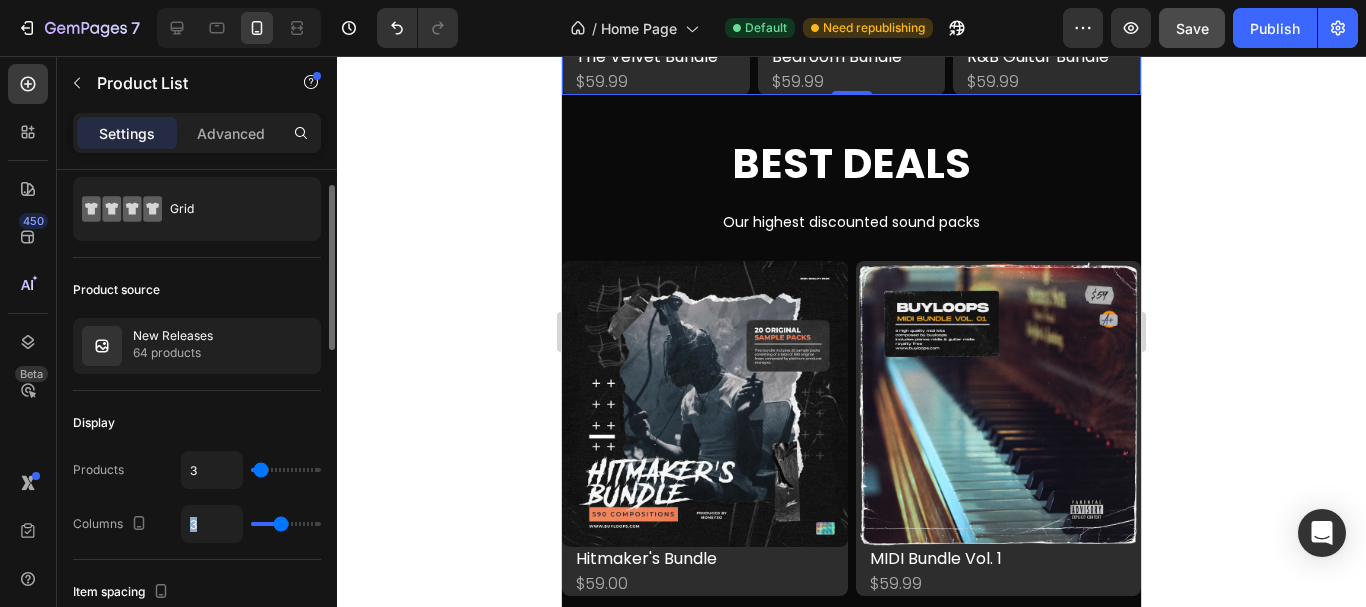 drag, startPoint x: 257, startPoint y: 529, endPoint x: 283, endPoint y: 524, distance: 26.476404 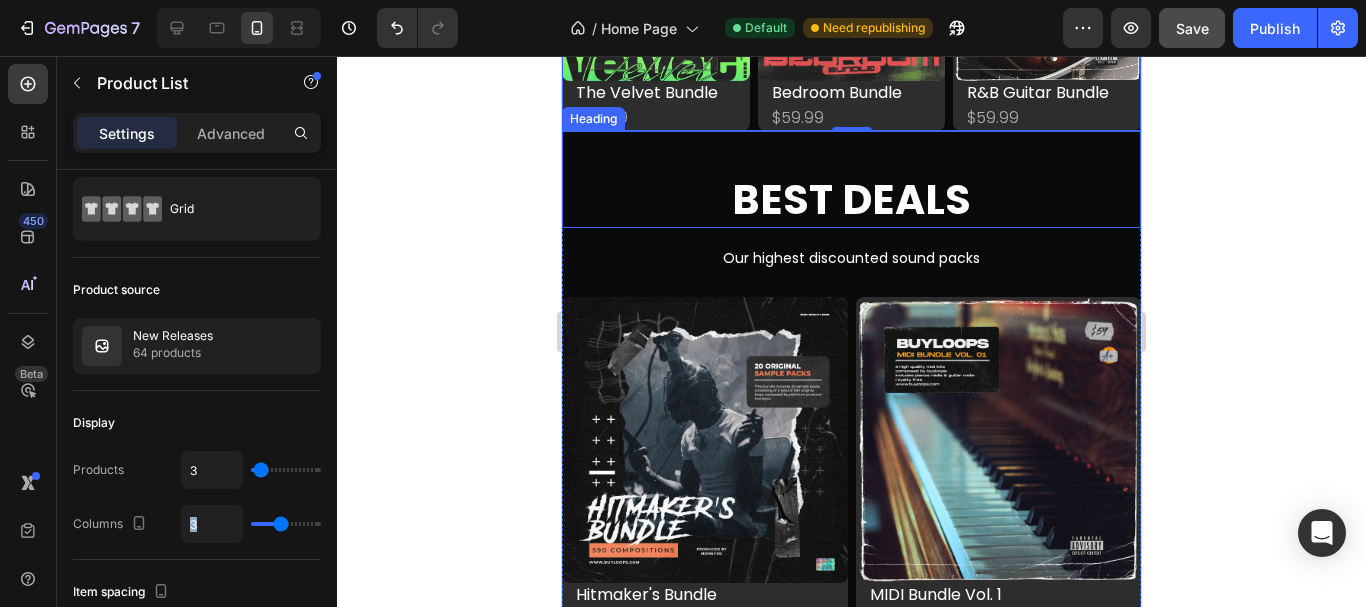 scroll, scrollTop: 1829, scrollLeft: 0, axis: vertical 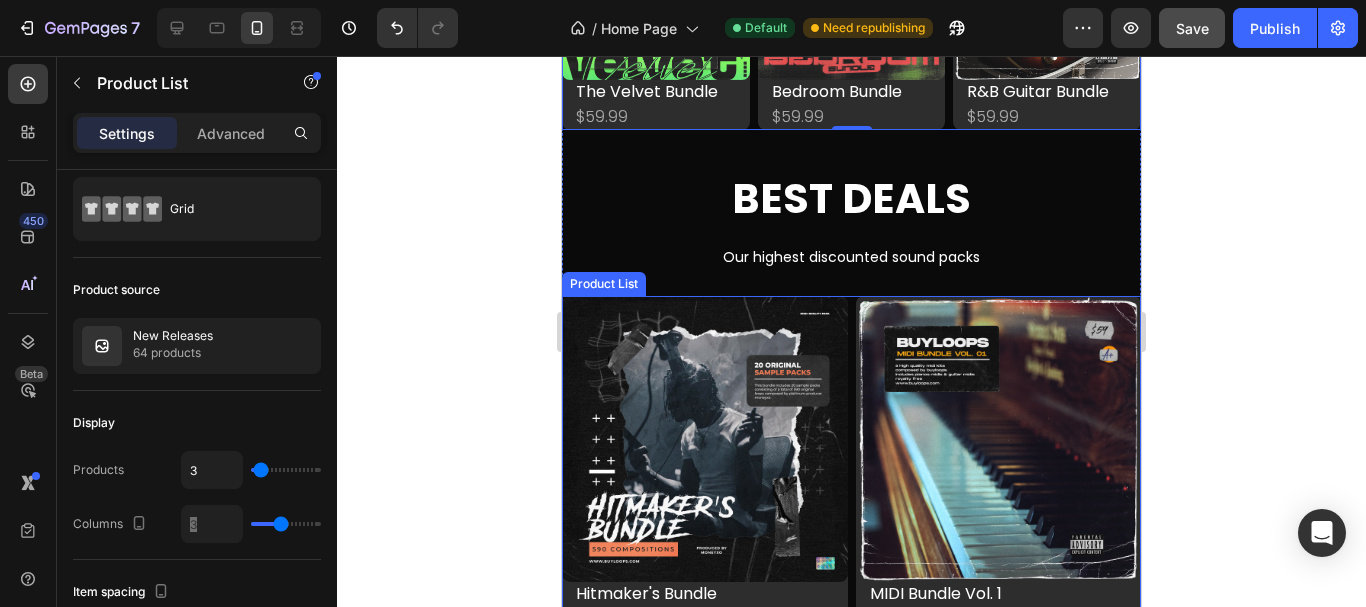 click on "Product Images Hitmaker's Bundle Product Title $59.00 Product Price Product Price Row Row Product List Product Images MIDI Bundle Vol. 1 Product Title $59.99 Product Price Product Price Row Row Product List Product Images Chronicles of '93 Product Title $29.99 Product Price Product Price Row Row Product List" at bounding box center [851, 639] 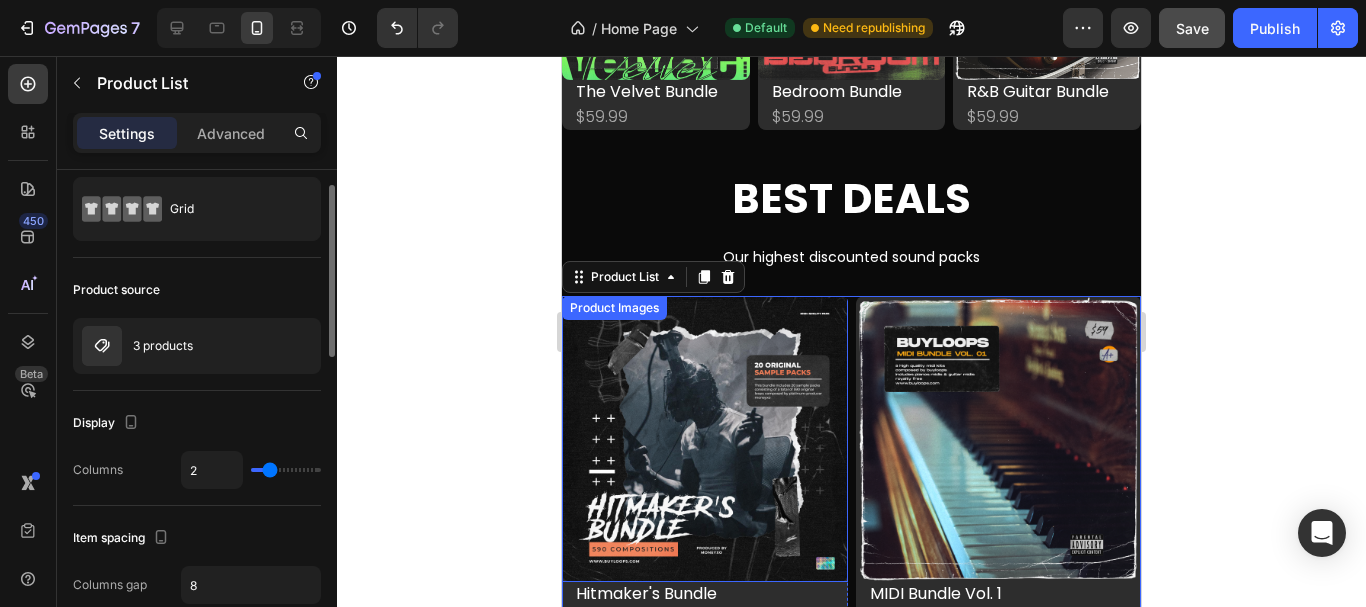 type on "3" 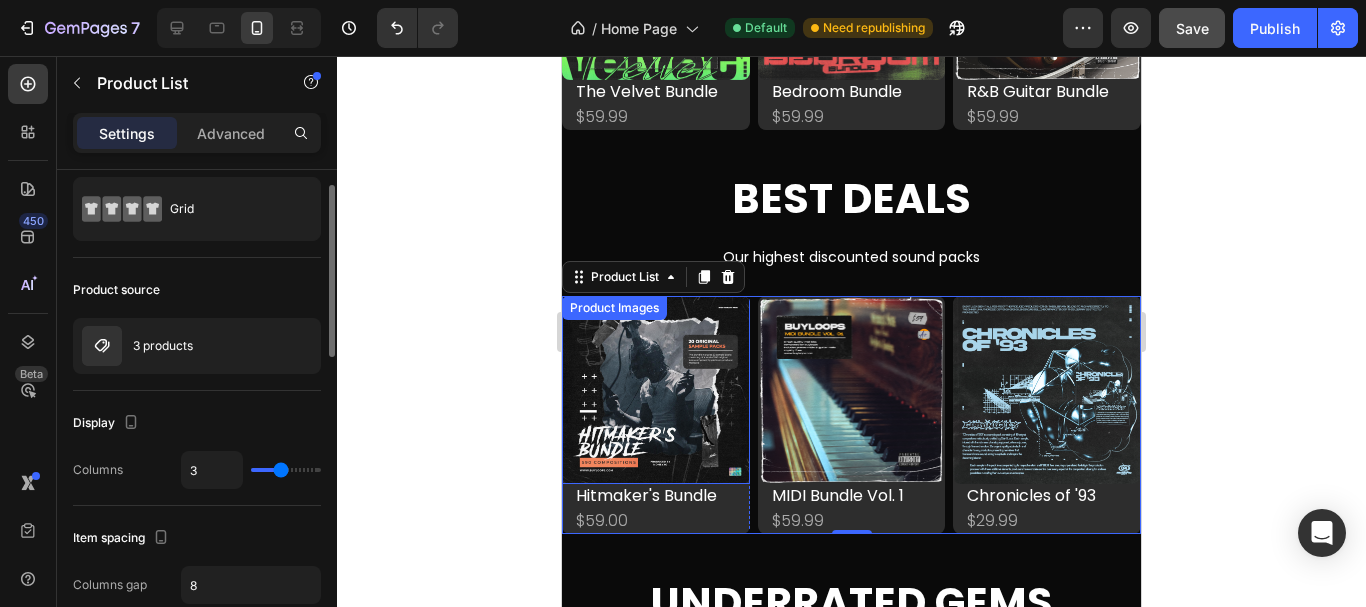 type on "3" 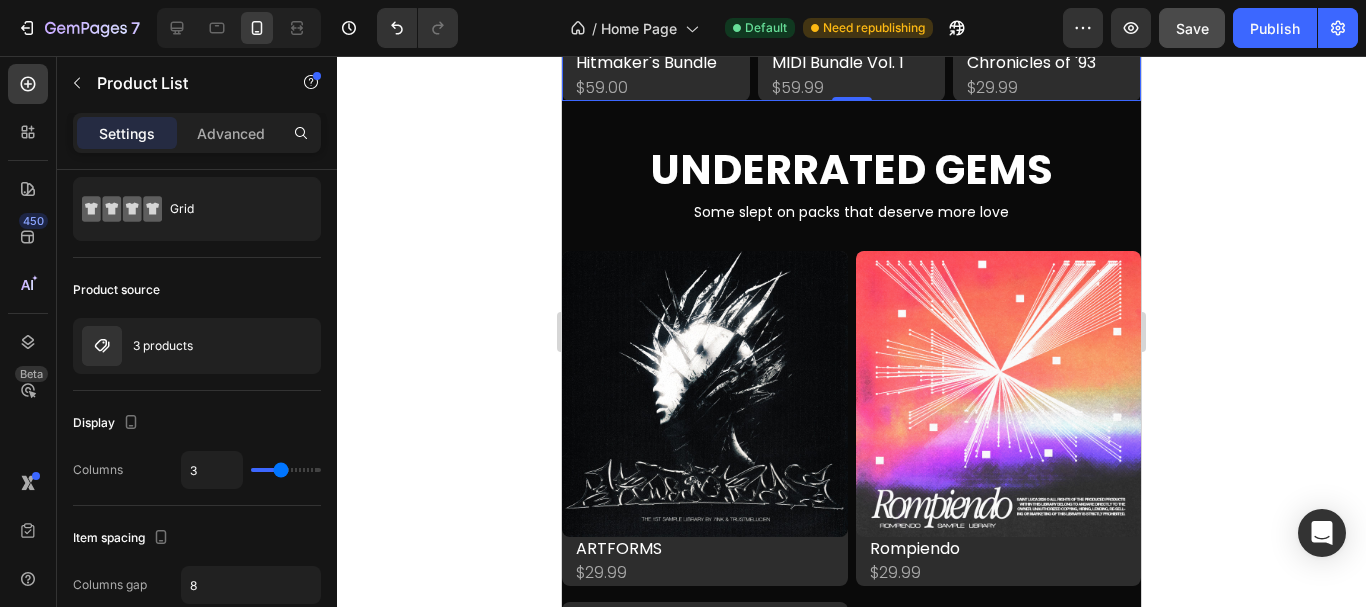 scroll, scrollTop: 2264, scrollLeft: 0, axis: vertical 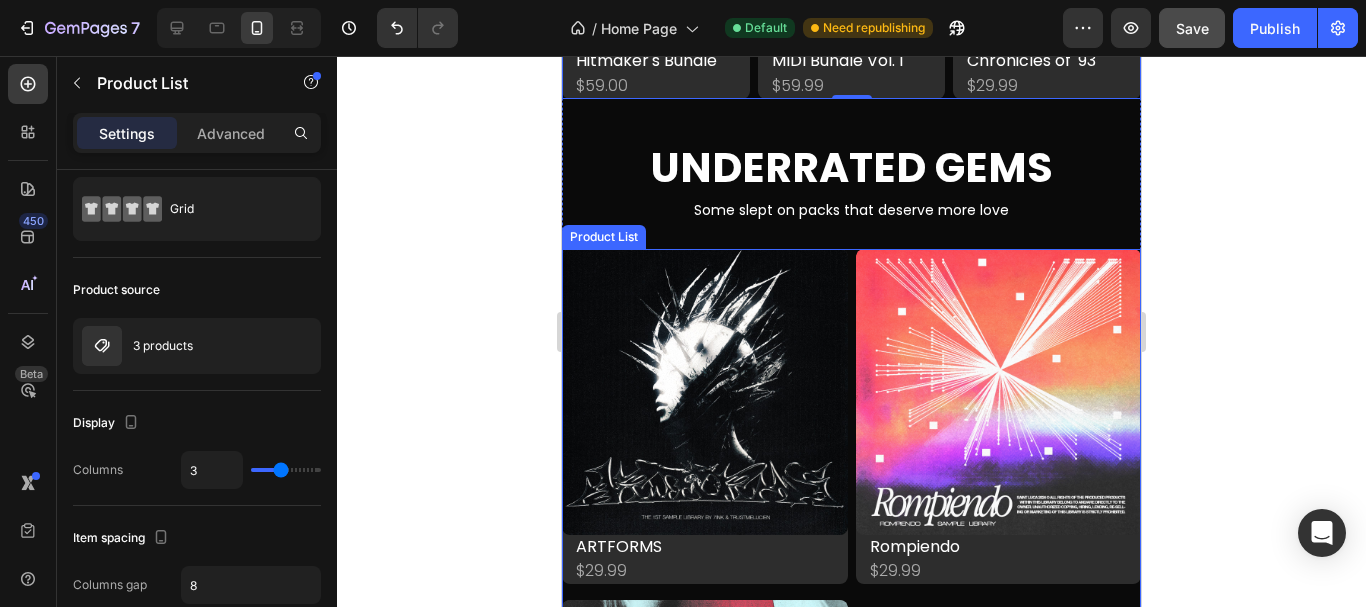 click on "Product Images ARTFORMS Product Title $29.99 Product Price Product Price Row Row Product List Product Images Rompiendo Product Title $29.99 Product Price Product Price Row Row Product List Product Images Divine Product Title $29.99 Product Price Product Price Row Row Product List" at bounding box center [851, 592] 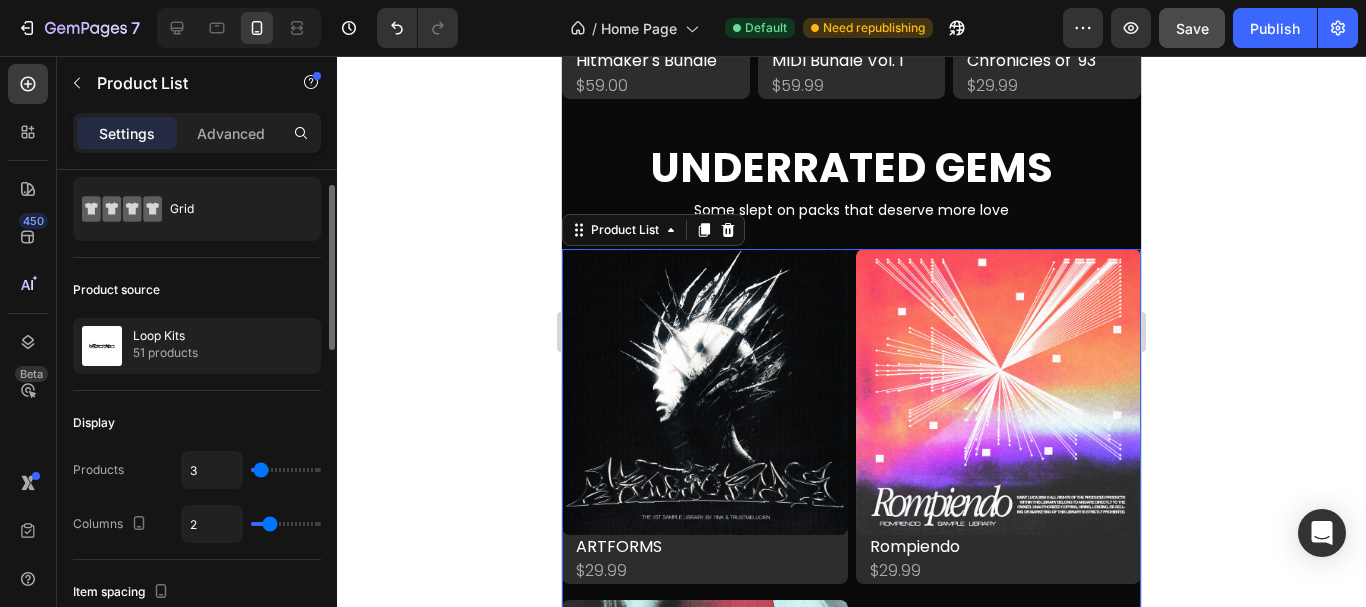 type on "3" 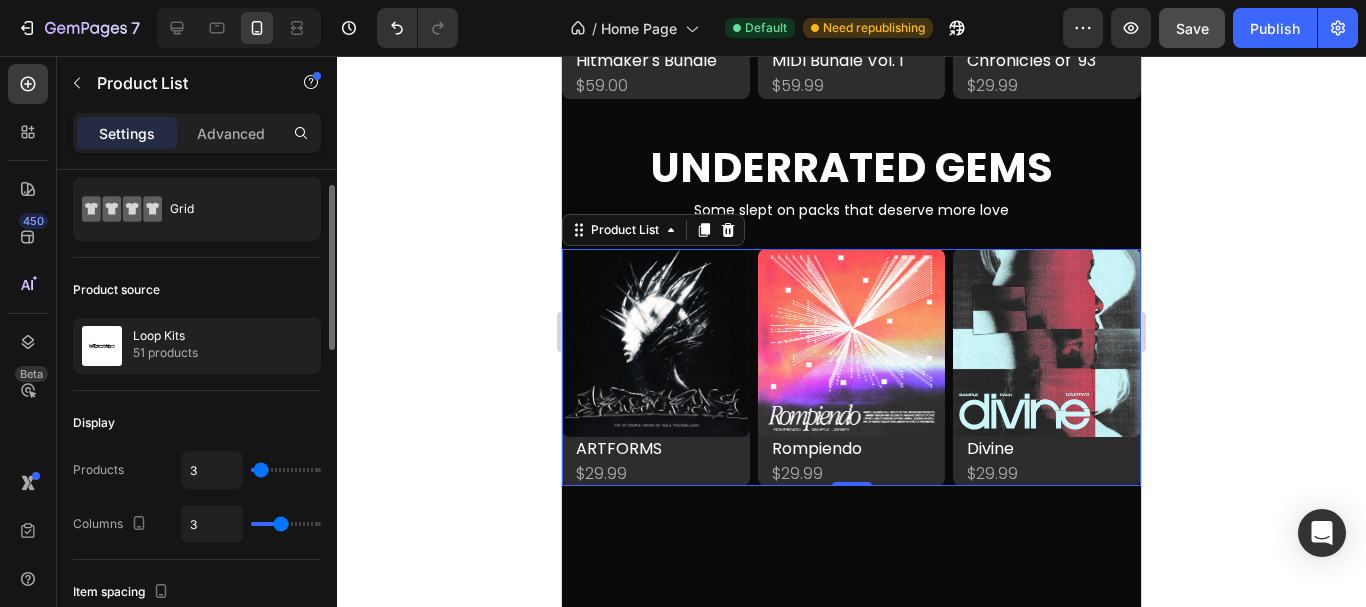 drag, startPoint x: 273, startPoint y: 529, endPoint x: 284, endPoint y: 530, distance: 11.045361 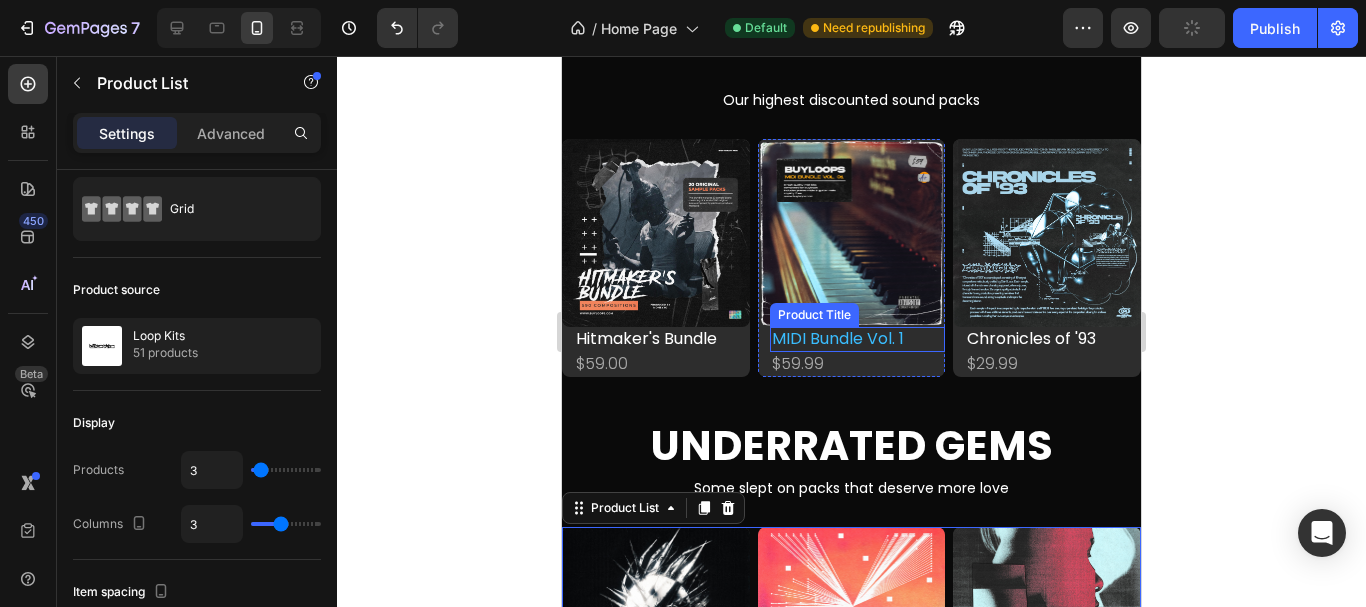 scroll, scrollTop: 1985, scrollLeft: 0, axis: vertical 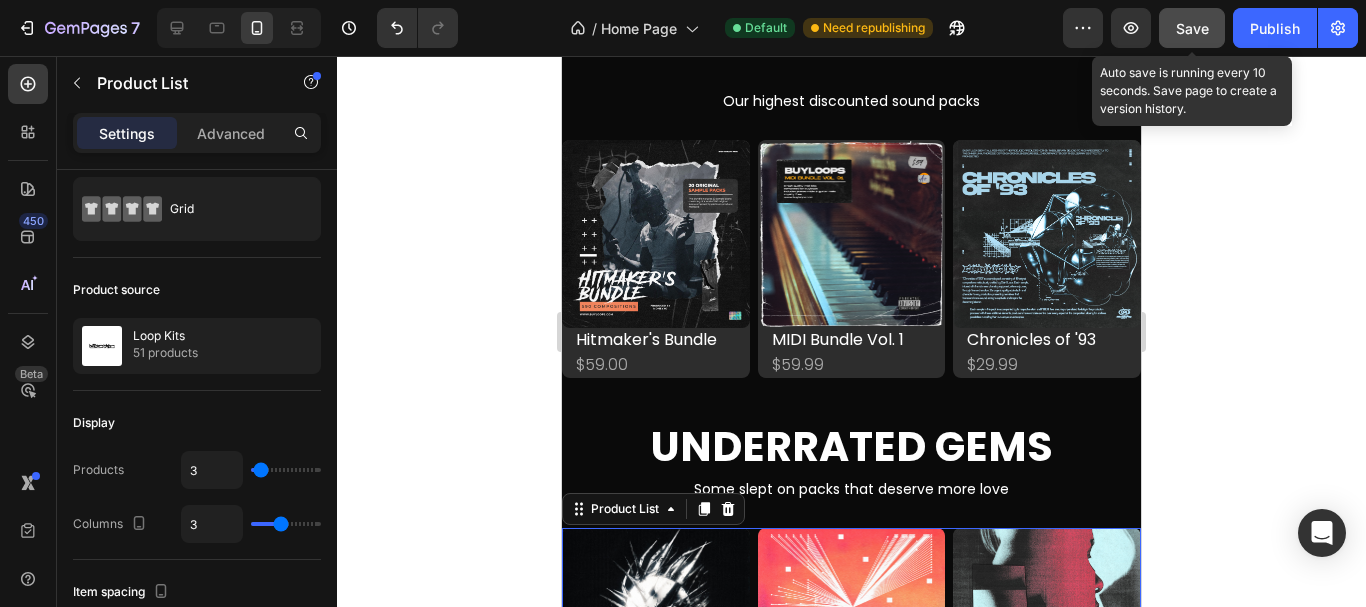 click on "Save" at bounding box center (1192, 28) 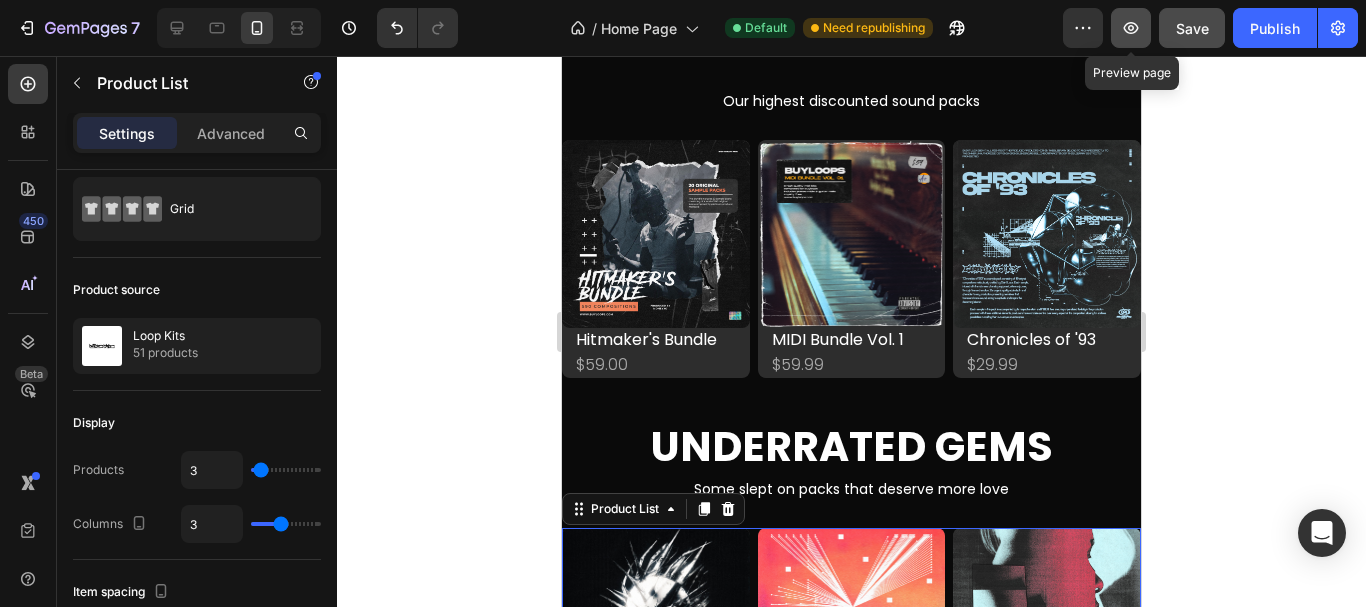 click 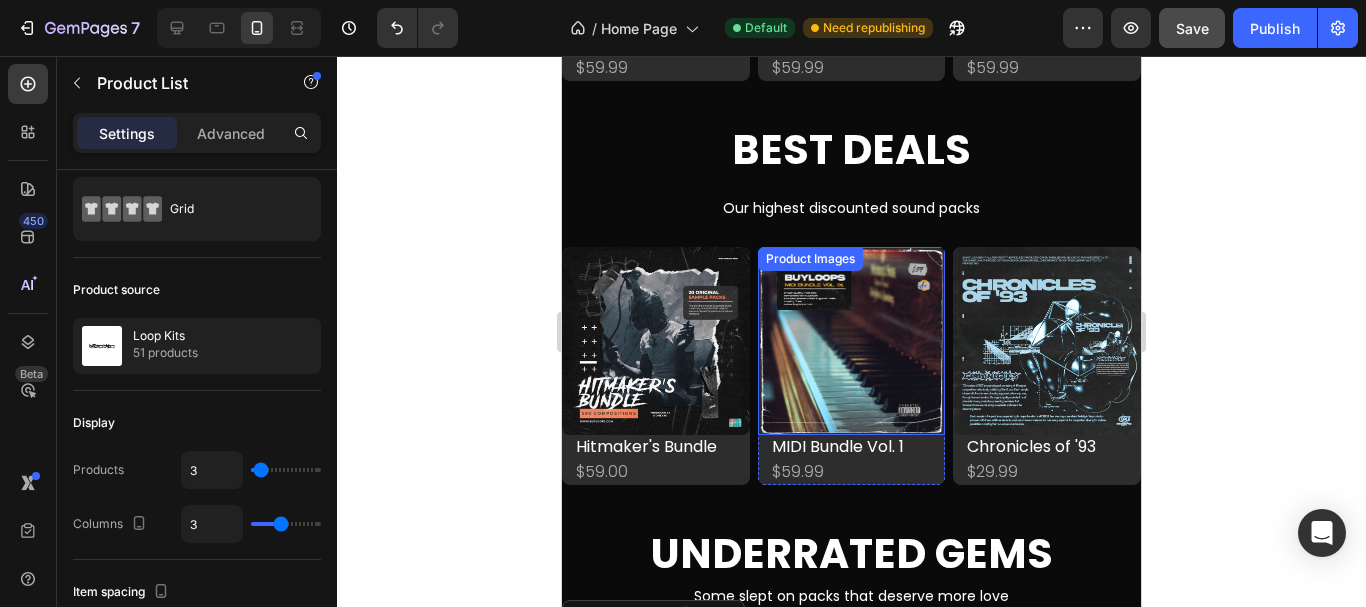 scroll, scrollTop: 1877, scrollLeft: 0, axis: vertical 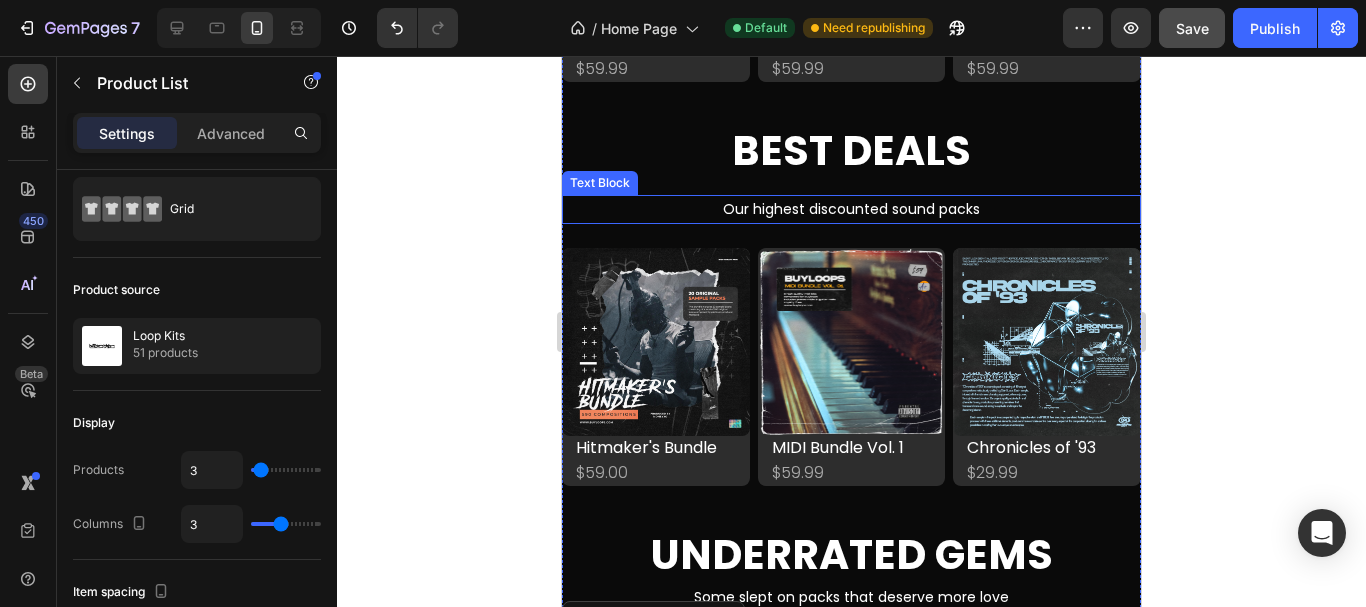 click on "Our highest discounted sound packs" at bounding box center (851, 209) 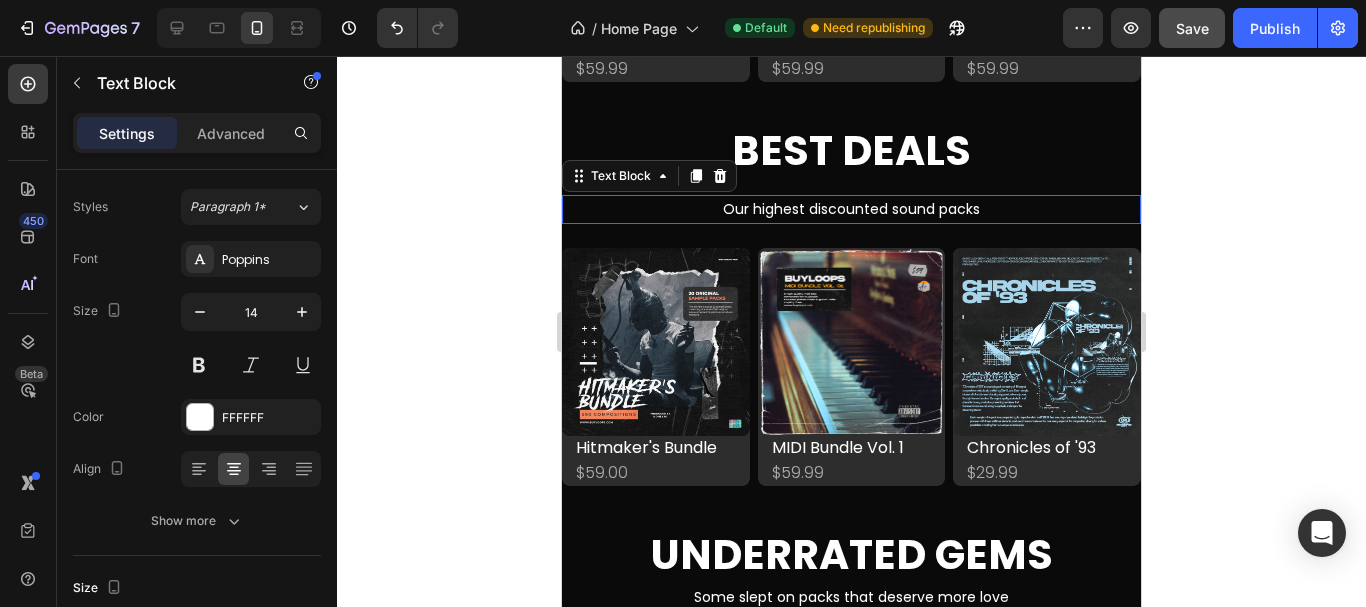 scroll, scrollTop: 0, scrollLeft: 0, axis: both 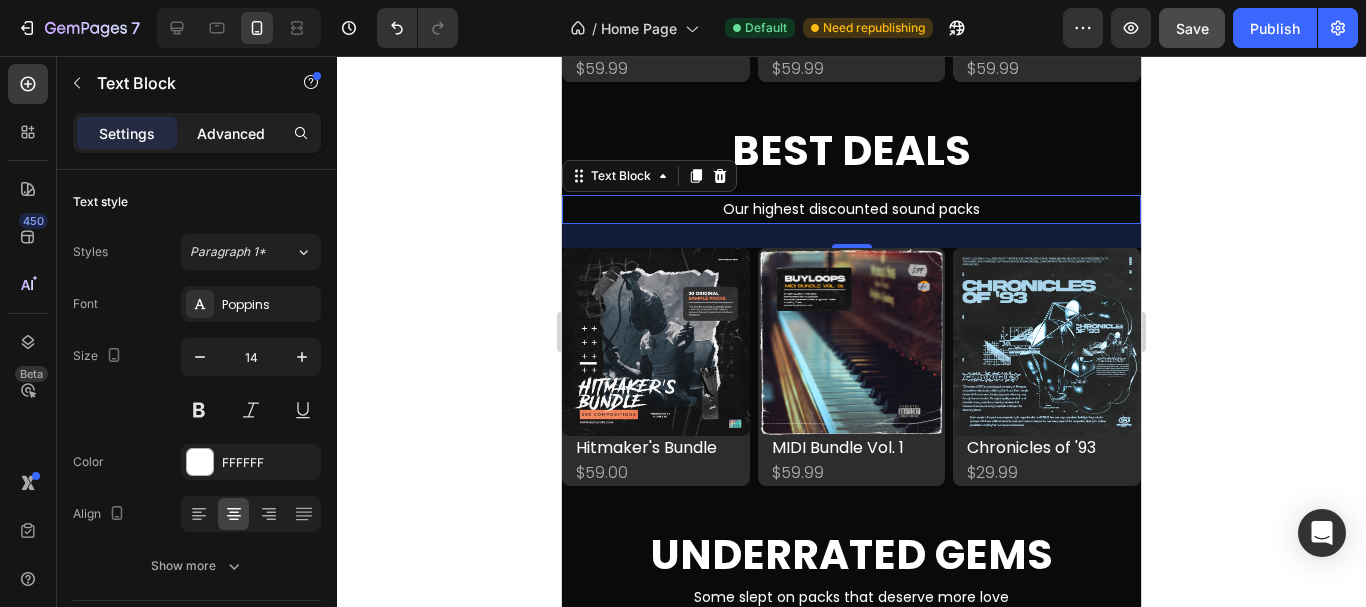 click on "Advanced" at bounding box center [231, 133] 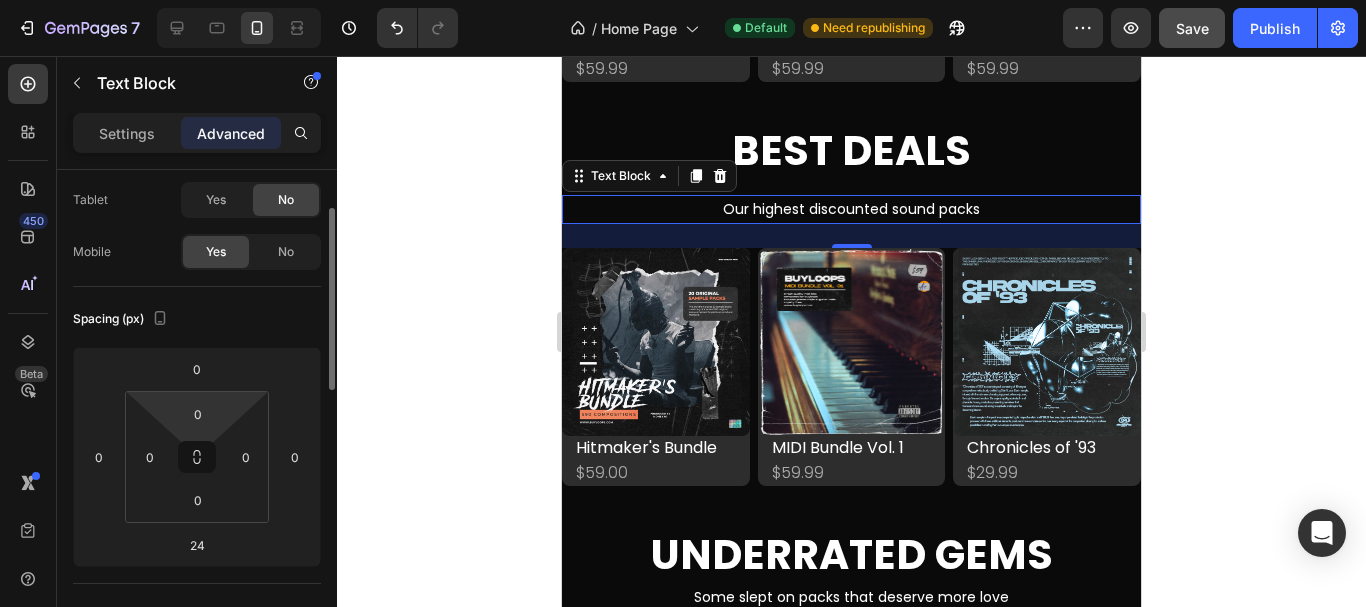 scroll, scrollTop: 101, scrollLeft: 0, axis: vertical 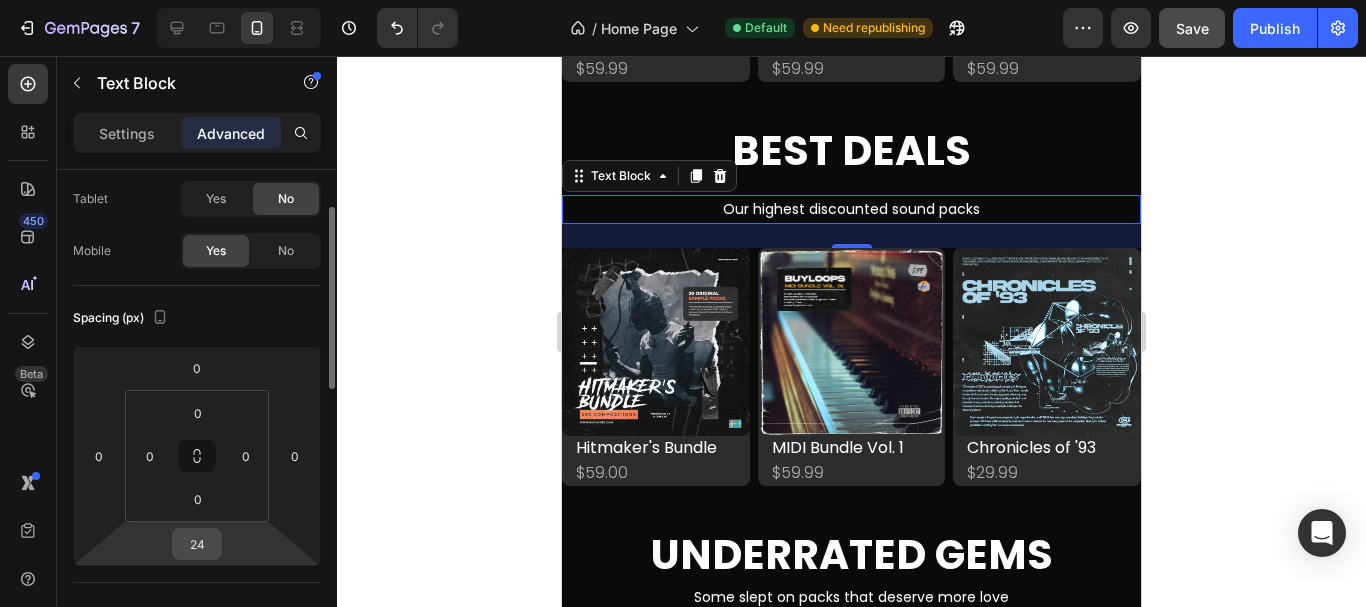click on "24" at bounding box center (197, 544) 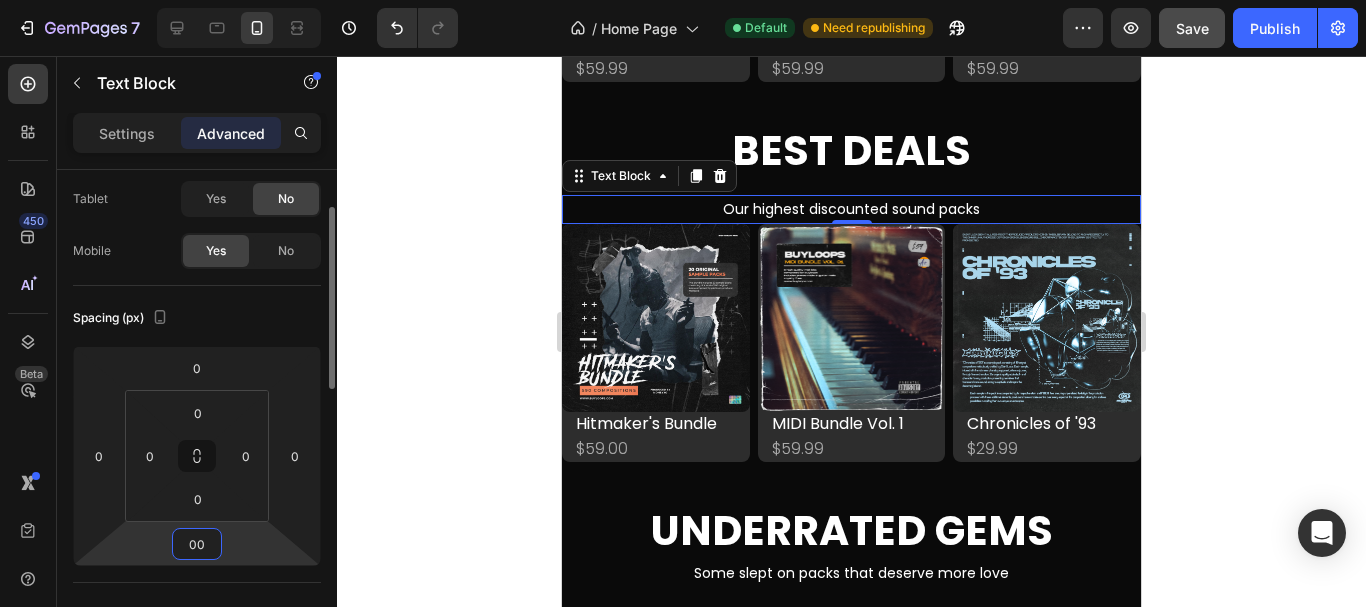 type on "0" 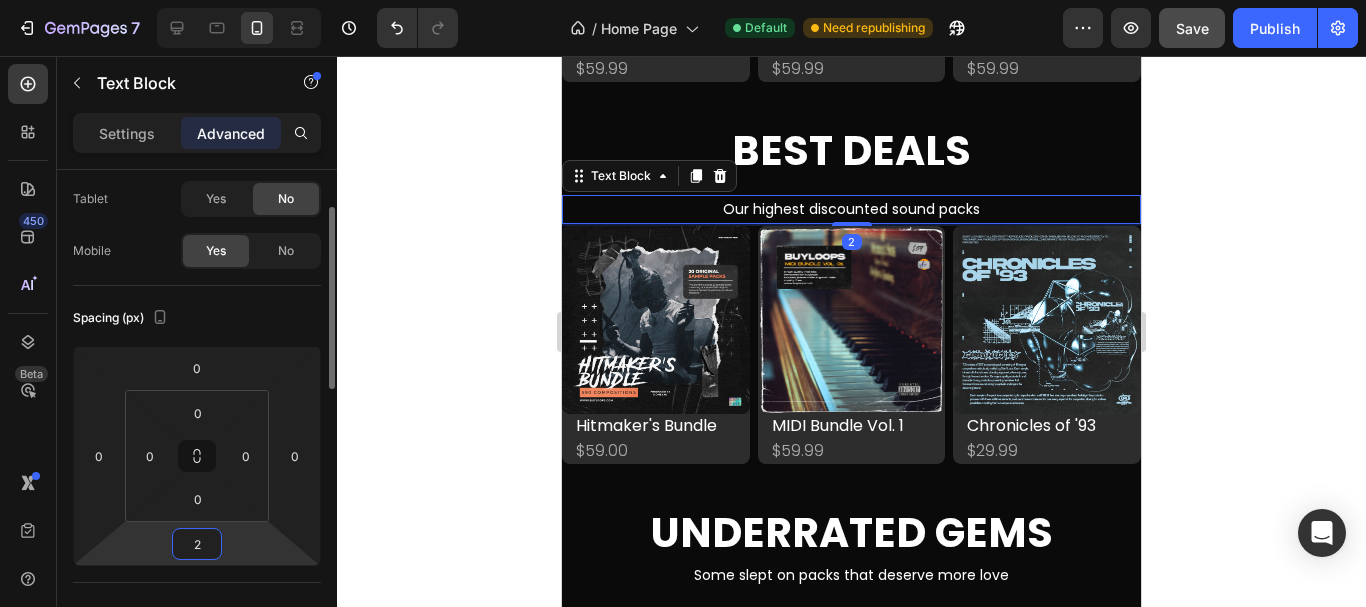 type on "24" 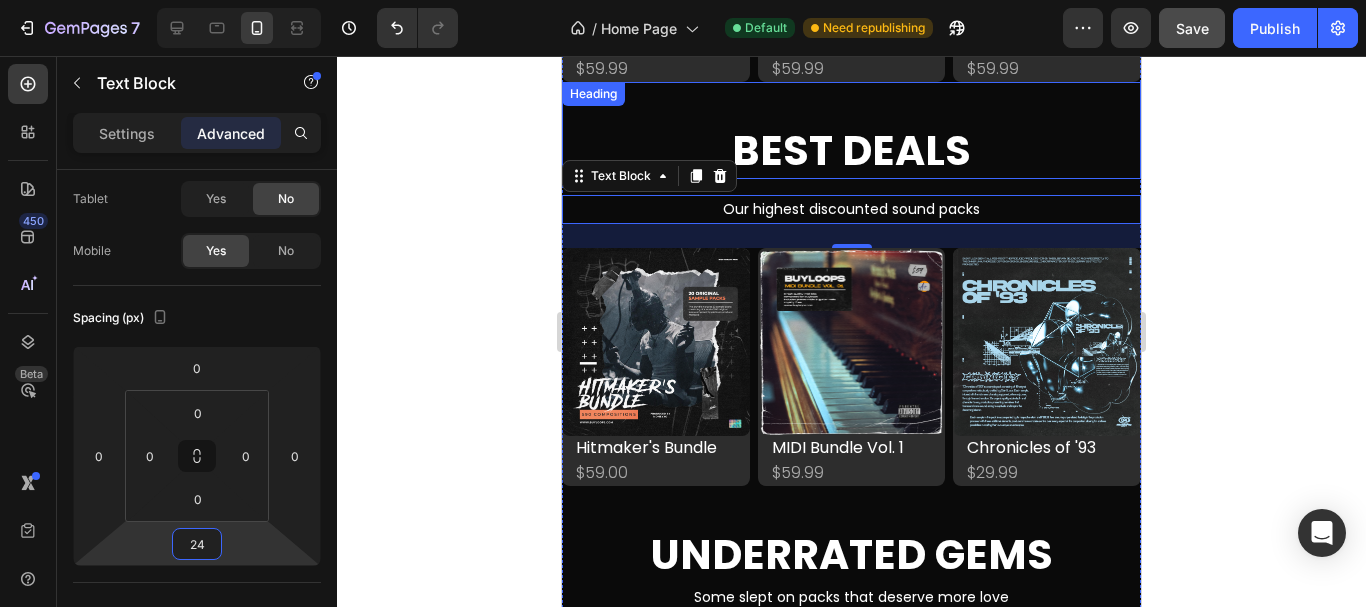 click on "Best Deals" at bounding box center (851, 150) 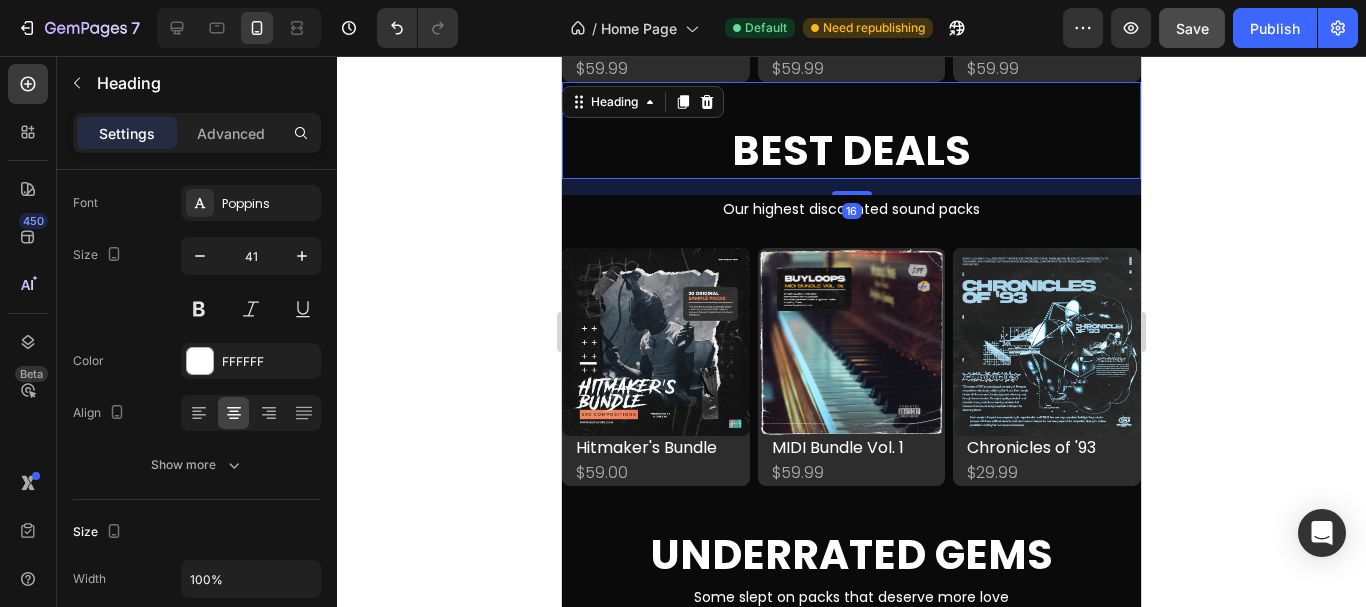 scroll, scrollTop: 0, scrollLeft: 0, axis: both 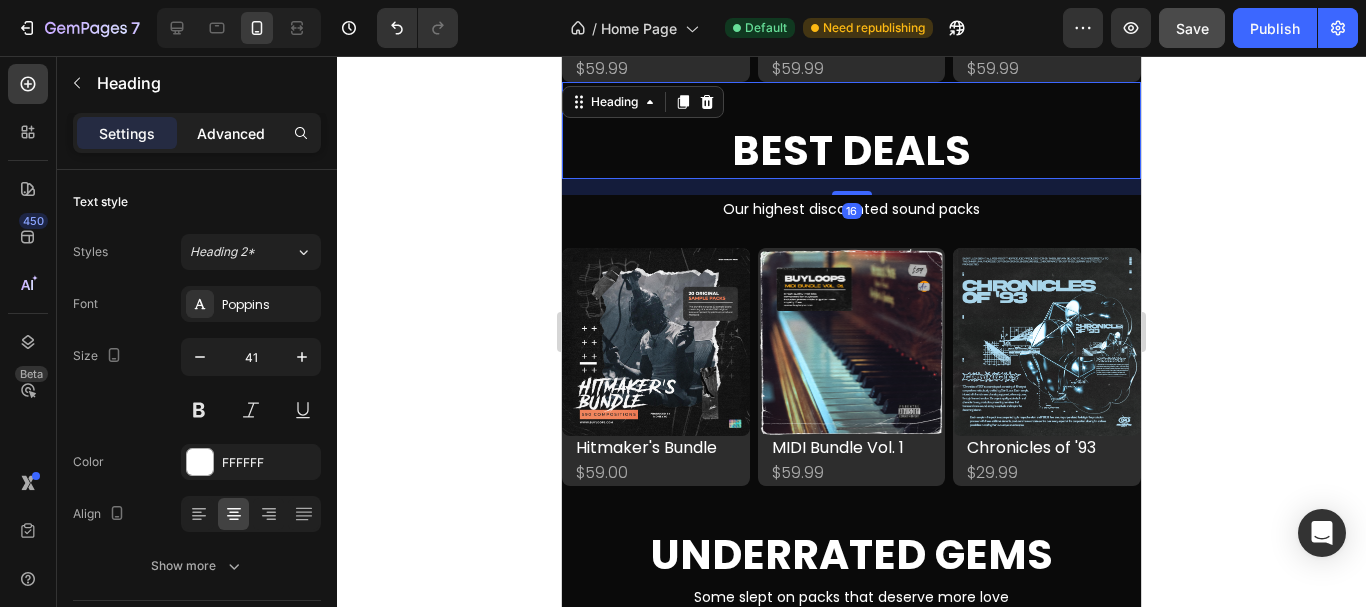 click on "Advanced" at bounding box center (231, 133) 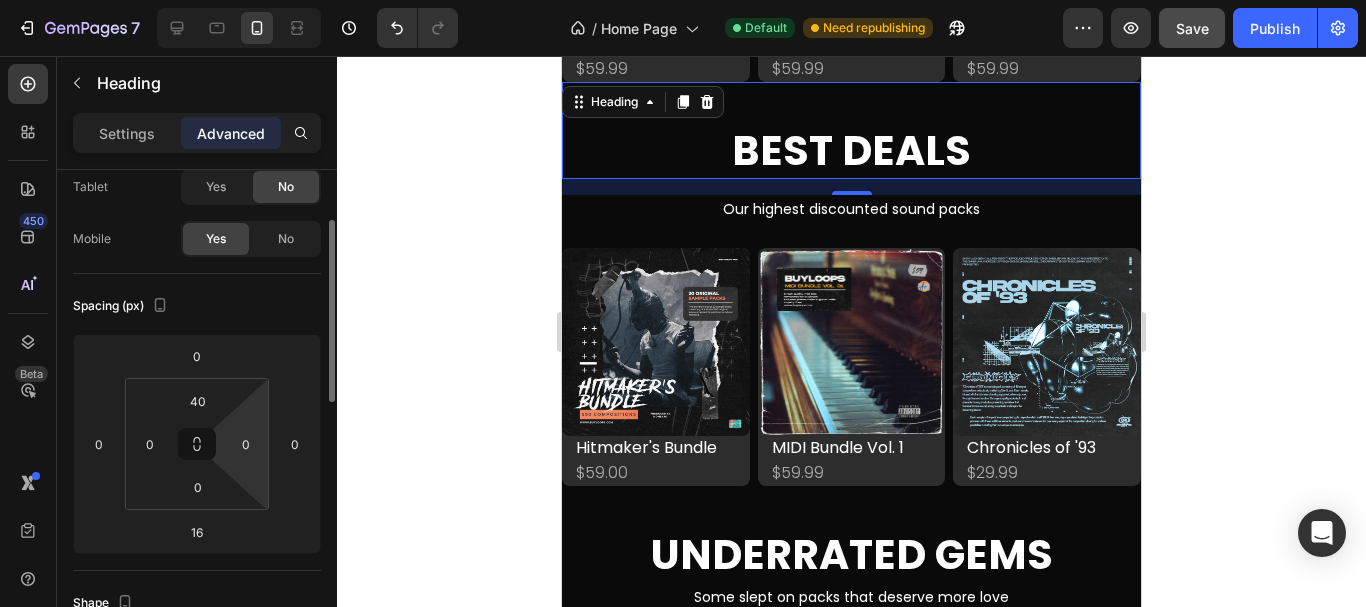 scroll, scrollTop: 123, scrollLeft: 0, axis: vertical 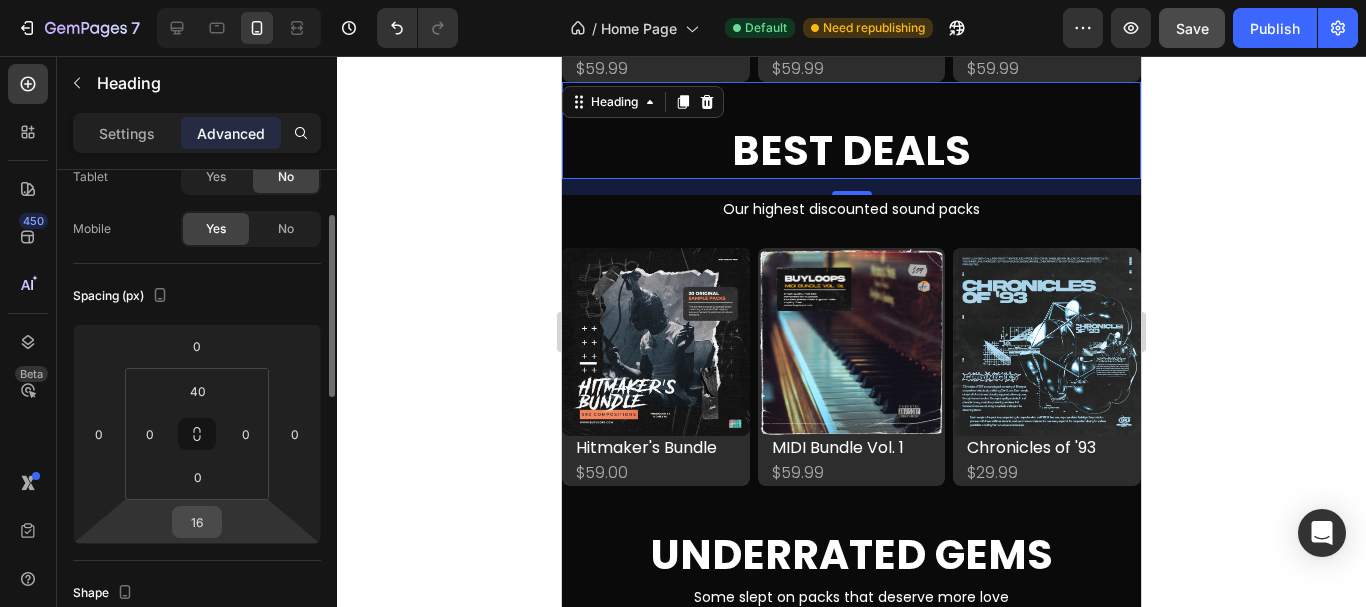 click on "16" at bounding box center [197, 522] 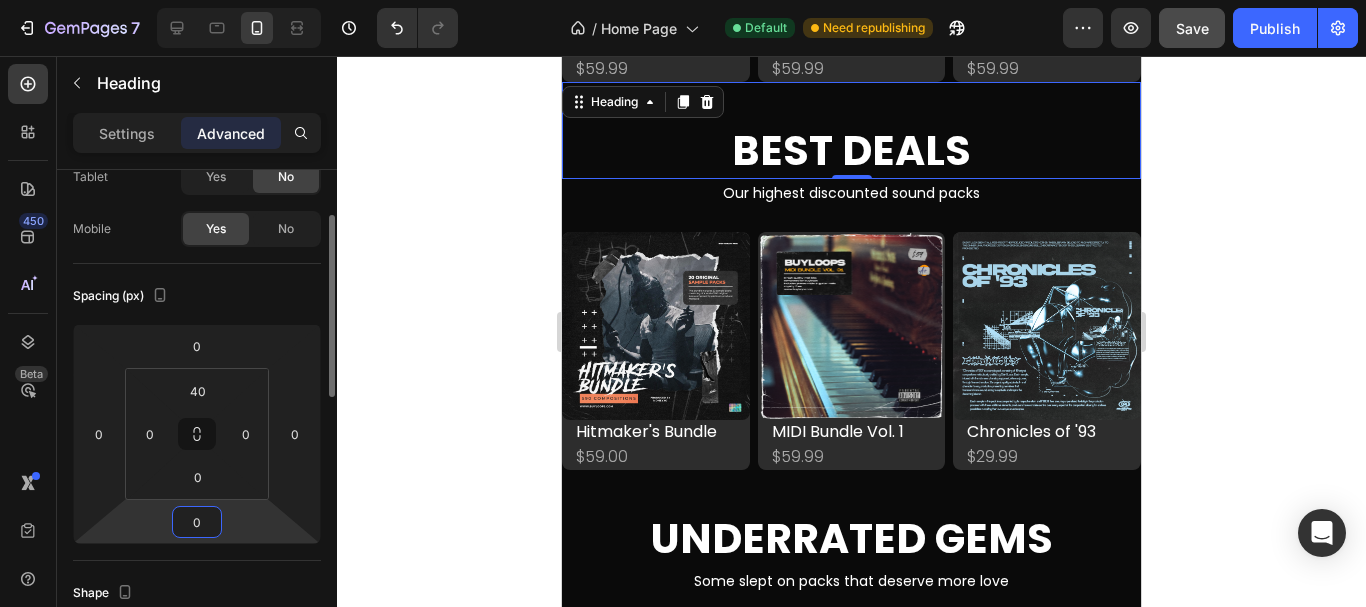 scroll, scrollTop: 0, scrollLeft: 0, axis: both 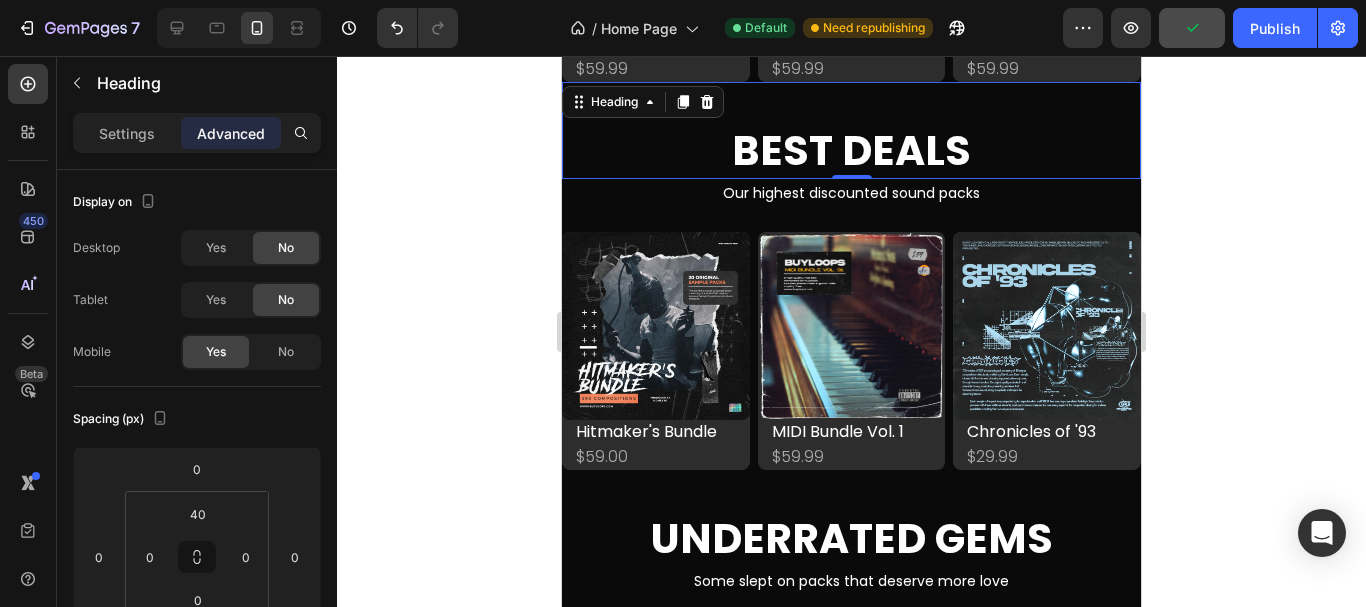type on "0" 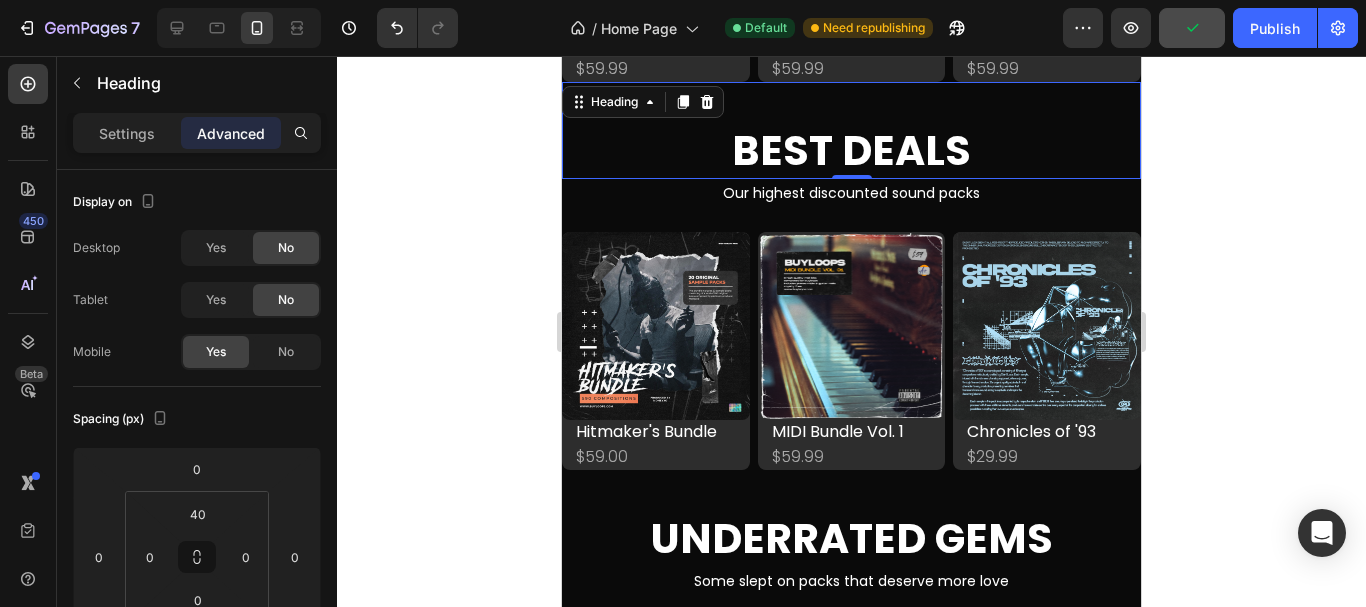 click on "Best Deals" at bounding box center [851, 150] 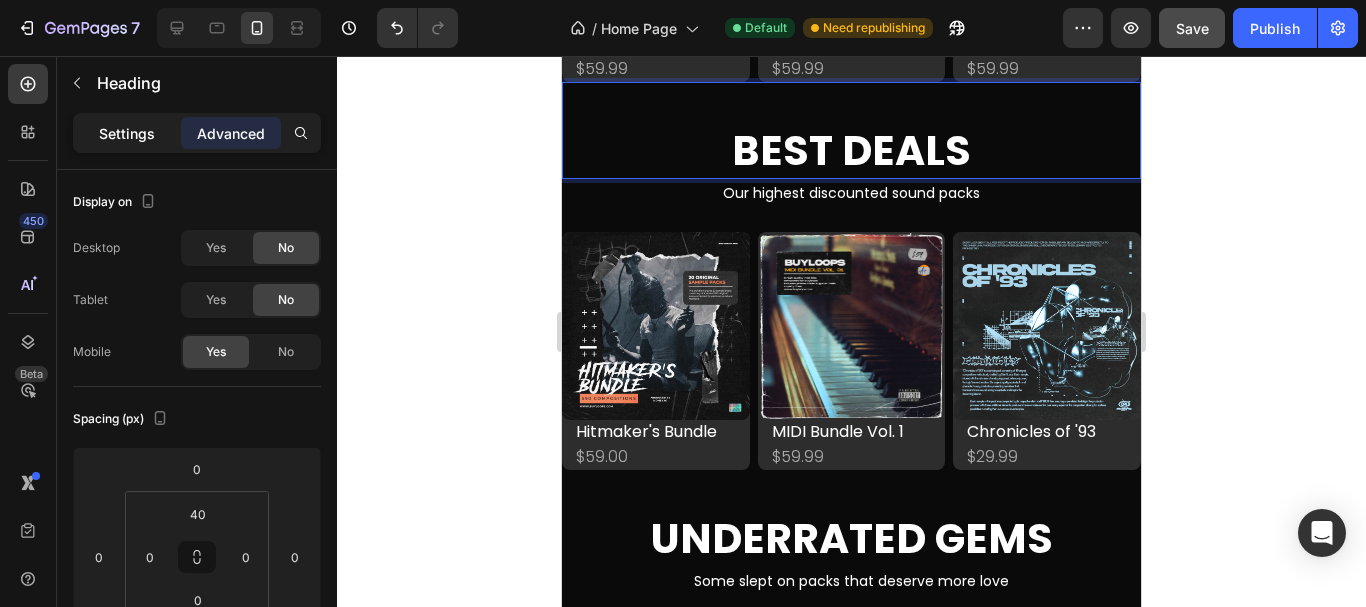 click on "Settings" 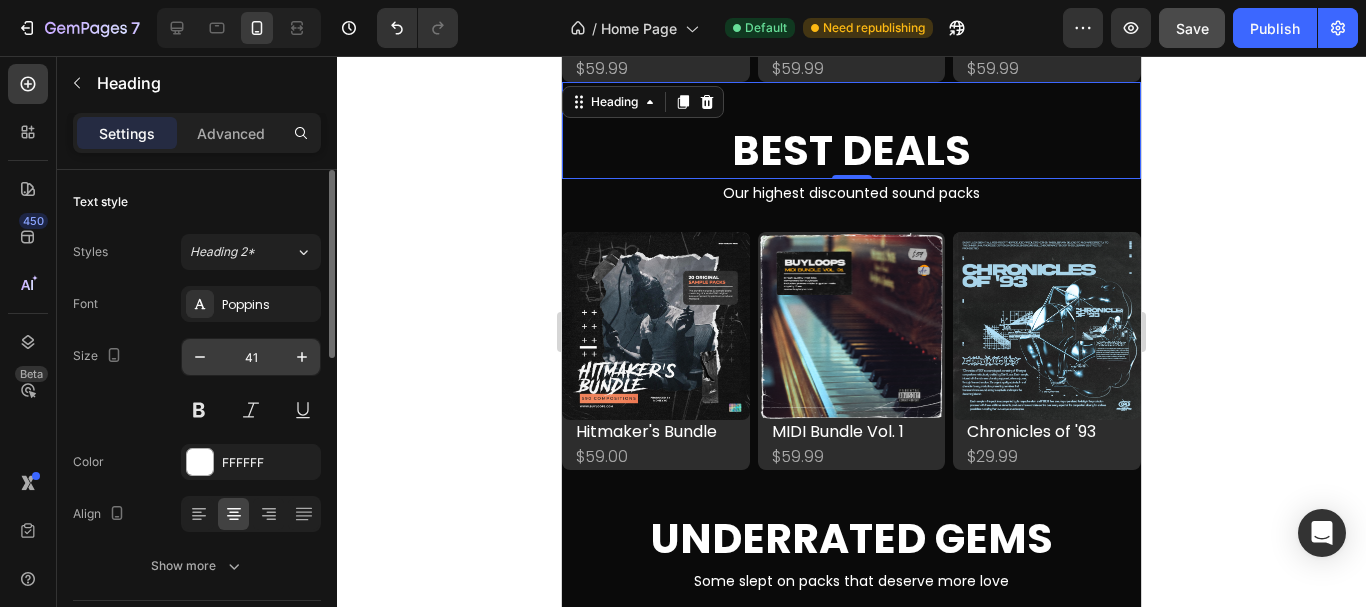 click on "41" at bounding box center (251, 357) 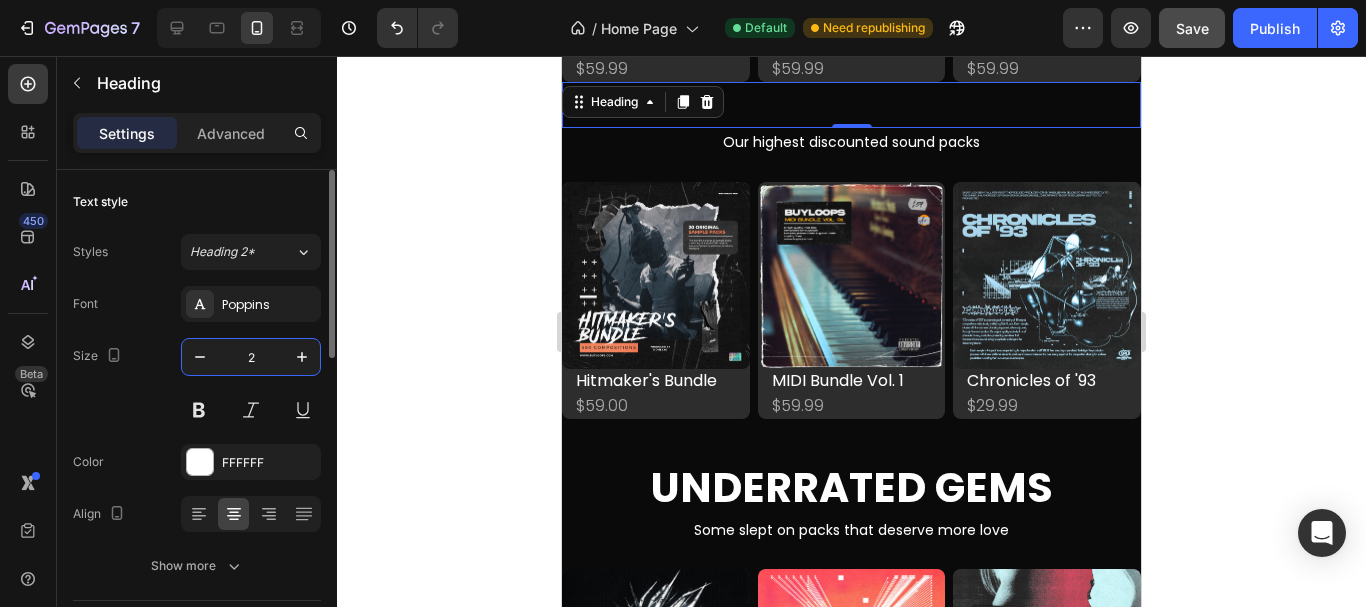 type on "26" 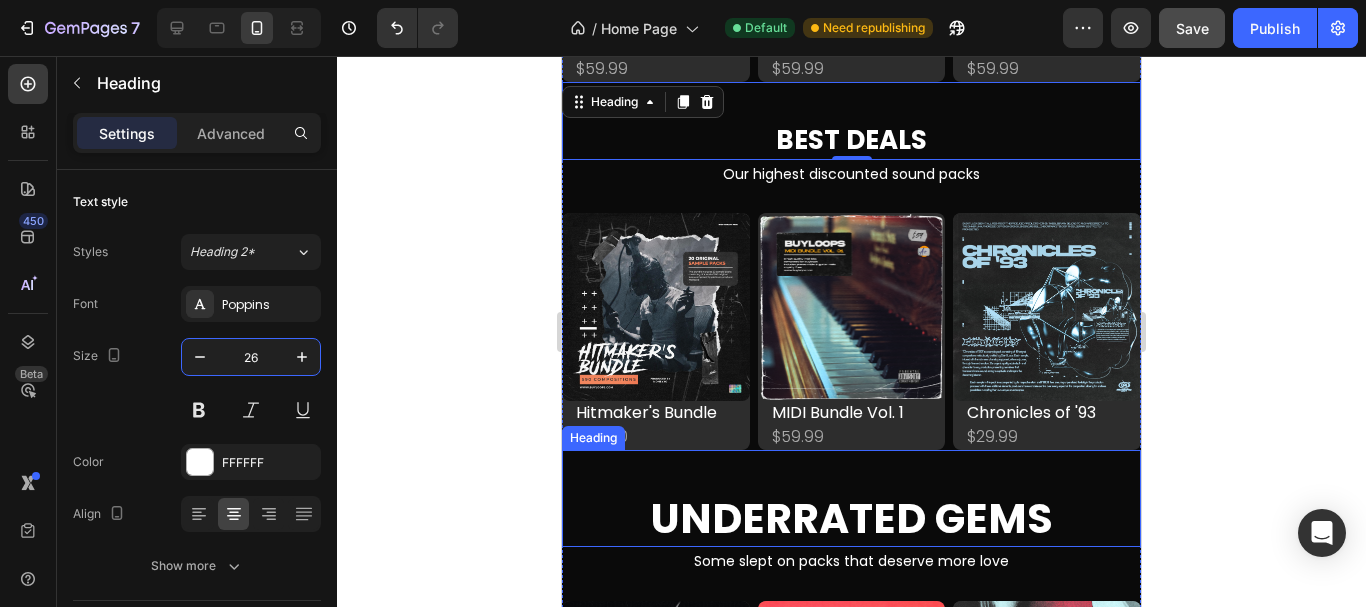 click on "Underrated Gems" at bounding box center [851, 518] 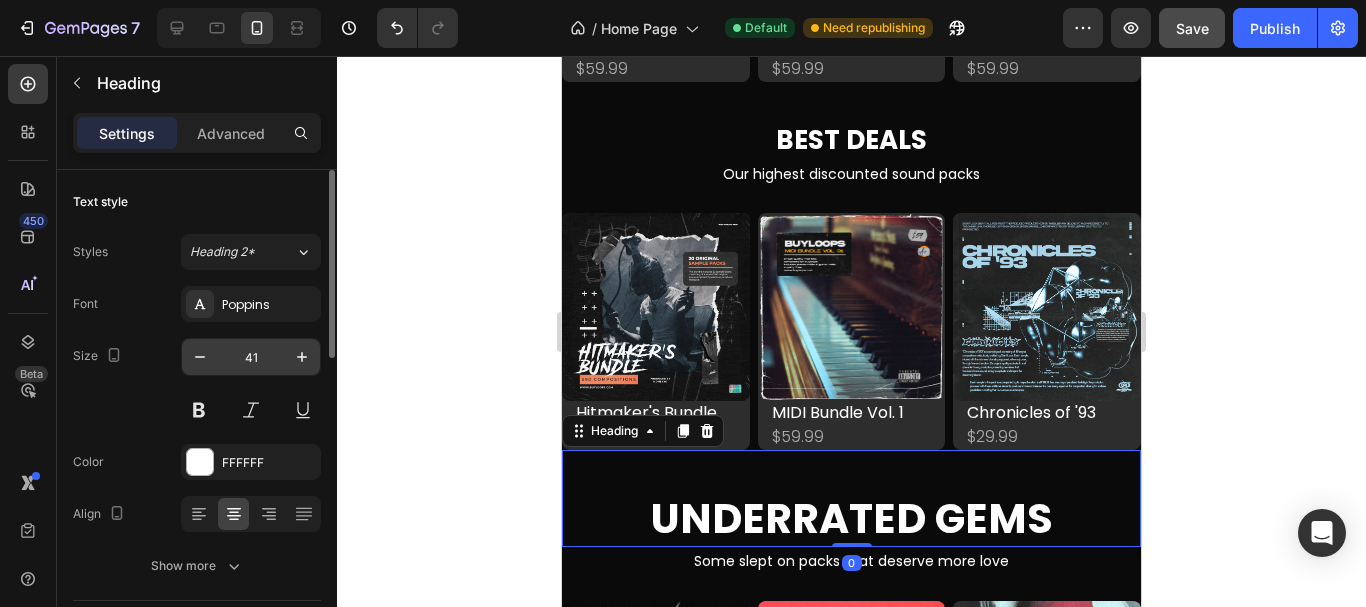 click on "41" at bounding box center [251, 357] 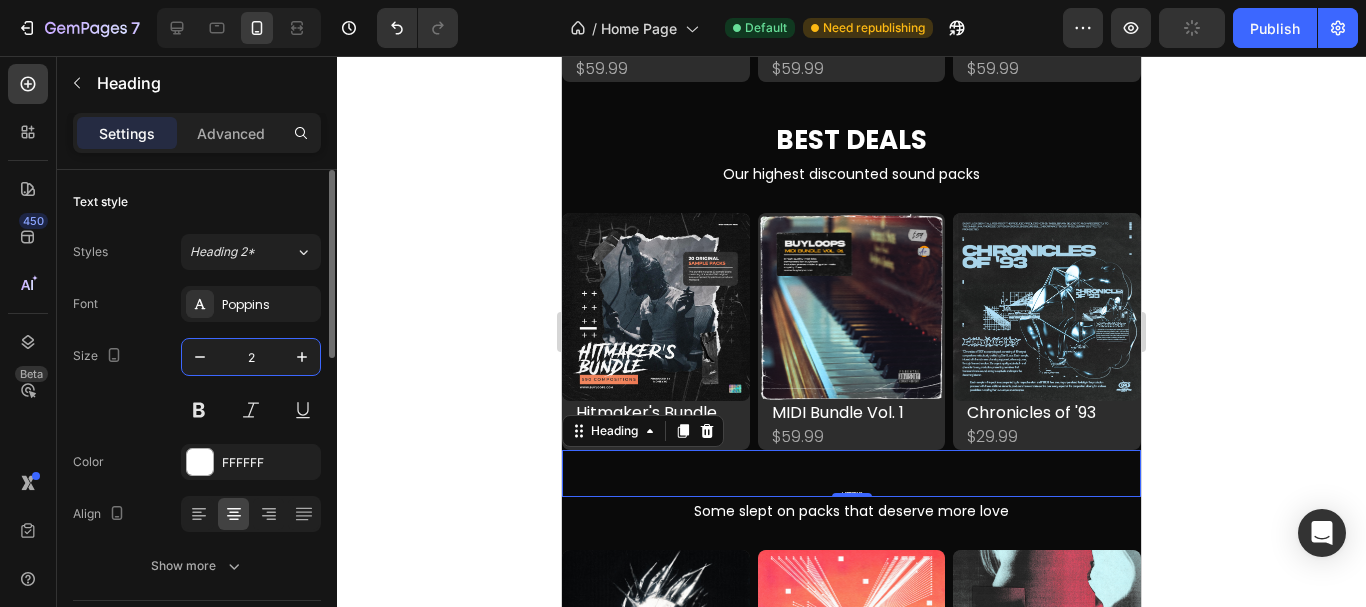 type on "26" 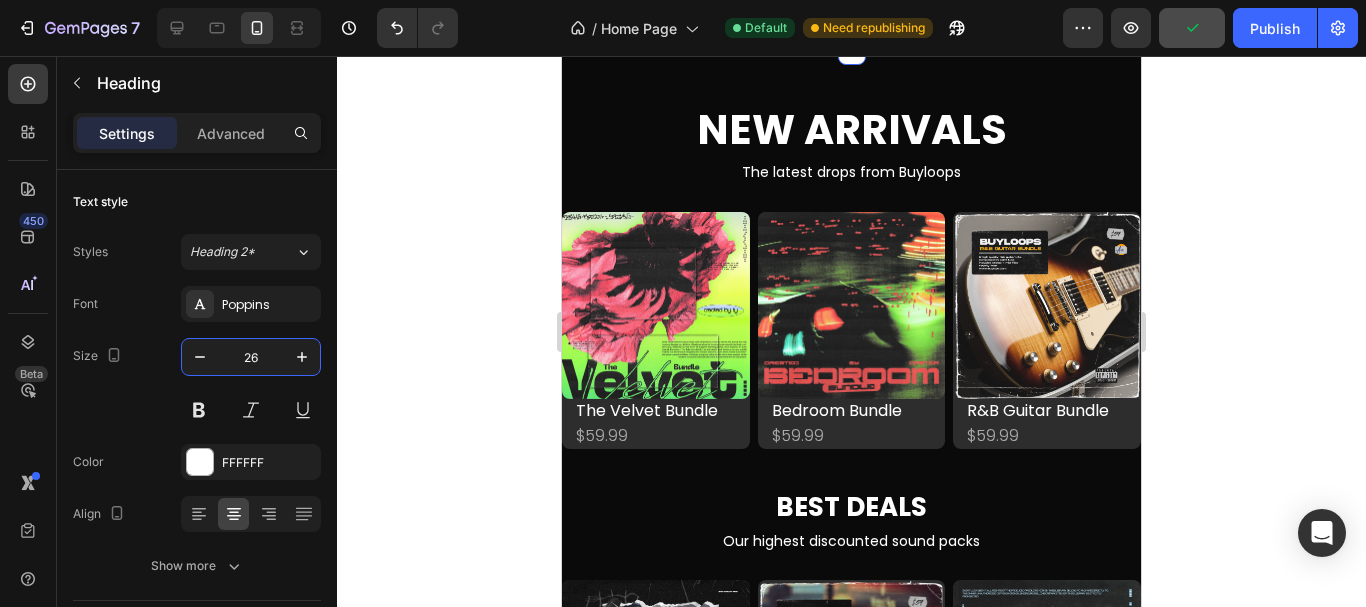 scroll, scrollTop: 1427, scrollLeft: 0, axis: vertical 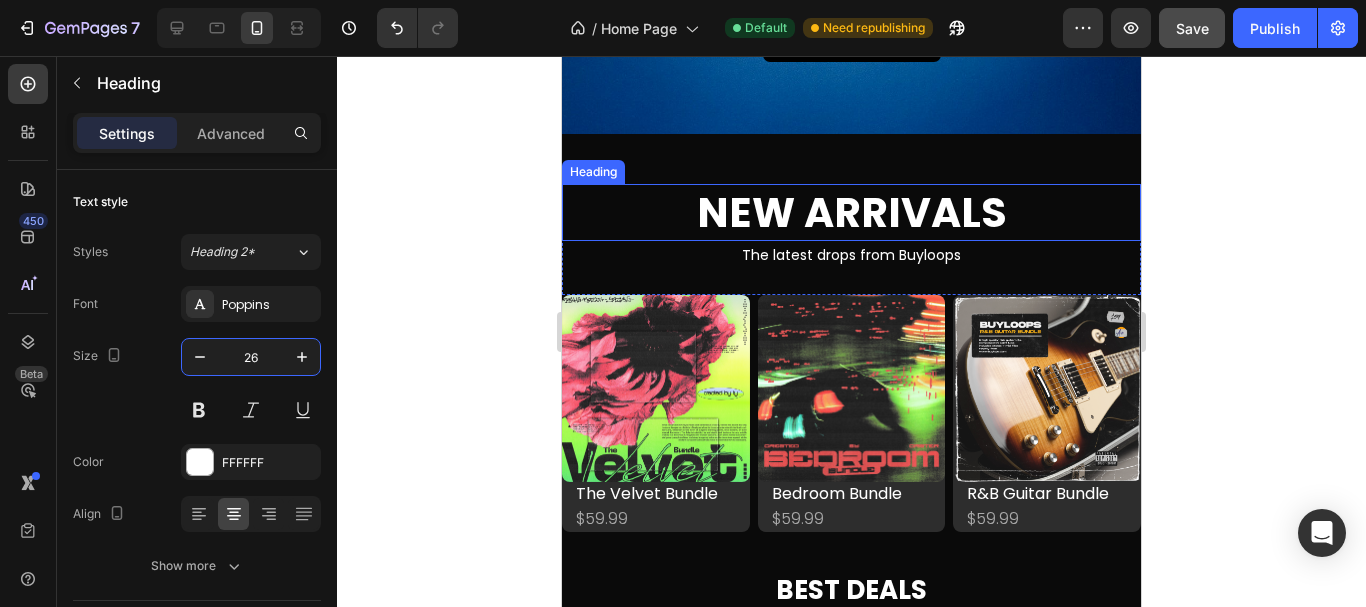 click on "New Arrivals" at bounding box center [852, 212] 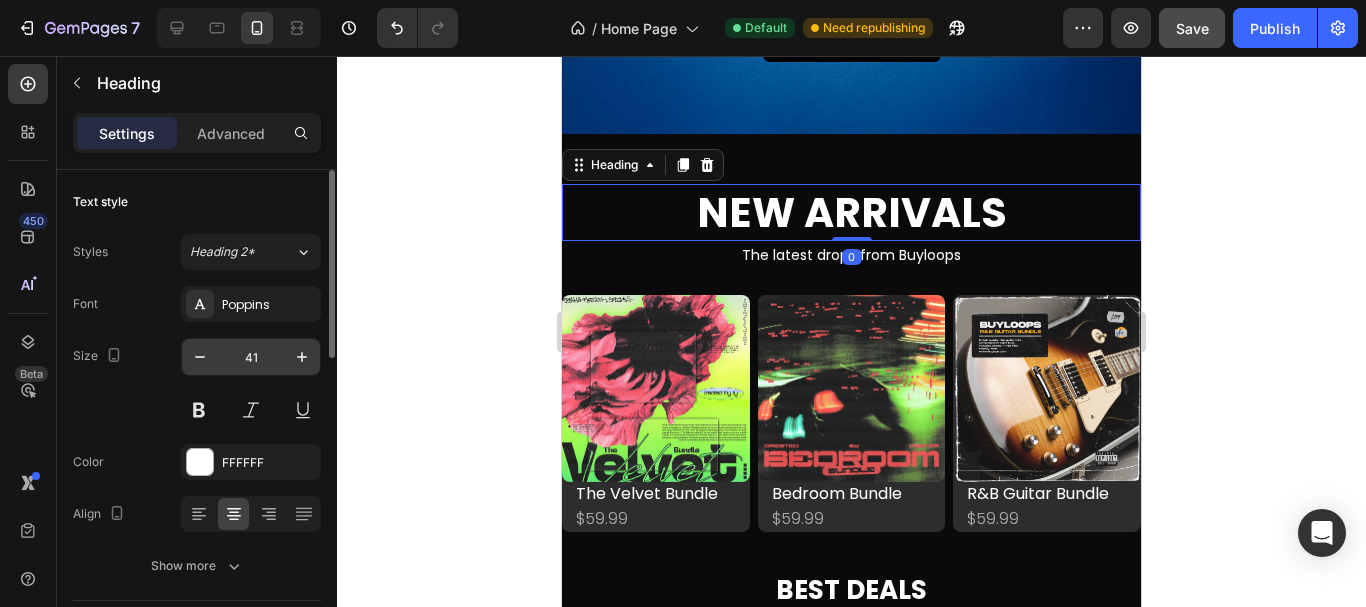 click on "41" at bounding box center (251, 357) 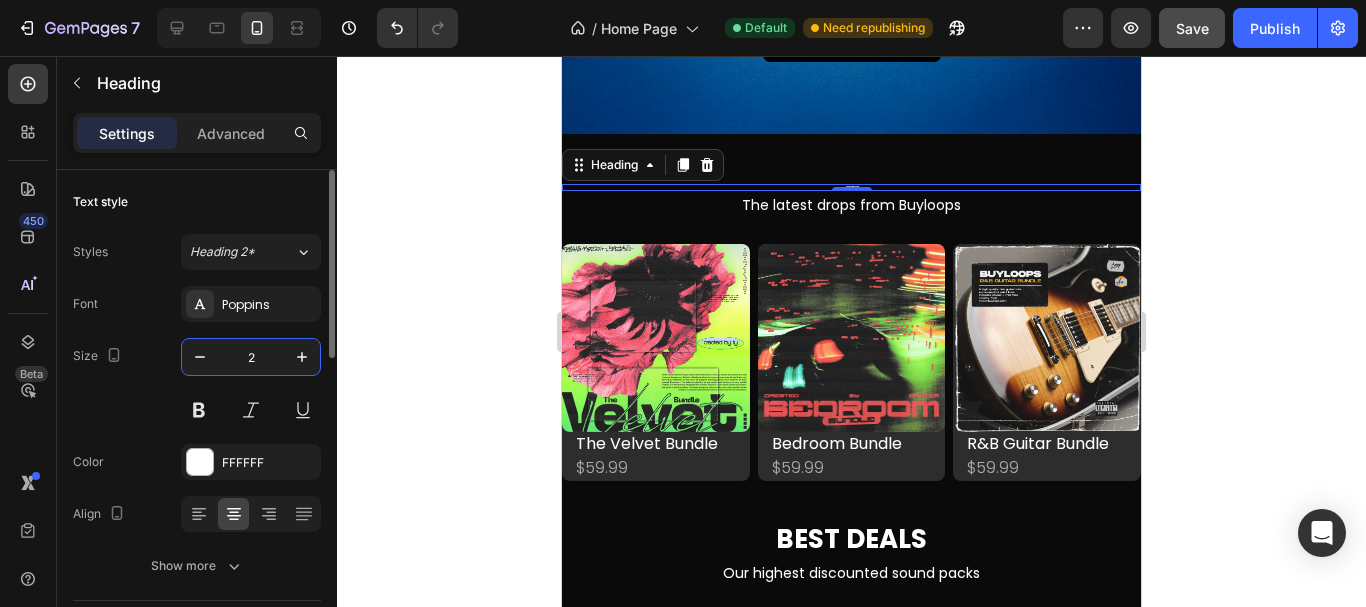 type on "26" 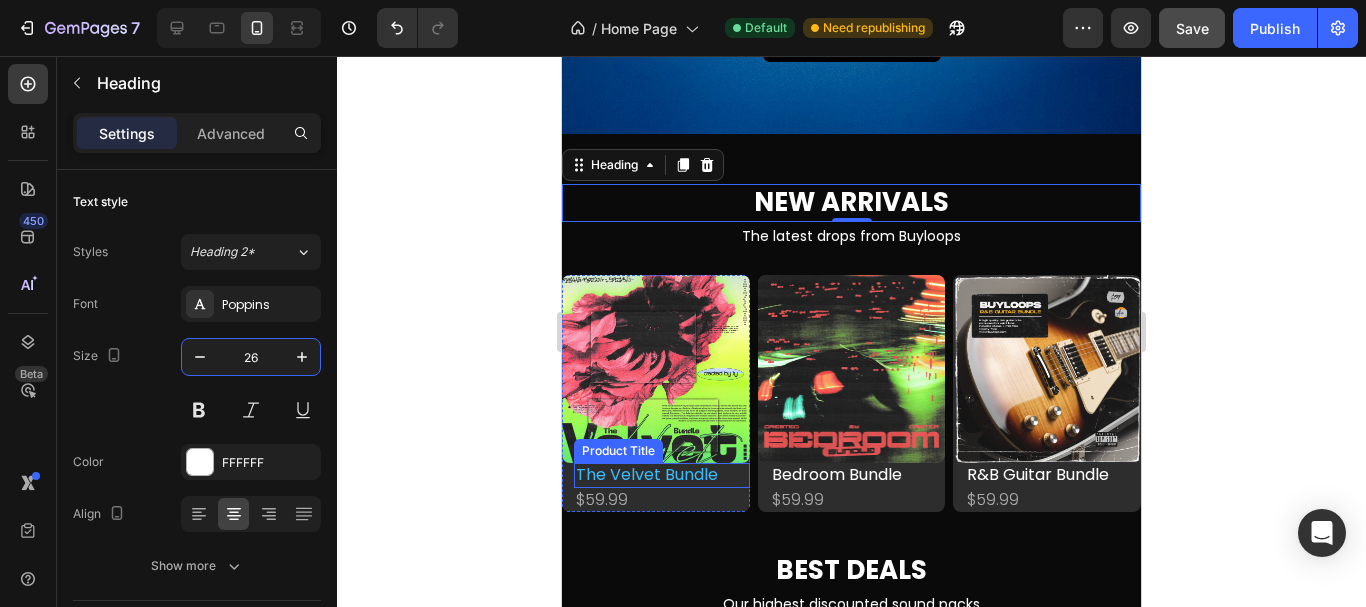 click on "The Velvet Bundle" at bounding box center [662, 475] 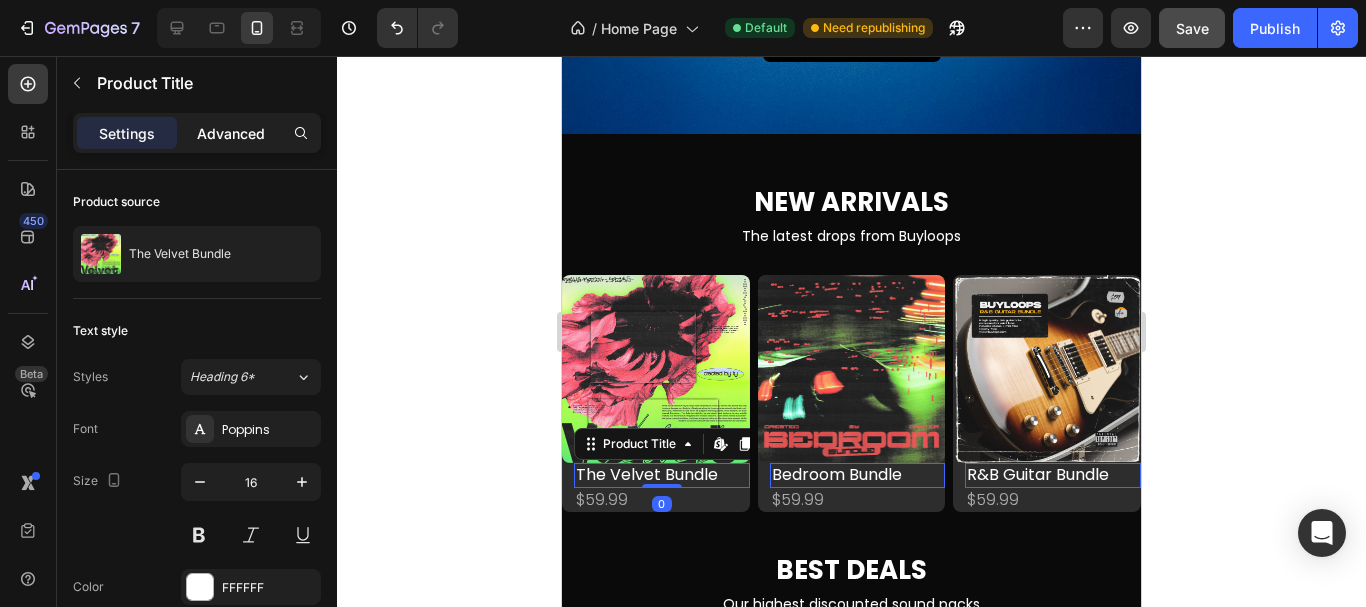 click on "Advanced" at bounding box center (231, 133) 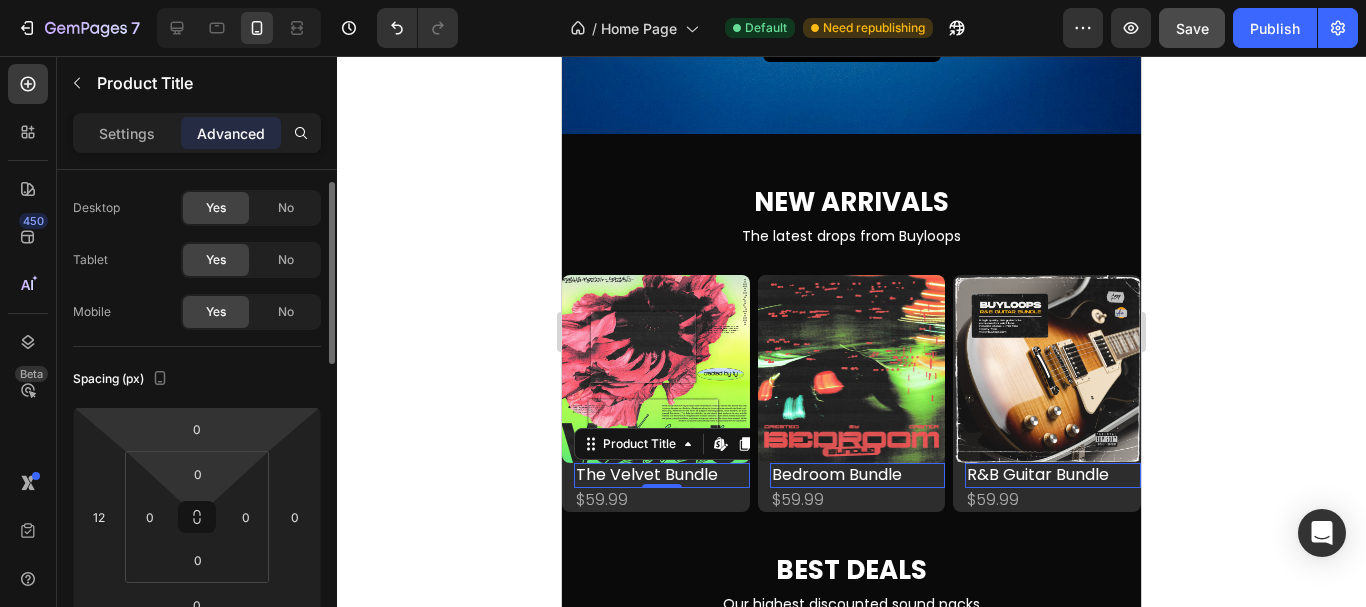scroll, scrollTop: 41, scrollLeft: 0, axis: vertical 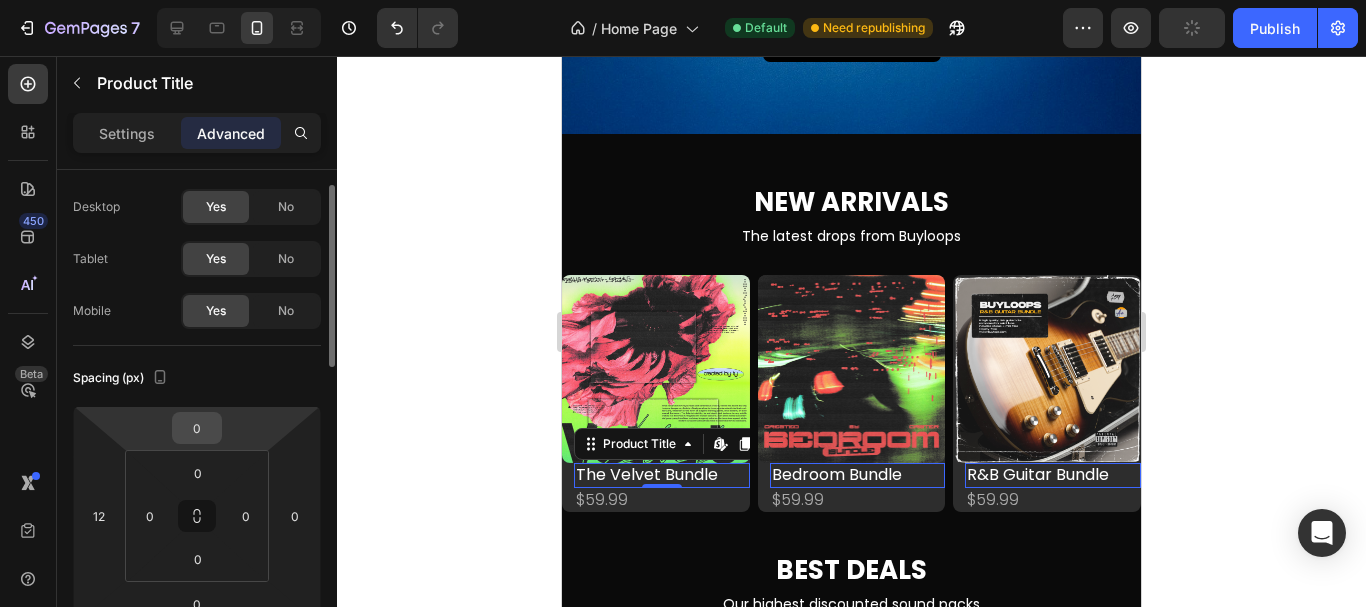 click on "0" at bounding box center [197, 428] 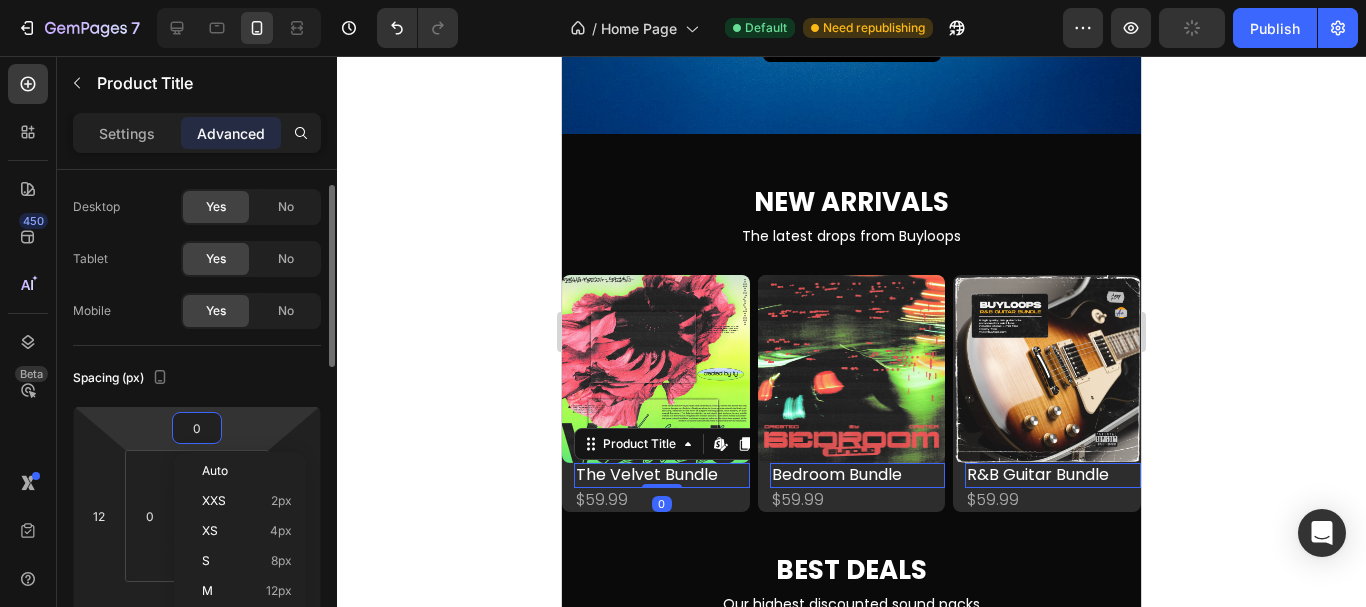 click on "Spacing (px) 0 12 0 0 0 0 0 0" 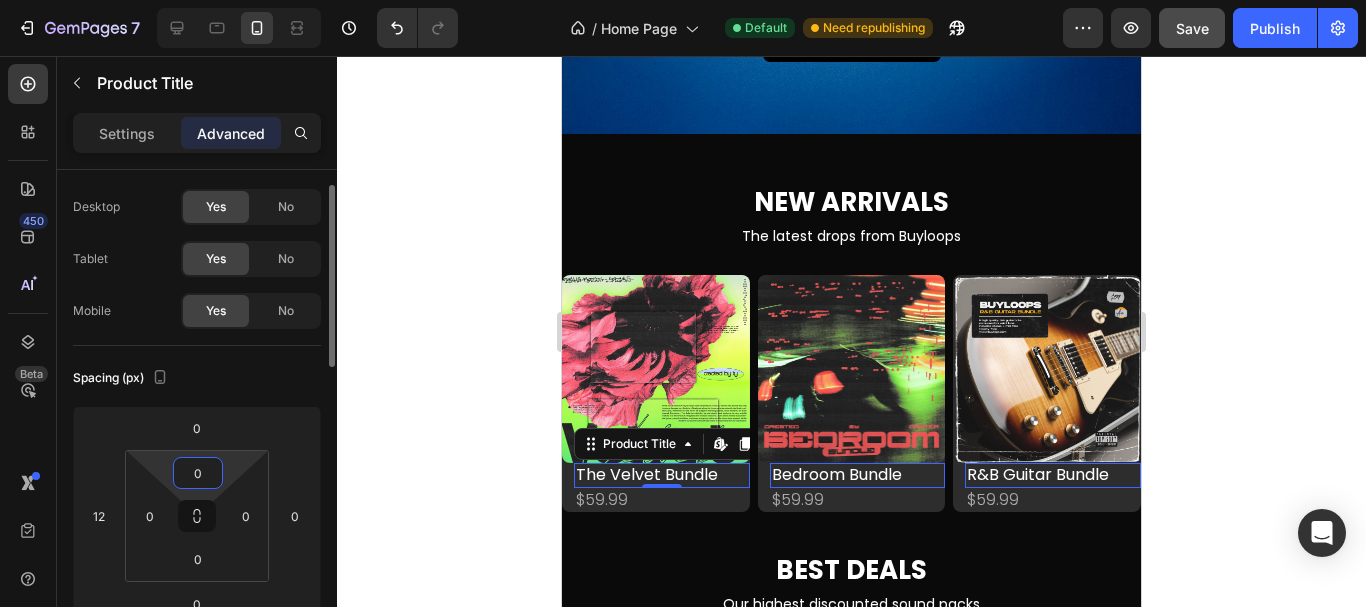 click on "0" at bounding box center [198, 473] 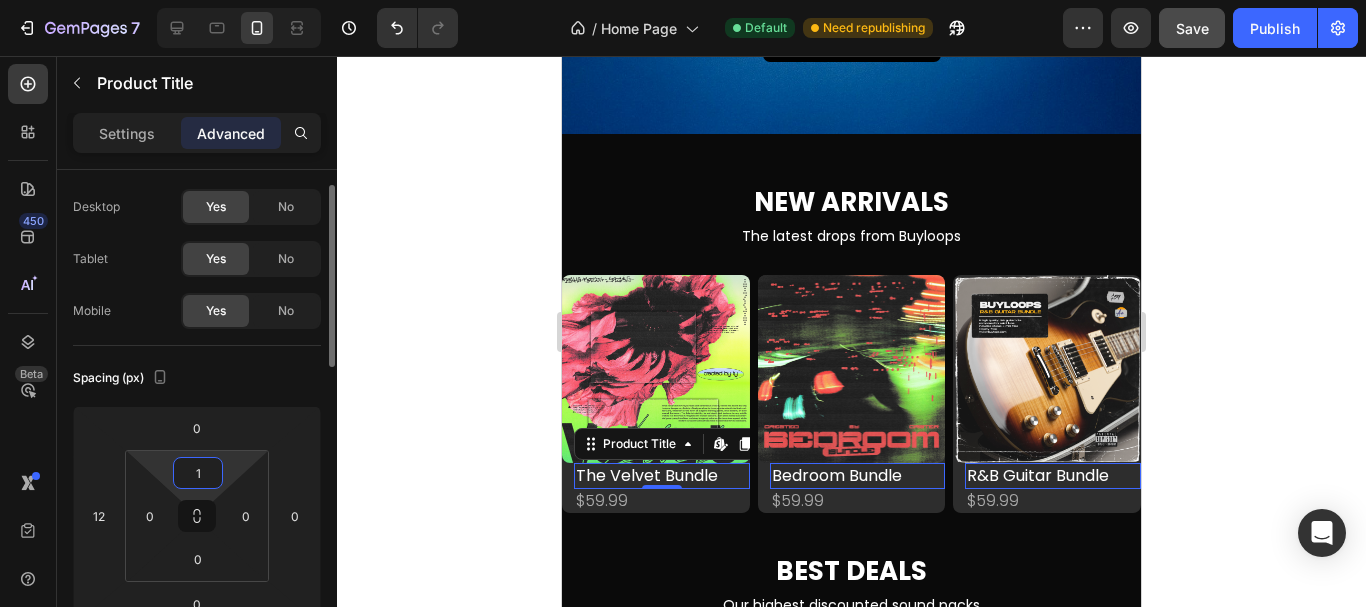 type on "15" 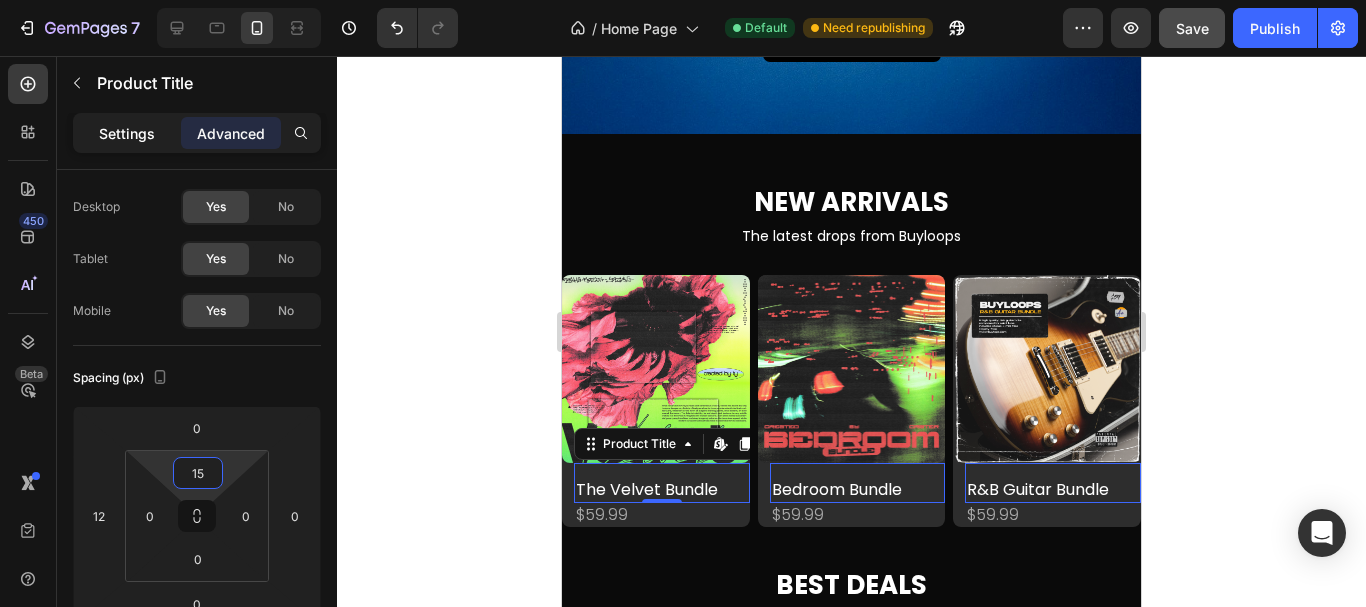 click on "Settings" 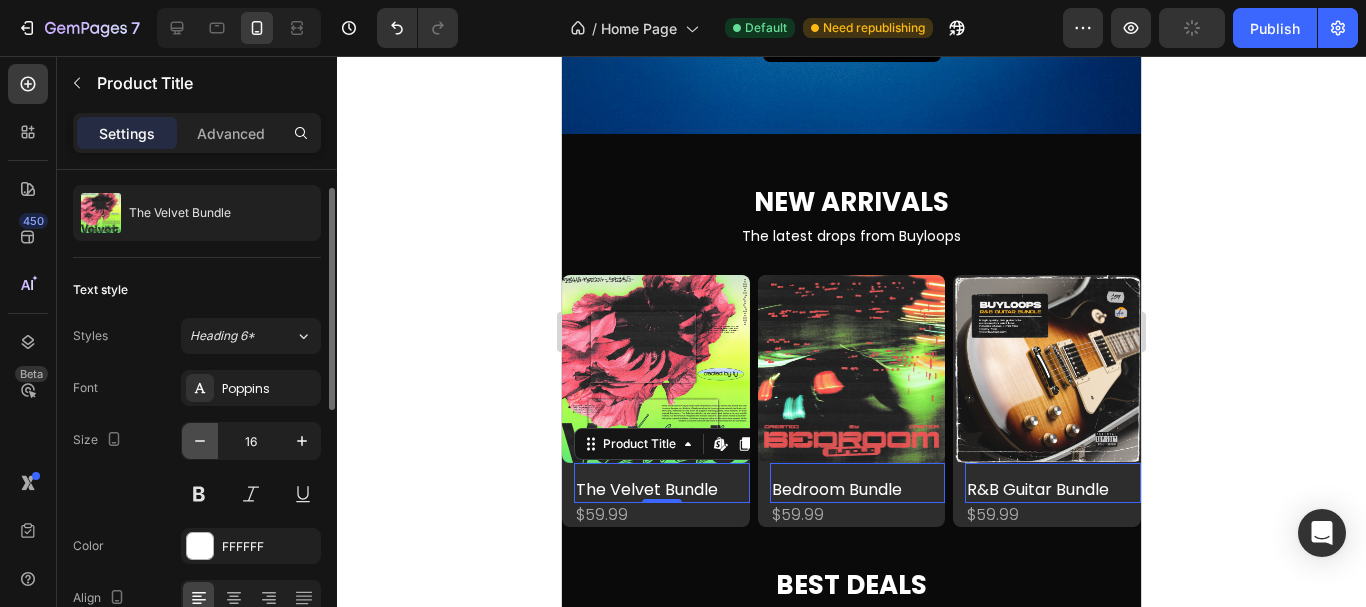 click 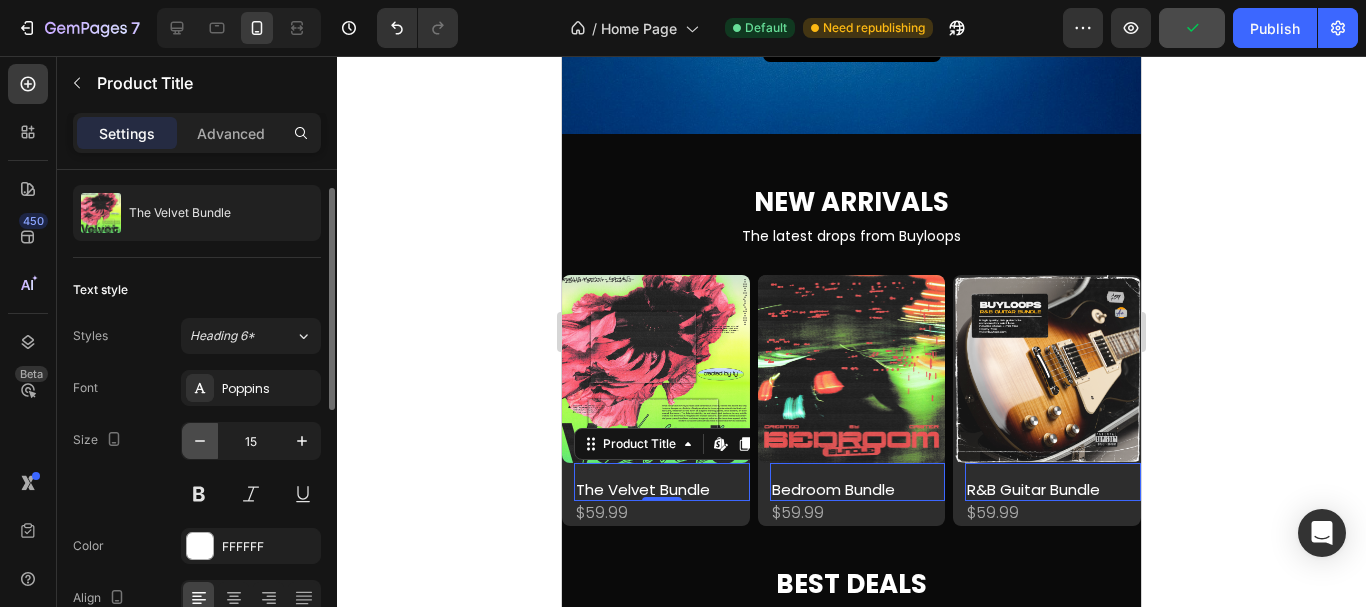 click 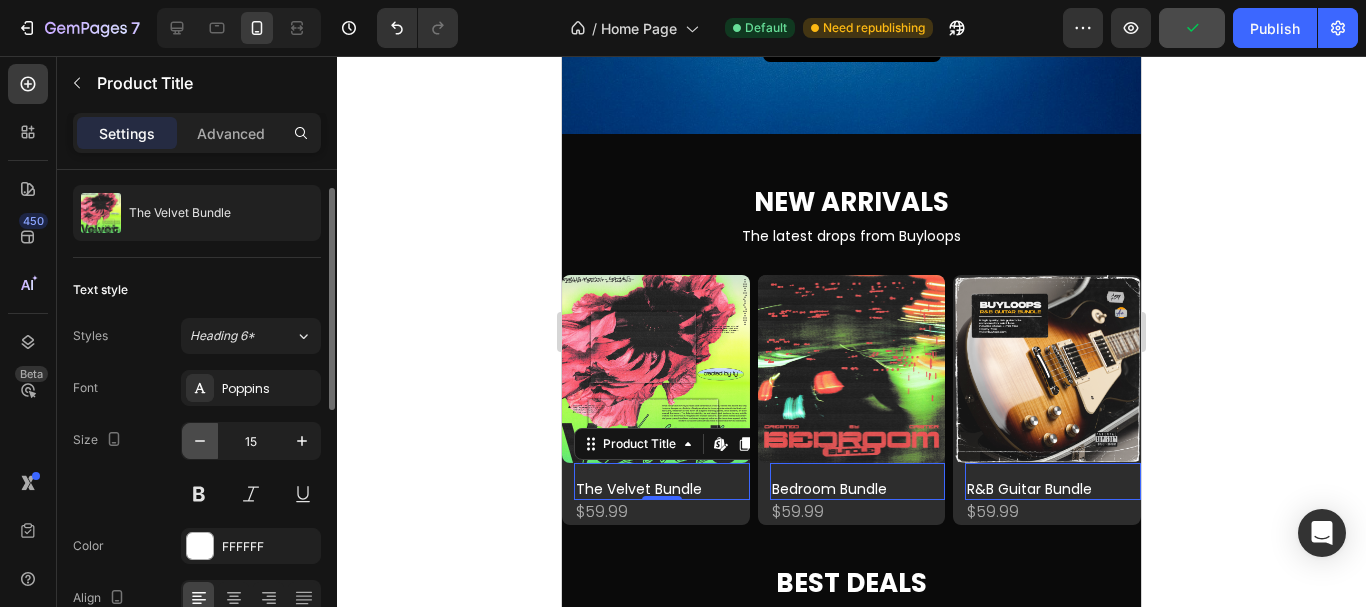 type on "14" 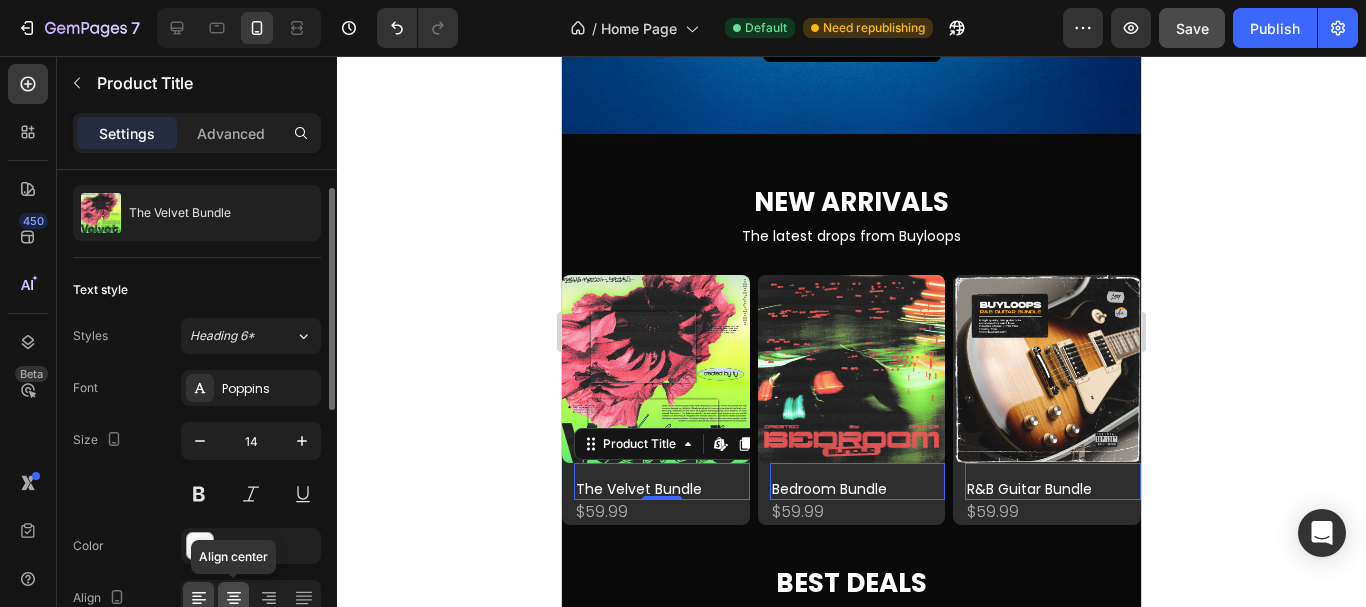 click 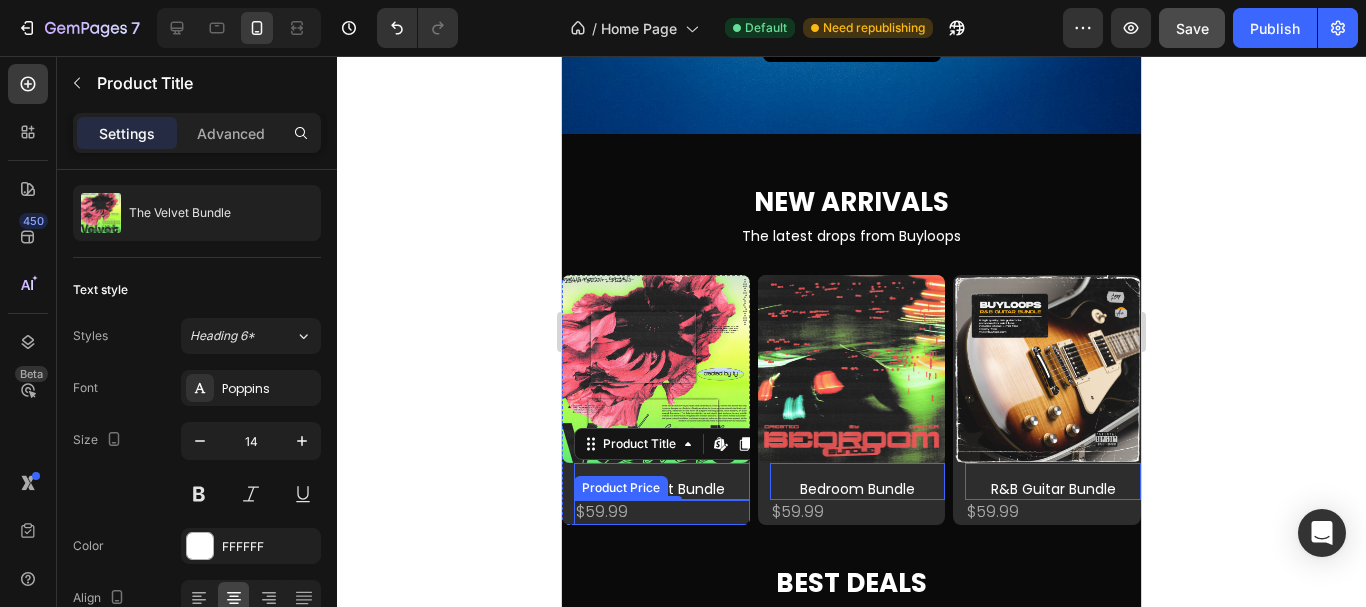 click on "$59.99" at bounding box center (662, 512) 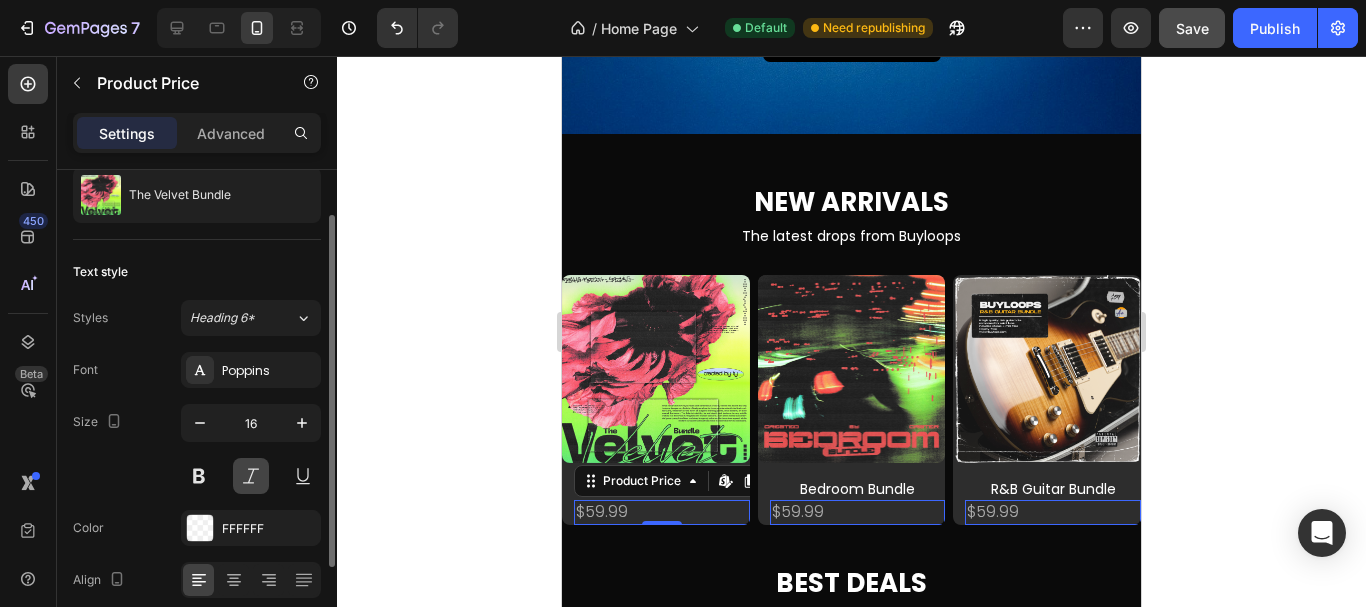 scroll, scrollTop: 64, scrollLeft: 0, axis: vertical 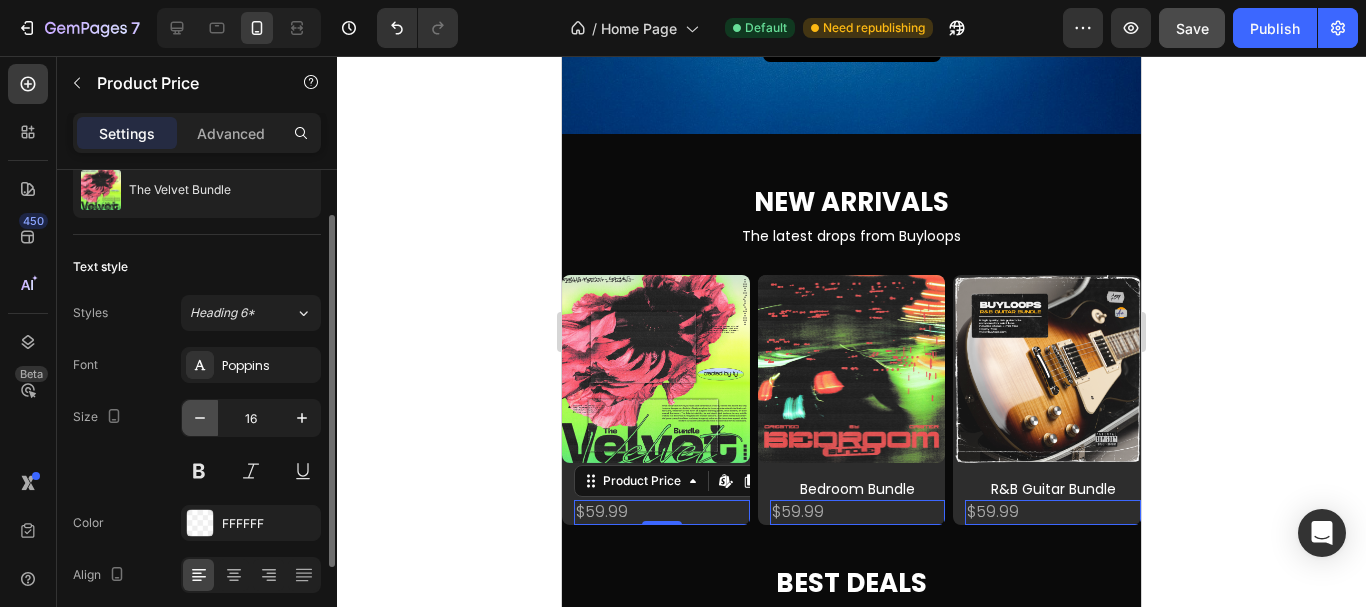 click 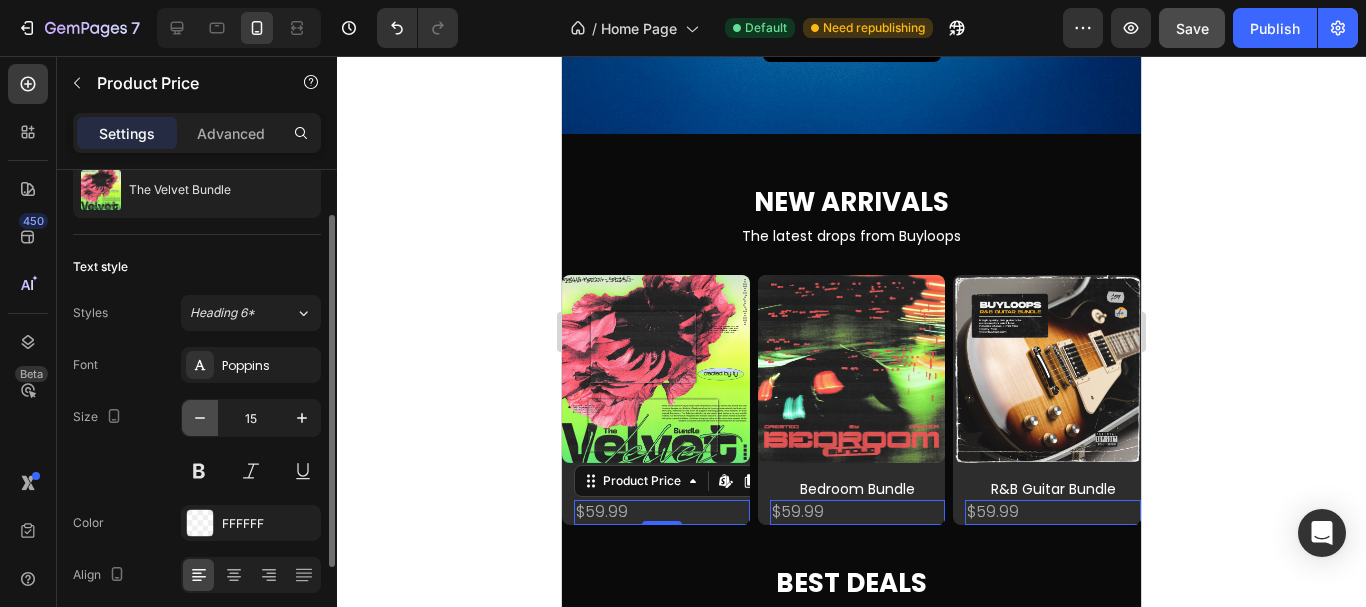 click 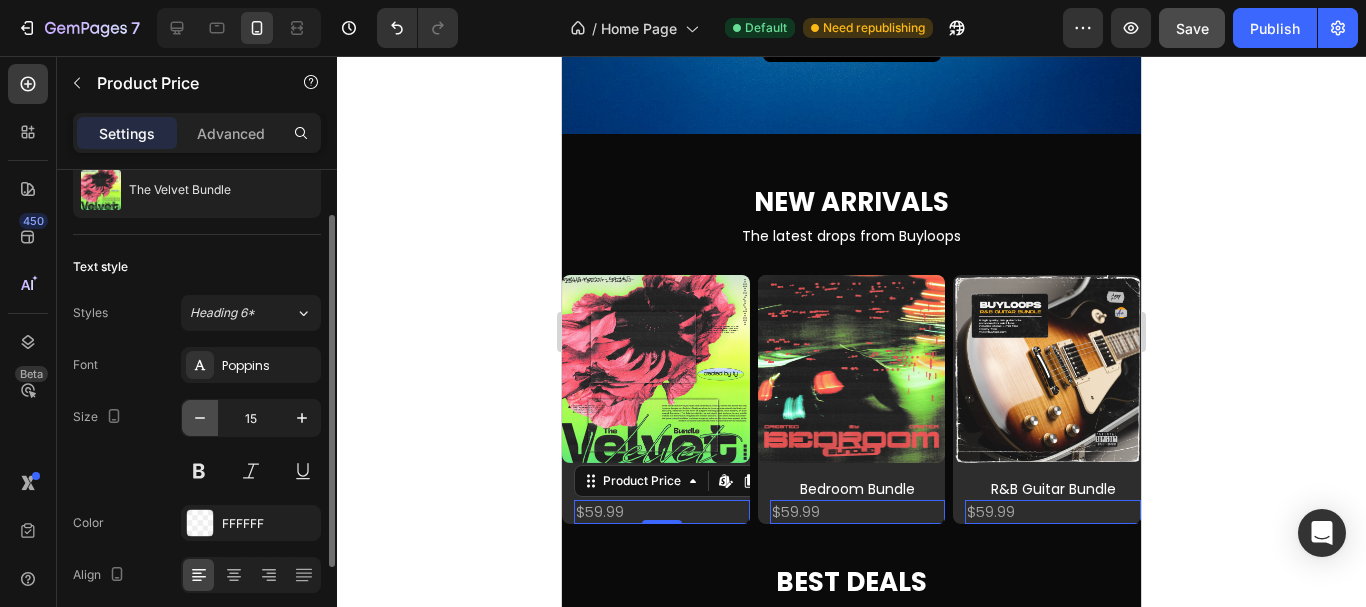 type on "14" 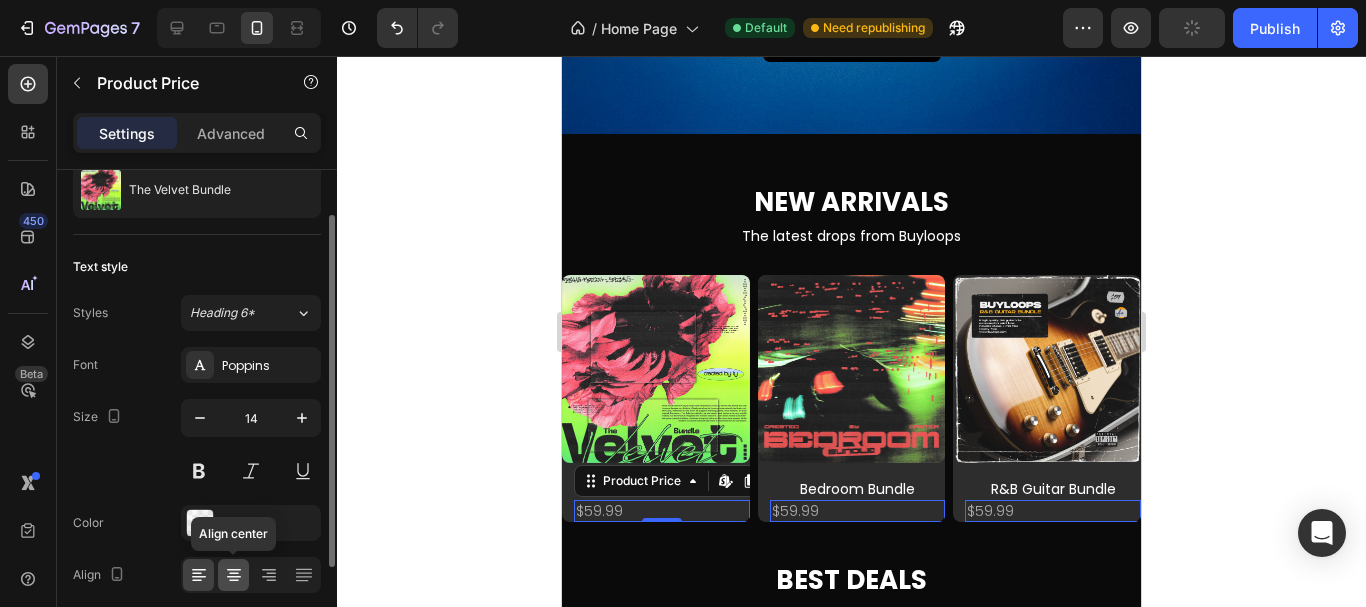 click 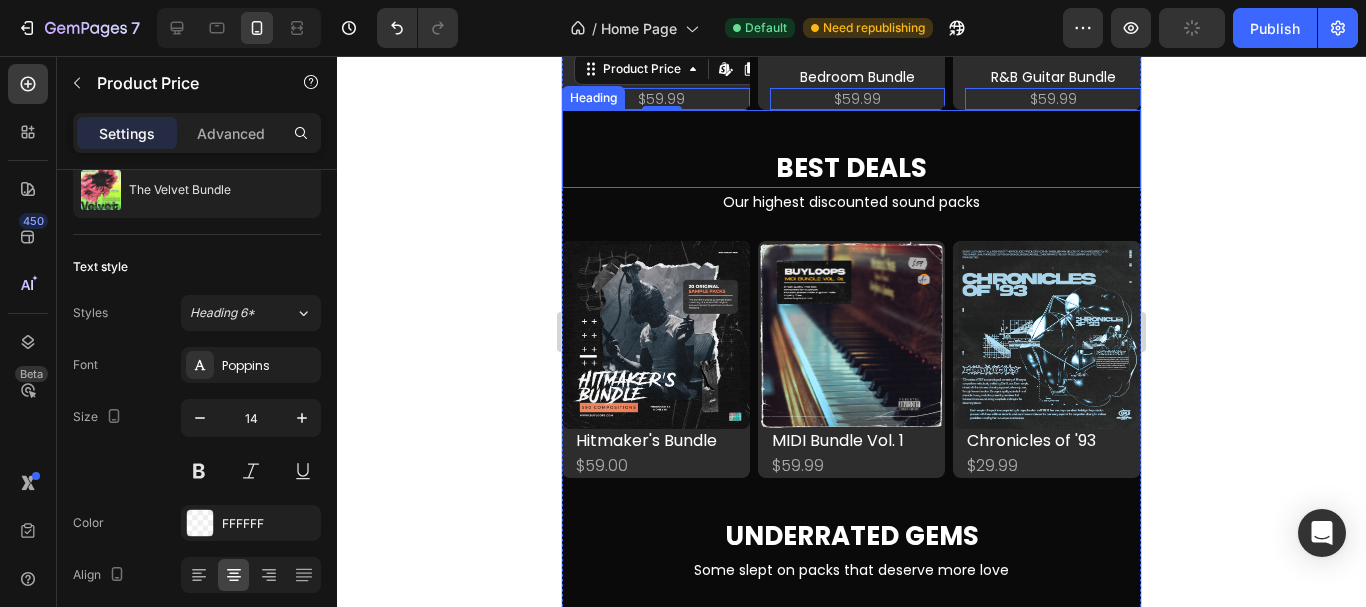 scroll, scrollTop: 1857, scrollLeft: 0, axis: vertical 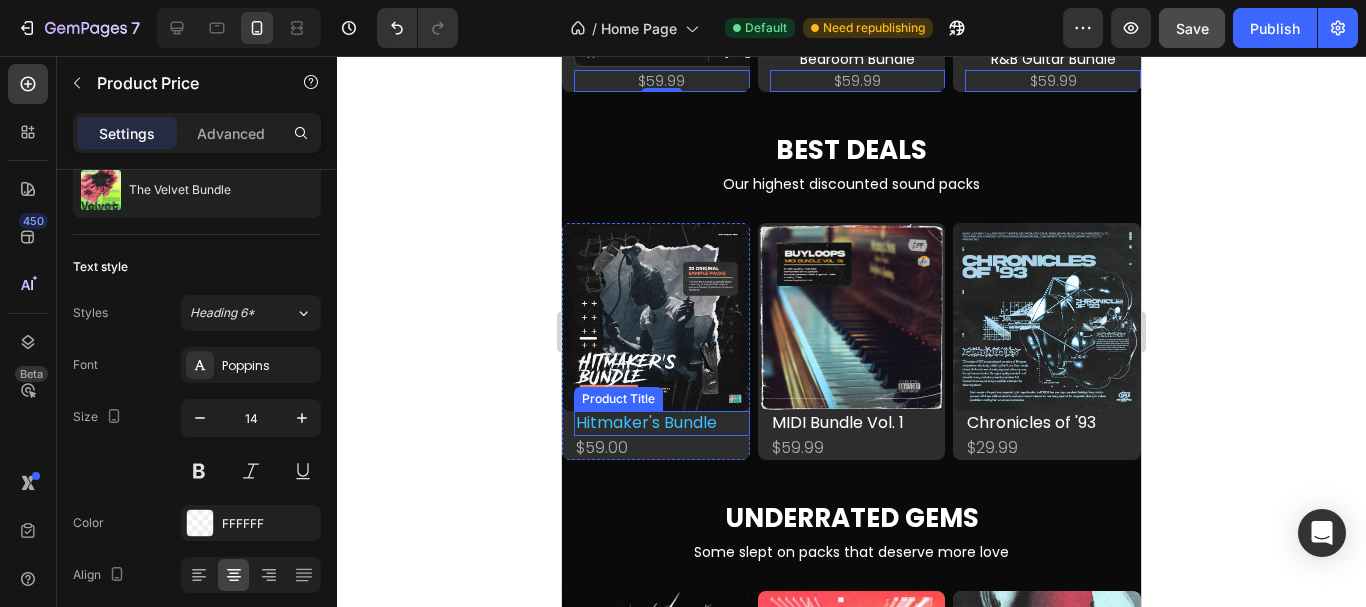 click on "Hitmaker's Bundle" at bounding box center (662, 423) 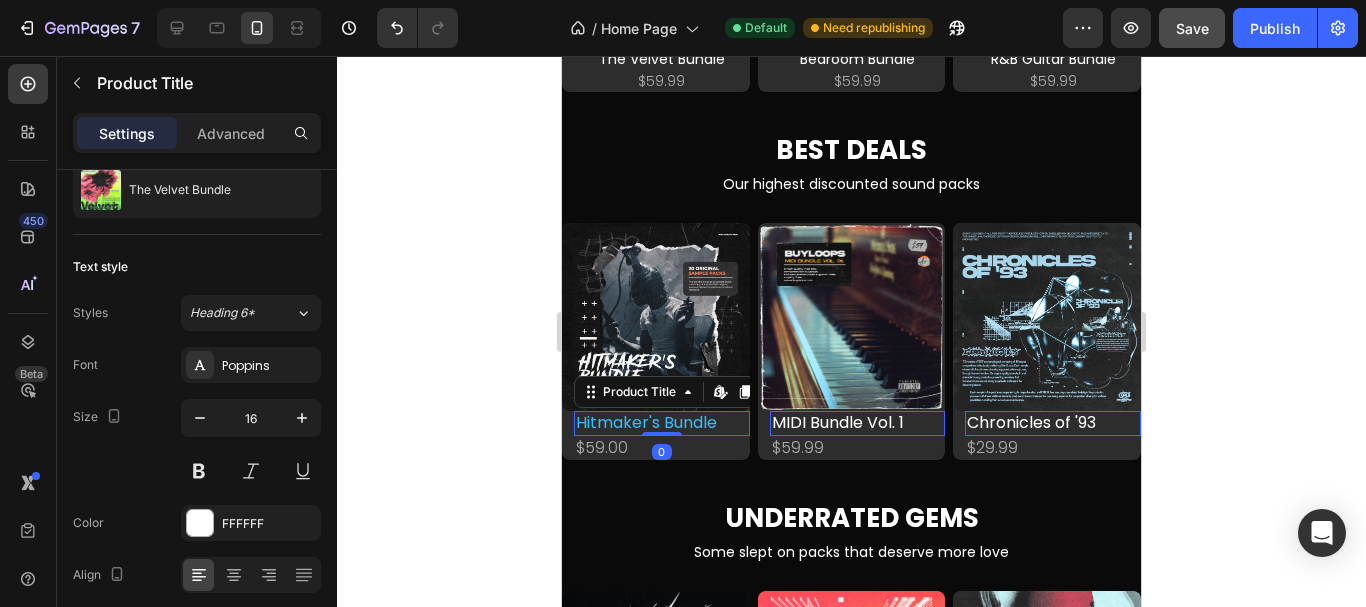 scroll, scrollTop: 0, scrollLeft: 0, axis: both 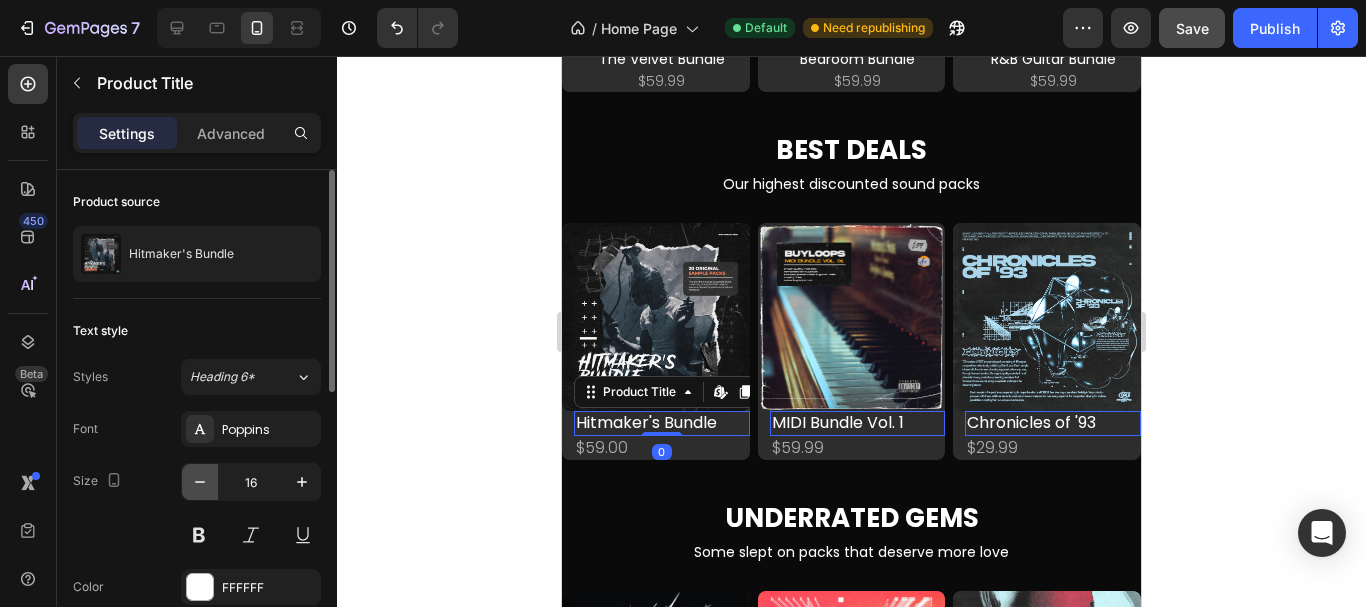 click 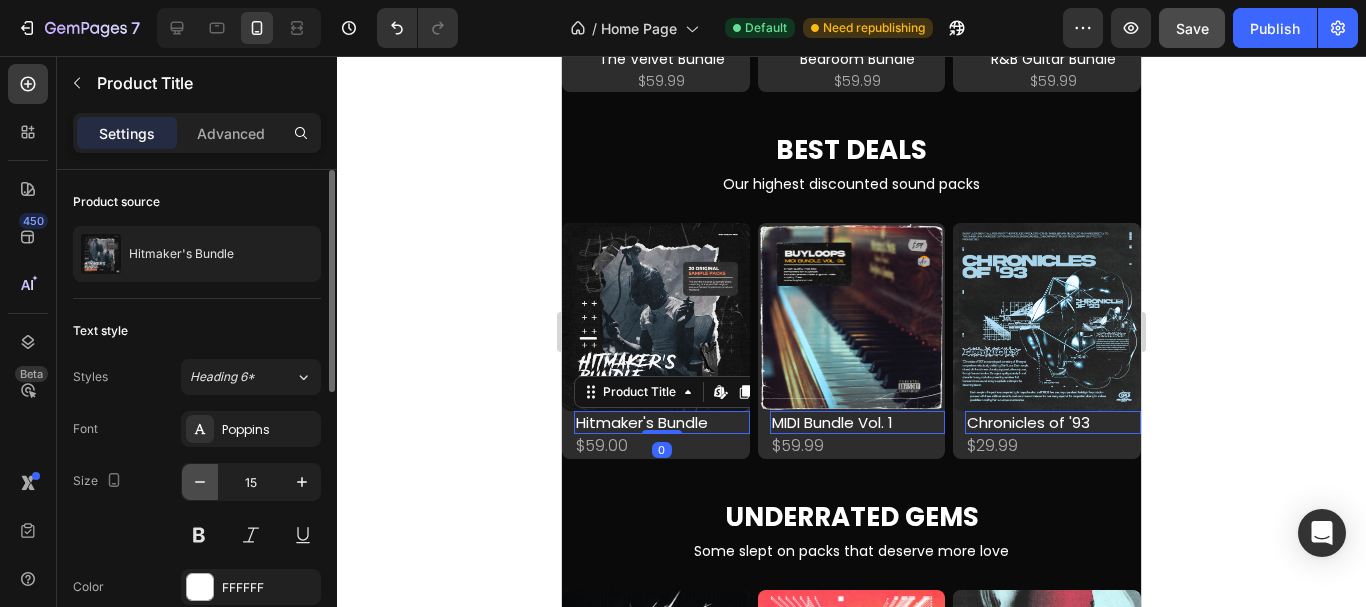 click 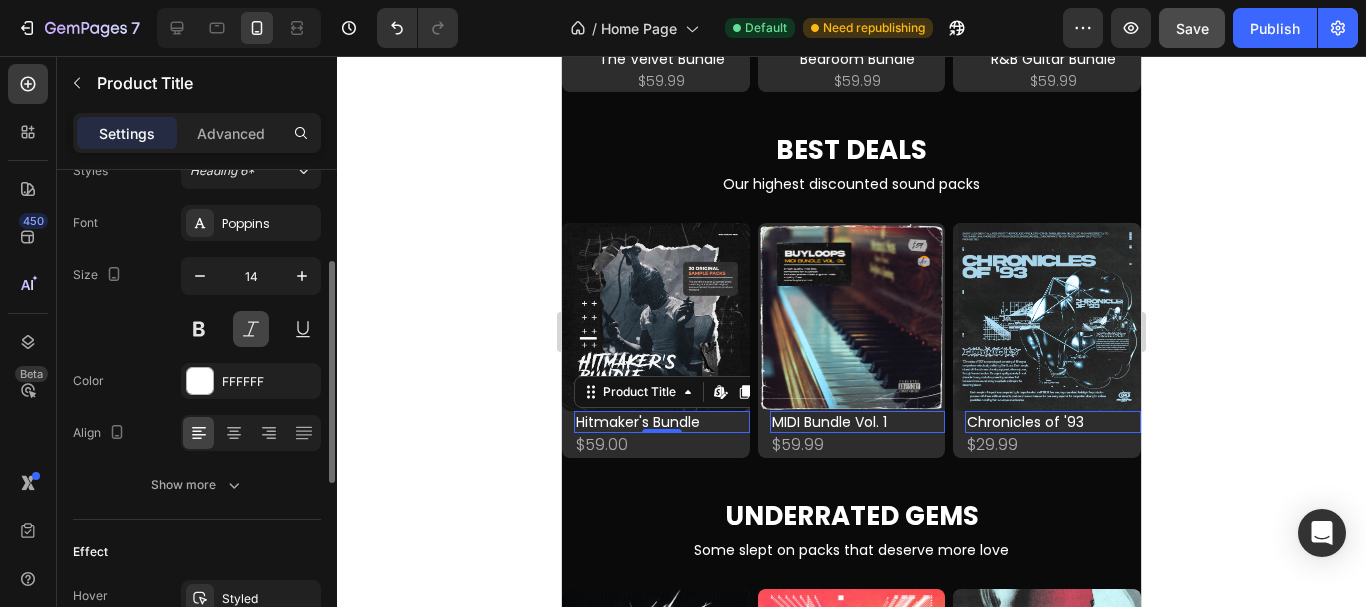 scroll, scrollTop: 207, scrollLeft: 0, axis: vertical 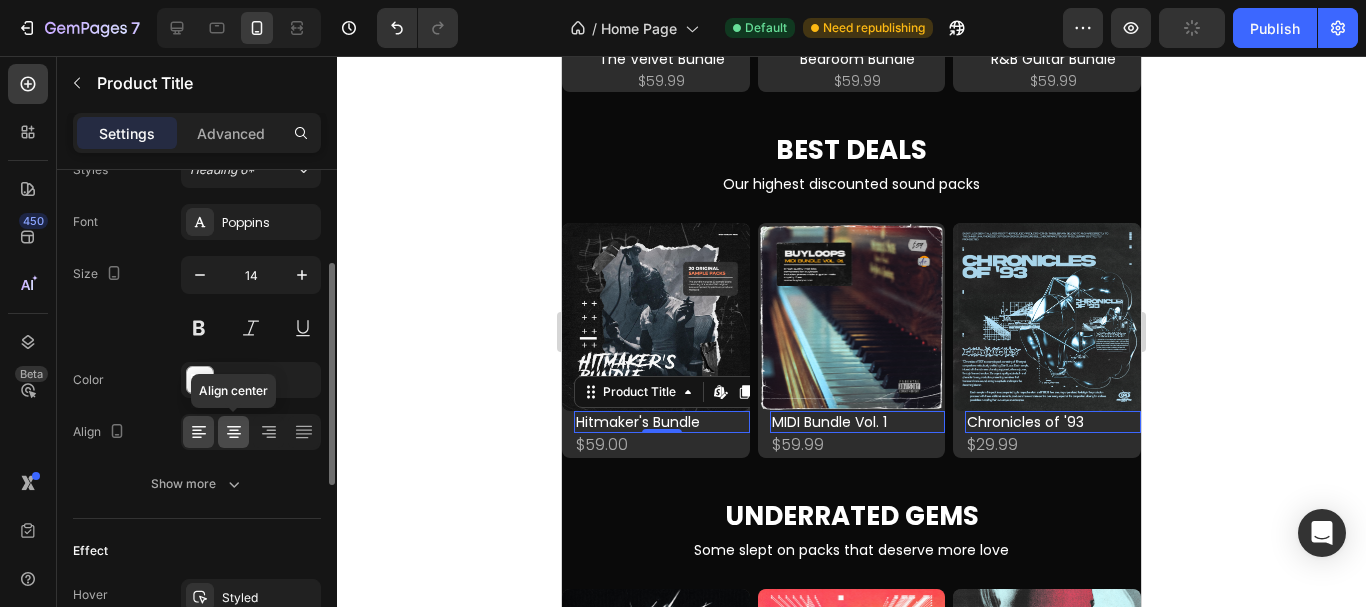 click 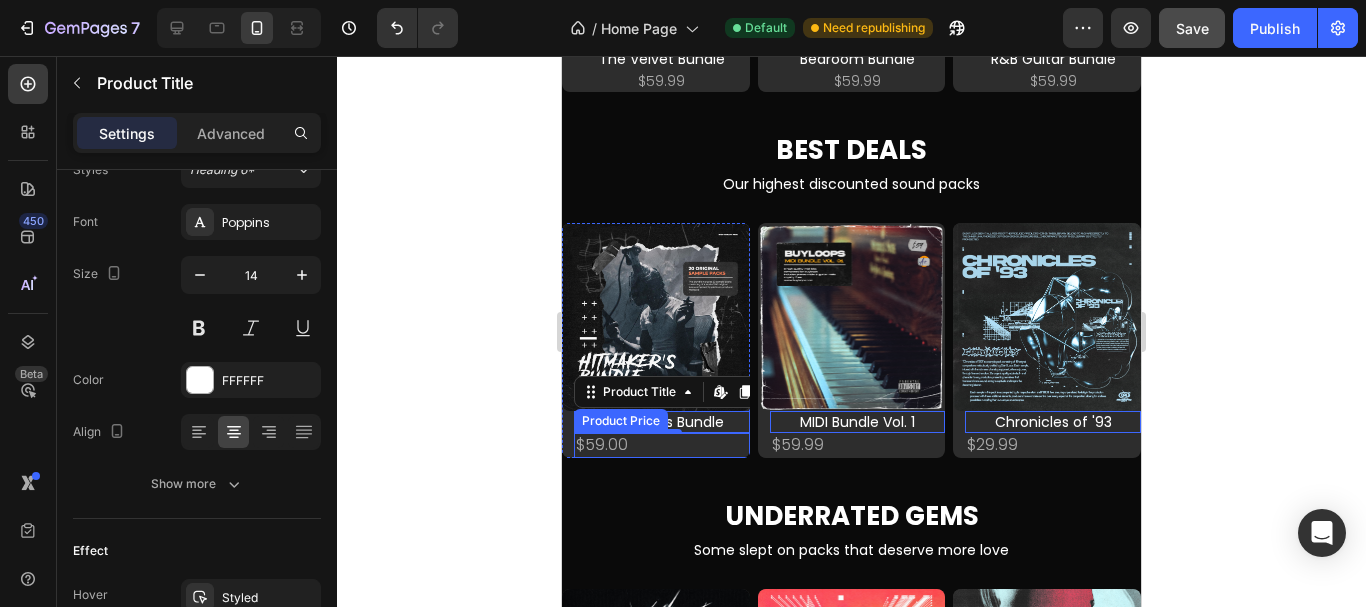 click on "$59.00" at bounding box center [662, 445] 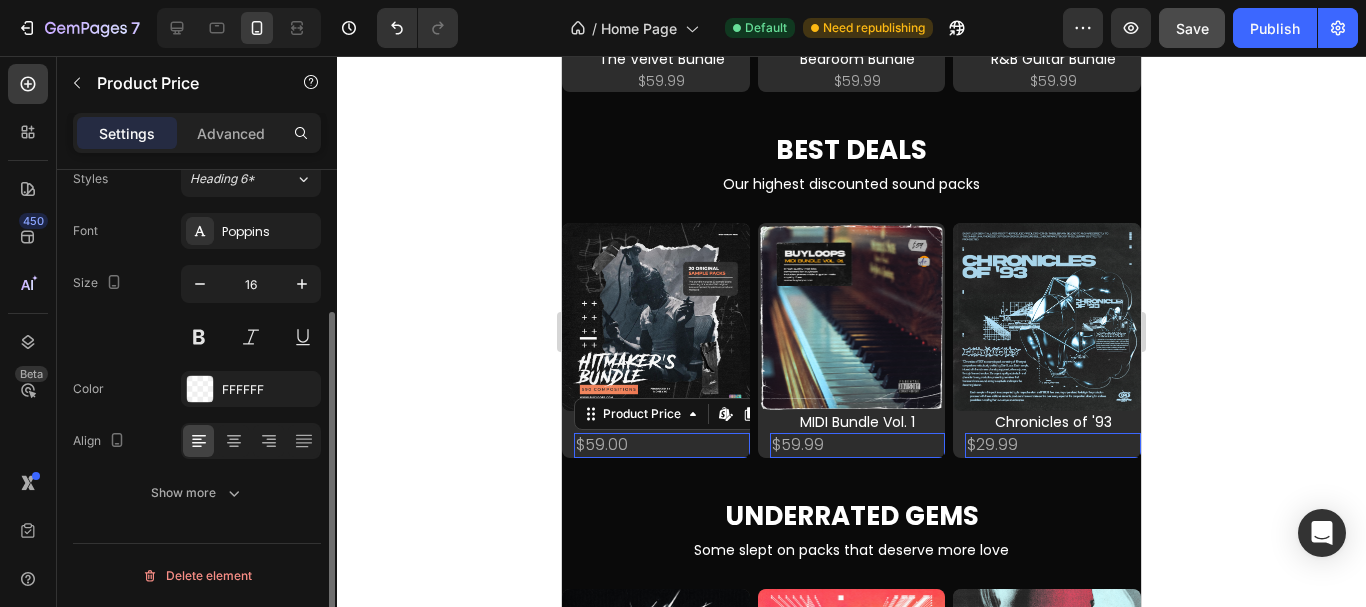 scroll, scrollTop: 0, scrollLeft: 0, axis: both 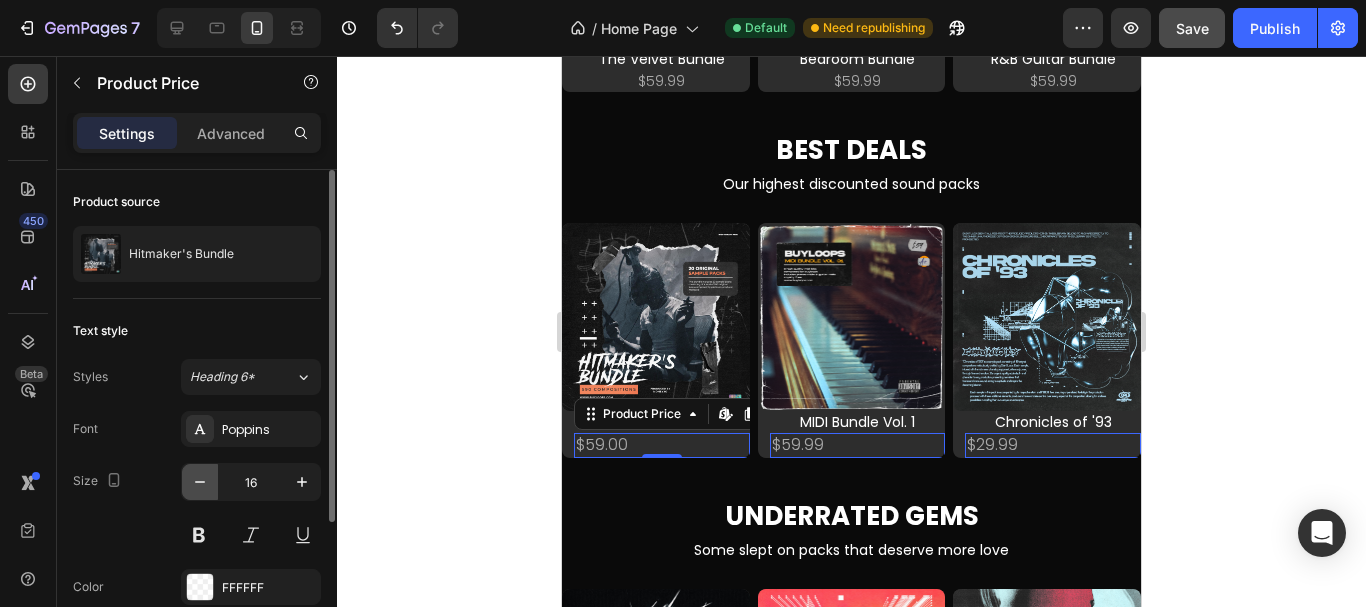 click 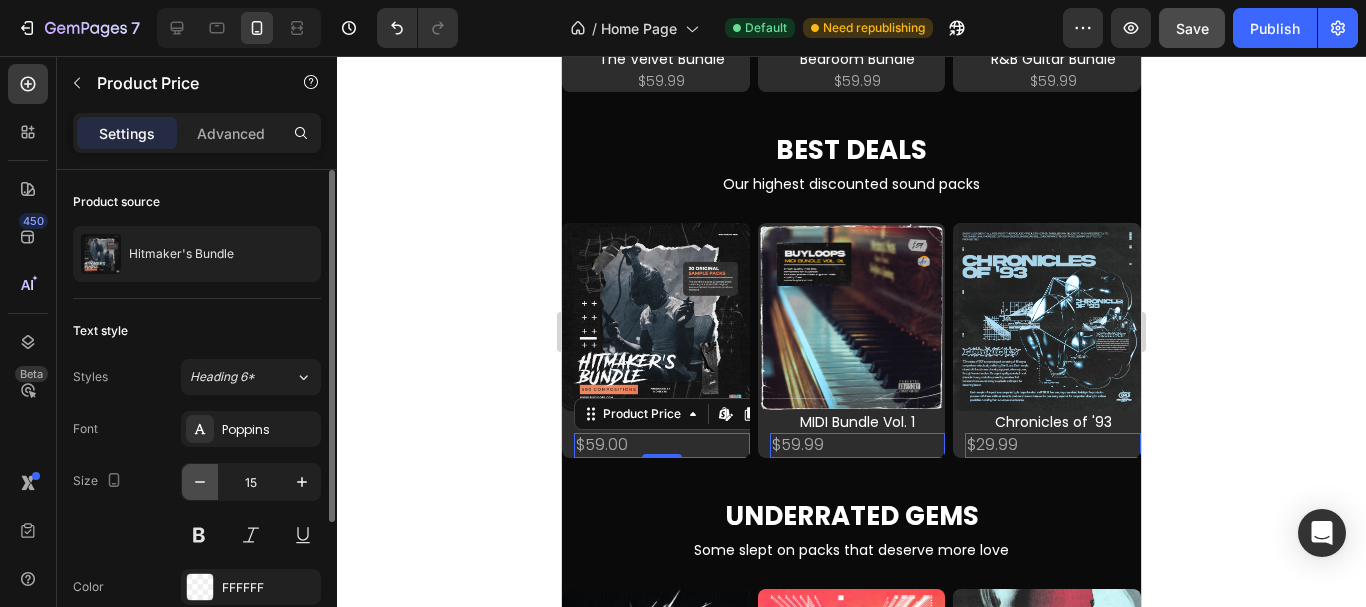 click 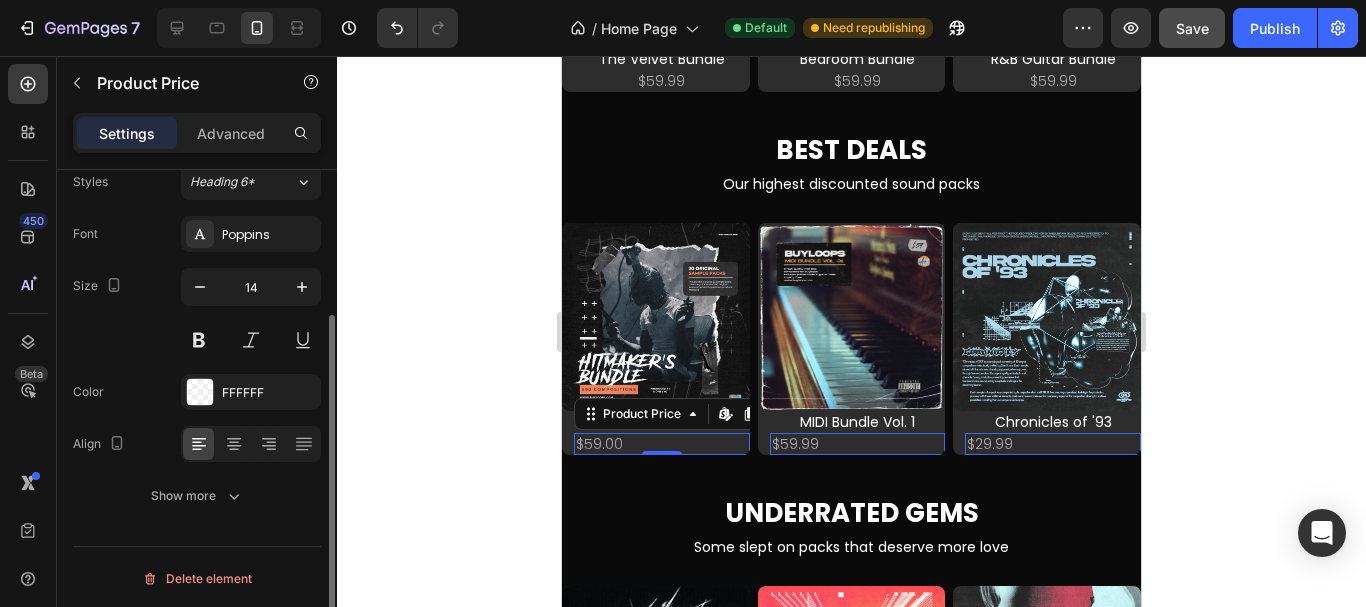 scroll, scrollTop: 198, scrollLeft: 0, axis: vertical 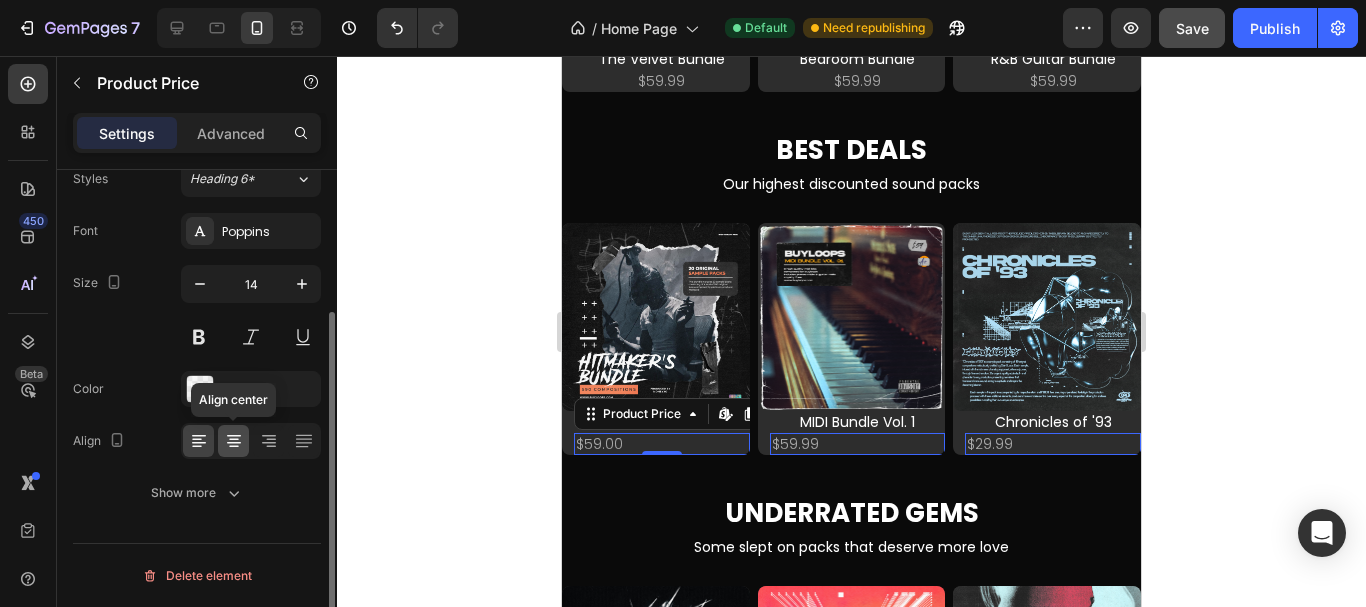 click 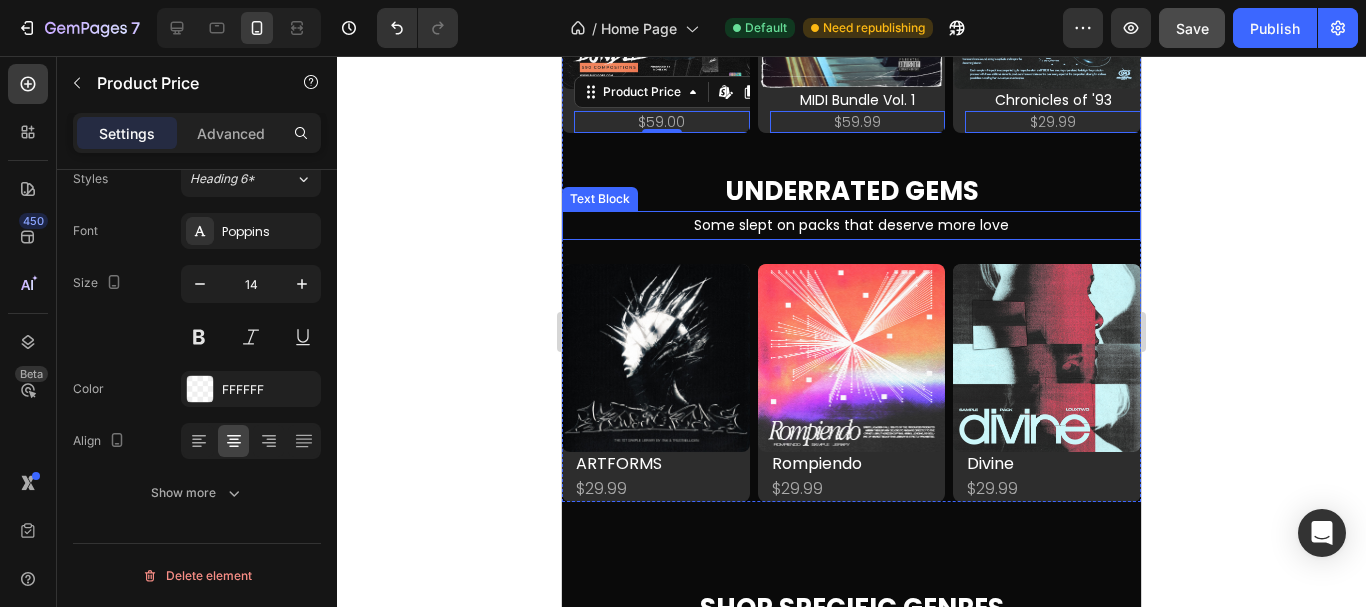 scroll, scrollTop: 2182, scrollLeft: 0, axis: vertical 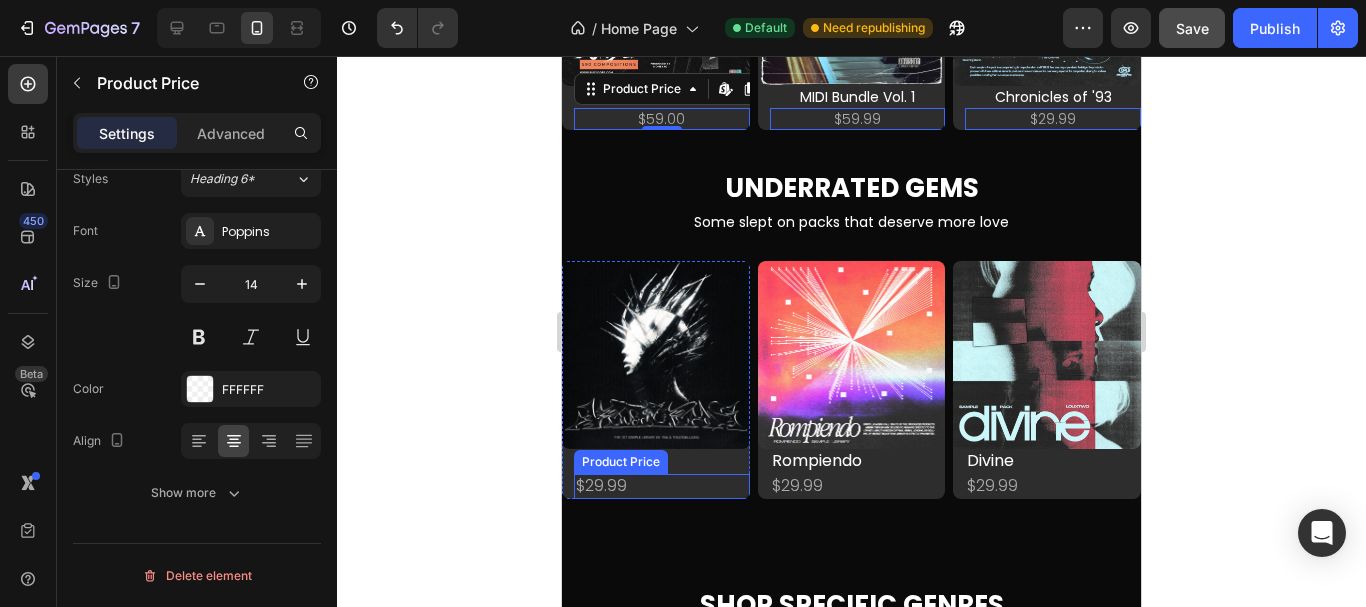 click on "Product Price" at bounding box center (621, 462) 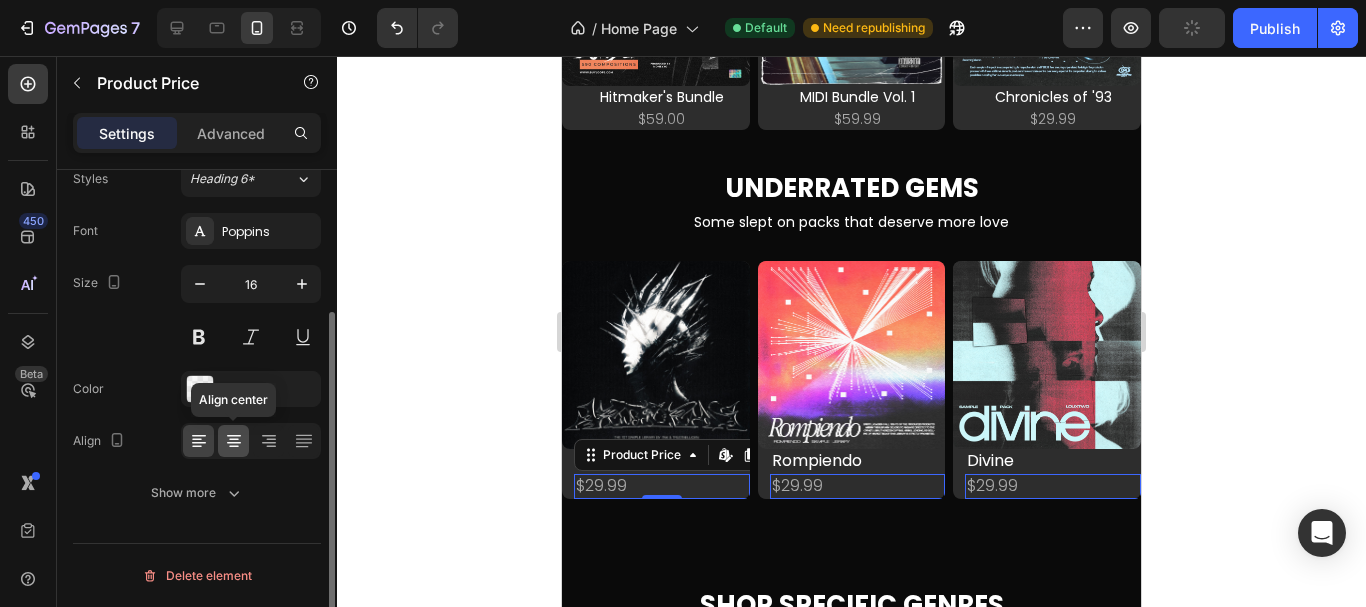 click 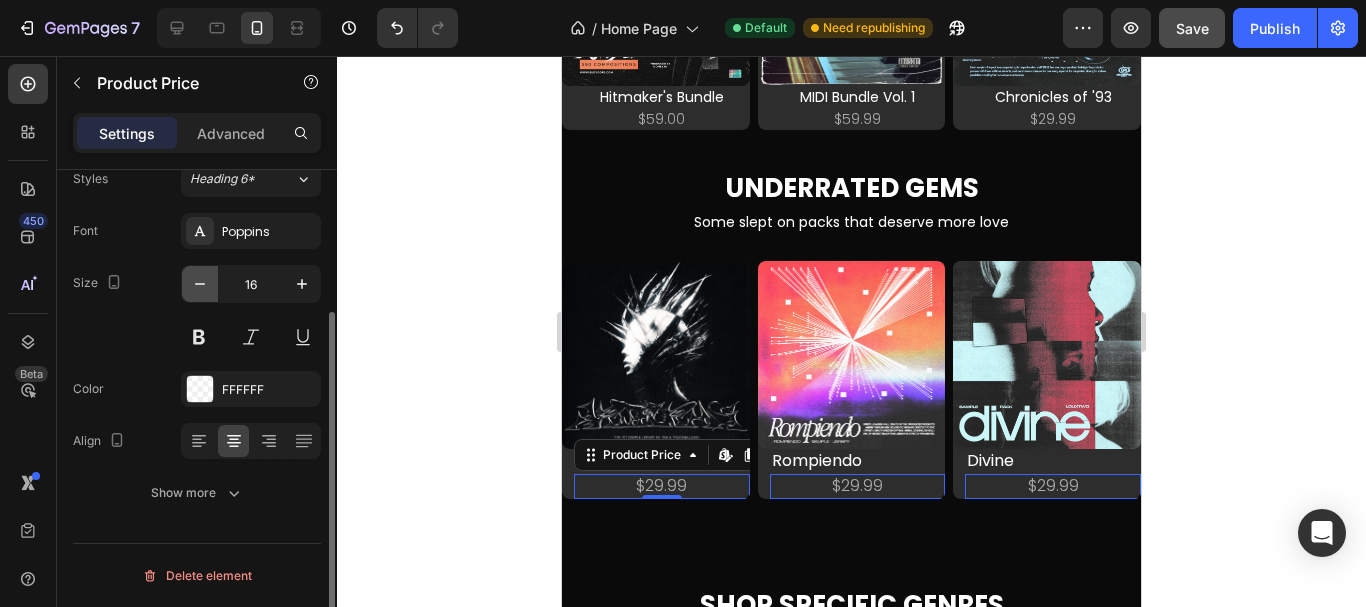 click 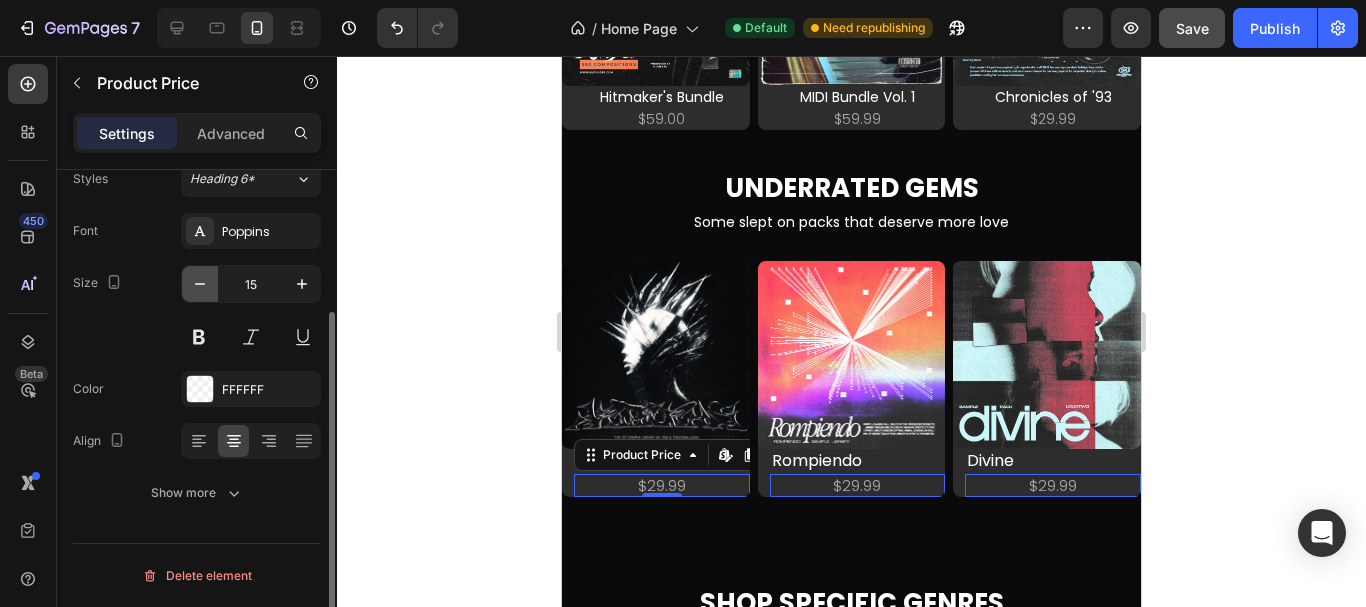 click 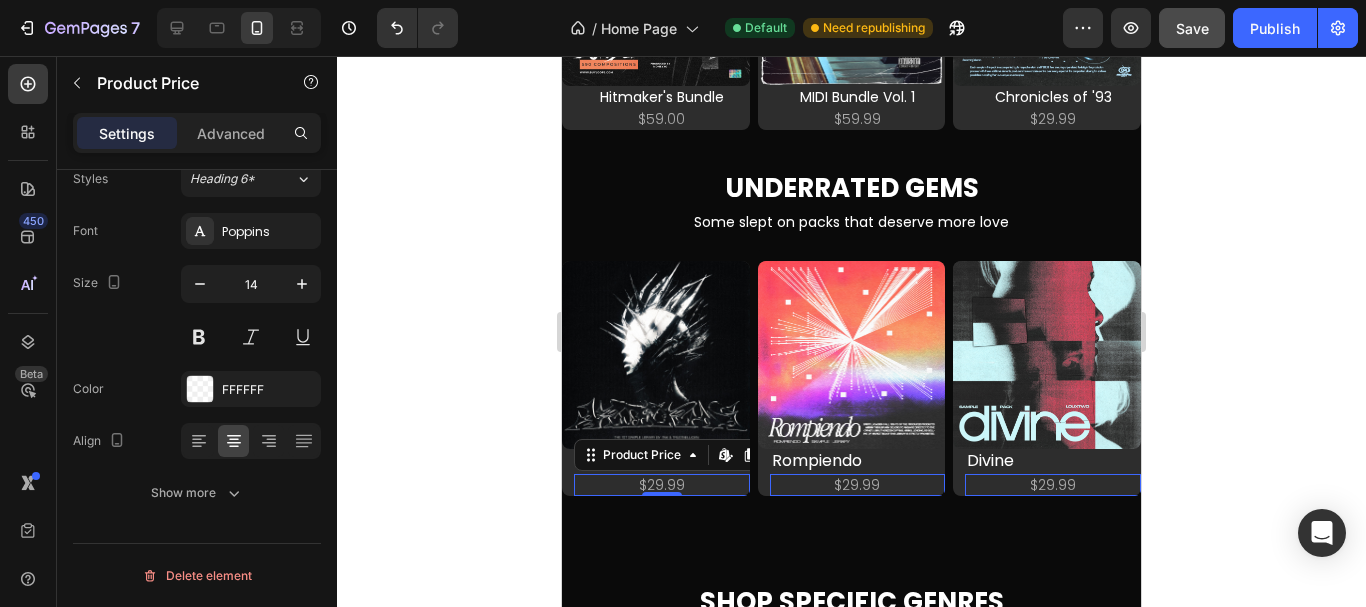 click on "$29.99" at bounding box center (662, 485) 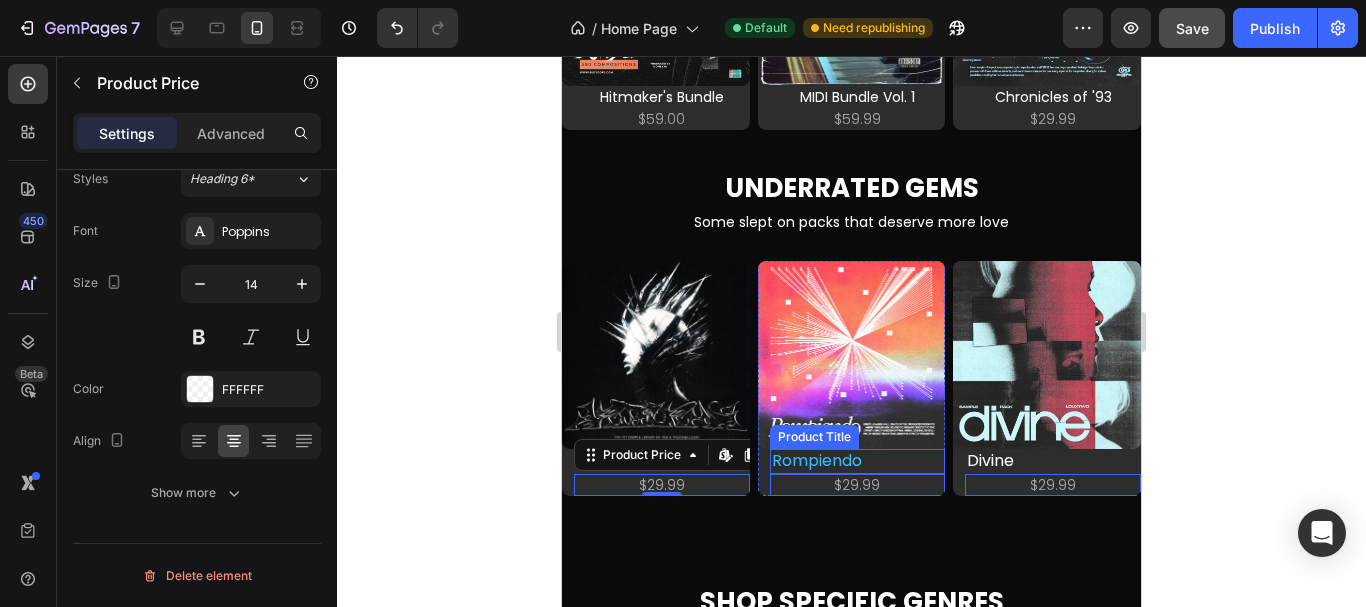 click on "Rompiendo" at bounding box center (662, 461) 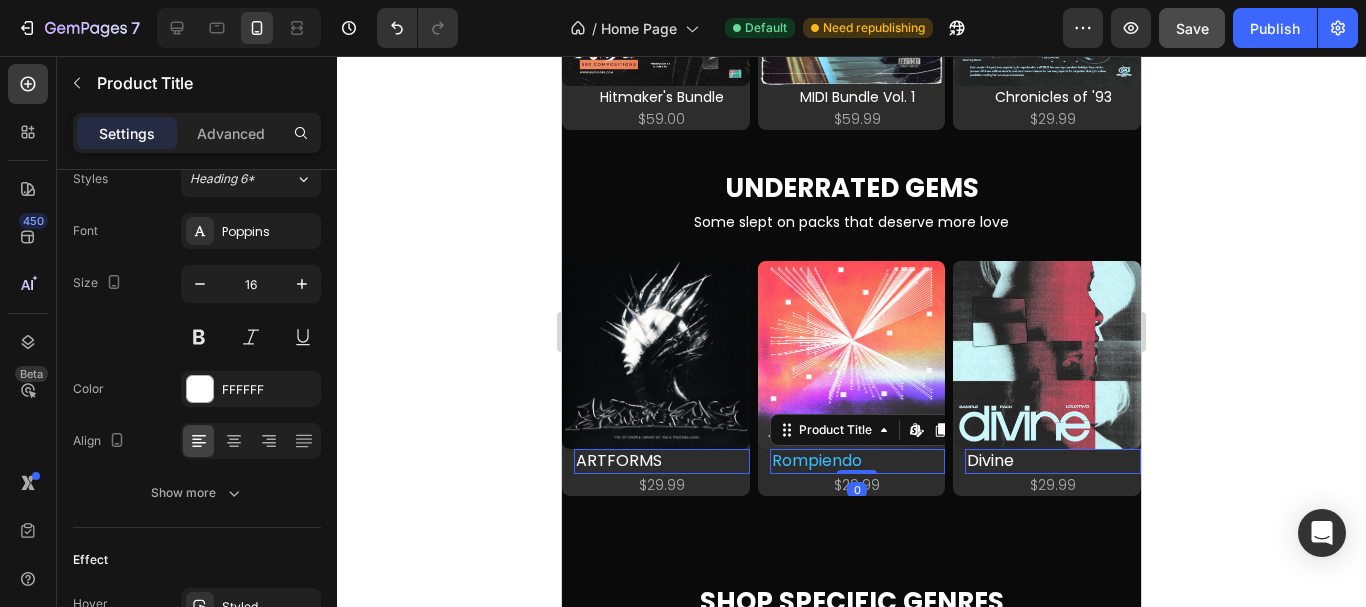 scroll, scrollTop: 0, scrollLeft: 0, axis: both 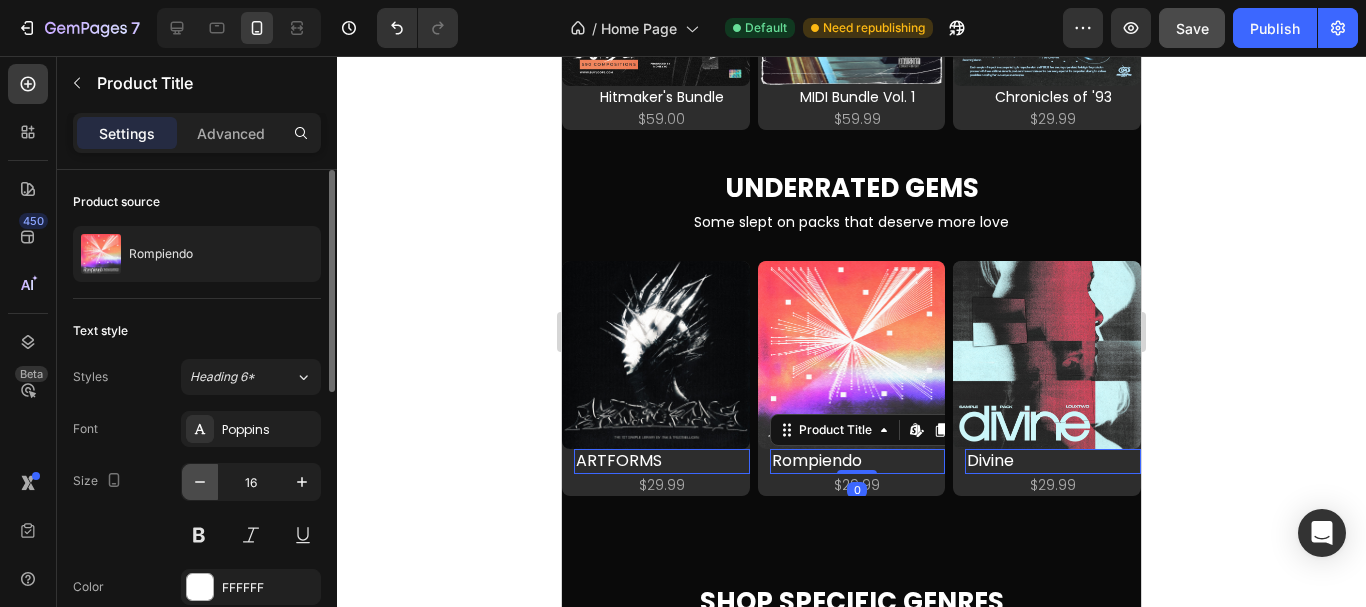click 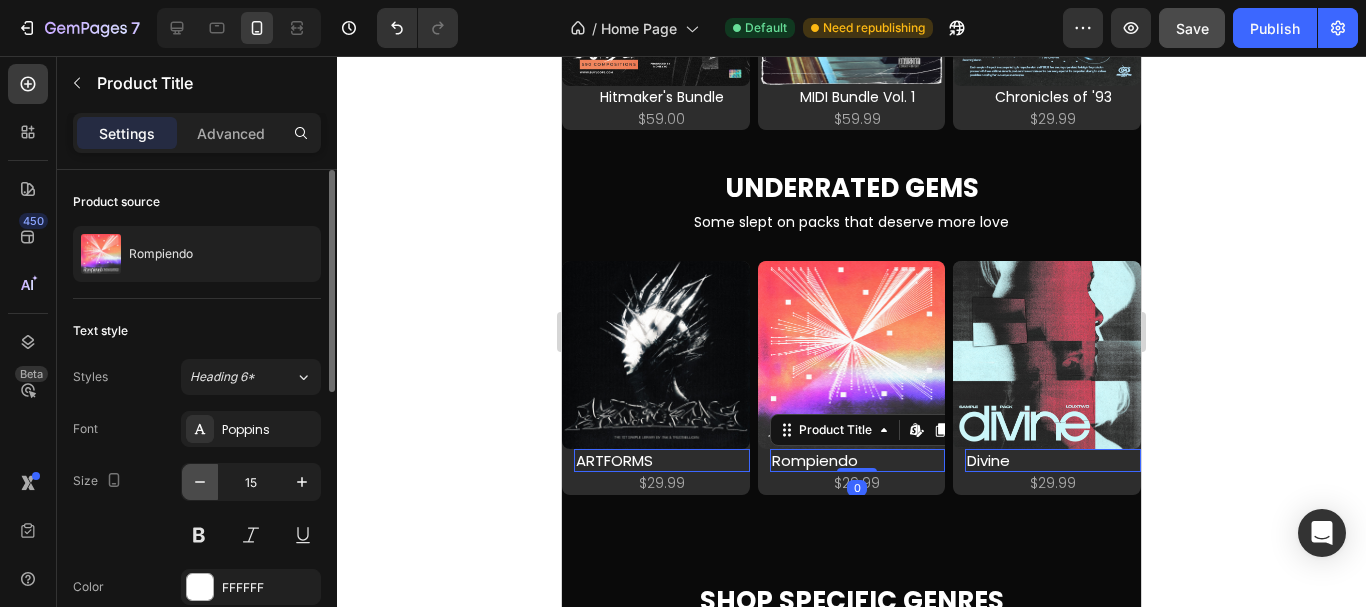 click 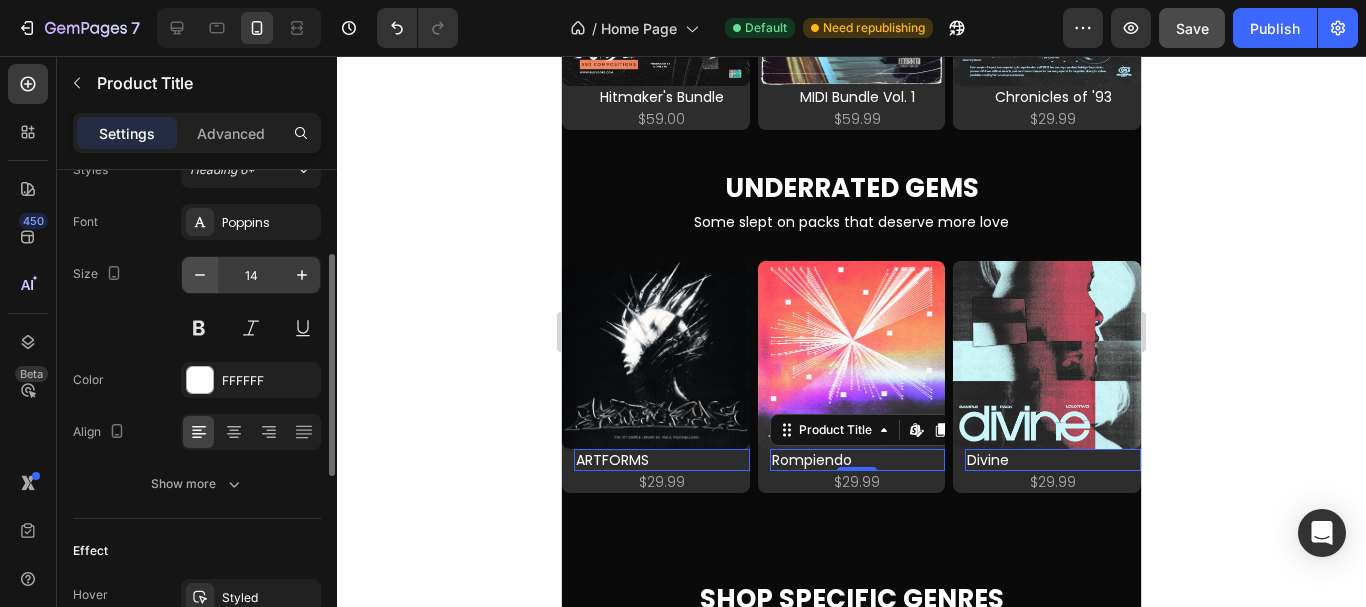 scroll, scrollTop: 210, scrollLeft: 0, axis: vertical 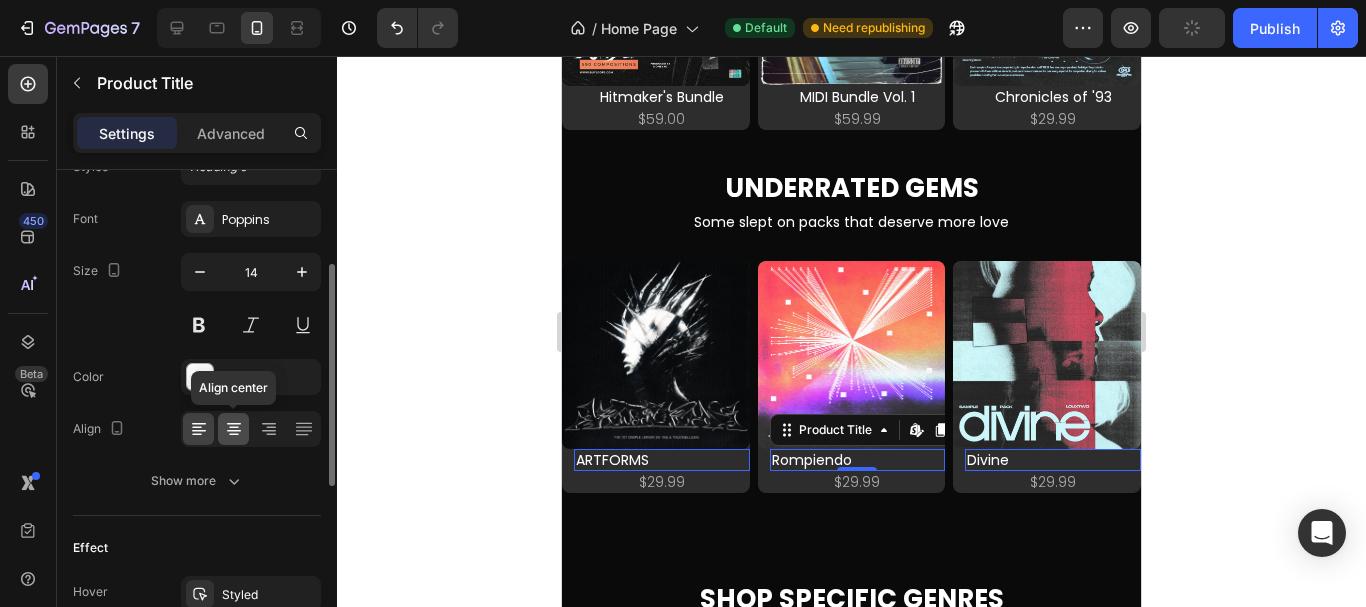 click 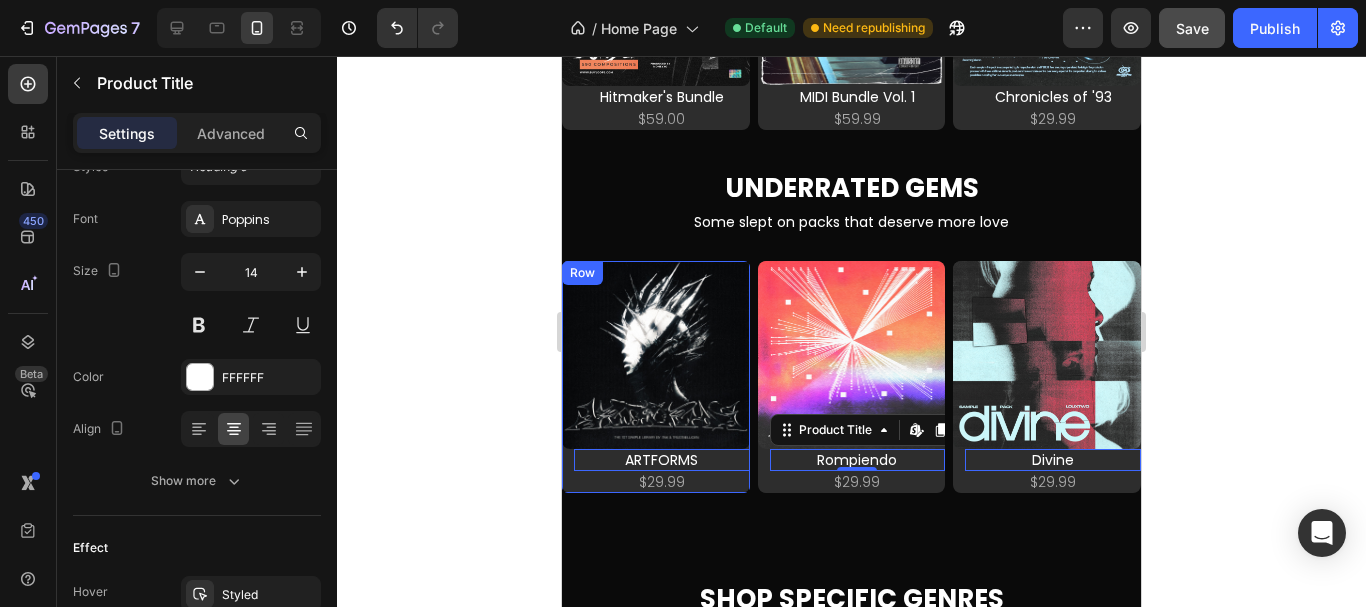 click on "ARTFORMS Product Title   Edit content in Shopify 0 $29.99 Product Price Product Price" at bounding box center (656, 471) 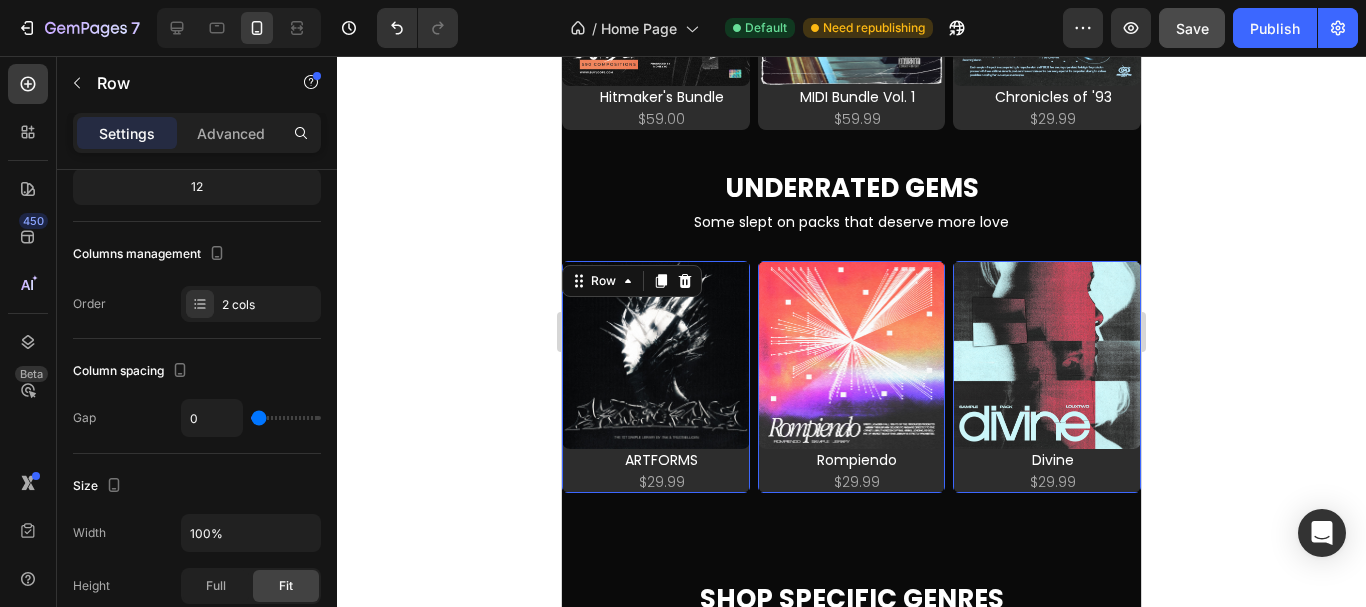scroll, scrollTop: 0, scrollLeft: 0, axis: both 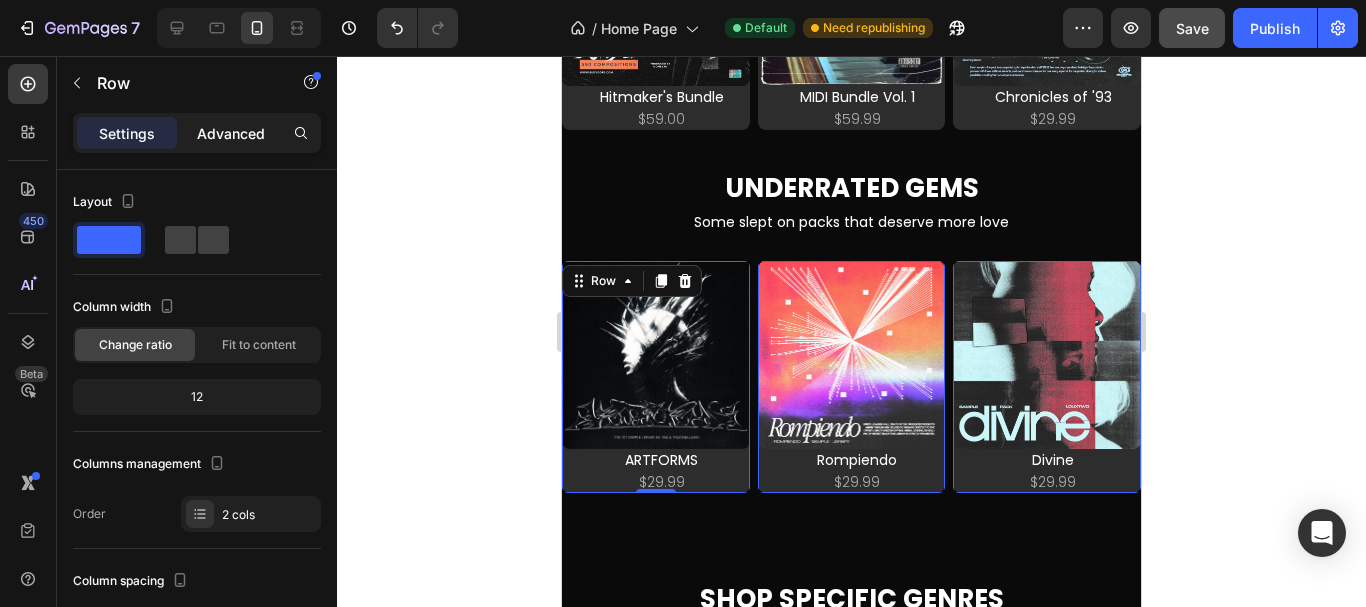 click on "Advanced" 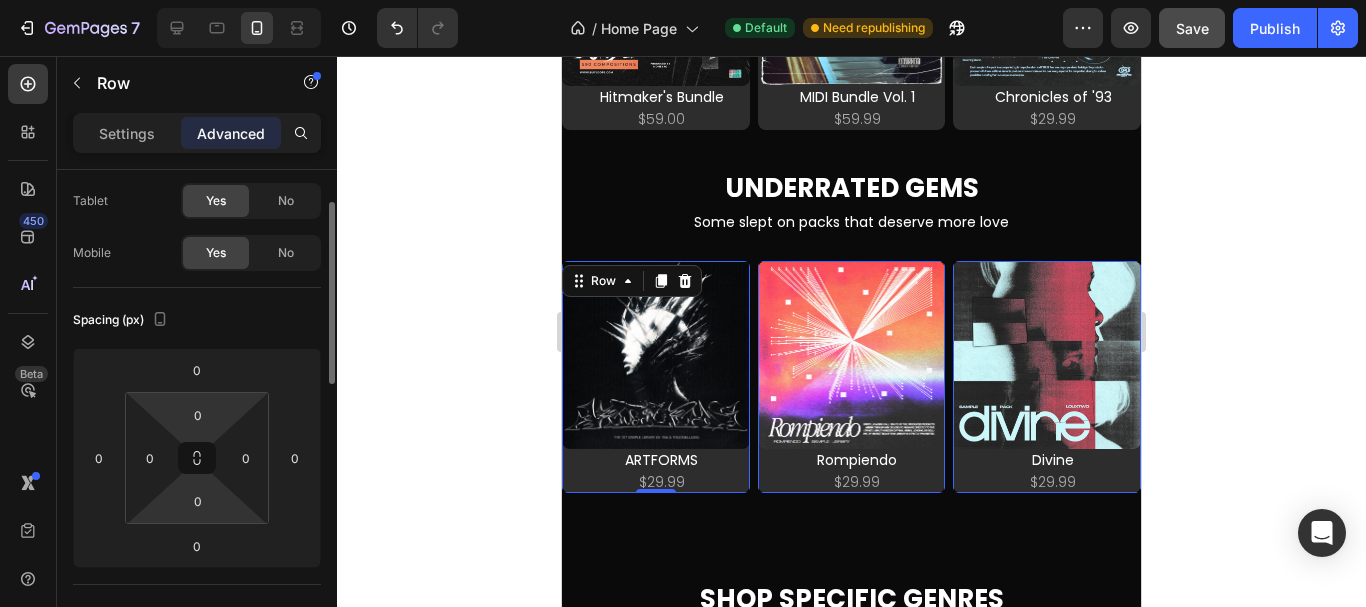 scroll, scrollTop: 108, scrollLeft: 0, axis: vertical 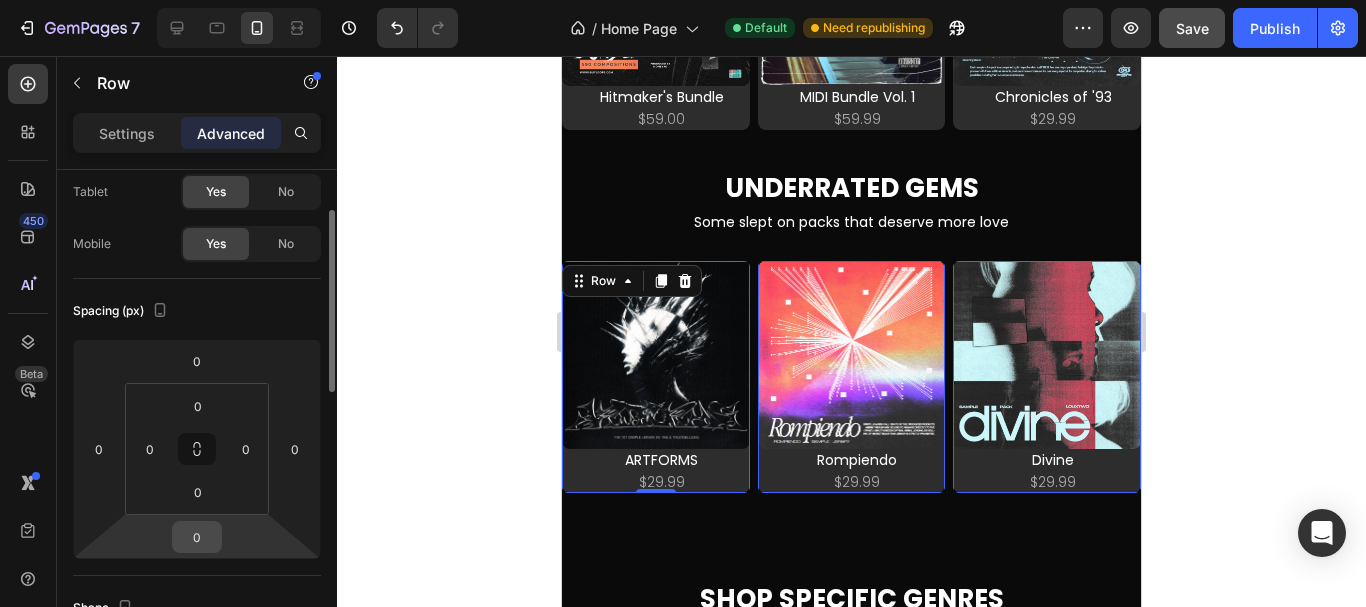 click on "0" at bounding box center [197, 537] 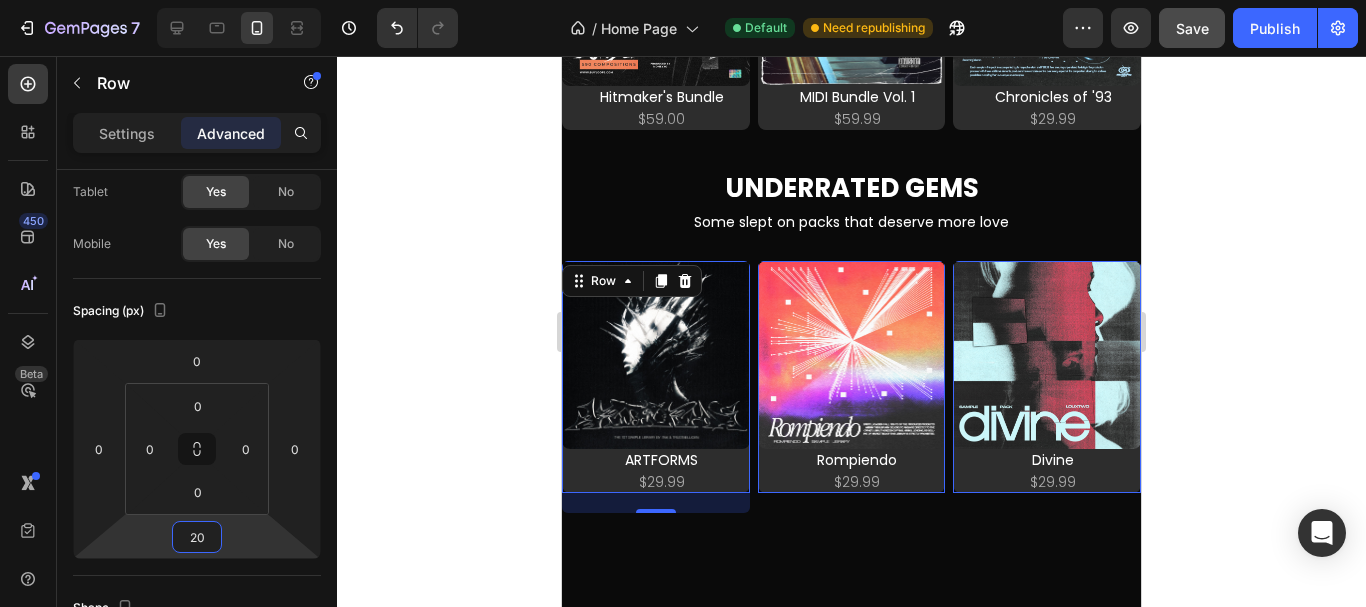 type on "20" 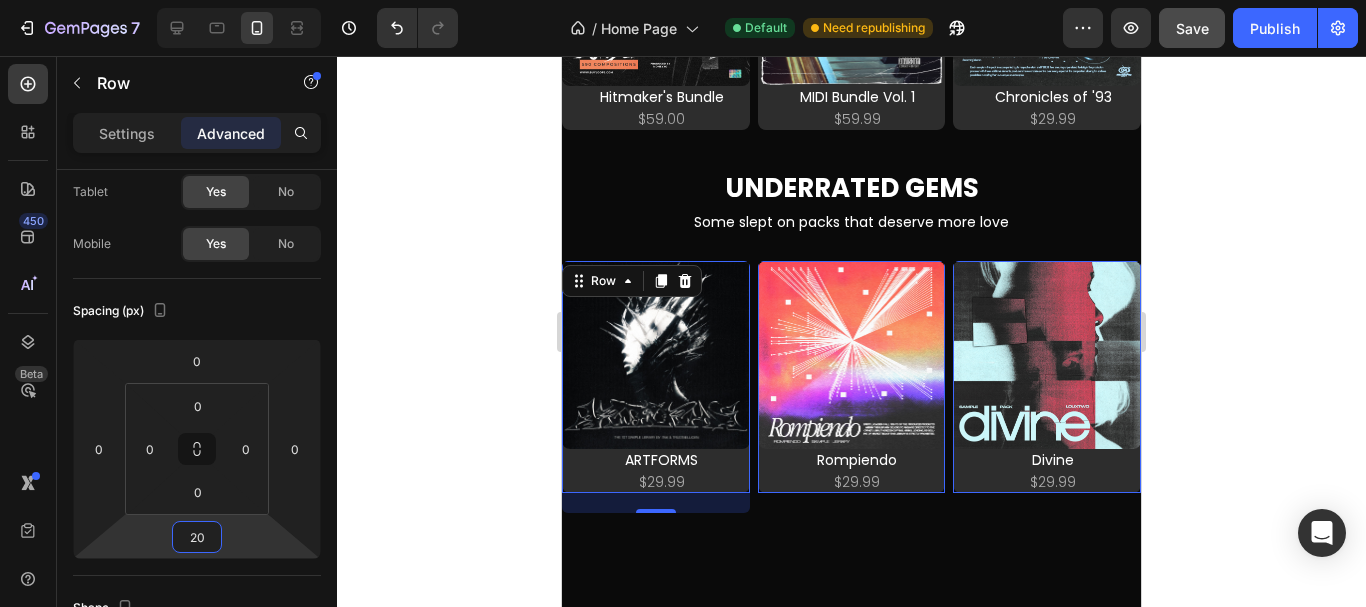 click on "Rompiendo Product Title $29.99 Product Price Product Price" at bounding box center (656, 471) 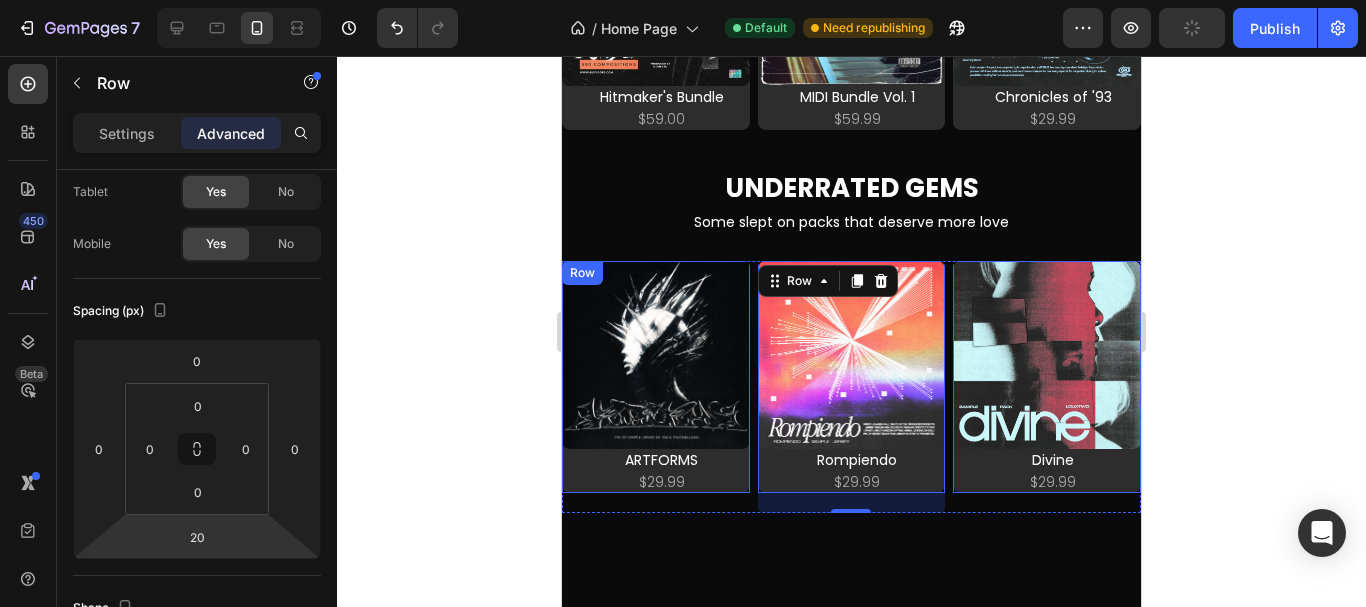 click on "Product Images ARTFORMS Product Title $29.99 Product Price Product Price Row   20 Row" at bounding box center (656, 387) 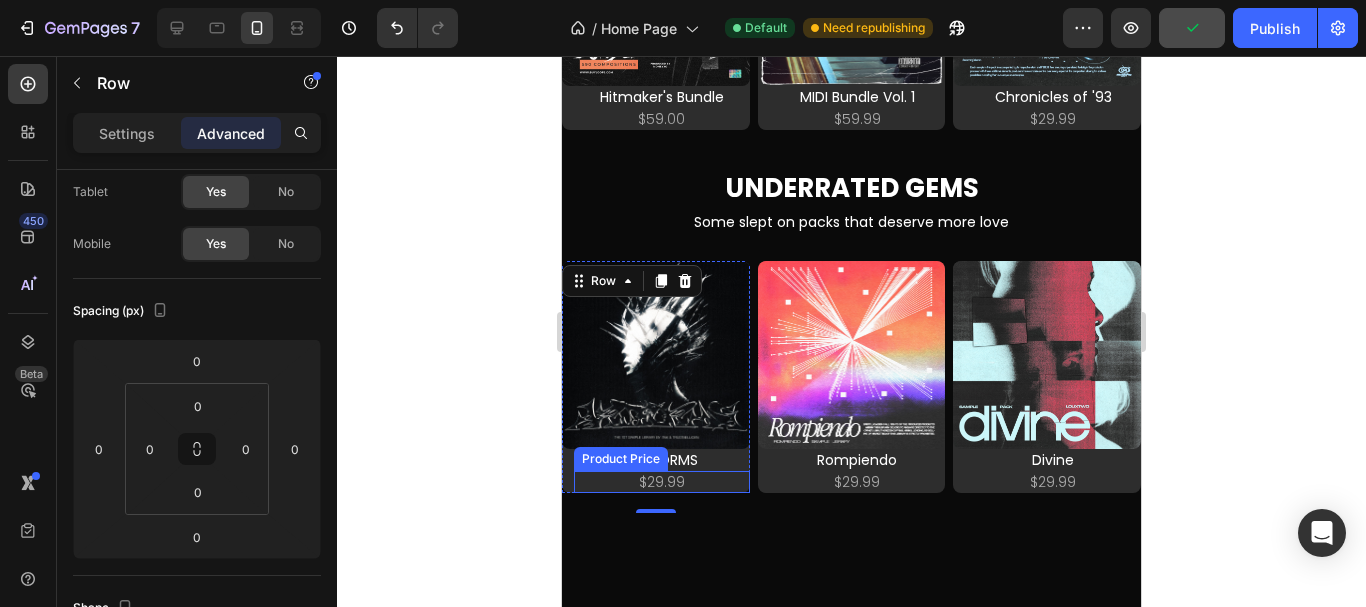 click on "$29.99" at bounding box center [662, 482] 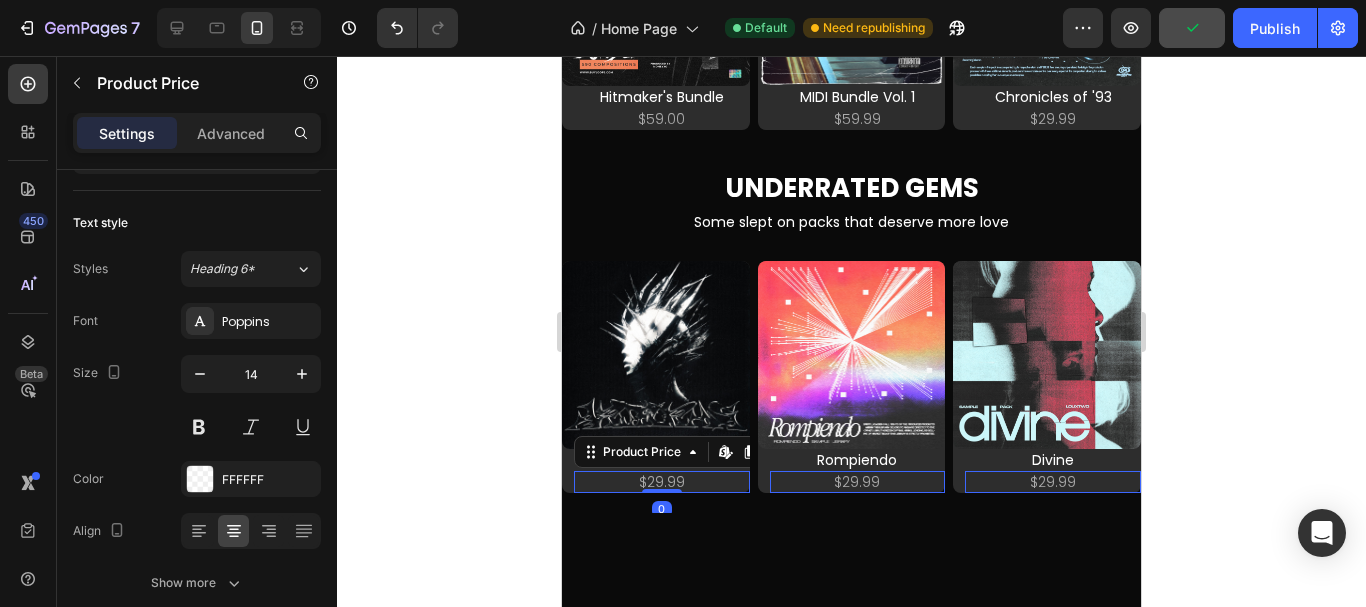 scroll, scrollTop: 0, scrollLeft: 0, axis: both 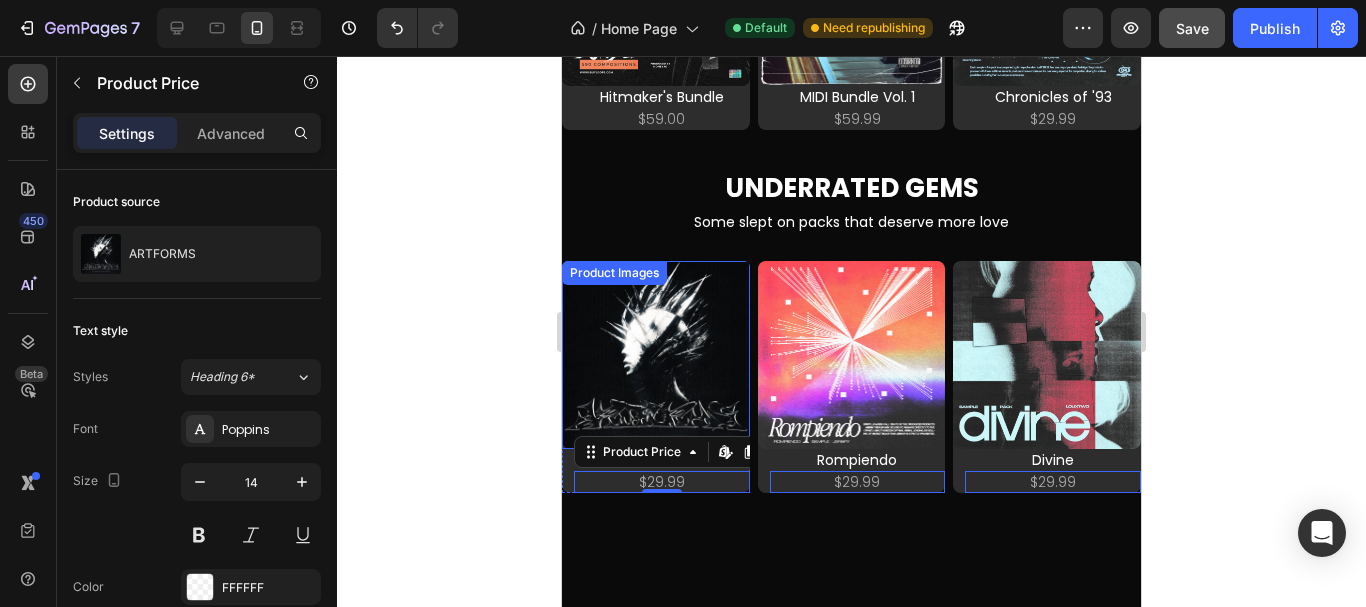 click at bounding box center [656, 355] 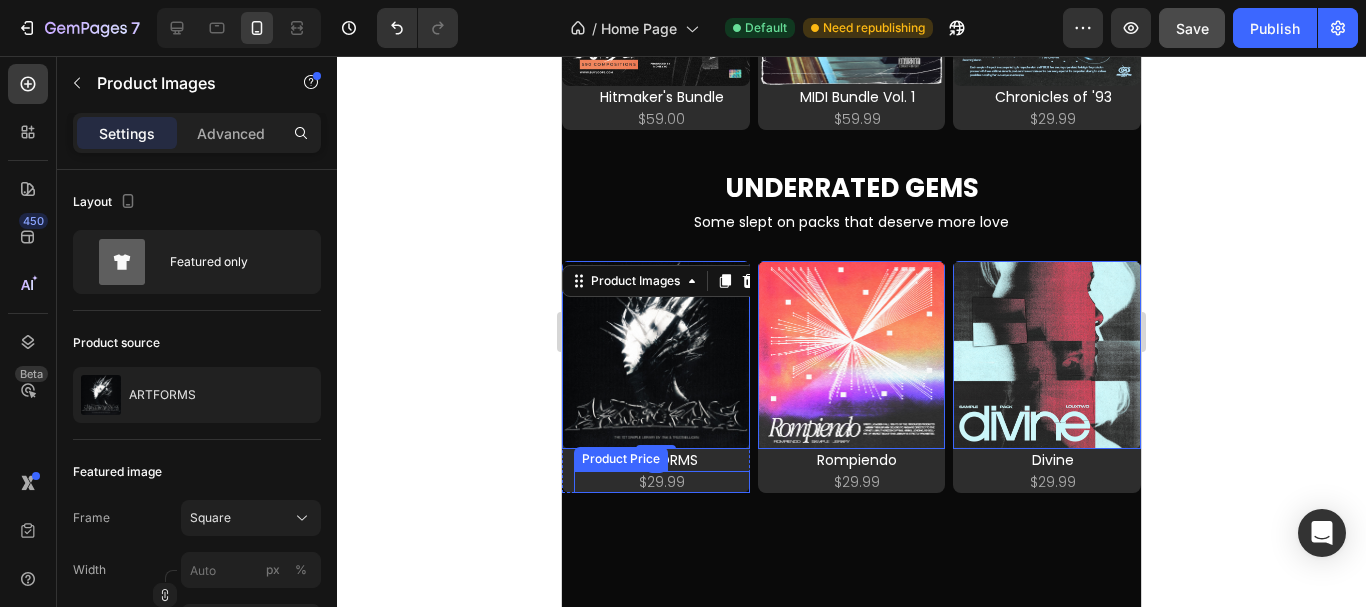 click on "$29.99" at bounding box center [662, 482] 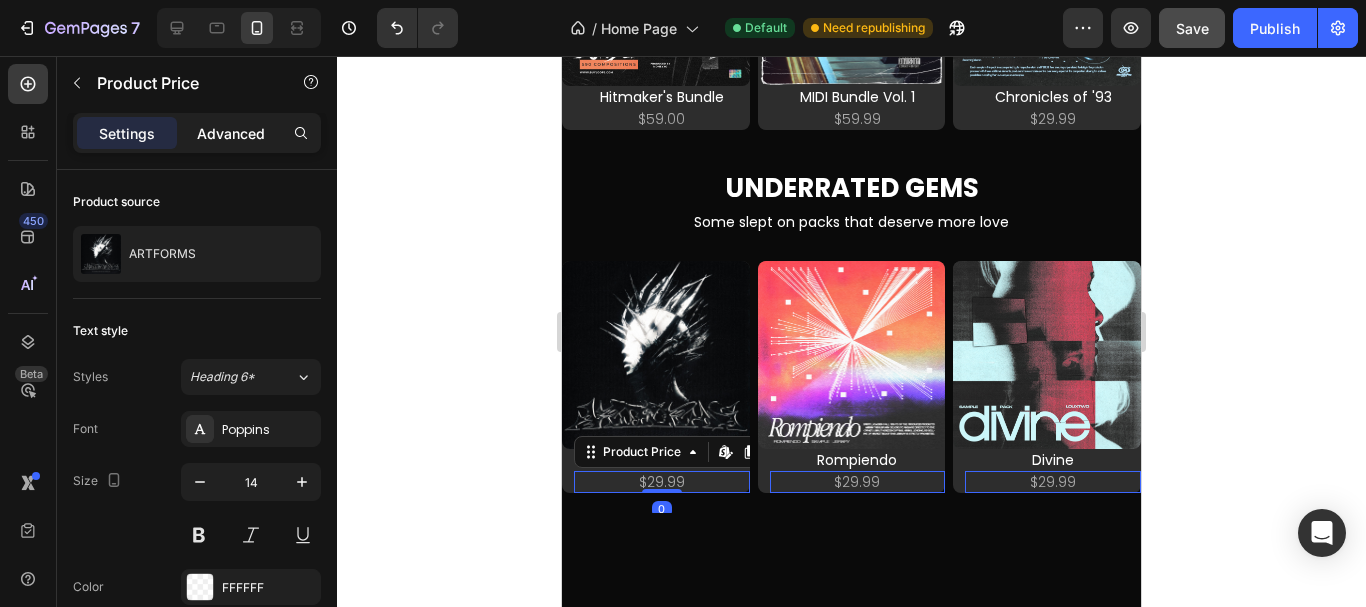 click on "Advanced" at bounding box center (231, 133) 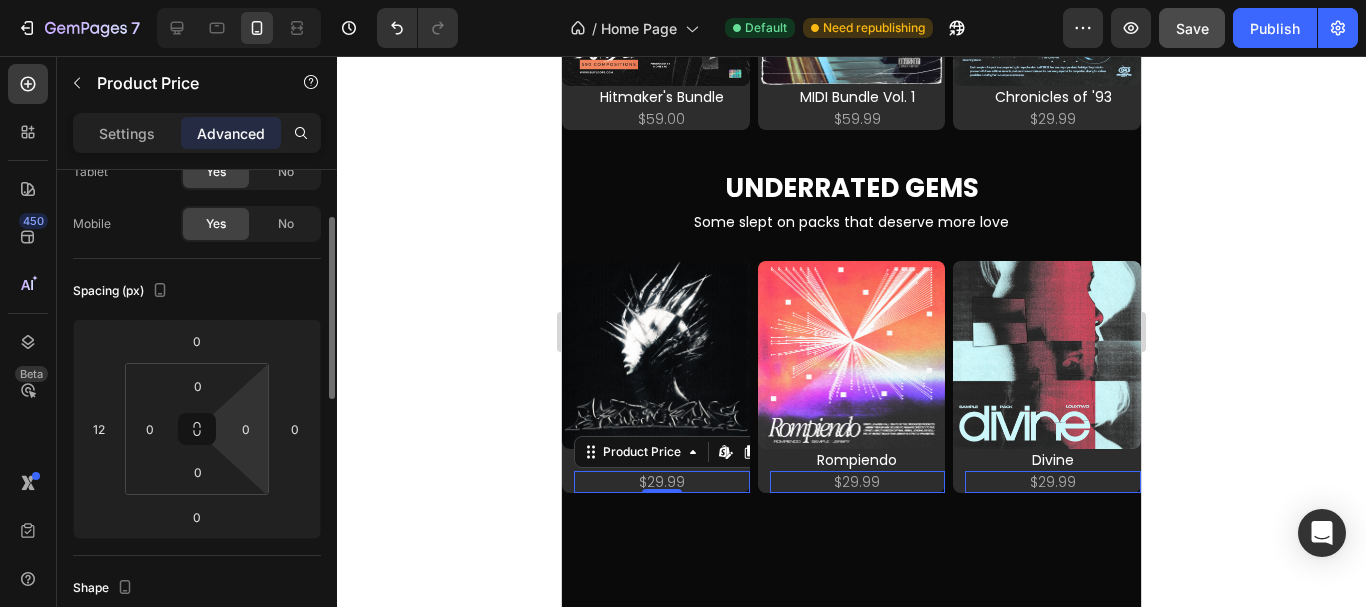 scroll, scrollTop: 130, scrollLeft: 0, axis: vertical 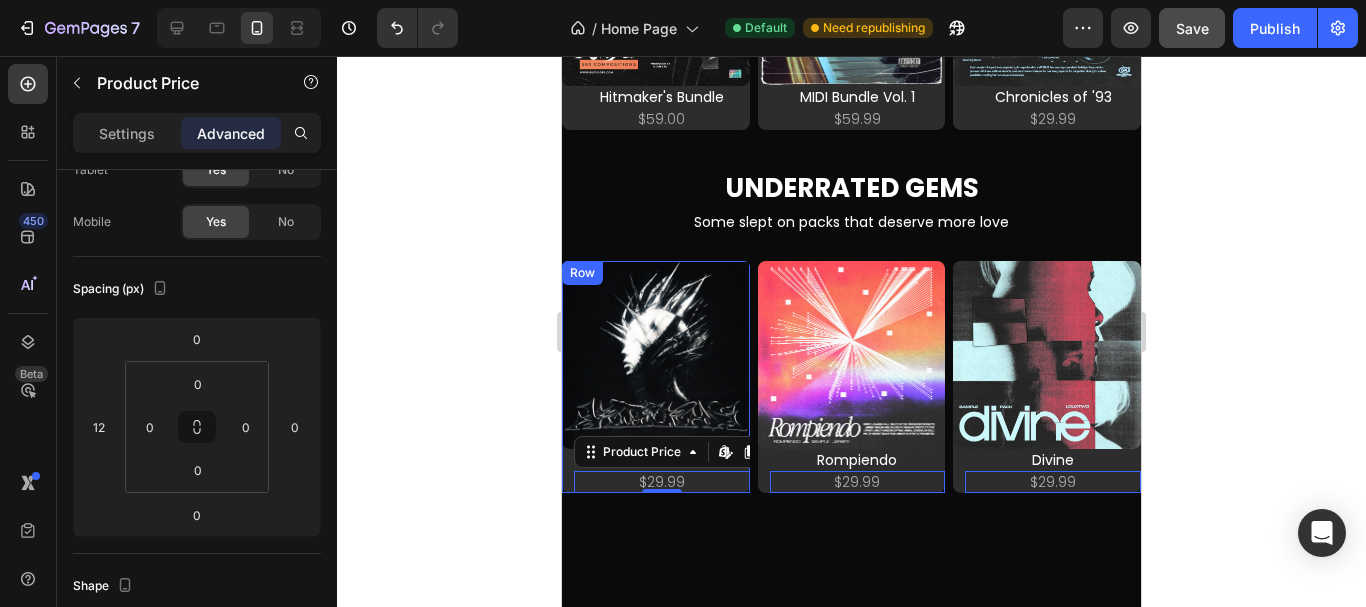click on "ARTFORMS Product Title $29.99 Product Price   Edit content in Shopify 0 Product Price   Edit content in Shopify 0" at bounding box center (656, 471) 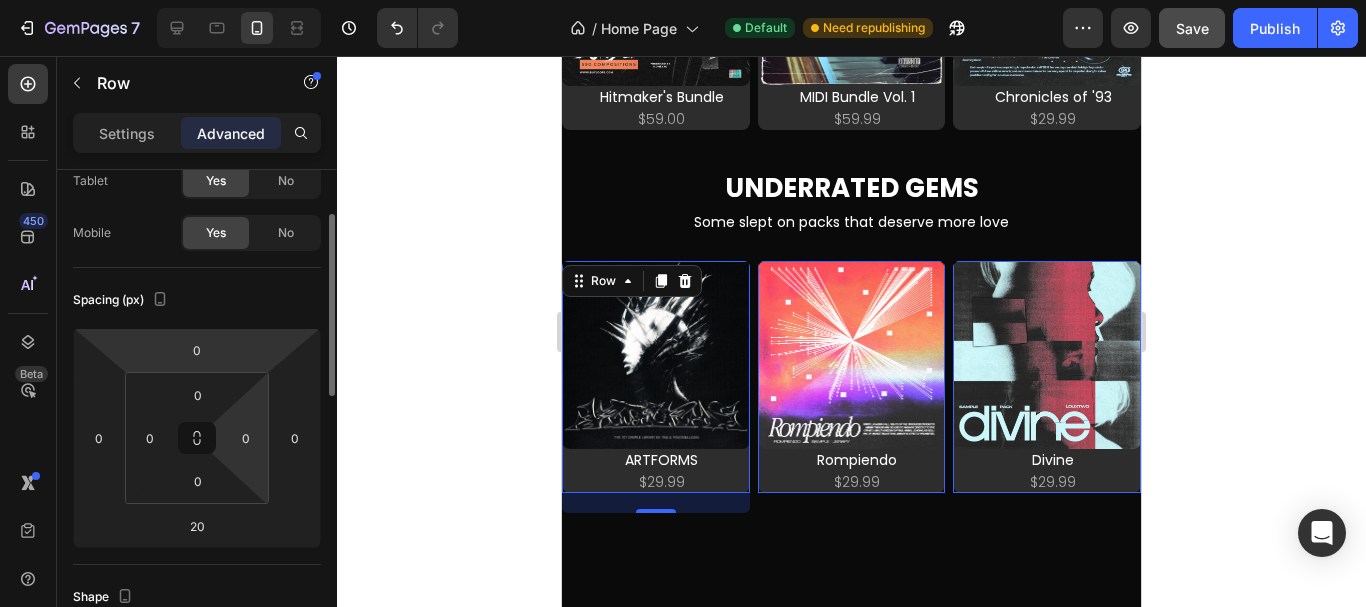 scroll, scrollTop: 122, scrollLeft: 0, axis: vertical 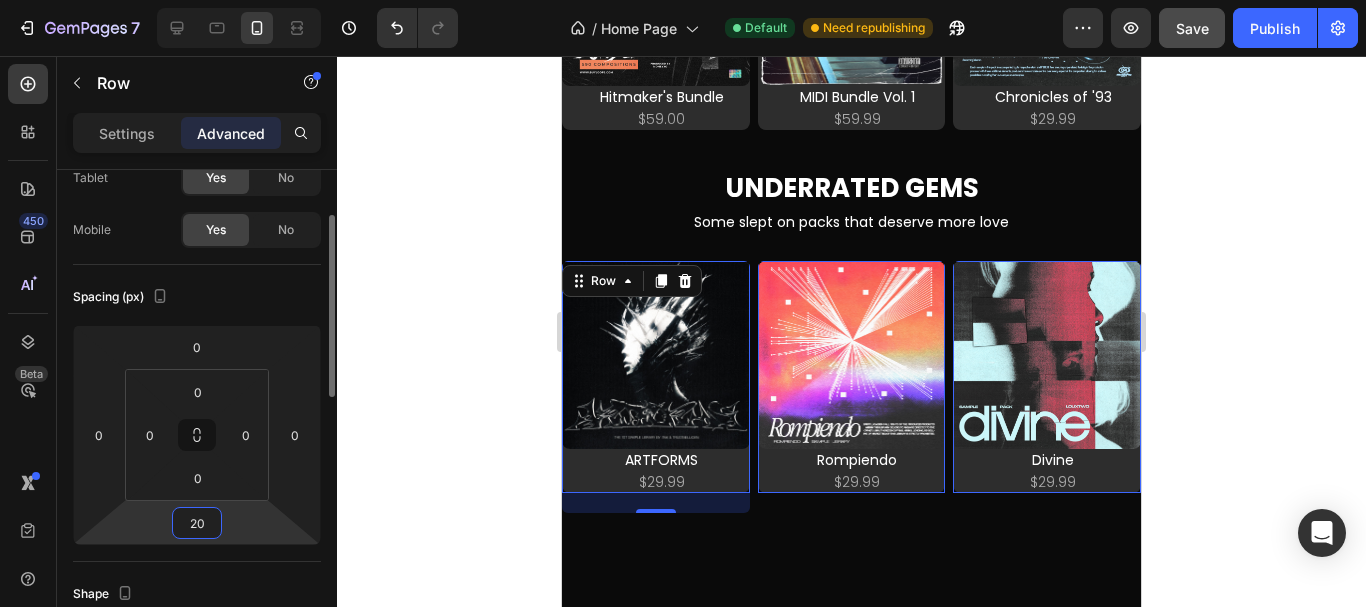 click on "20" at bounding box center [197, 523] 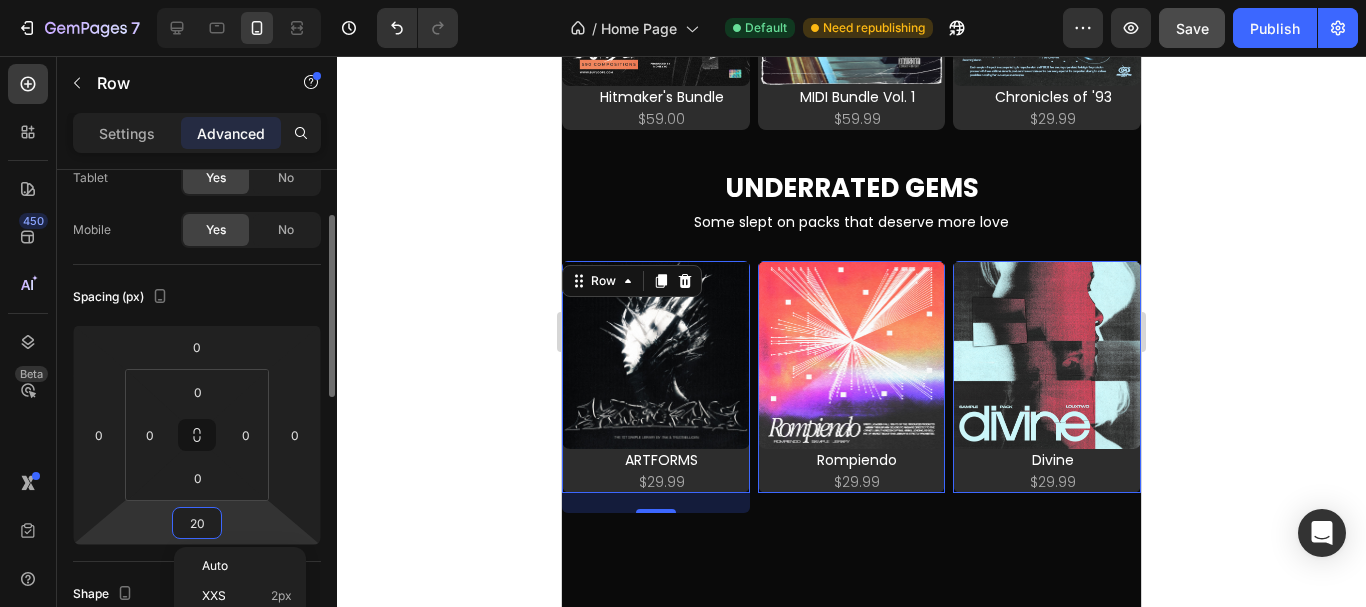 type on "0" 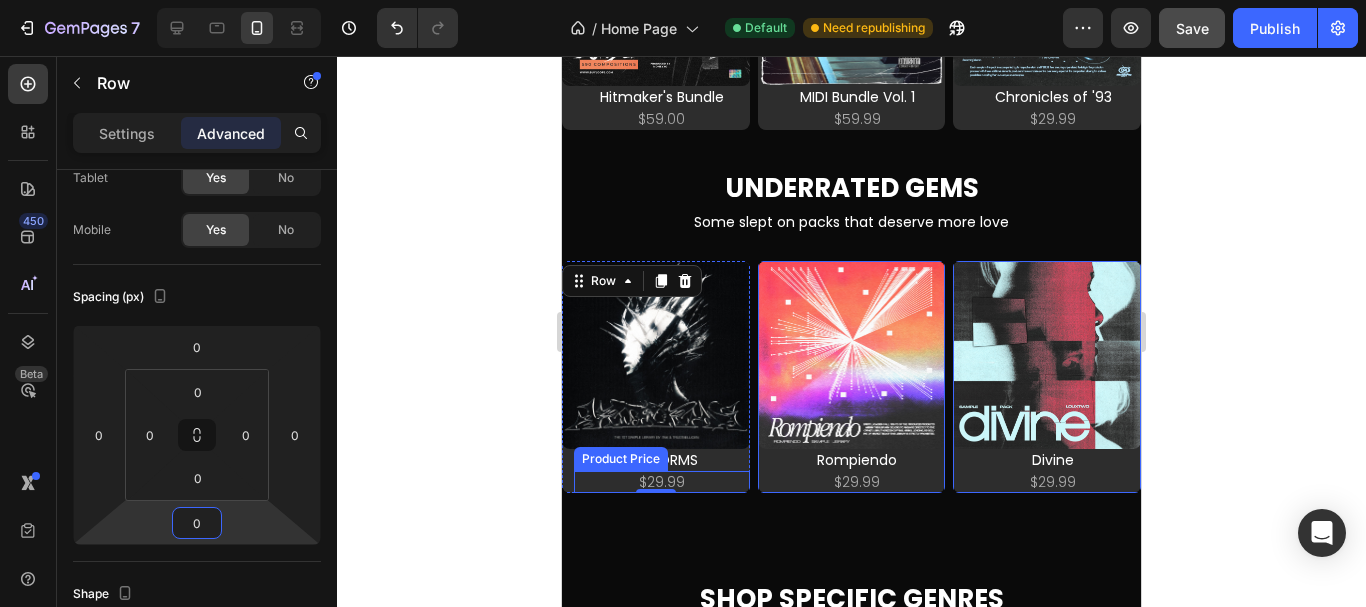 click on "$29.99" at bounding box center (662, 482) 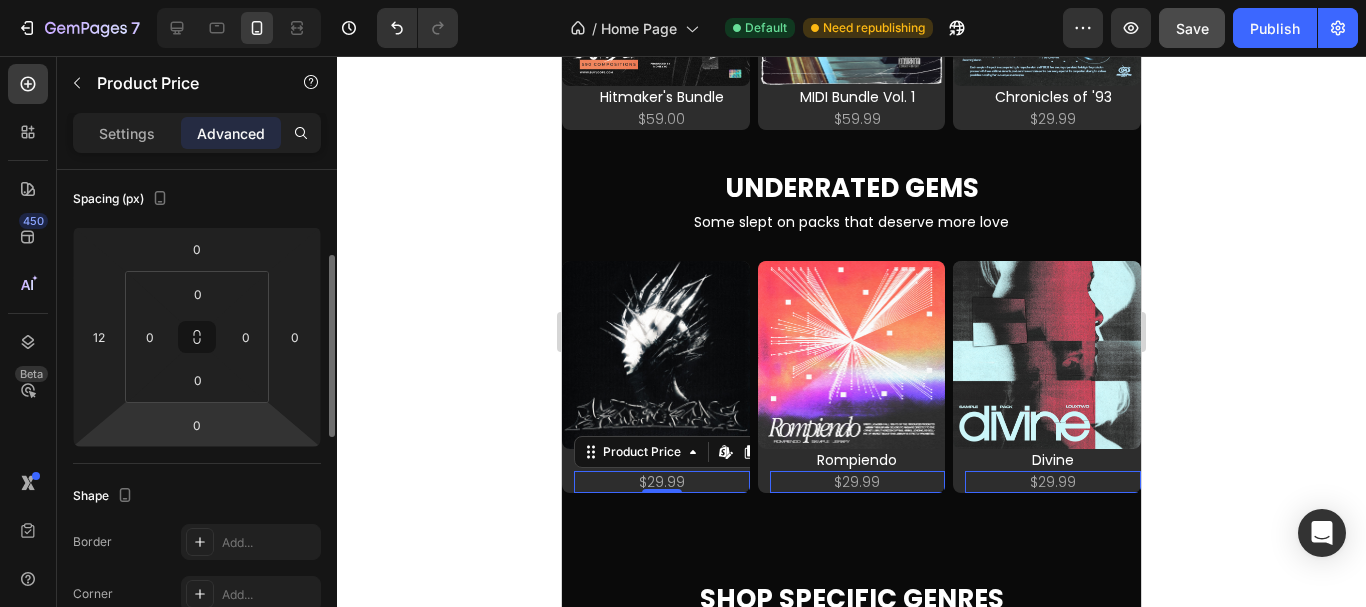 scroll, scrollTop: 227, scrollLeft: 0, axis: vertical 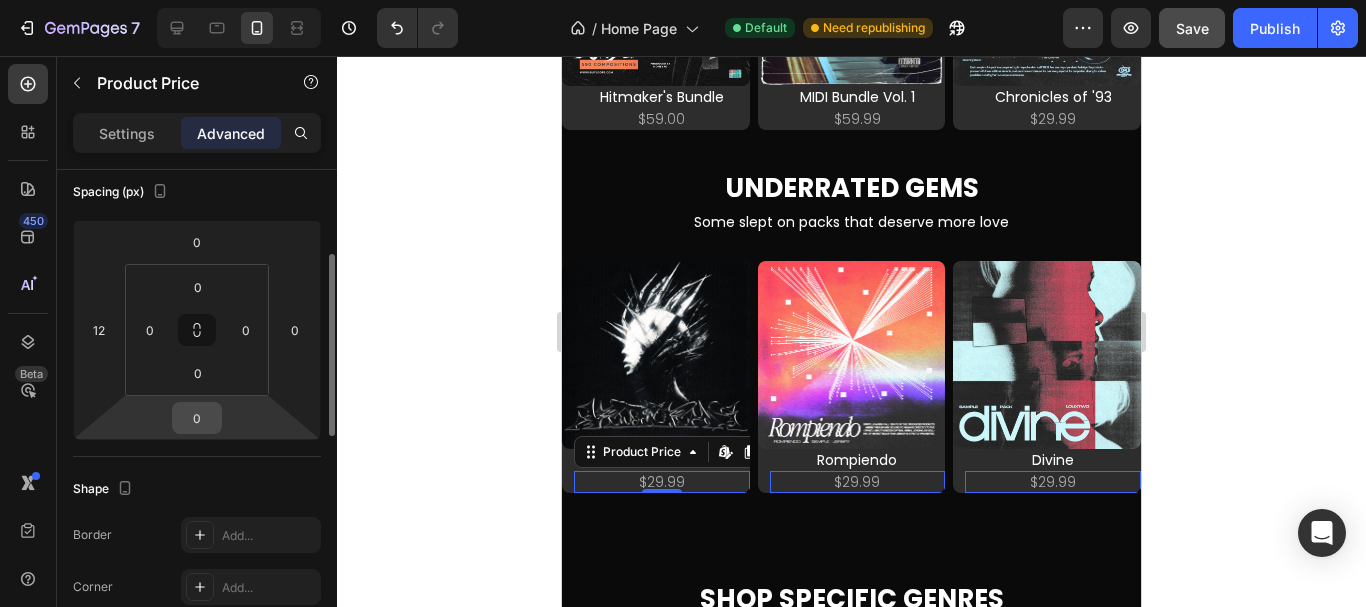 click on "0" at bounding box center (197, 418) 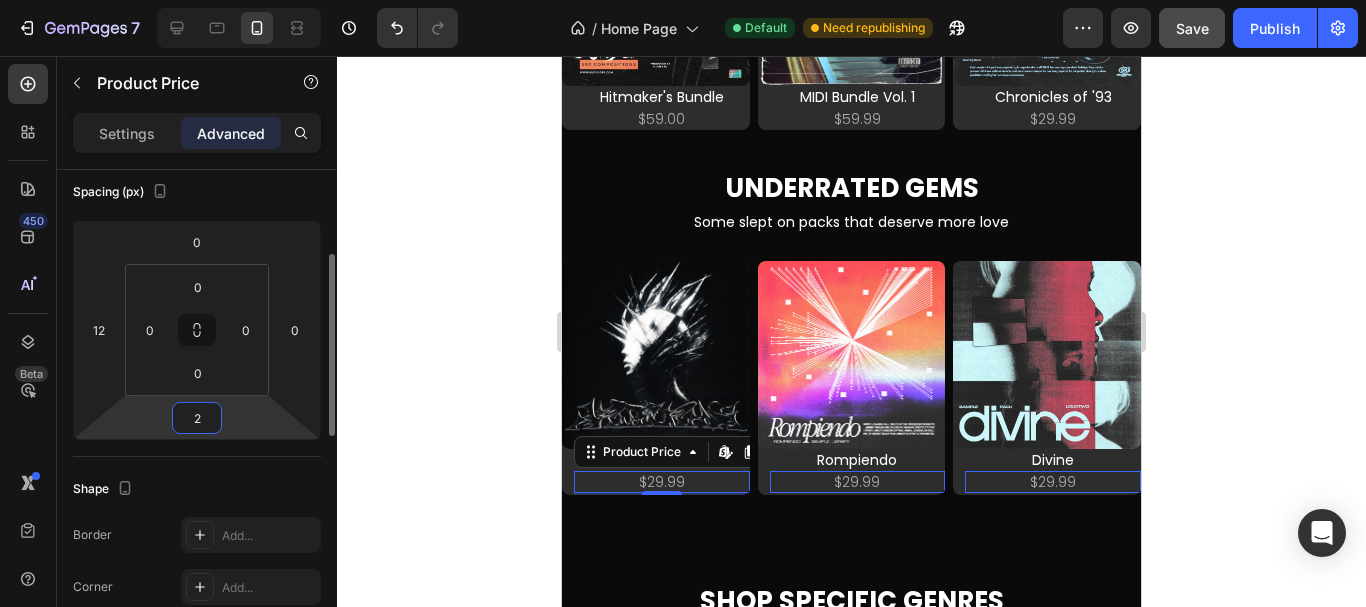 type on "20" 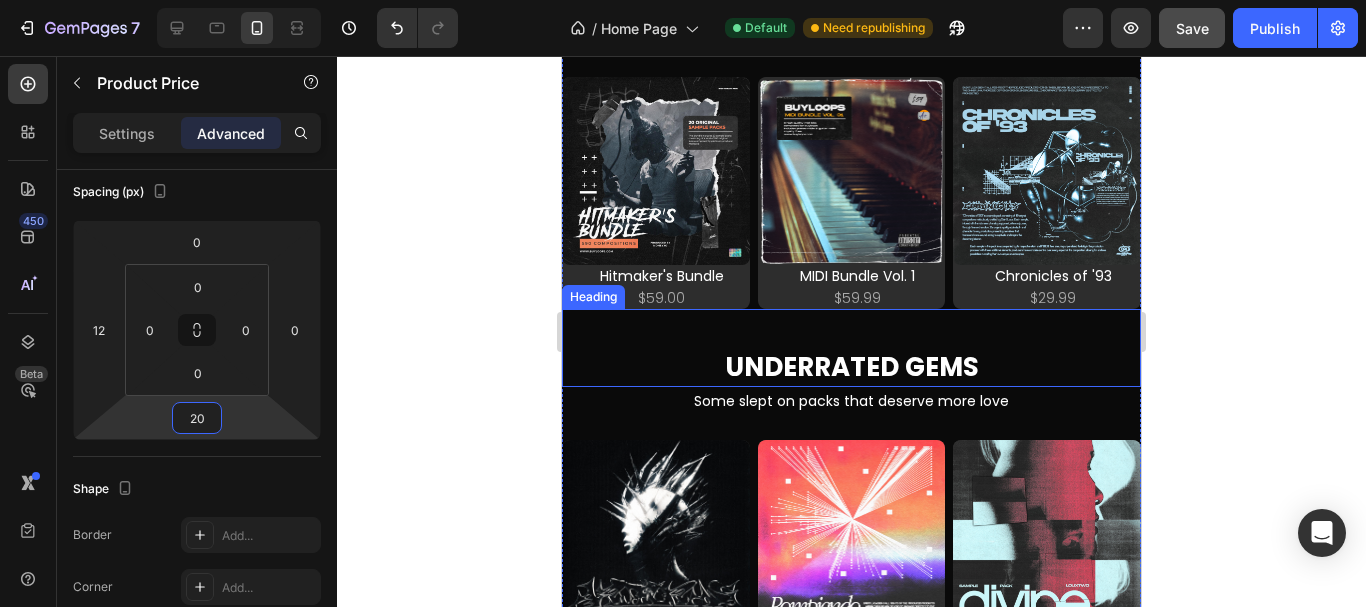 scroll, scrollTop: 2002, scrollLeft: 0, axis: vertical 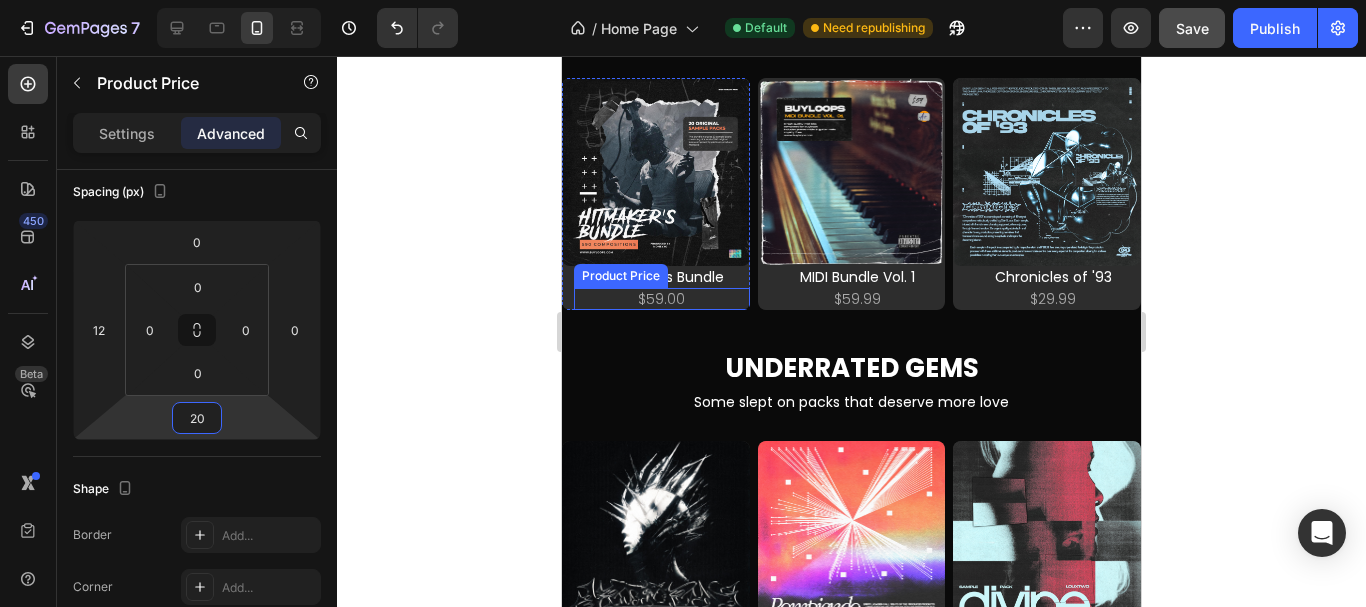 click on "$59.00" at bounding box center [662, 299] 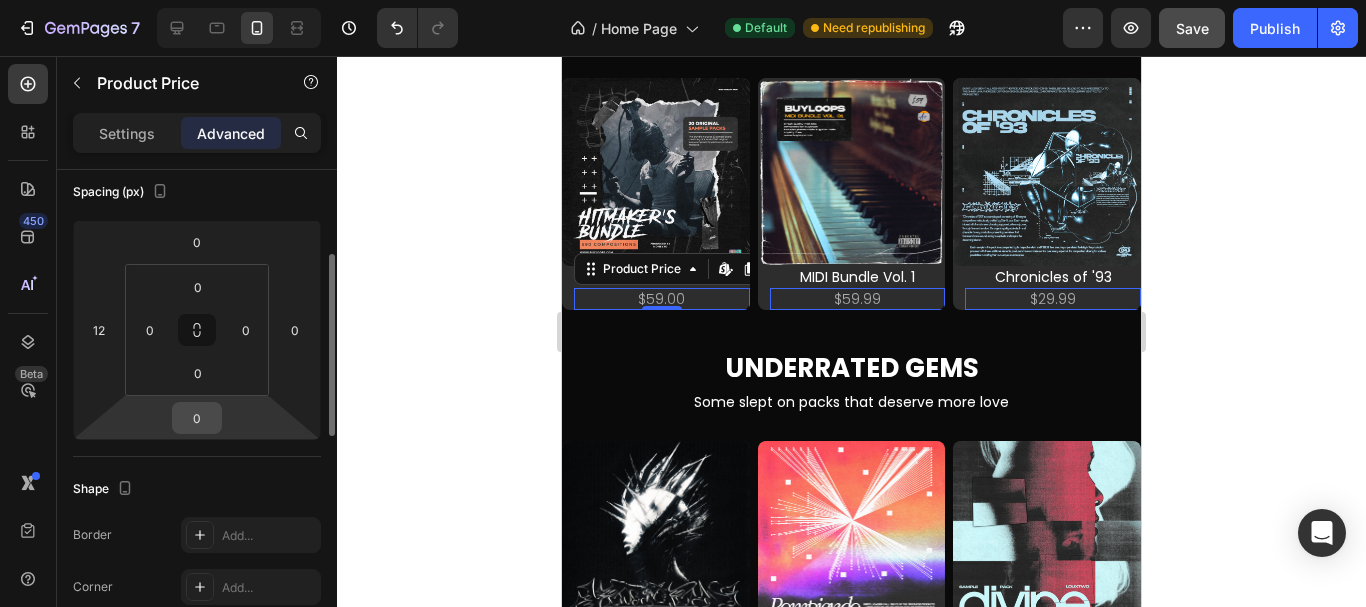 click on "0" at bounding box center [197, 418] 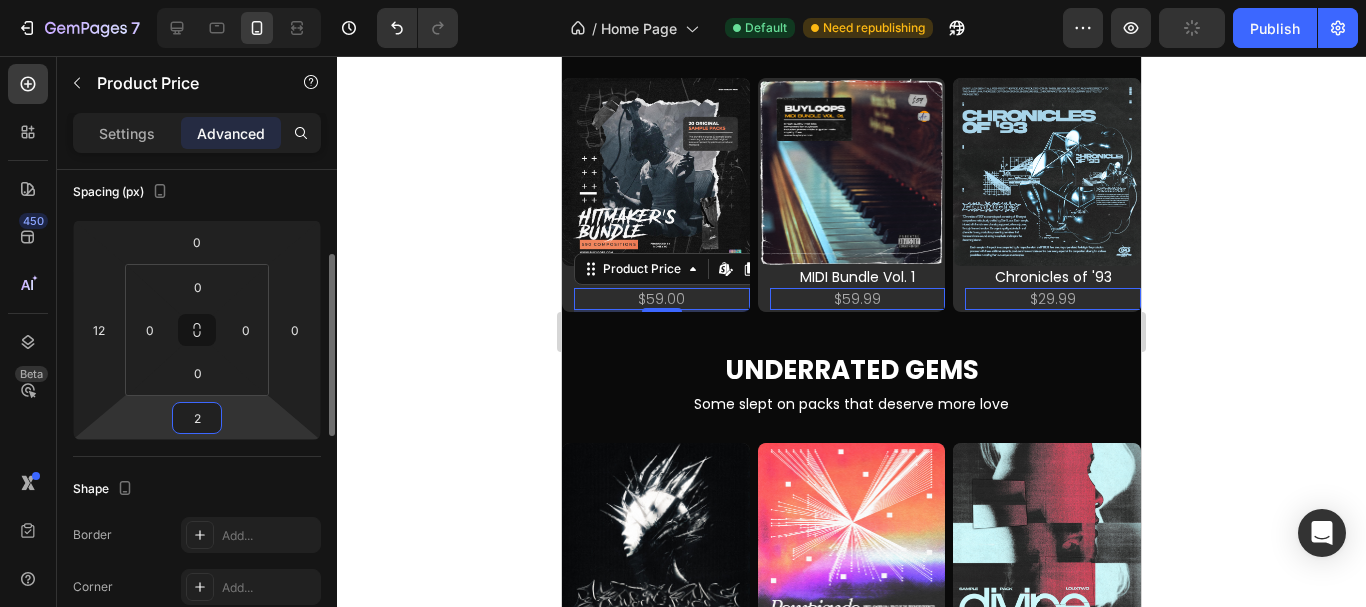 type on "20" 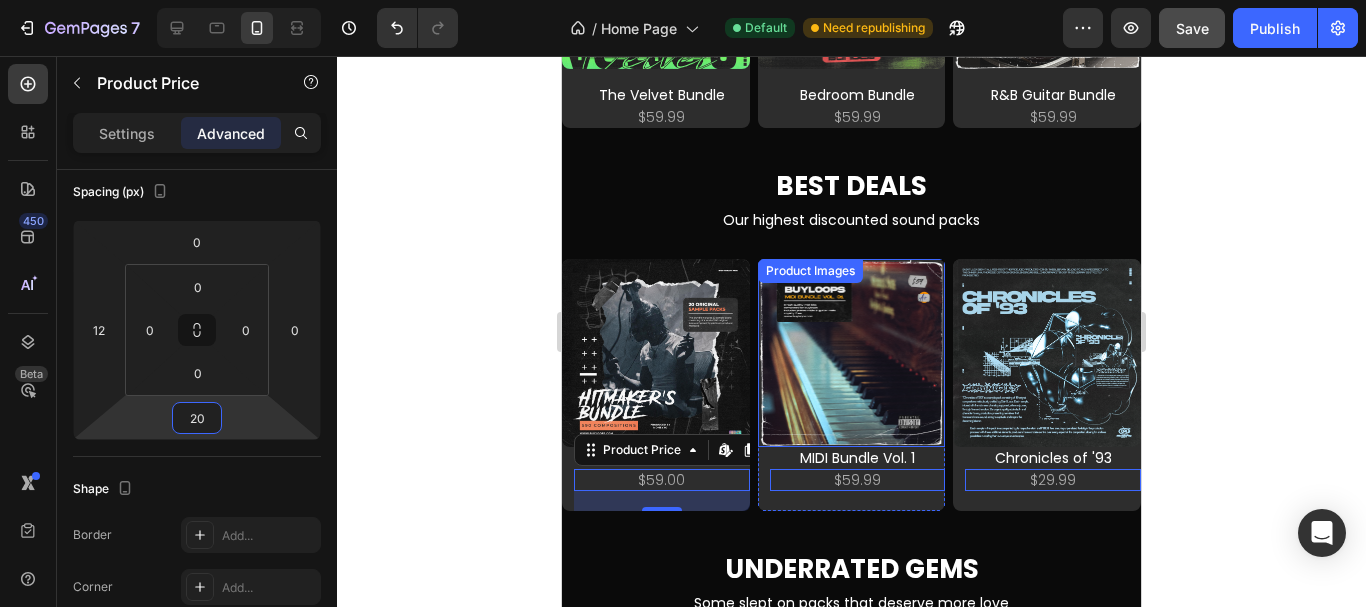 scroll, scrollTop: 1783, scrollLeft: 0, axis: vertical 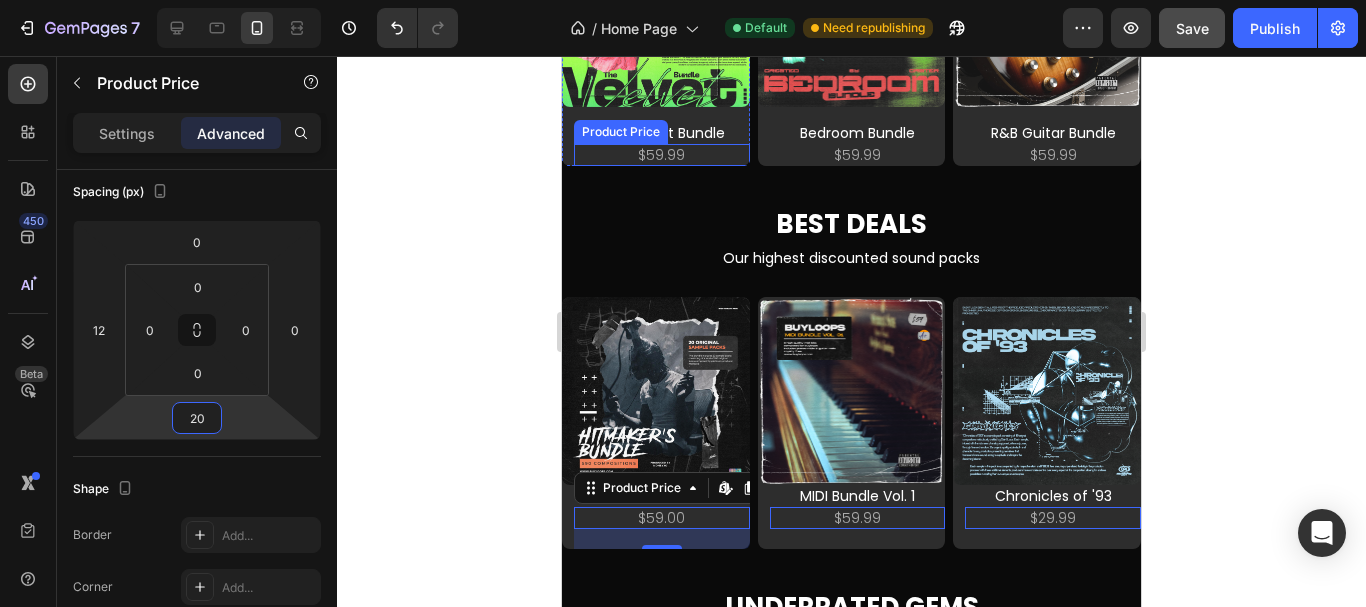 click on "$59.99" at bounding box center [662, 155] 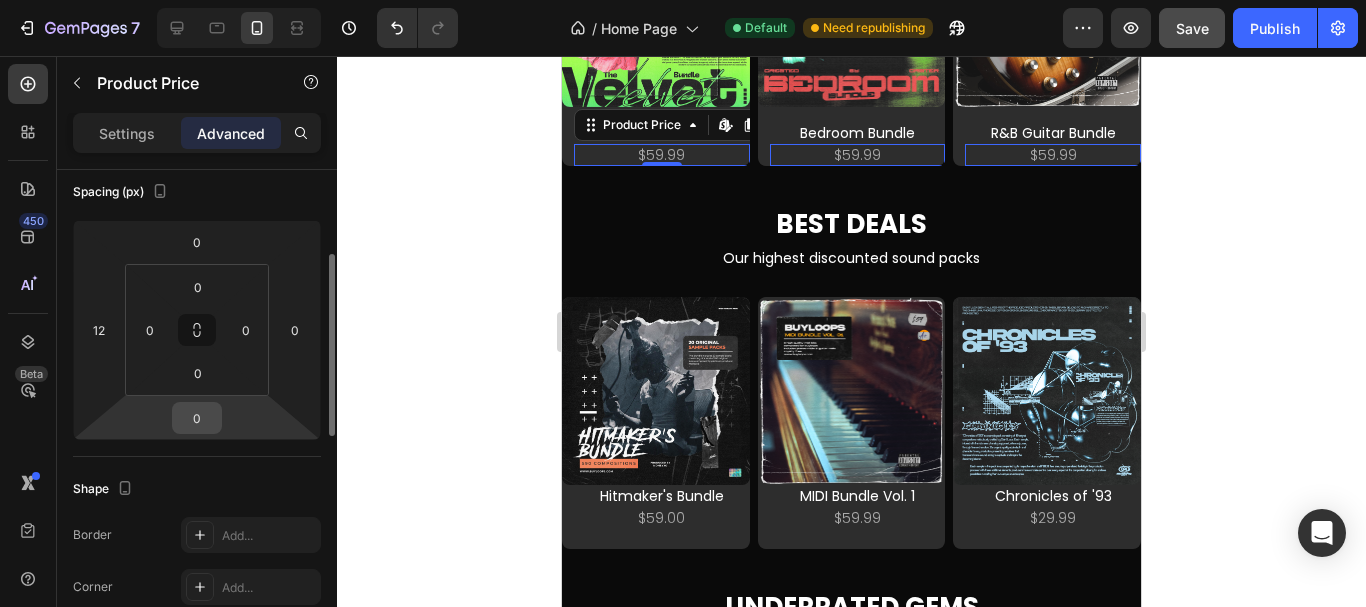 click on "0" at bounding box center (197, 418) 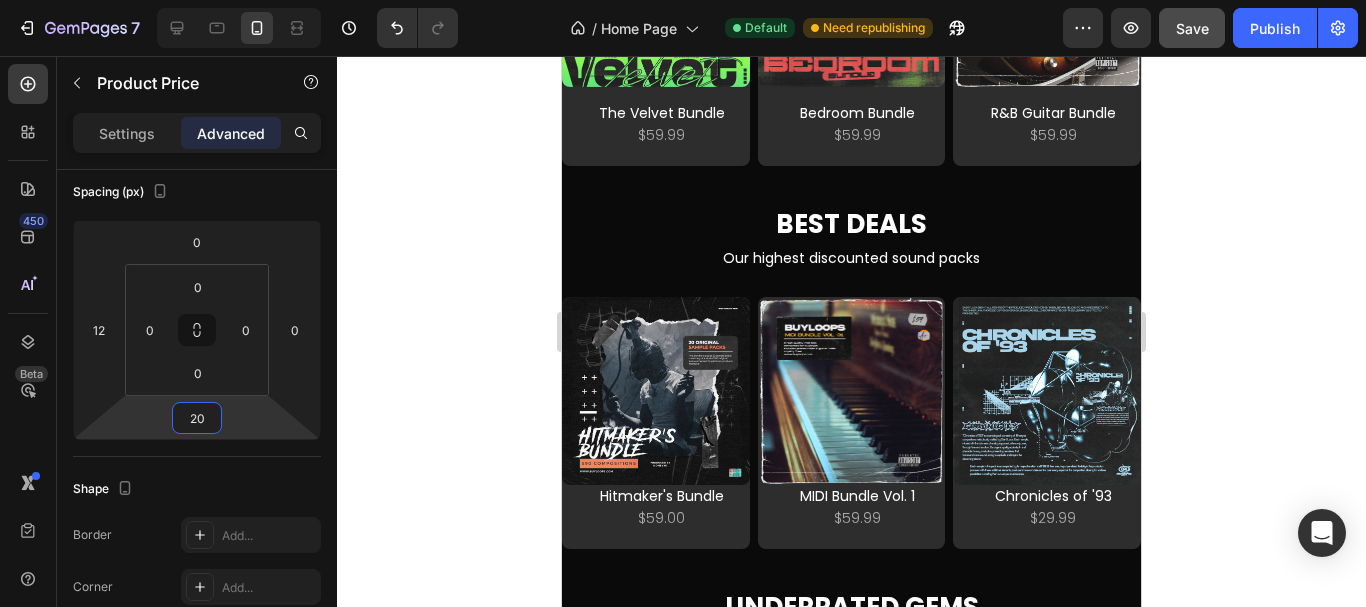 scroll, scrollTop: 1890, scrollLeft: 0, axis: vertical 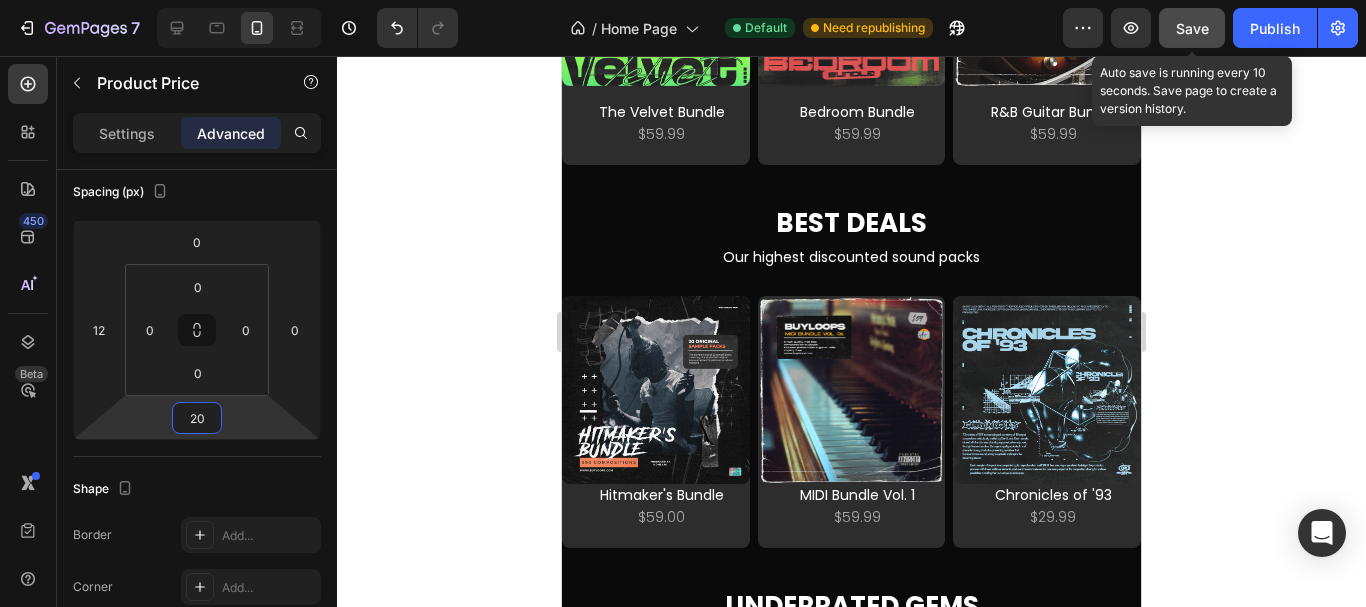 type on "20" 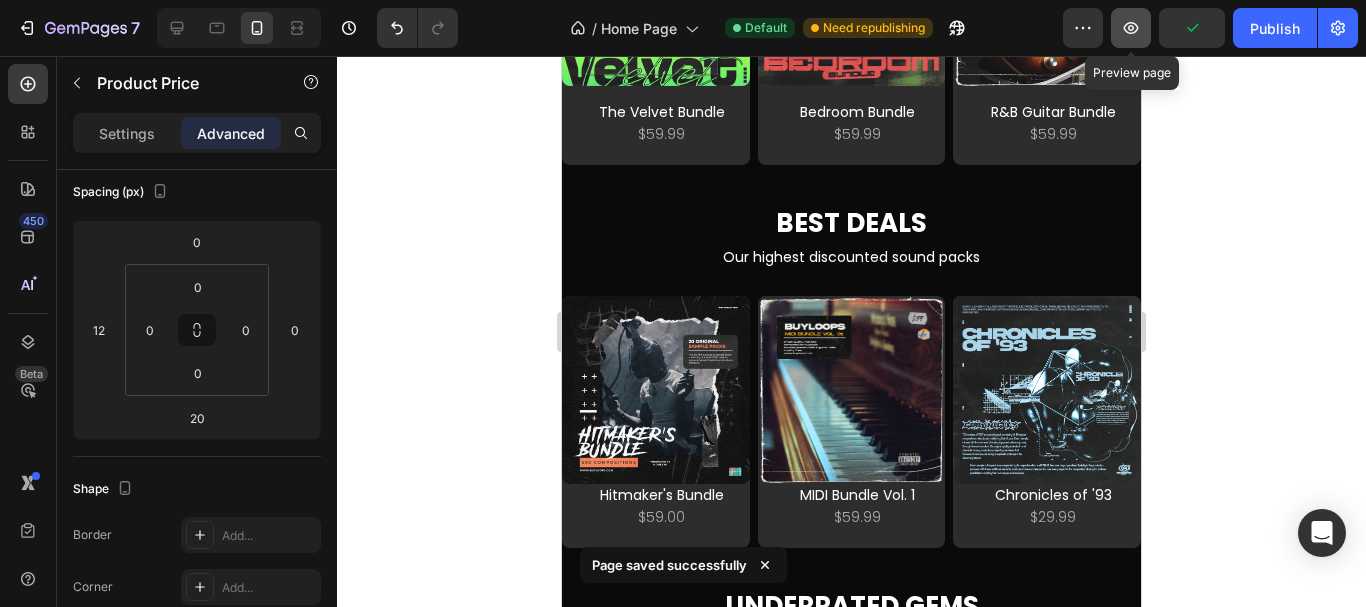 click 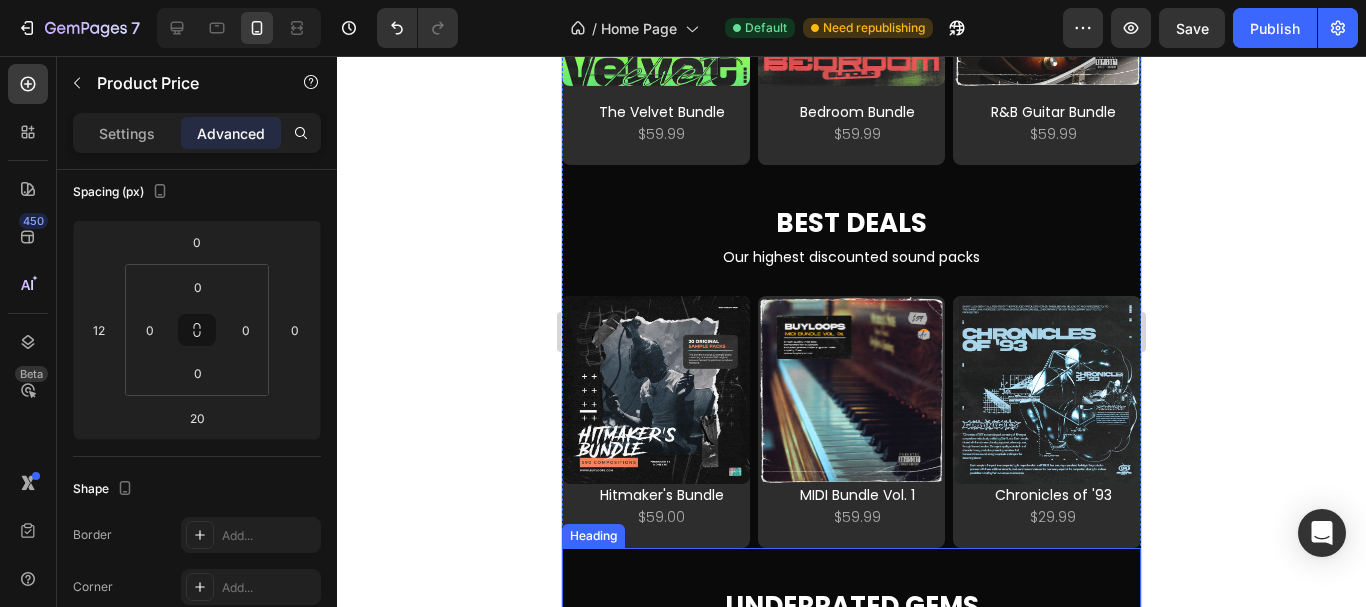 click on "Underrated Gems Heading" at bounding box center (851, 587) 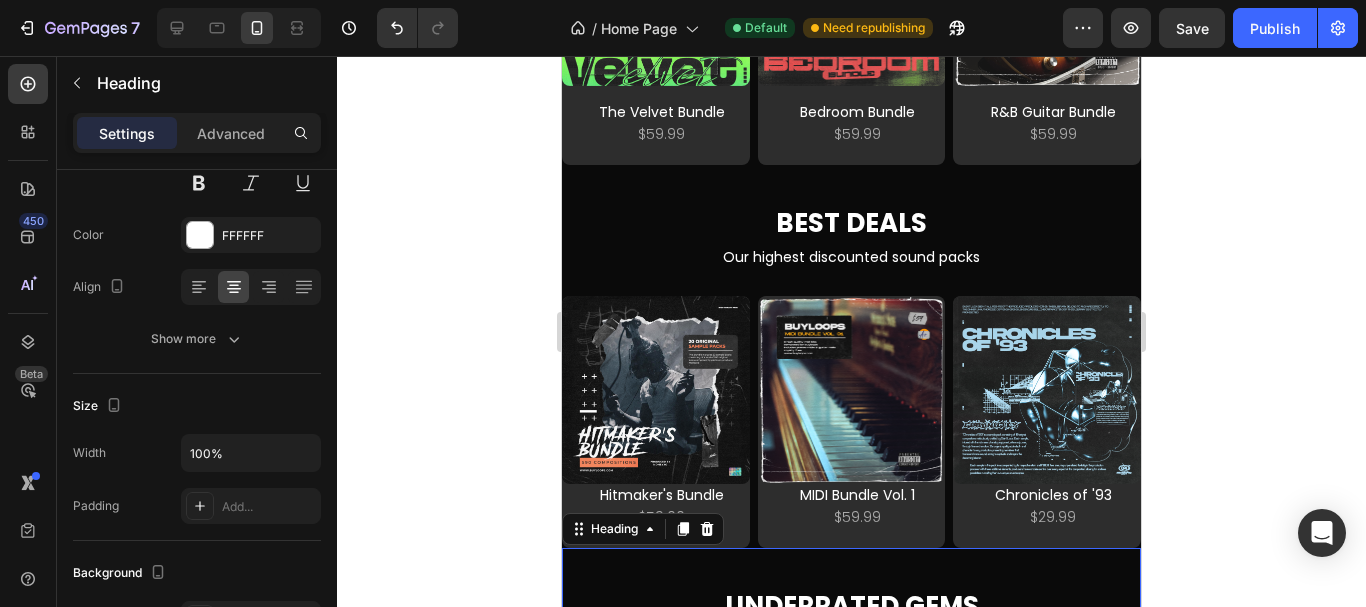scroll, scrollTop: 0, scrollLeft: 0, axis: both 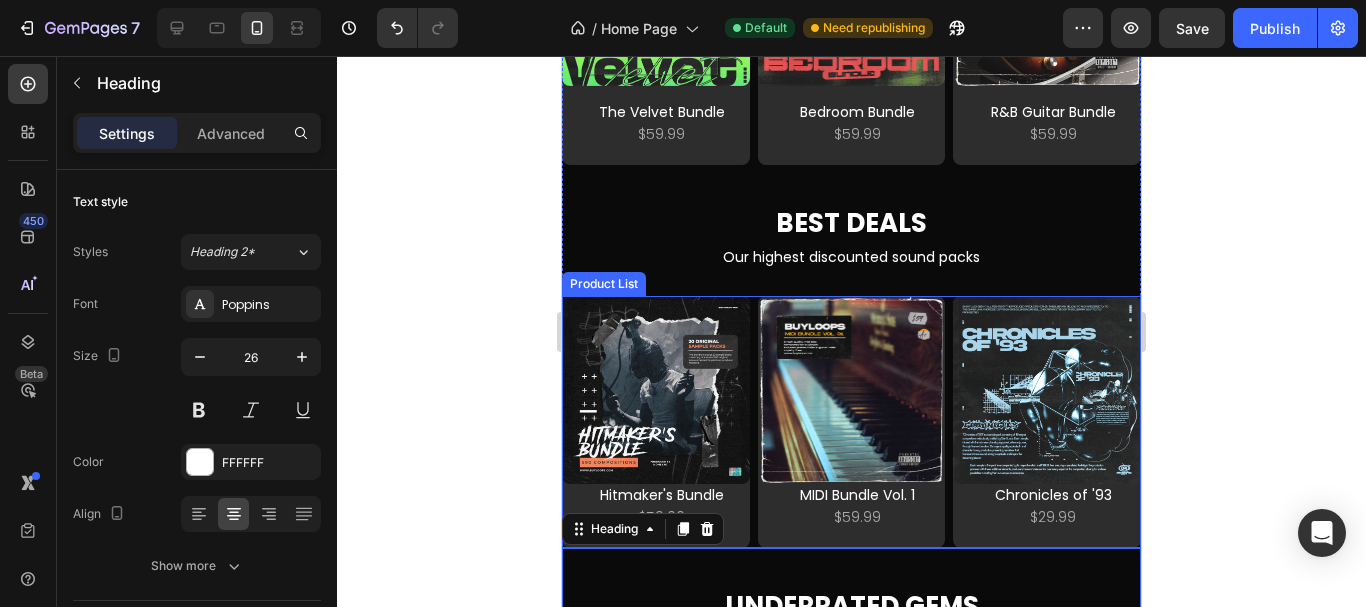 click on "Product Images Hitmaker's Bundle Product Title $59.00 Product Price Product Price Row Row Product List Product Images MIDI Bundle Vol. 1 Product Title $59.99 Product Price Product Price Row Row Product List Product Images Chronicles of '93 Product Title $29.99 Product Price Product Price Row Row Product List" at bounding box center (851, 422) 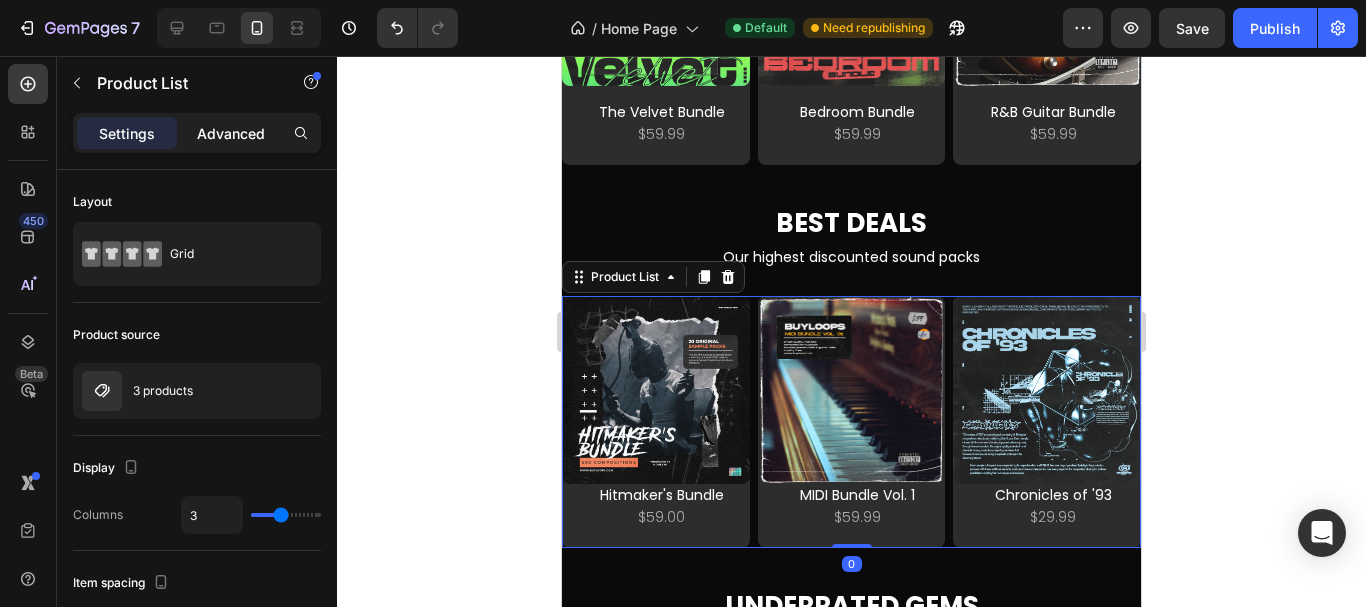 click on "Advanced" at bounding box center [231, 133] 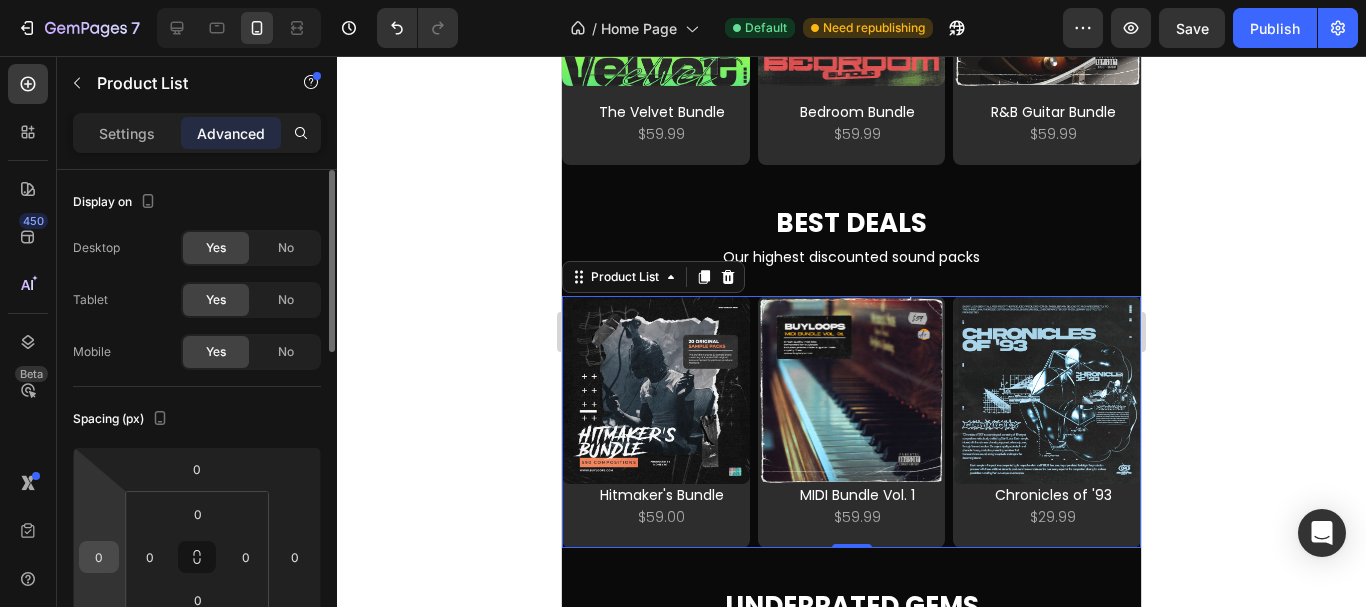 click on "0" at bounding box center [99, 557] 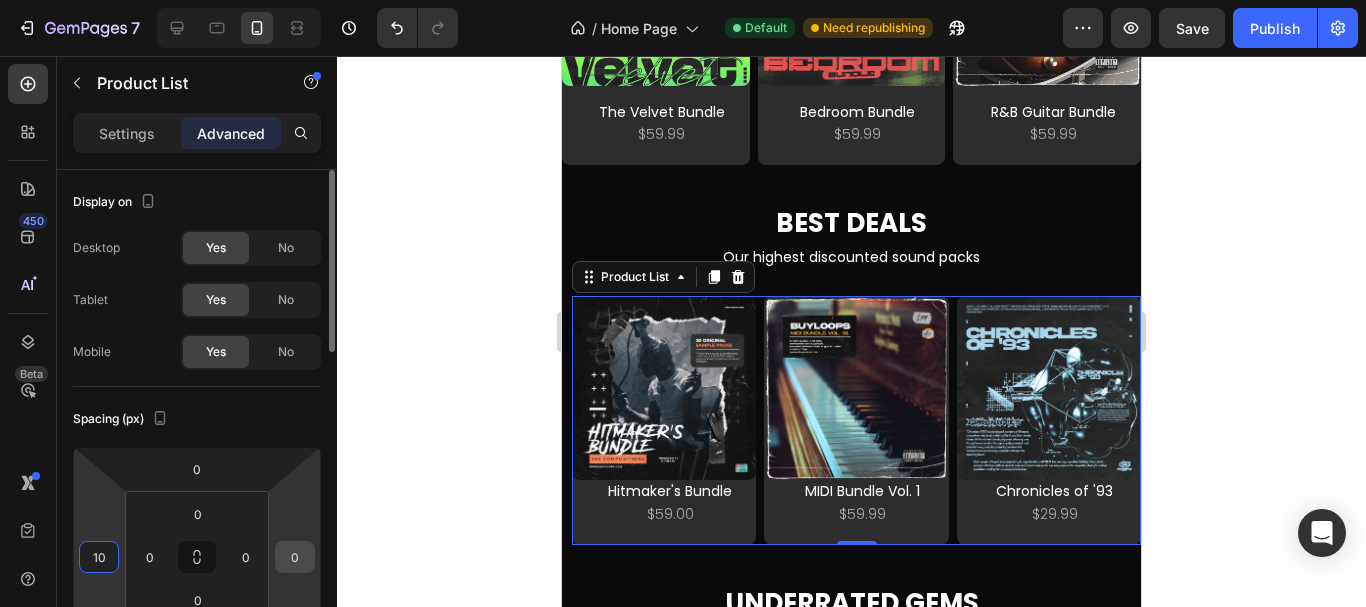 type on "10" 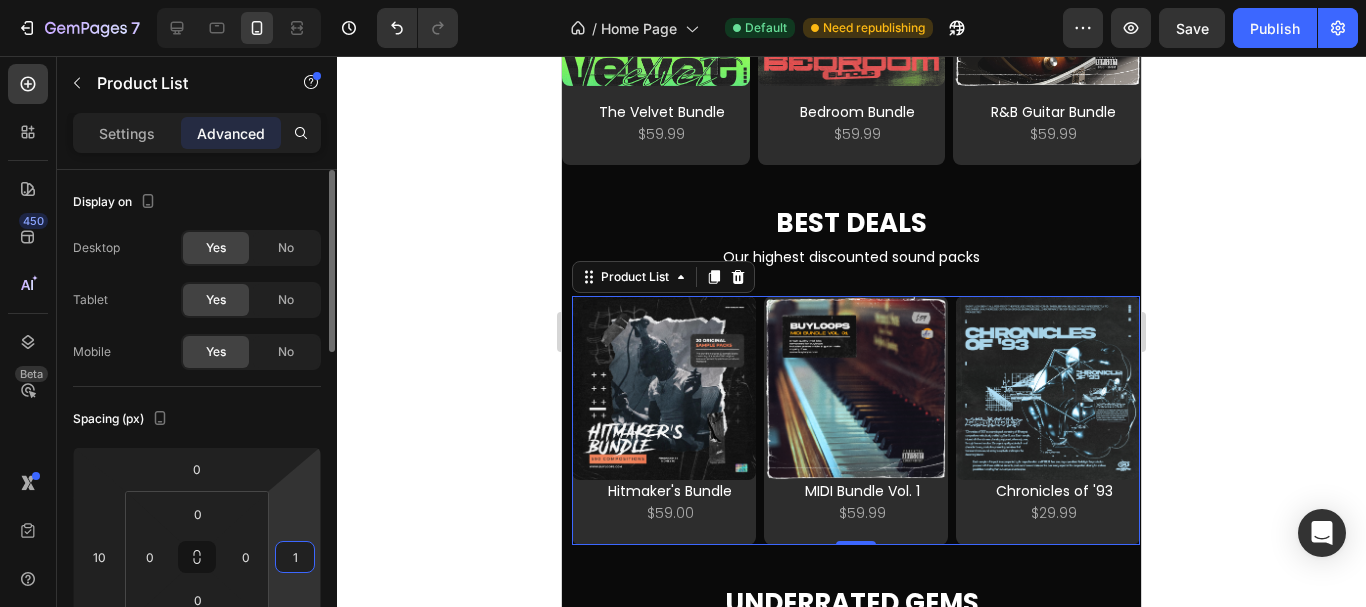 type on "10" 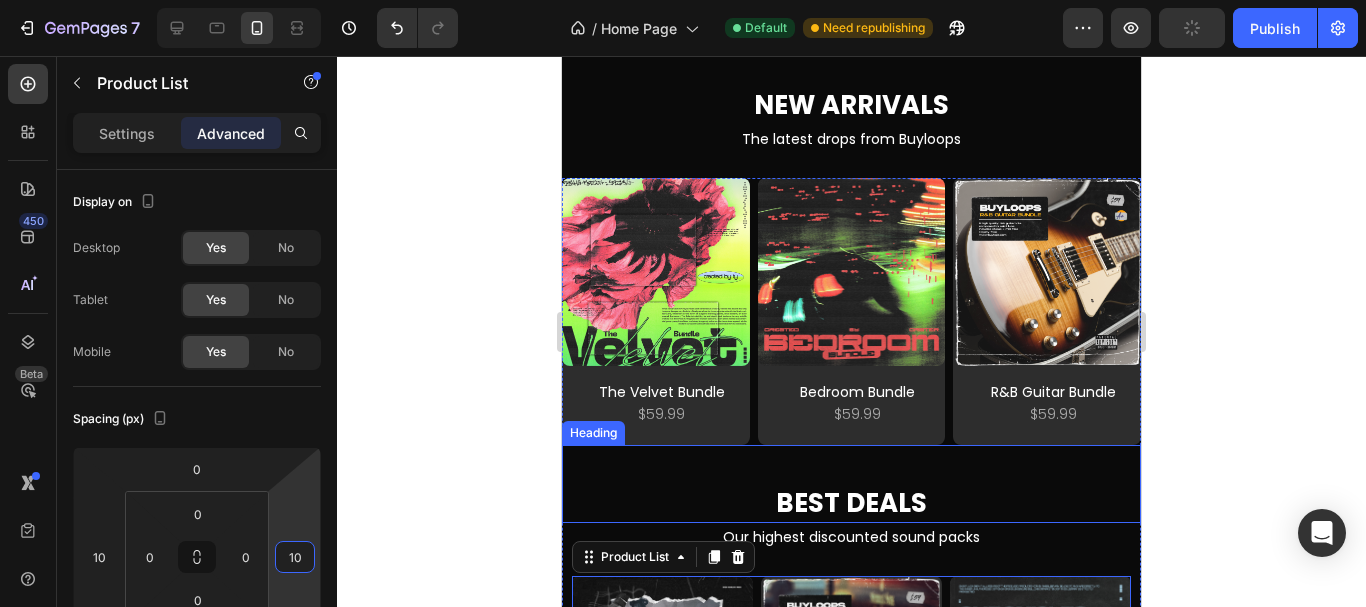 scroll, scrollTop: 1600, scrollLeft: 0, axis: vertical 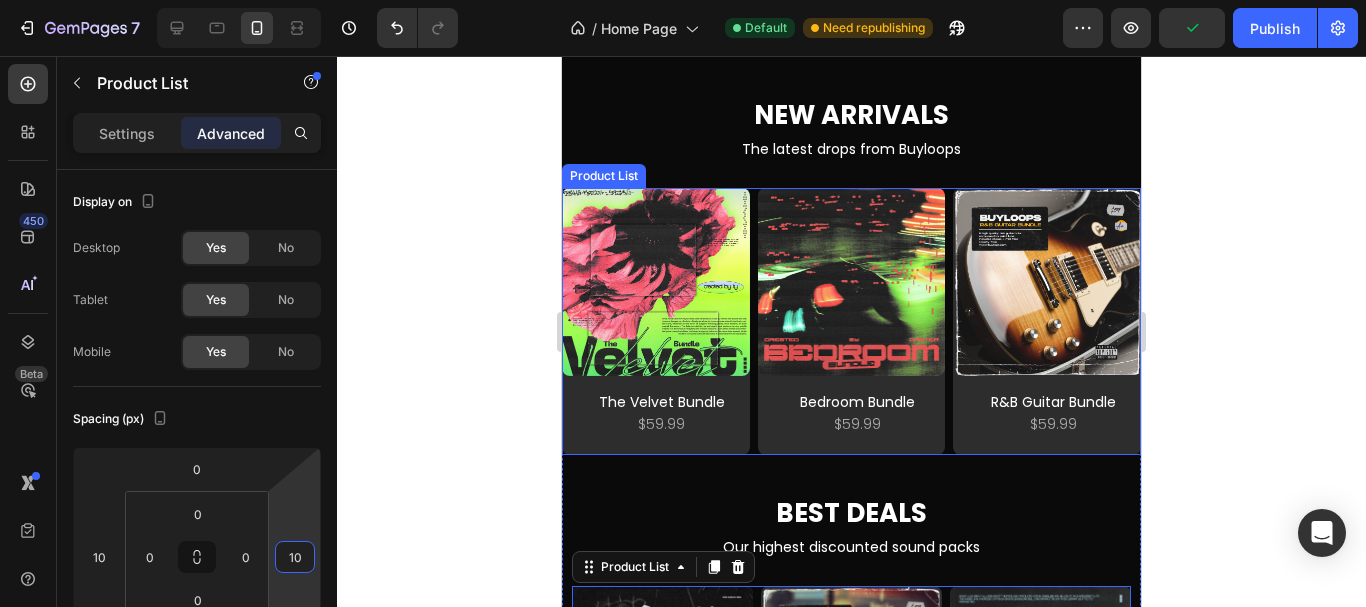 click on "Product Images The Velvet Bundle Product Title $59.99 Product Price Product Price Row Row Product List Product Images Bedroom Bundle Product Title $59.99 Product Price Product Price Row Row Product List Product Images R&B Guitar Bundle Product Title $59.99 Product Price Product Price Row Row Product List" at bounding box center [851, 321] 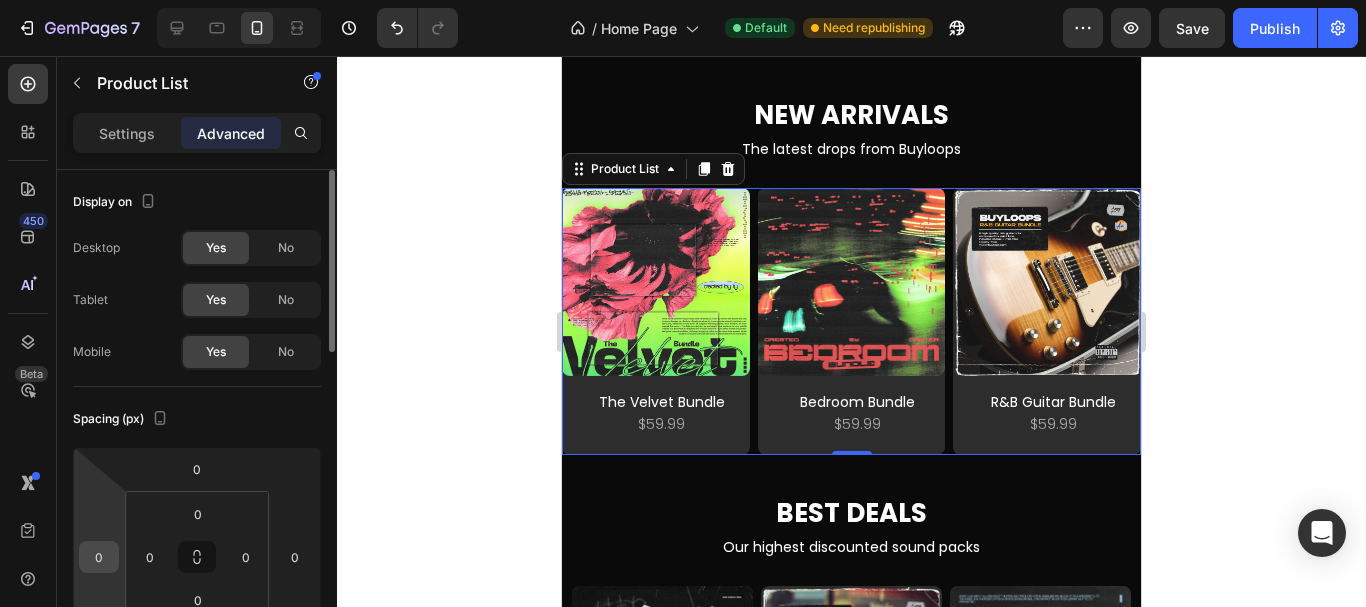 click on "0" at bounding box center [99, 557] 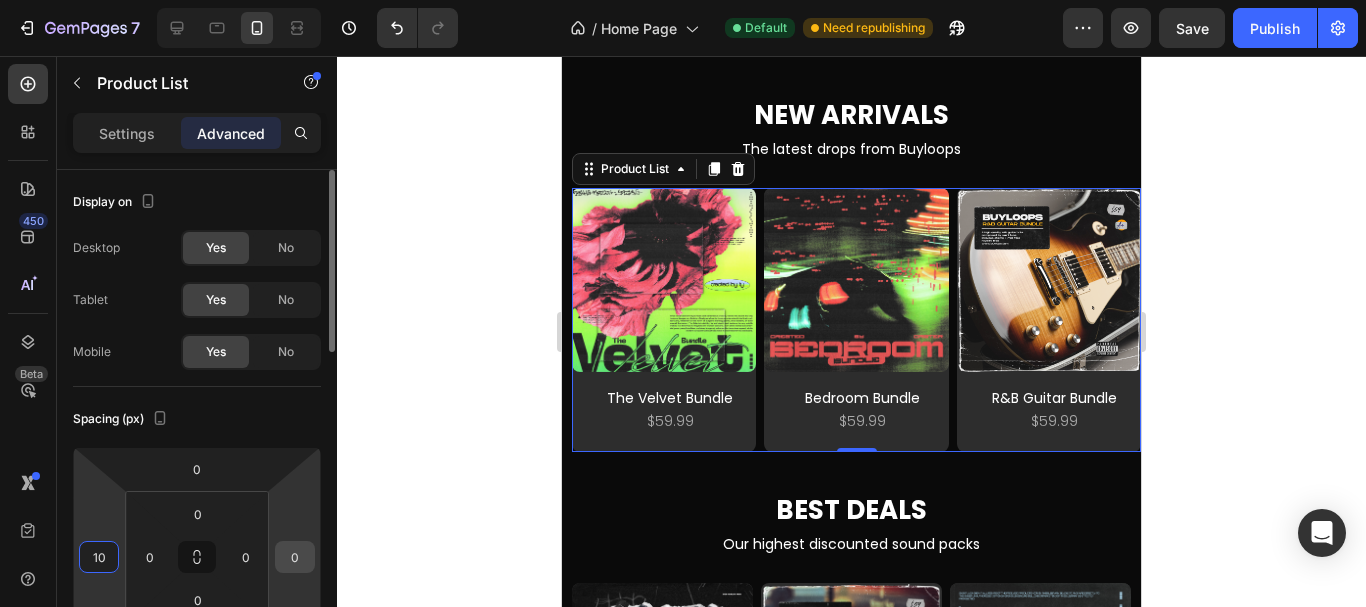type on "10" 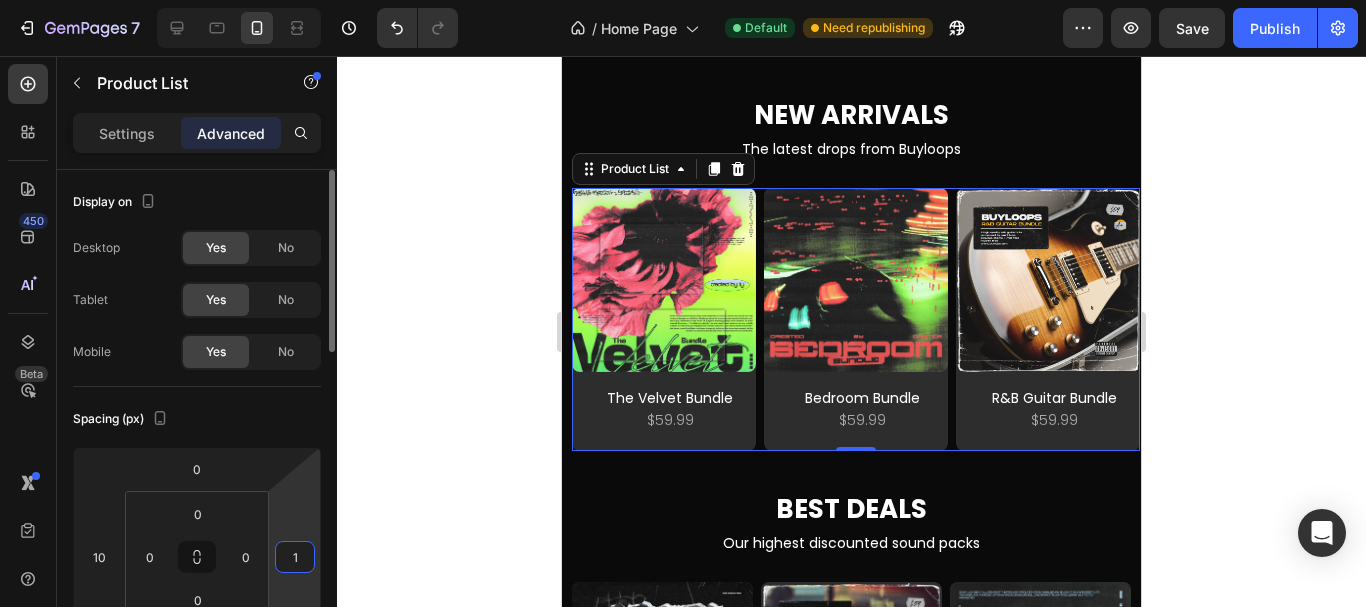 type on "10" 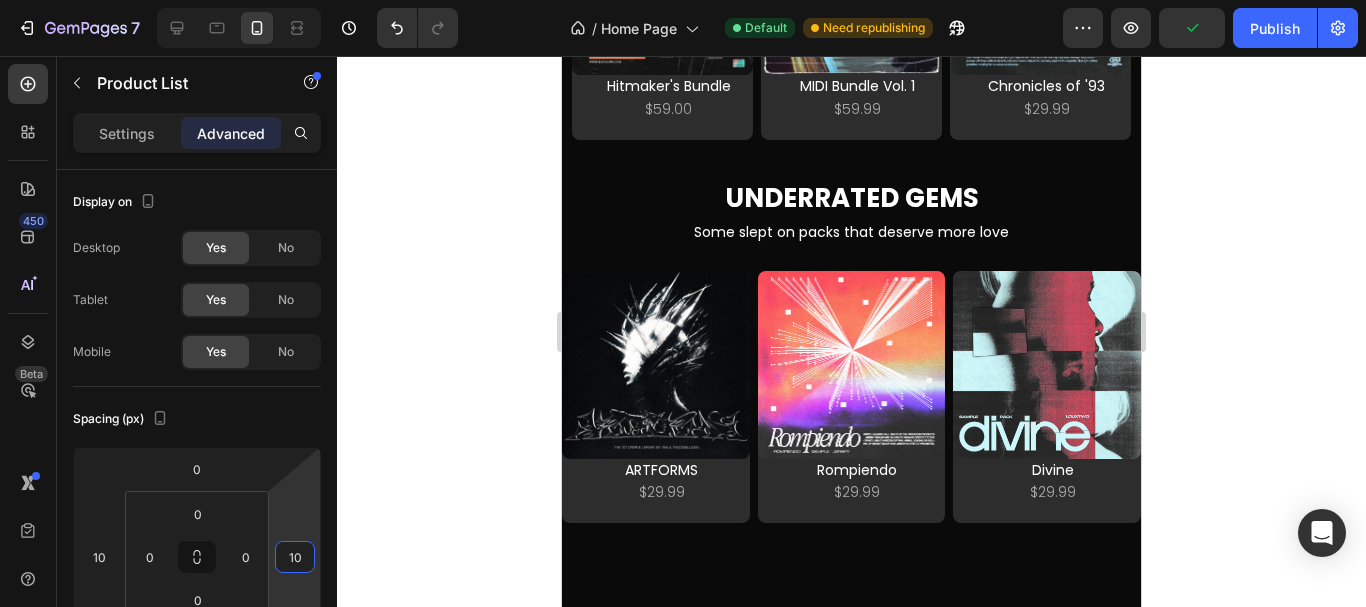 scroll, scrollTop: 2288, scrollLeft: 0, axis: vertical 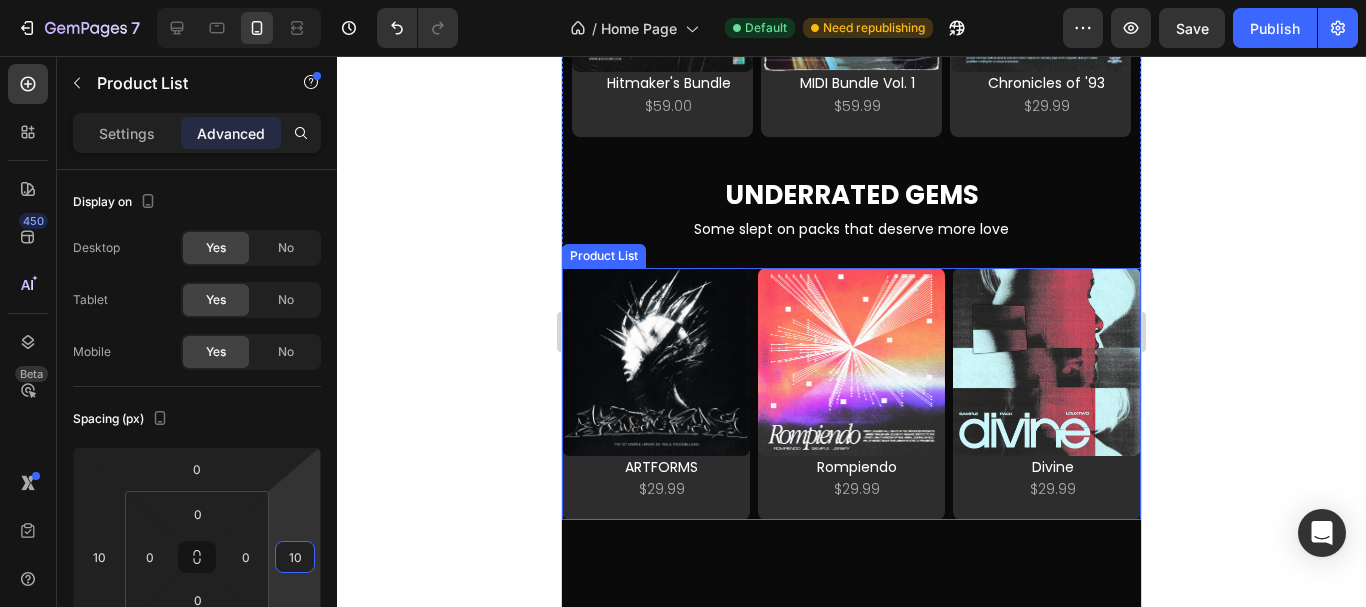 click on "Product Images ARTFORMS Product Title $29.99 Product Price Product Price Row Row Product List Product Images Rompiendo Product Title $29.99 Product Price Product Price Row Row Product List Product Images Divine Product Title $29.99 Product Price Product Price Row Row Product List" at bounding box center (851, 394) 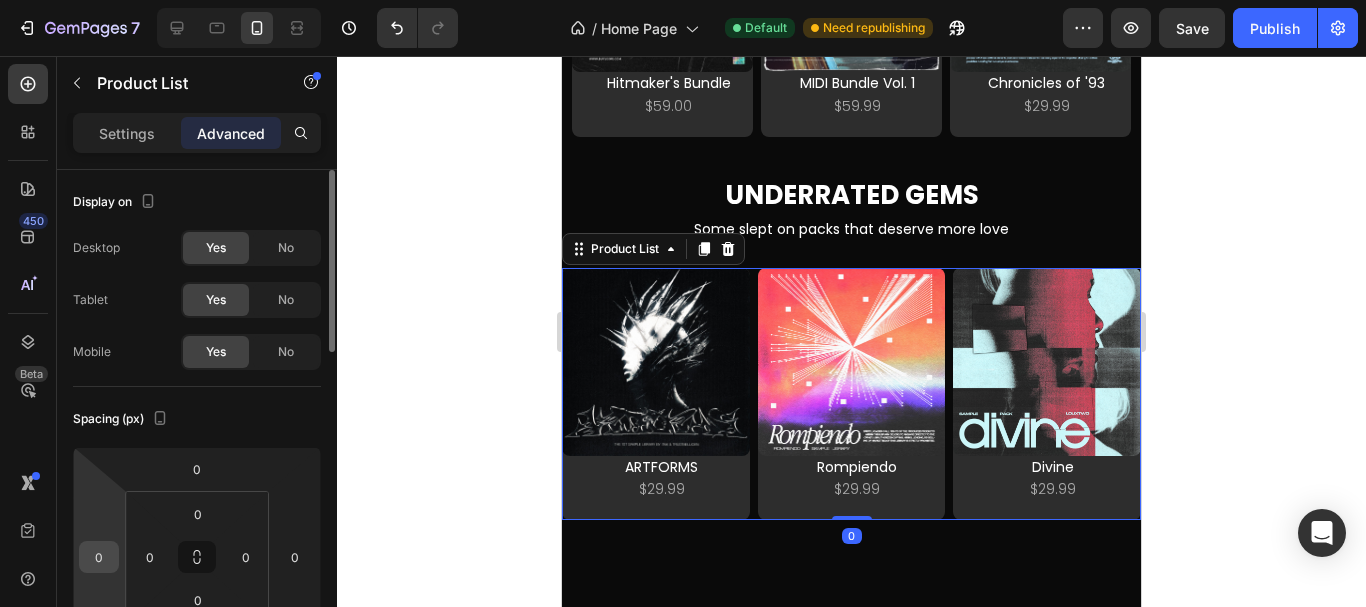 click on "0" at bounding box center (99, 557) 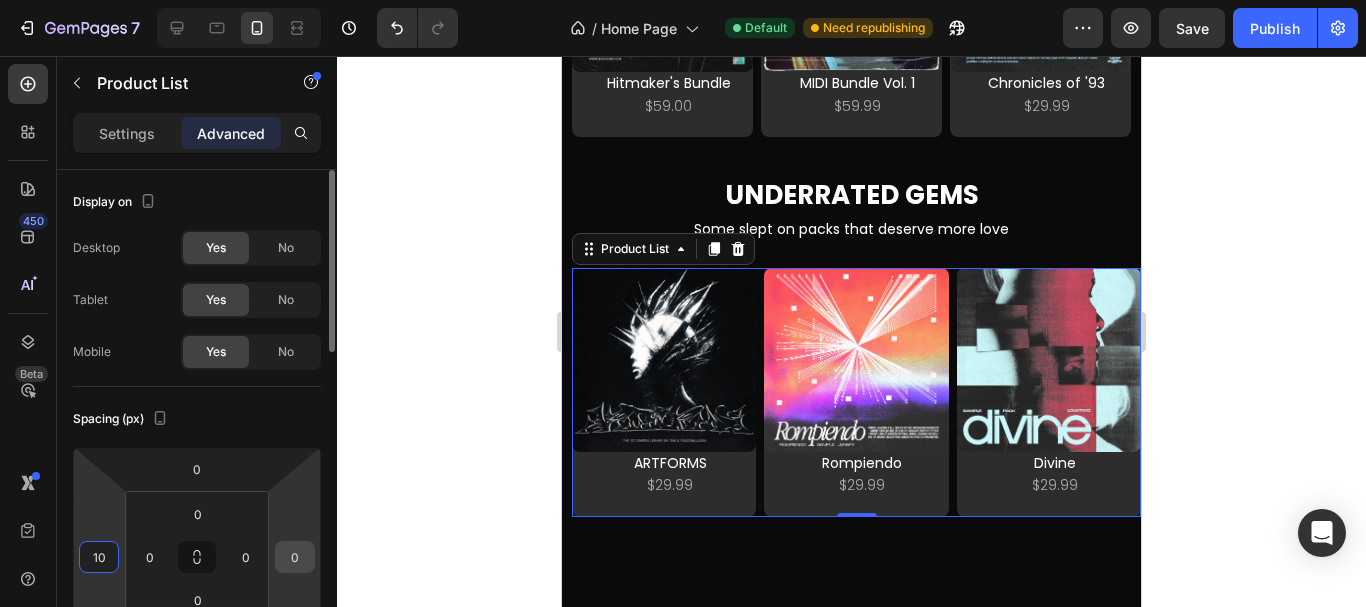 type on "10" 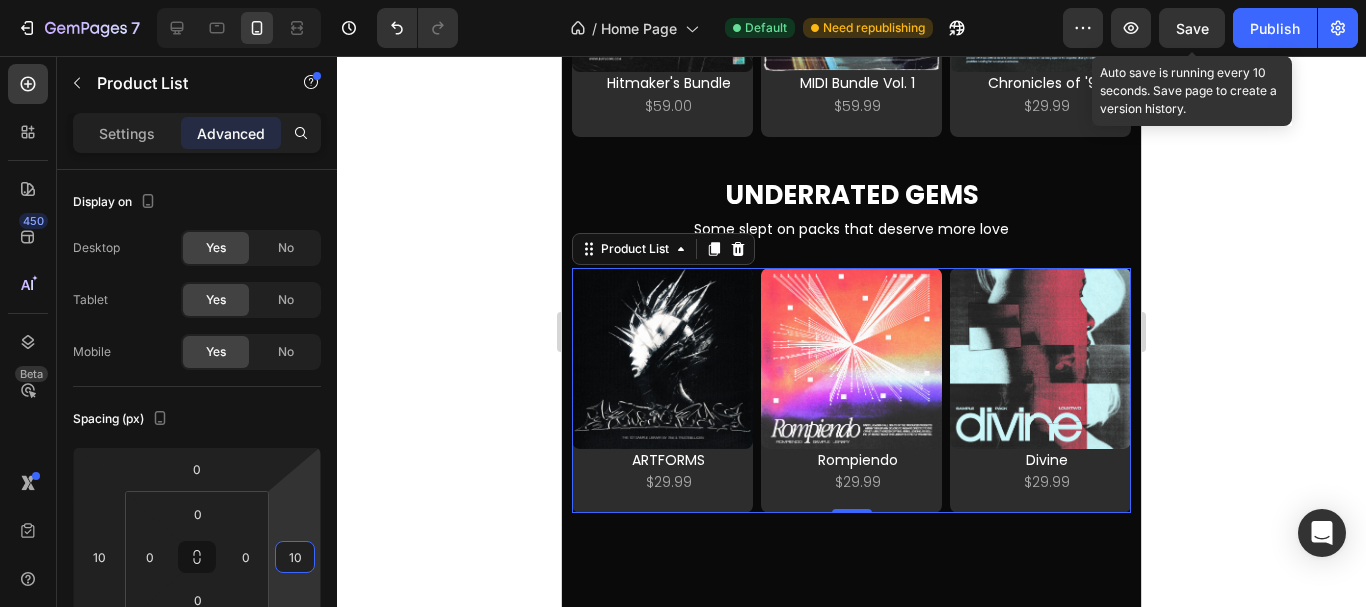 type on "10" 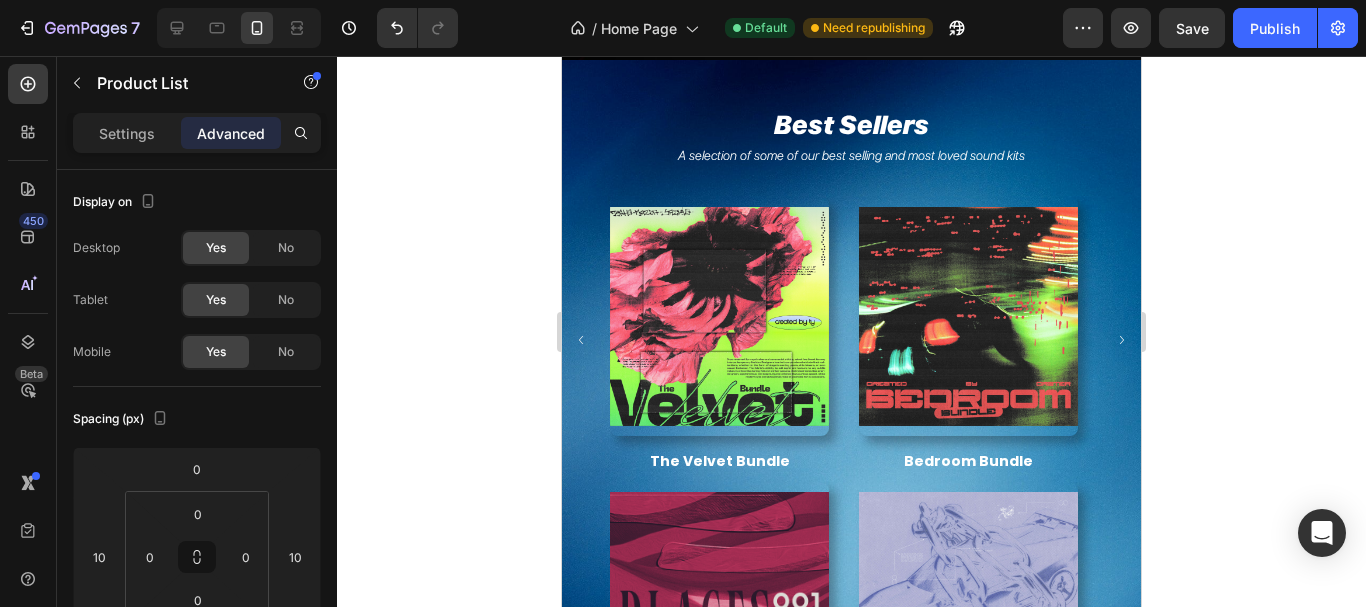 scroll, scrollTop: 673, scrollLeft: 0, axis: vertical 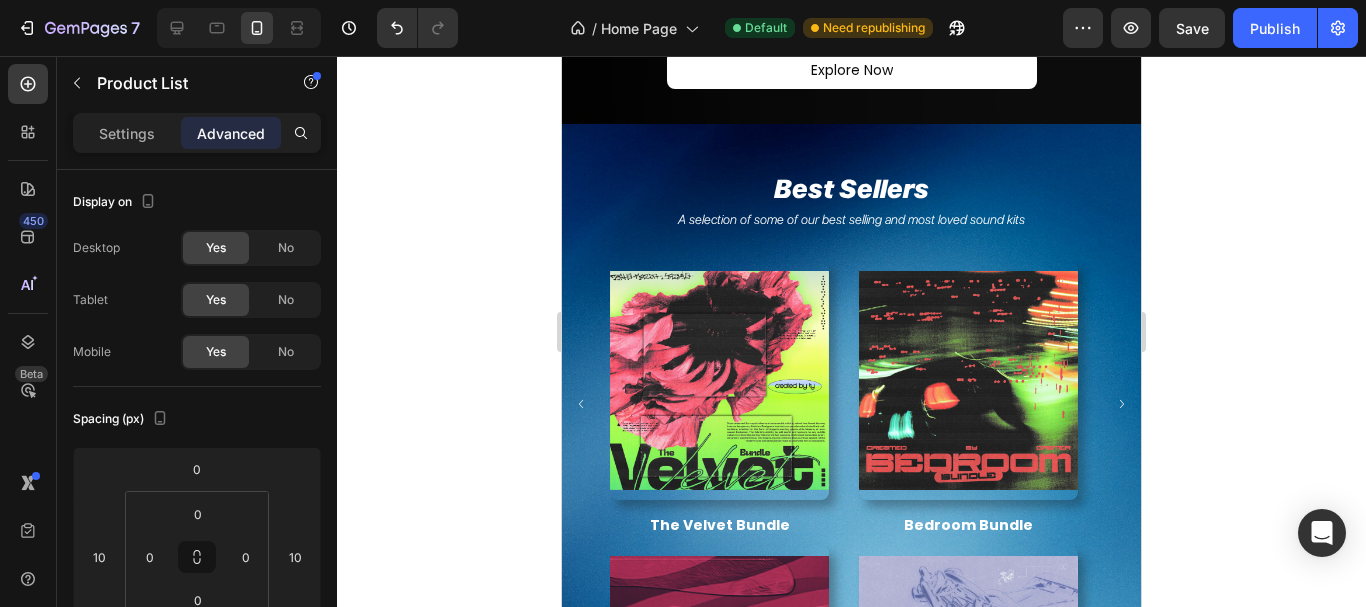 click on "A selection of some of our best selling and most loved sound kits" at bounding box center (851, 220) 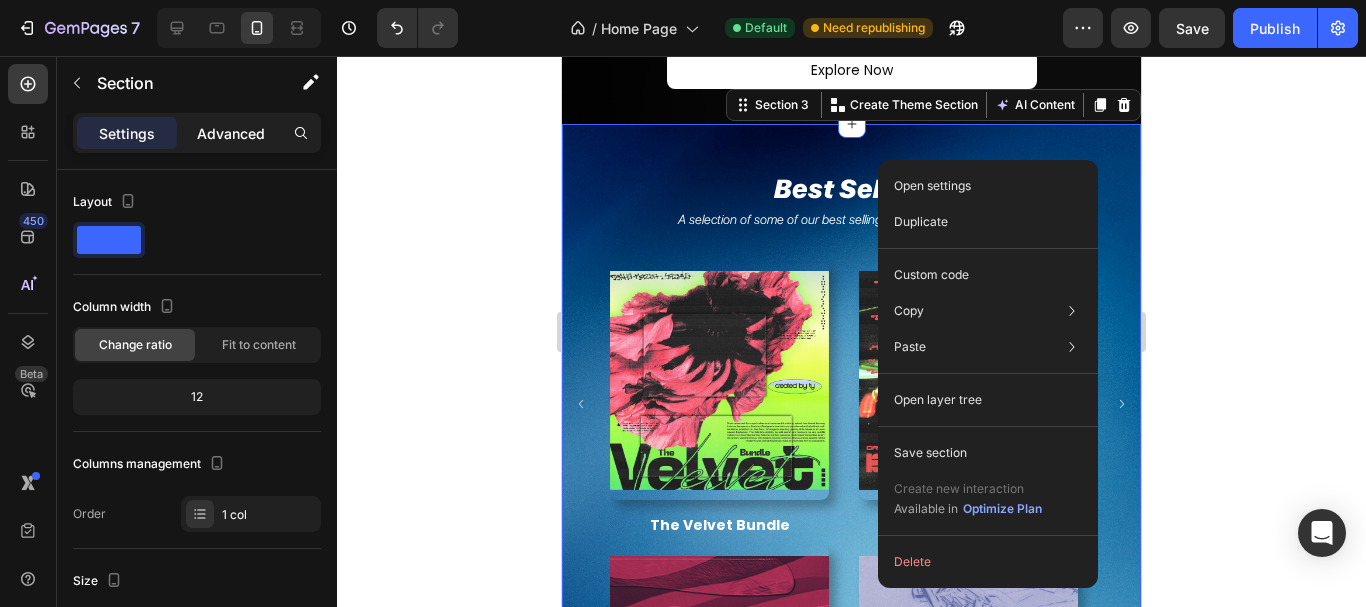 click on "Advanced" 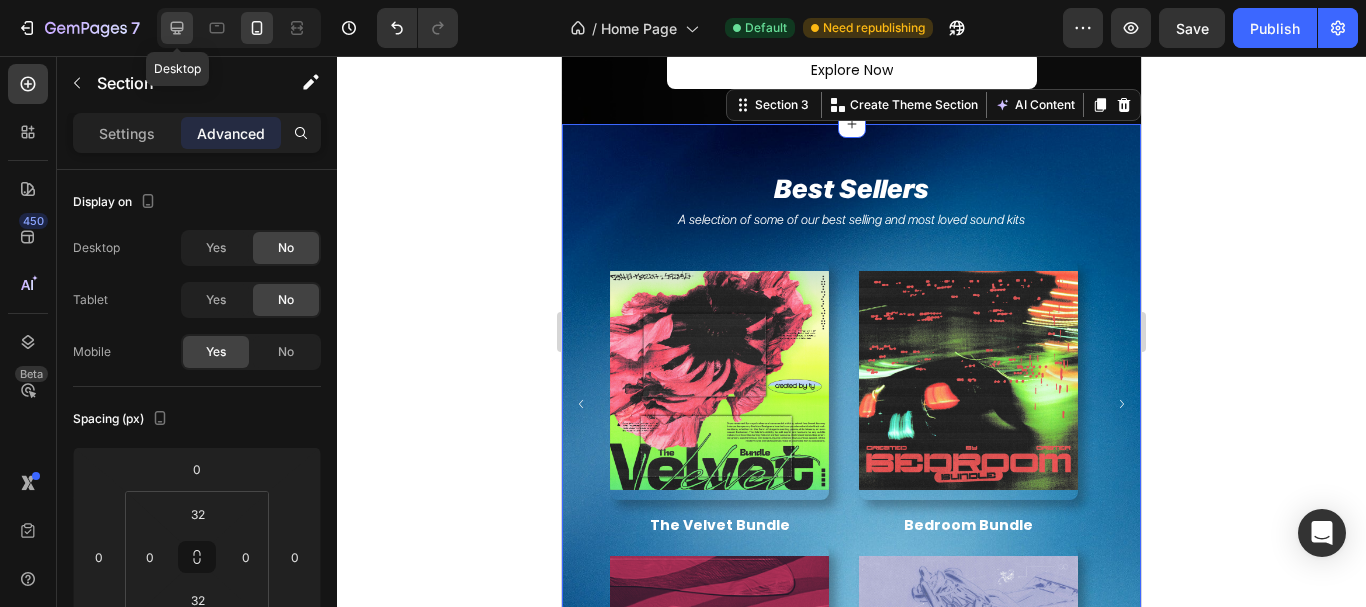 click 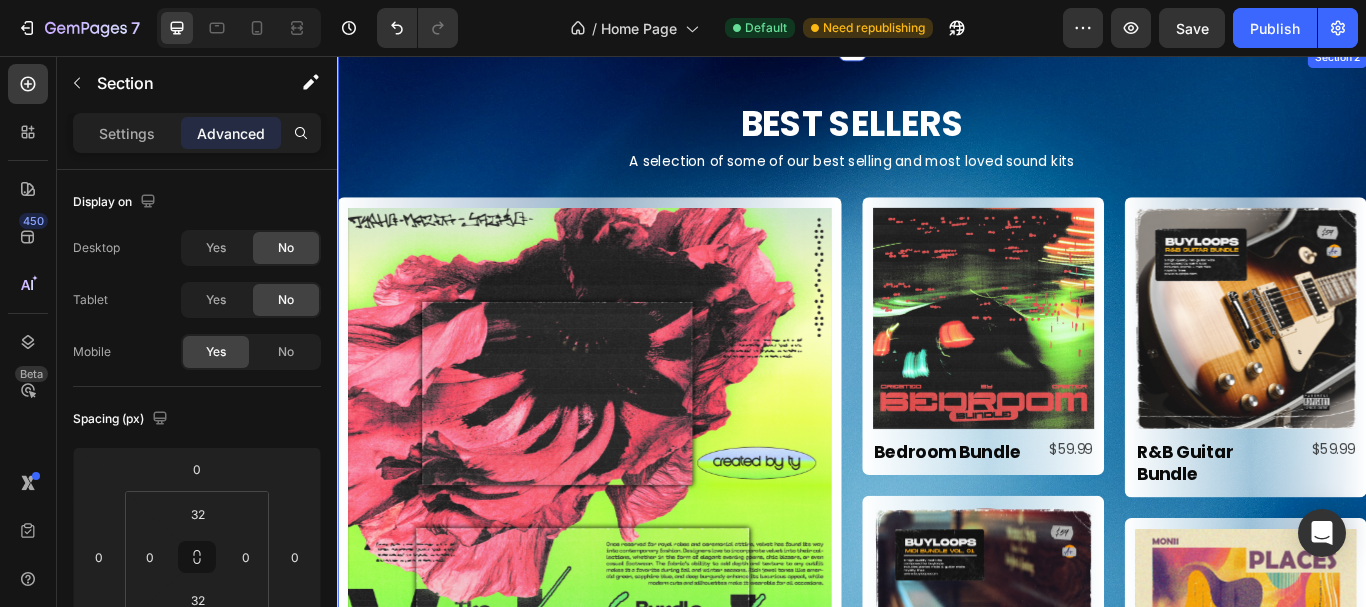 scroll, scrollTop: 603, scrollLeft: 0, axis: vertical 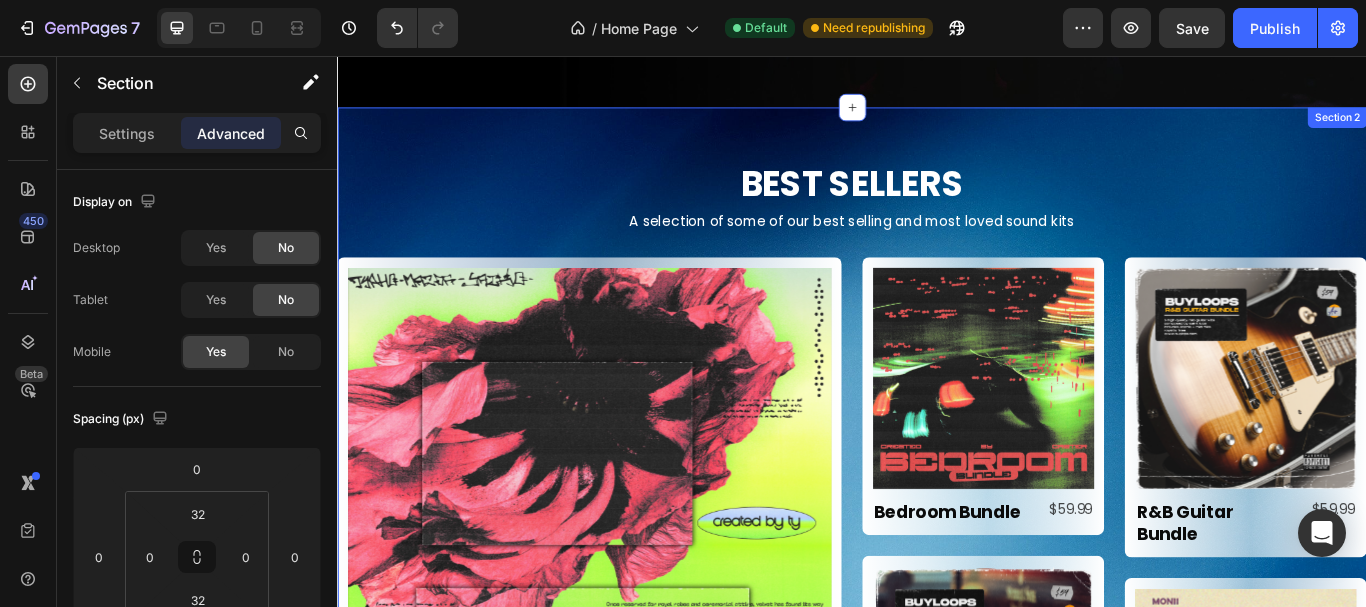 click on "Best Sellers Heading A selection of some of our best selling and most loved sound kits Text Block Product Images The Velvet Bundle Product Title $59.99 Product Price Product Price Row Product Row Product Images Bedroom Bundle Product Title $59.99 Product Price Product Price Row Product Row Product Images MIDI Bundle Vol. 1 Product Title $59.99 Product Price Product Price Row Product Row Product Images R&B Guitar Bundle Product Title $59.99 Product Price Product Price Row Product Row Product Images Places Vol. 4 Product Title $29.99 Product Price Product Price Row Product Row Row Row Shop All Sound Kits Button Section 2" at bounding box center (937, 624) 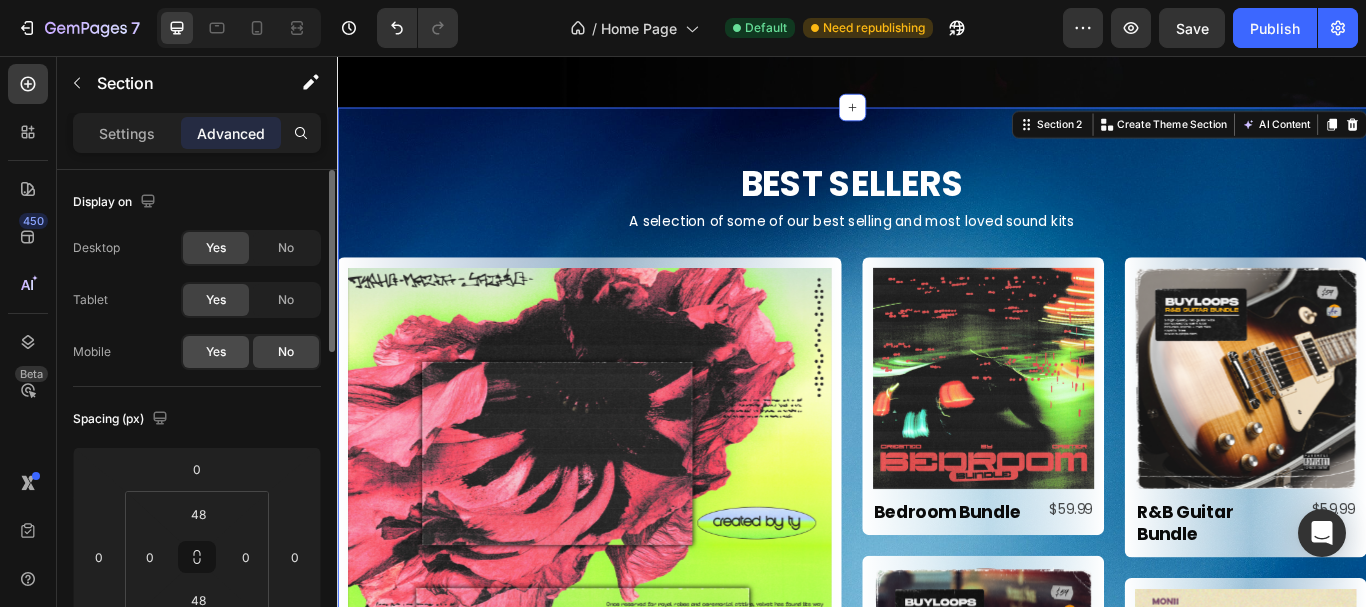 click on "Yes" 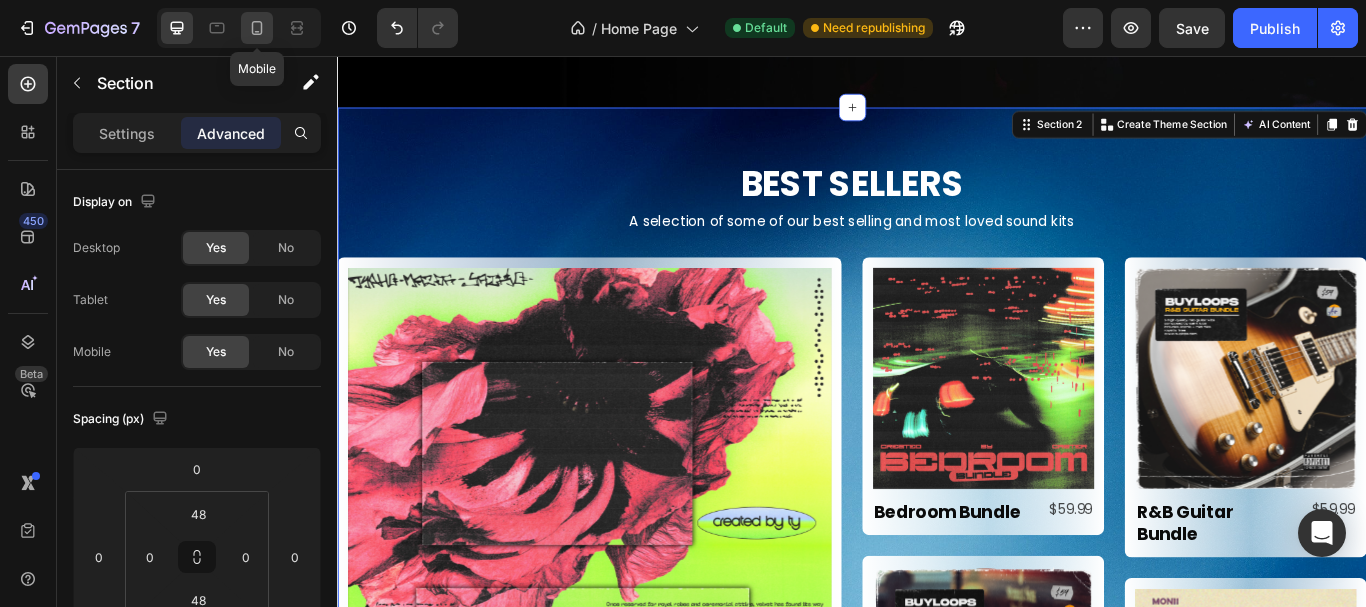 click 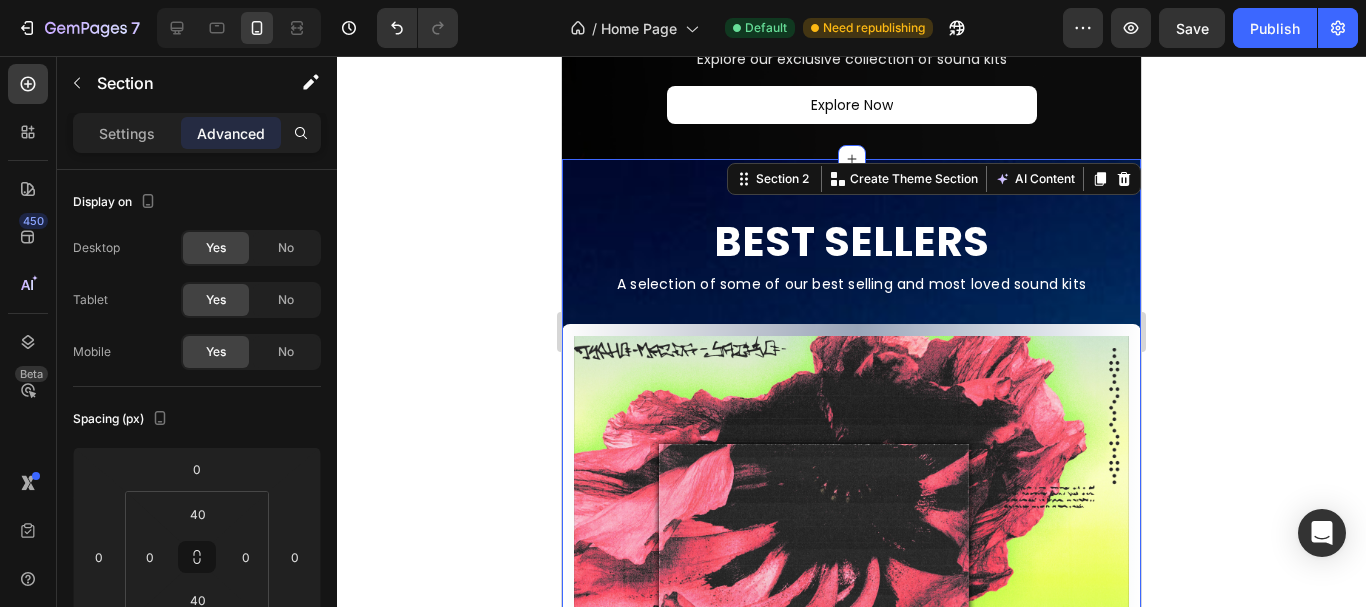 scroll, scrollTop: 632, scrollLeft: 0, axis: vertical 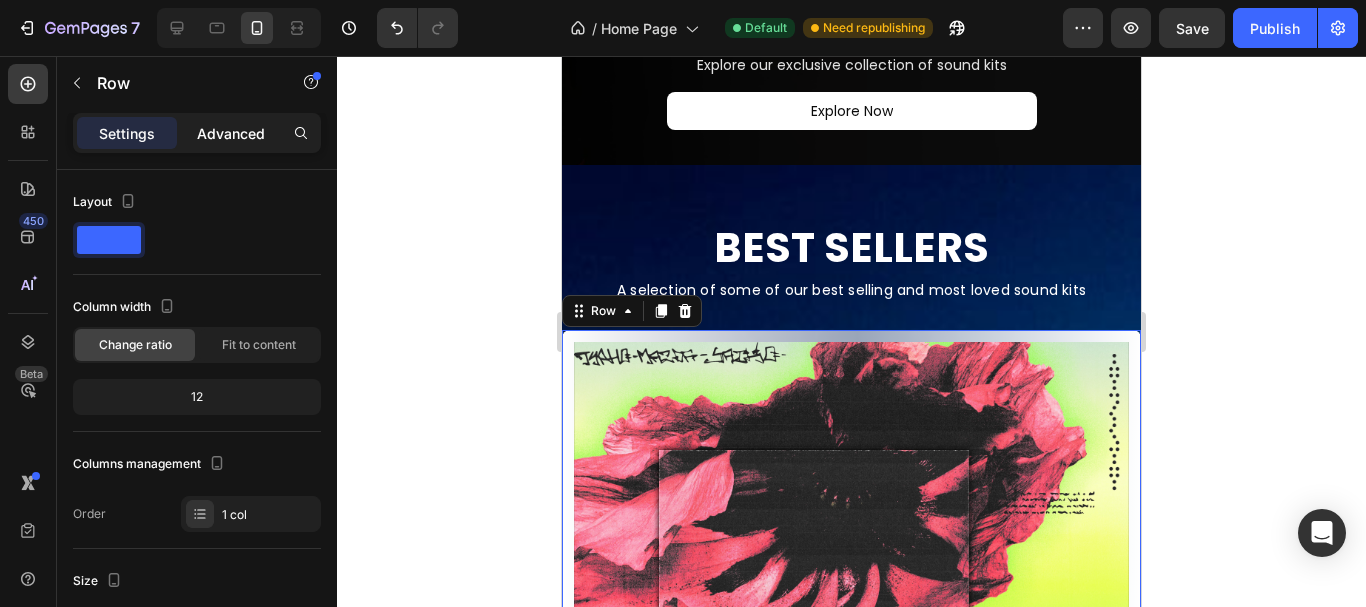 click on "Advanced" at bounding box center (231, 133) 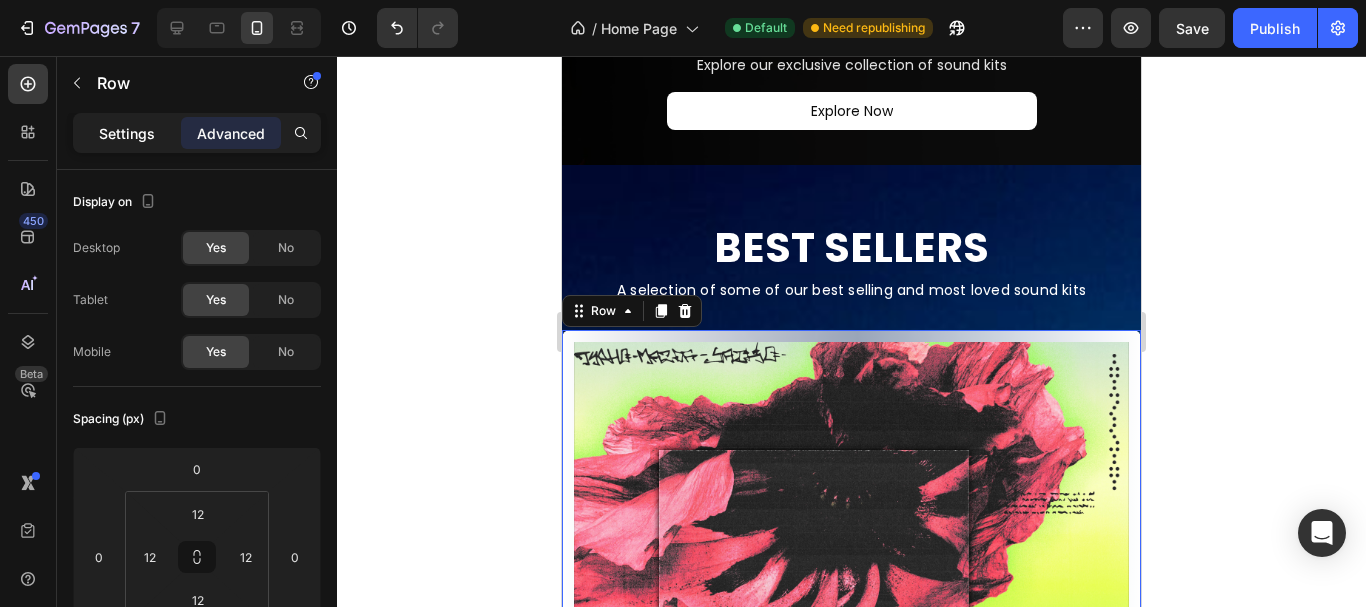 click on "Settings" 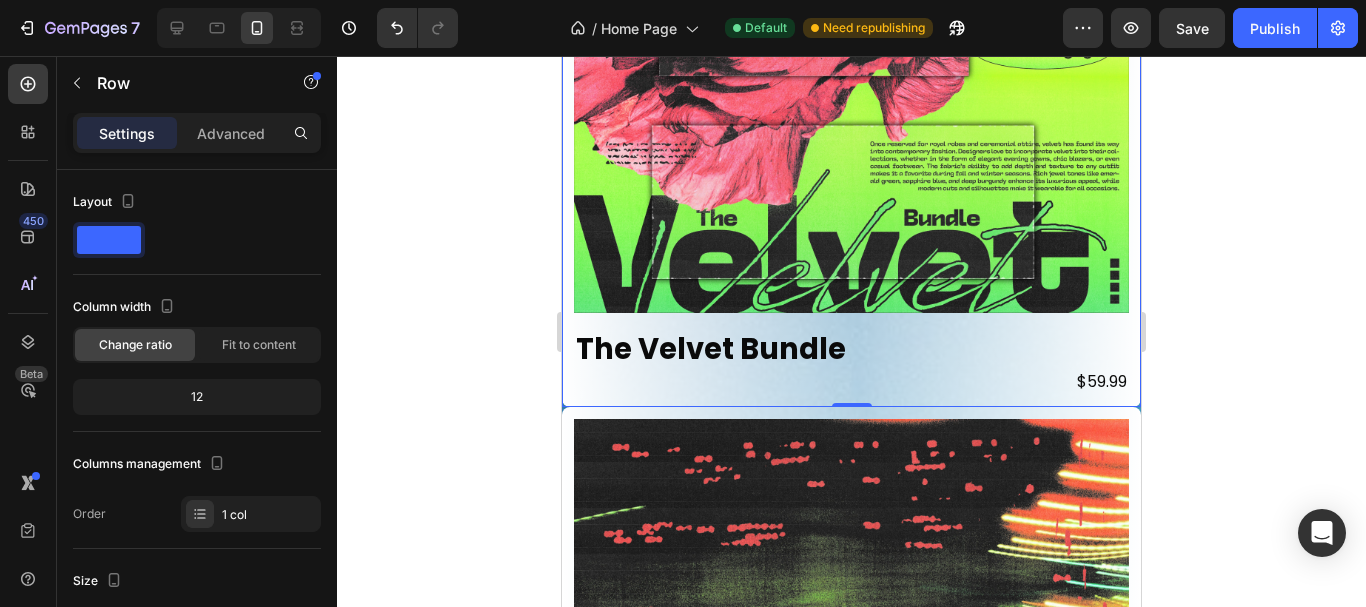 scroll, scrollTop: 1261, scrollLeft: 0, axis: vertical 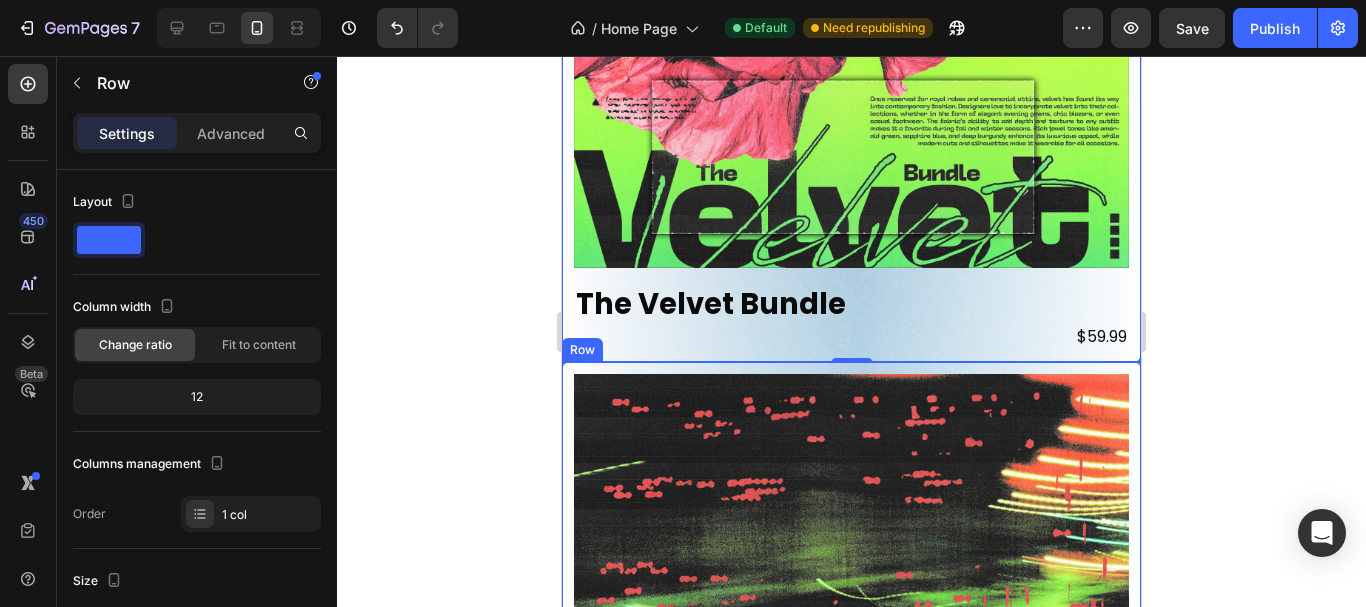 click on "Product Images Bedroom Bundle Product Title $59.99 Product Price Product Price Row Product Row" at bounding box center [851, 691] 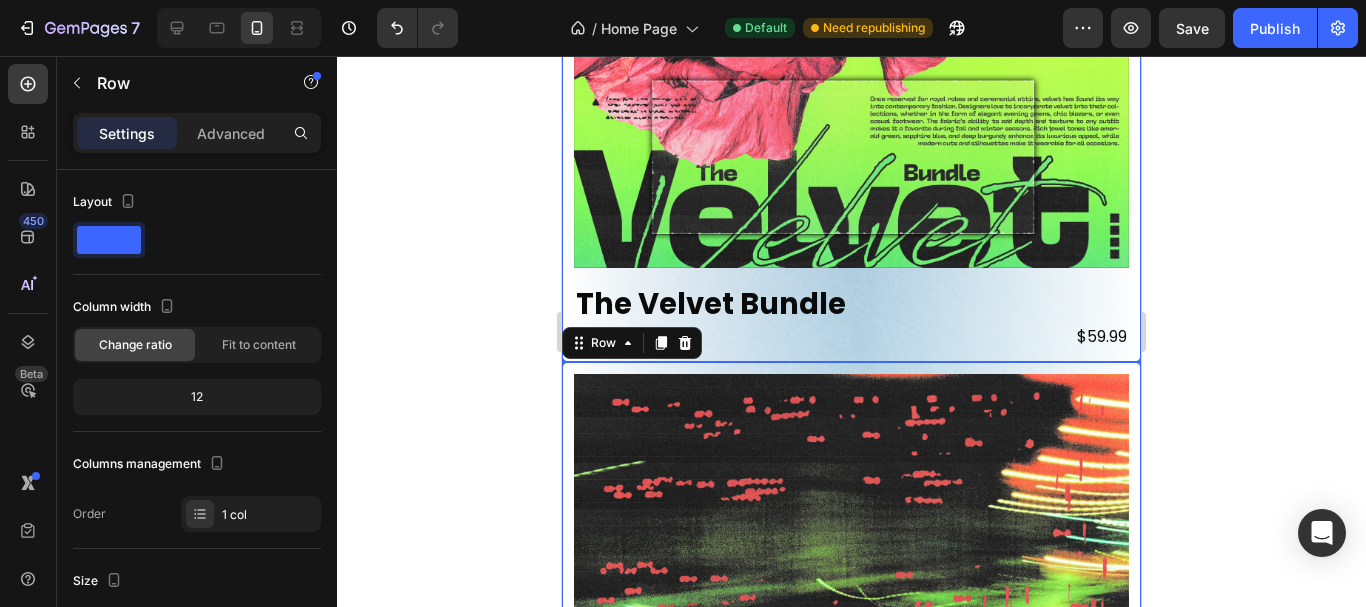 click on "Product Images The Velvet Bundle Product Title $59.99 Product Price Product Price Row Product Row" at bounding box center [851, 32] 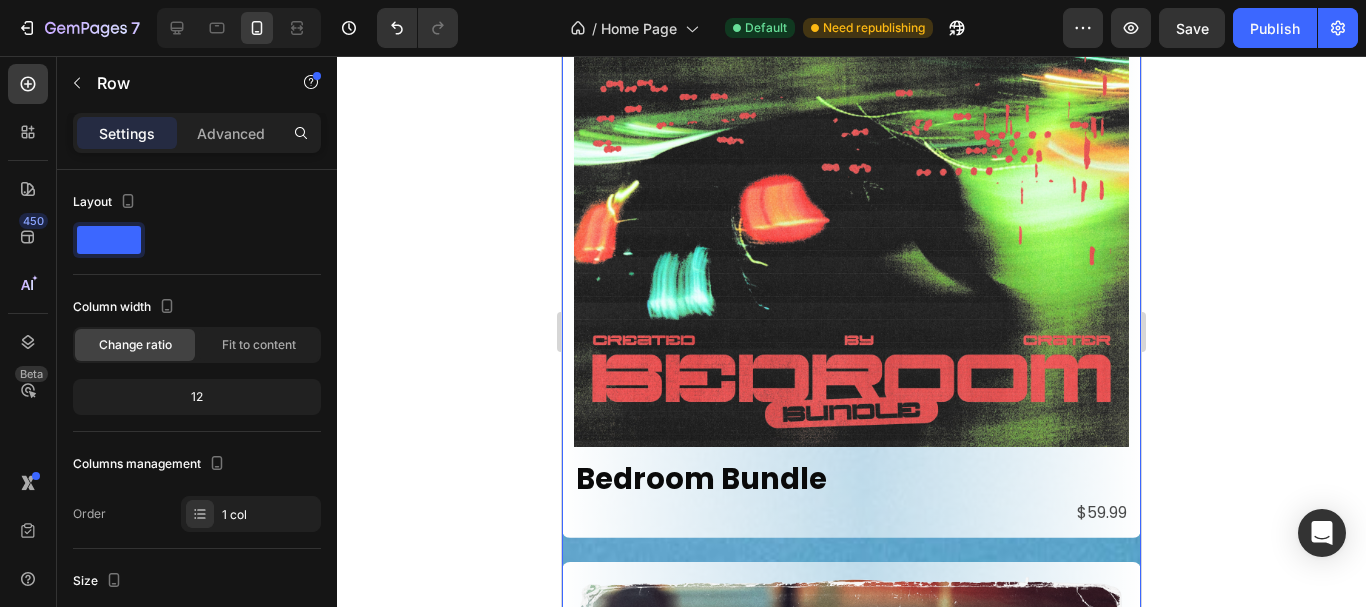scroll, scrollTop: 1746, scrollLeft: 0, axis: vertical 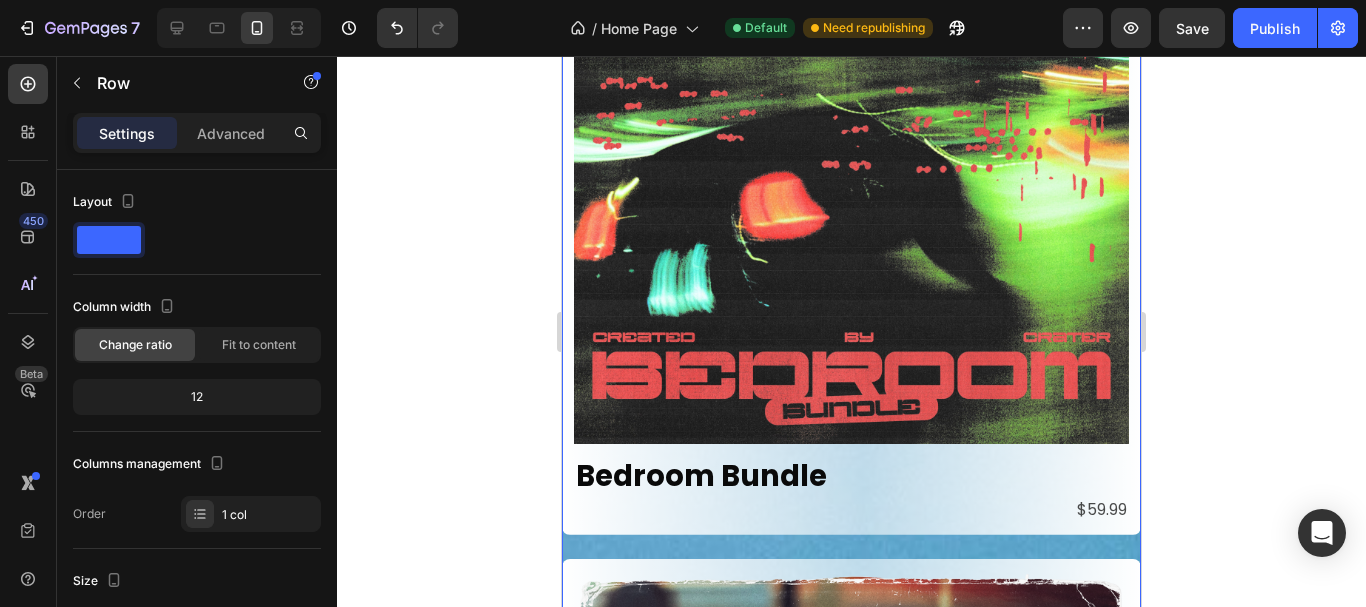 click on "Product Images Bedroom Bundle Product Title $59.99 Product Price Product Price Row Product Row Product Images MIDI Bundle Vol. 1 Product Title $59.99 Product Price Product Price Row Product Row" at bounding box center [851, 546] 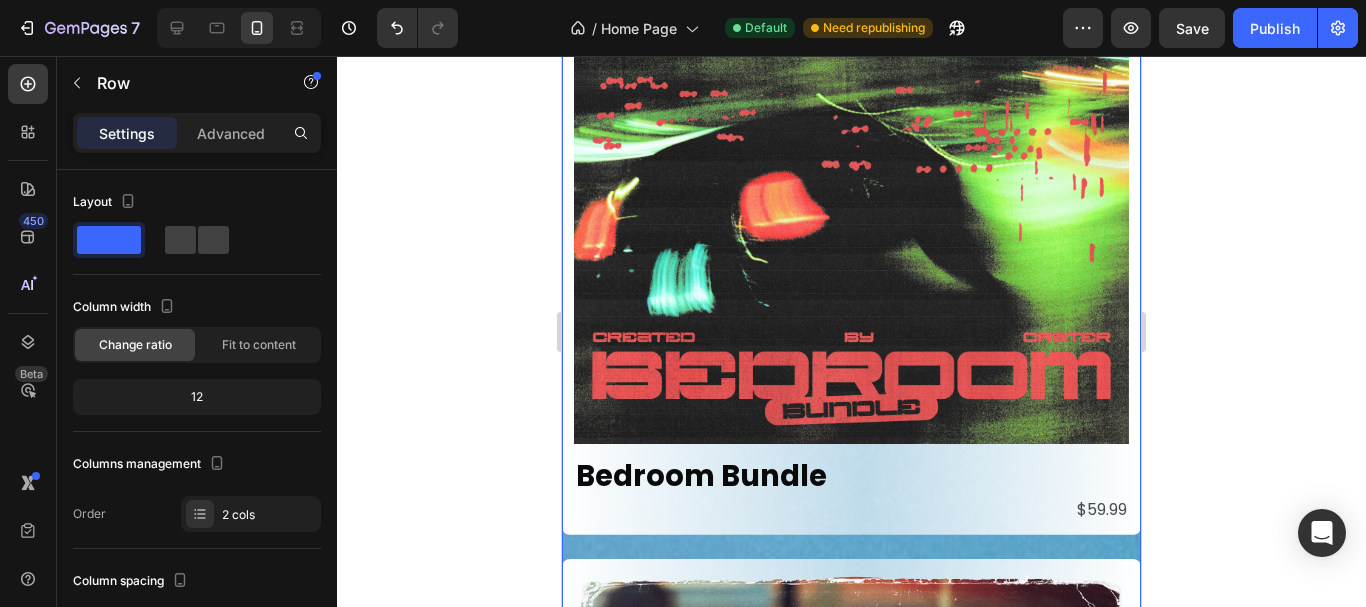 click on "Product Images Bedroom Bundle Product Title $59.99 Product Price Product Price Row Product Row Product Images MIDI Bundle Vol. 1 Product Title $59.99 Product Price Product Price Row Product Row" at bounding box center [851, 546] 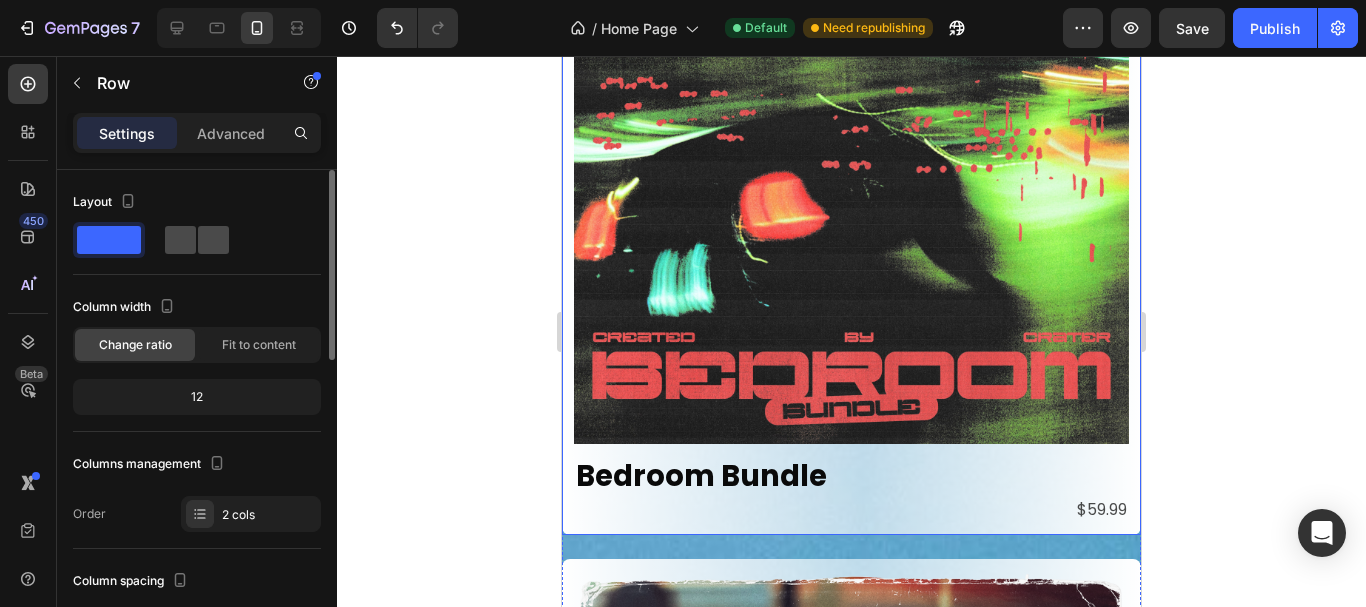 click 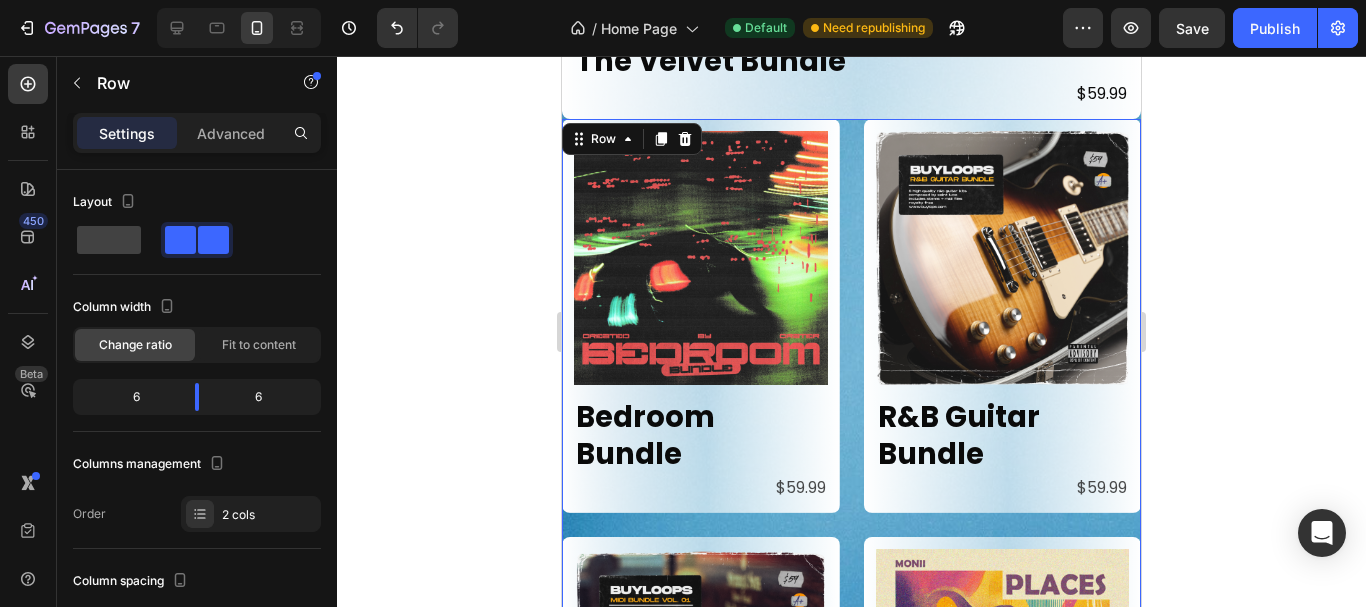 scroll, scrollTop: 1568, scrollLeft: 0, axis: vertical 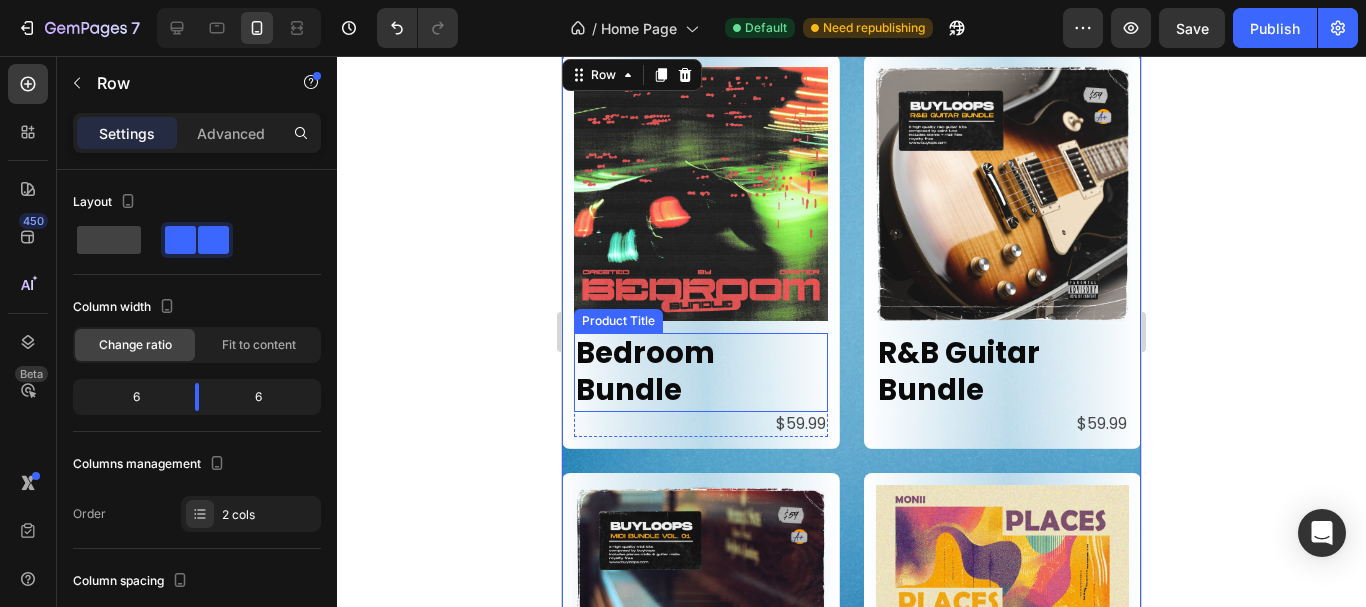 click on "Bedroom Bundle" at bounding box center [701, 372] 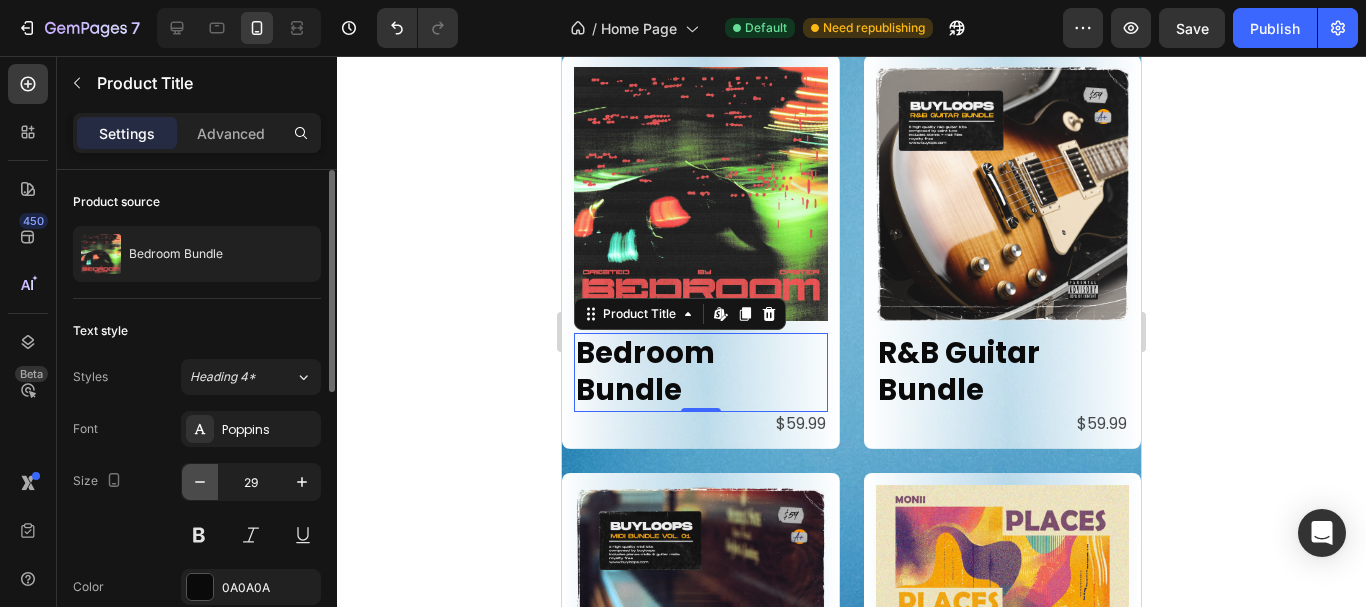 click 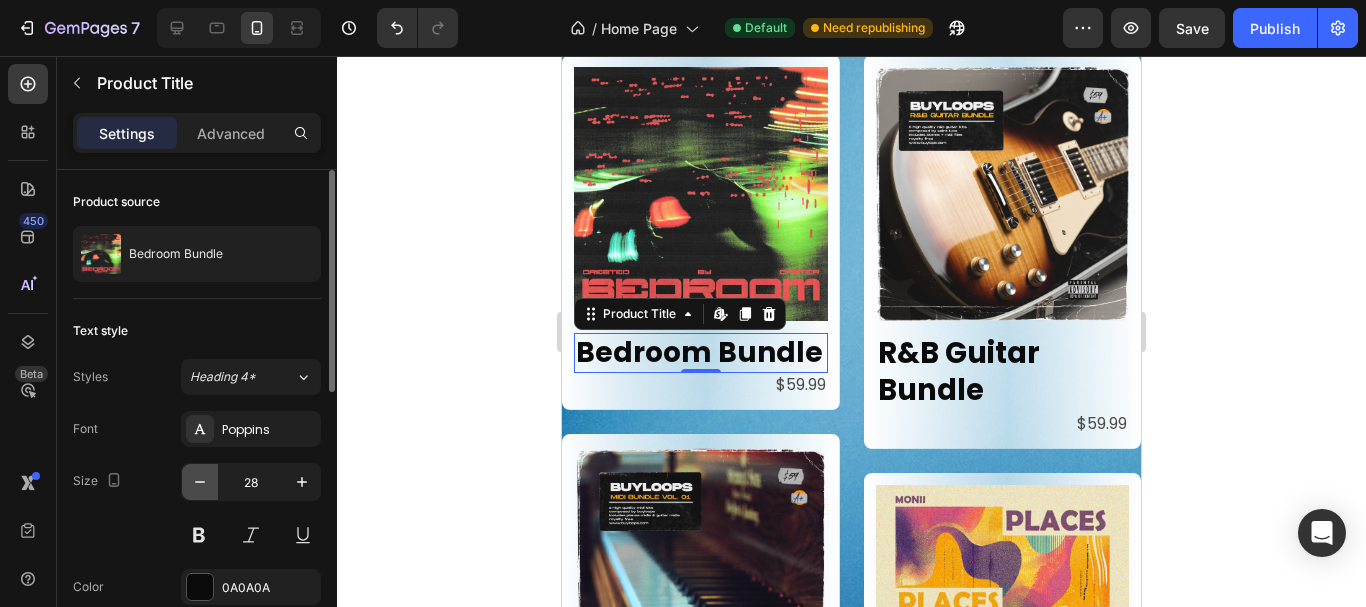 click 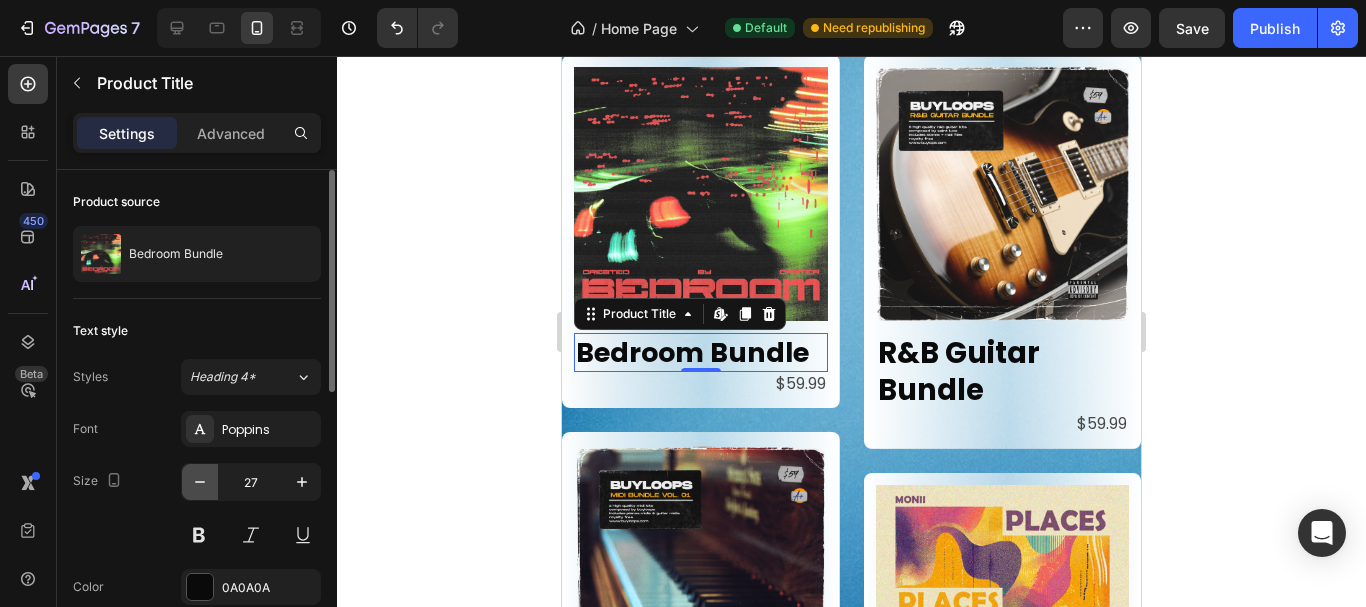 click 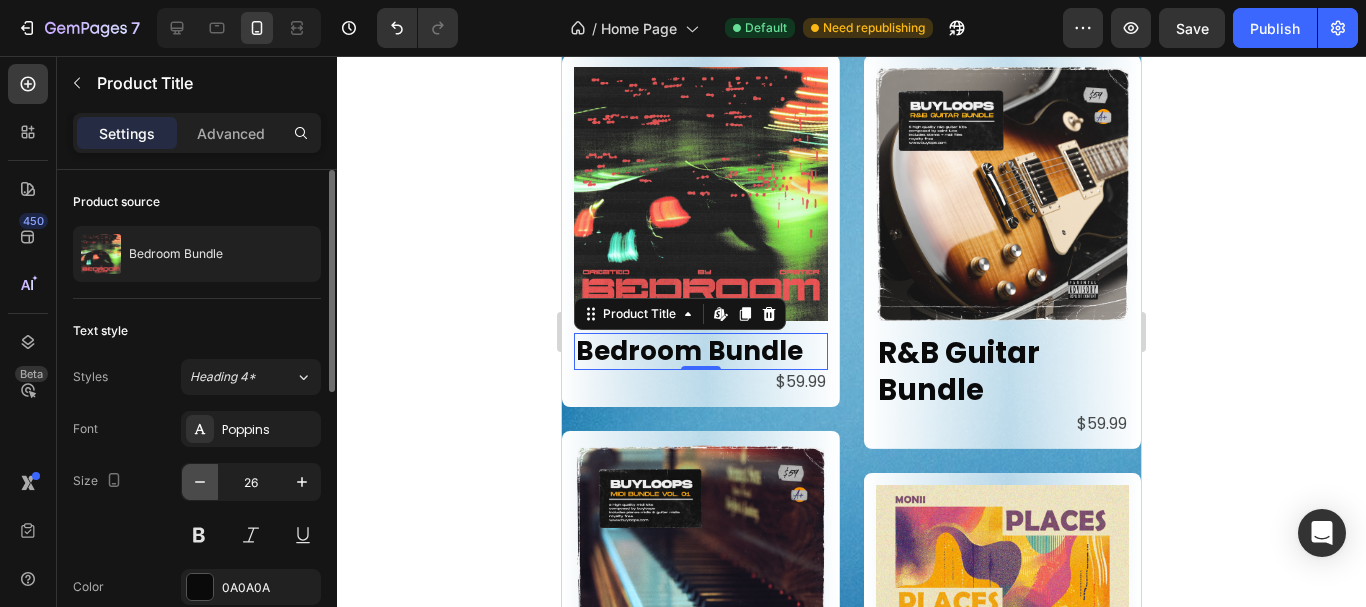 click 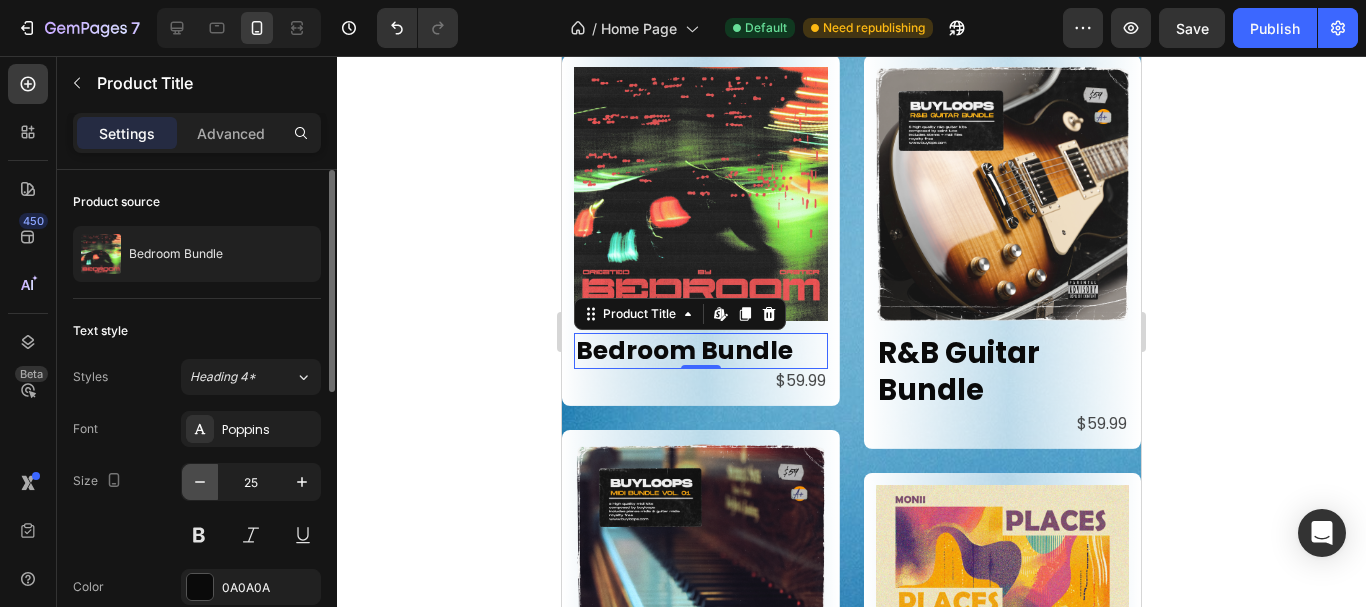 click 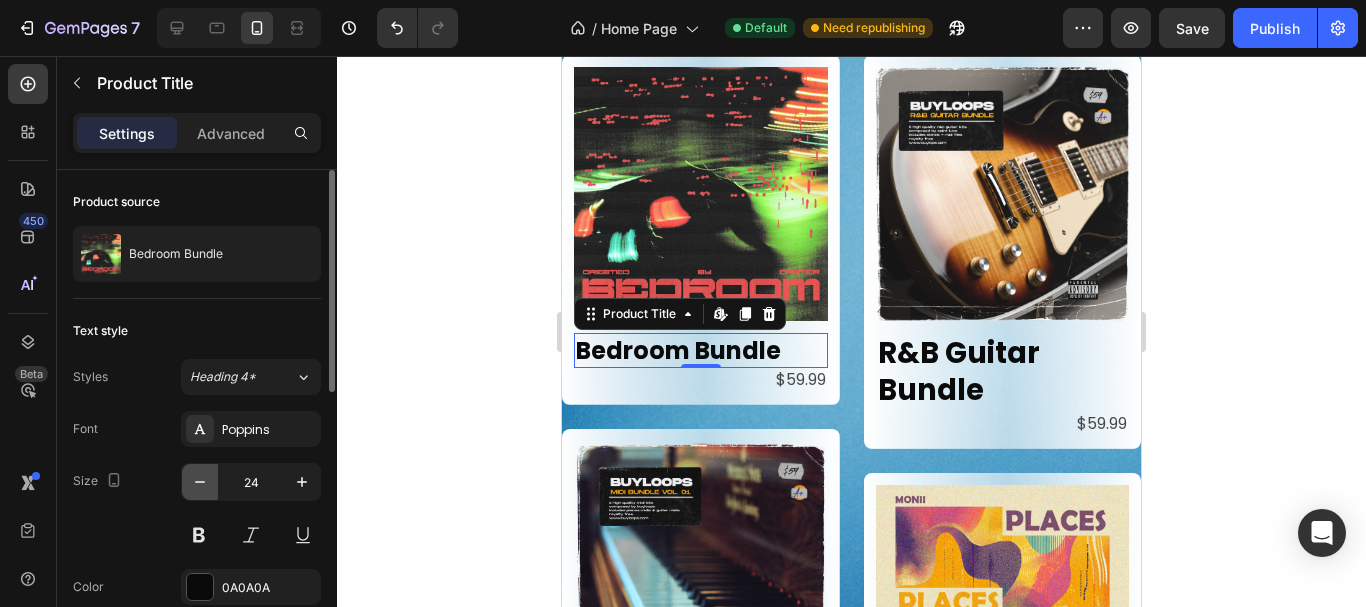 click 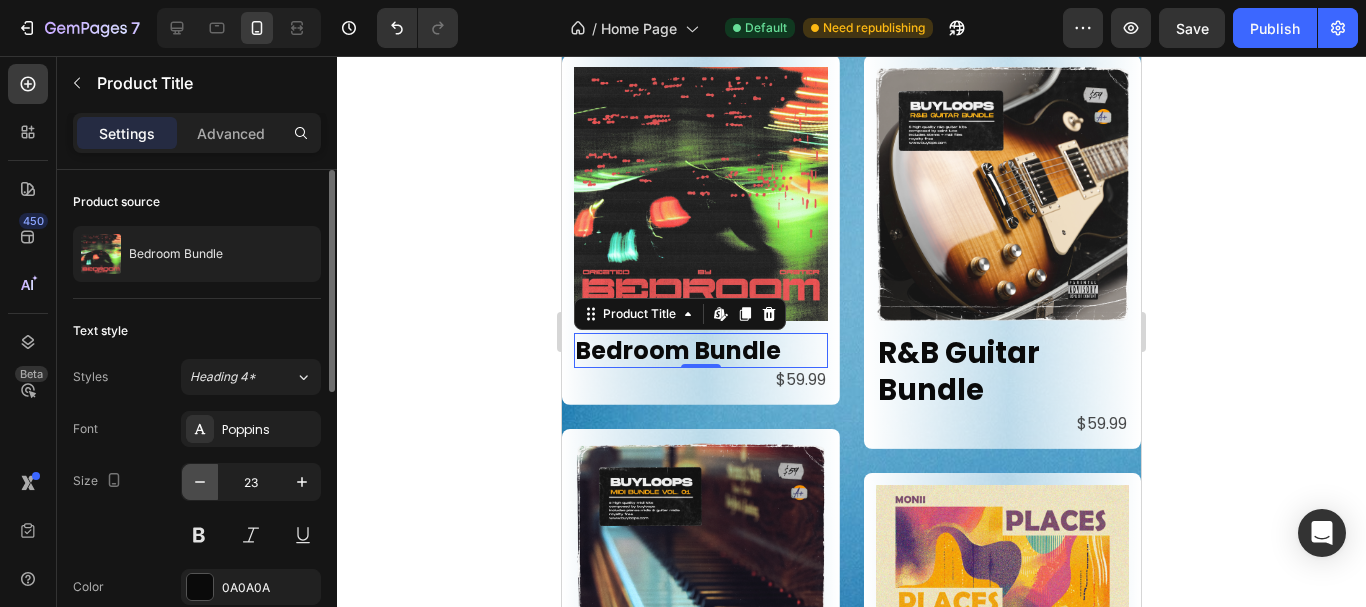 click 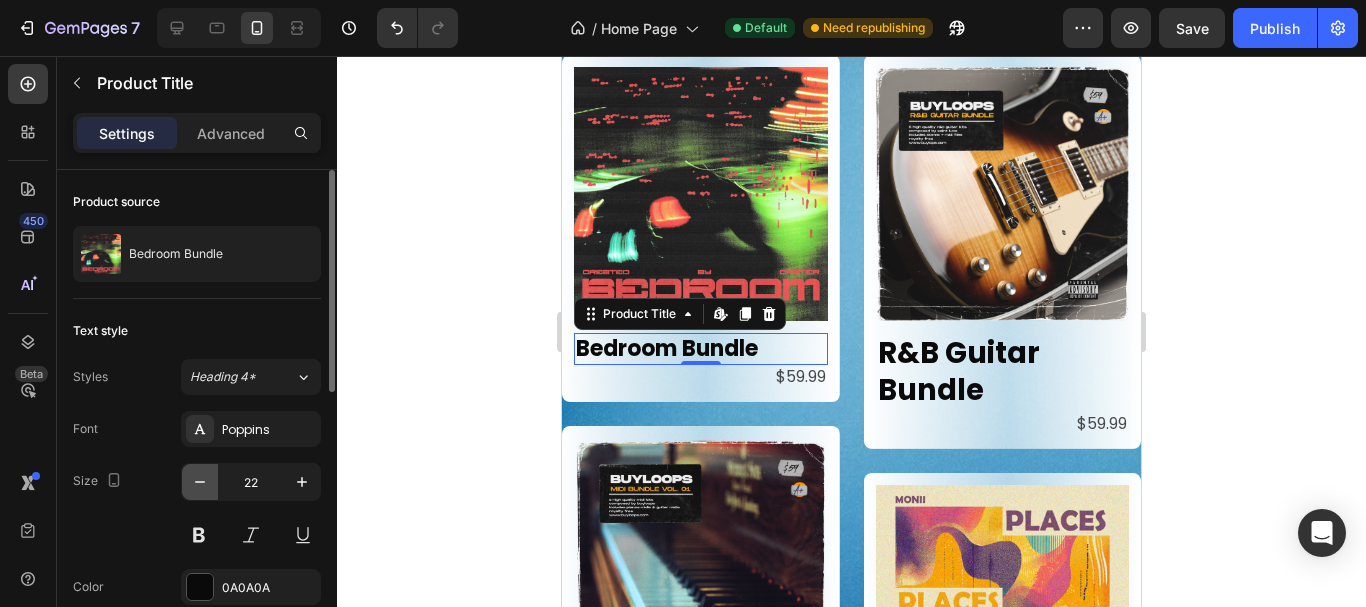 click 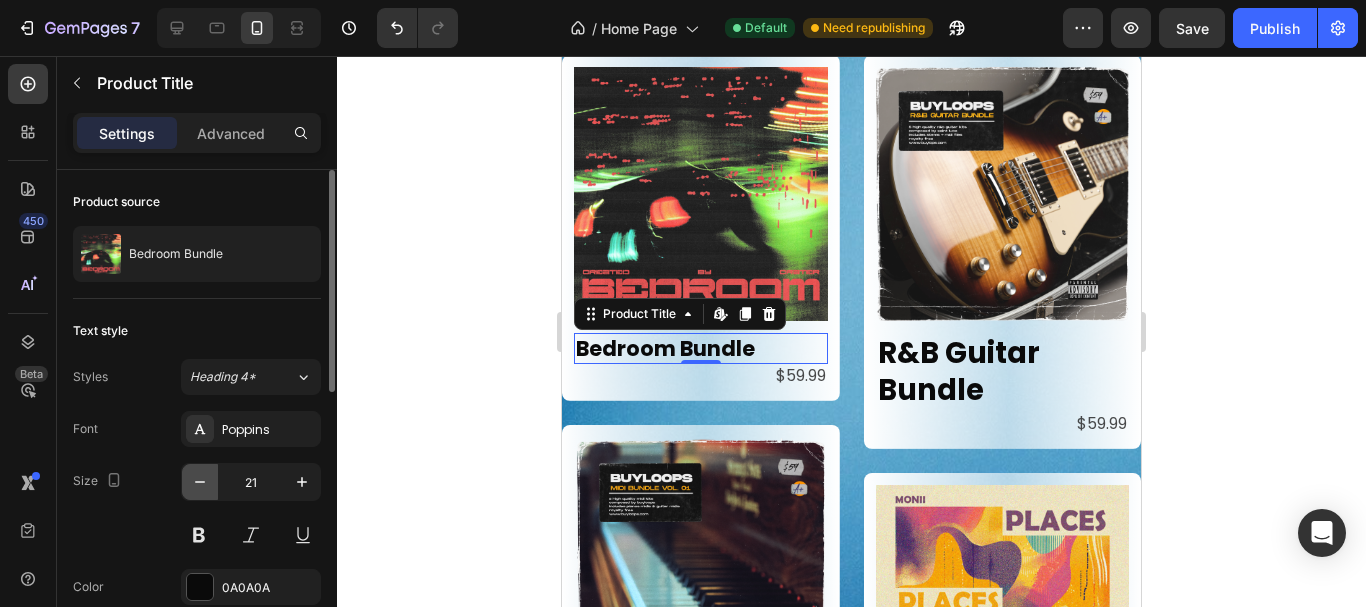 click 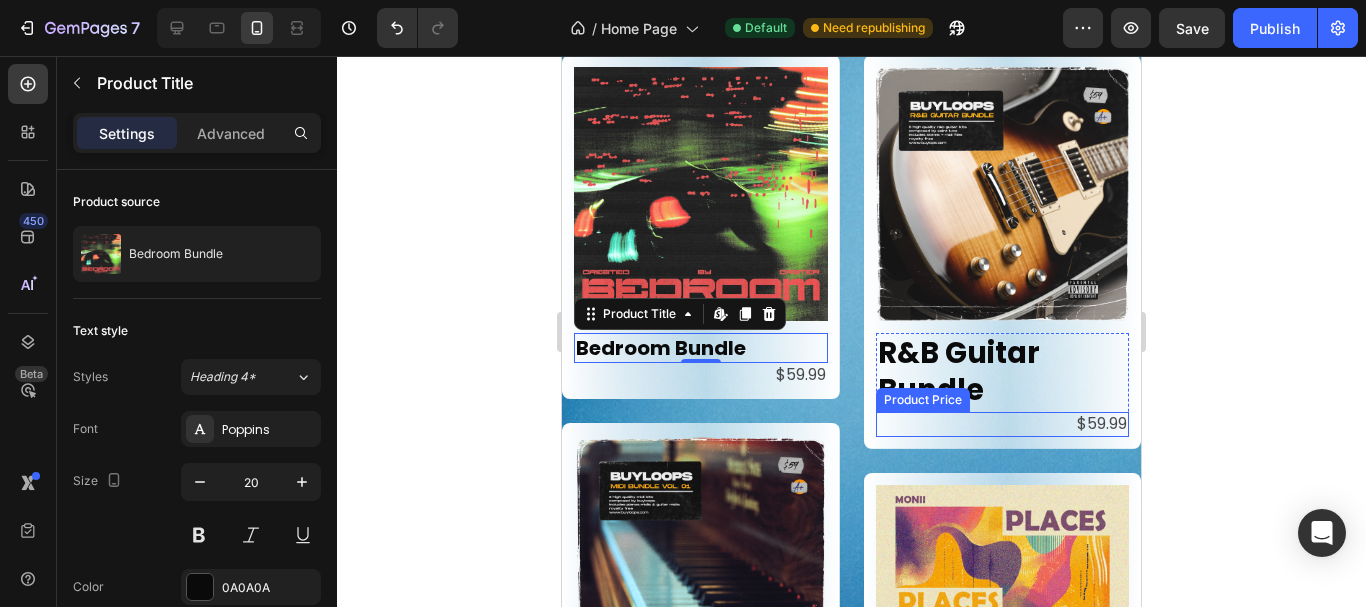 click on "Product Price" at bounding box center (923, 400) 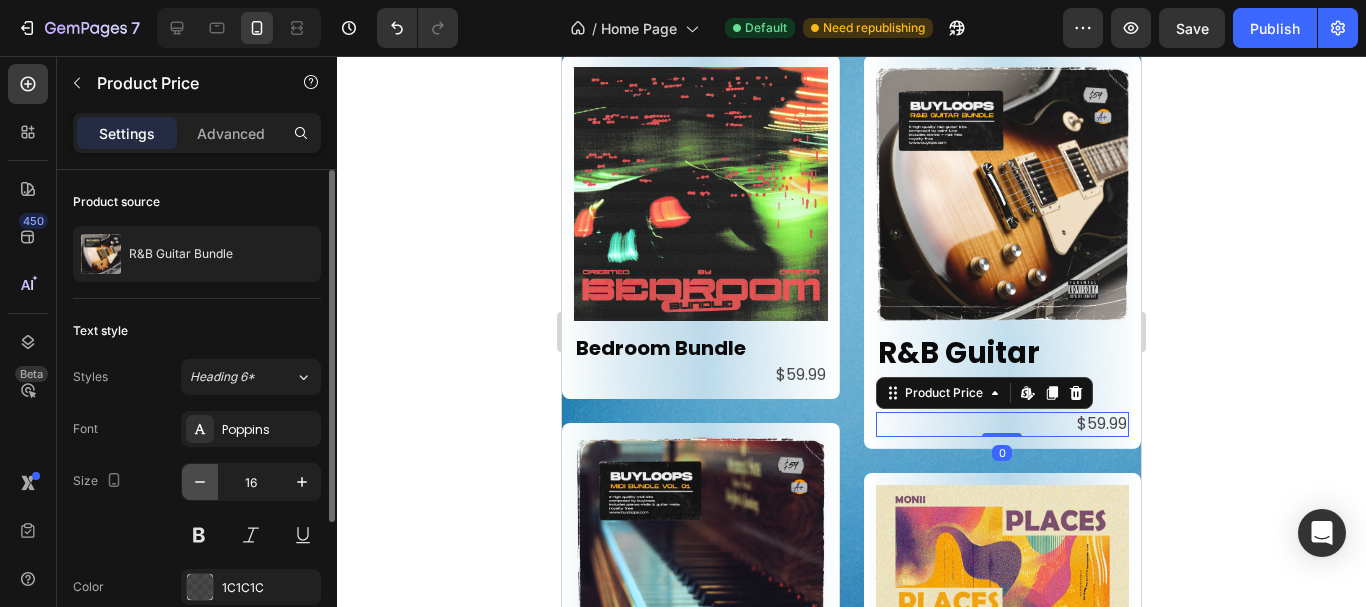 click 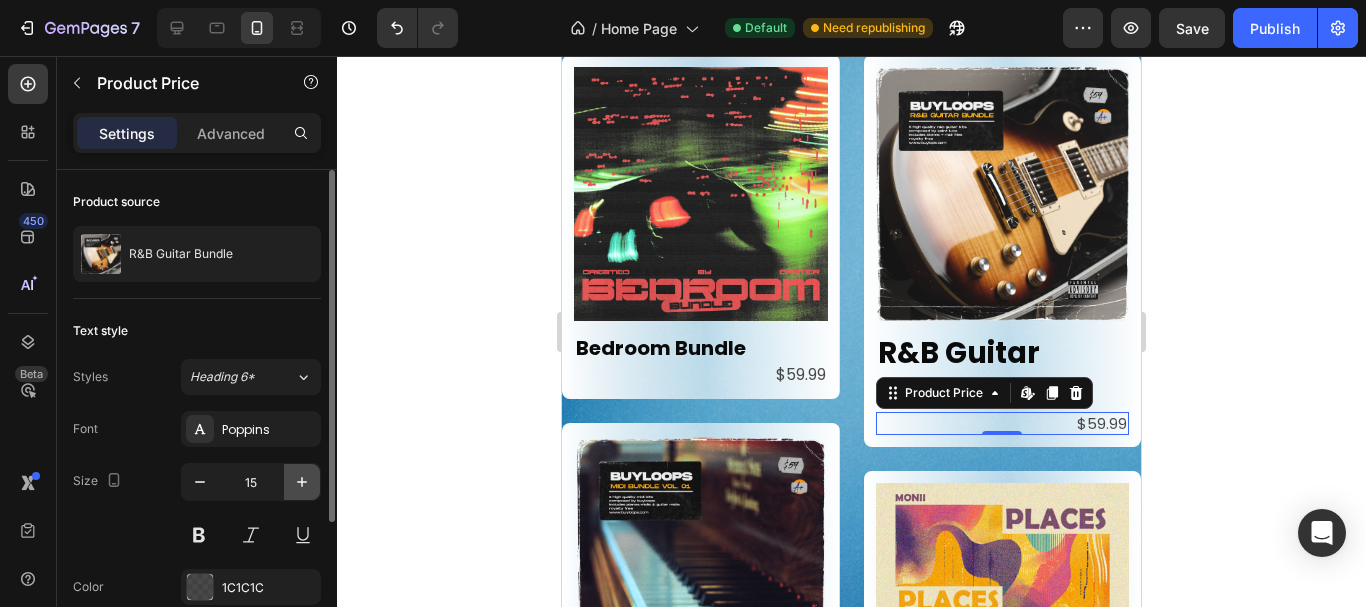 click at bounding box center [302, 482] 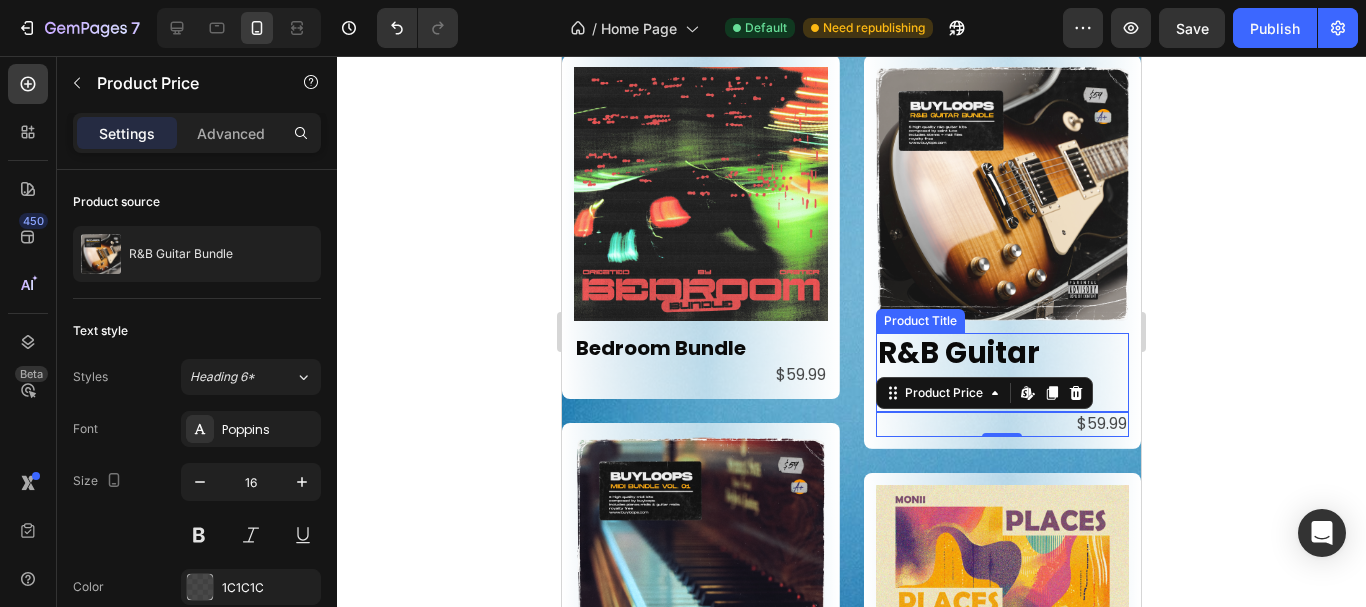 click on "R&B Guitar Bundle" at bounding box center [1003, 372] 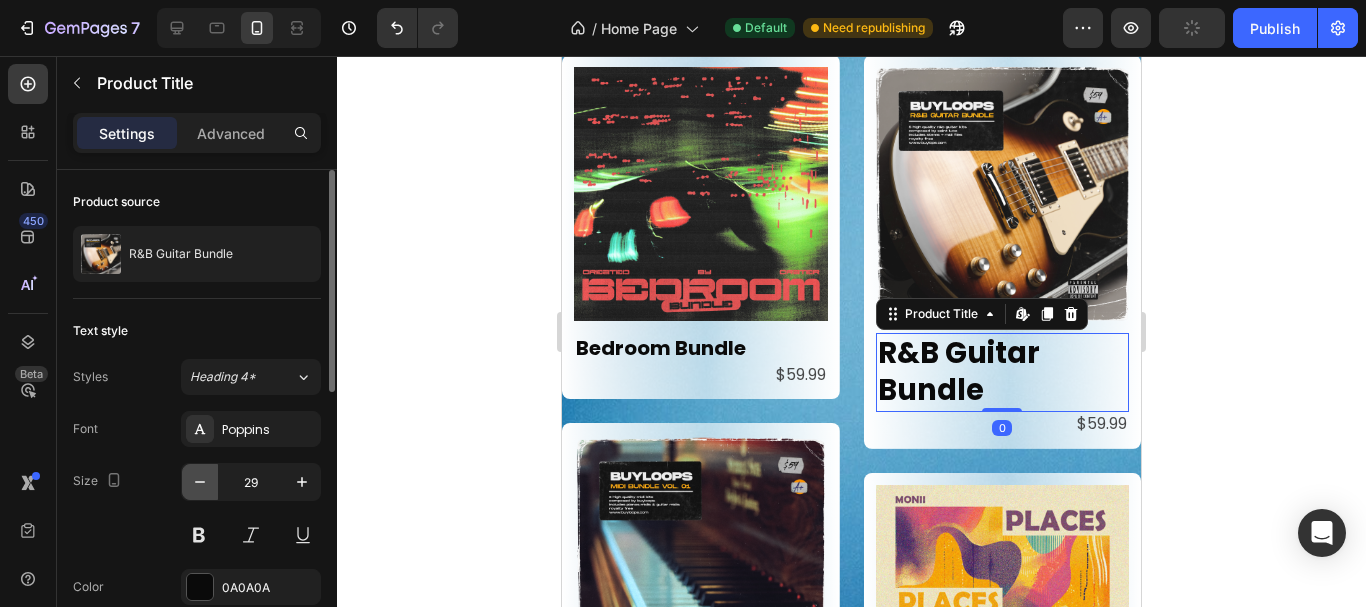 click 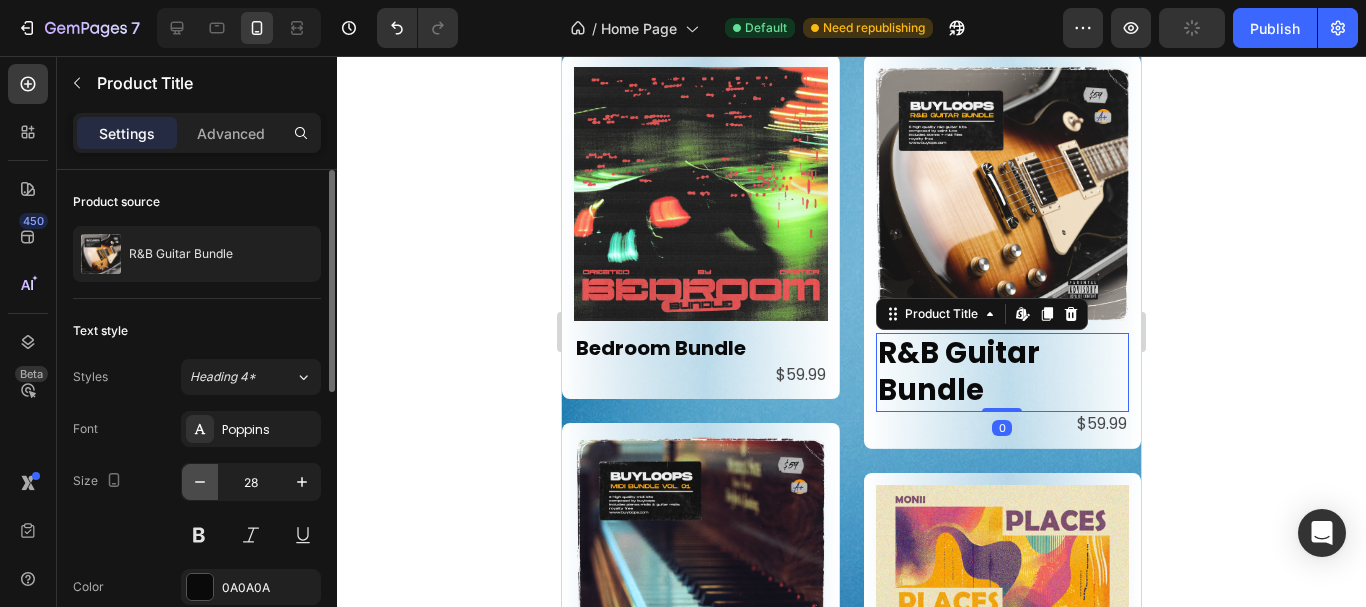 click 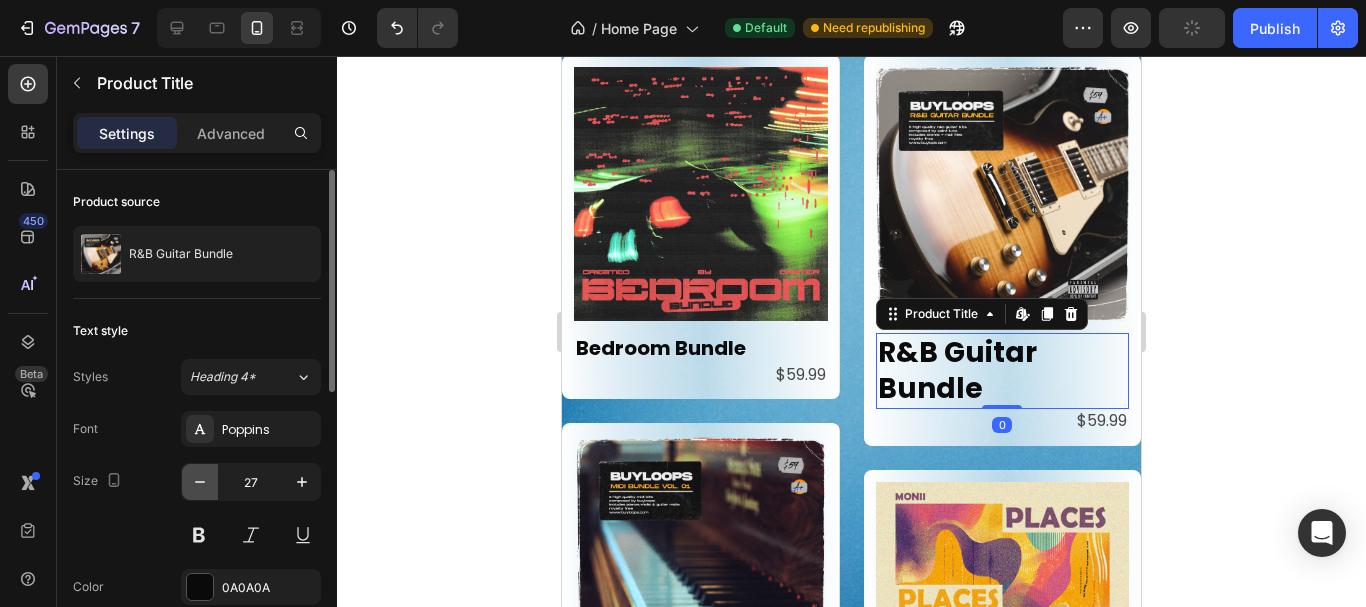 click 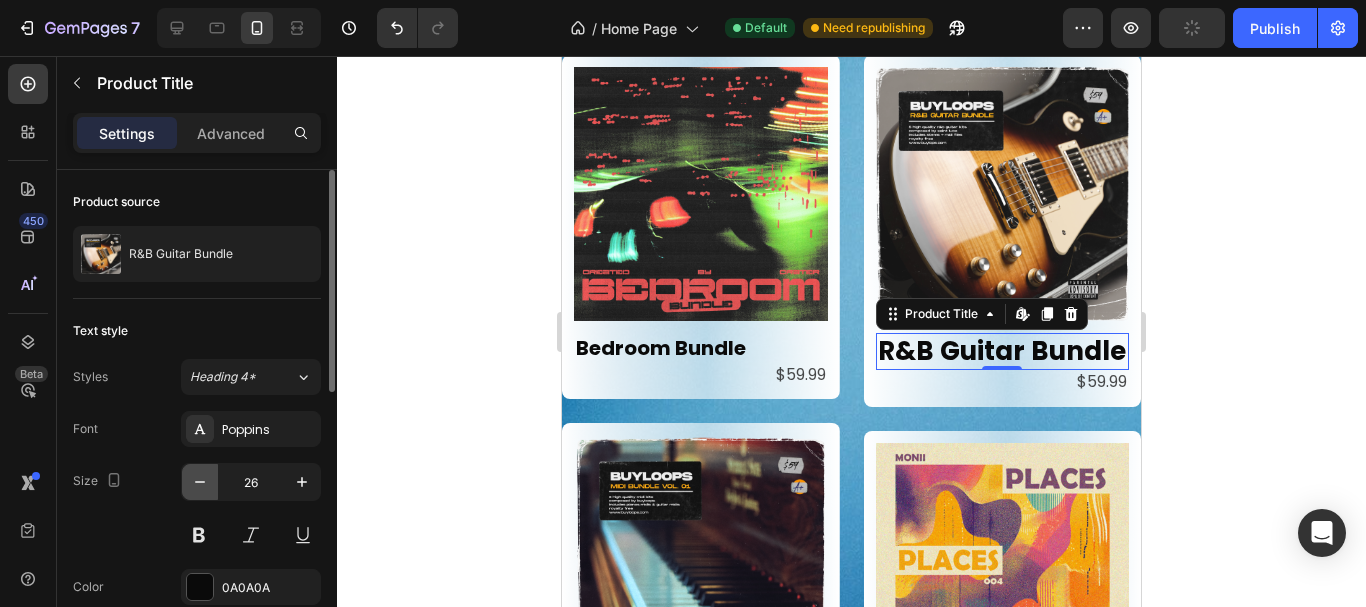 click 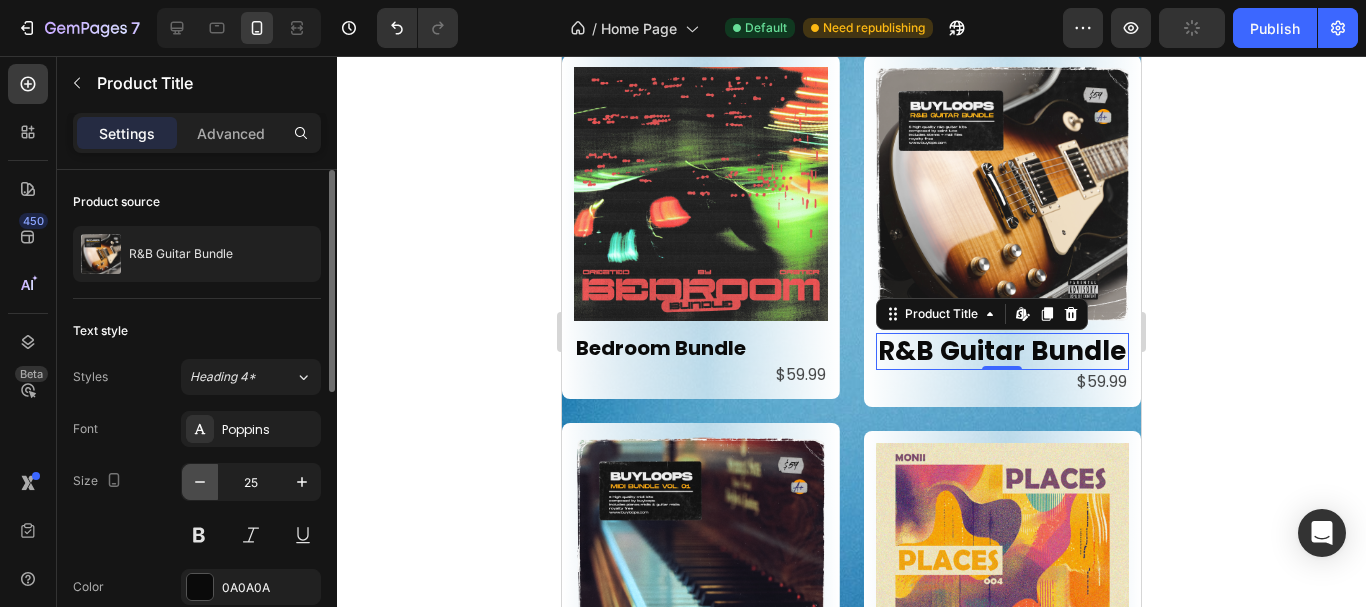 click 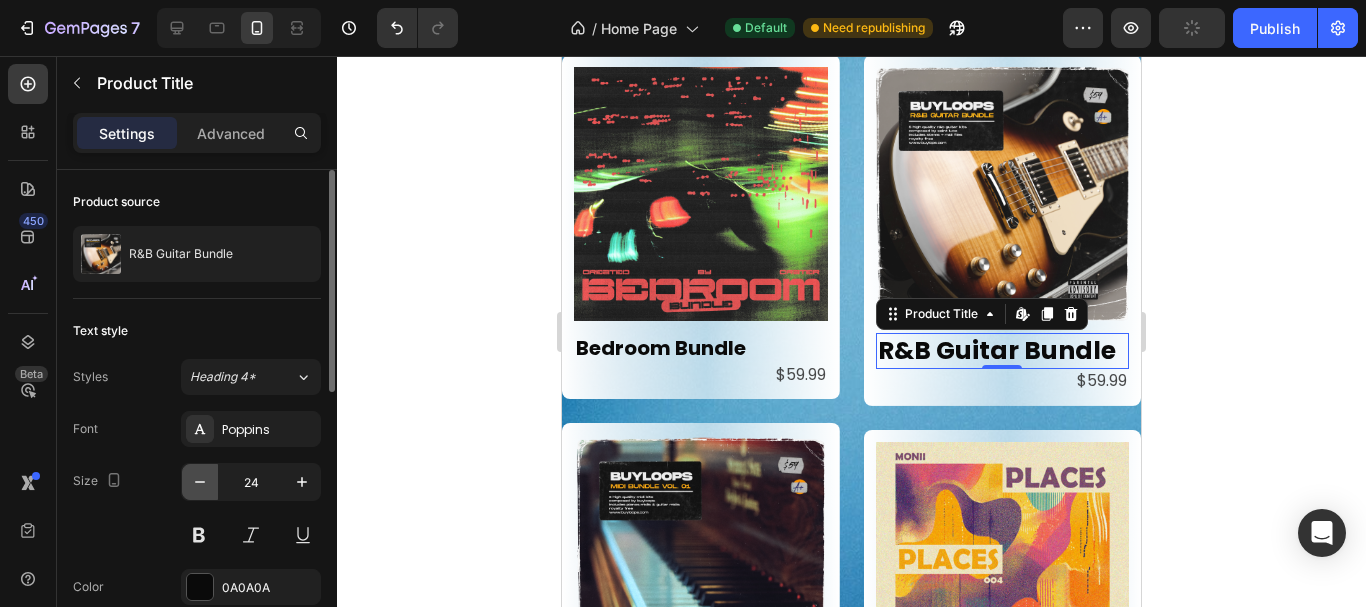 click 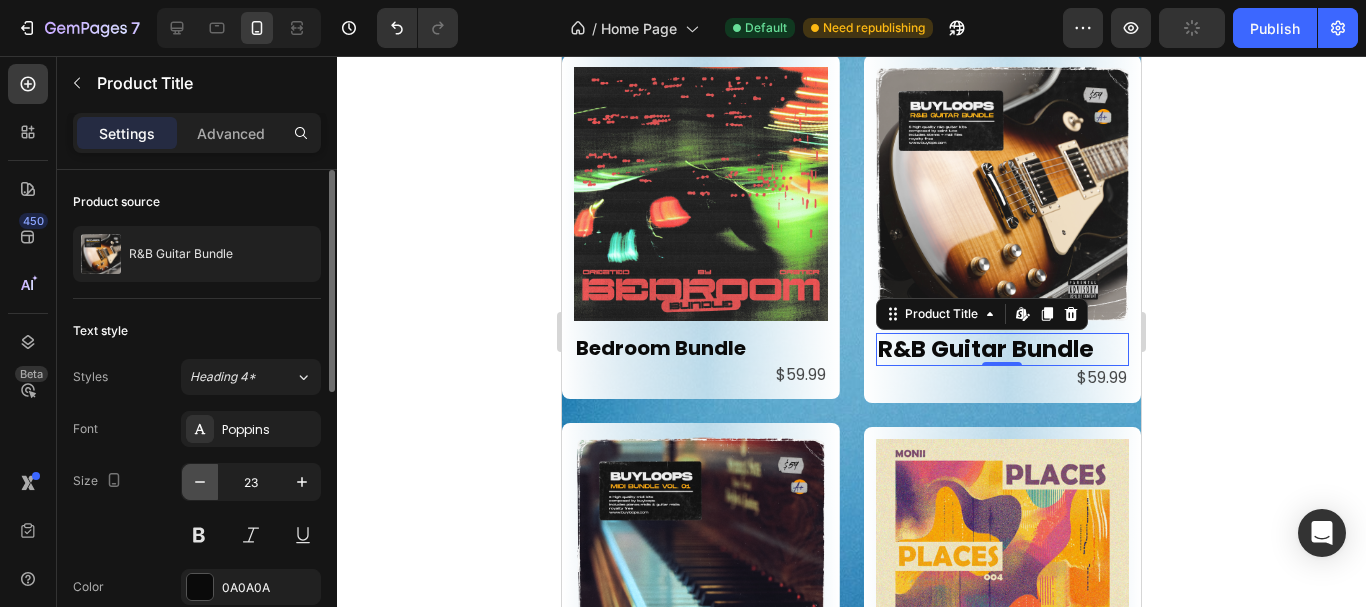 click 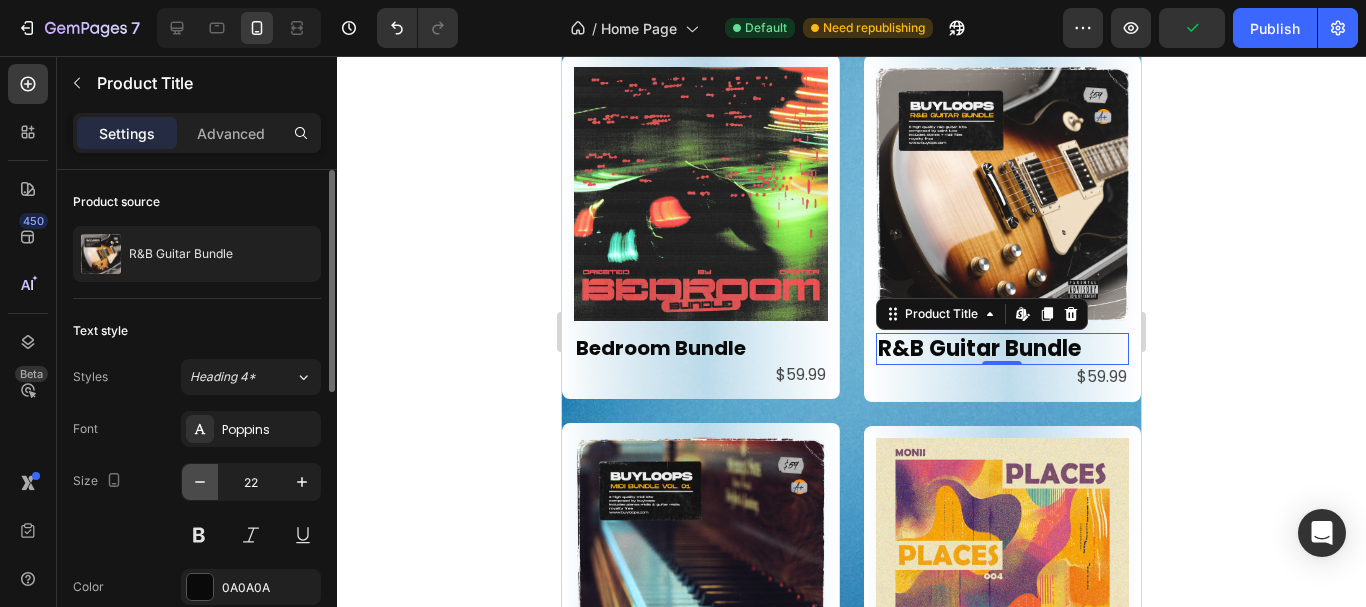 click 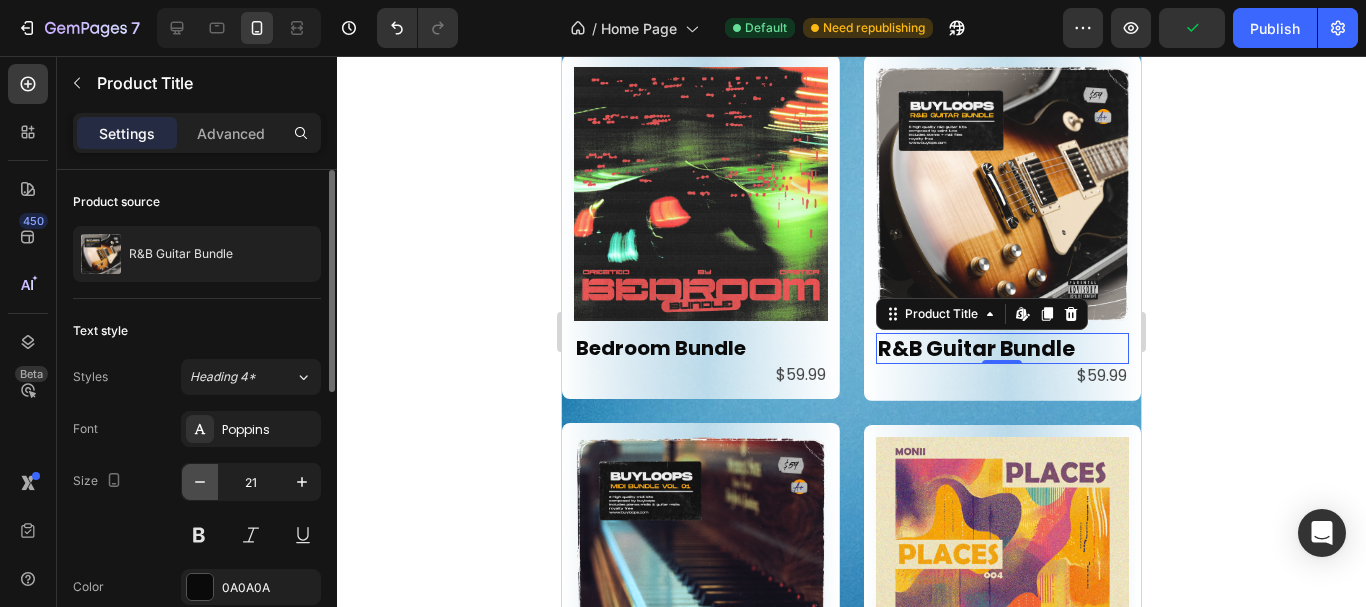click 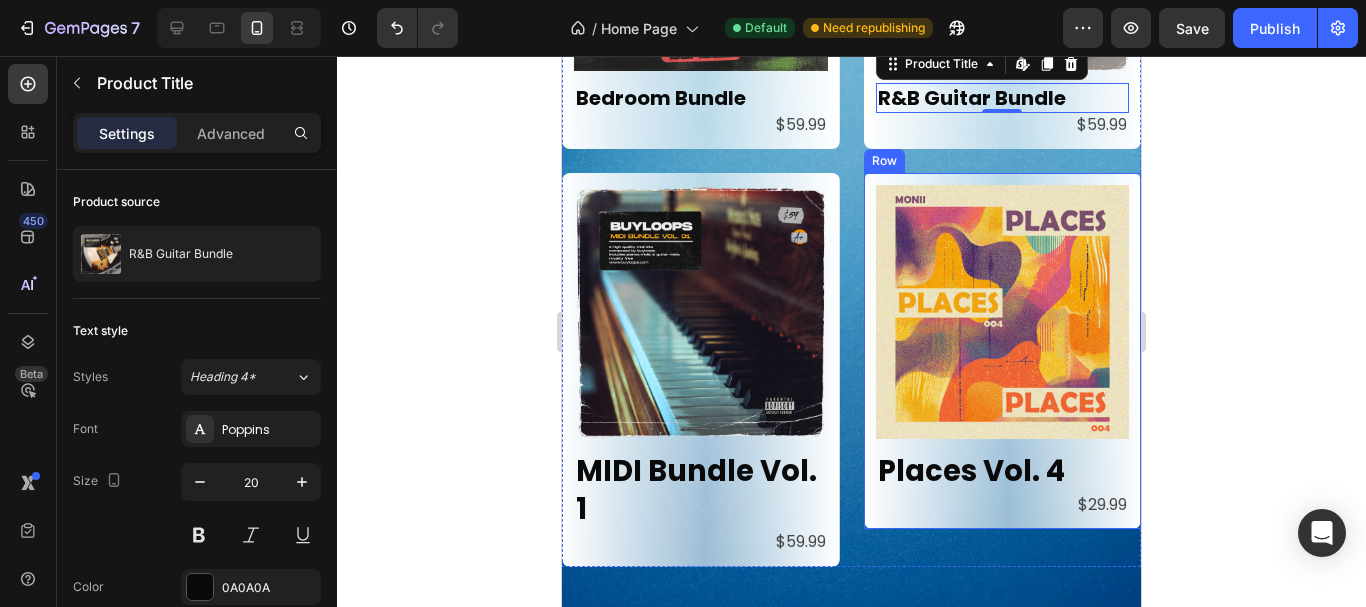 scroll, scrollTop: 1819, scrollLeft: 0, axis: vertical 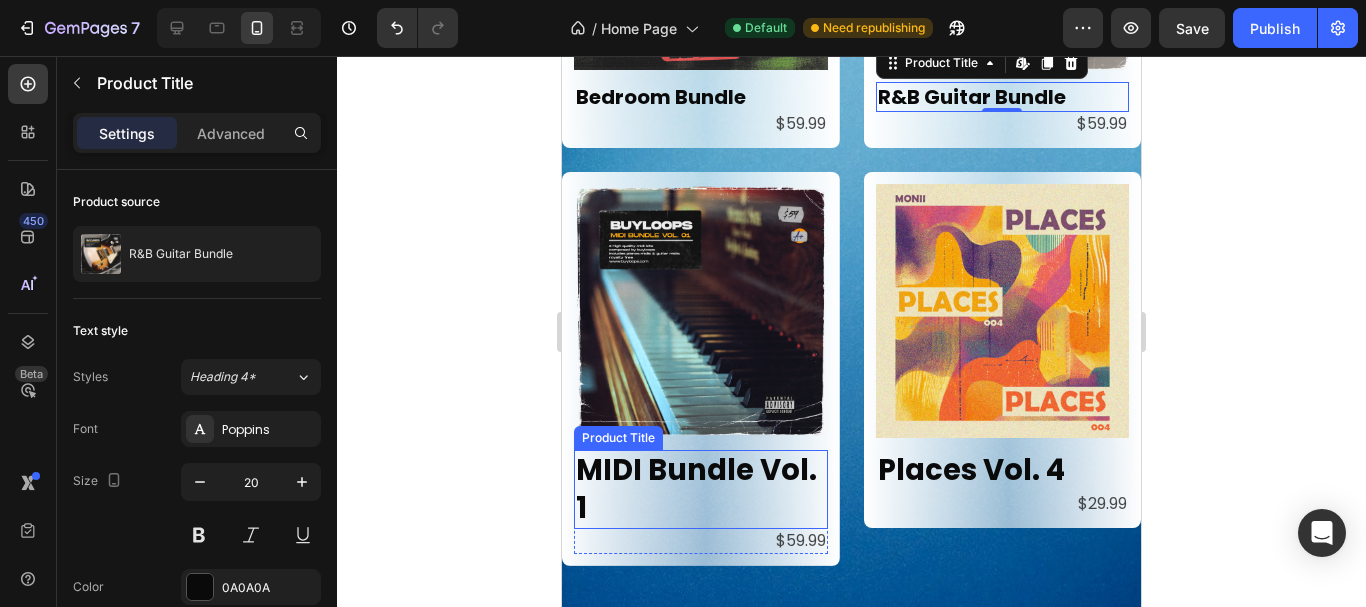click on "MIDI Bundle Vol. 1" at bounding box center [701, 489] 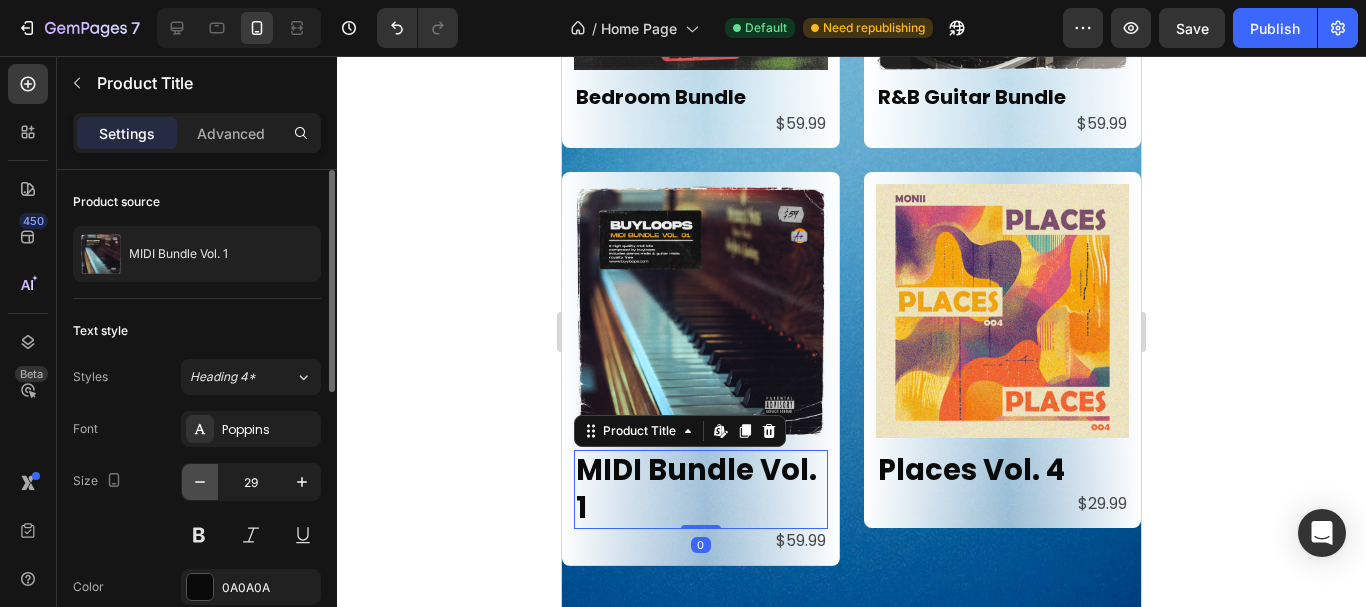 click 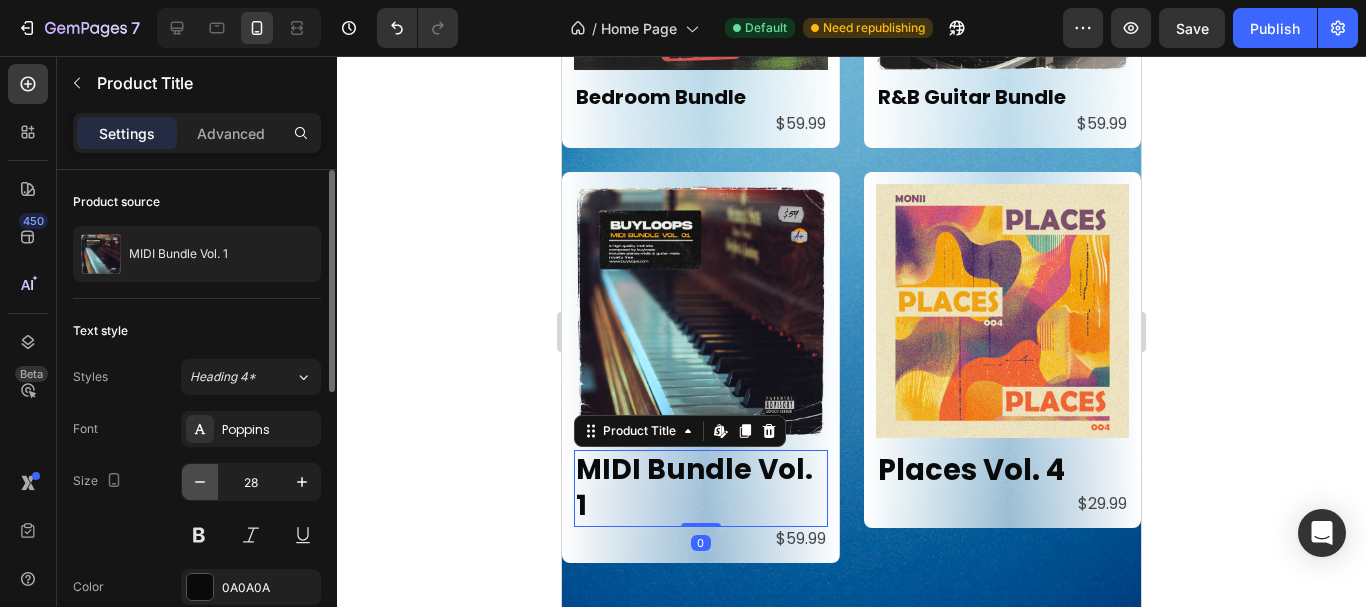 click 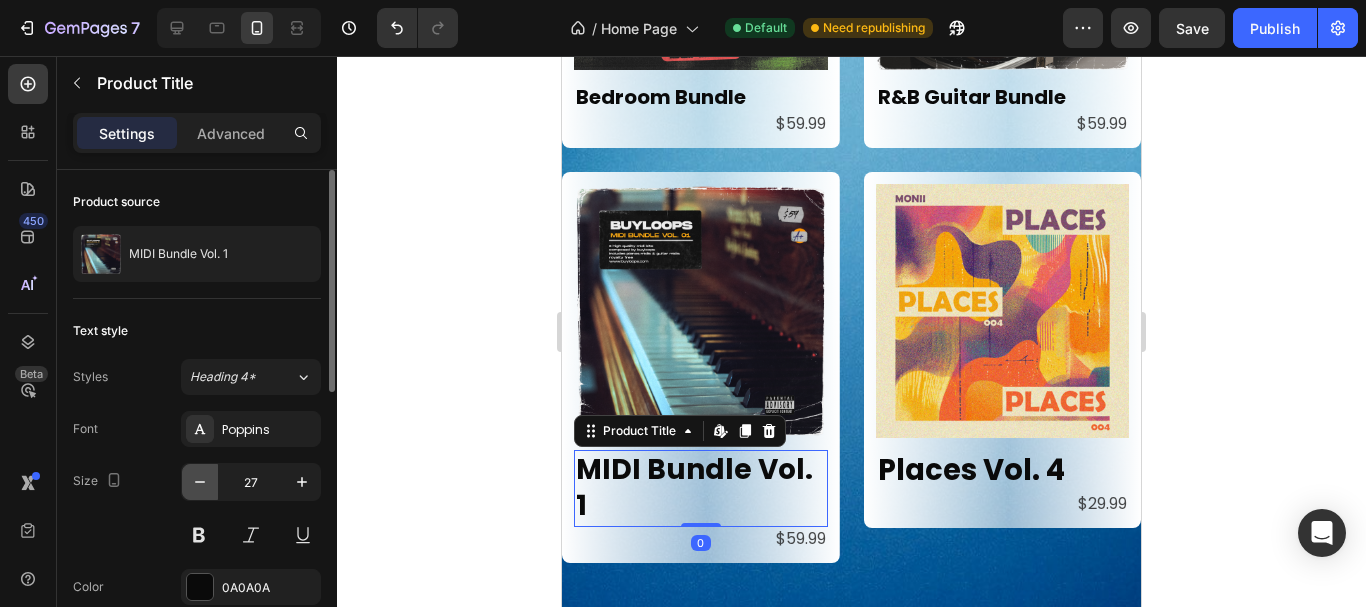 click 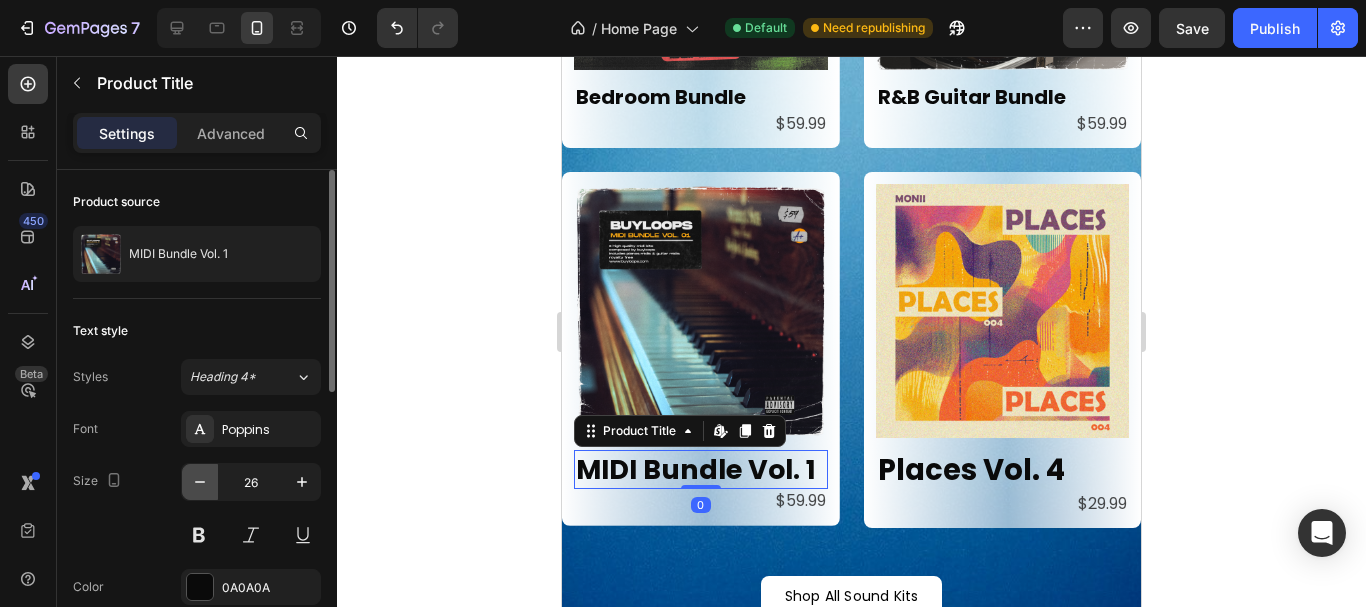 click 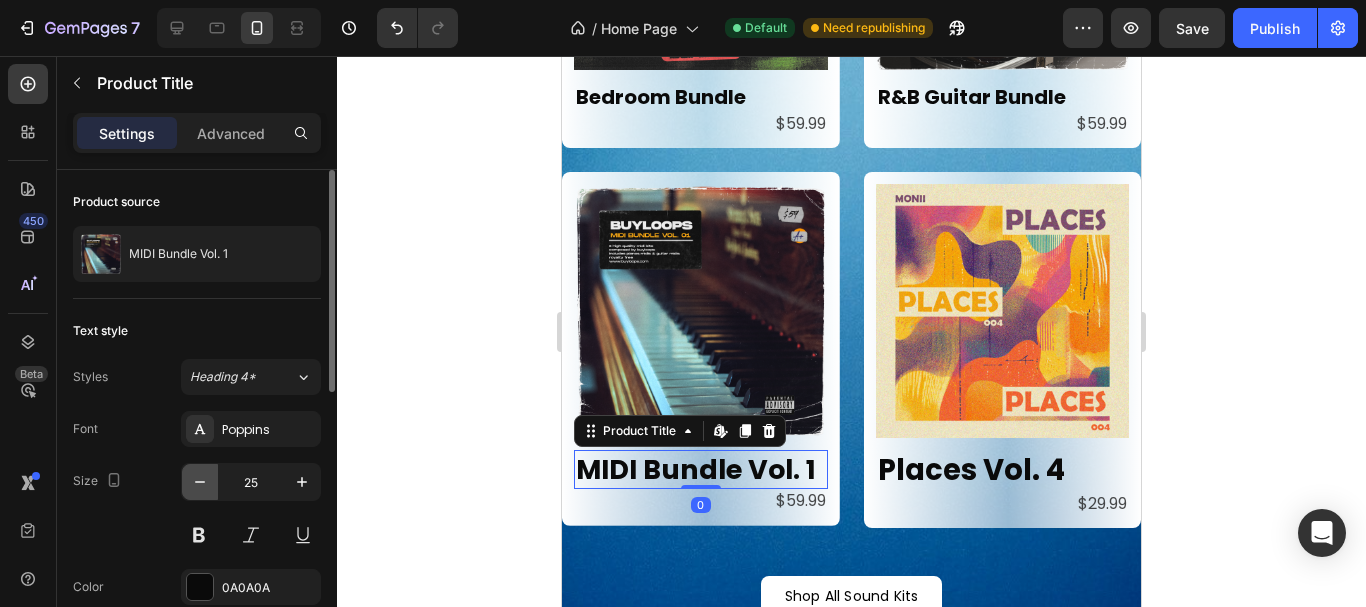 click 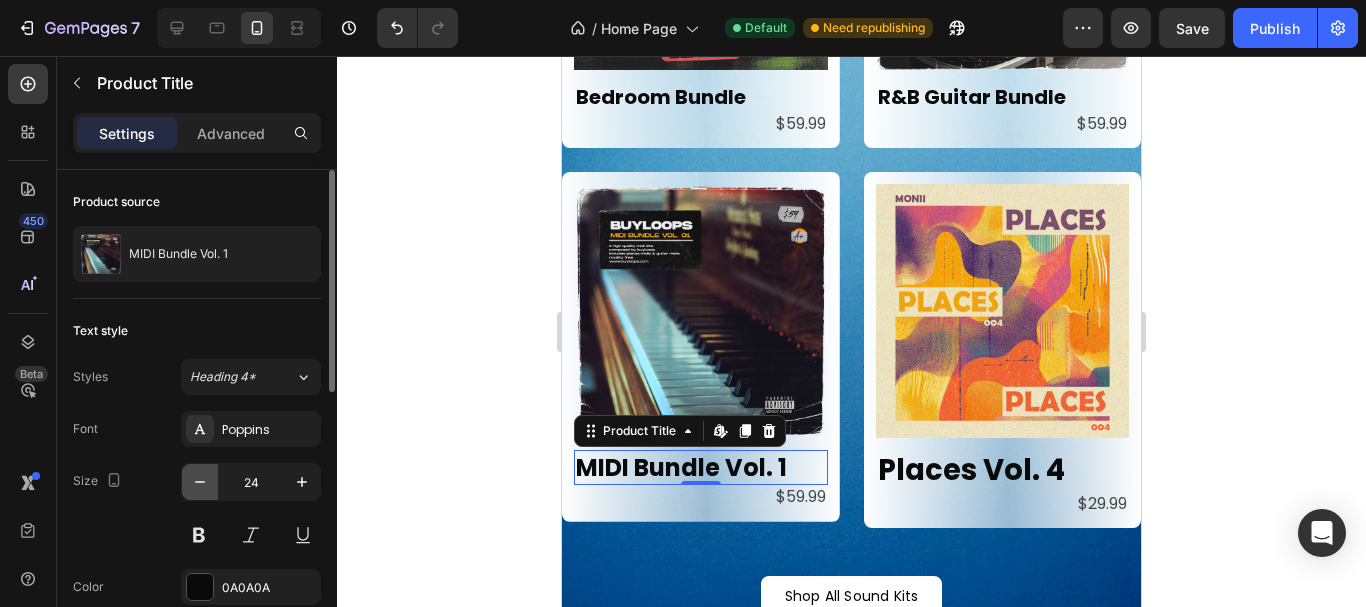 click 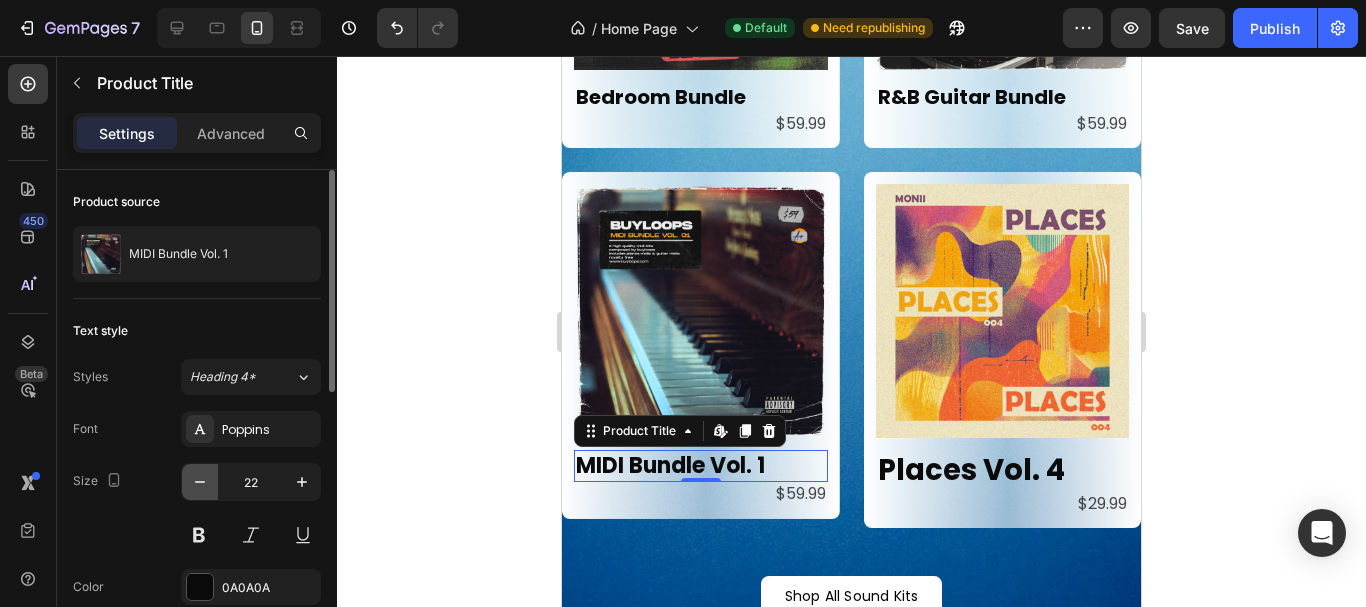 click 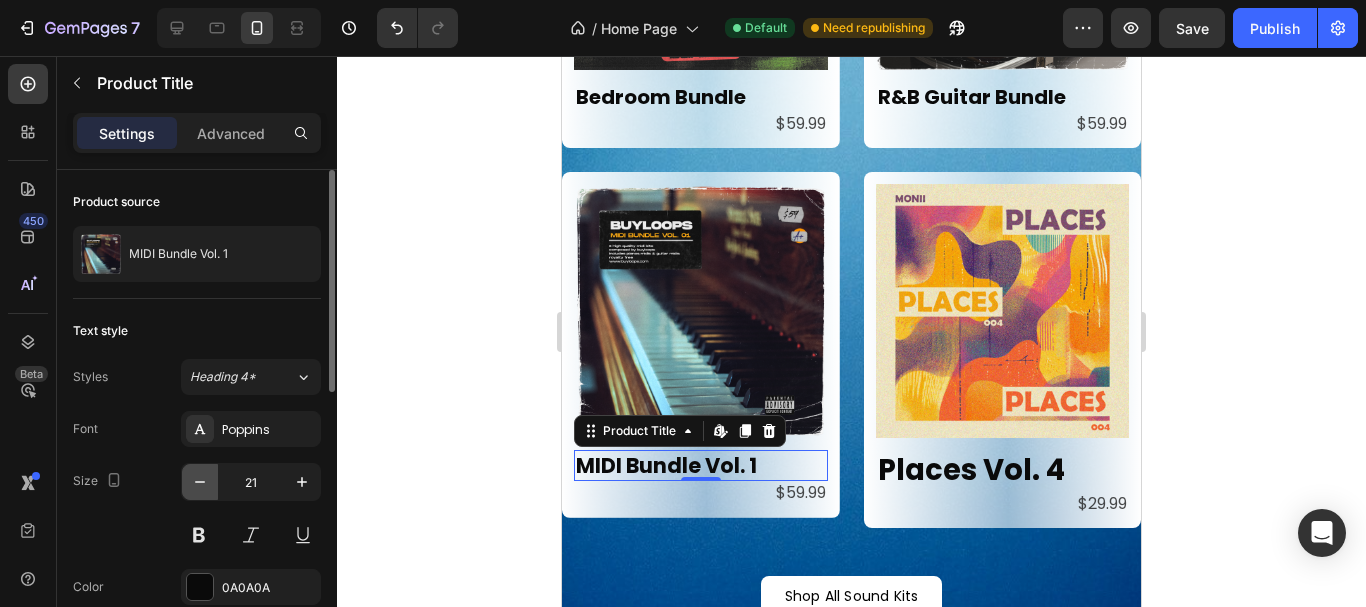 click 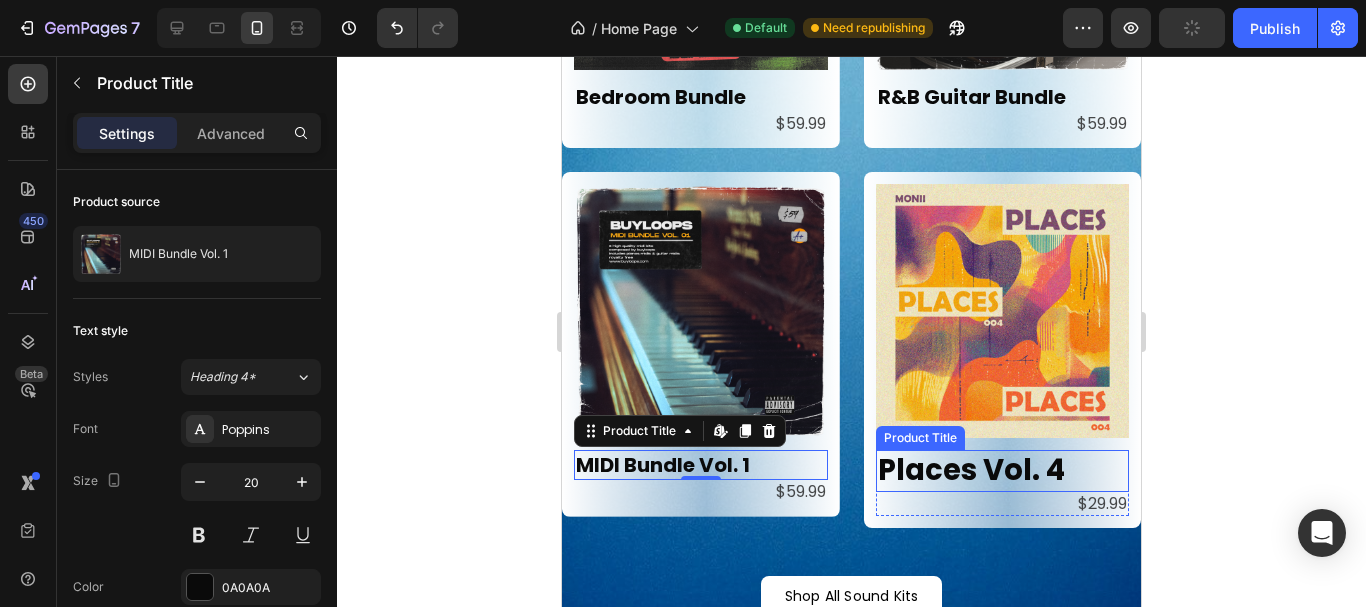 click on "Places Vol. 4" at bounding box center (1003, 471) 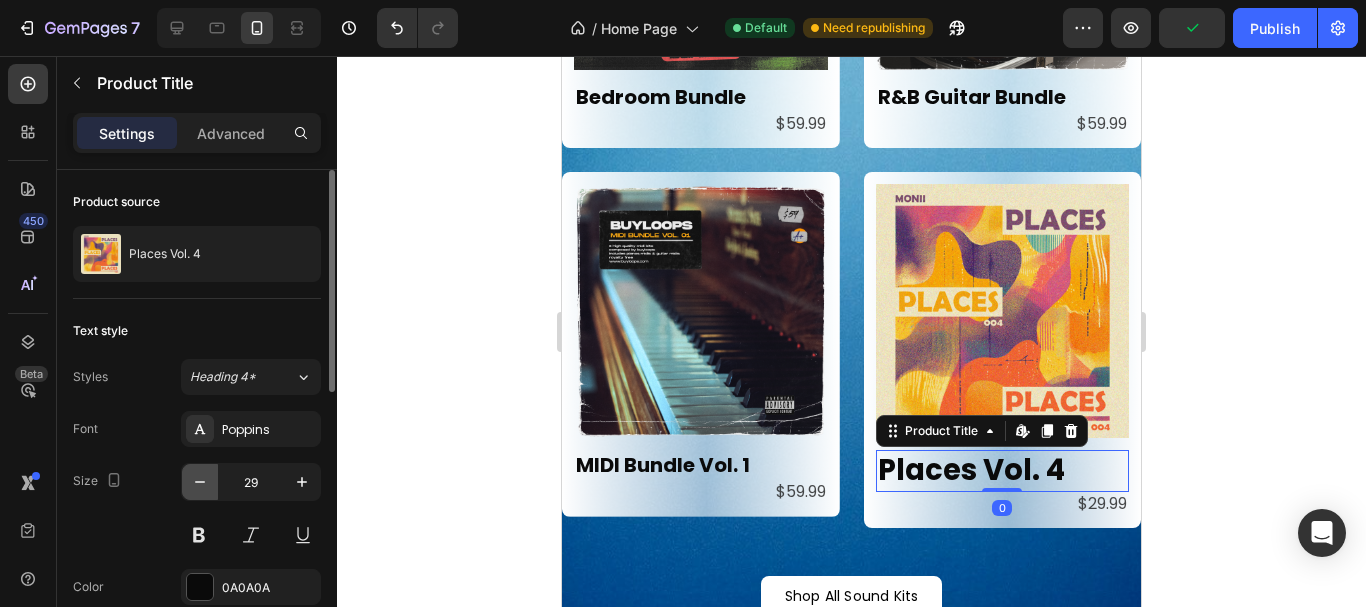 click 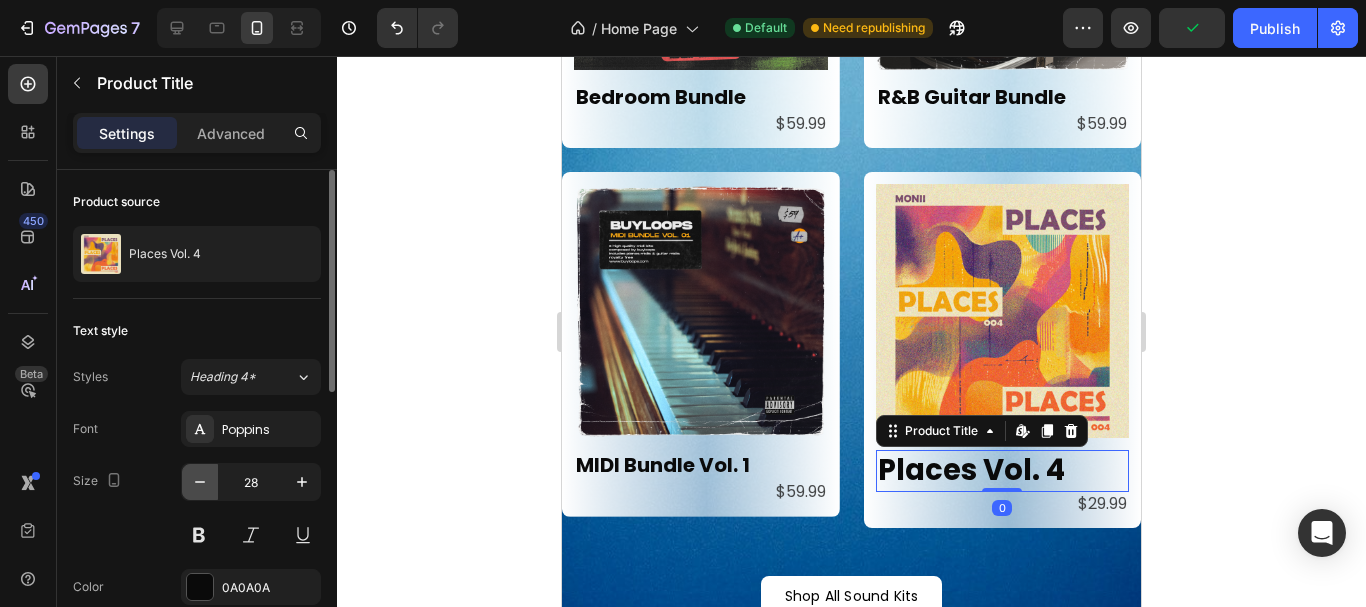 click 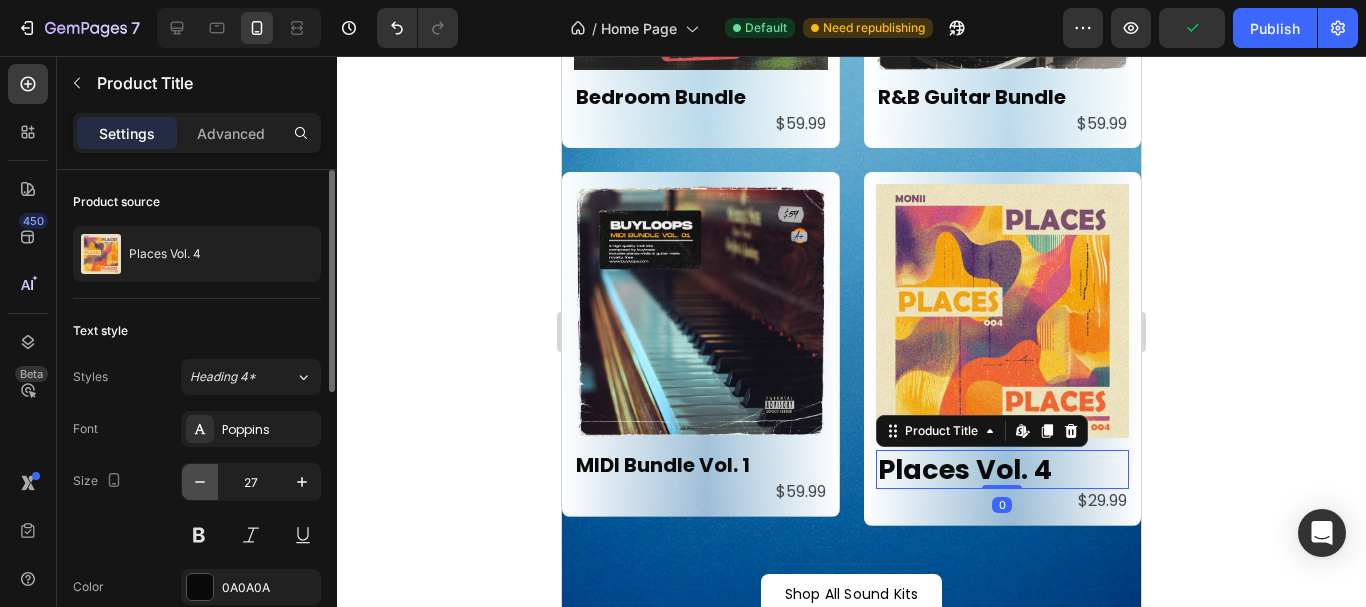 click 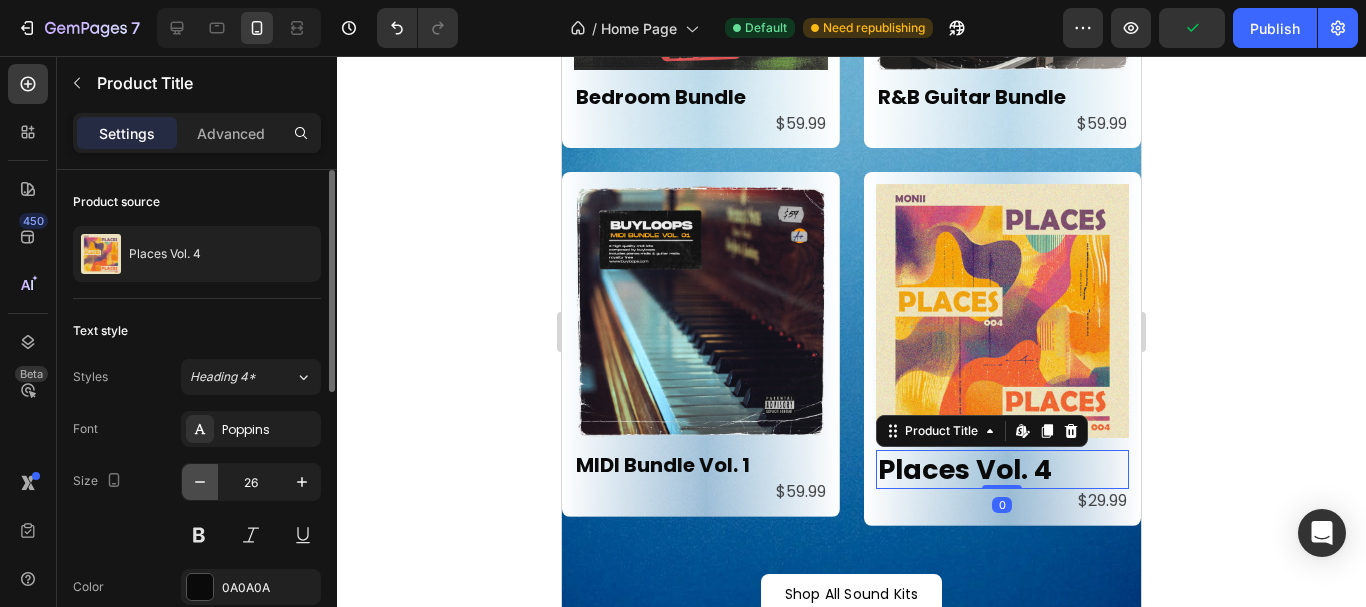 click 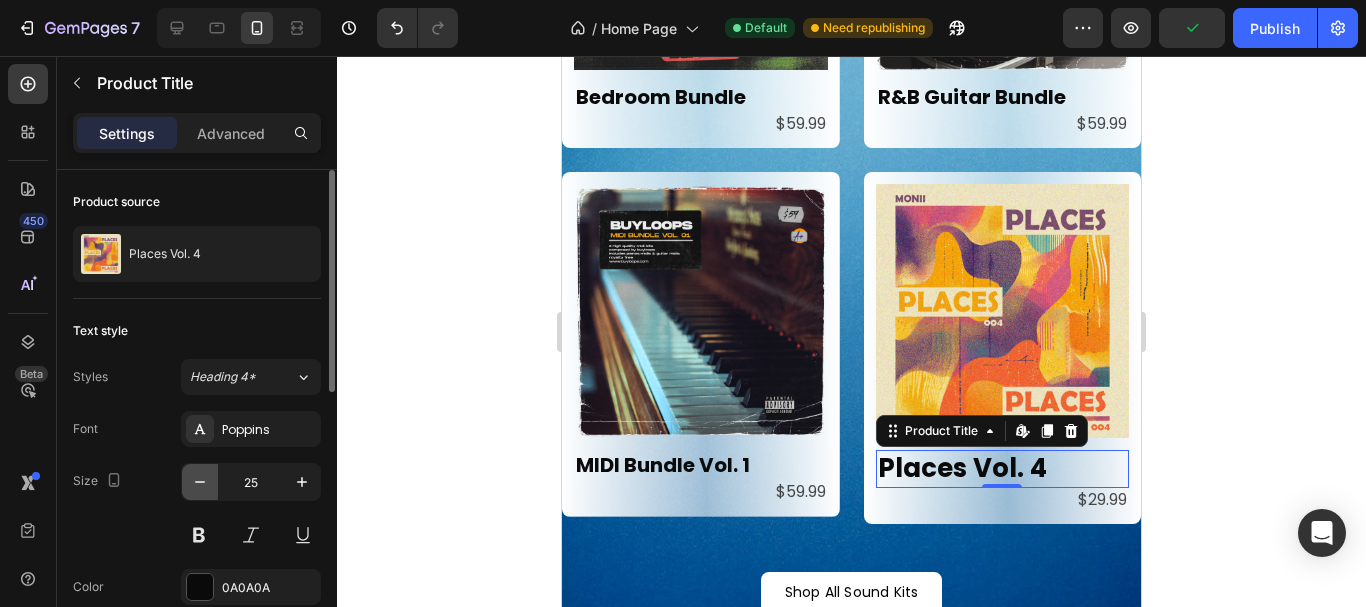 click 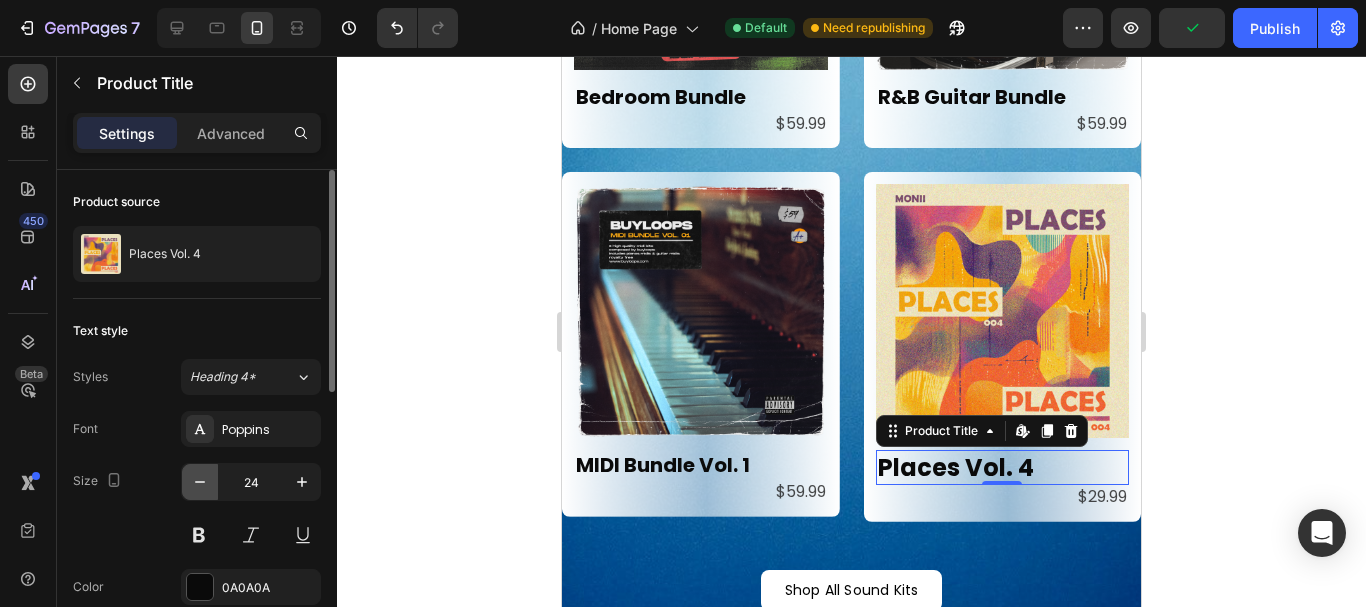 click 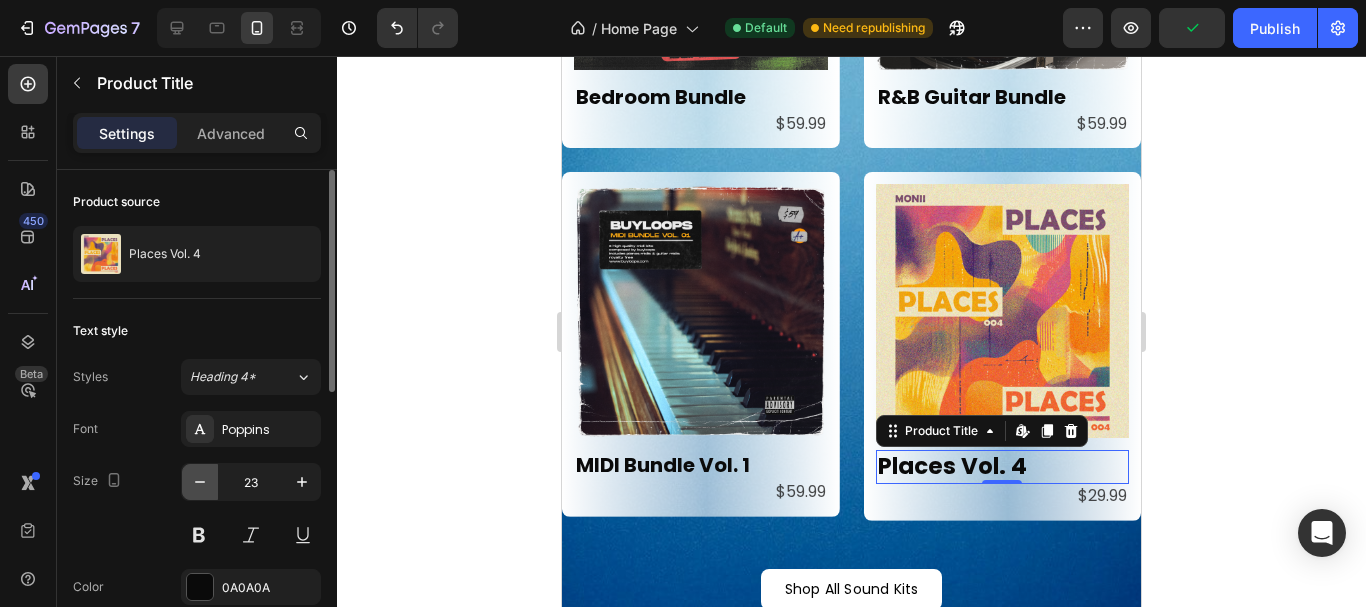 click 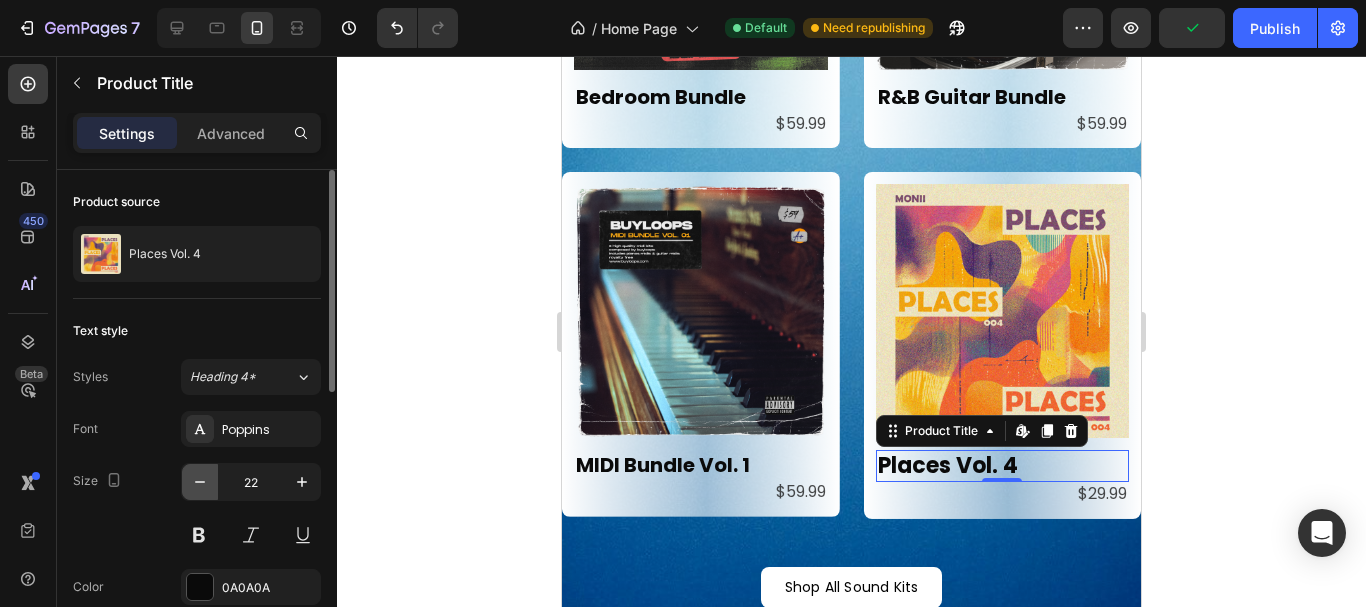 click 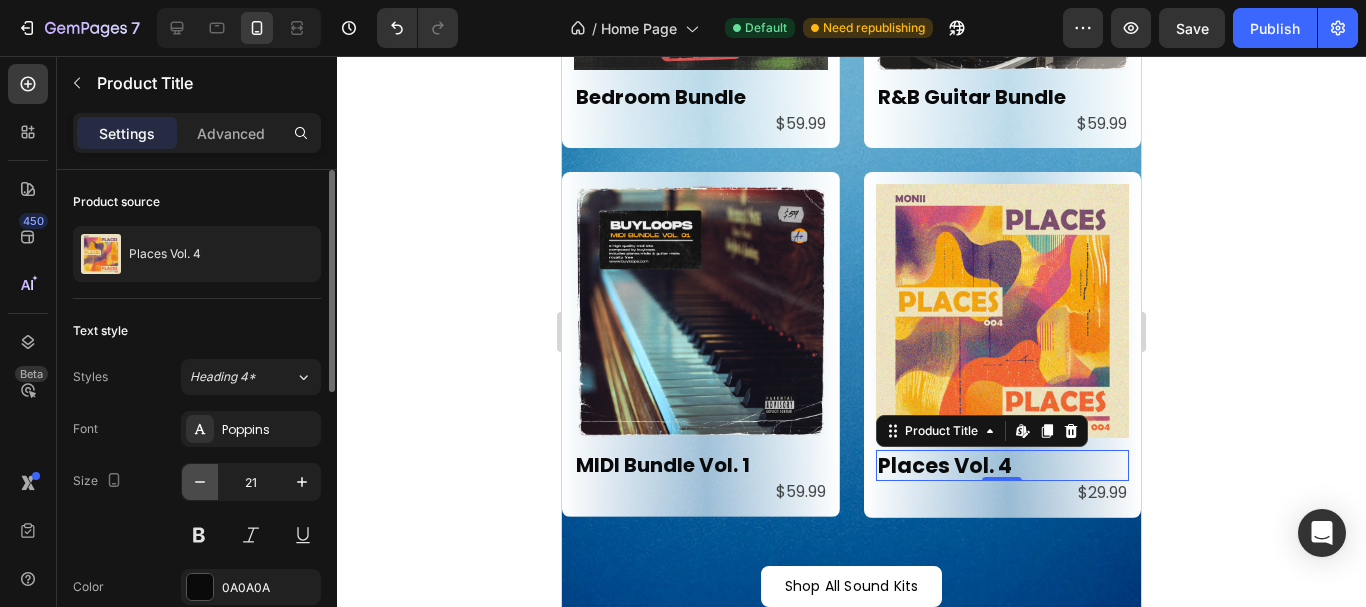 click 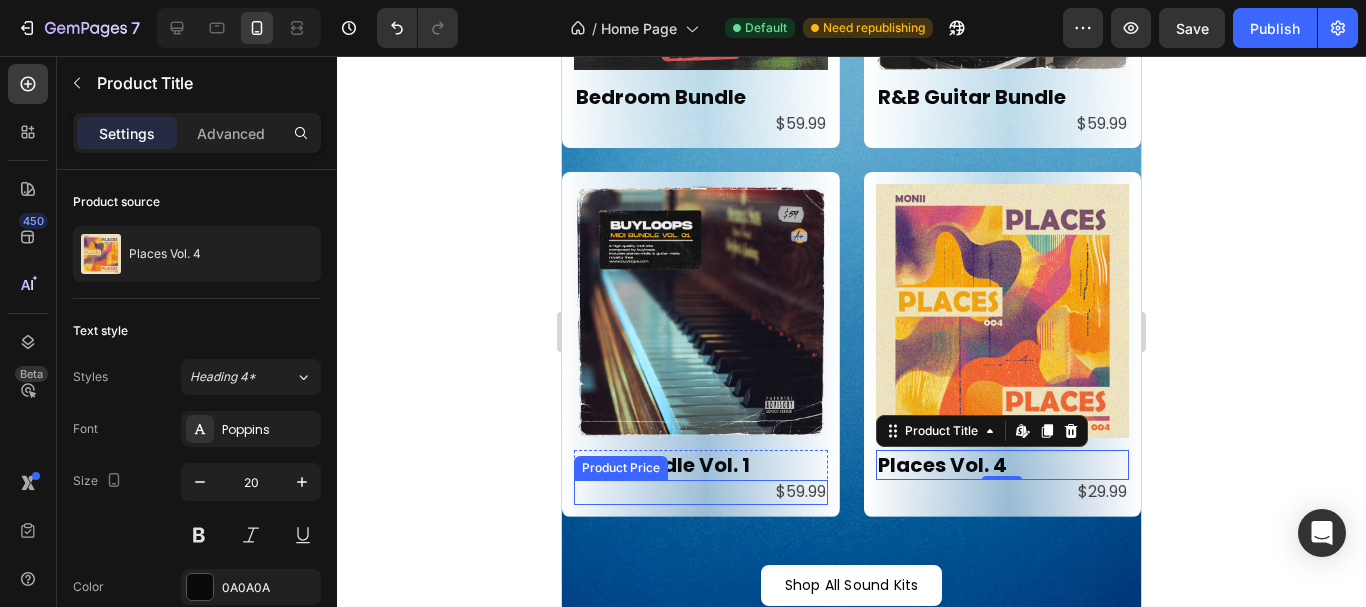 click on "$59.99" at bounding box center [701, 492] 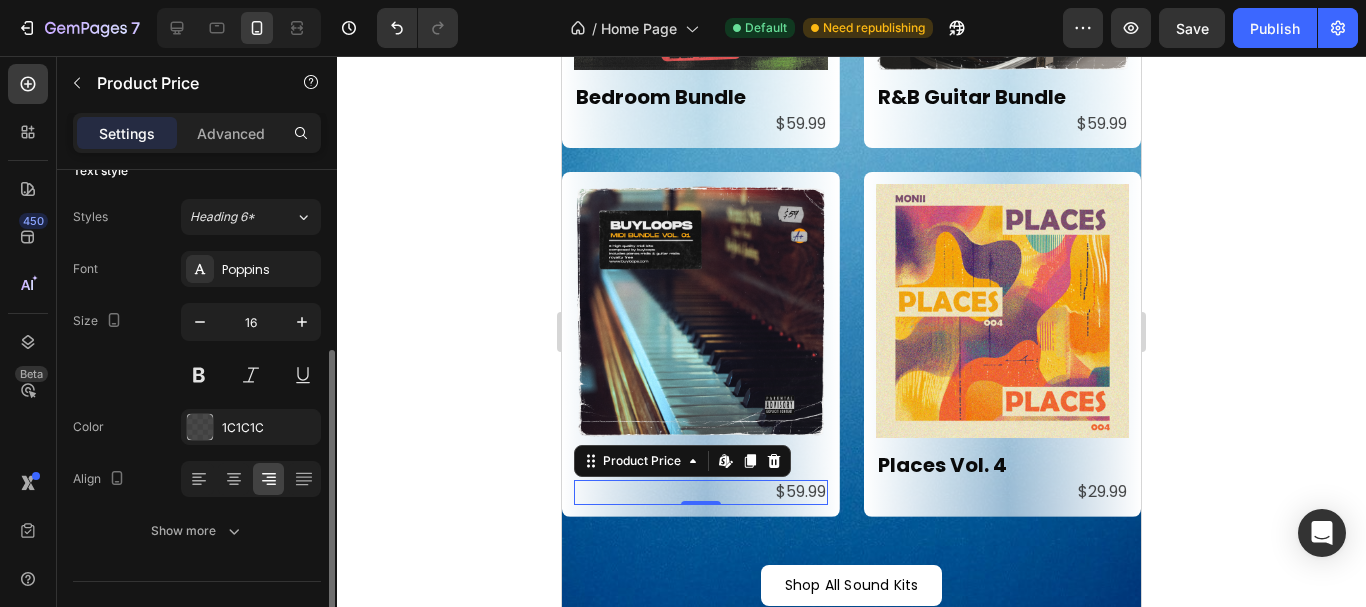scroll, scrollTop: 198, scrollLeft: 0, axis: vertical 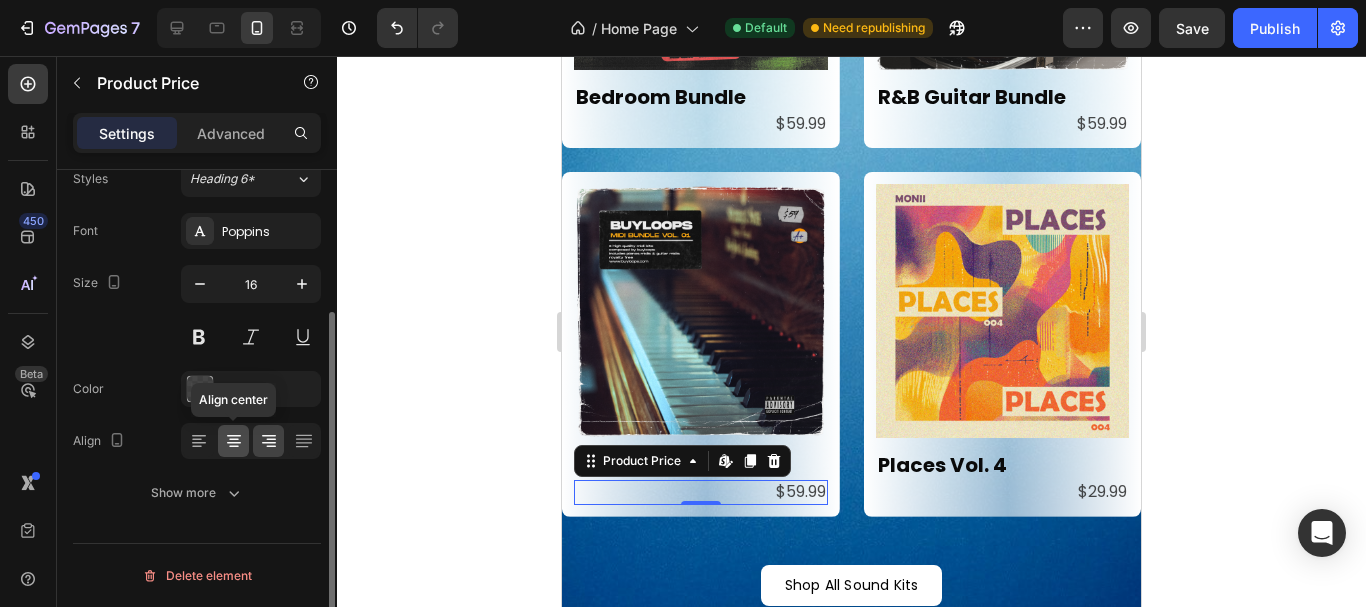 click 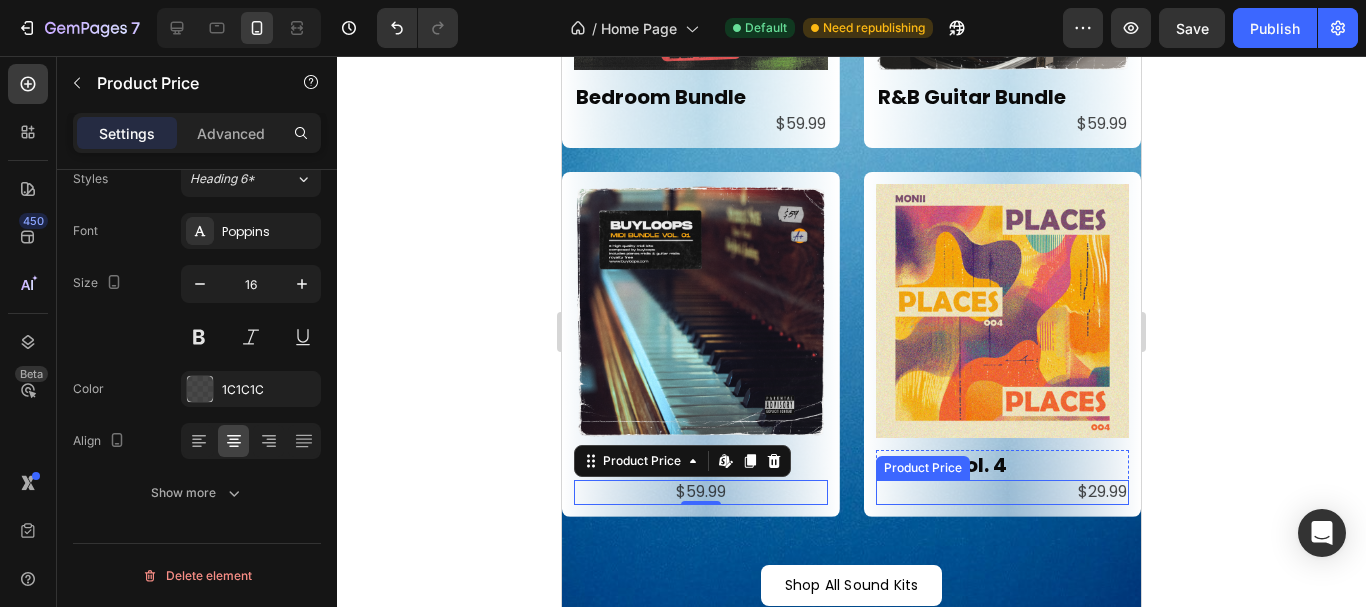 click on "$29.99" at bounding box center [1003, 492] 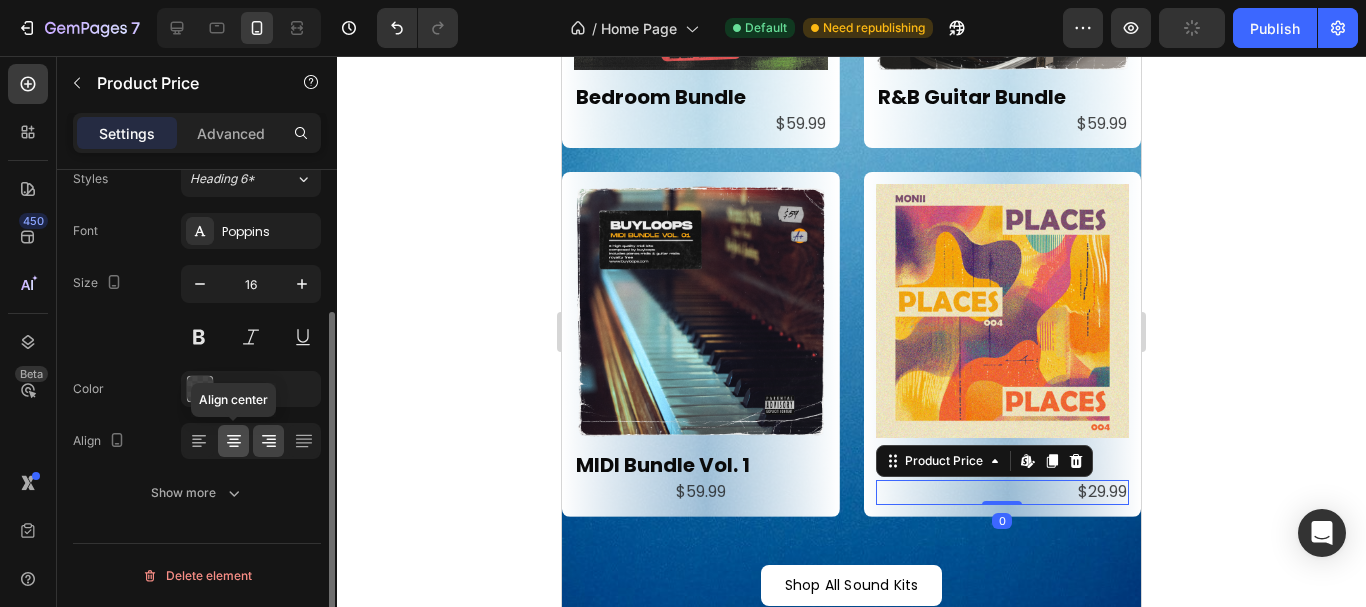 click 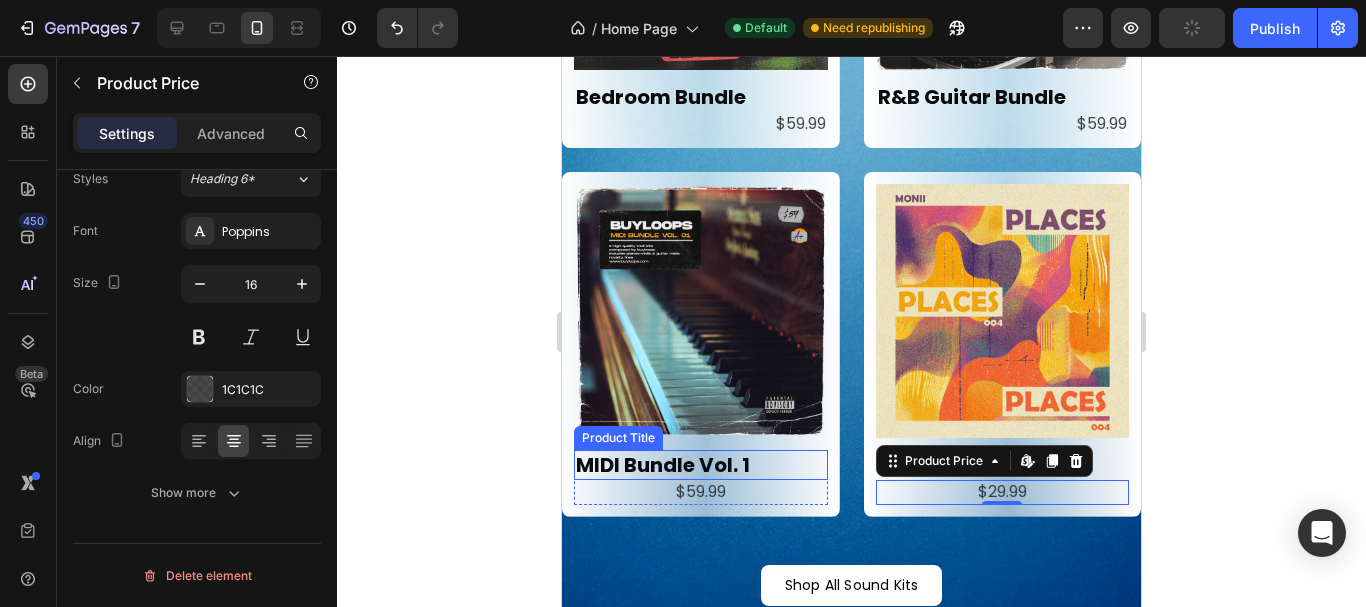 click on "MIDI Bundle Vol. 1" at bounding box center (701, 465) 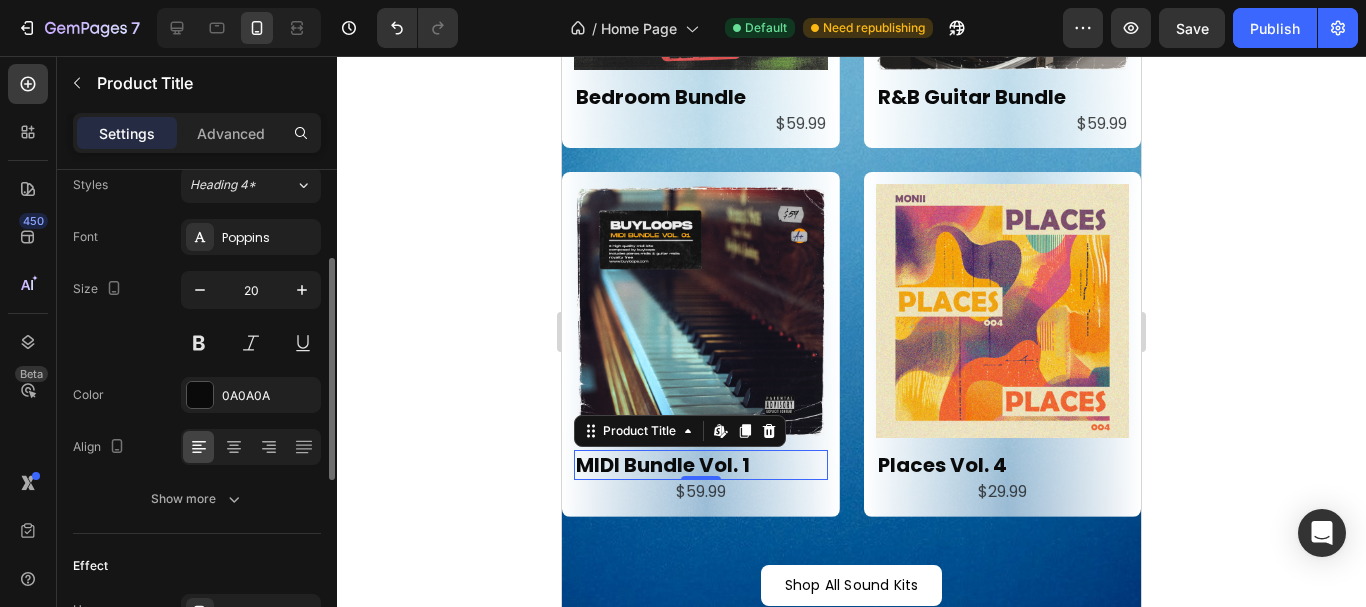scroll, scrollTop: 193, scrollLeft: 0, axis: vertical 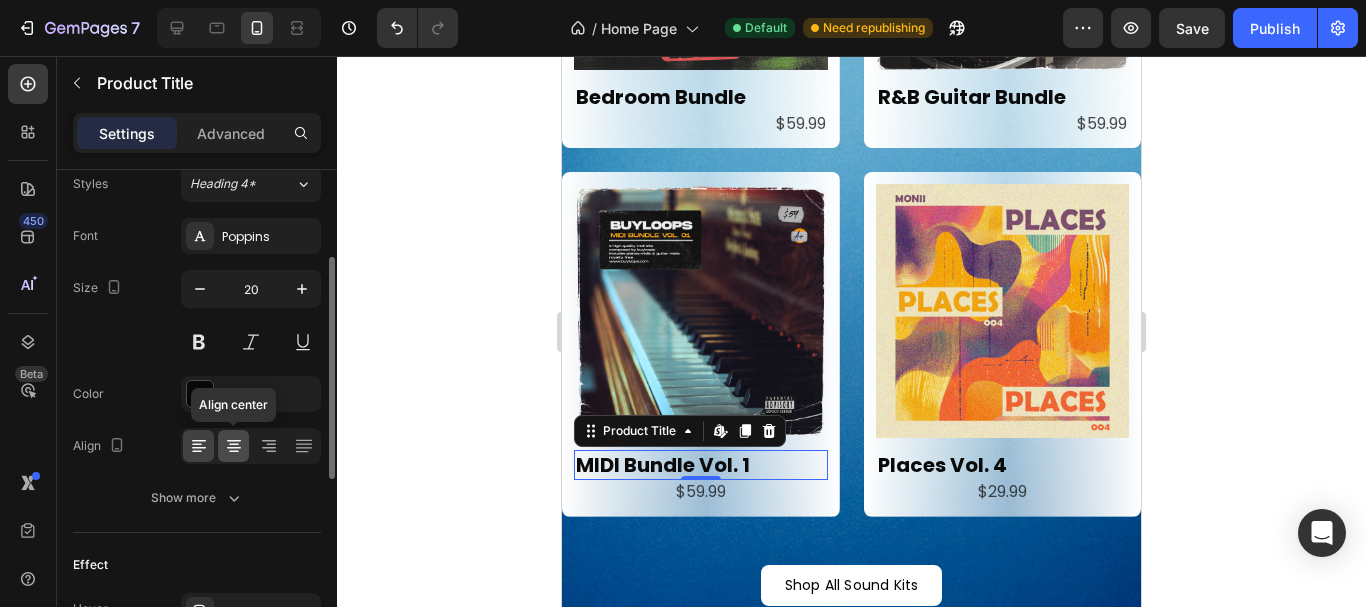 click 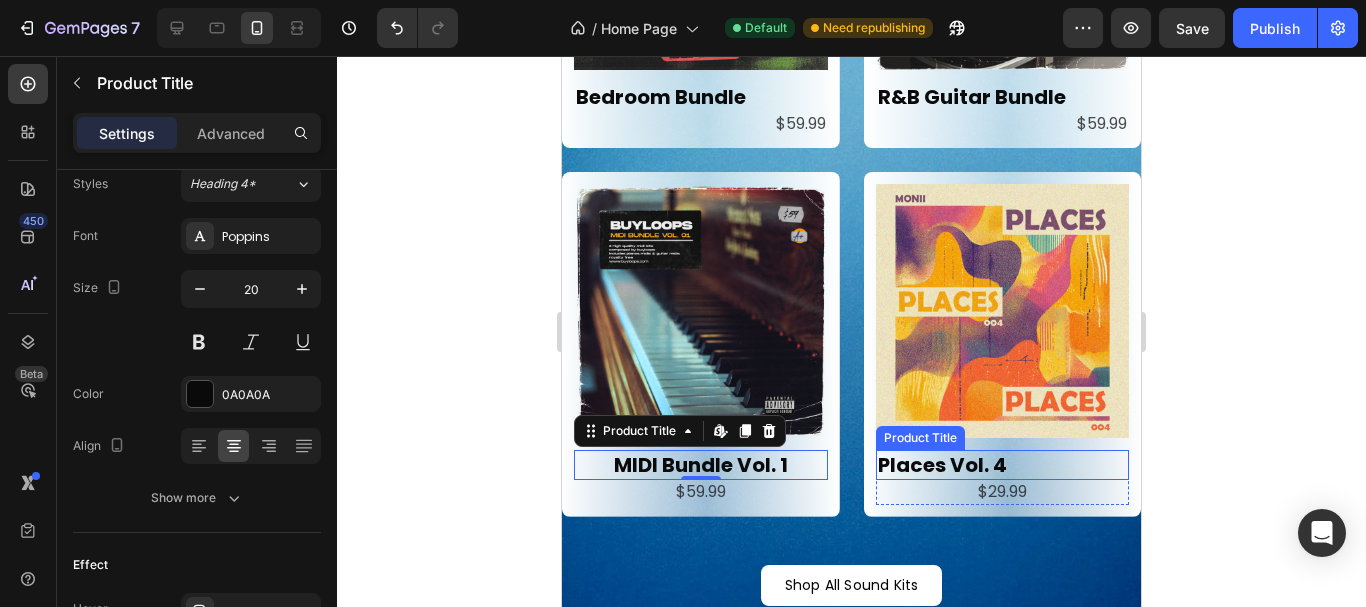 click on "Places Vol. 4" at bounding box center [1003, 465] 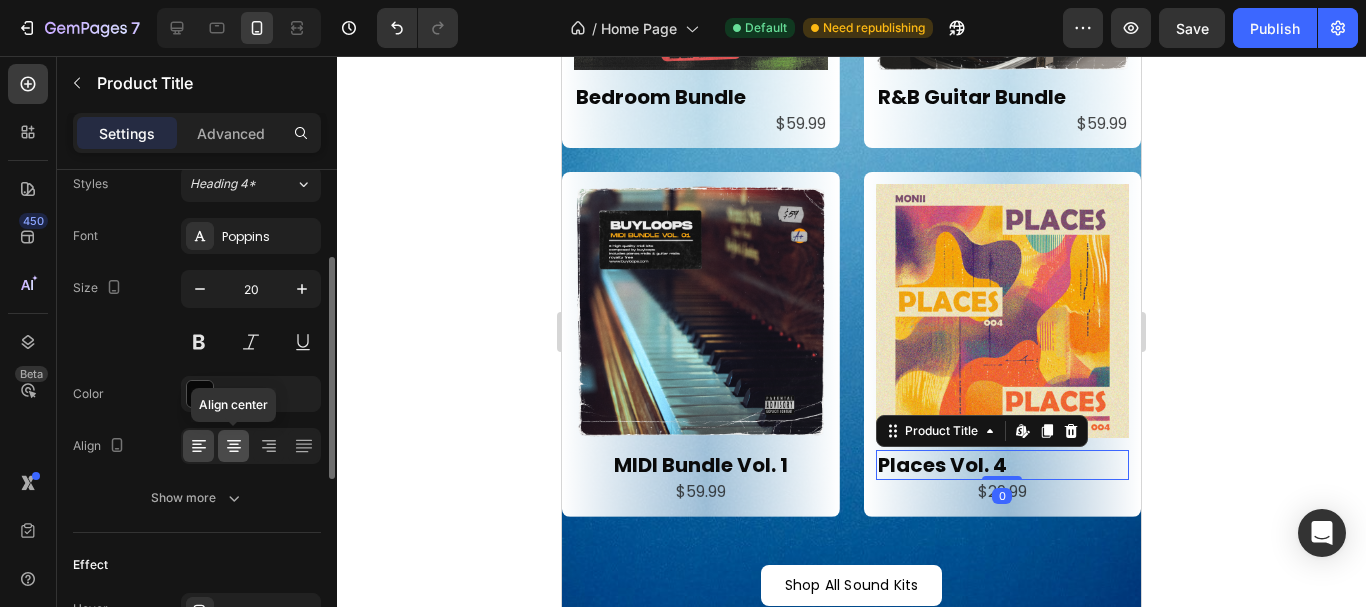 click 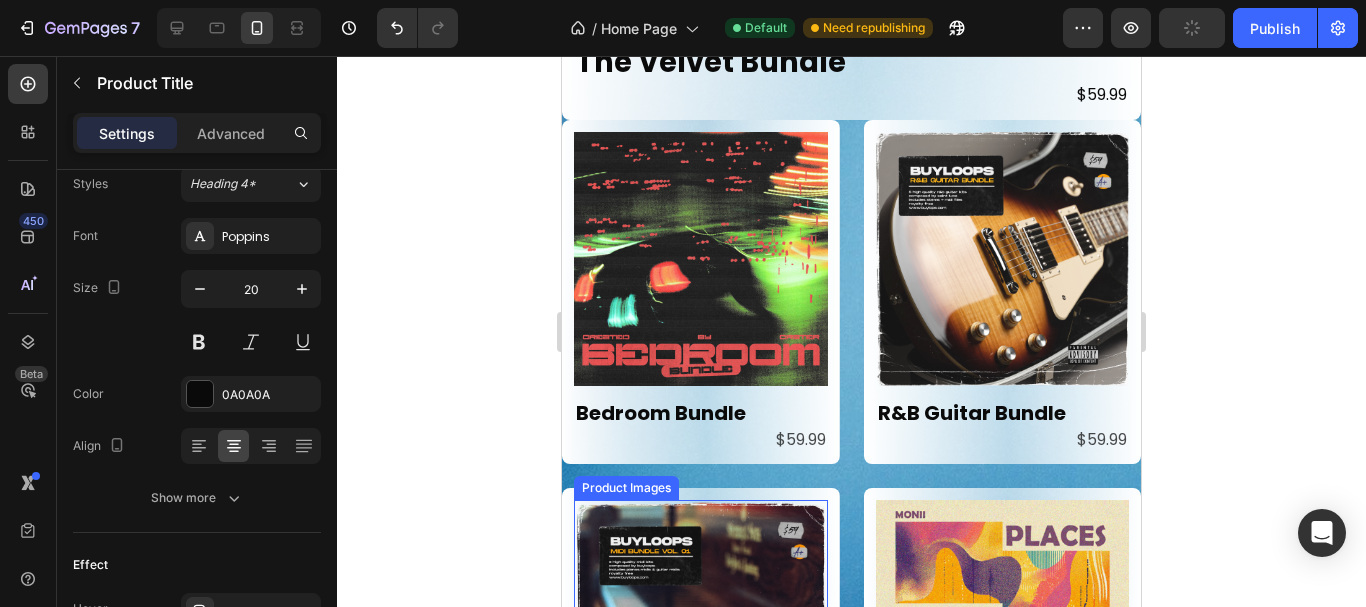 scroll, scrollTop: 1501, scrollLeft: 0, axis: vertical 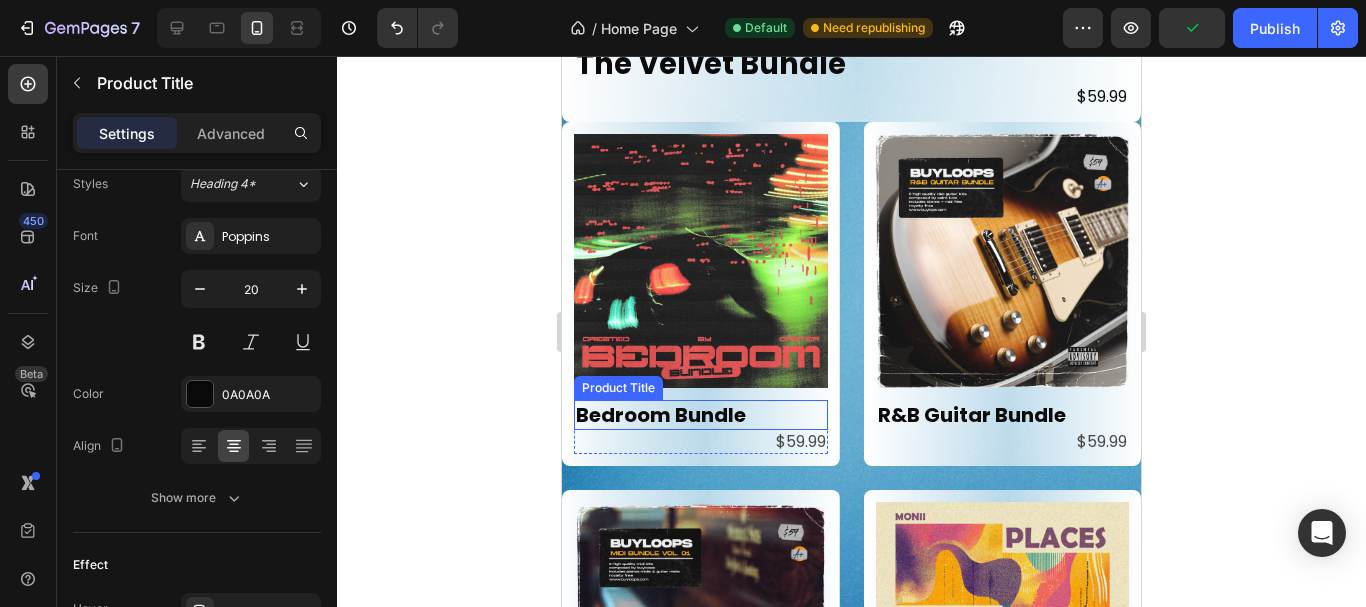 click on "Bedroom Bundle" at bounding box center (701, 415) 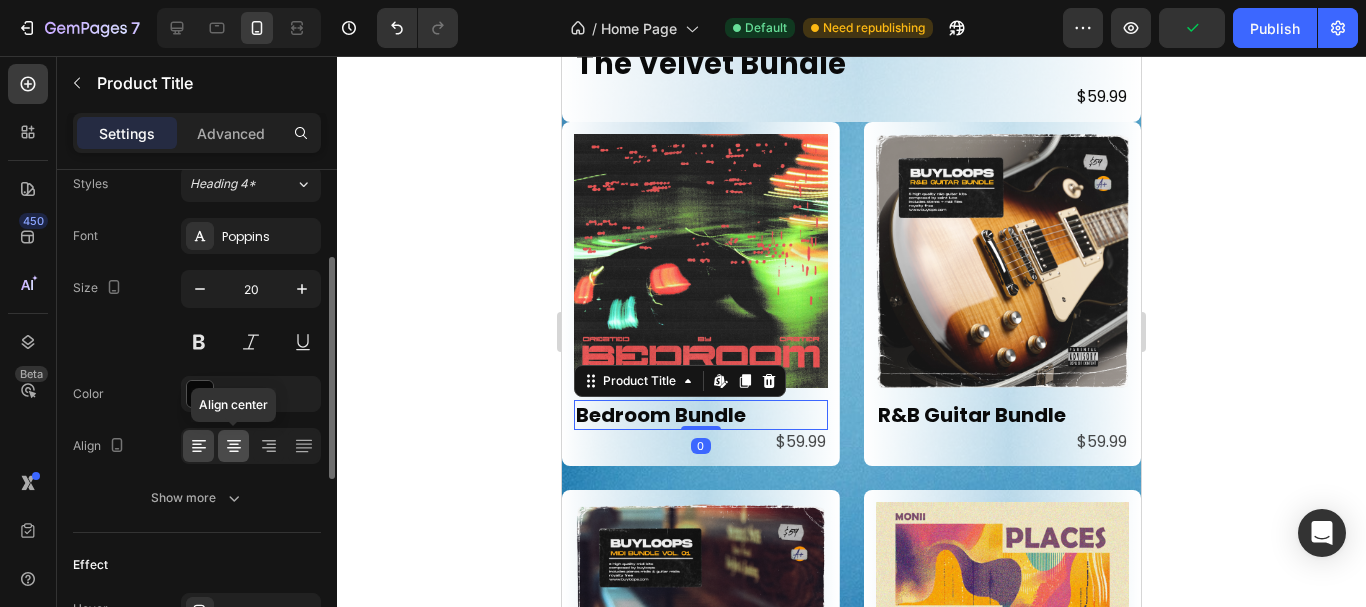 click 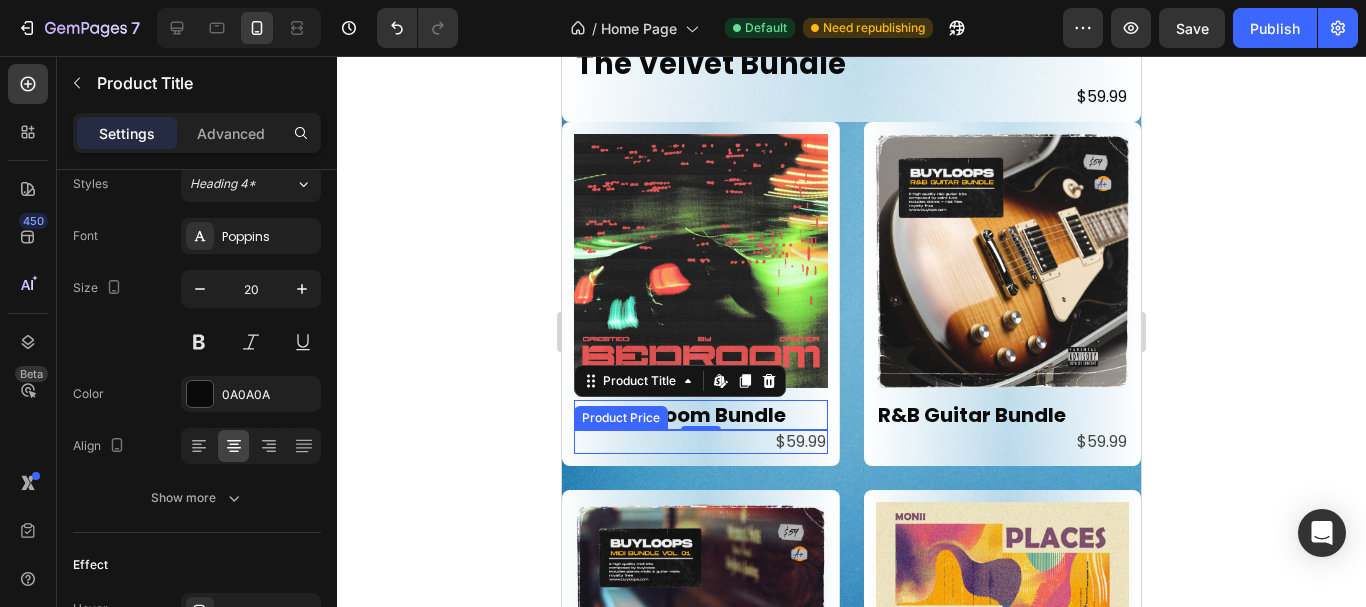 click on "$59.99" at bounding box center [701, 442] 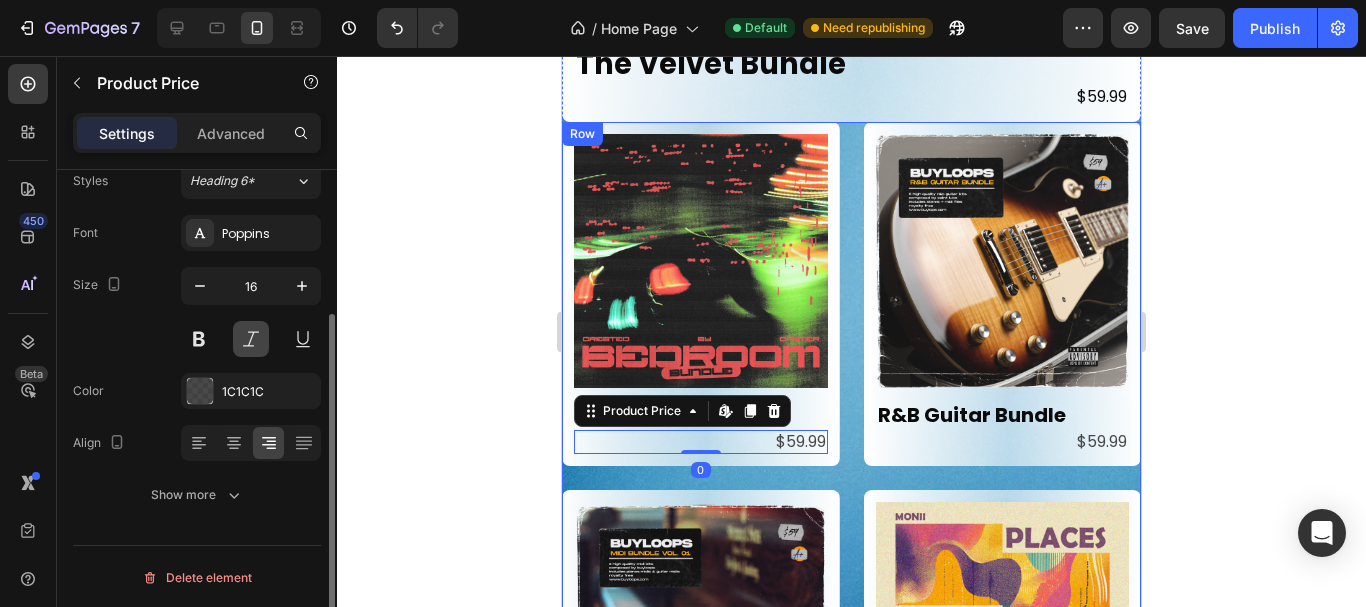 scroll, scrollTop: 198, scrollLeft: 0, axis: vertical 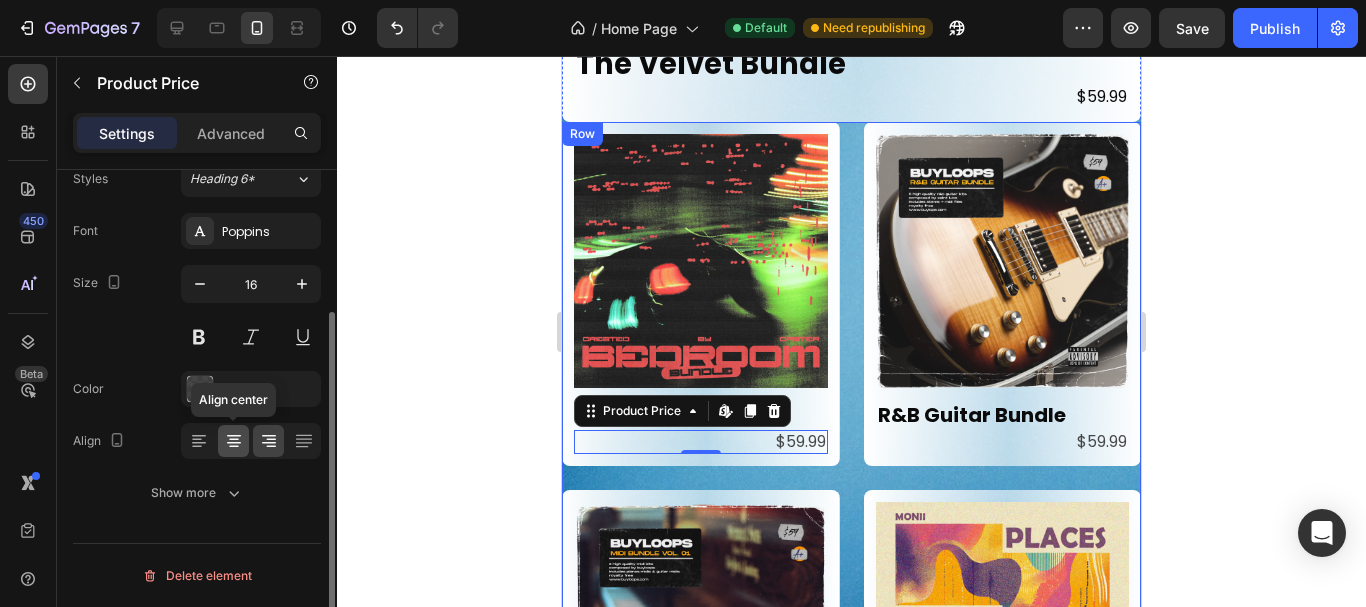 click 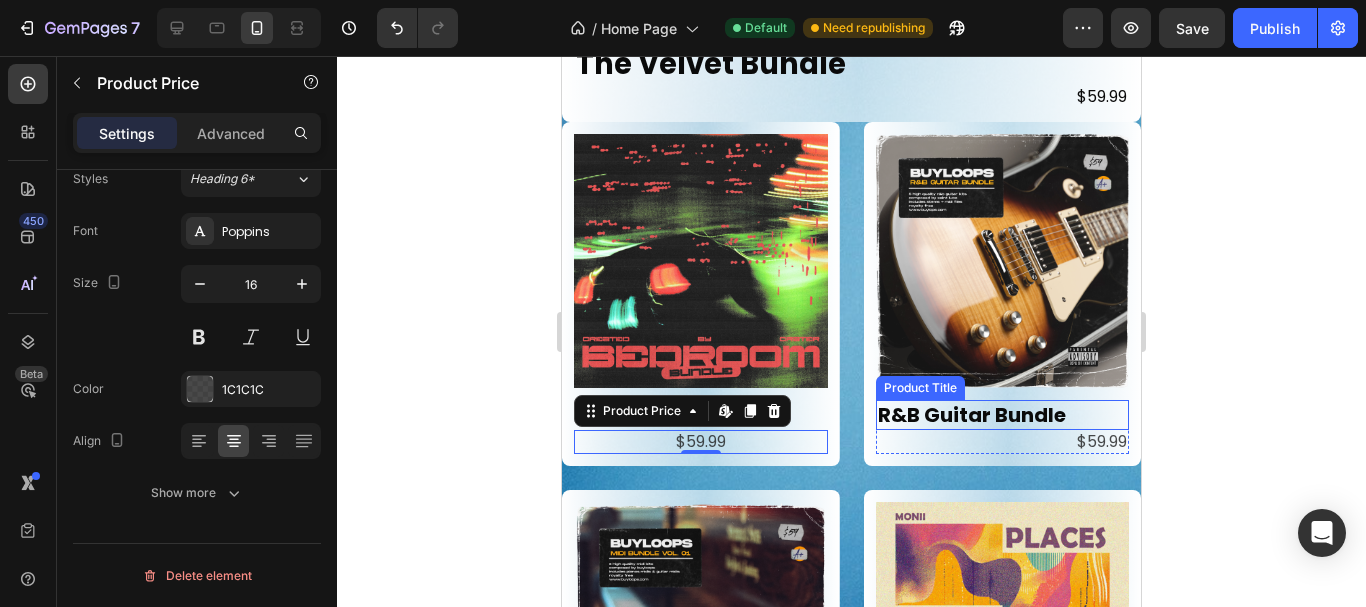 click on "R&B Guitar Bundle" at bounding box center [1003, 415] 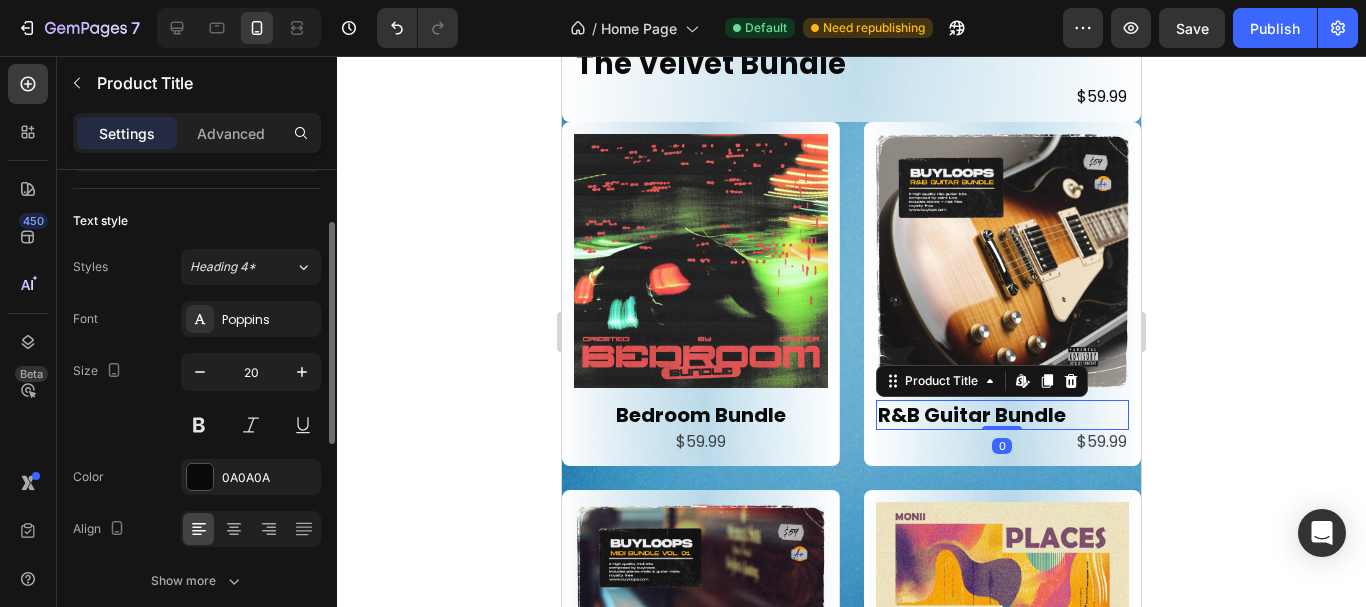 scroll, scrollTop: 113, scrollLeft: 0, axis: vertical 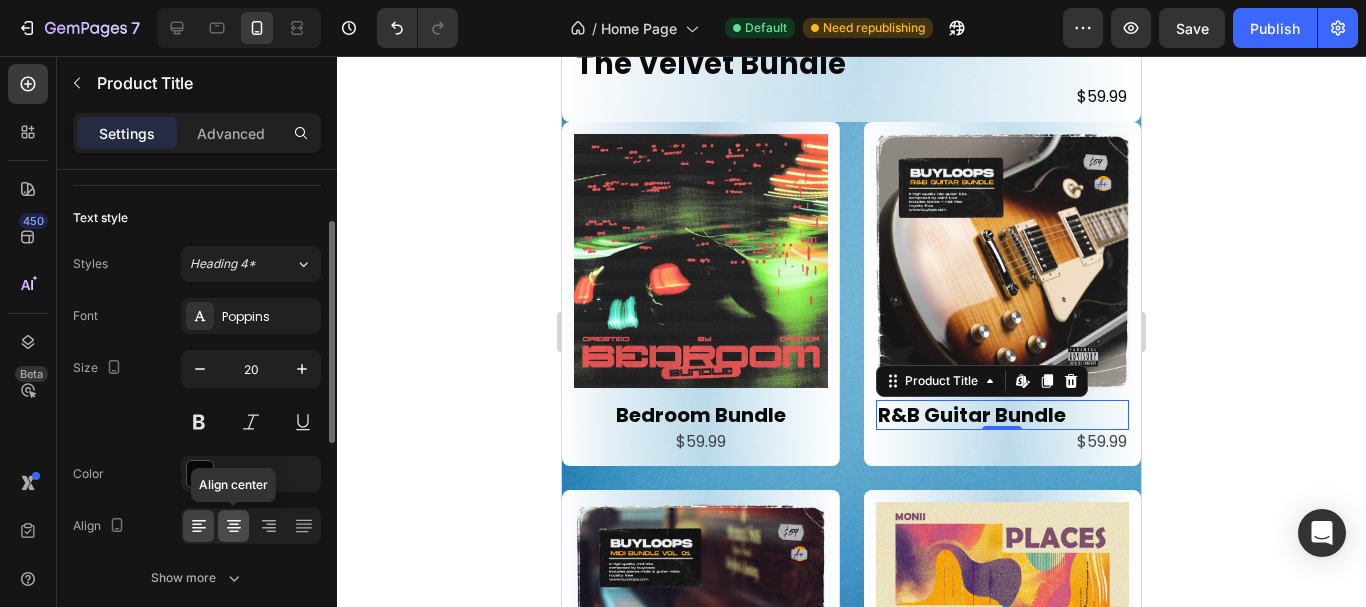 click 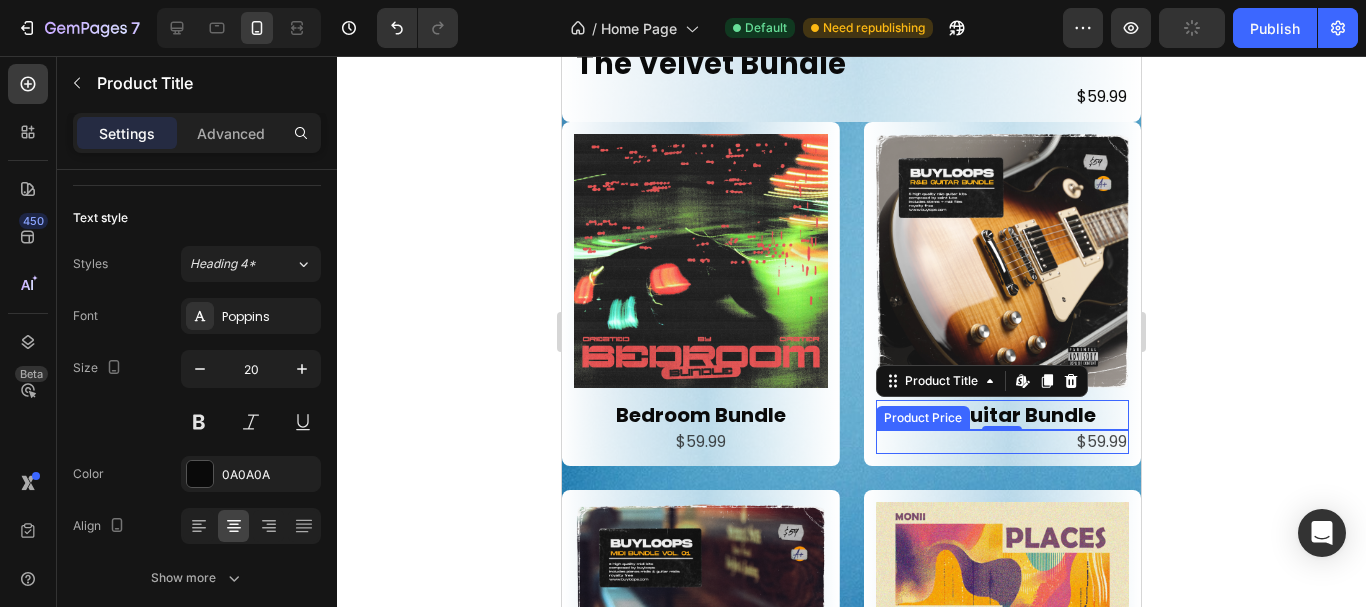 click on "$59.99" at bounding box center (1003, 442) 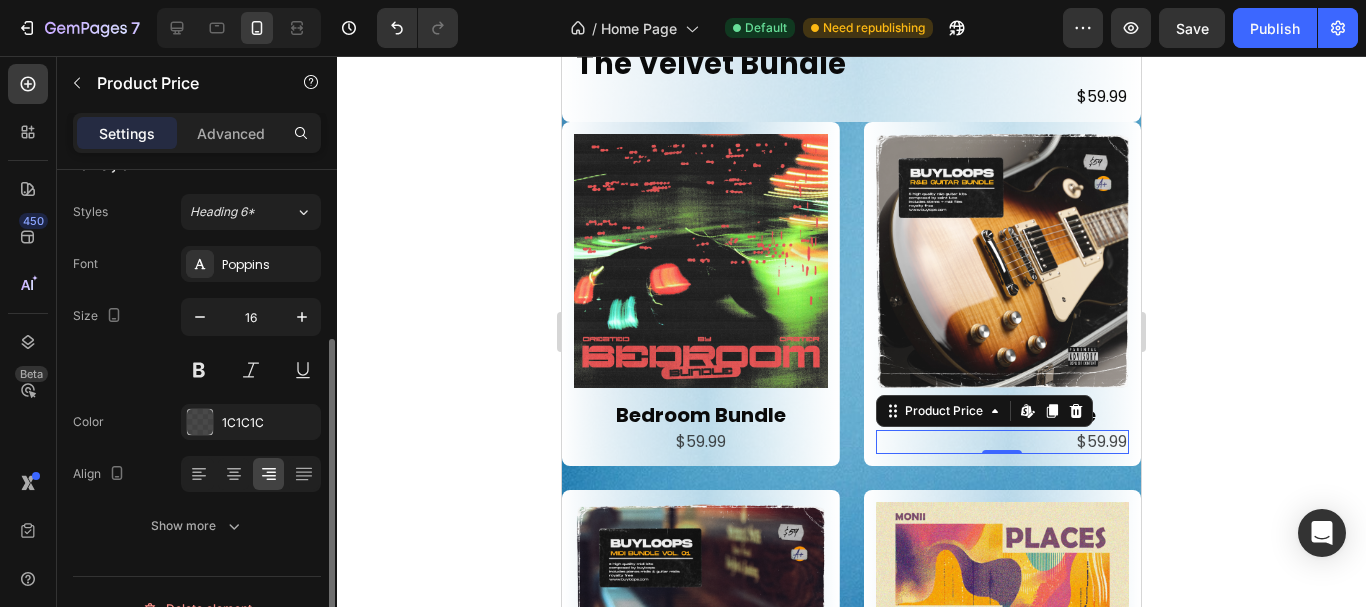 scroll, scrollTop: 198, scrollLeft: 0, axis: vertical 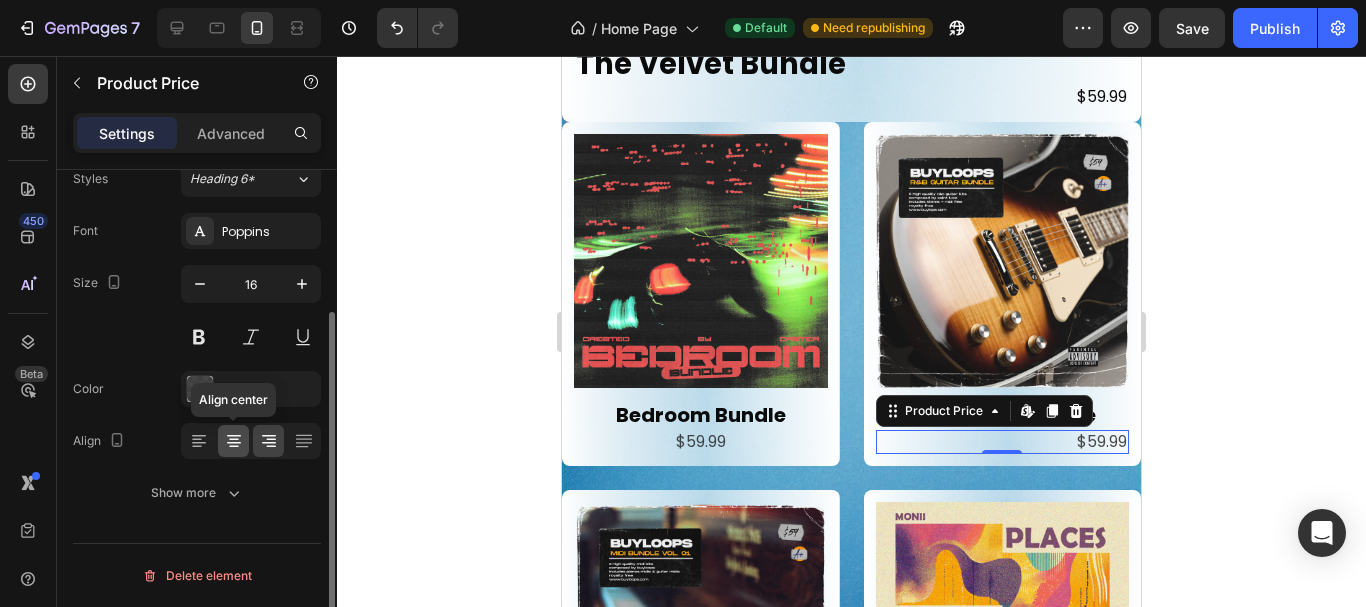 click 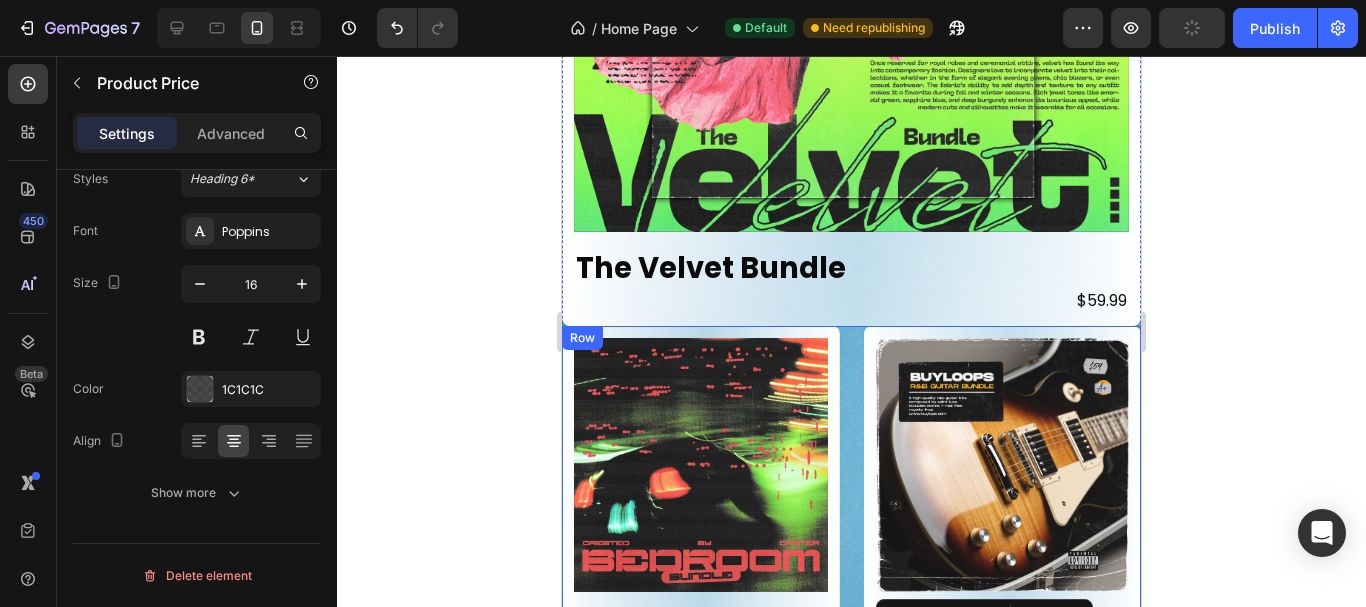 scroll, scrollTop: 1295, scrollLeft: 0, axis: vertical 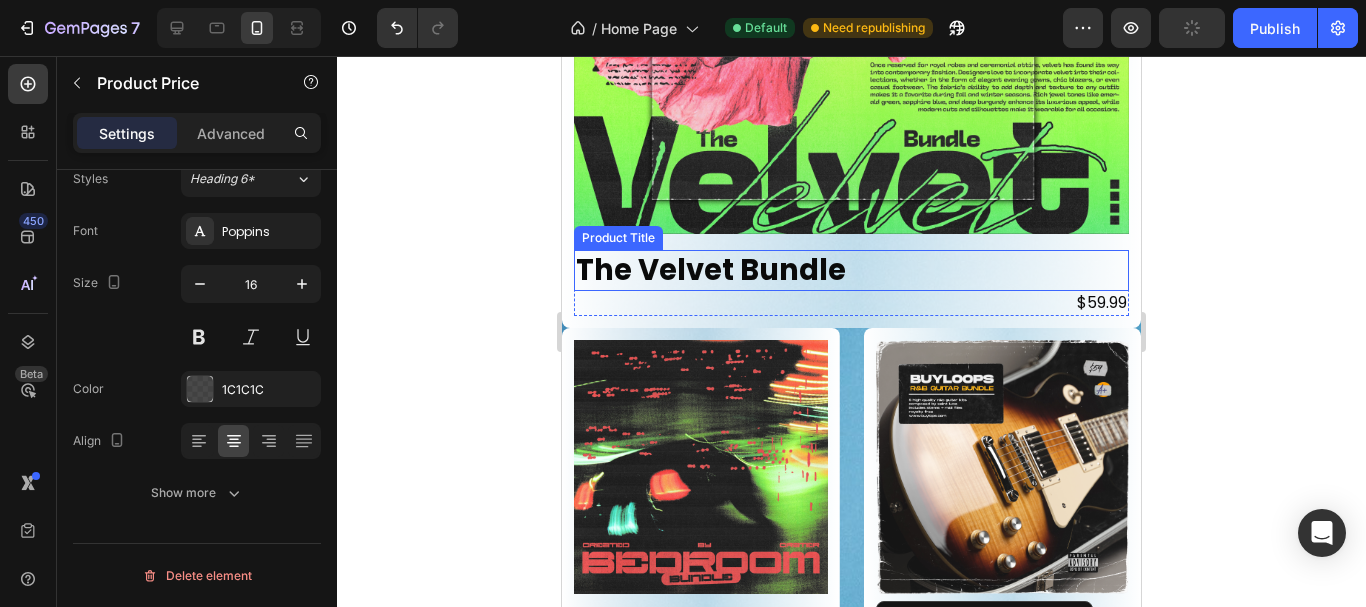 click on "The Velvet Bundle" at bounding box center [851, 271] 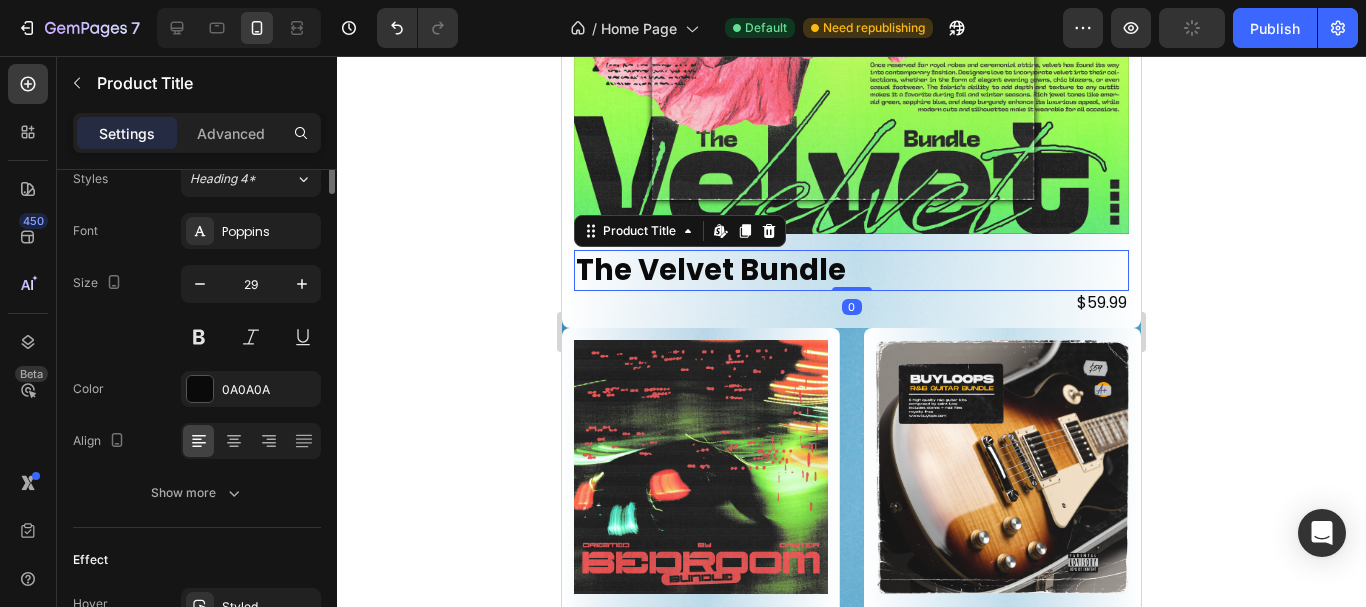 scroll, scrollTop: 0, scrollLeft: 0, axis: both 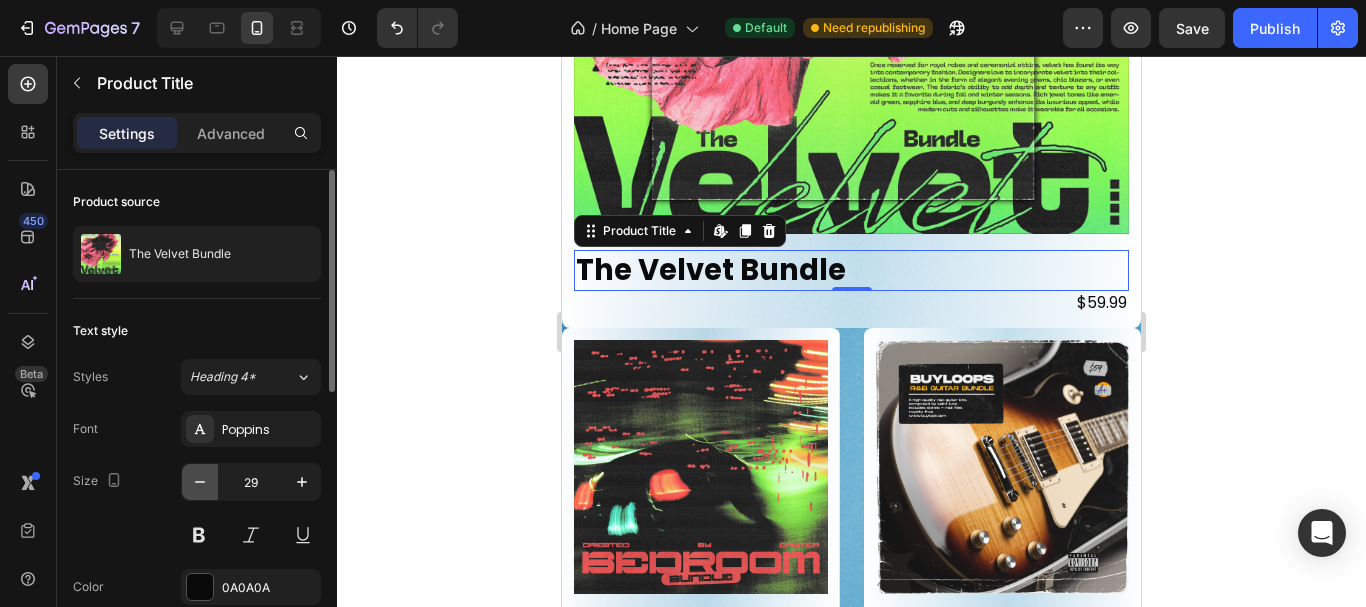 click 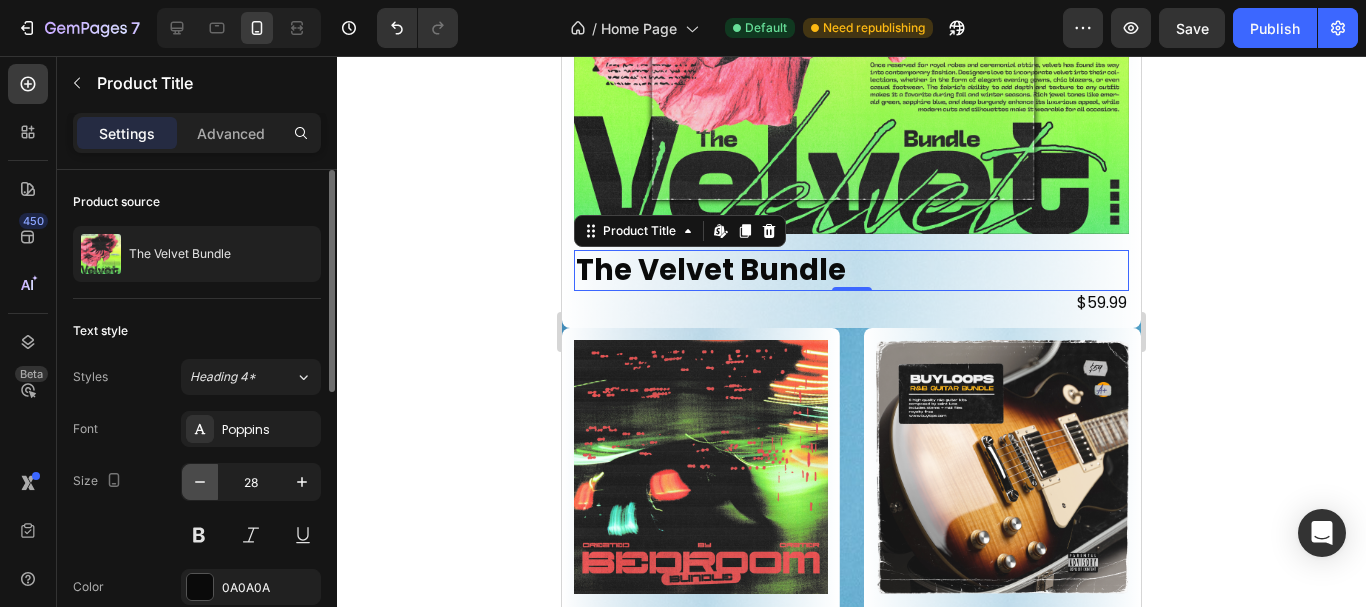 click 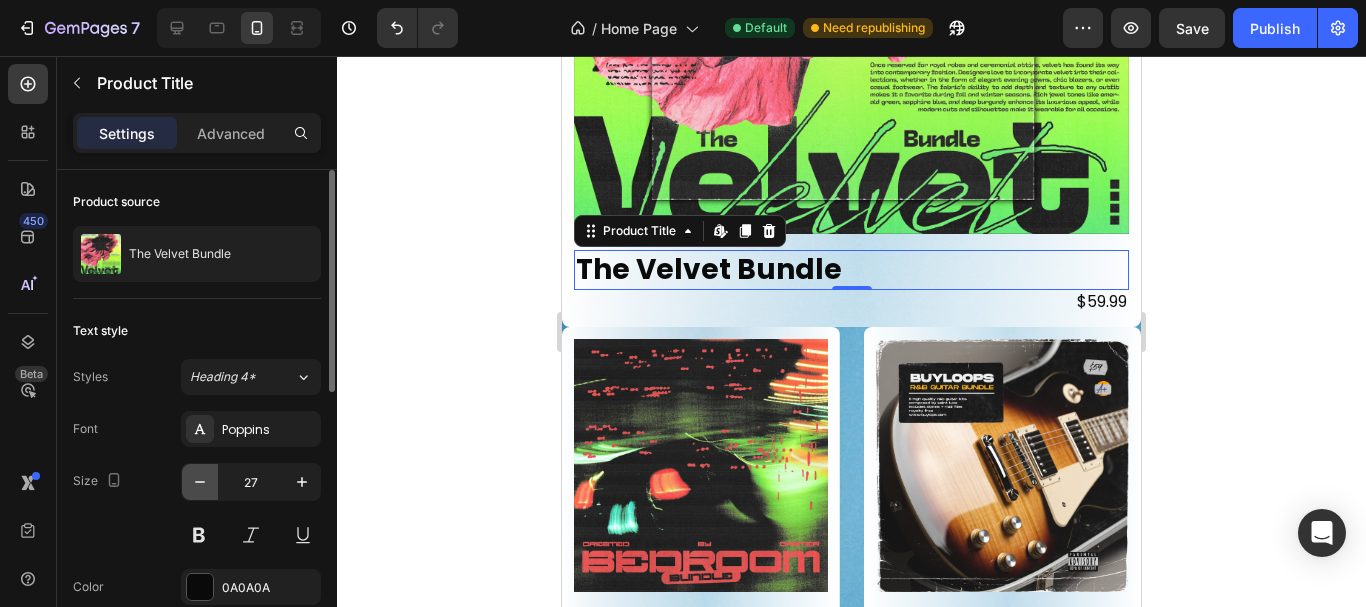click 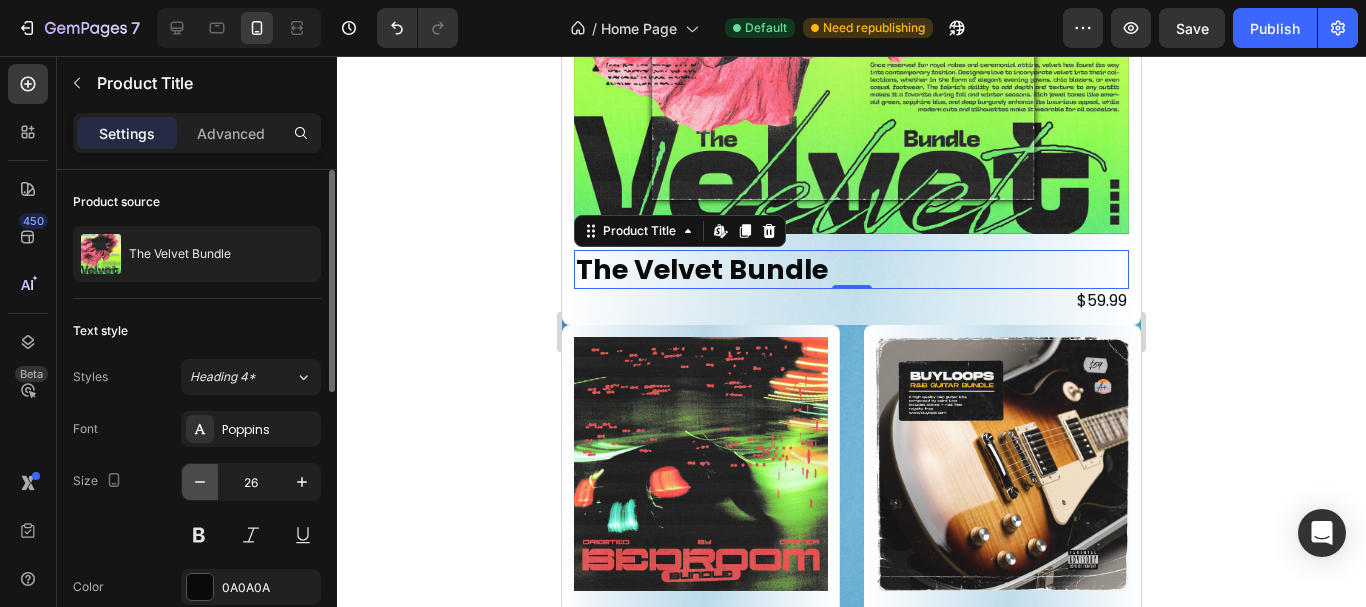 click 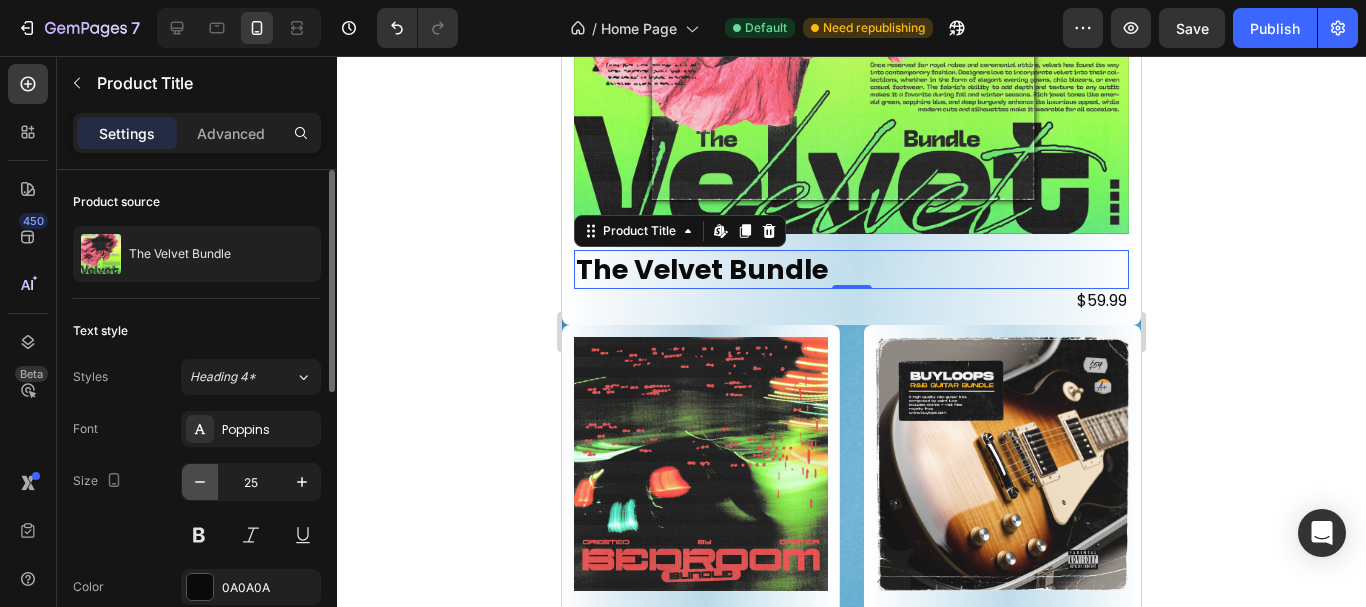 click 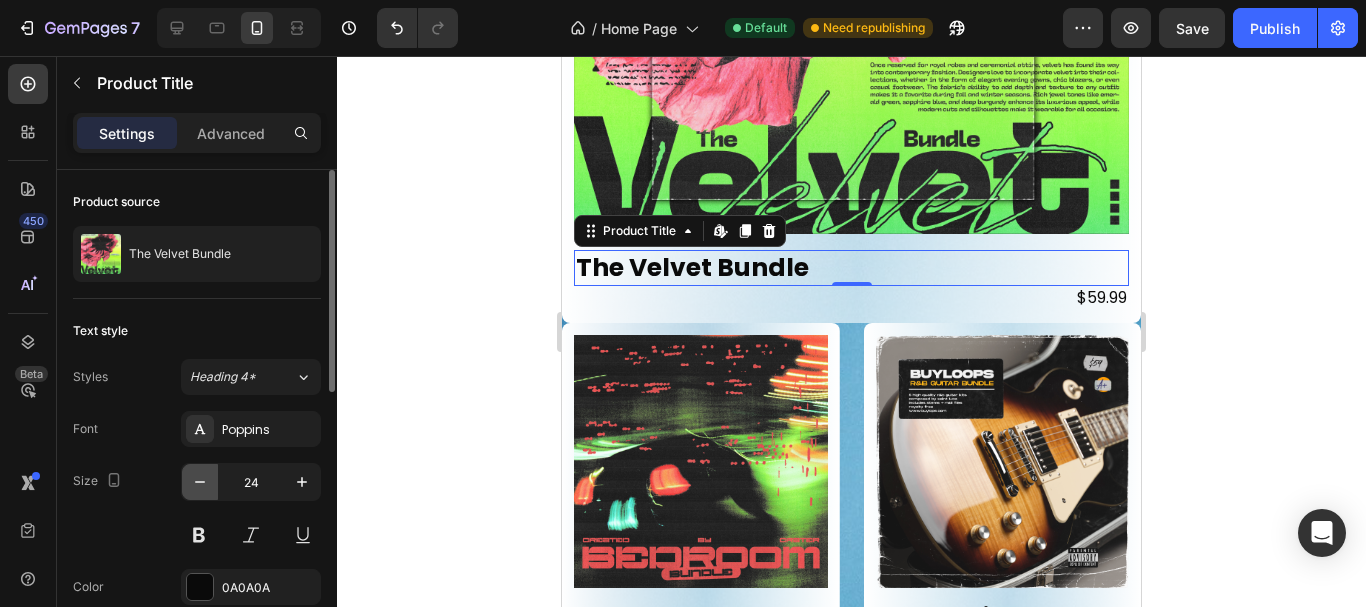 click 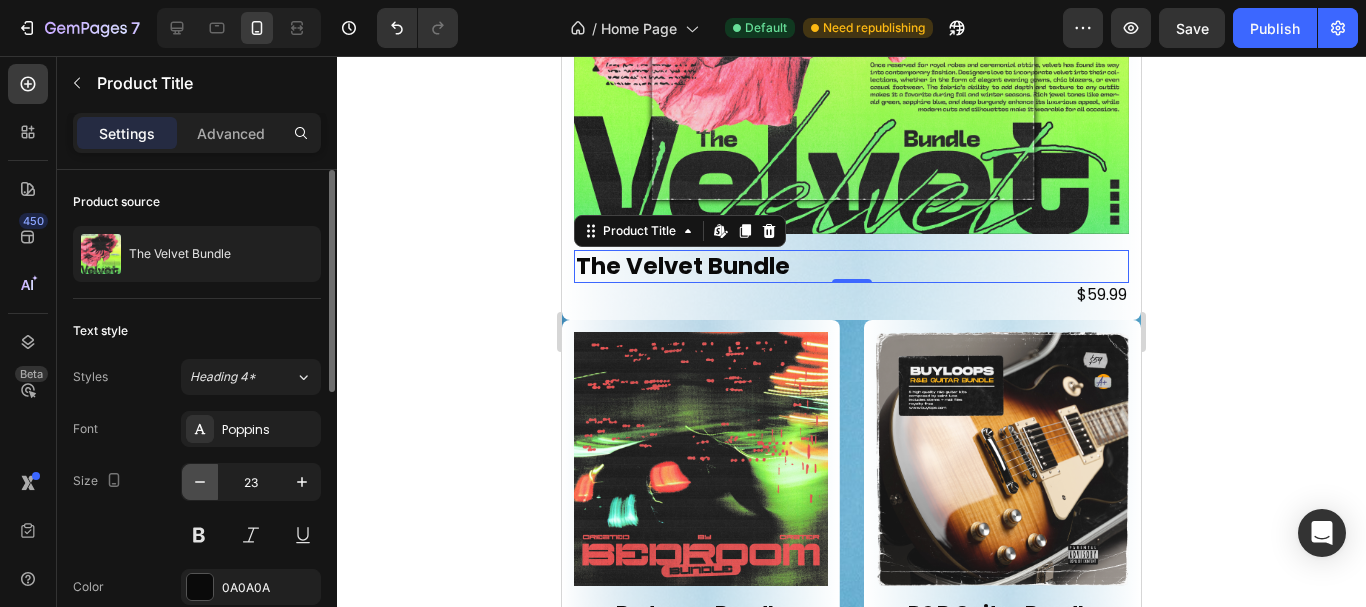 click 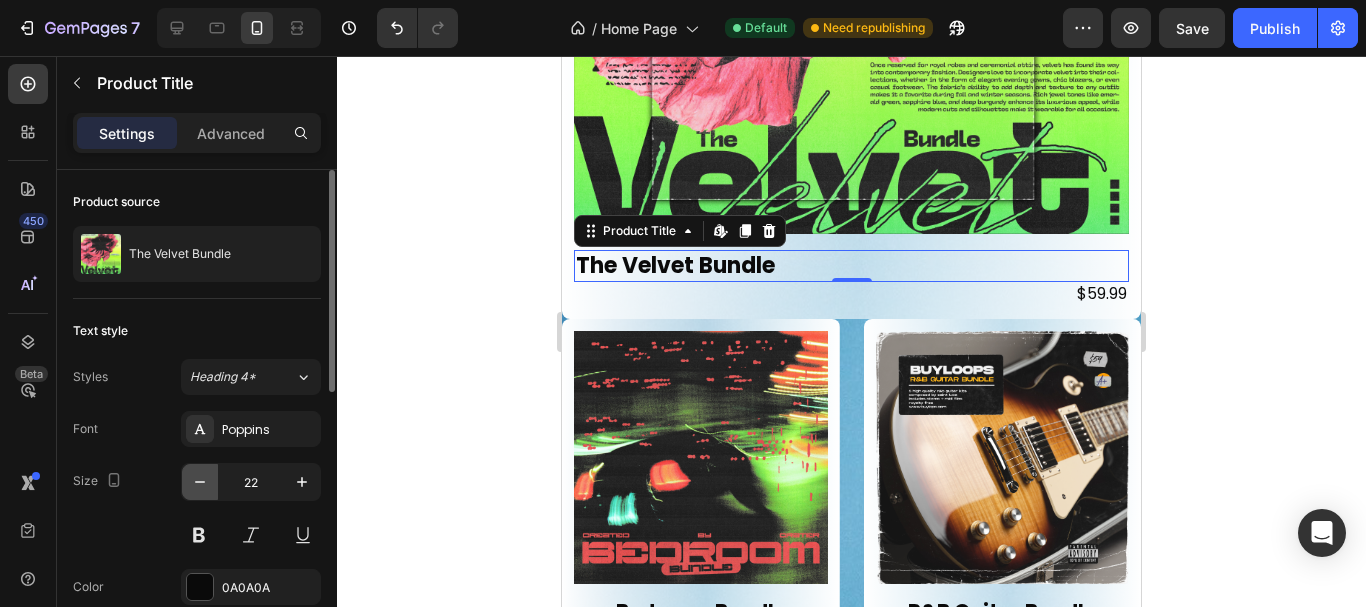 click 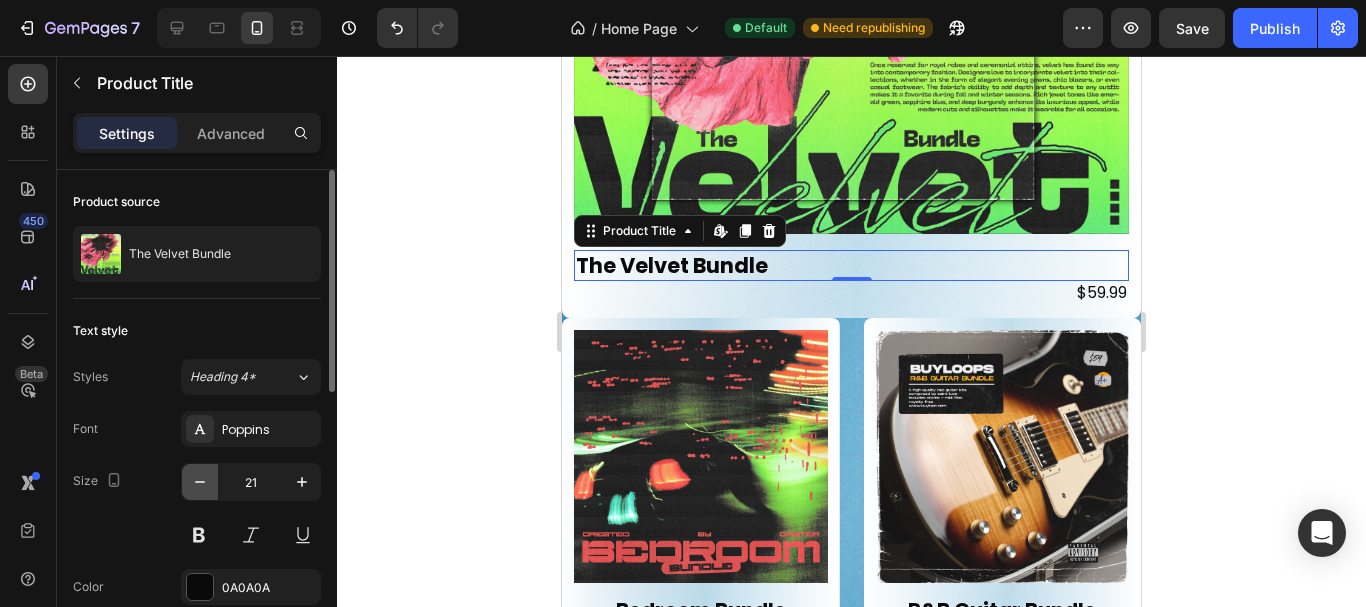click 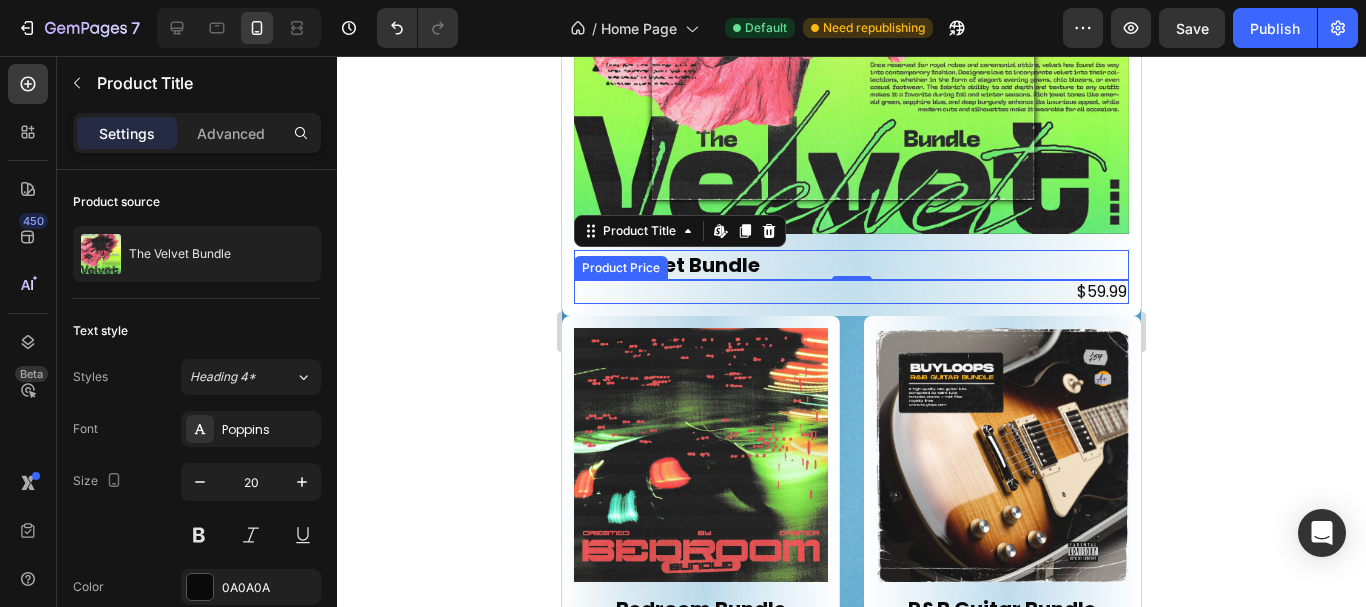 click on "$59.99" at bounding box center (851, 292) 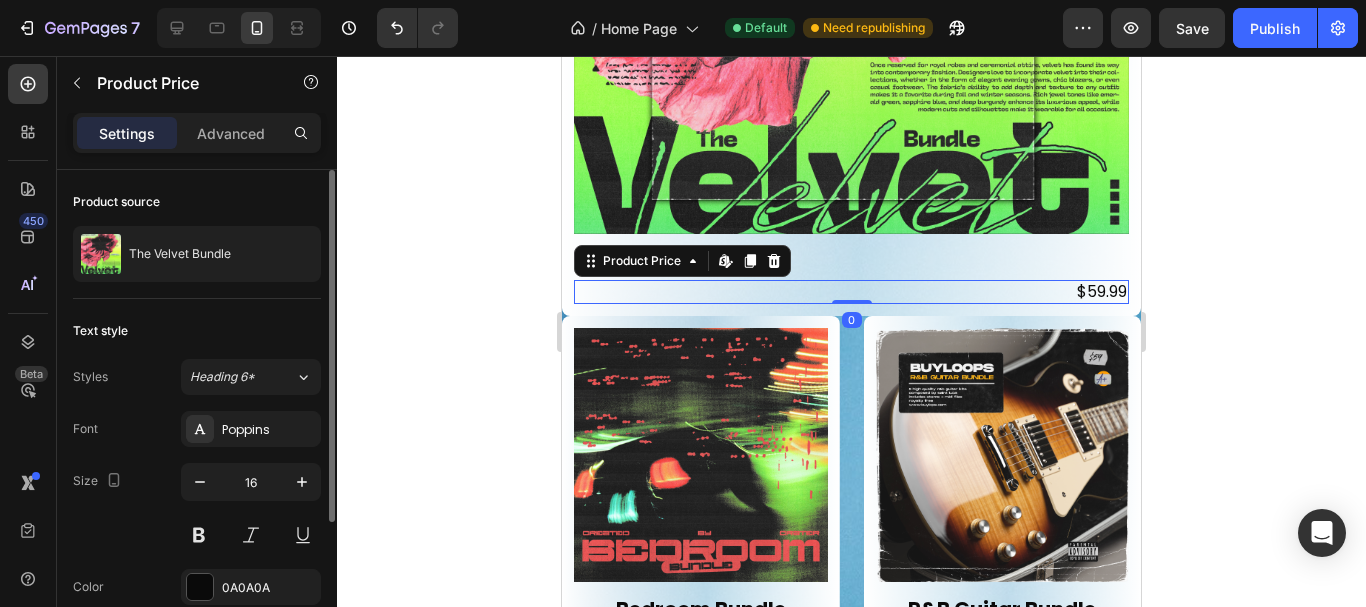 scroll, scrollTop: 198, scrollLeft: 0, axis: vertical 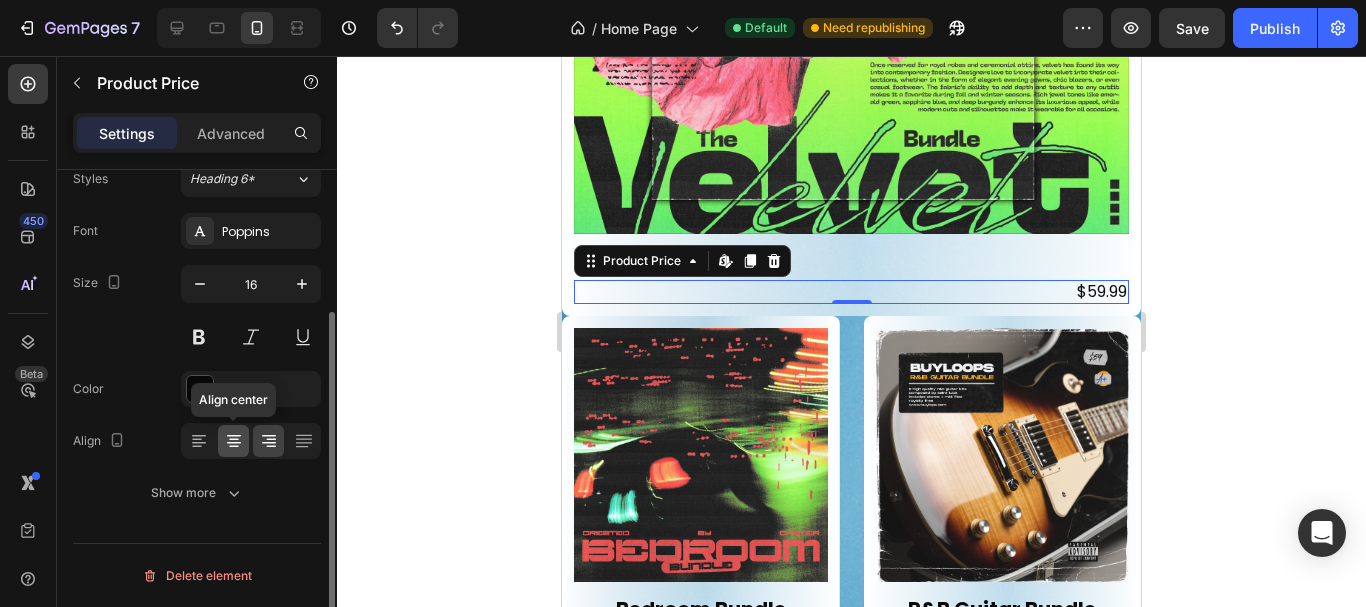 click 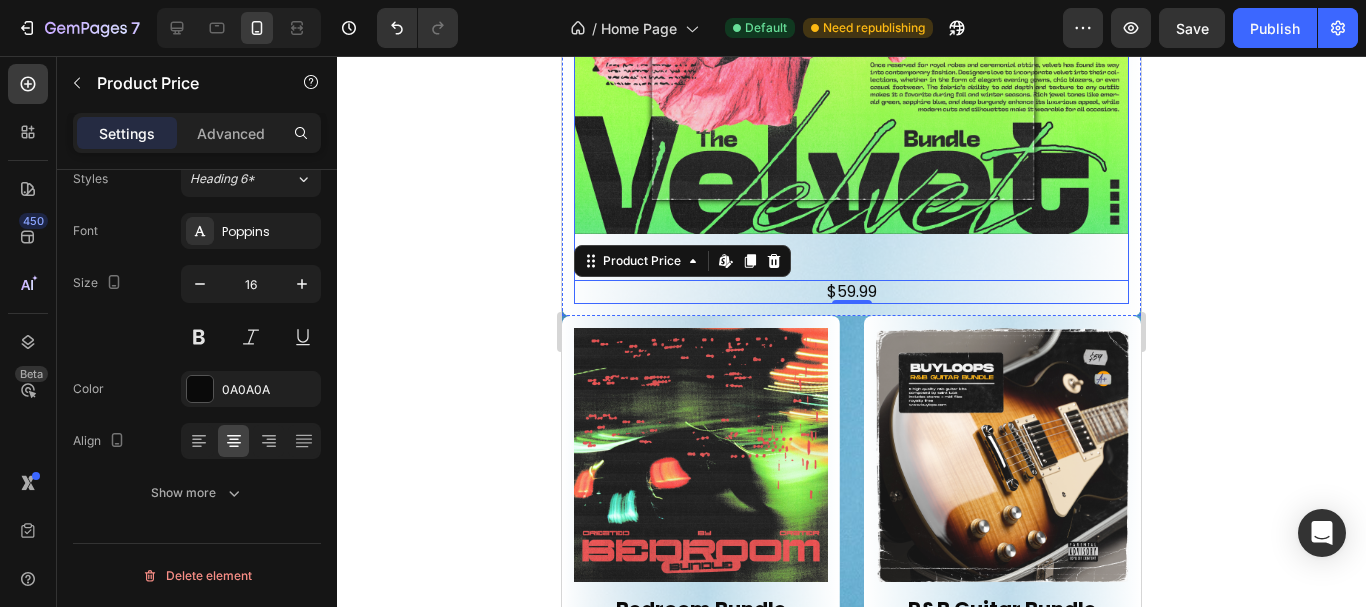 click on "The Velvet Bundle" at bounding box center (851, 265) 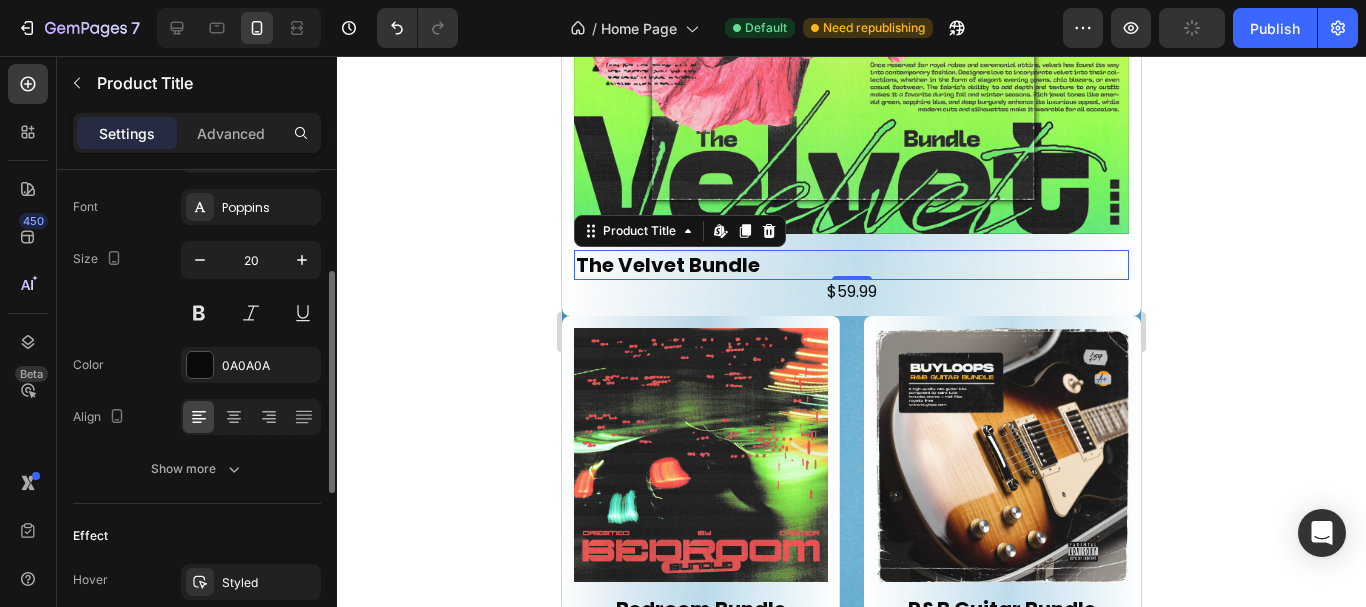 scroll, scrollTop: 223, scrollLeft: 0, axis: vertical 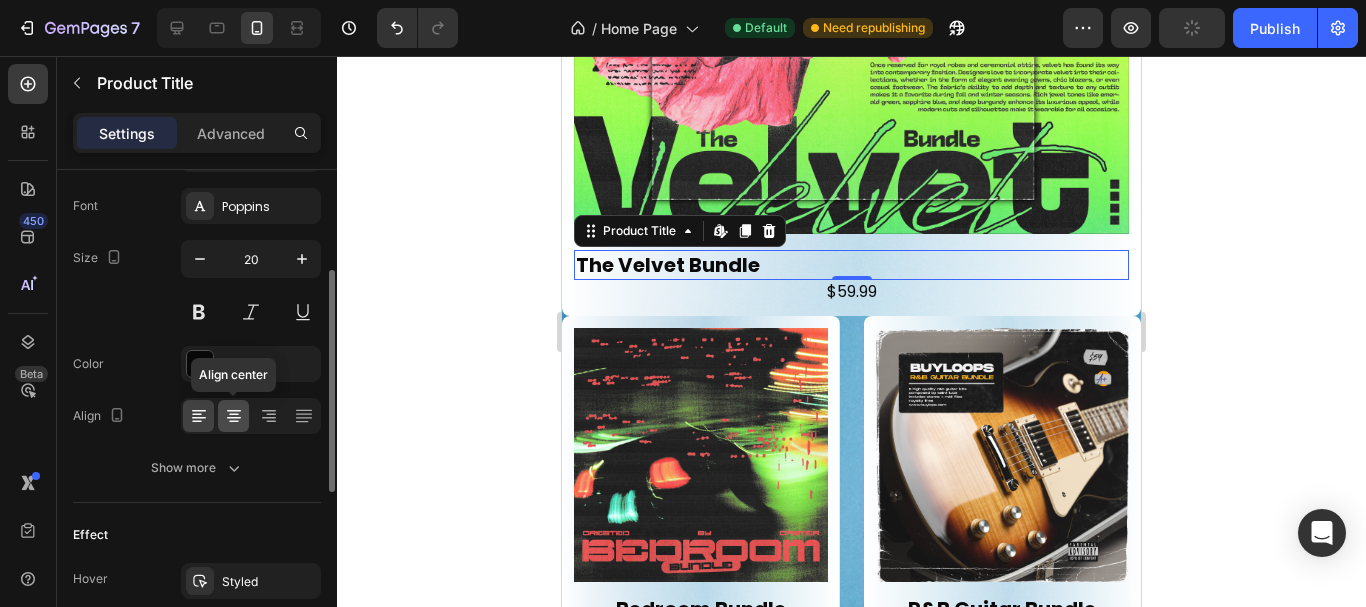 click 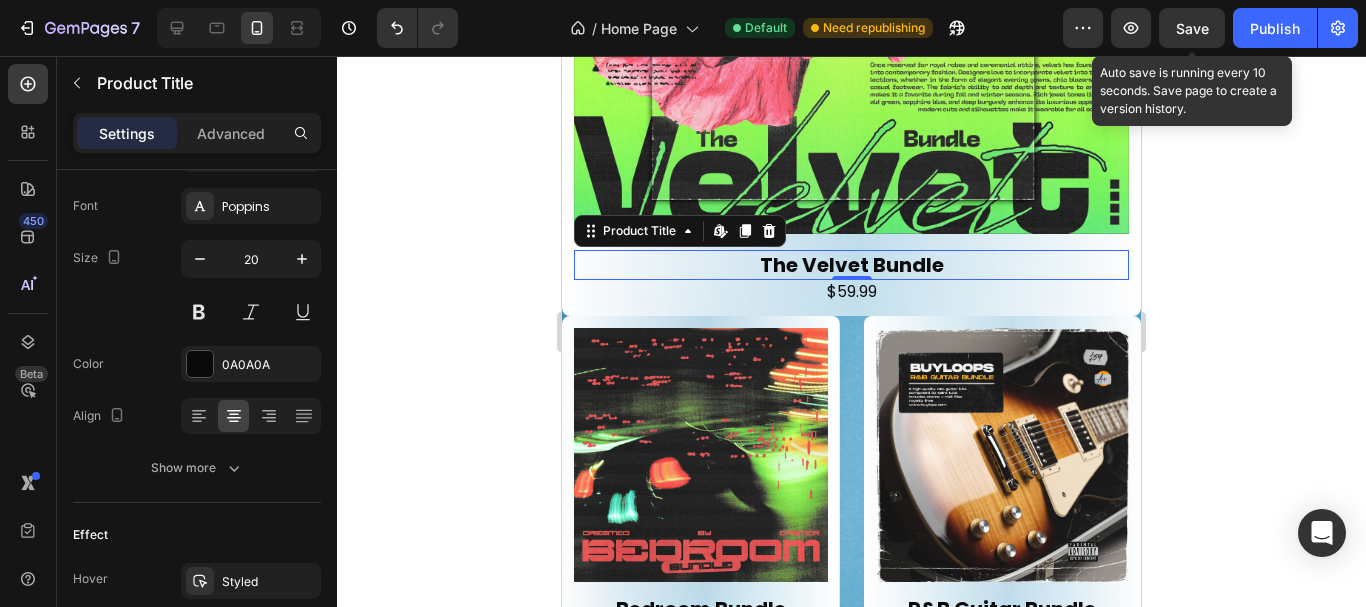 click on "Save" at bounding box center (1192, 28) 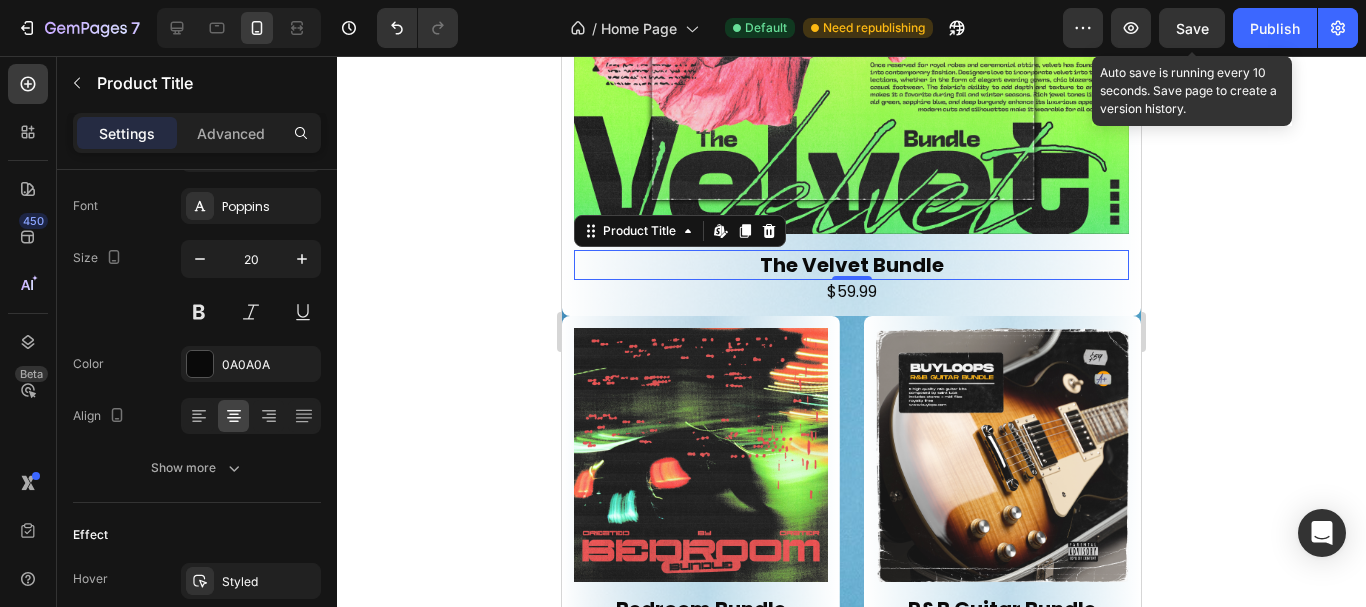 click on "Save" at bounding box center (1192, 28) 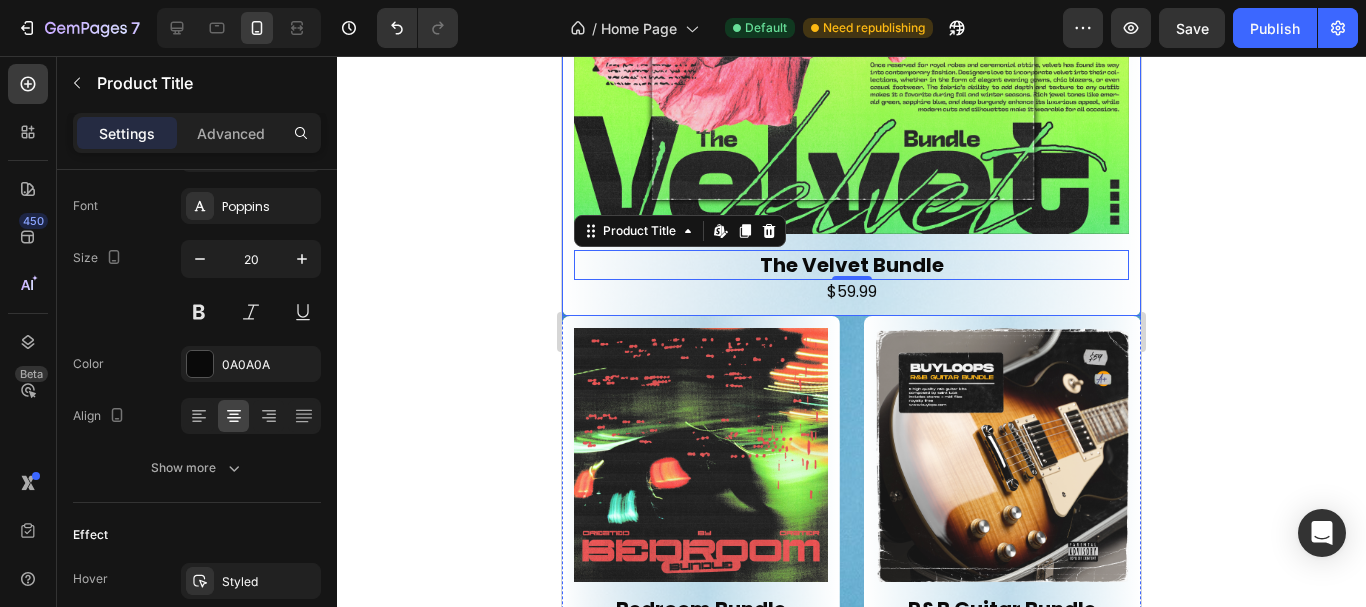 click on "Product Images The Velvet Bundle Product Title   Edit content in Shopify 0 $59.99 Product Price Product Price Row Product Row" at bounding box center (851, -8) 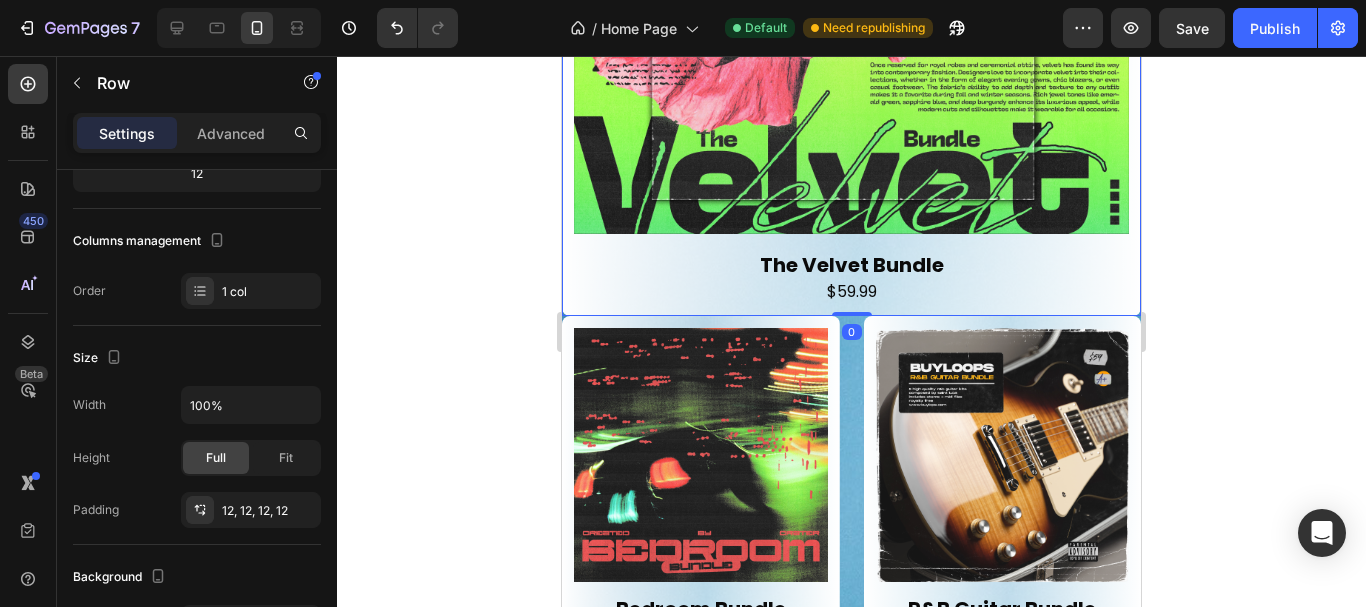 scroll, scrollTop: 0, scrollLeft: 0, axis: both 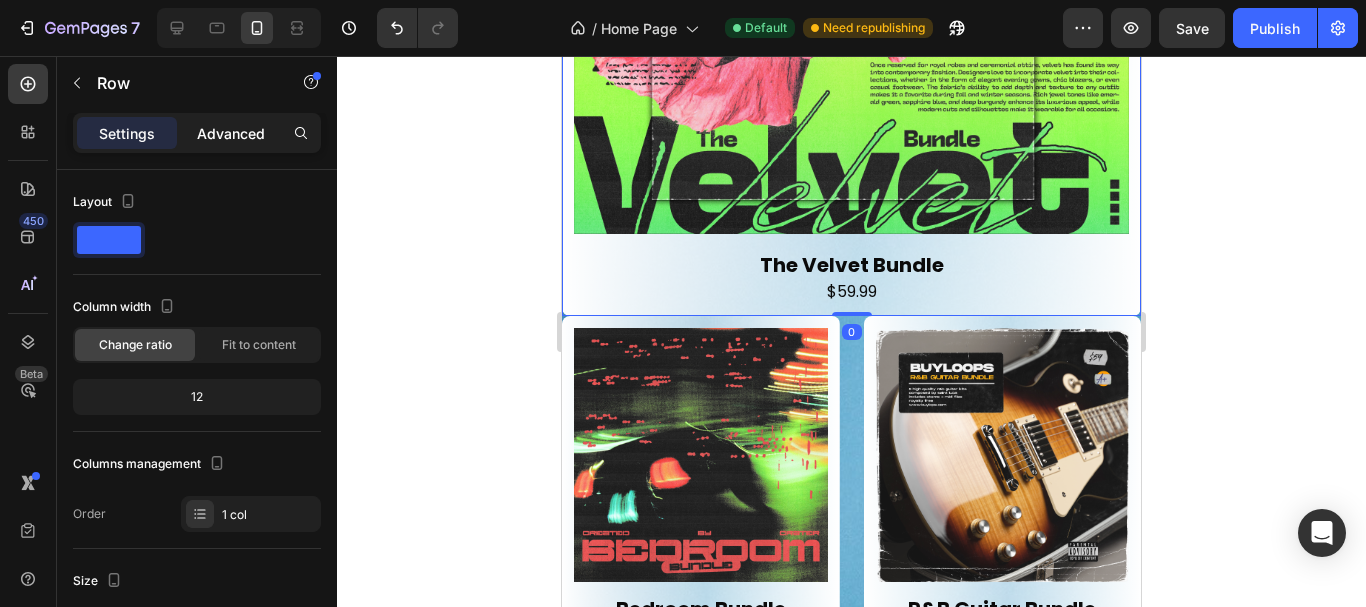 click on "Advanced" at bounding box center [231, 133] 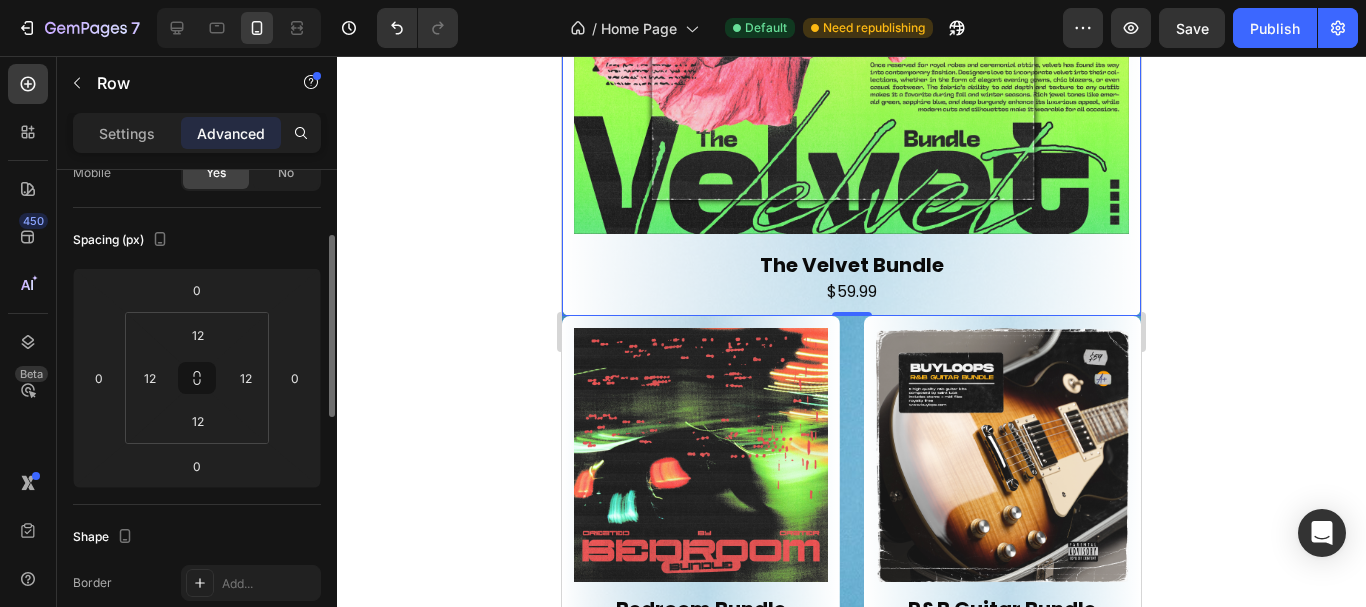 scroll, scrollTop: 180, scrollLeft: 0, axis: vertical 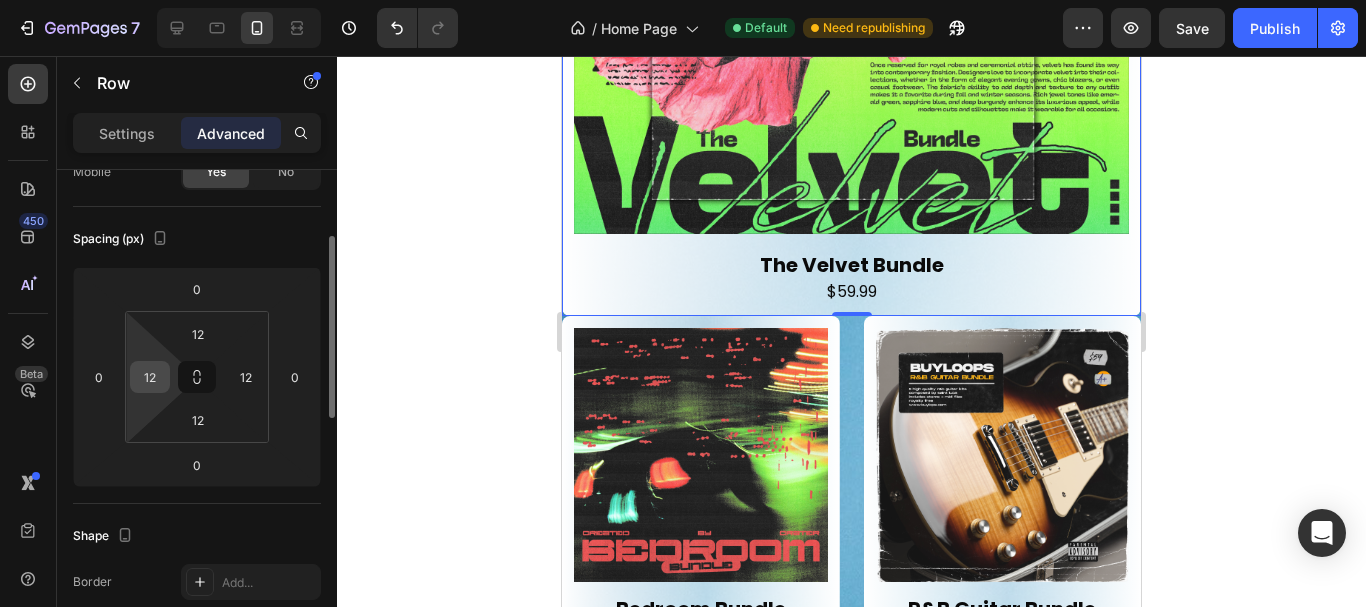 click on "12" at bounding box center [150, 377] 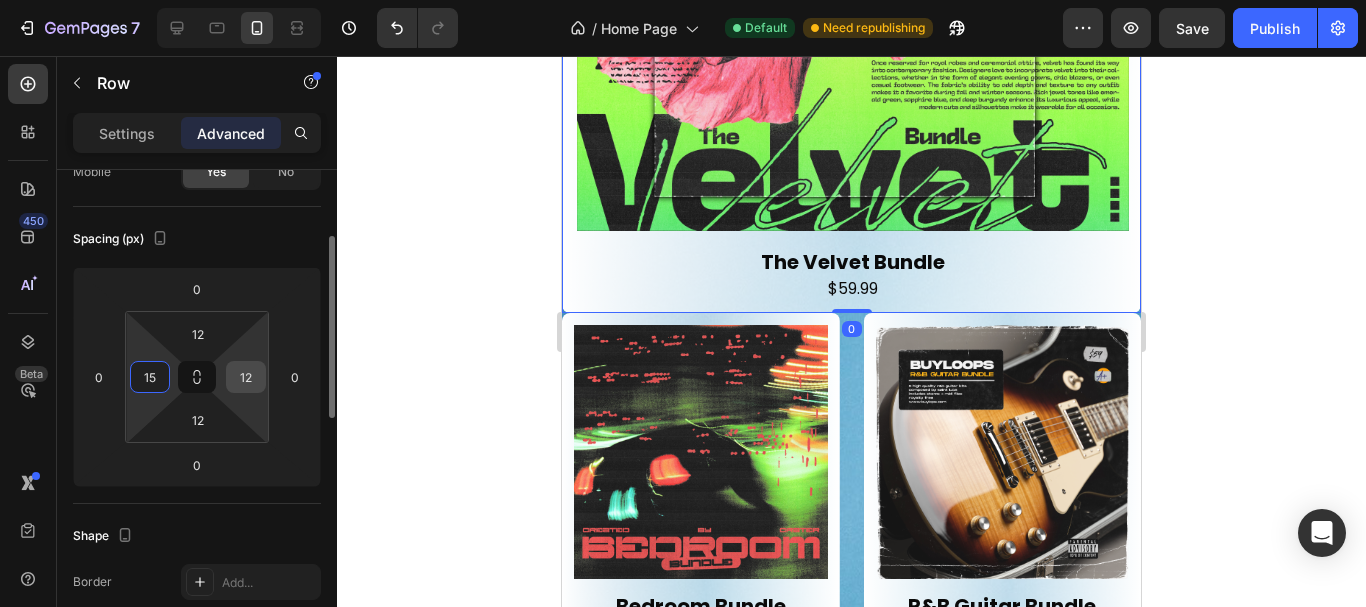 type on "15" 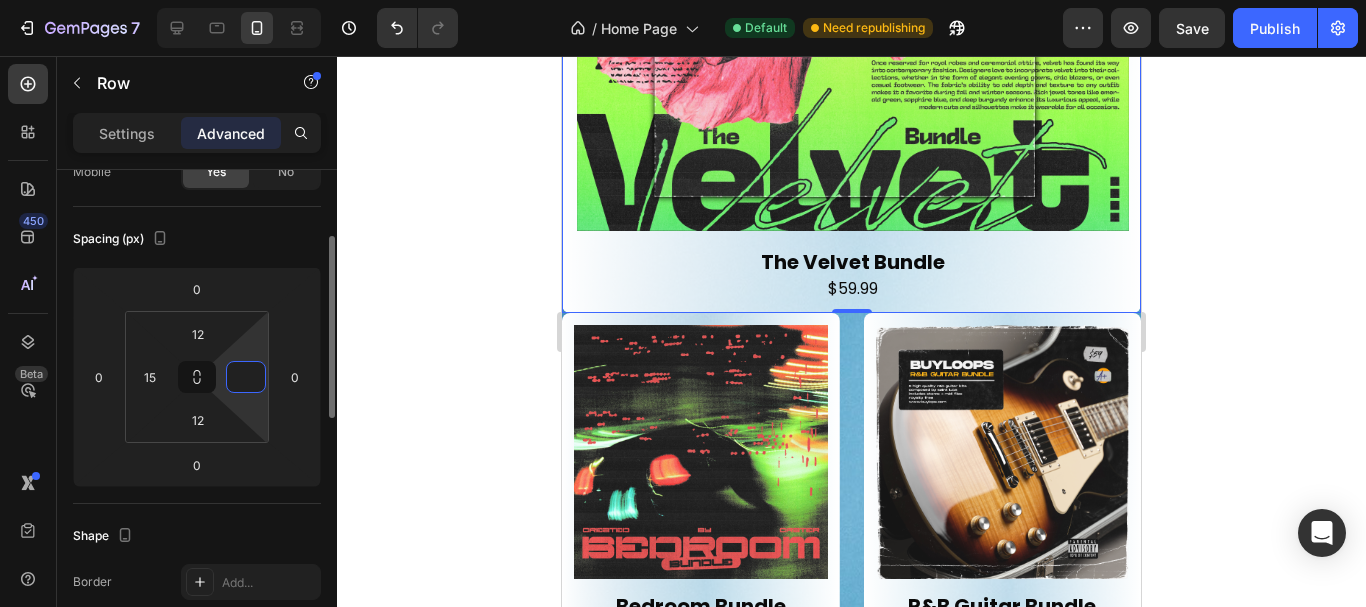 type on "5" 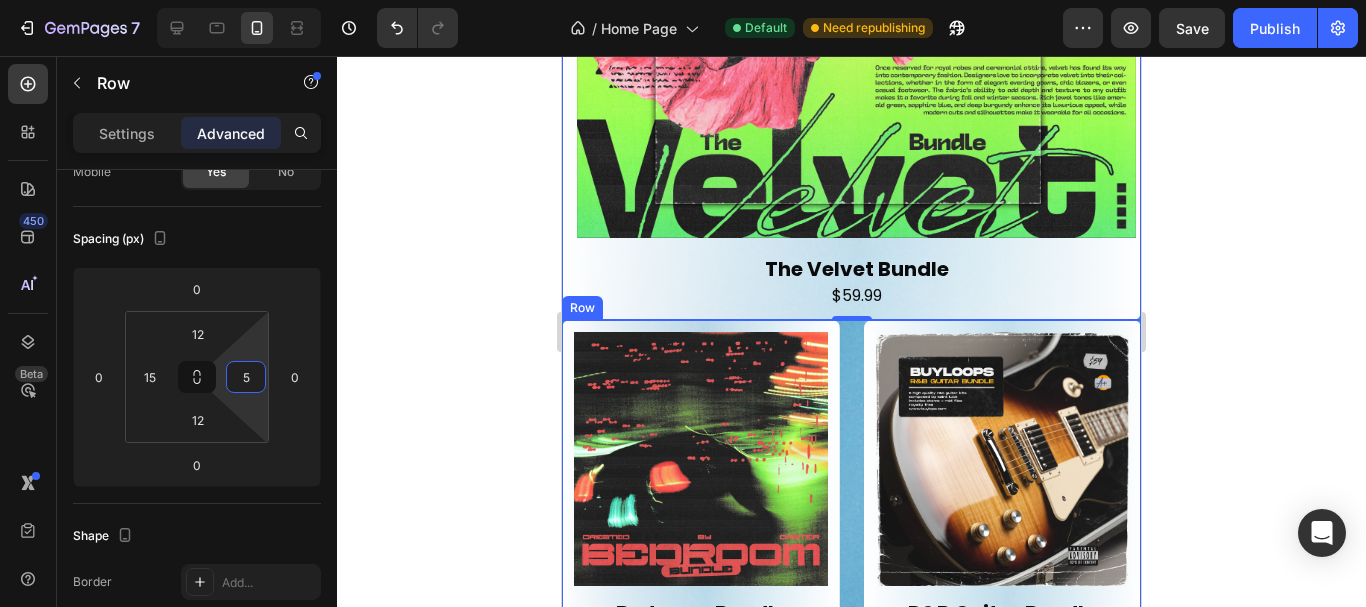click on "Product Images Bedroom Bundle Product Title $59.99 Product Price Product Price Row Product Row Product Images MIDI Bundle Vol. 1 Product Title $59.99 Product Price Product Price Row Product Row Product Images R&B Guitar Bundle Product Title $59.99 Product Price Product Price Row Product Row Product Images Places Vol. 4 Product Title $29.99 Product Price Product Price Row Product Row Row" at bounding box center (851, 676) 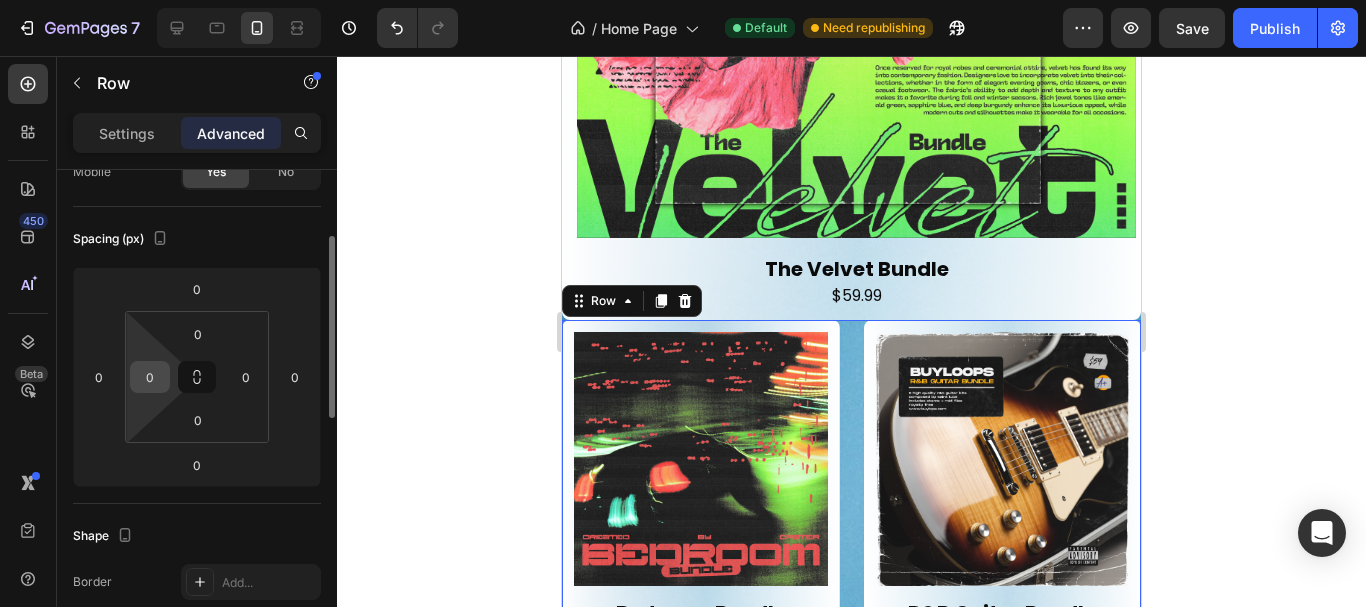 click on "0" at bounding box center [150, 377] 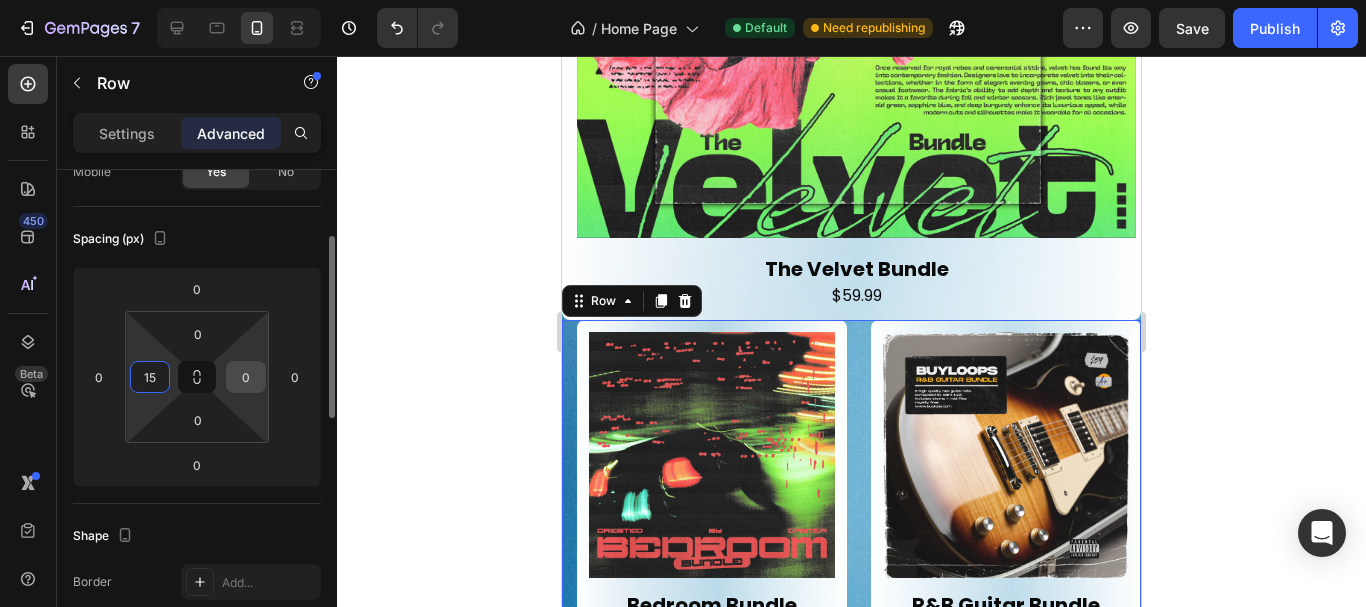 type on "15" 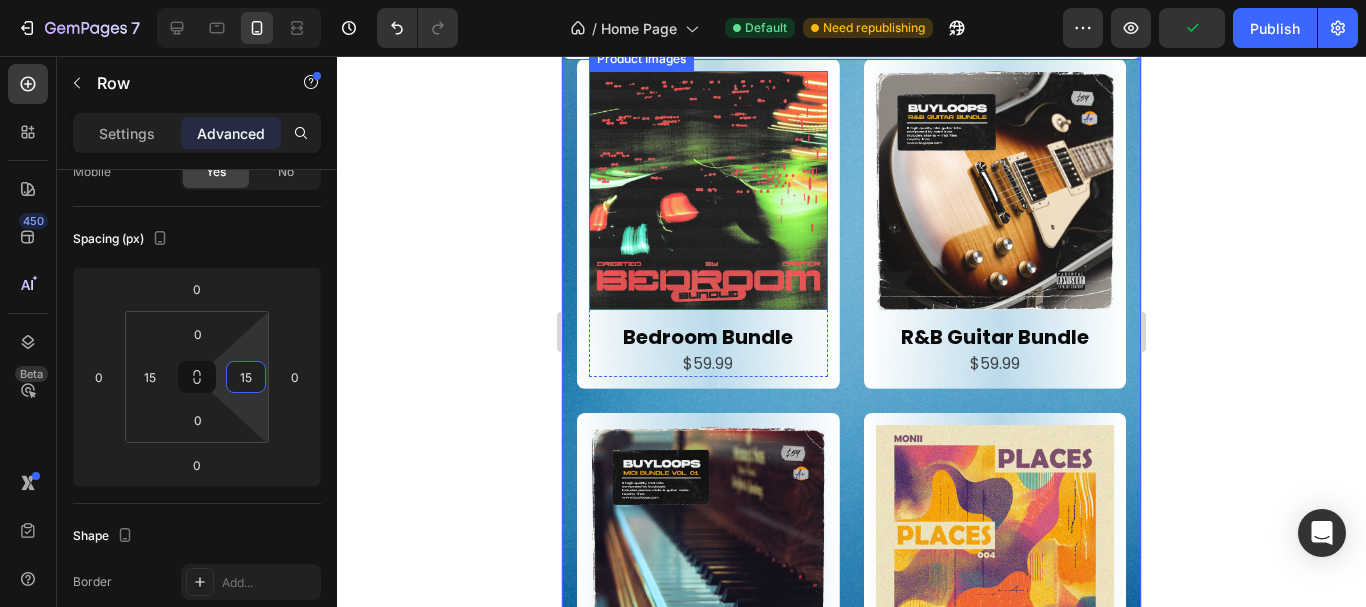 scroll, scrollTop: 1557, scrollLeft: 0, axis: vertical 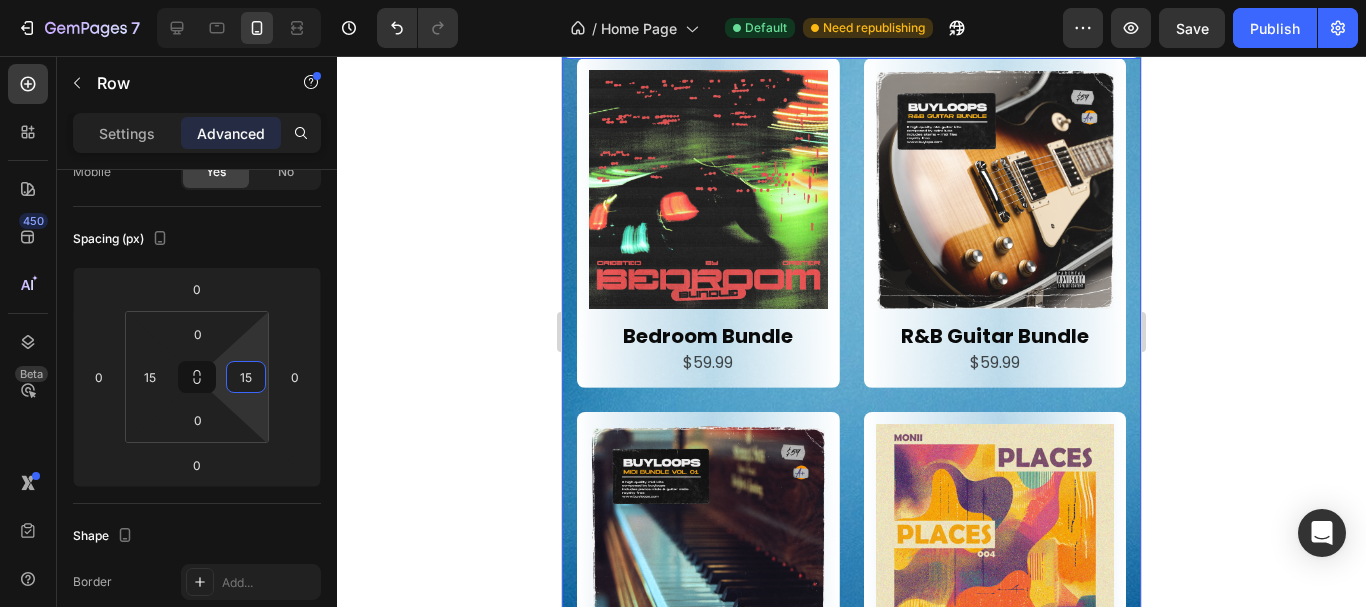 type on "15" 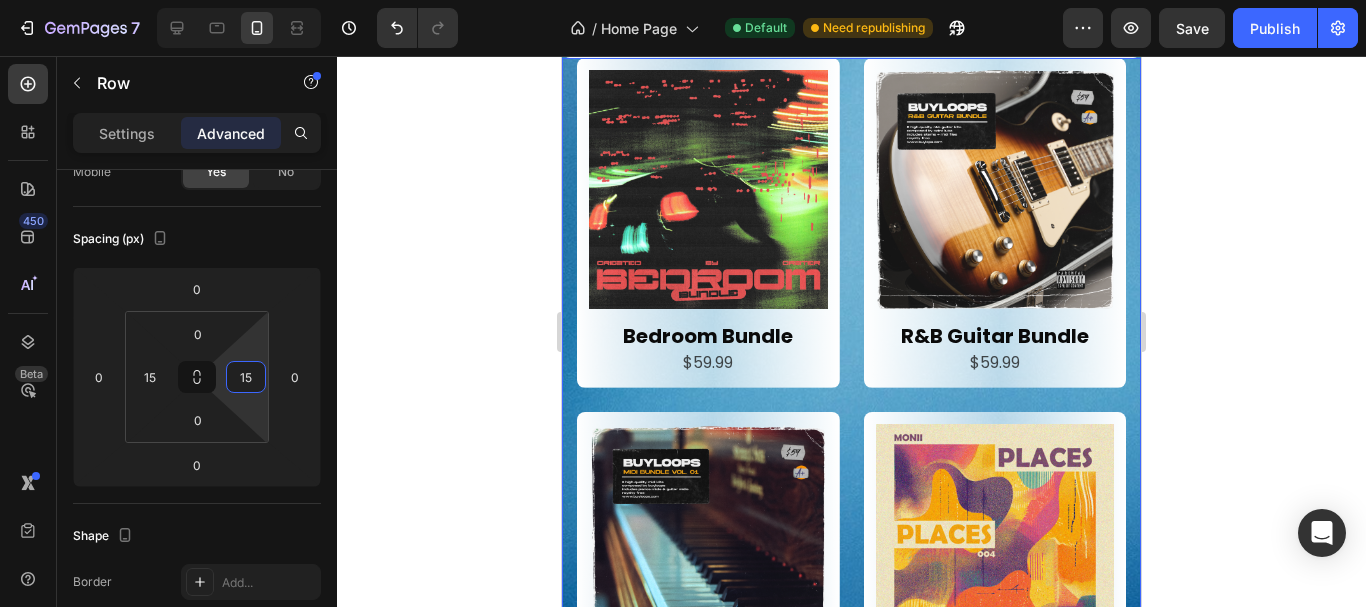 click on "Product Images Bedroom Bundle Product Title $59.99 Product Price Product Price Row Product Row Product Images MIDI Bundle Vol. 1 Product Title $59.99 Product Price Product Price Row Product Row Product Images R&B Guitar Bundle Product Title $59.99 Product Price Product Price Row Product Row Product Images Places Vol. 4 Product Title $29.99 Product Price Product Price Row Product Row Row   0" at bounding box center [851, 399] 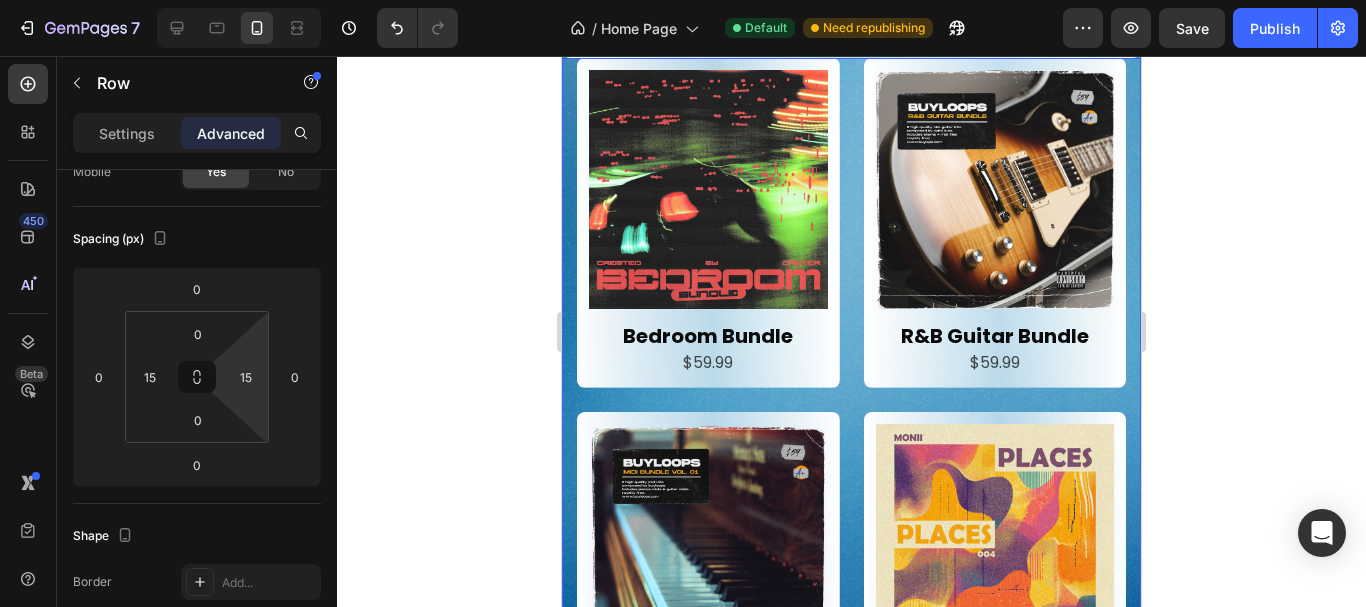 click on "Product Images Bedroom Bundle Product Title $59.99 Product Price Product Price Row Product Row Product Images MIDI Bundle Vol. 1 Product Title $59.99 Product Price Product Price Row Product Row Product Images R&B Guitar Bundle Product Title $59.99 Product Price Product Price Row Product Row Product Images Places Vol. 4 Product Title $29.99 Product Price Product Price Row Product Row Row   0" at bounding box center [851, 399] 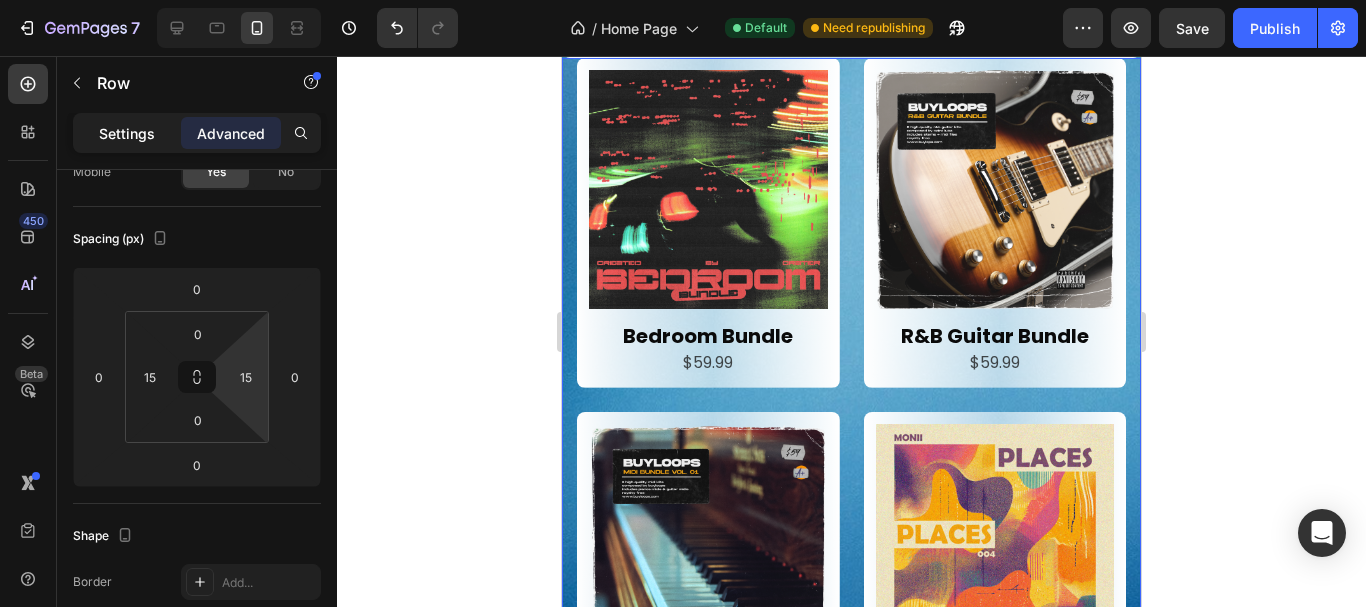 click on "Settings" at bounding box center (127, 133) 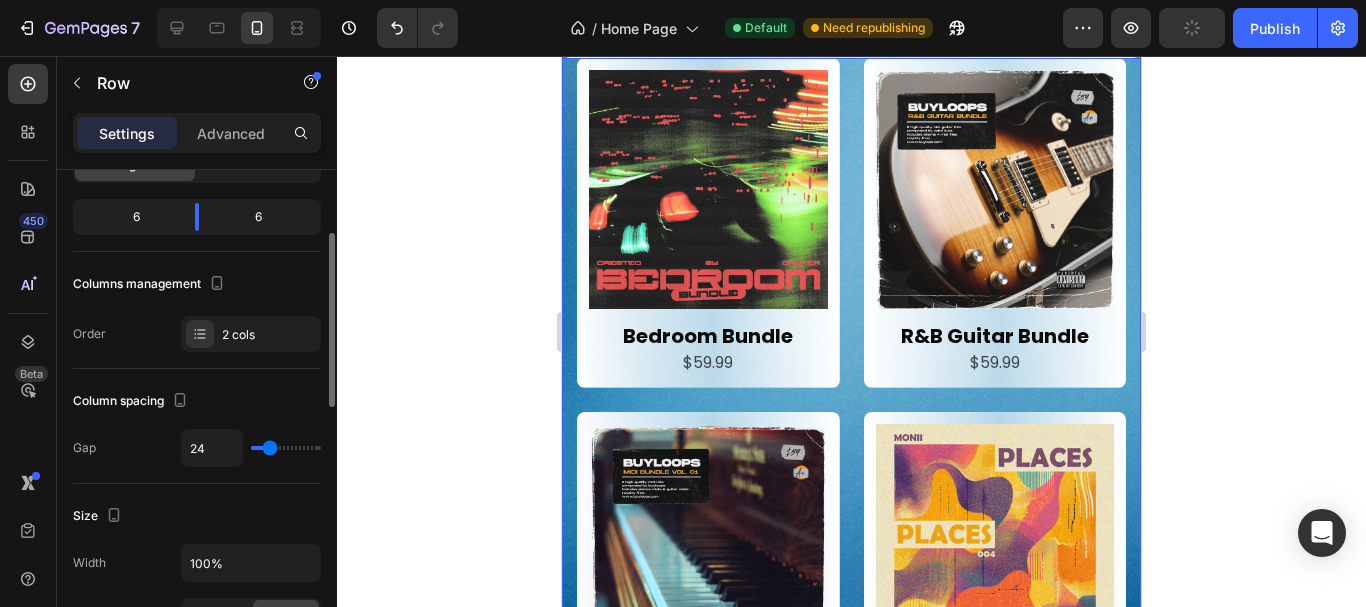 type on "27" 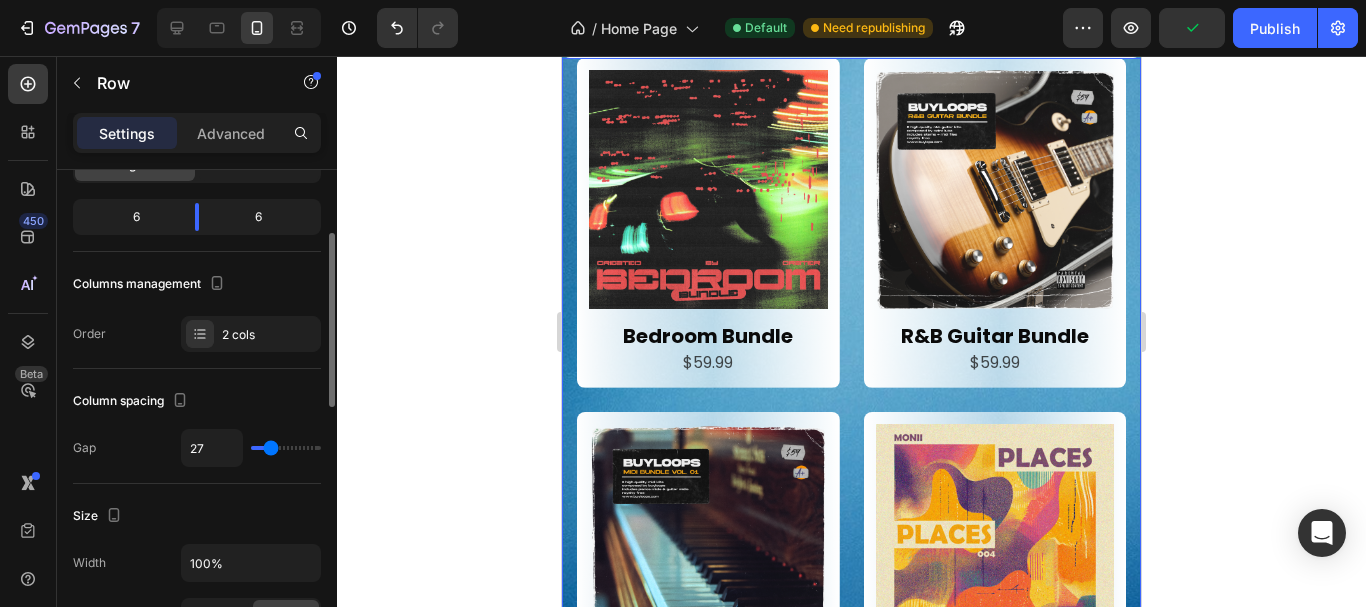type on "18" 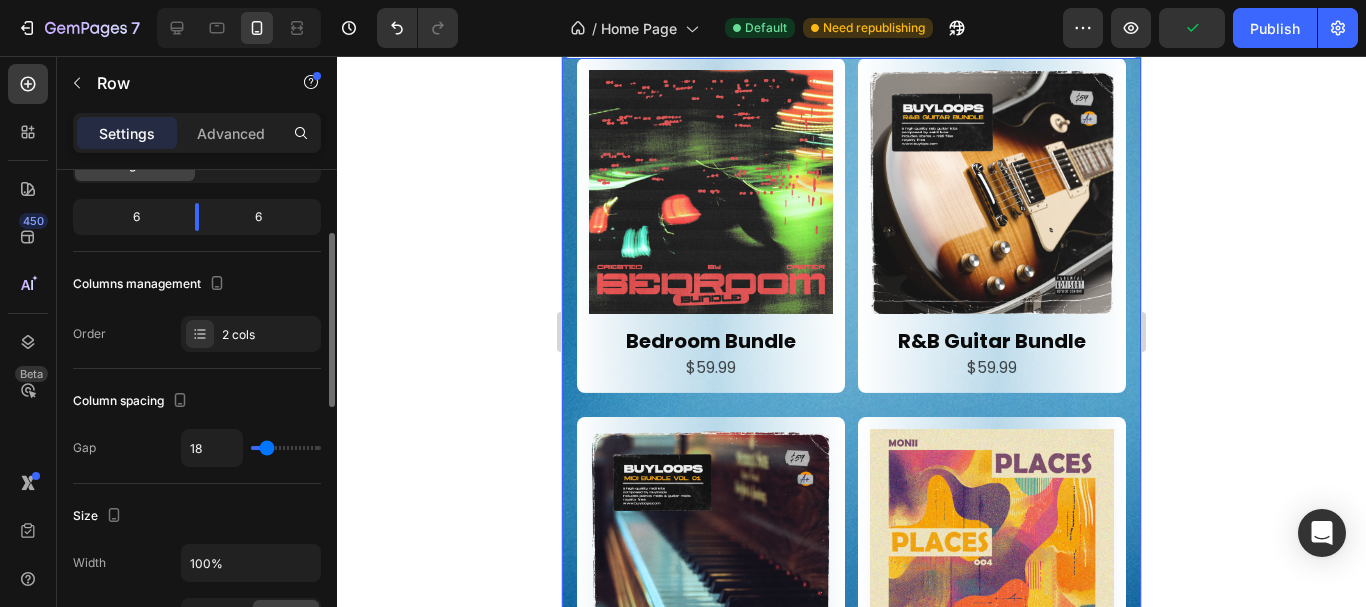 type on "13" 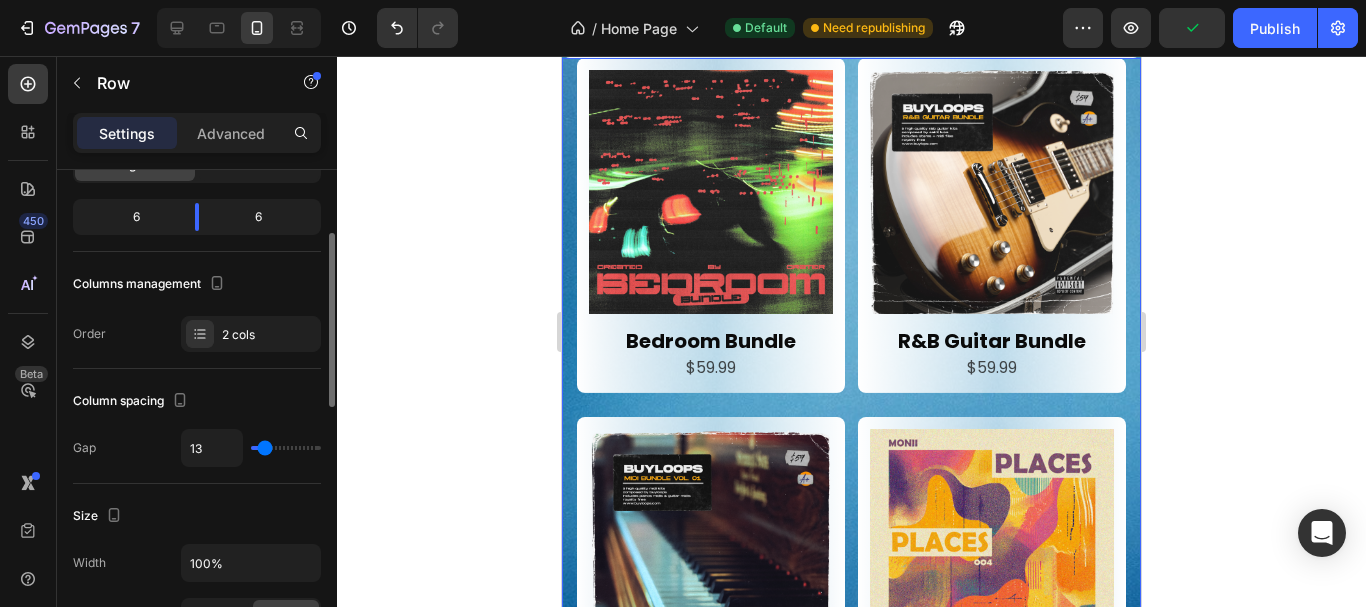 type on "9" 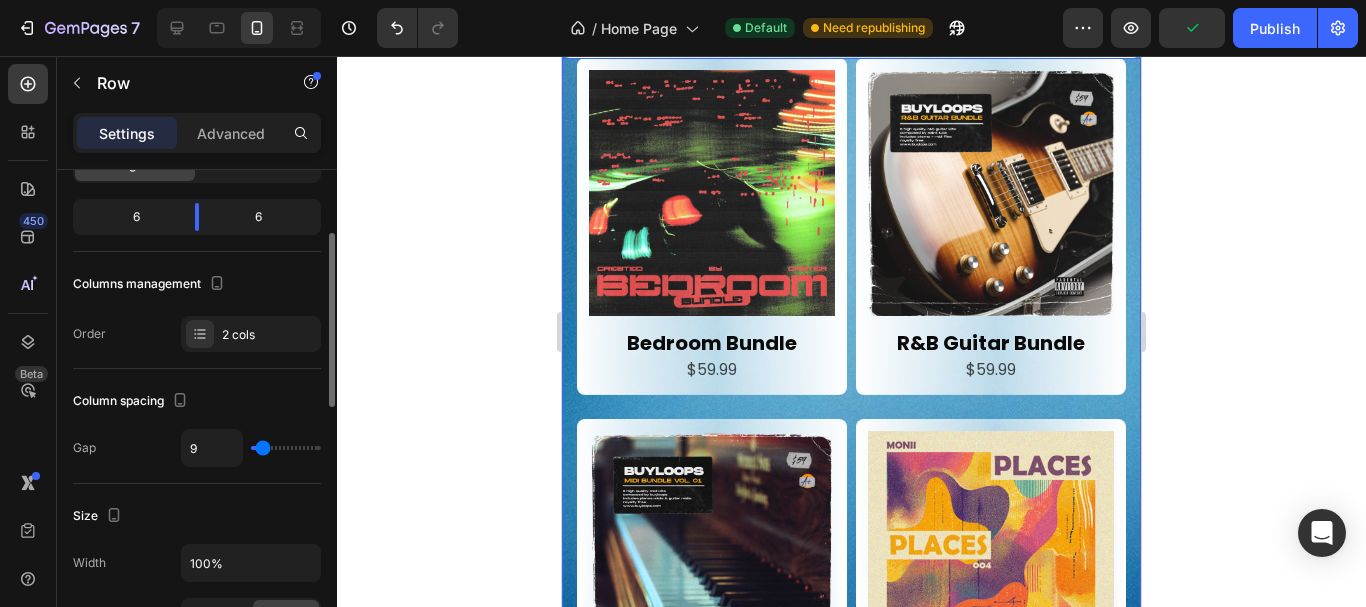 type on "11" 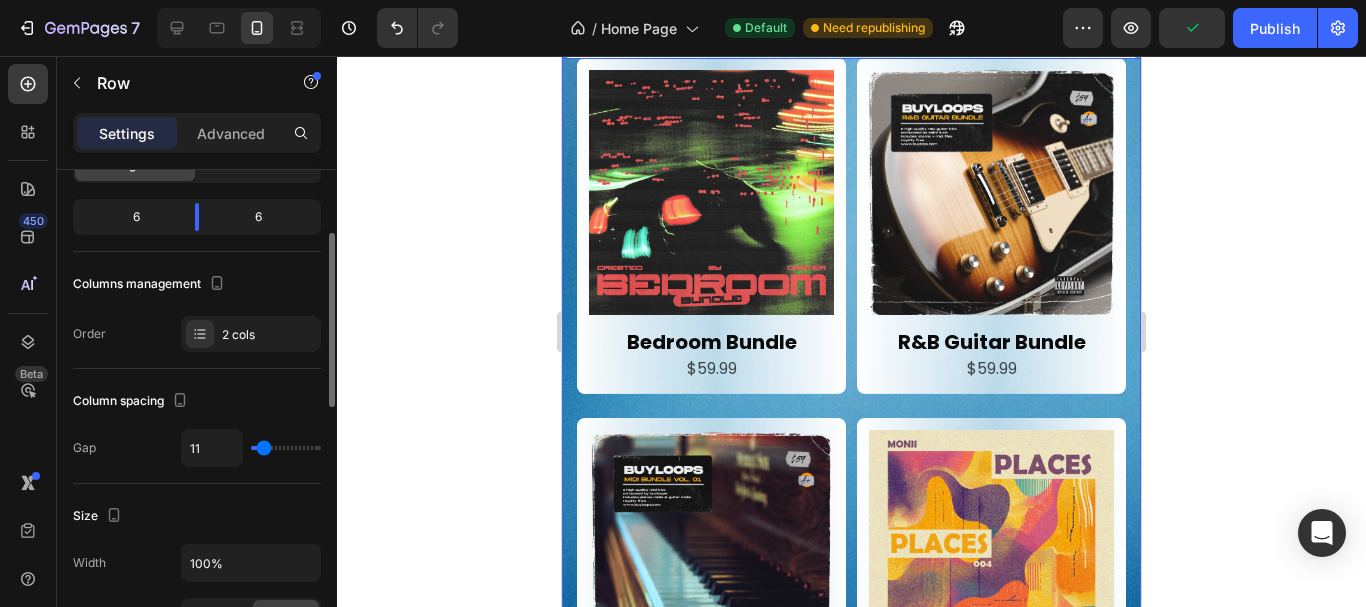 type on "16" 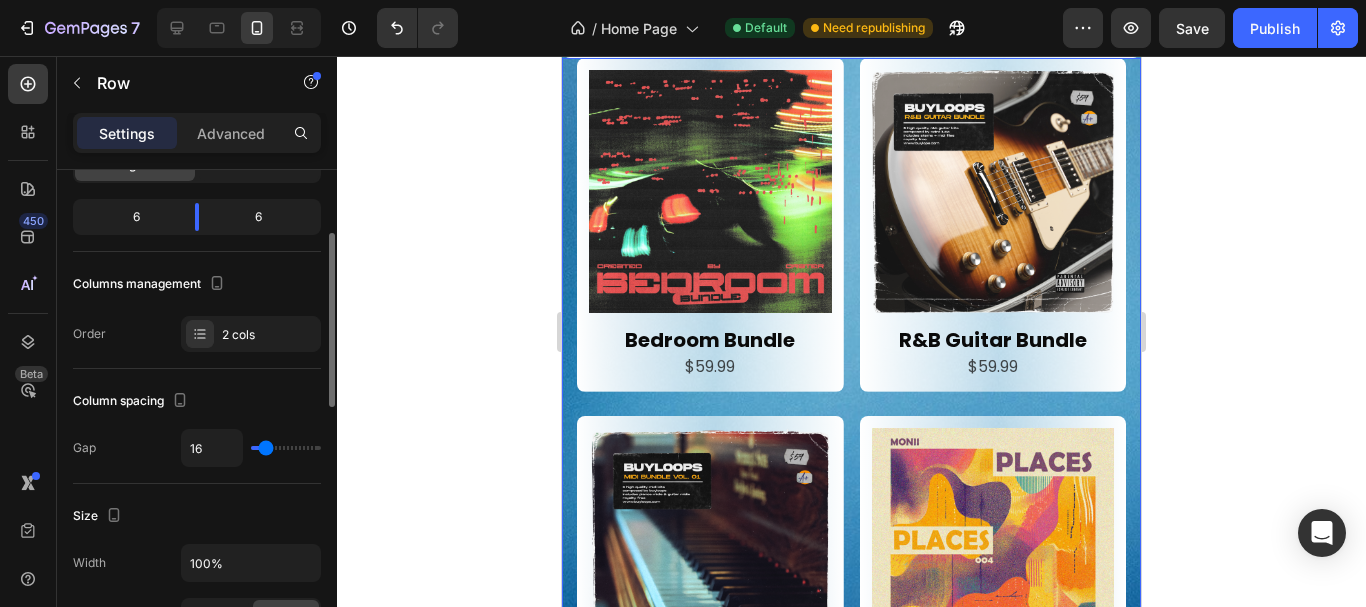 type on "16" 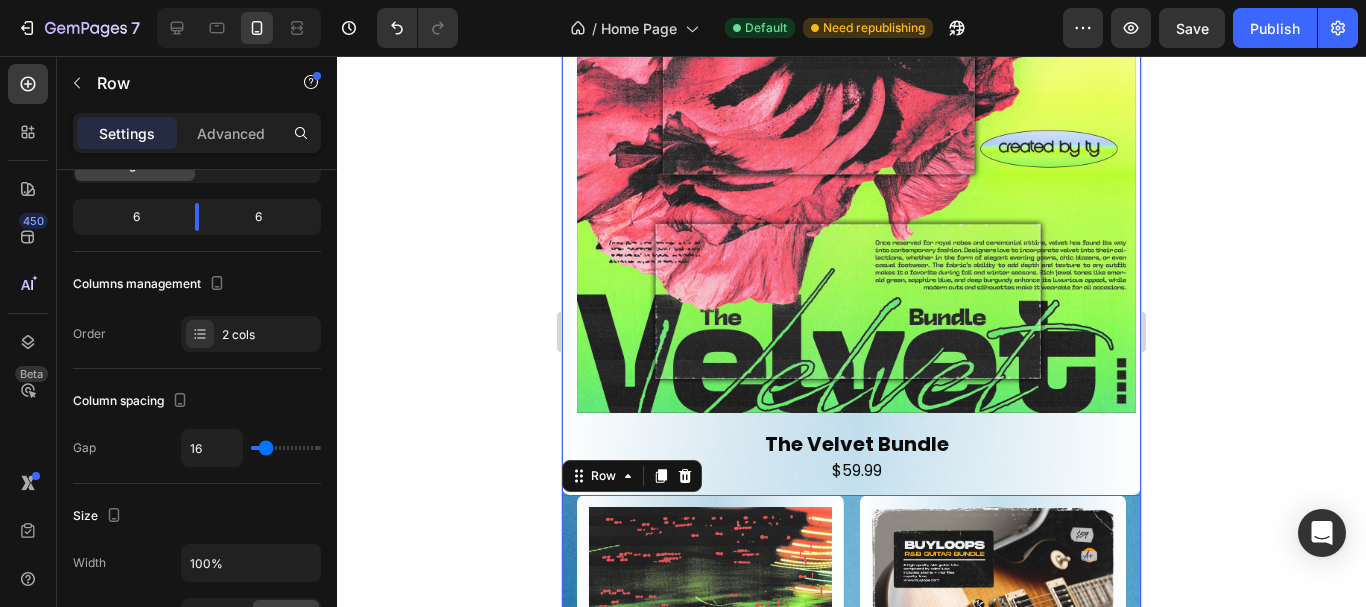 scroll, scrollTop: 1118, scrollLeft: 0, axis: vertical 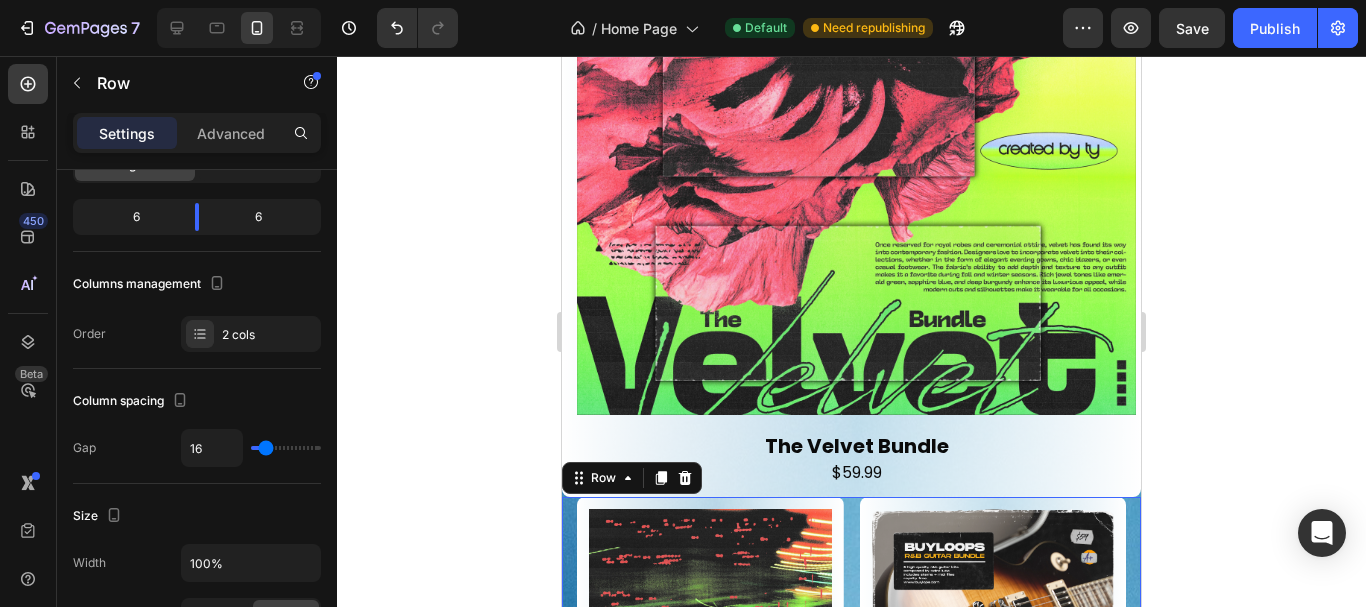 click on "Product Images Bedroom Bundle Product Title $59.99 Product Price Product Price Row Product Row Product Images MIDI Bundle Vol. 1 Product Title $59.99 Product Price Product Price Row Product Row Product Images R&B Guitar Bundle Product Title $59.99 Product Price Product Price Row Product Row Product Images Places Vol. 4 Product Title $29.99 Product Price Product Price Row Product Row Row   0" at bounding box center [851, 842] 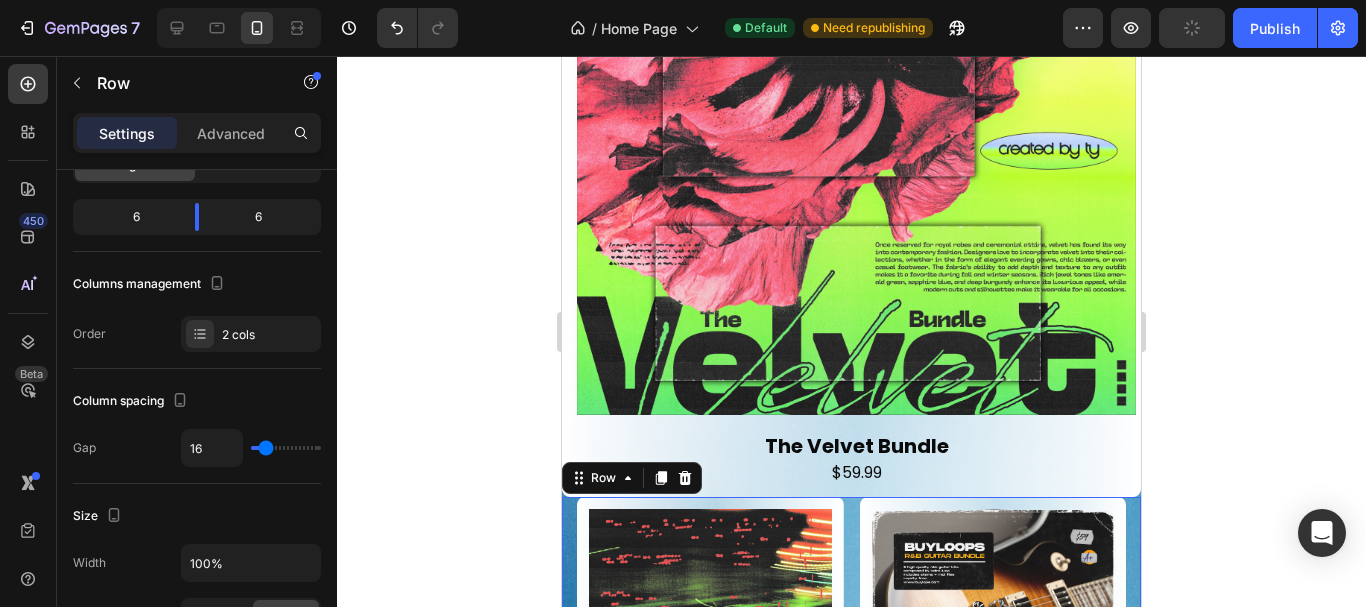 click on "Product Images Bedroom Bundle Product Title $59.99 Product Price Product Price Row Product Row Product Images MIDI Bundle Vol. 1 Product Title $59.99 Product Price Product Price Row Product Row Product Images R&B Guitar Bundle Product Title $59.99 Product Price Product Price Row Product Row Product Images Places Vol. 4 Product Title $29.99 Product Price Product Price Row Product Row Row   0" at bounding box center [851, 842] 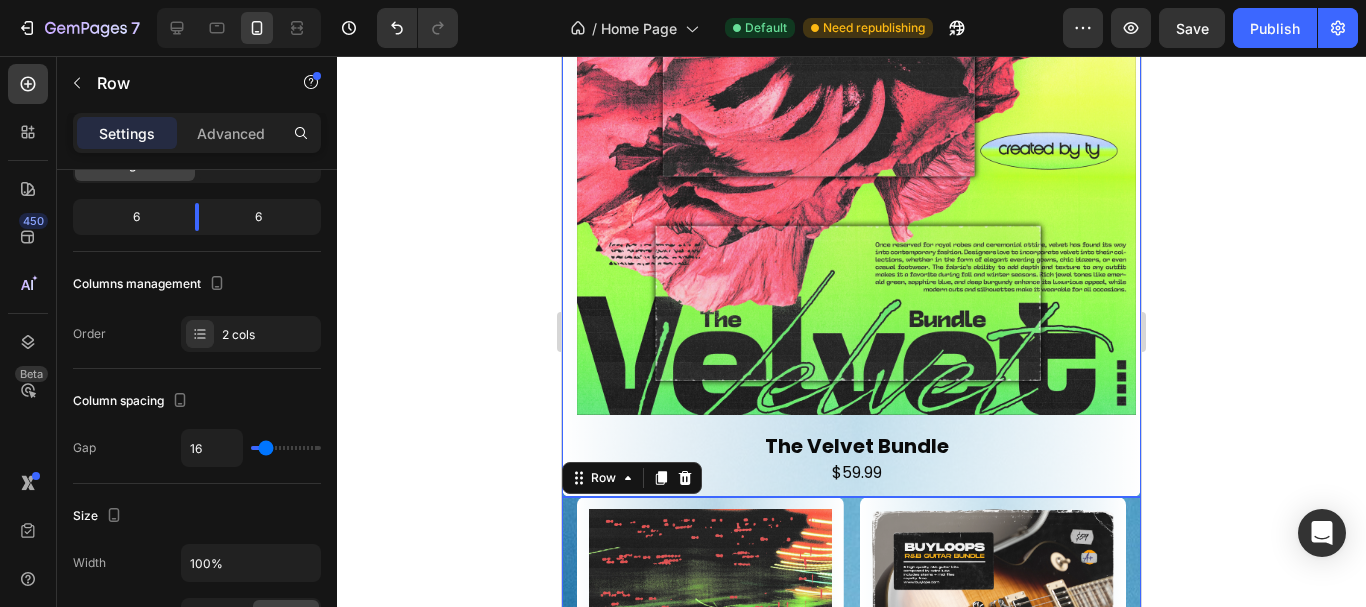 click on "Product Images The Velvet Bundle Product Title $59.99 Product Price Product Price Row Product Row" at bounding box center (851, 171) 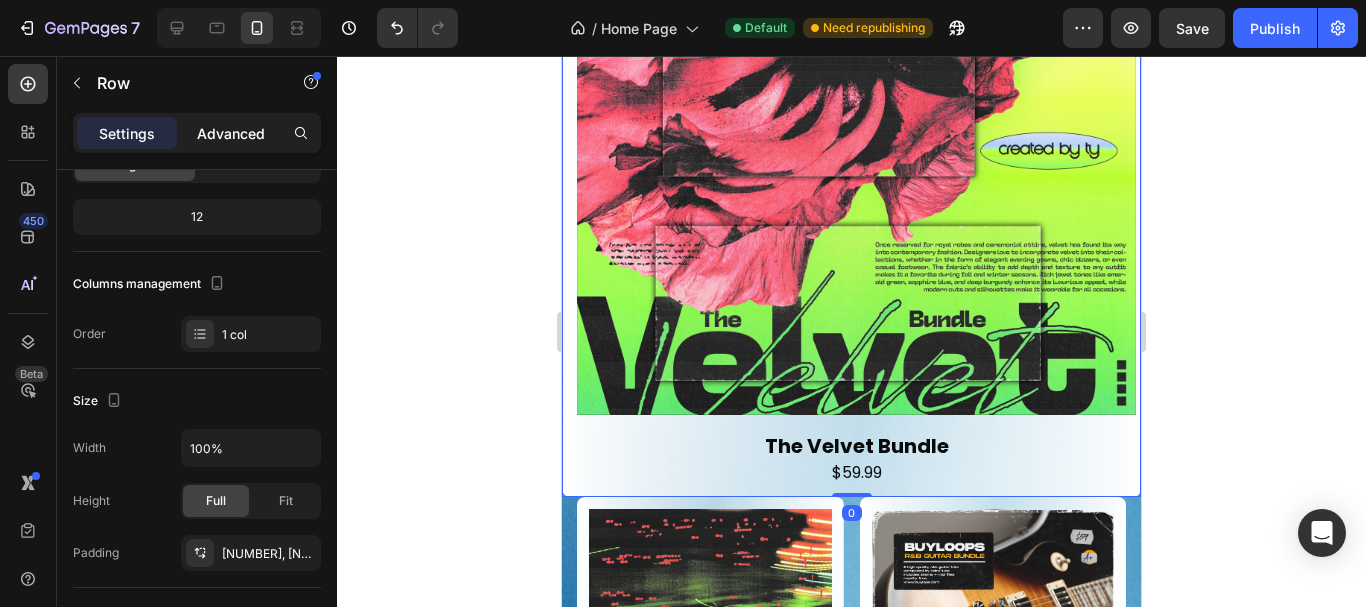 click on "Advanced" at bounding box center [231, 133] 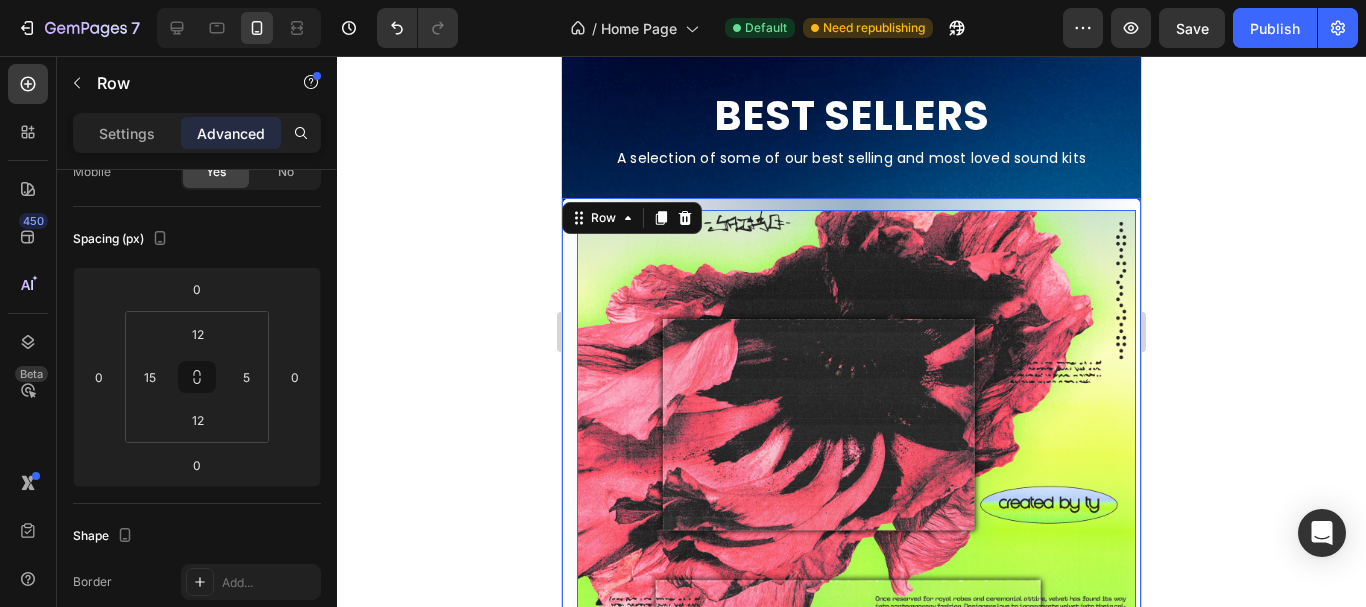 scroll, scrollTop: 759, scrollLeft: 0, axis: vertical 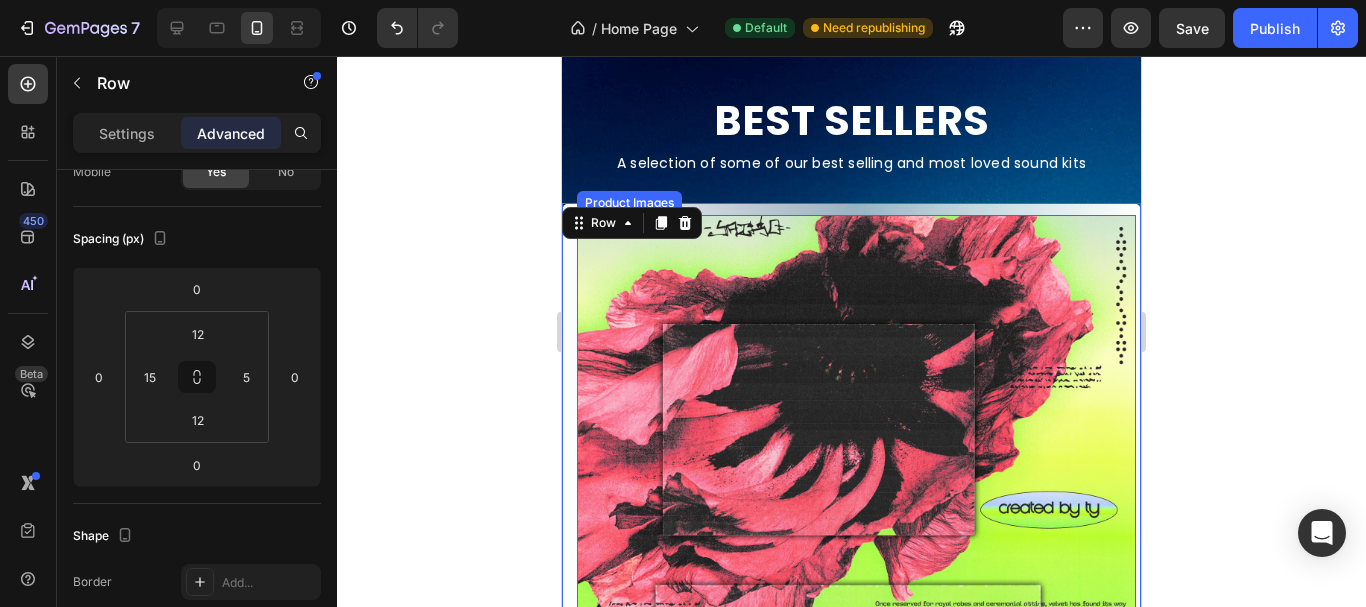 click at bounding box center [856, 494] 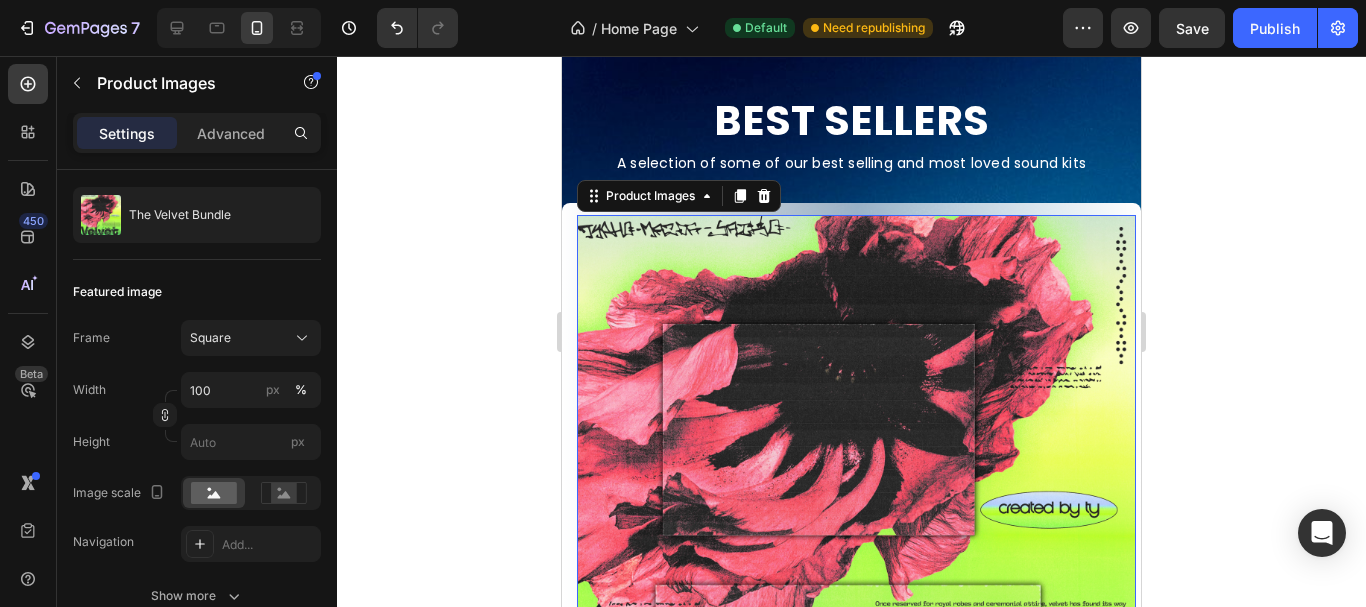 scroll, scrollTop: 0, scrollLeft: 0, axis: both 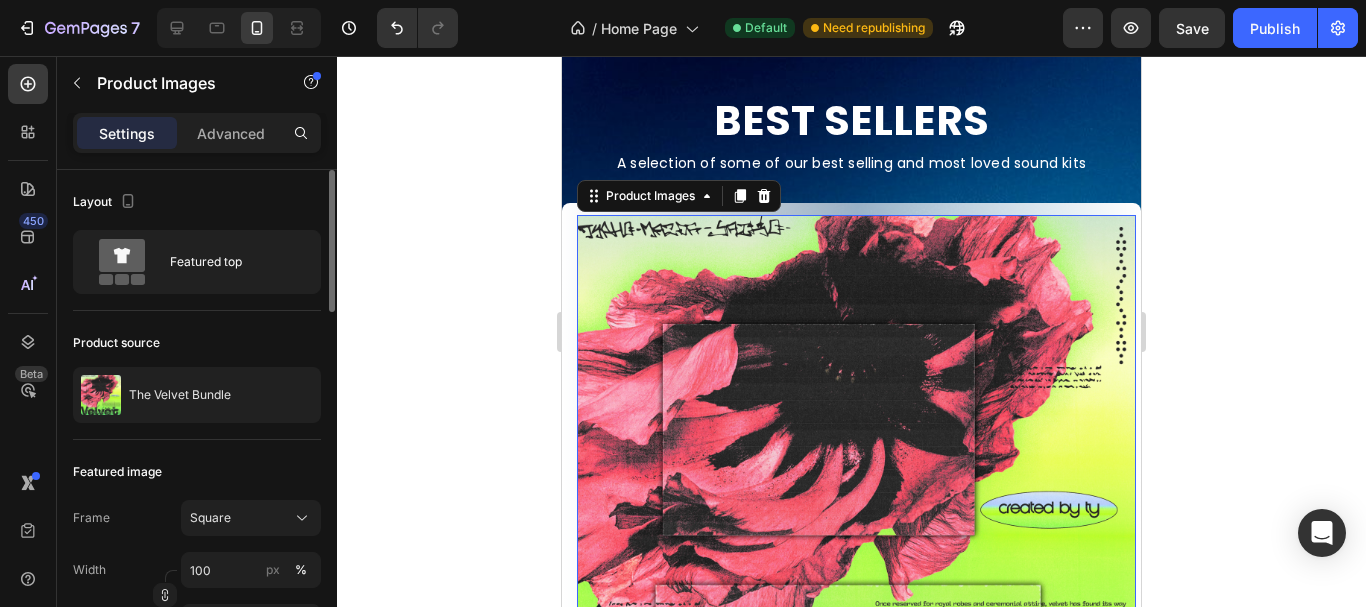 click at bounding box center [856, 494] 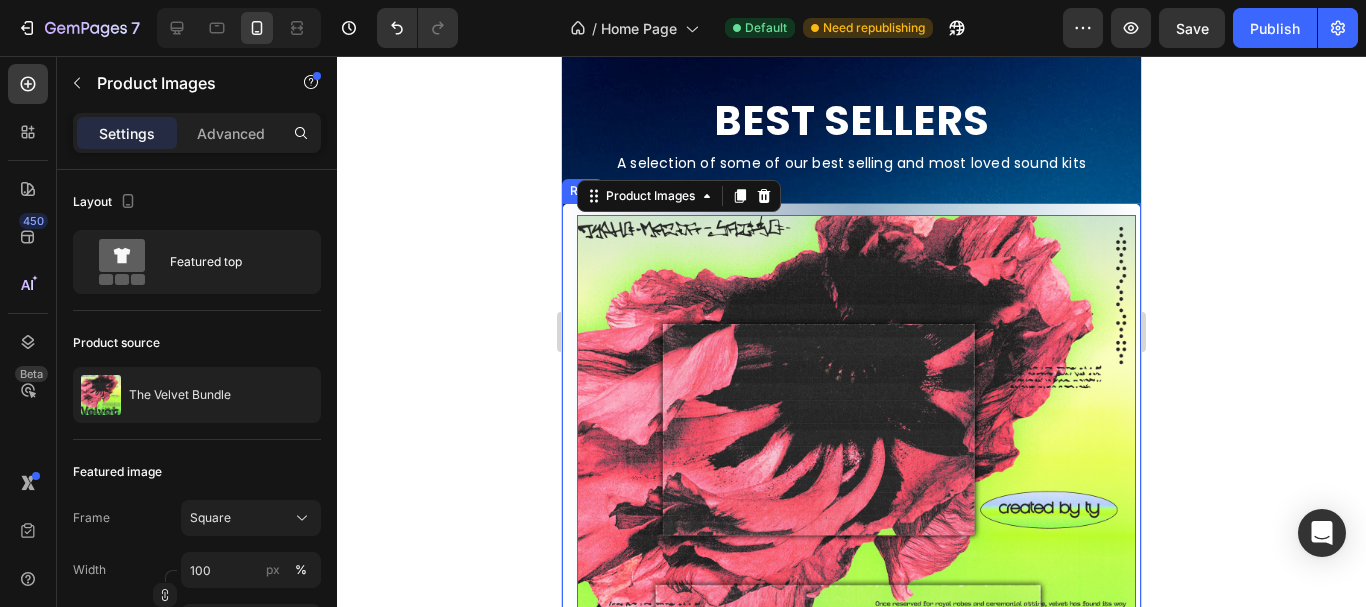 click on "Product Images   16 The Velvet Bundle Product Title $59.99 Product Price Product Price Row Product Row" at bounding box center (851, 530) 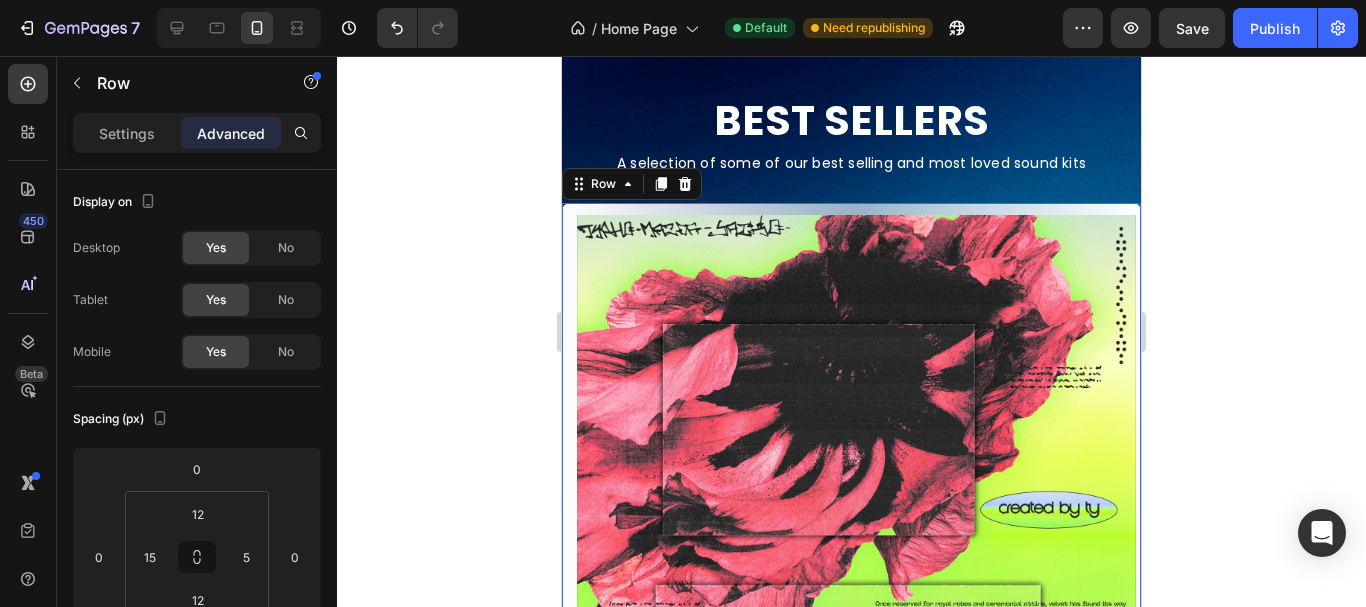 scroll, scrollTop: 1090, scrollLeft: 0, axis: vertical 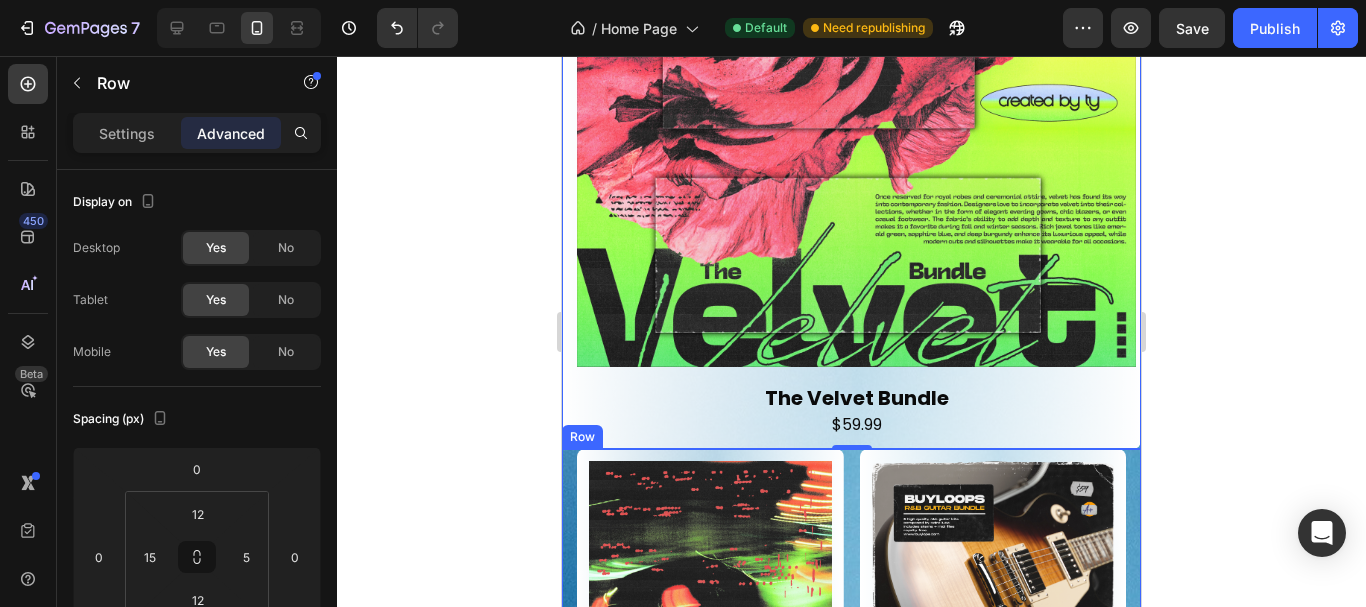 click on "Product Images Bedroom Bundle Product Title $59.99 Product Price Product Price Row Product Row Product Images MIDI Bundle Vol. 1 Product Title $59.99 Product Price Product Price Row Product Row Product Images R&B Guitar Bundle Product Title $59.99 Product Price Product Price Row Product Row Product Images Places Vol. 4 Product Title $29.99 Product Price Product Price Row Product Row Row" at bounding box center [851, 794] 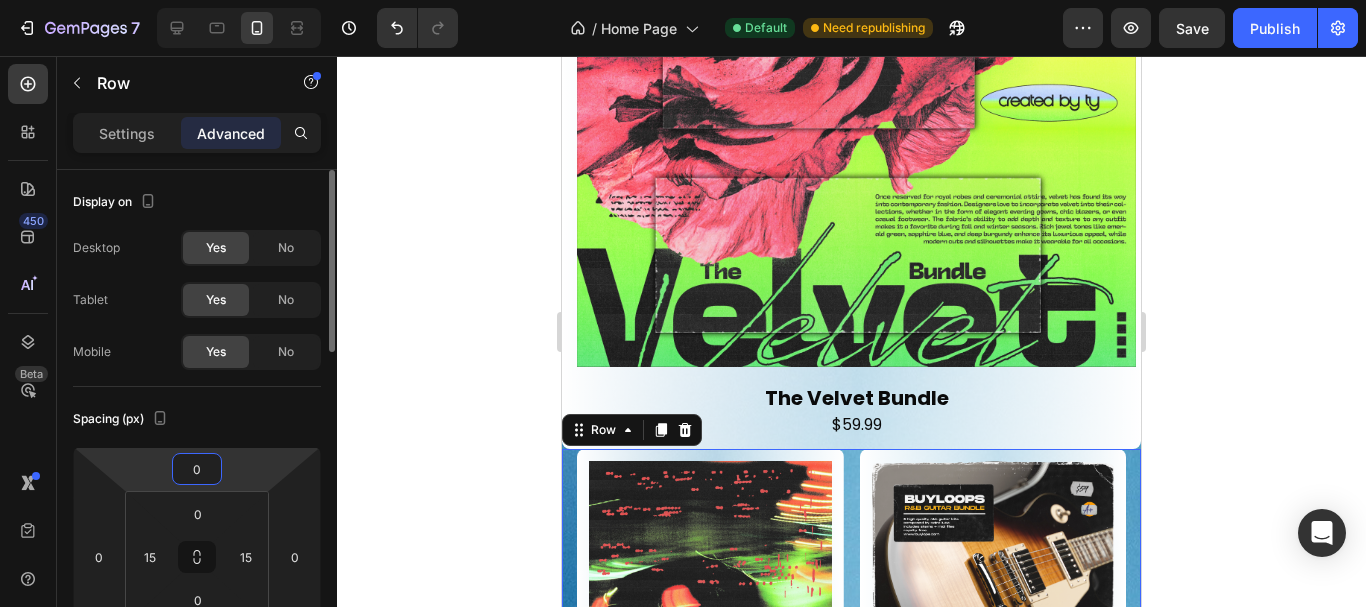 click on "0" at bounding box center (197, 469) 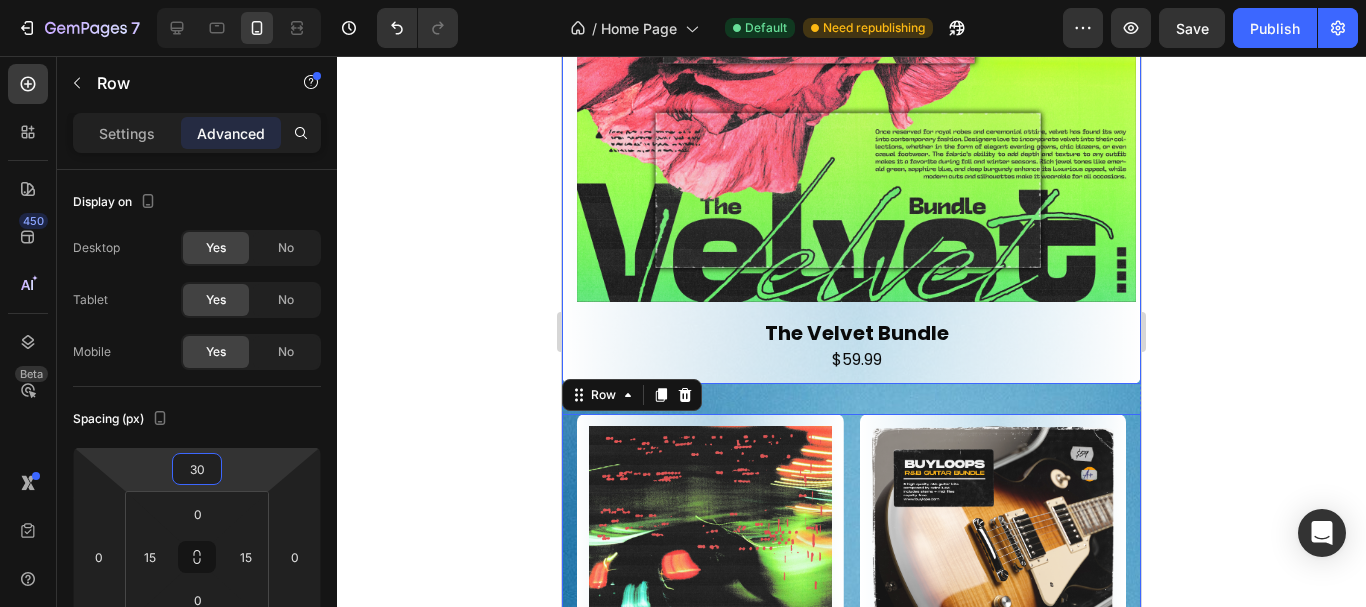 scroll, scrollTop: 1230, scrollLeft: 0, axis: vertical 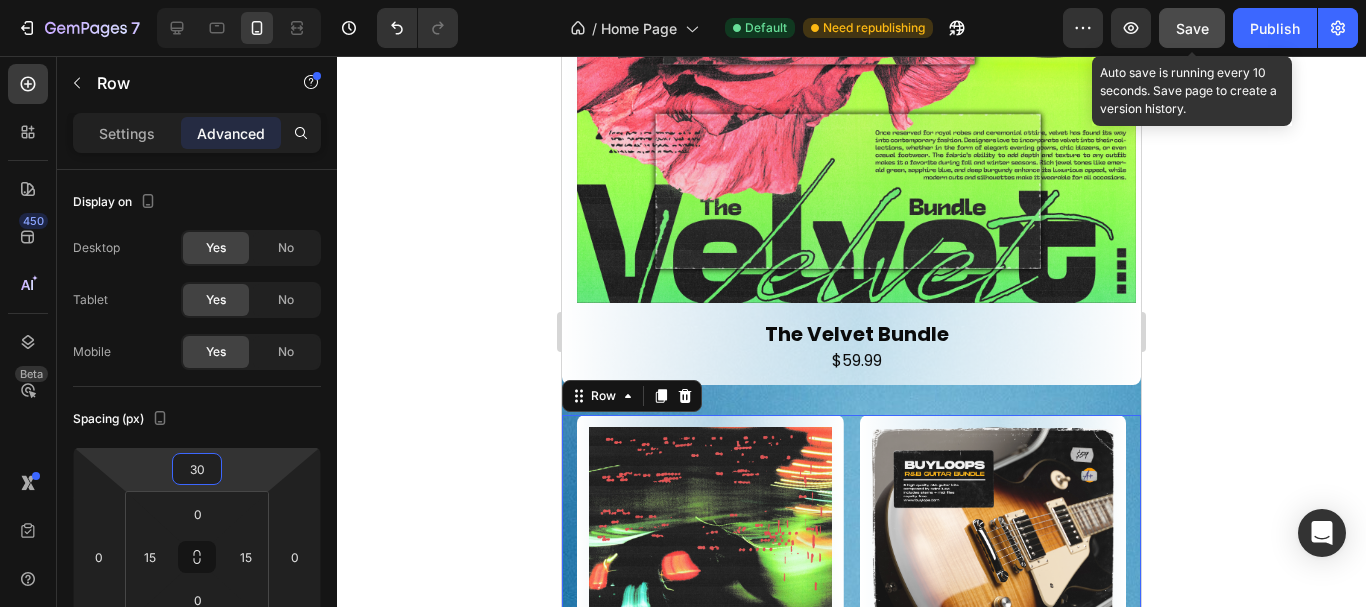 type on "30" 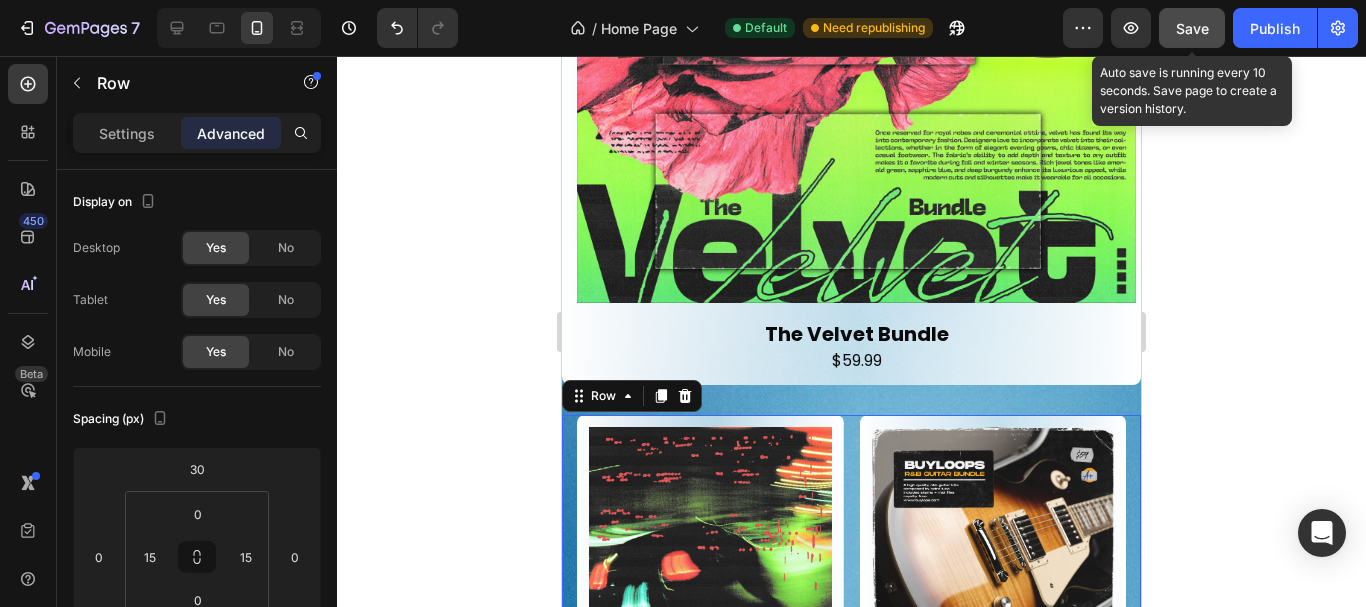 click on "Save" at bounding box center (1192, 28) 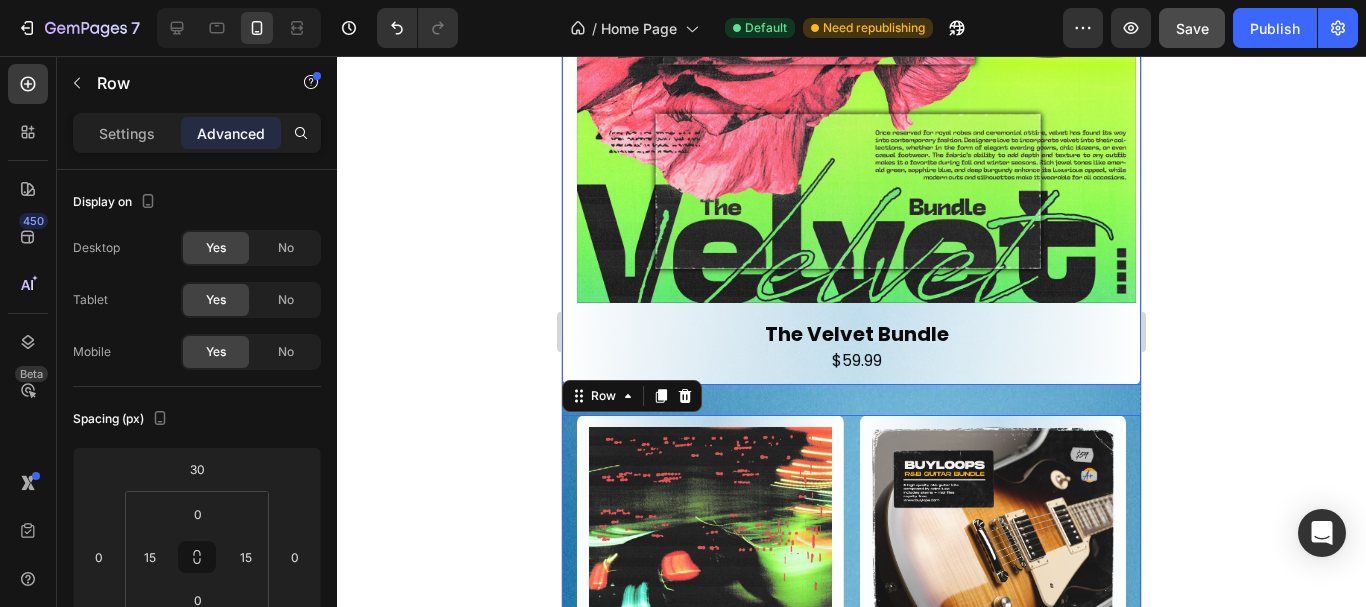 click on "Product Images The Velvet Bundle Product Title $59.99 Product Price Product Price Row Product Row" at bounding box center [851, 59] 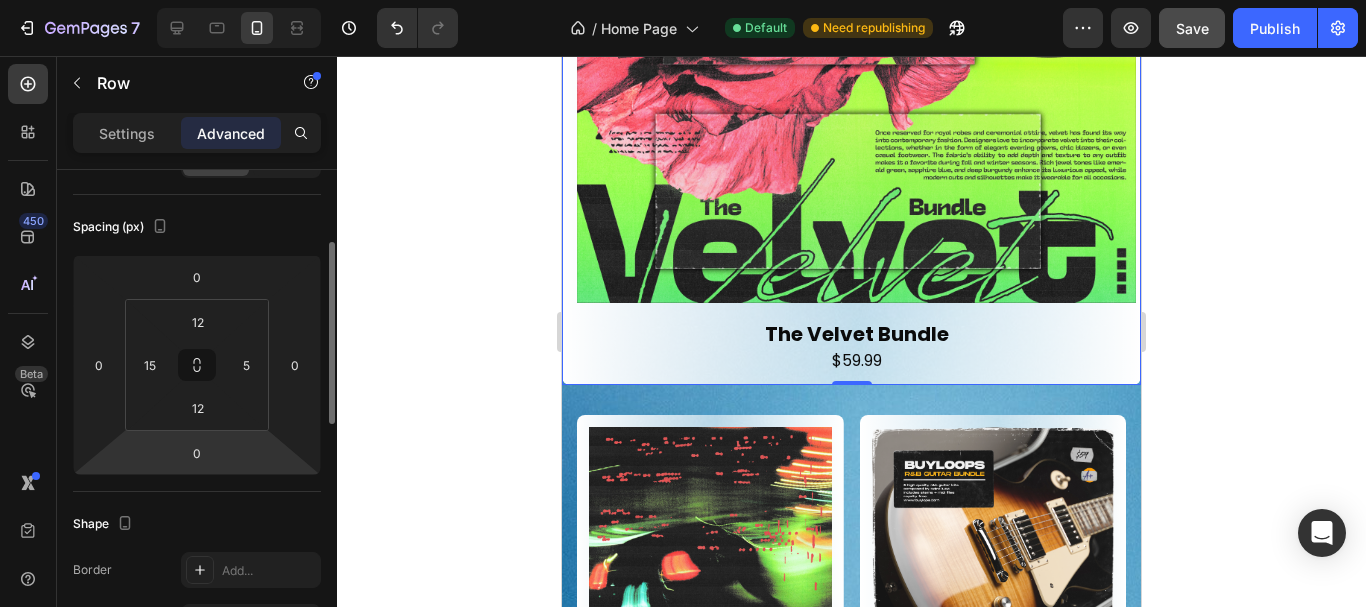 scroll, scrollTop: 194, scrollLeft: 0, axis: vertical 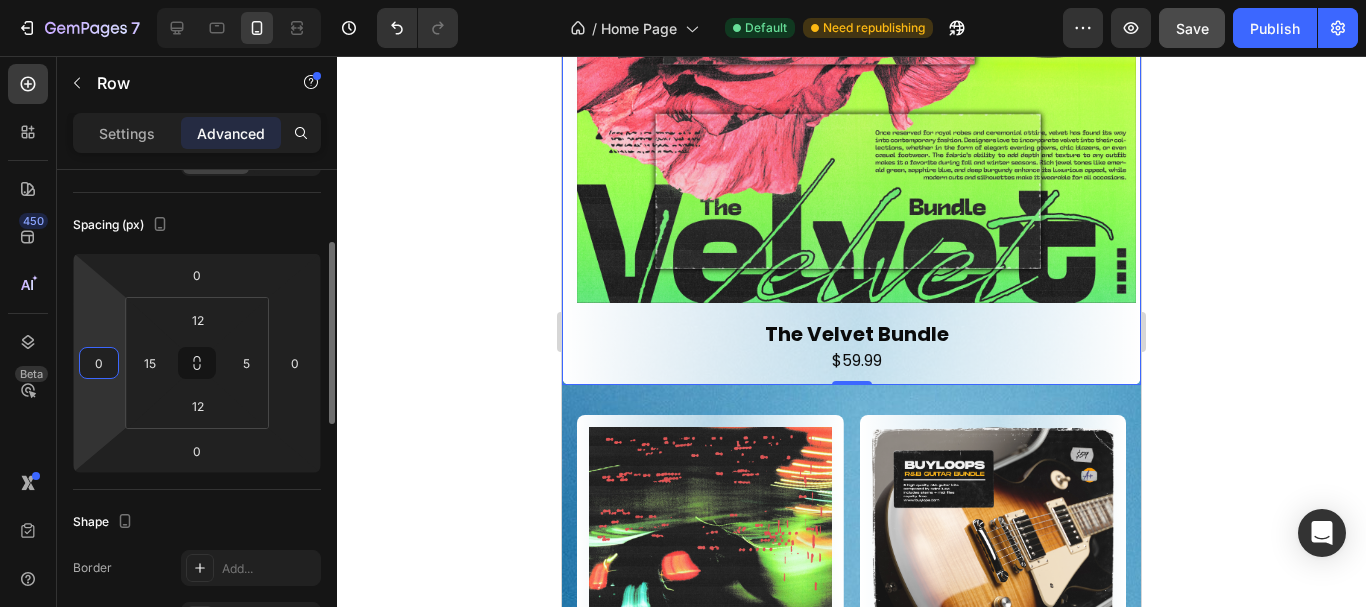 click on "0" at bounding box center [99, 363] 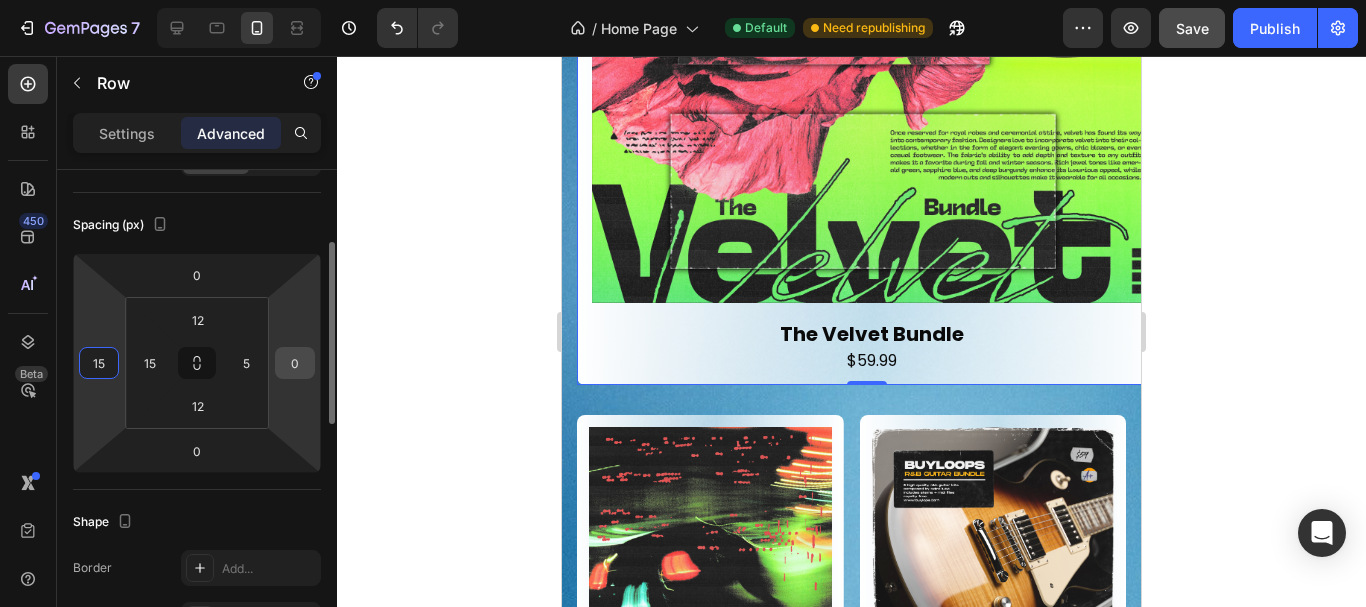 type on "15" 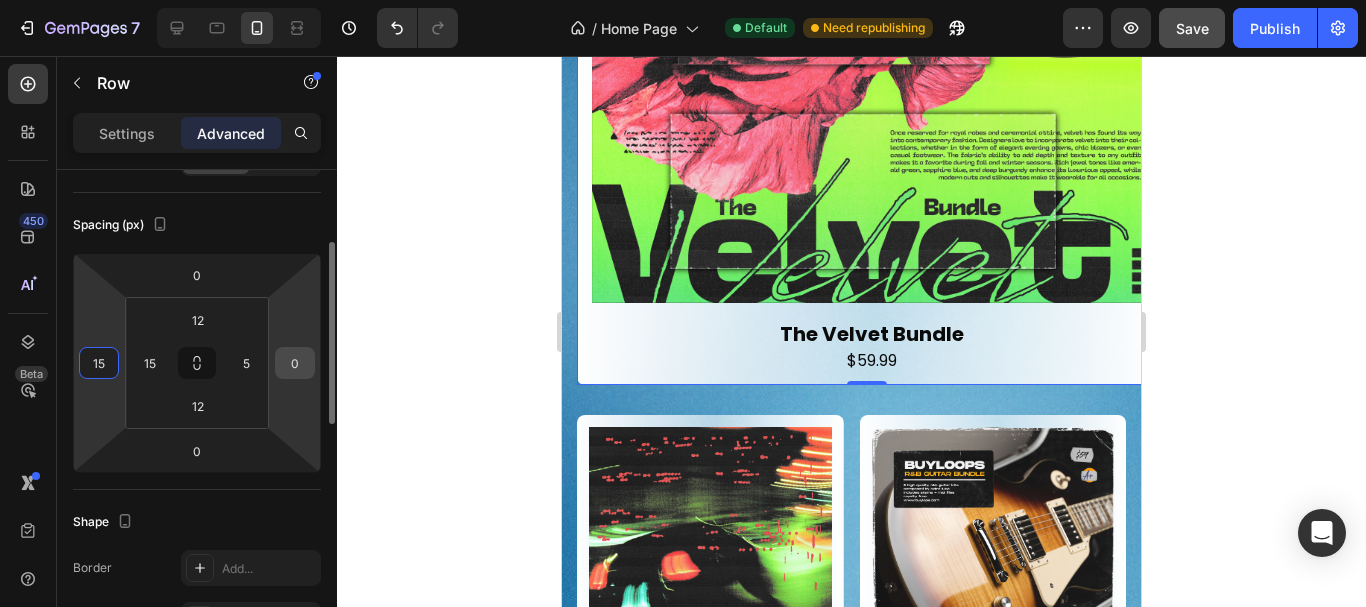 click on "0" at bounding box center [295, 363] 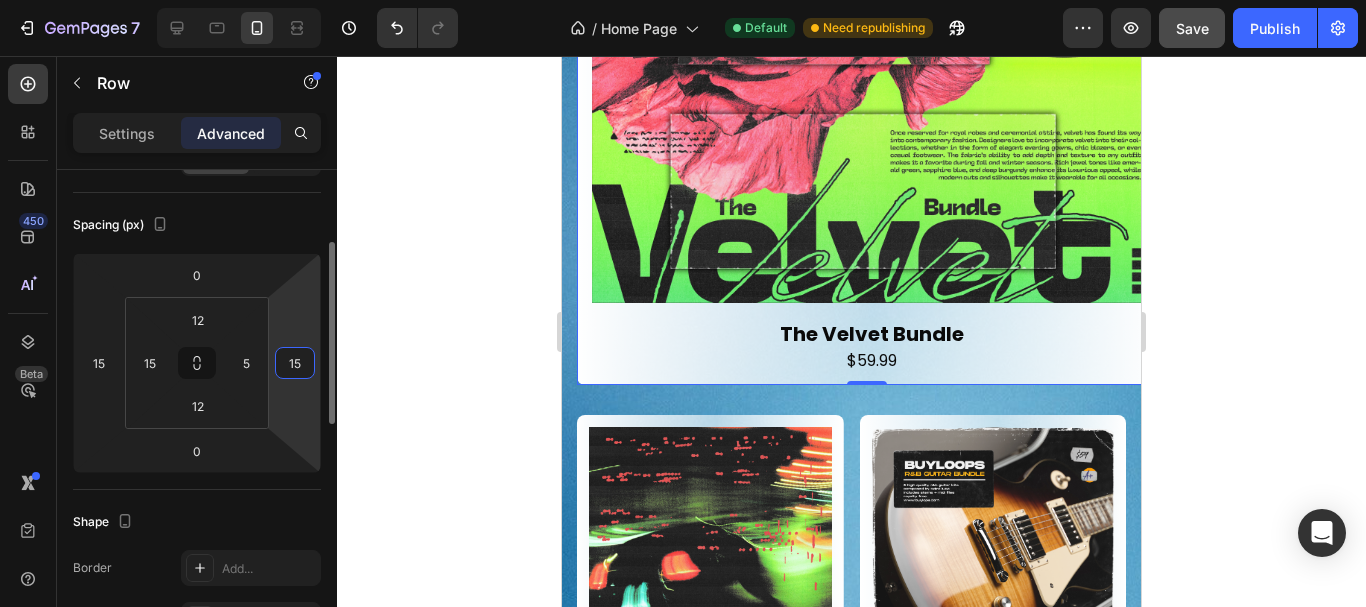 type on "15" 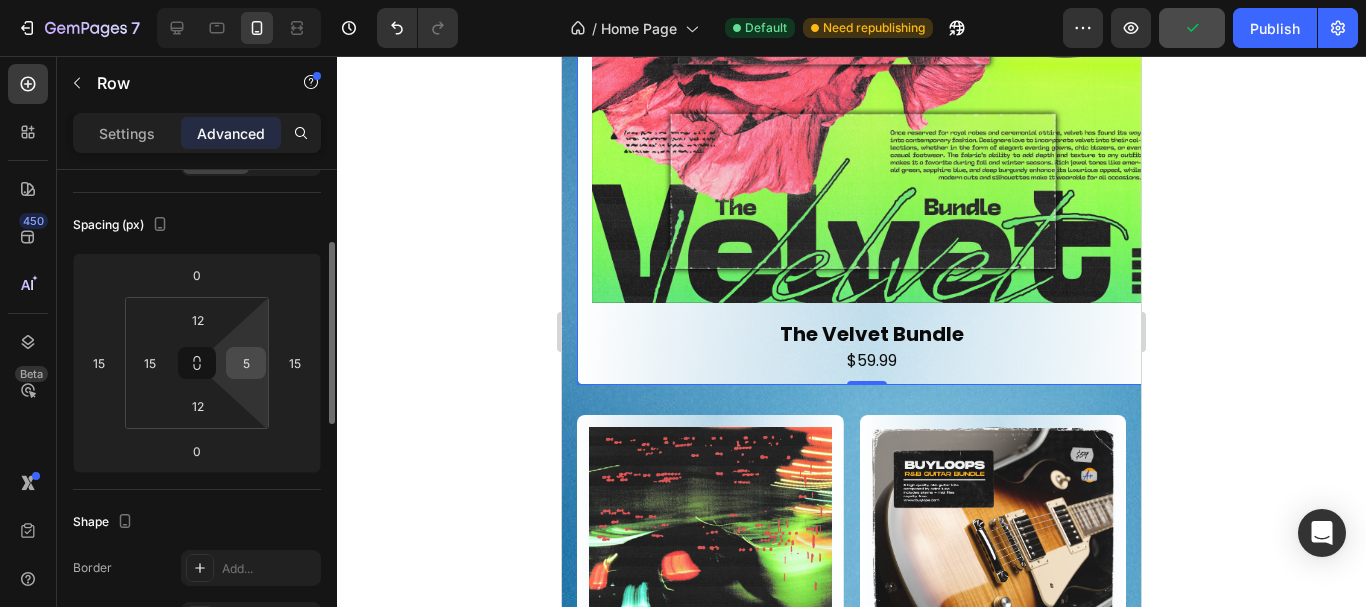 click on "5" at bounding box center [246, 363] 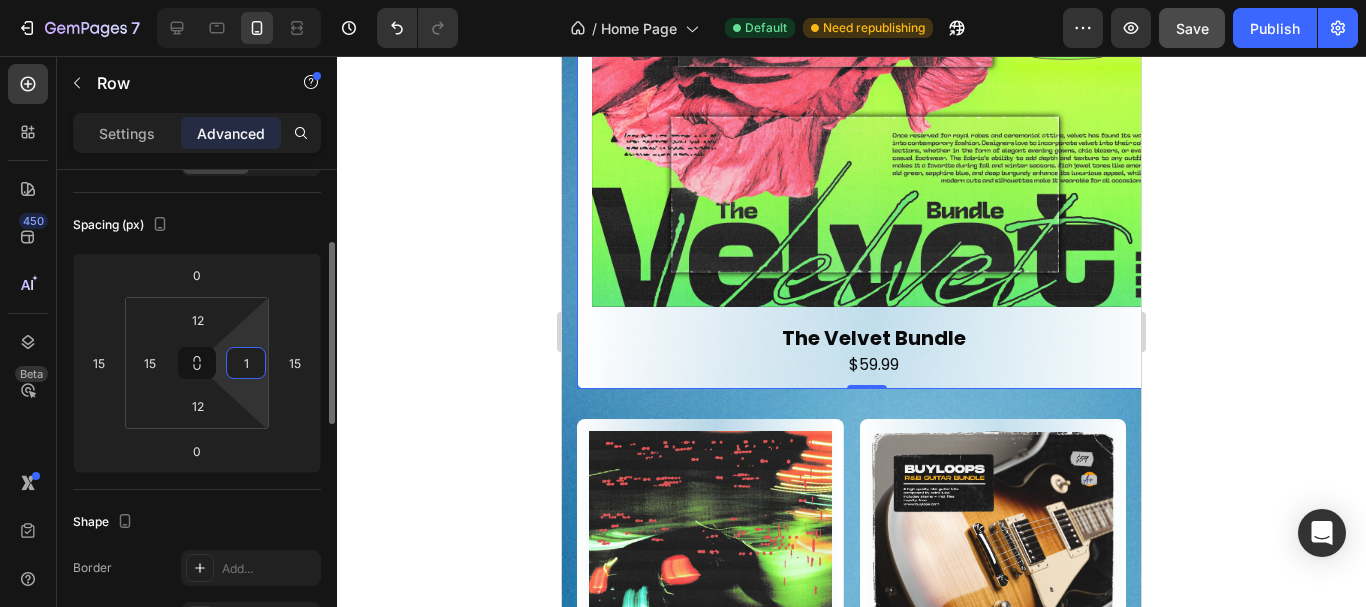 type on "15" 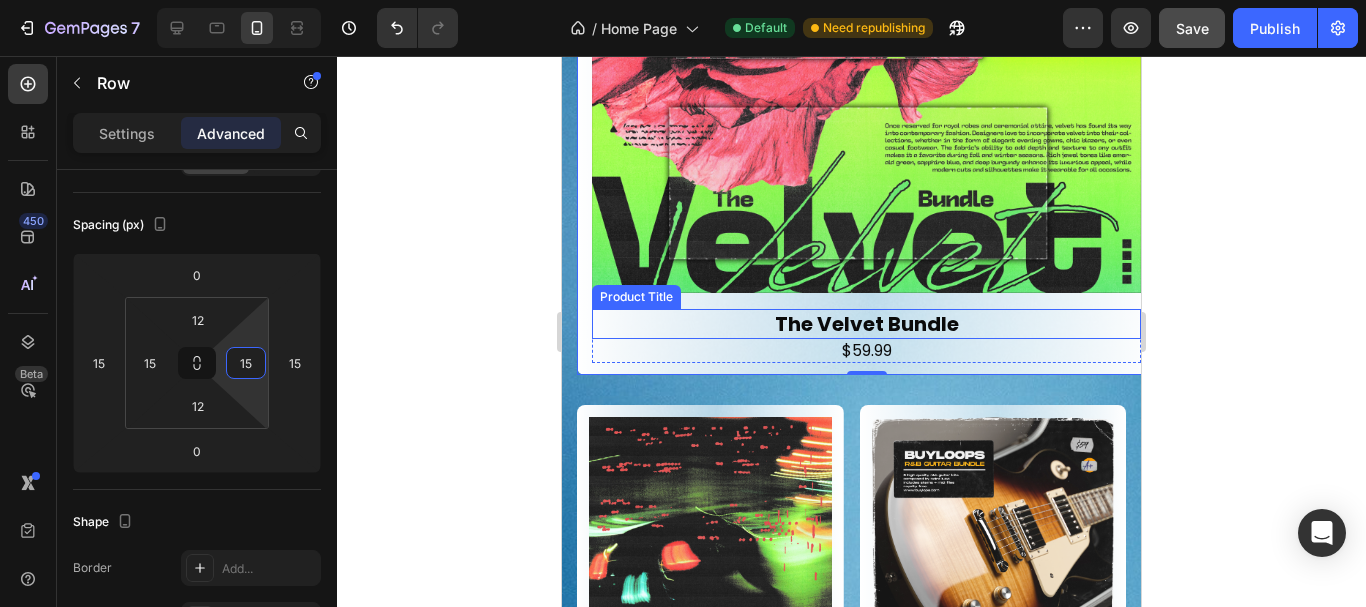 click on "The Velvet Bundle" at bounding box center [866, 324] 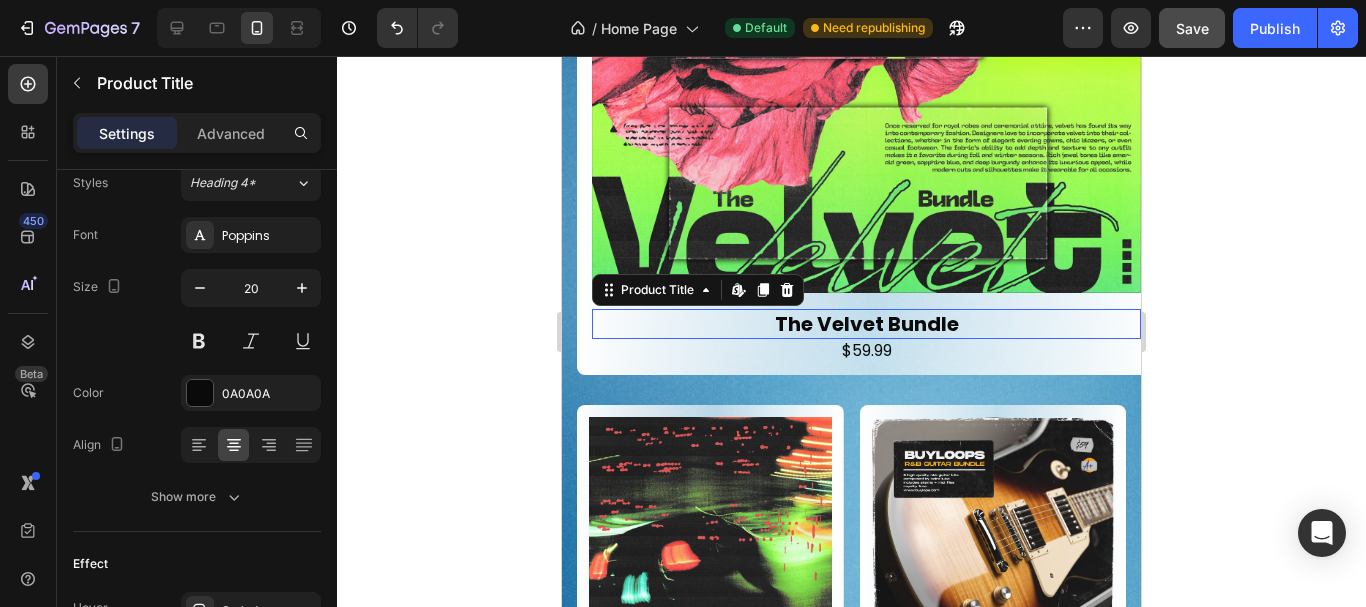 click on "The Velvet Bundle" at bounding box center (866, 324) 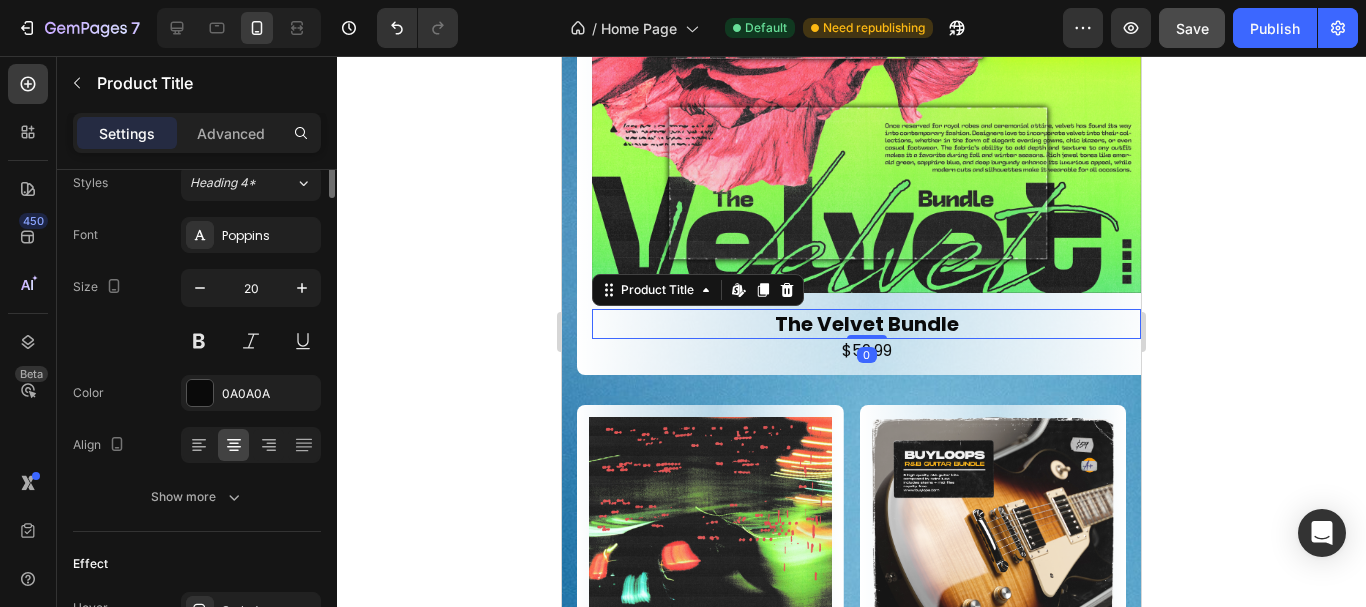 scroll, scrollTop: 0, scrollLeft: 0, axis: both 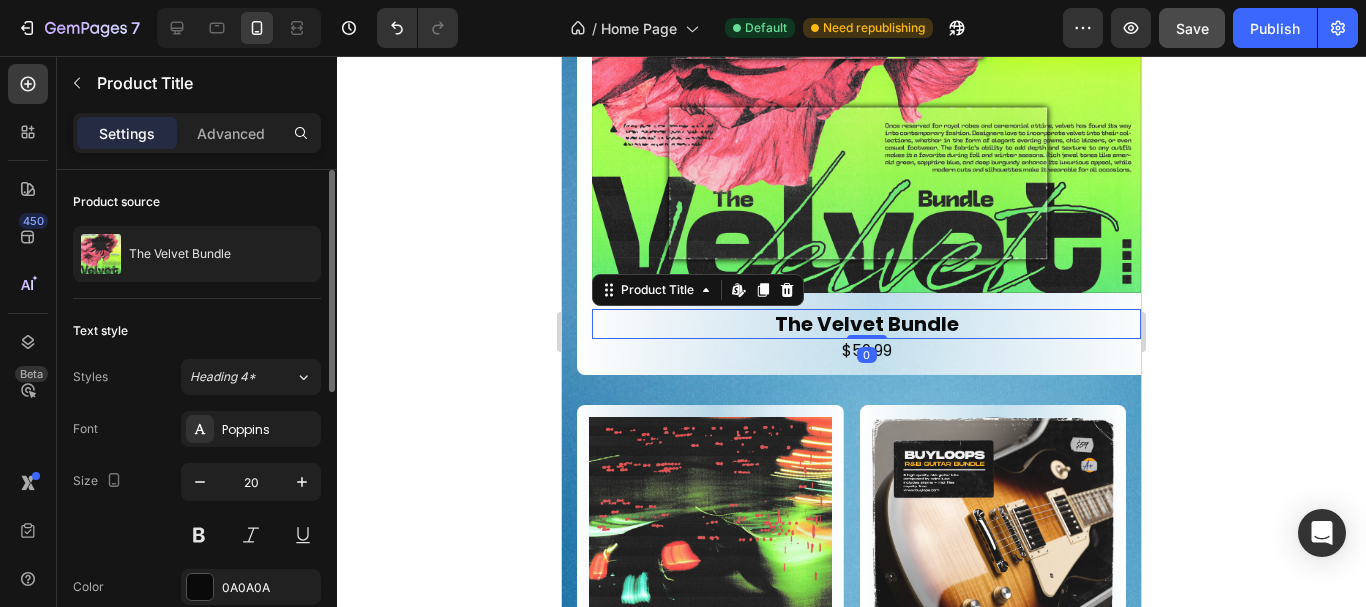 click on "The Velvet Bundle" at bounding box center (866, 324) 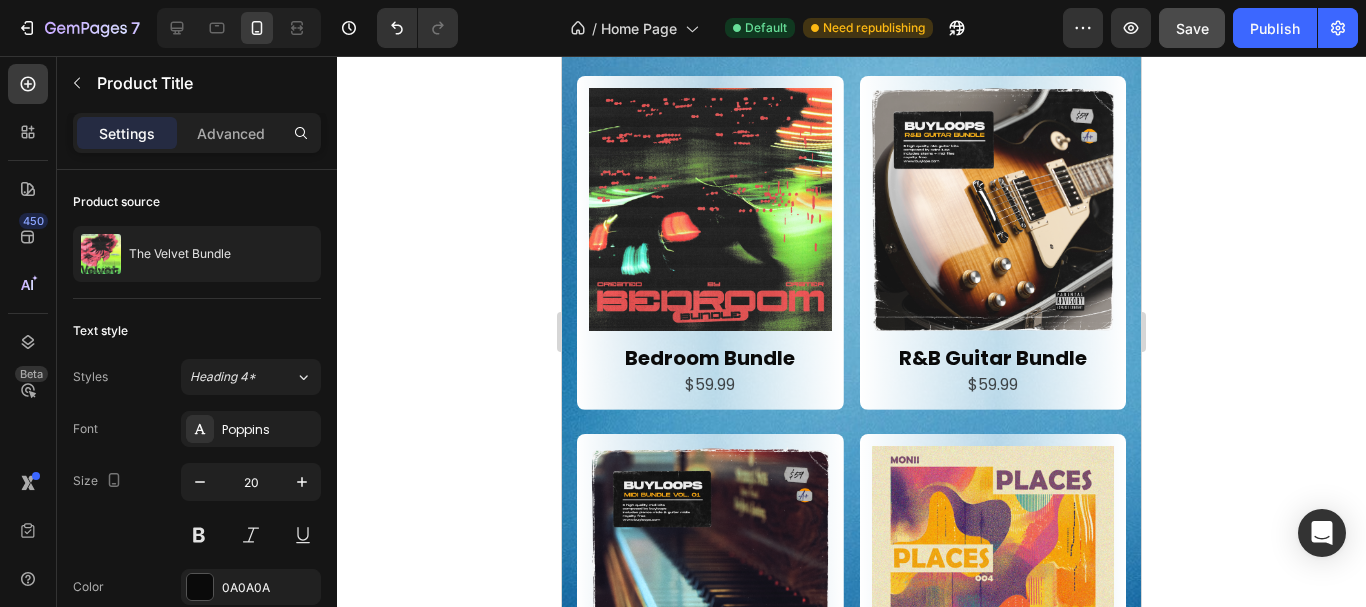 scroll, scrollTop: 1560, scrollLeft: 0, axis: vertical 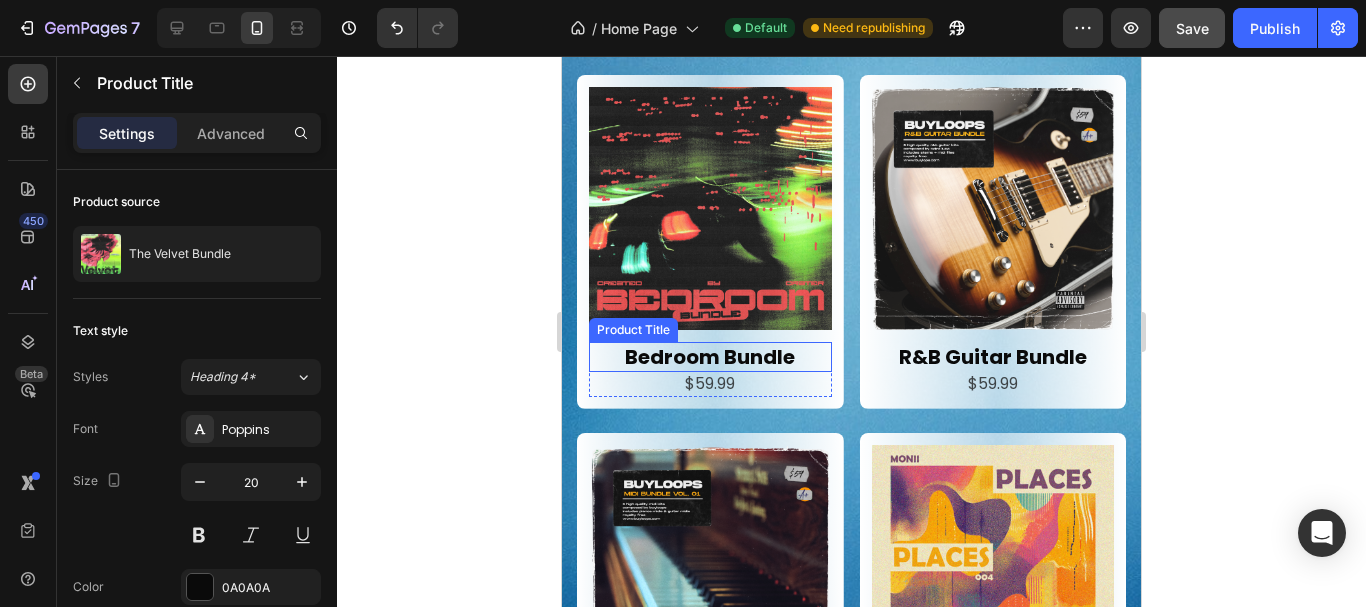 click on "Bedroom Bundle" at bounding box center (710, 357) 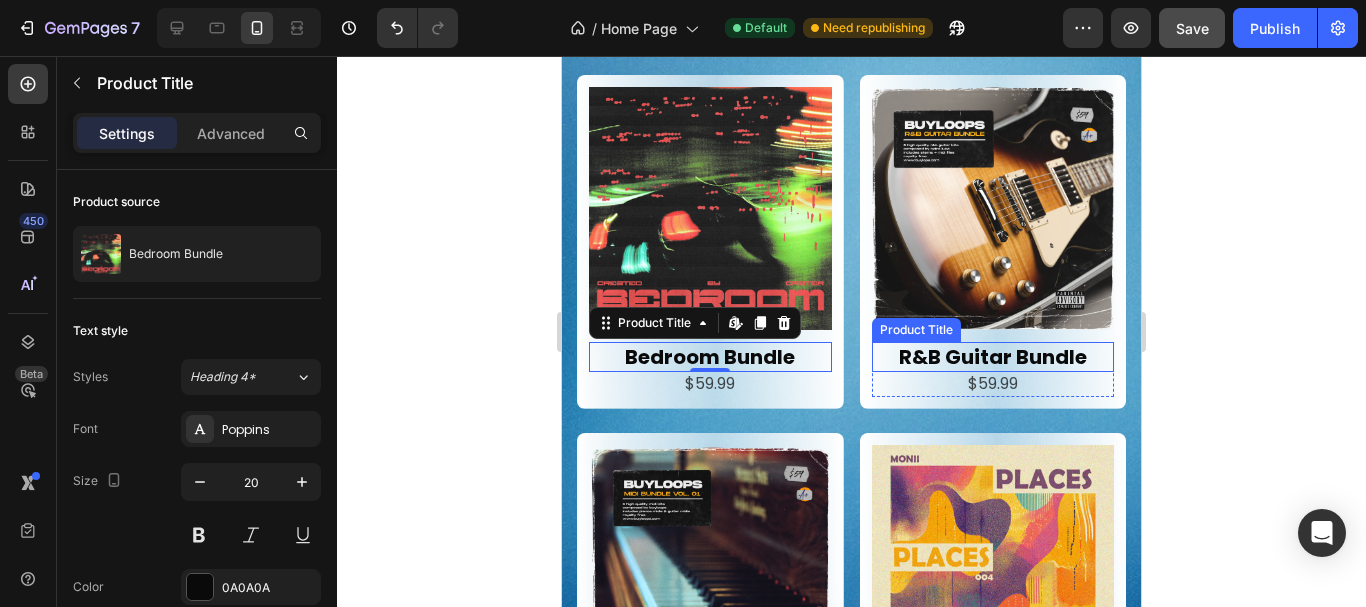 click on "R&B Guitar Bundle" at bounding box center (993, 357) 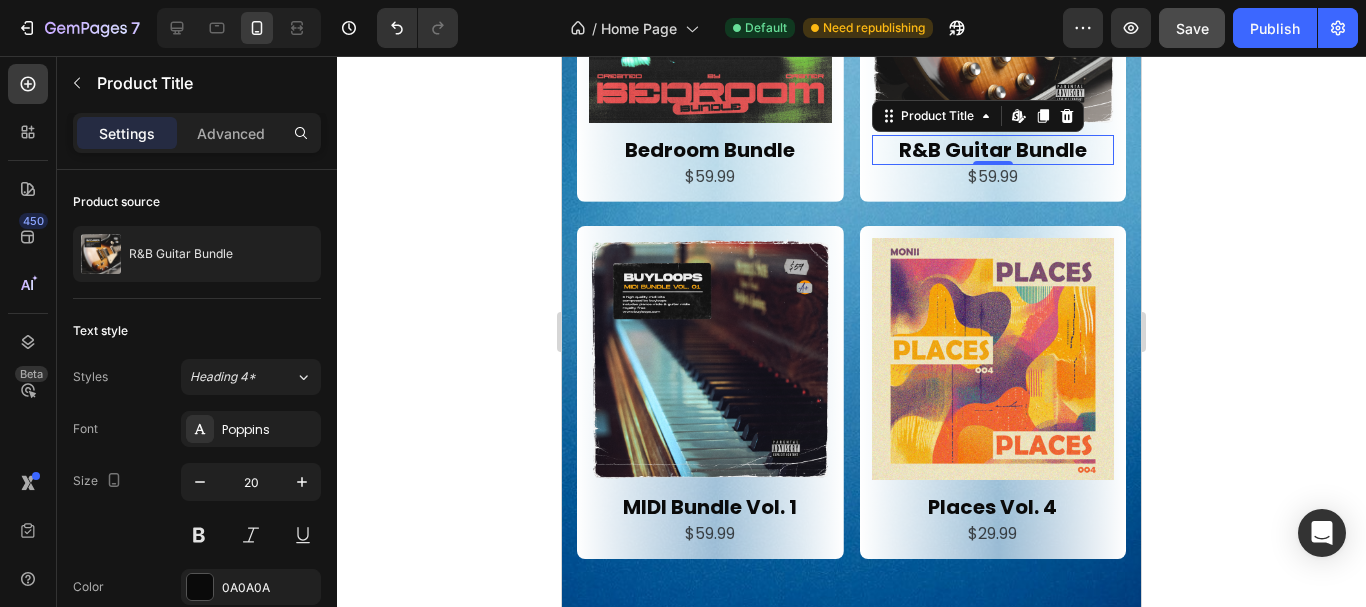 scroll, scrollTop: 1769, scrollLeft: 0, axis: vertical 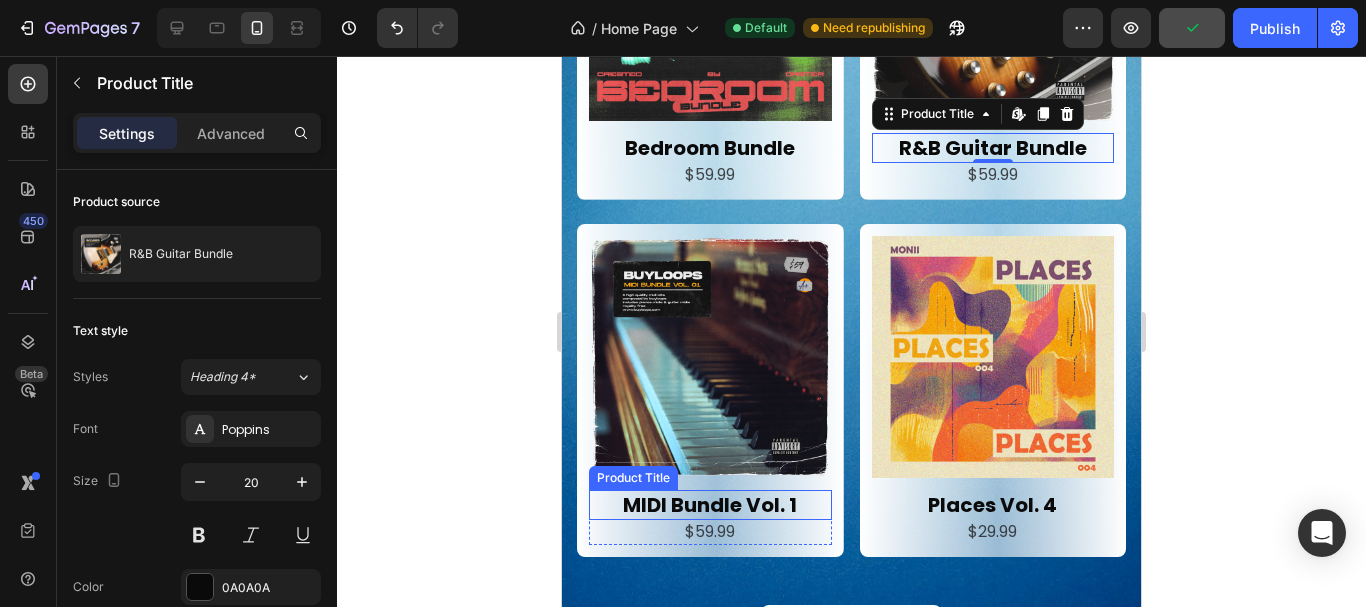 click on "MIDI Bundle Vol. 1" at bounding box center [710, 505] 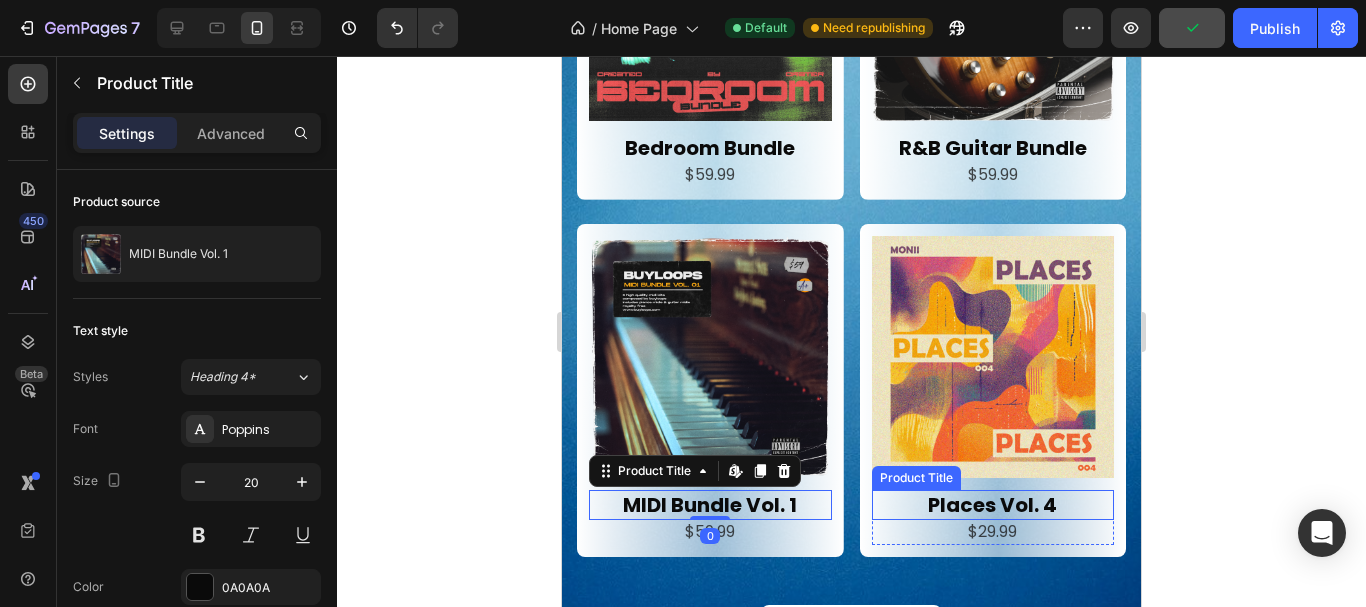 click on "Places Vol. 4" at bounding box center [993, 505] 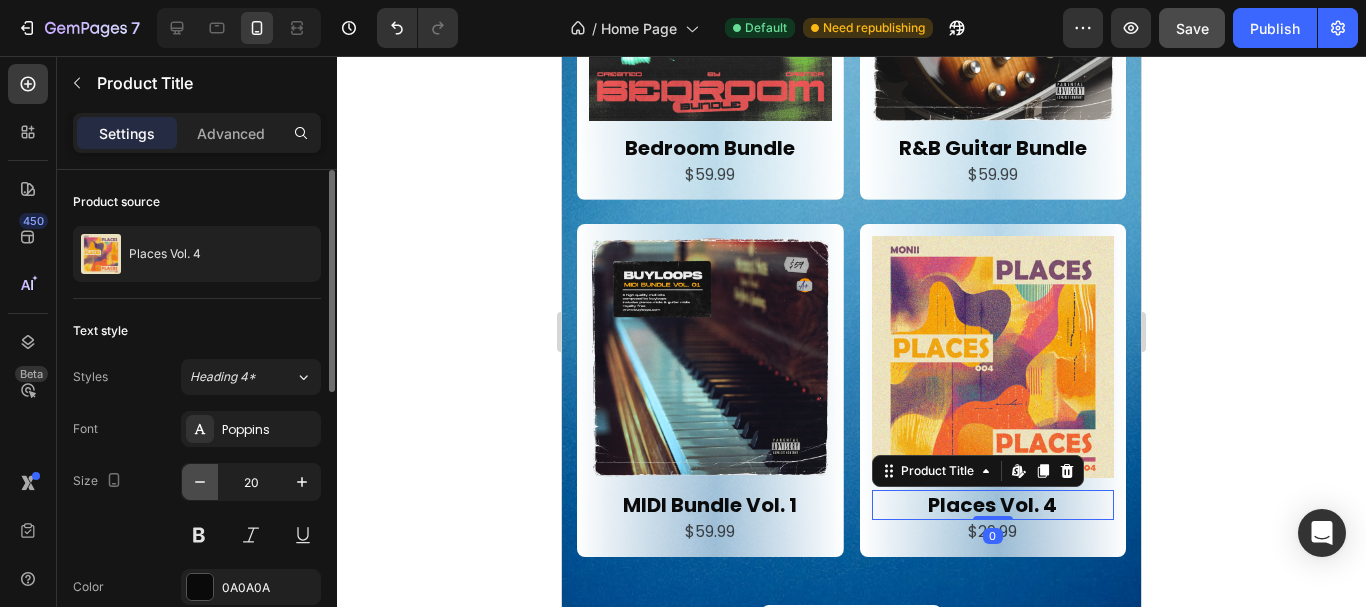 click 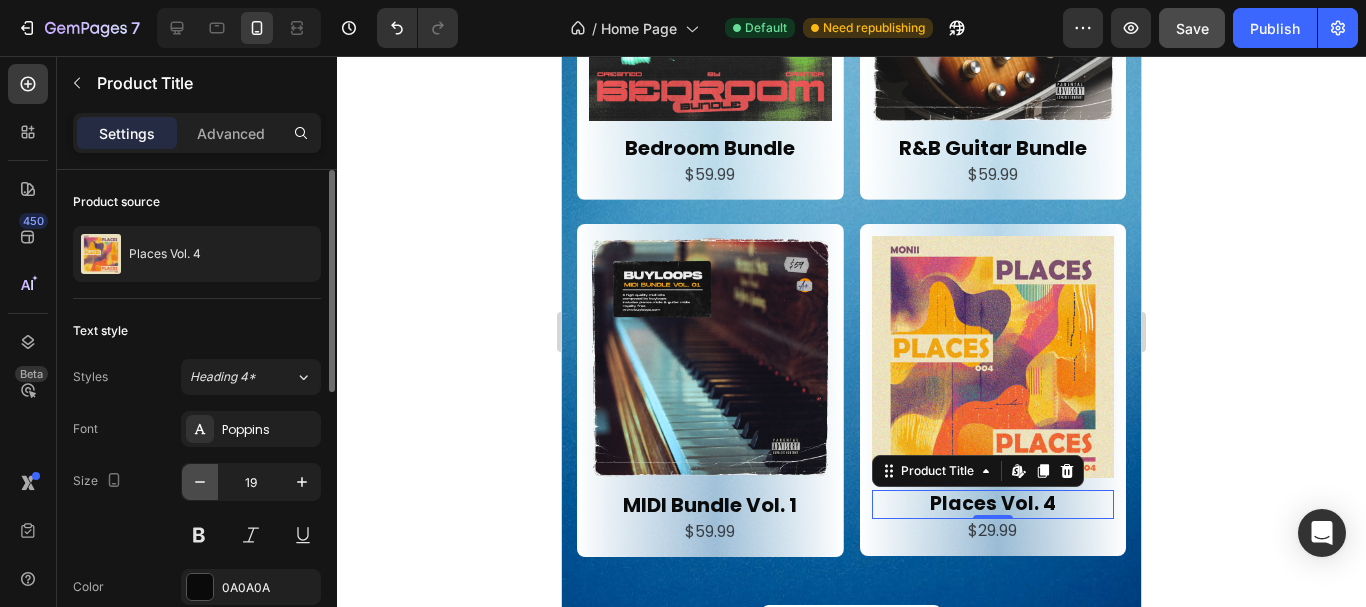 click 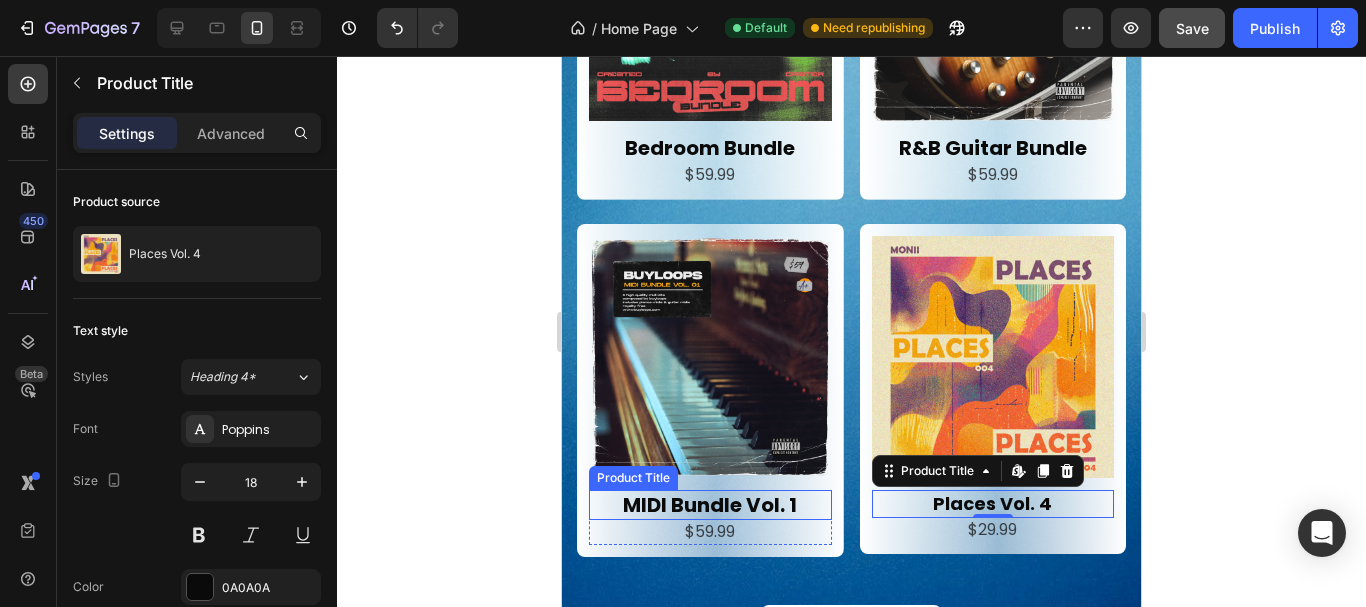 click on "MIDI Bundle Vol. 1" at bounding box center (710, 505) 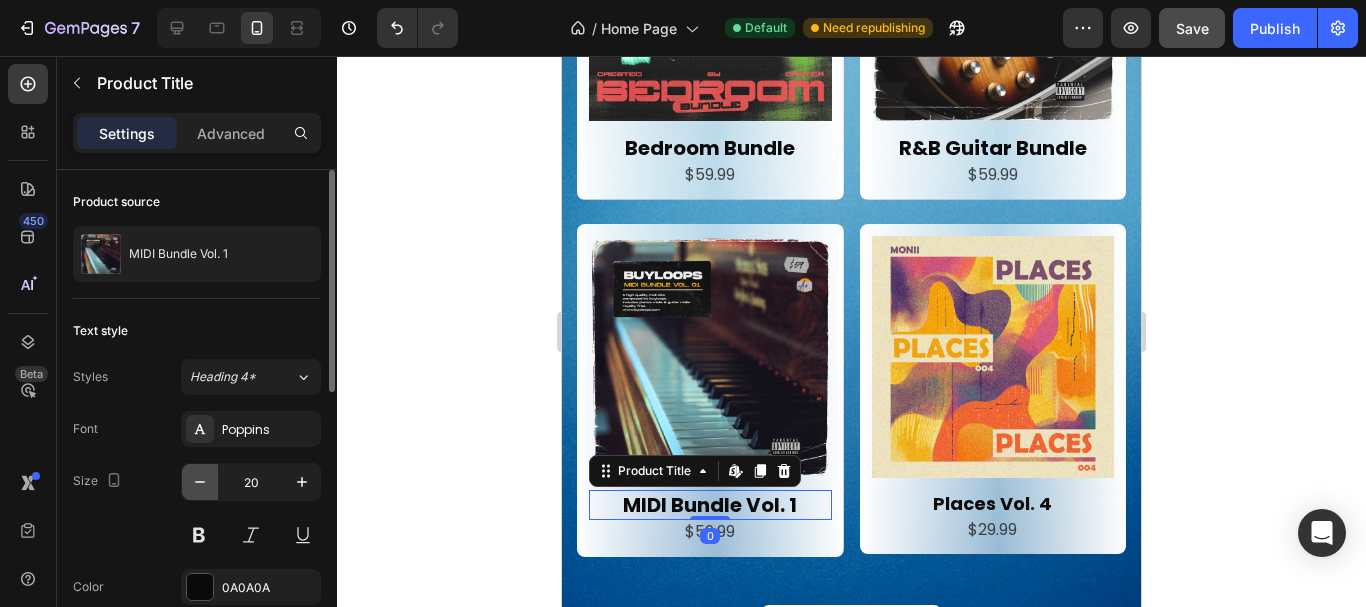 click at bounding box center [200, 482] 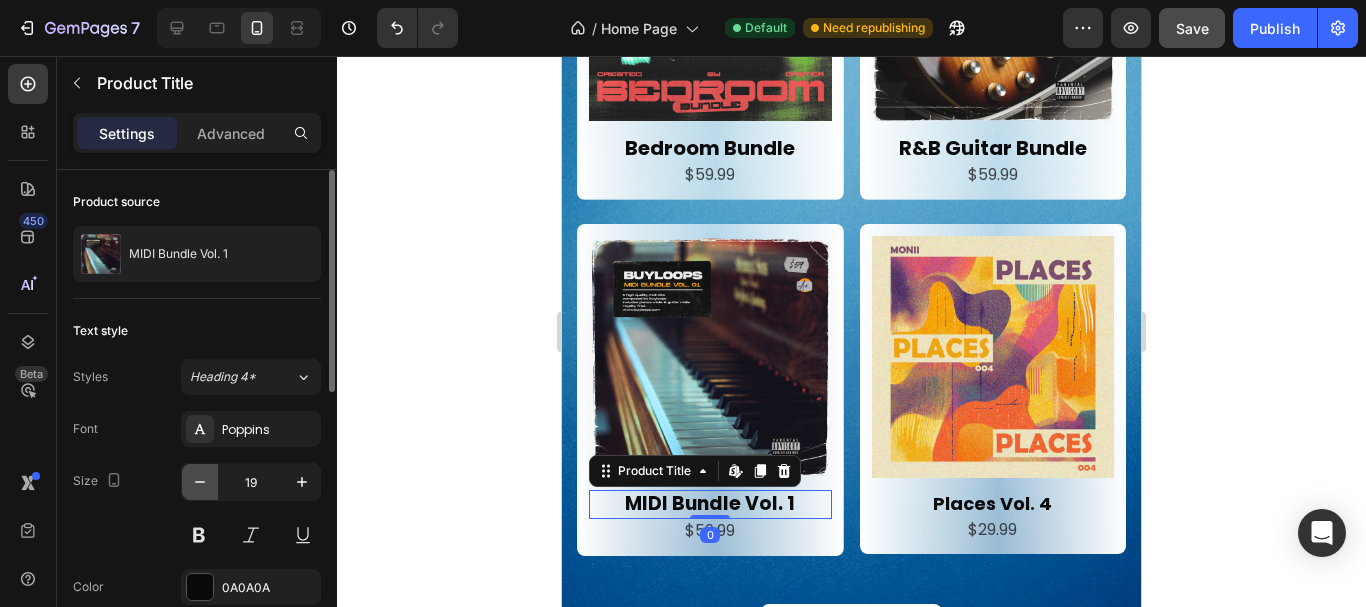 click at bounding box center (200, 482) 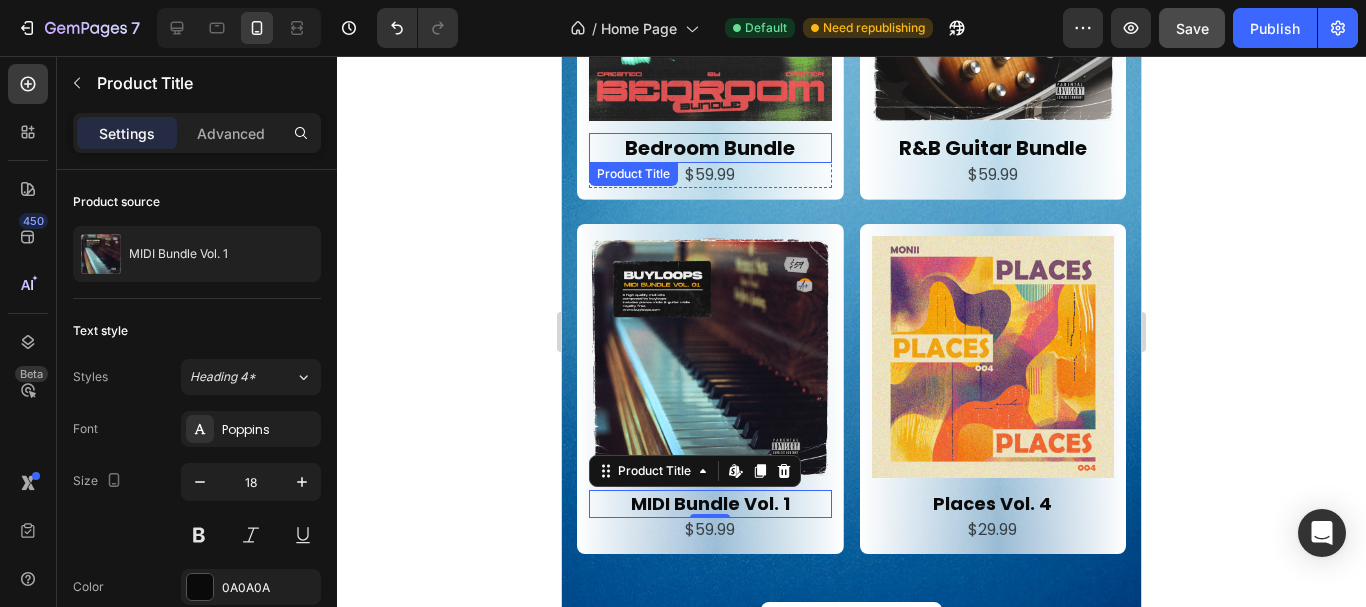 click on "Bedroom Bundle" at bounding box center [710, 148] 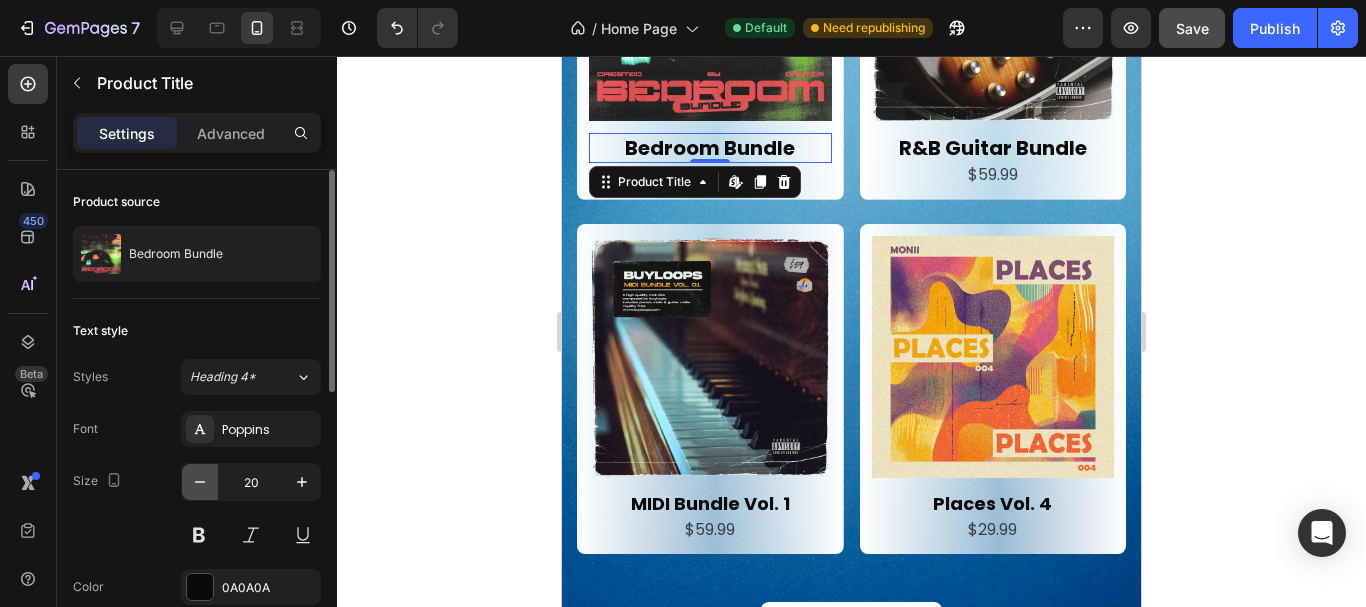 click 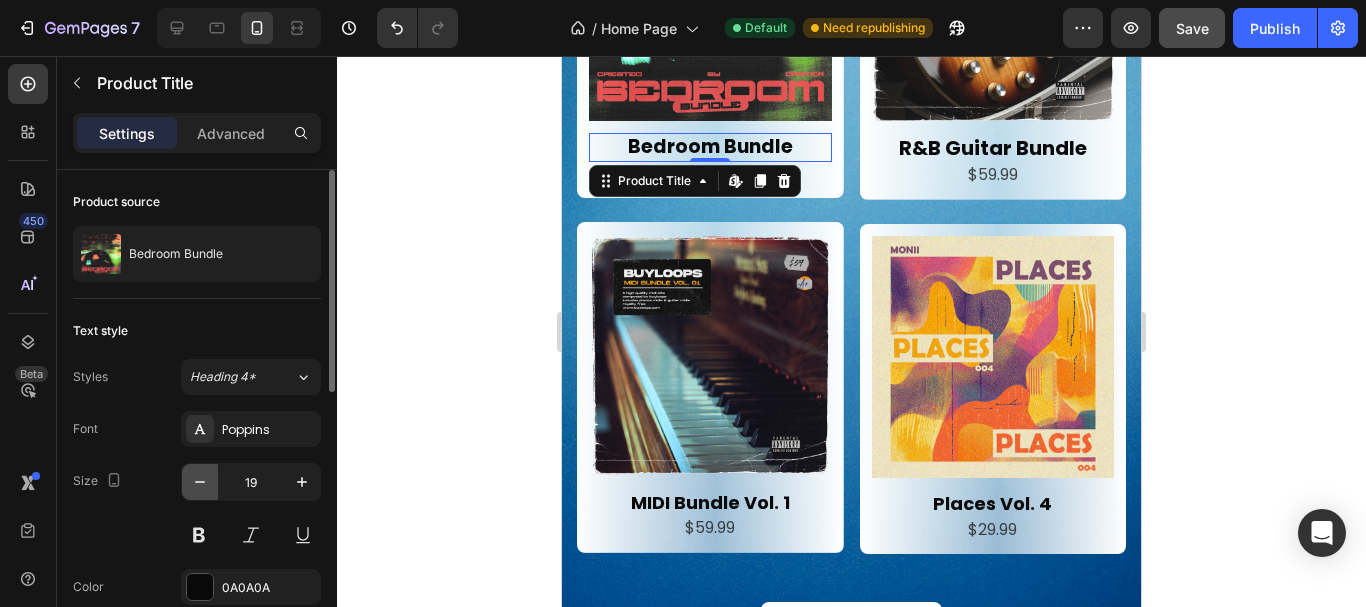 click 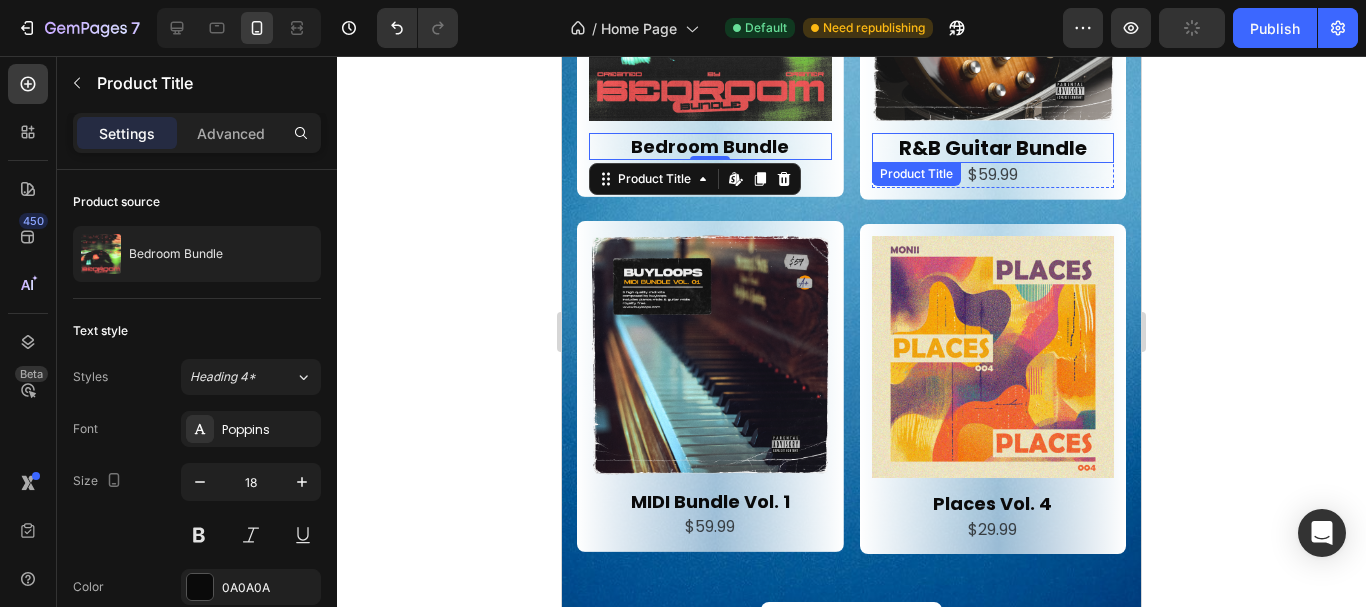 click on "R&B Guitar Bundle" at bounding box center (993, 148) 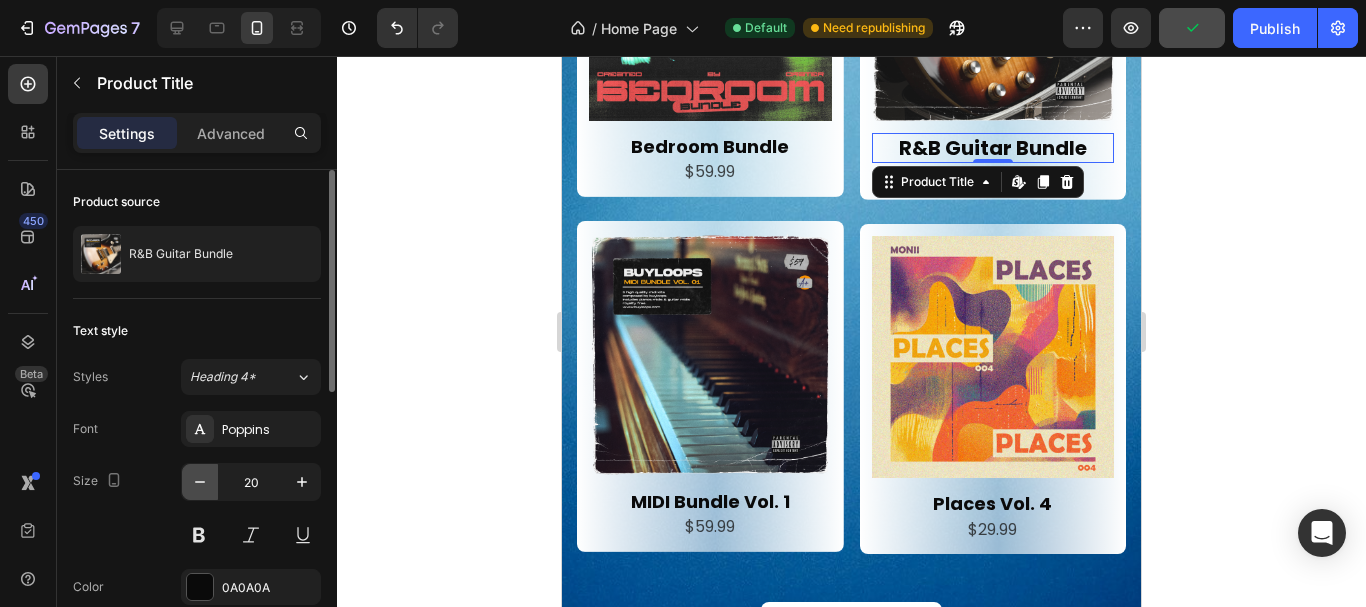 click 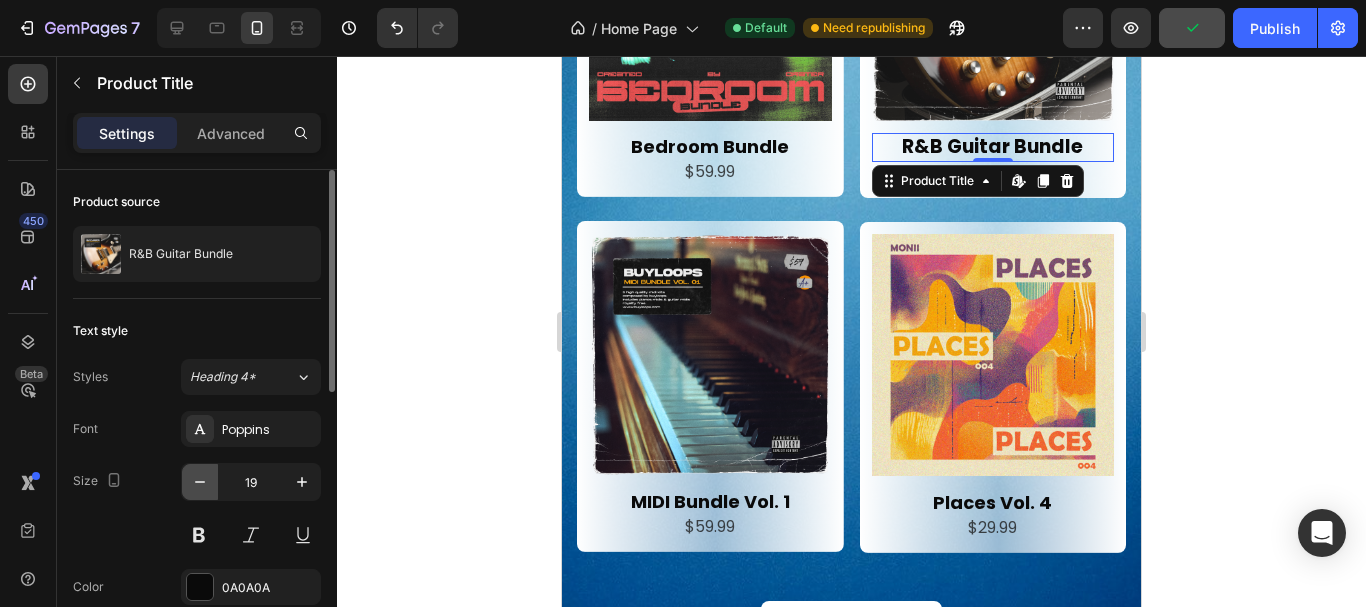 click 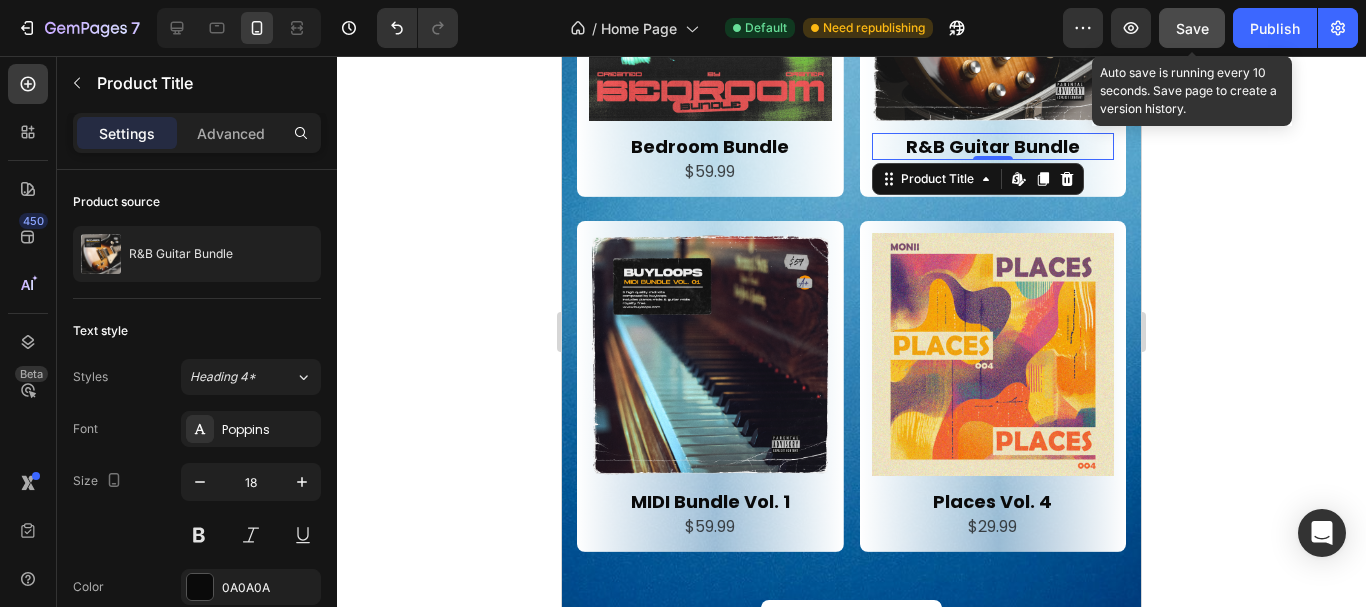 click on "Save" 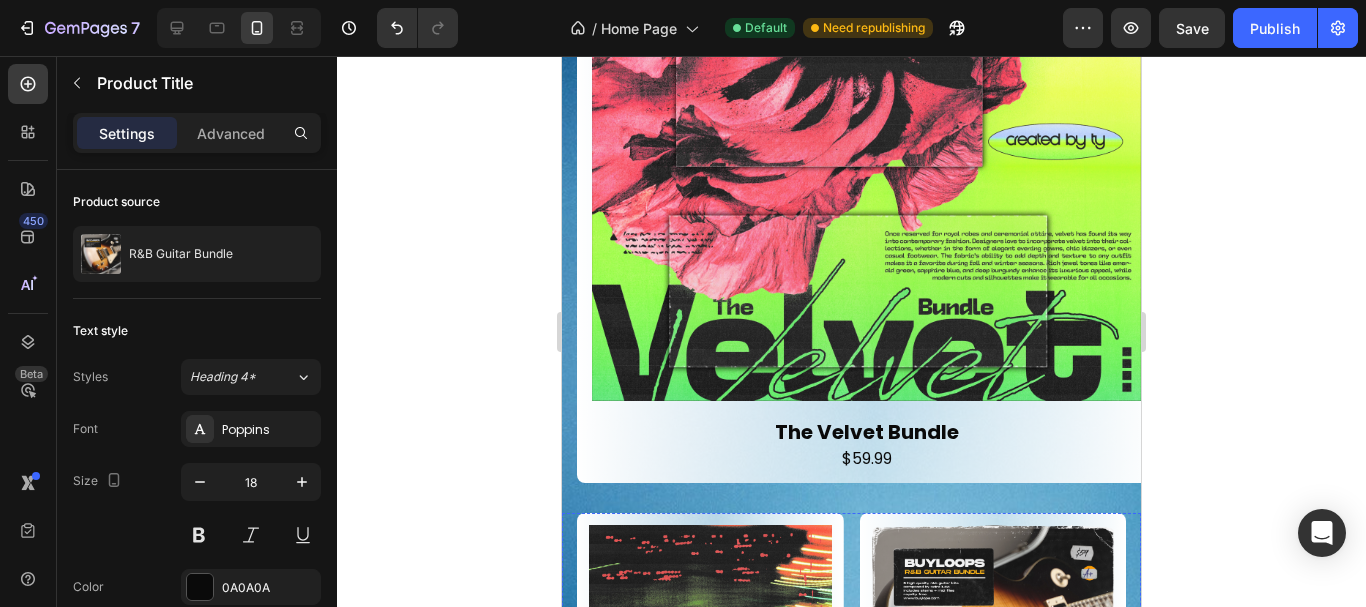 scroll, scrollTop: 1121, scrollLeft: 0, axis: vertical 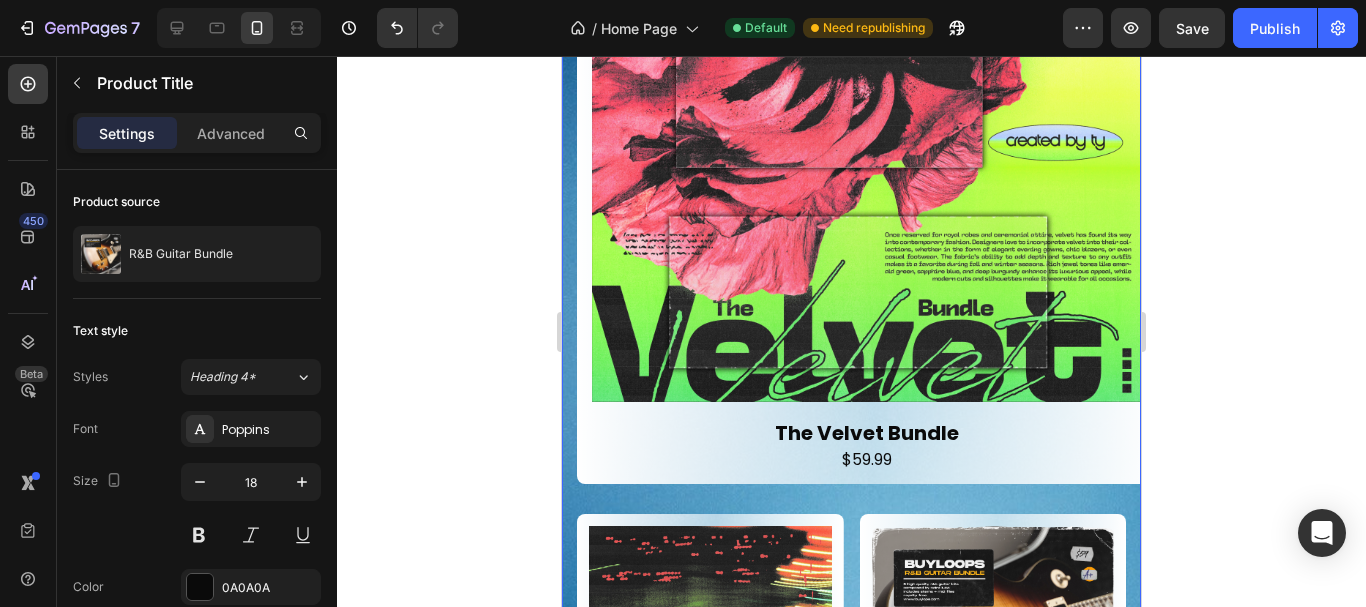 click on "Product Images The Velvet Bundle Product Title $59.99 Product Price Product Price Row Product Row" at bounding box center (851, 163) 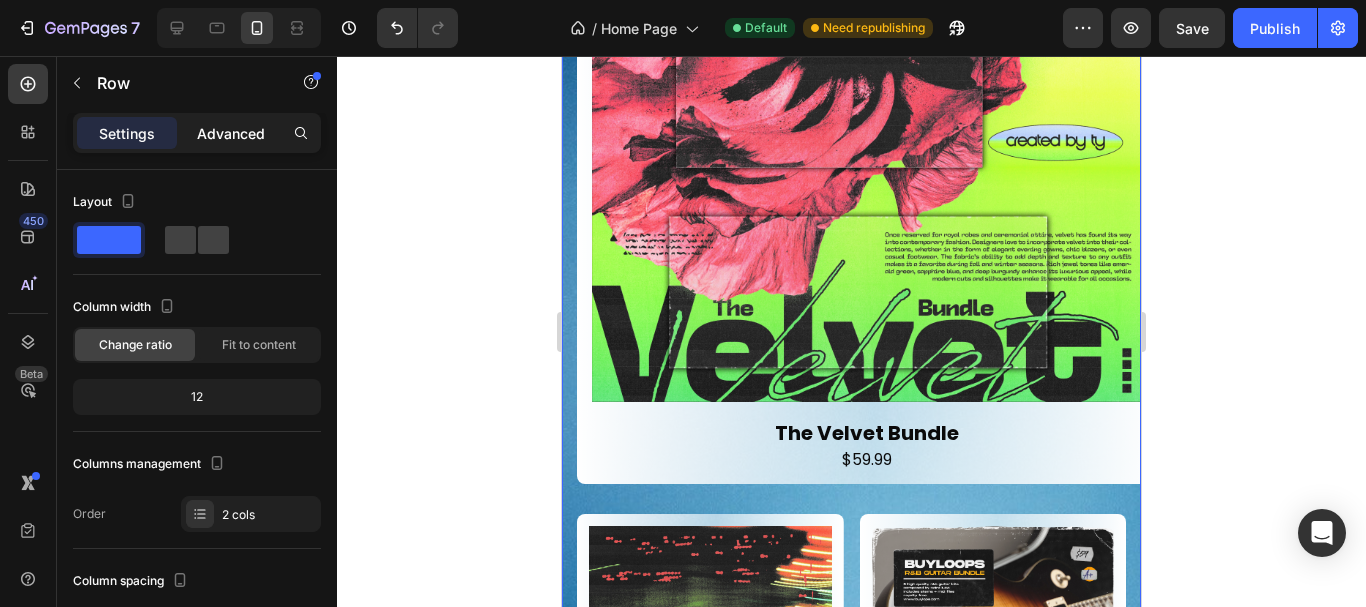click on "Advanced" at bounding box center (231, 133) 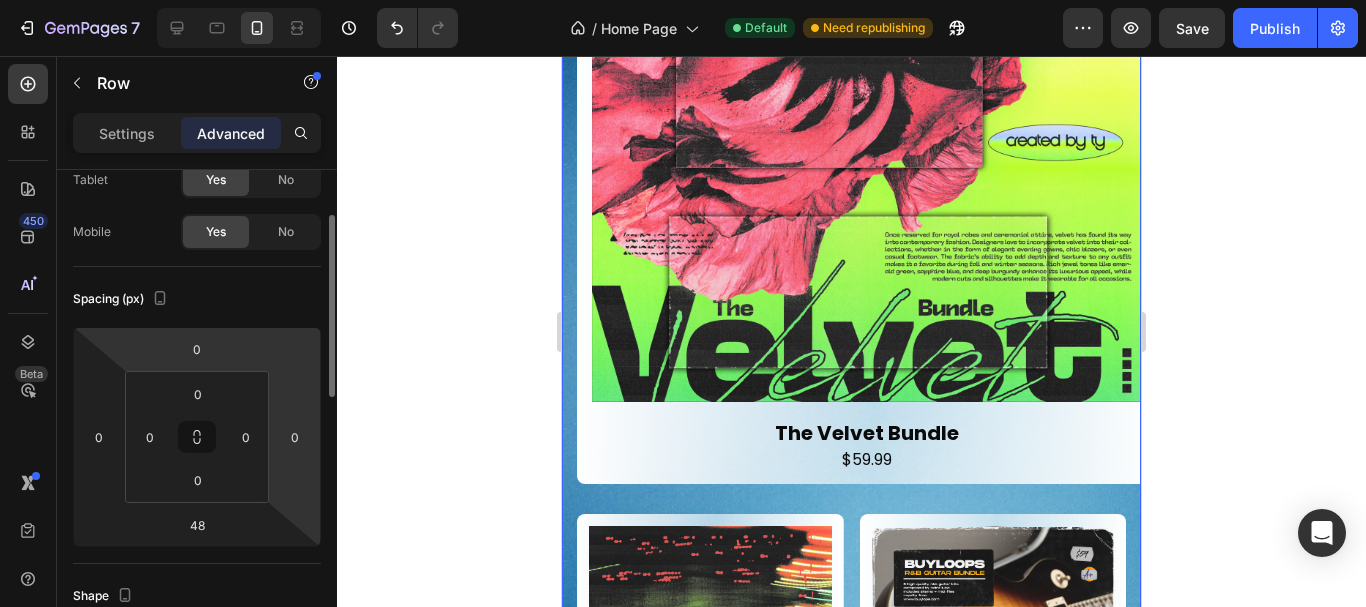 scroll, scrollTop: 122, scrollLeft: 0, axis: vertical 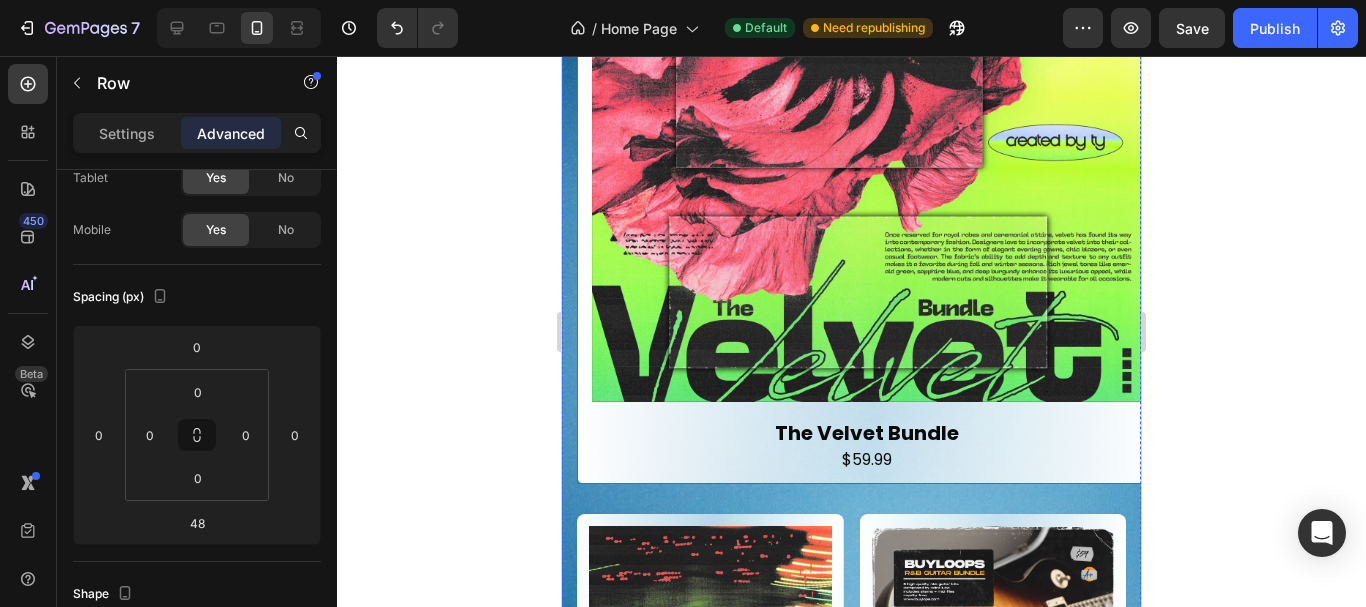 click on "Product Images The Velvet Bundle Product Title $59.99 Product Price Product Price Row Product Row" at bounding box center [866, 163] 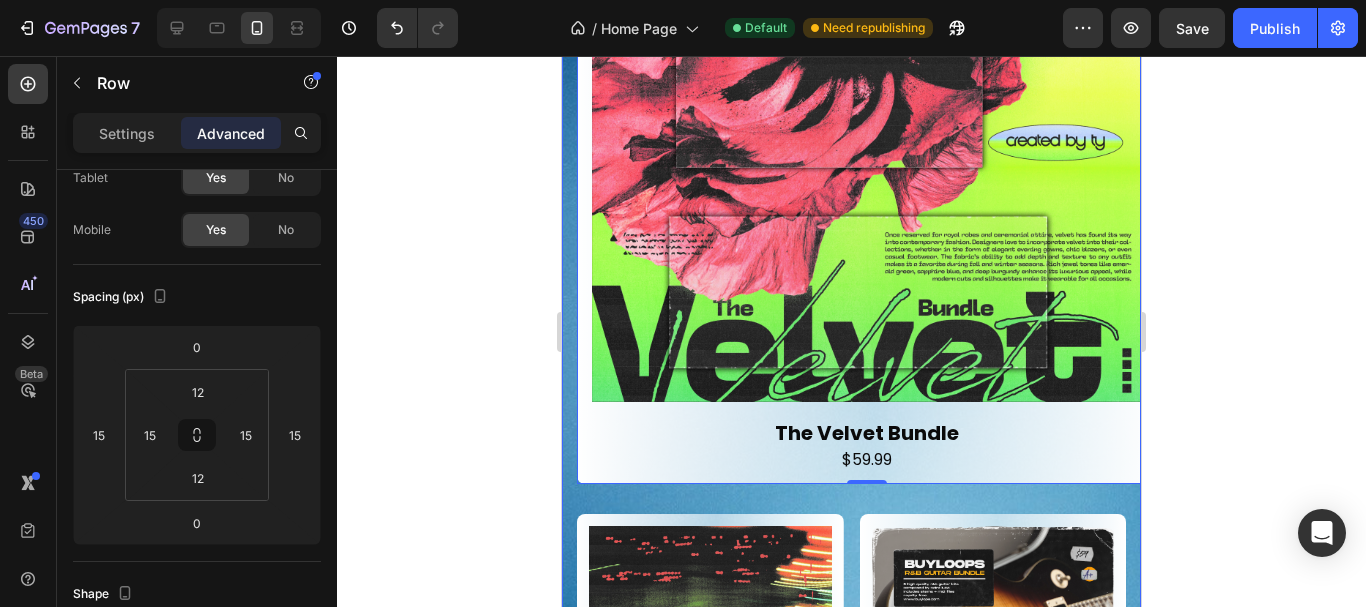 click on "Product Images Bedroom Bundle Product Title $59.99 Product Price Product Price Row Product Row Product Images MIDI Bundle Vol. 1 Product Title $59.99 Product Price Product Price Row Product Row Product Images R&B Guitar Bundle Product Title $59.99 Product Price Product Price Row Product Row Product Images Places Vol. 4 Product Title $29.99 Product Price Product Price Row Product Row Row" at bounding box center (851, 841) 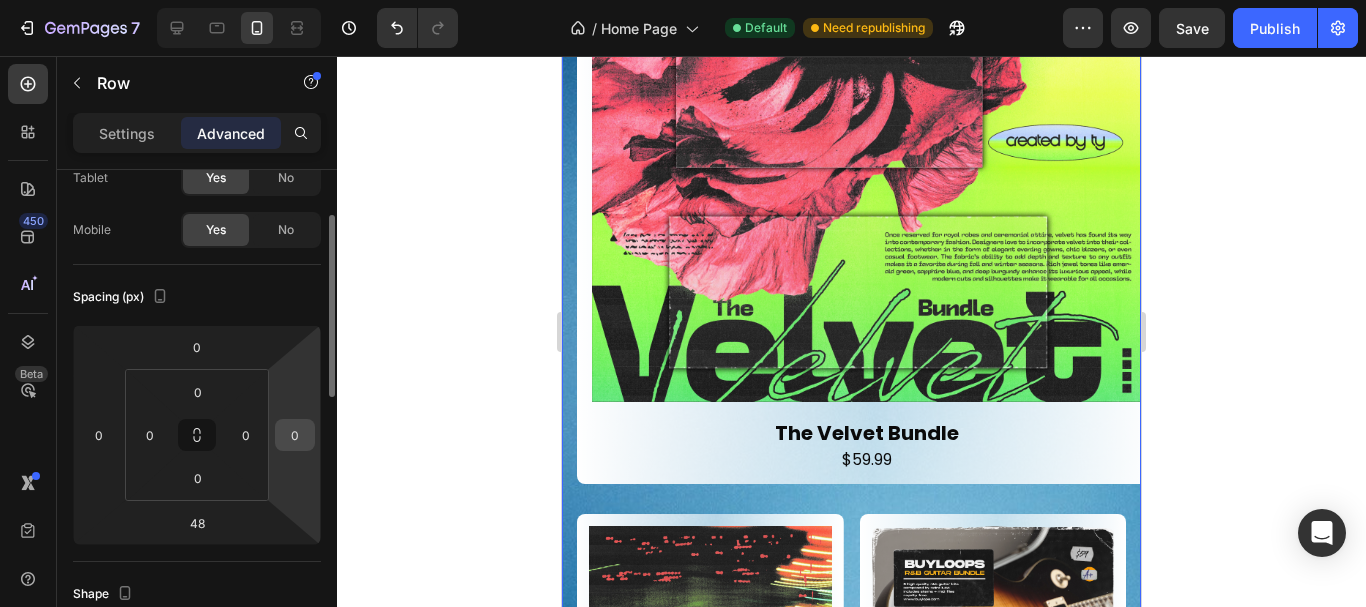 click on "0" at bounding box center [295, 435] 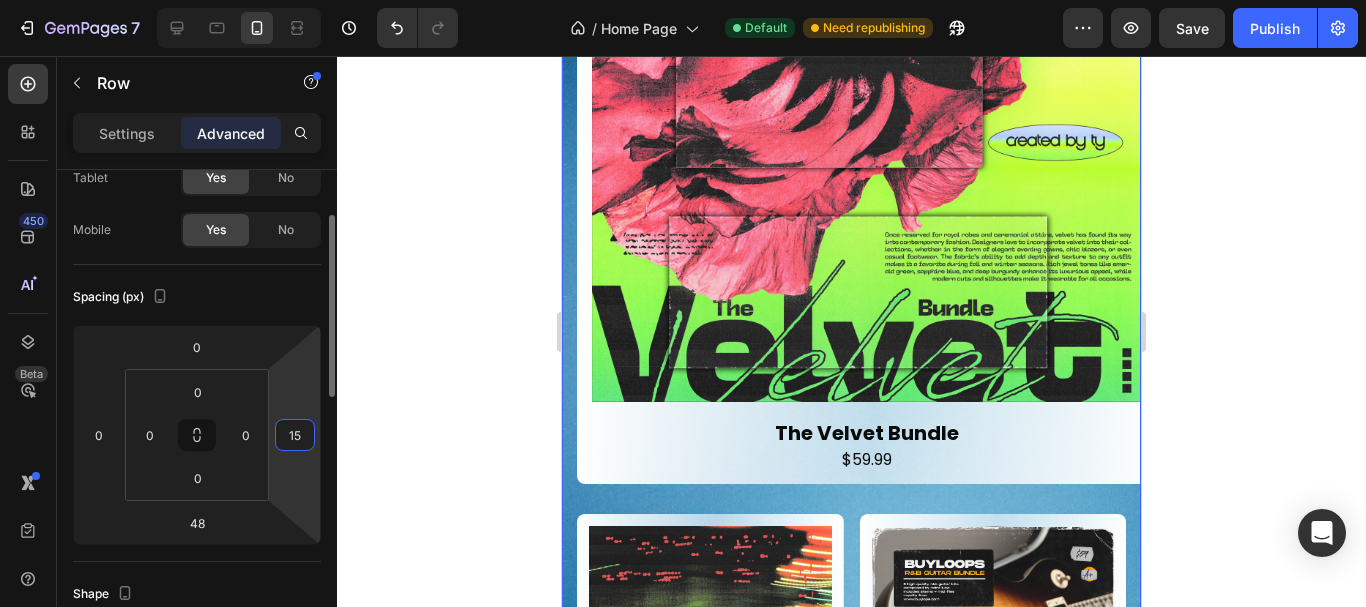 type on "1" 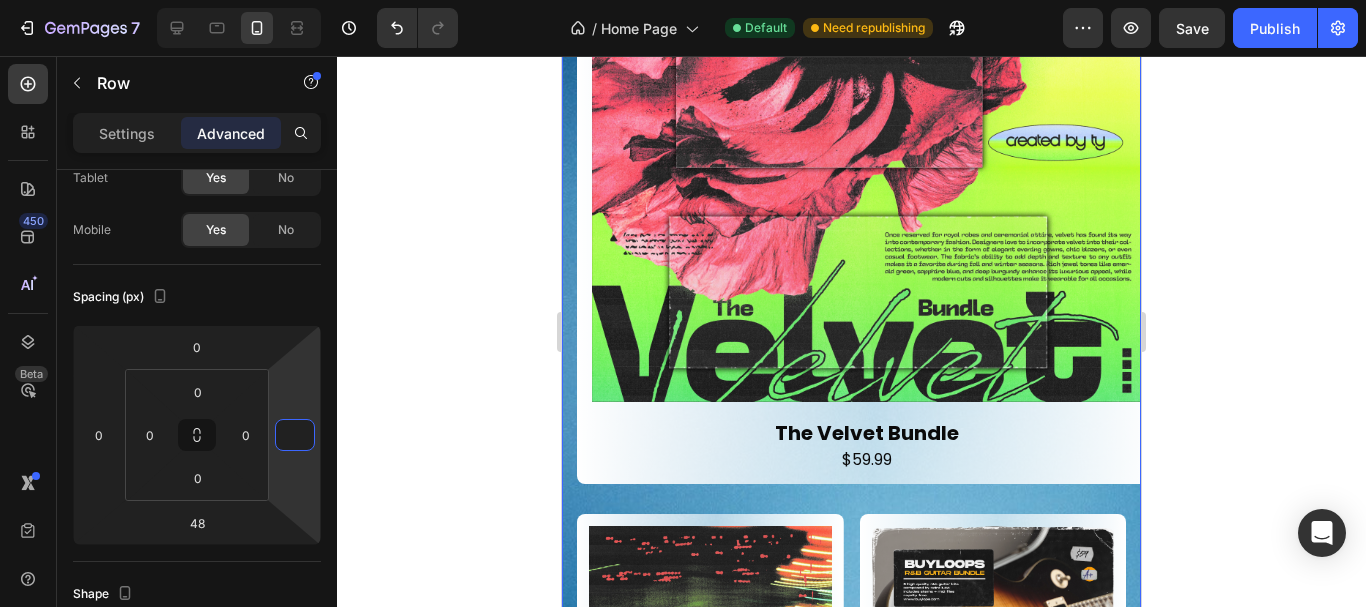 click on "Product Images The Velvet Bundle Product Title $59.99 Product Price Product Price Row Product Row" at bounding box center [851, 163] 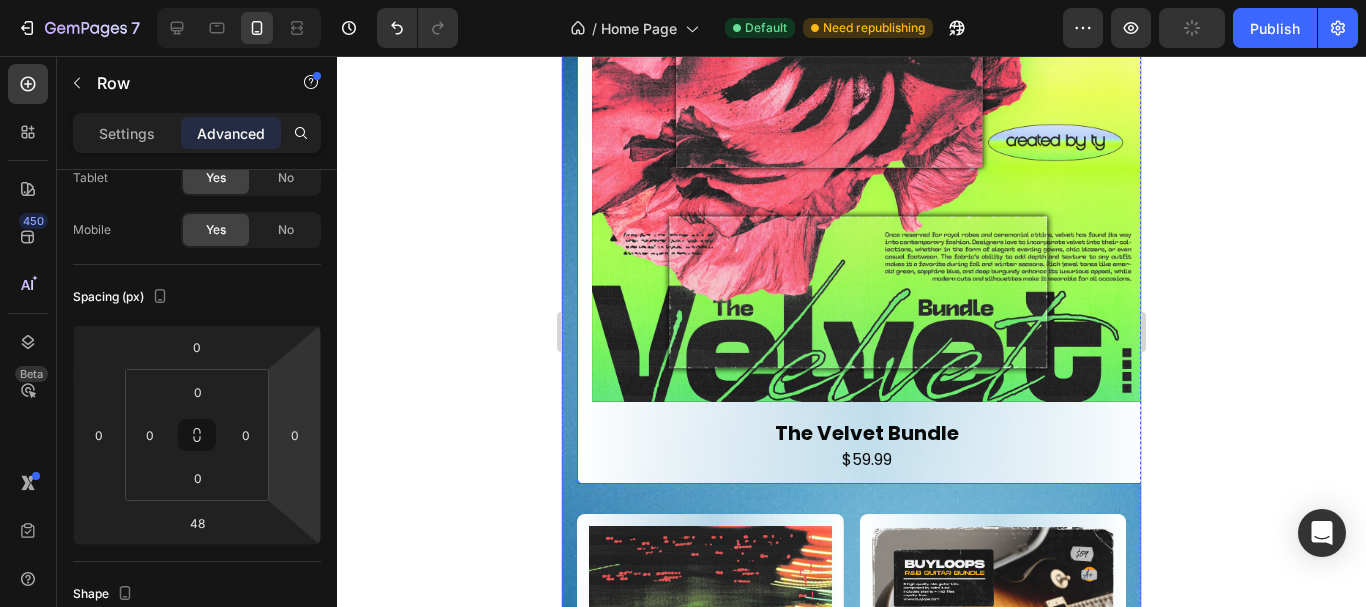 click on "Product Images The Velvet Bundle Product Title $59.99 Product Price Product Price Row Product Row" at bounding box center [866, 163] 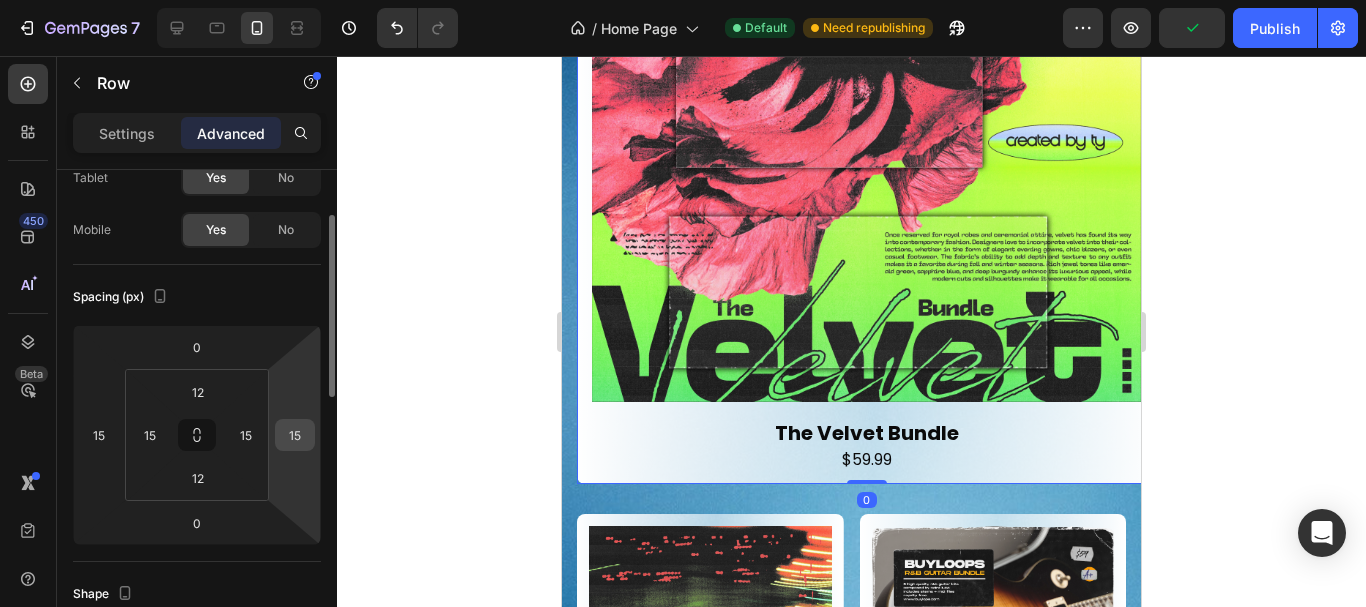 click on "15" at bounding box center [295, 435] 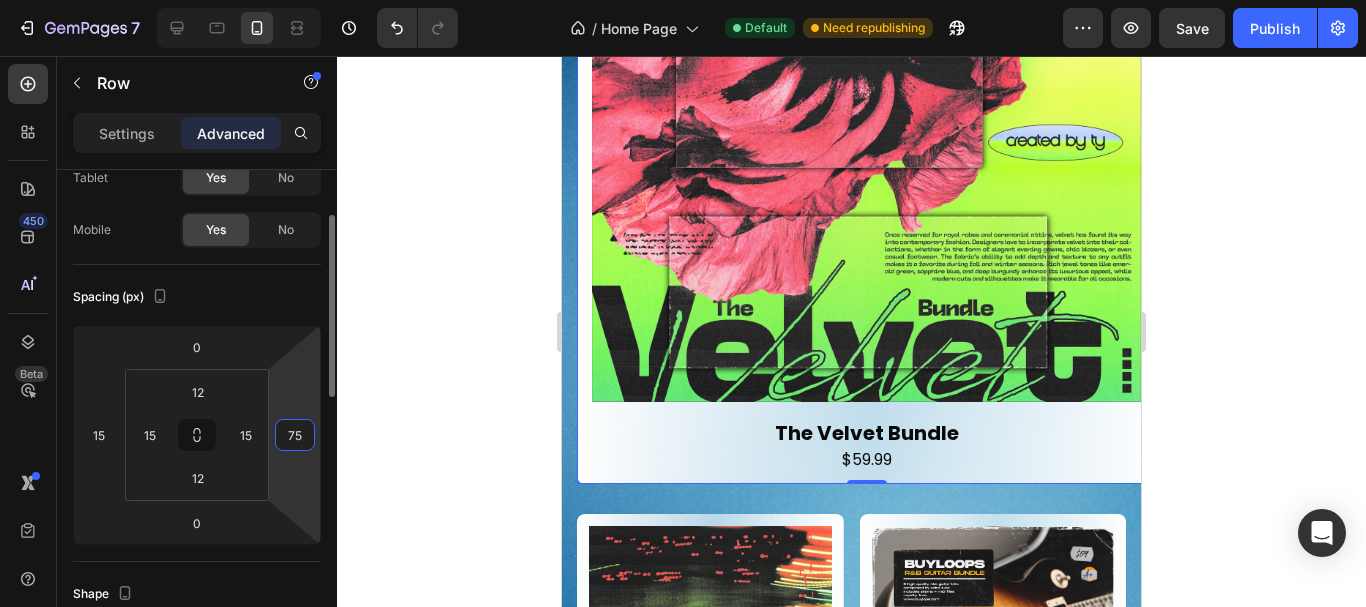 type on "7" 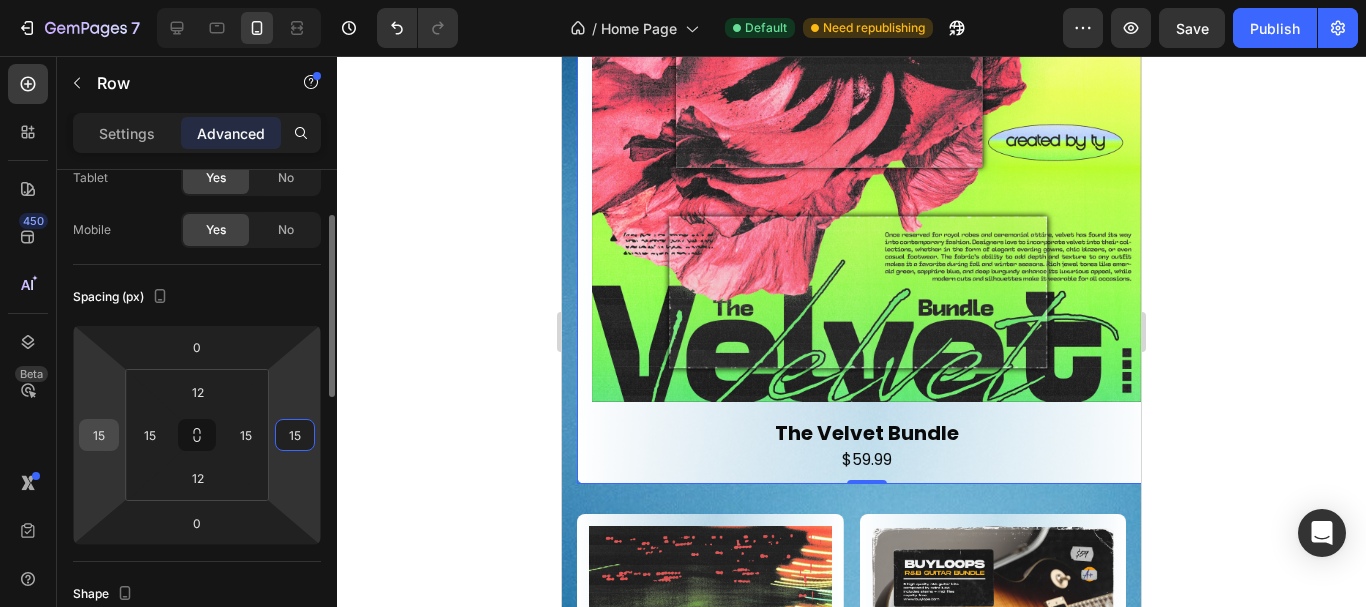 type on "15" 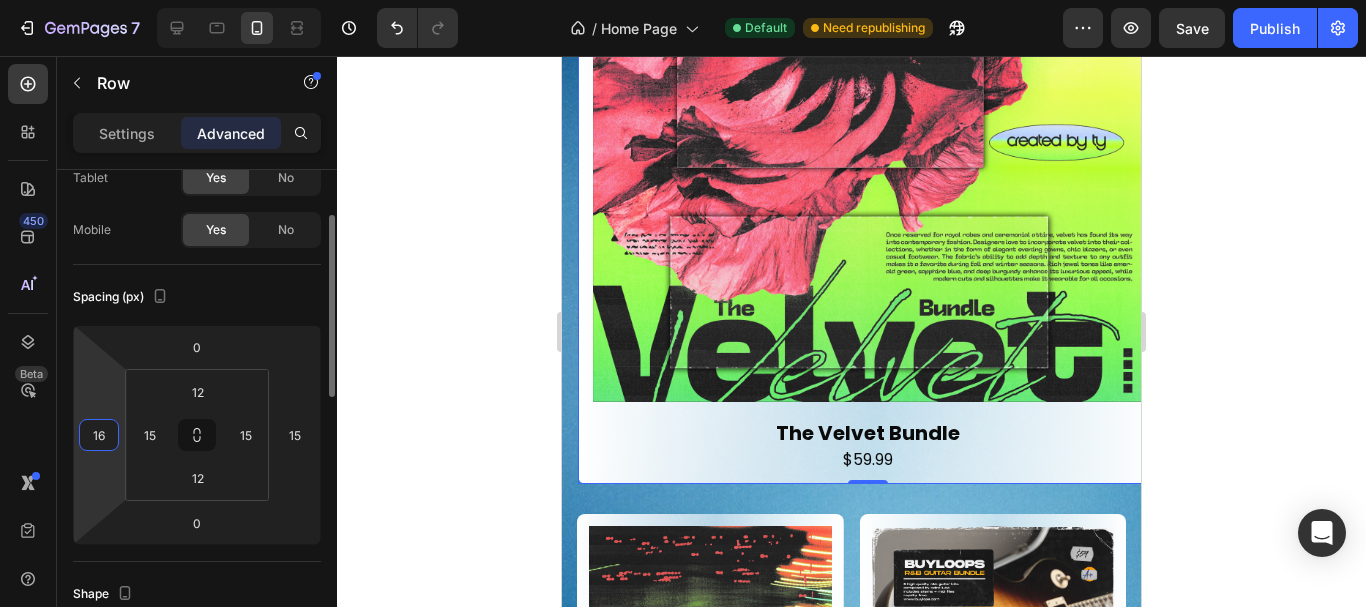 type on "15" 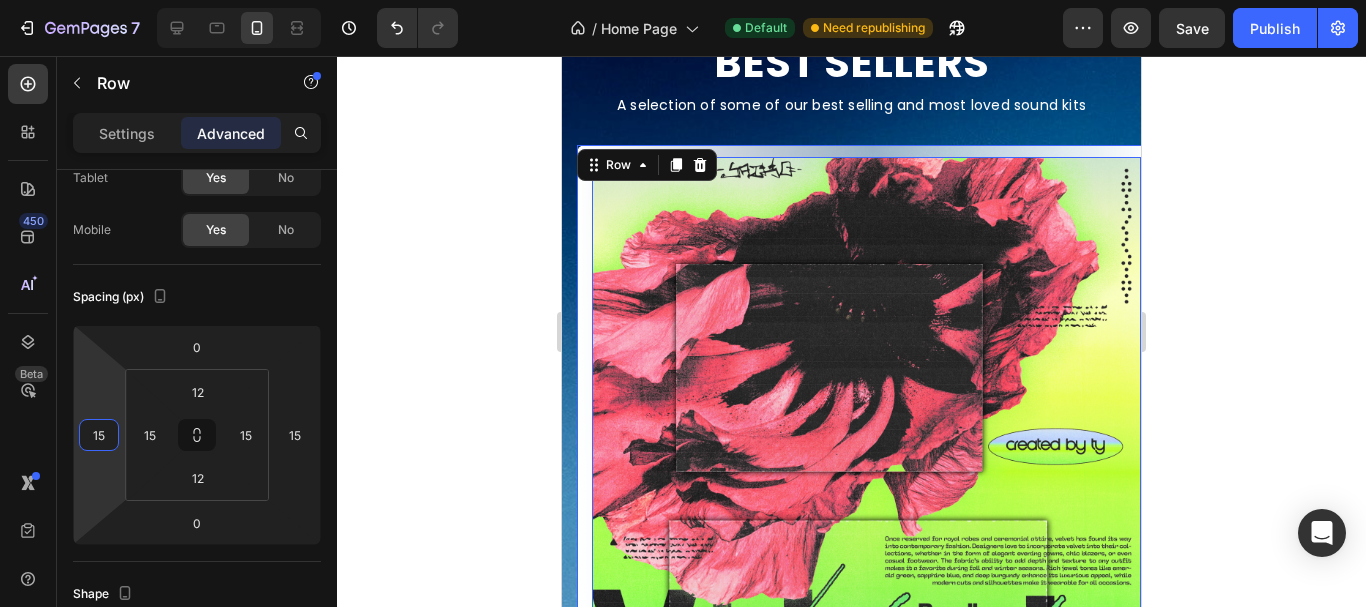 scroll, scrollTop: 816, scrollLeft: 0, axis: vertical 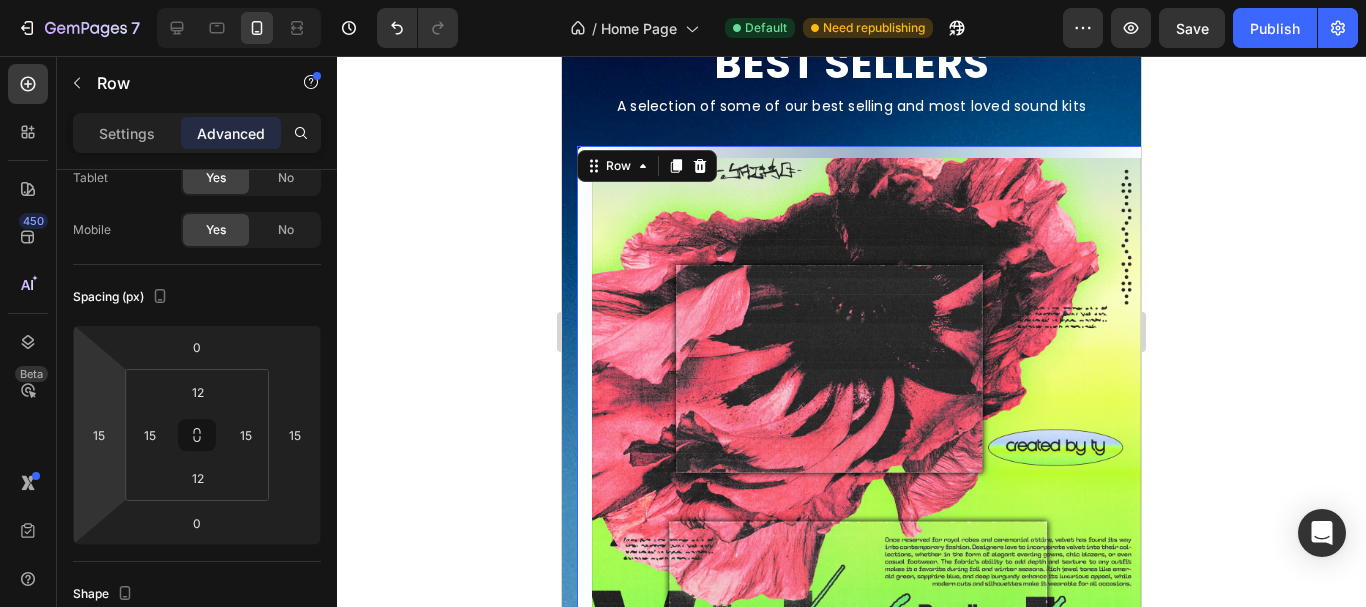 click on "Product Images The Velvet Bundle Product Title $59.99 Product Price Product Price Row Product Row   0" at bounding box center (866, 468) 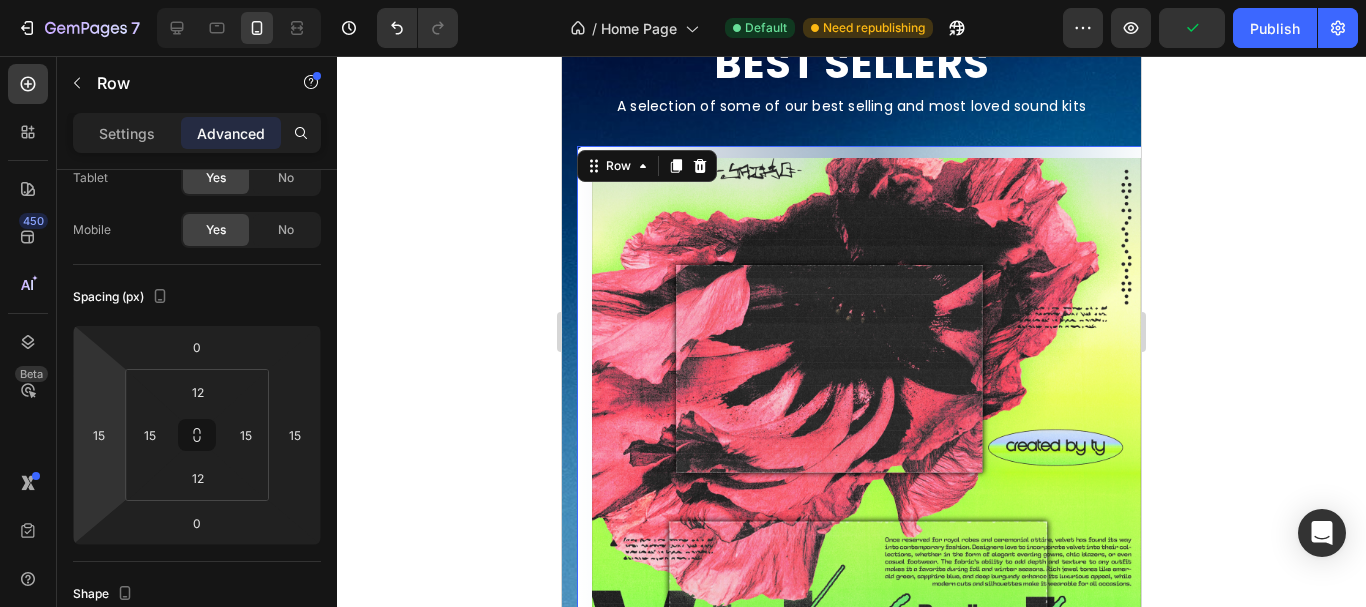 click on "Product Images The Velvet Bundle Product Title $59.99 Product Price Product Price Row Product Row   0" at bounding box center (866, 468) 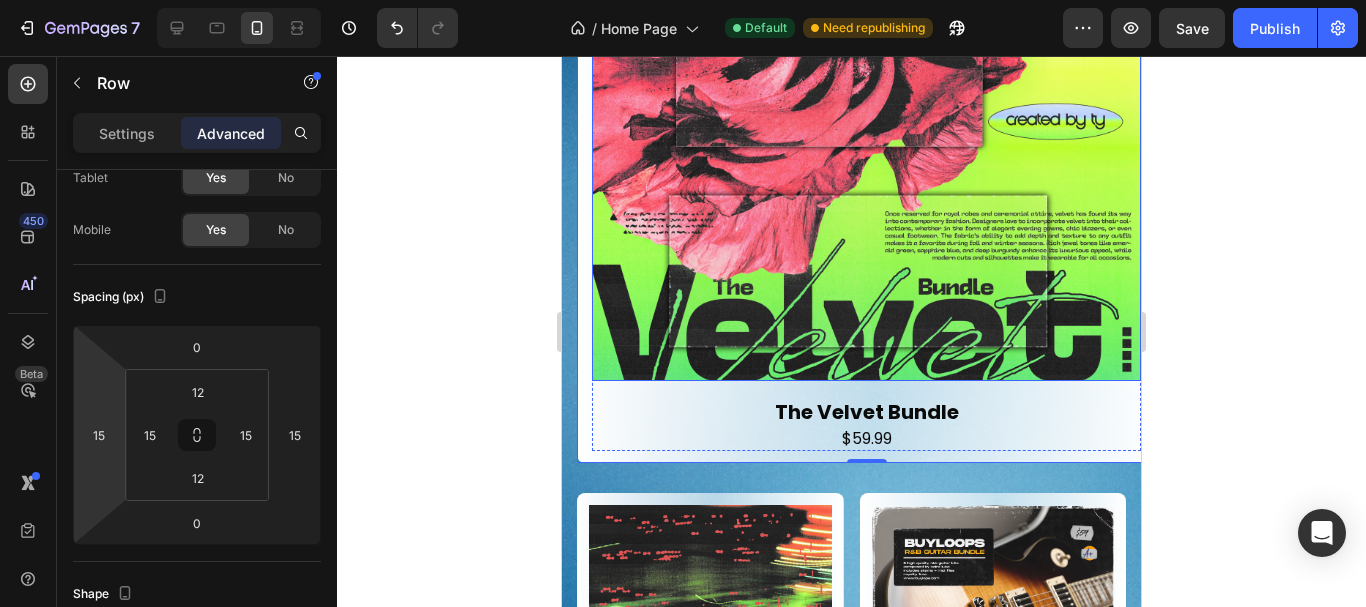 scroll, scrollTop: 1144, scrollLeft: 0, axis: vertical 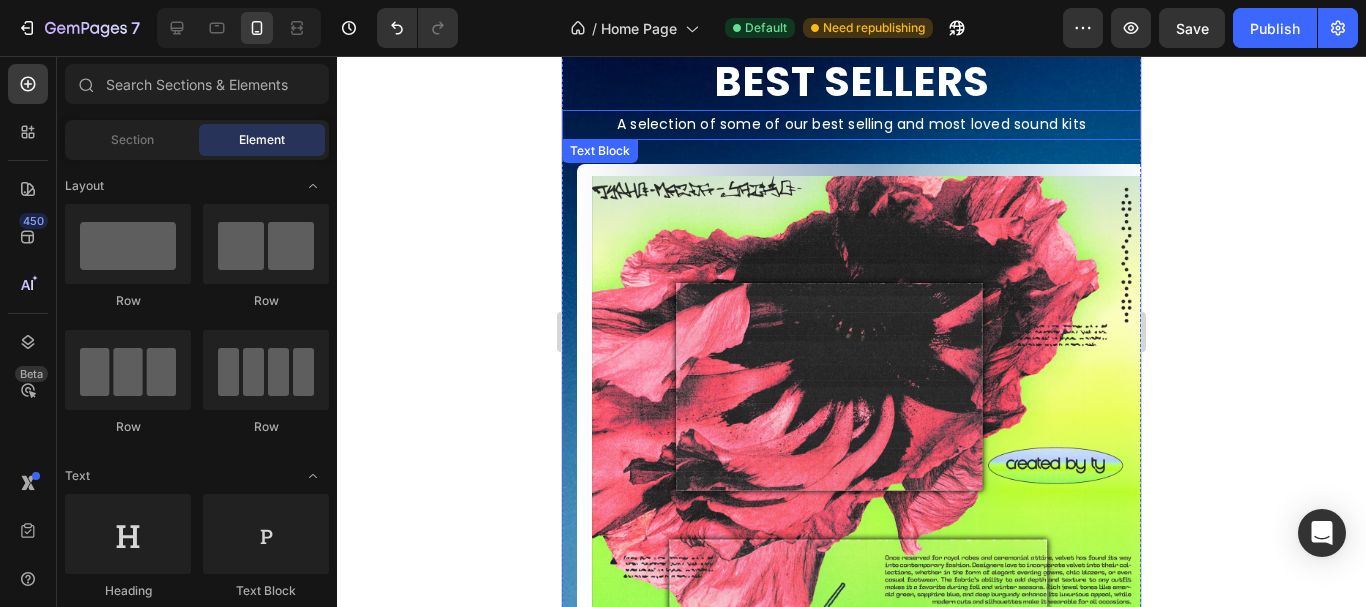 click on "A selection of some of our best selling and most loved sound kits" at bounding box center (851, 124) 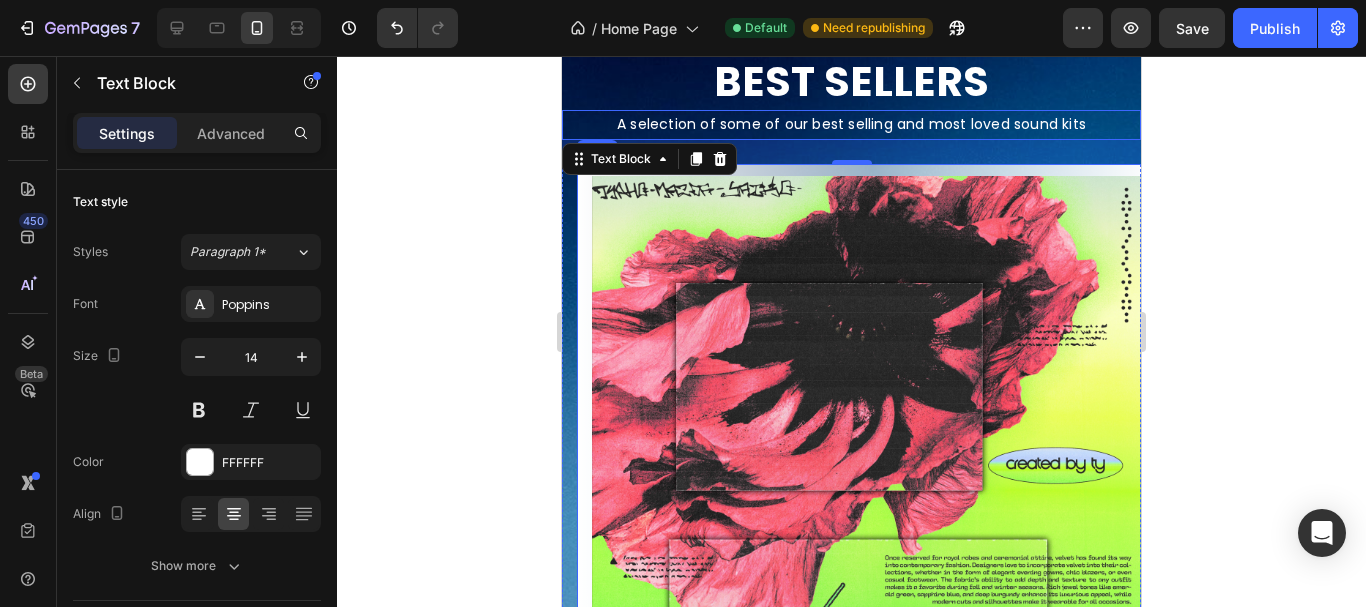 click on "Product Images The Velvet Bundle Product Title $59.99 Product Price Product Price Row Product Row" at bounding box center (866, 486) 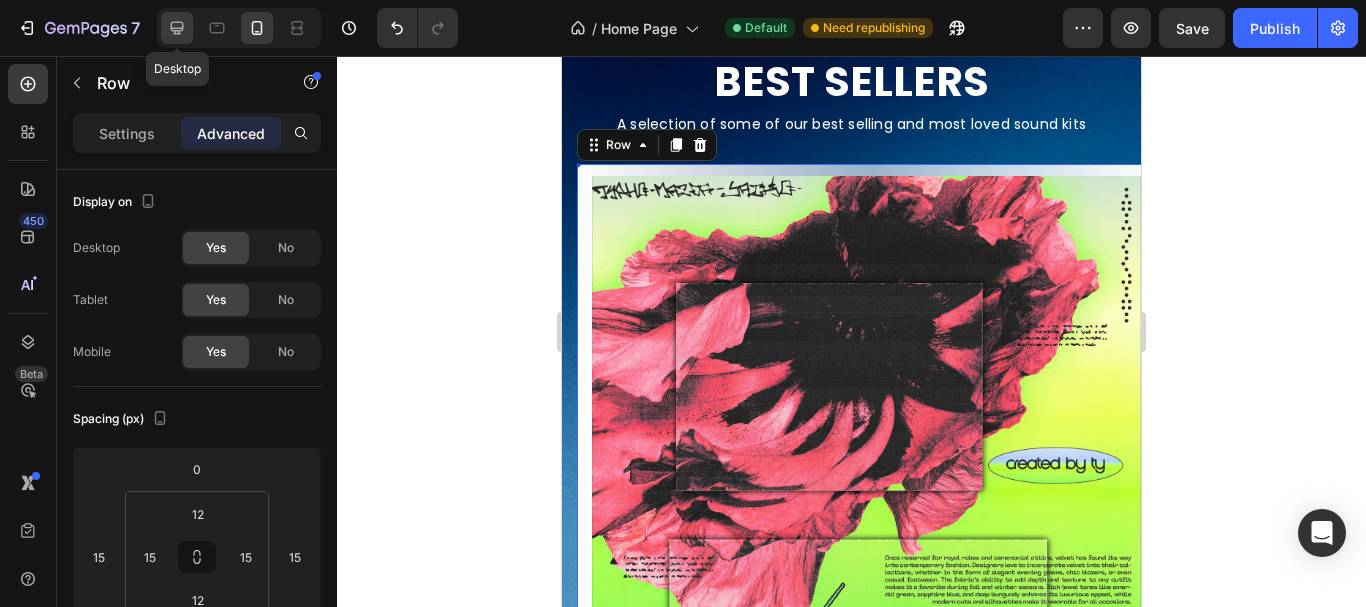click 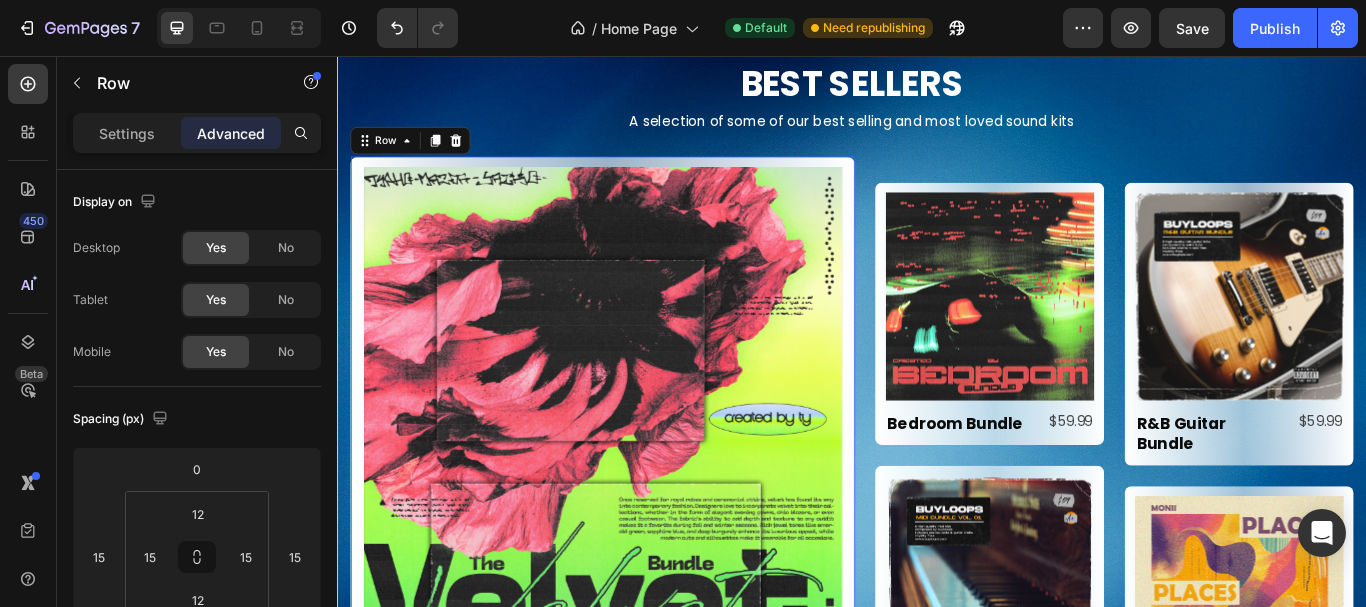scroll, scrollTop: 846, scrollLeft: 0, axis: vertical 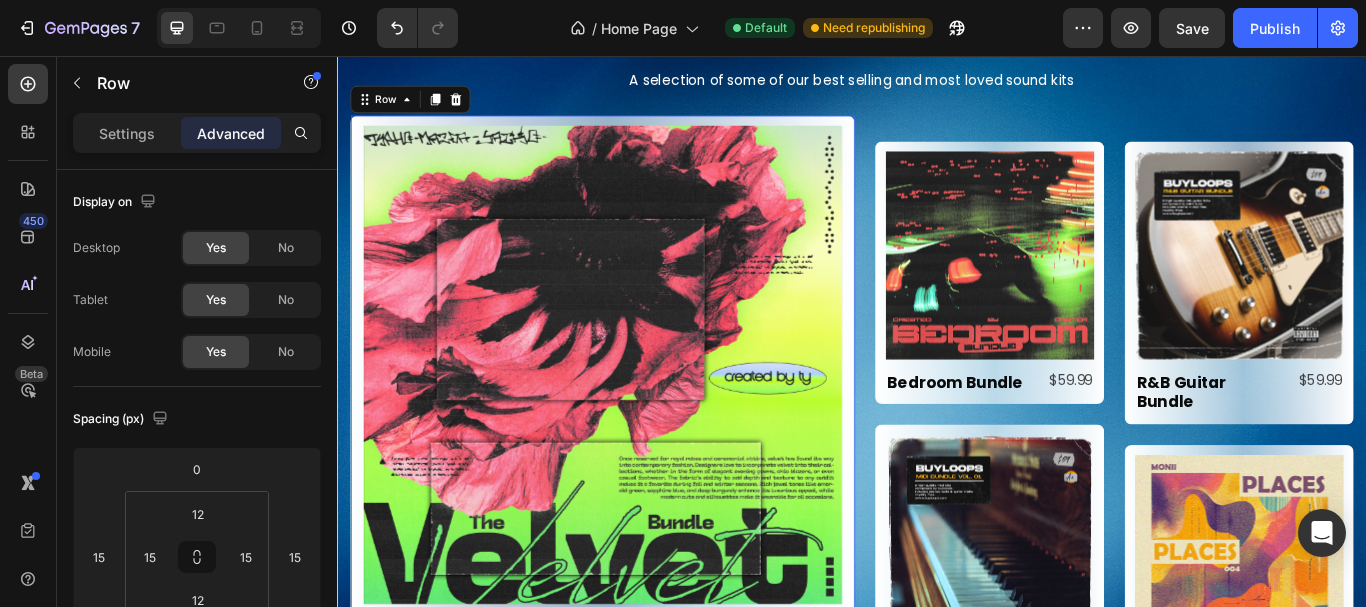 click on "Product Images The Velvet Bundle Product Title $59.99 Product Price Product Price Row Product Row   0" at bounding box center [646, 471] 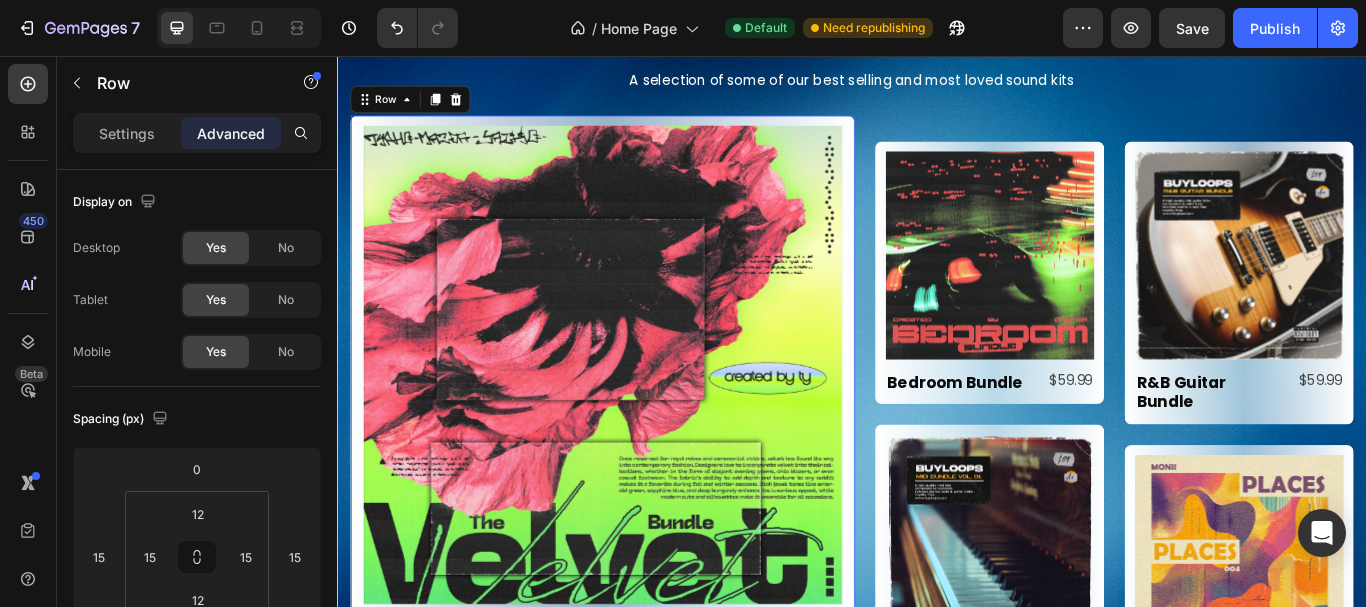 click on "Product Images The Velvet Bundle Product Title $59.99 Product Price Product Price Row Product Row   0" at bounding box center [646, 471] 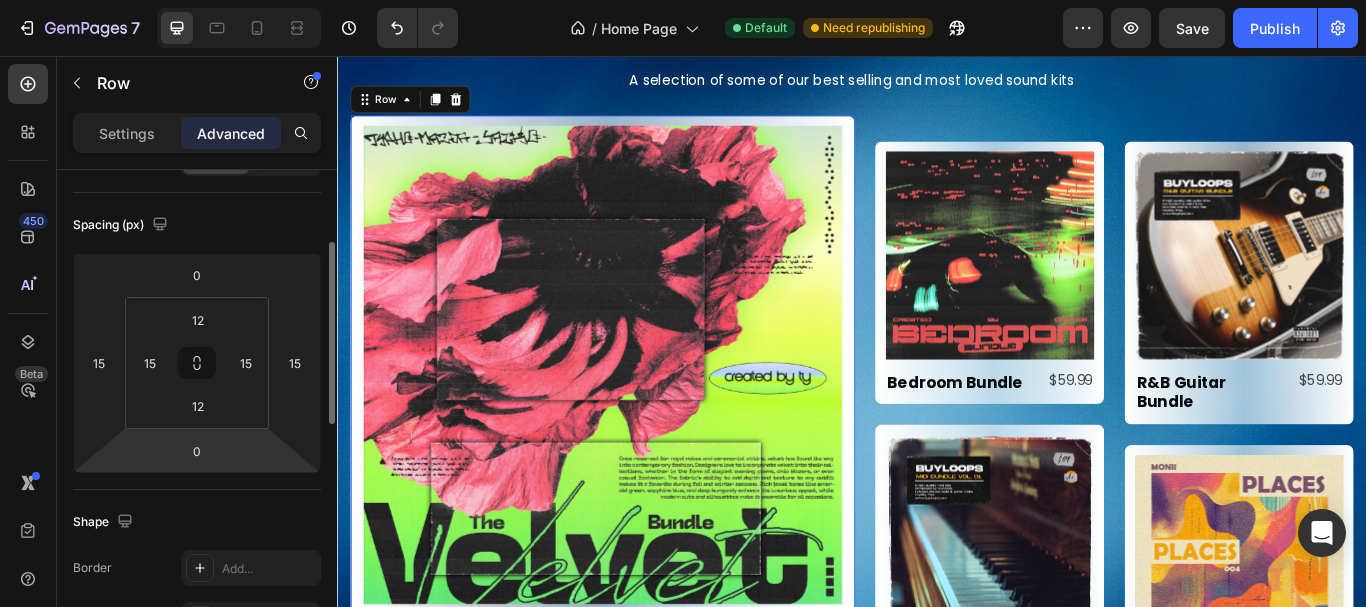 scroll, scrollTop: 196, scrollLeft: 0, axis: vertical 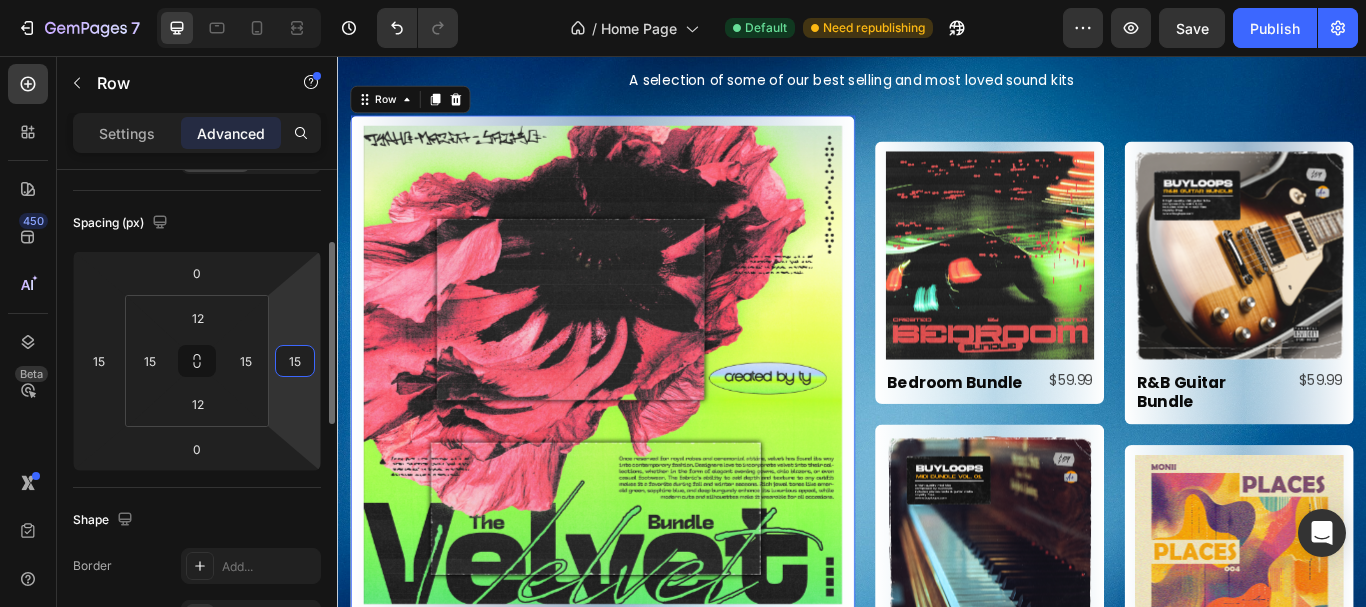 click on "15" at bounding box center (295, 361) 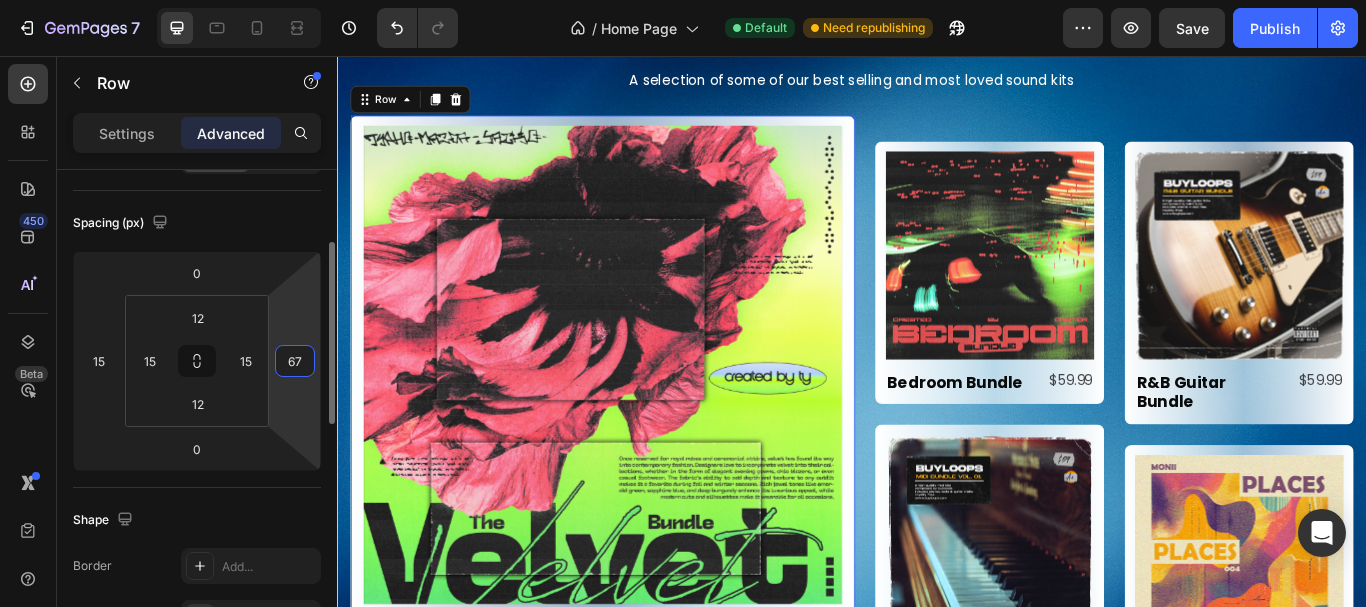 type on "68" 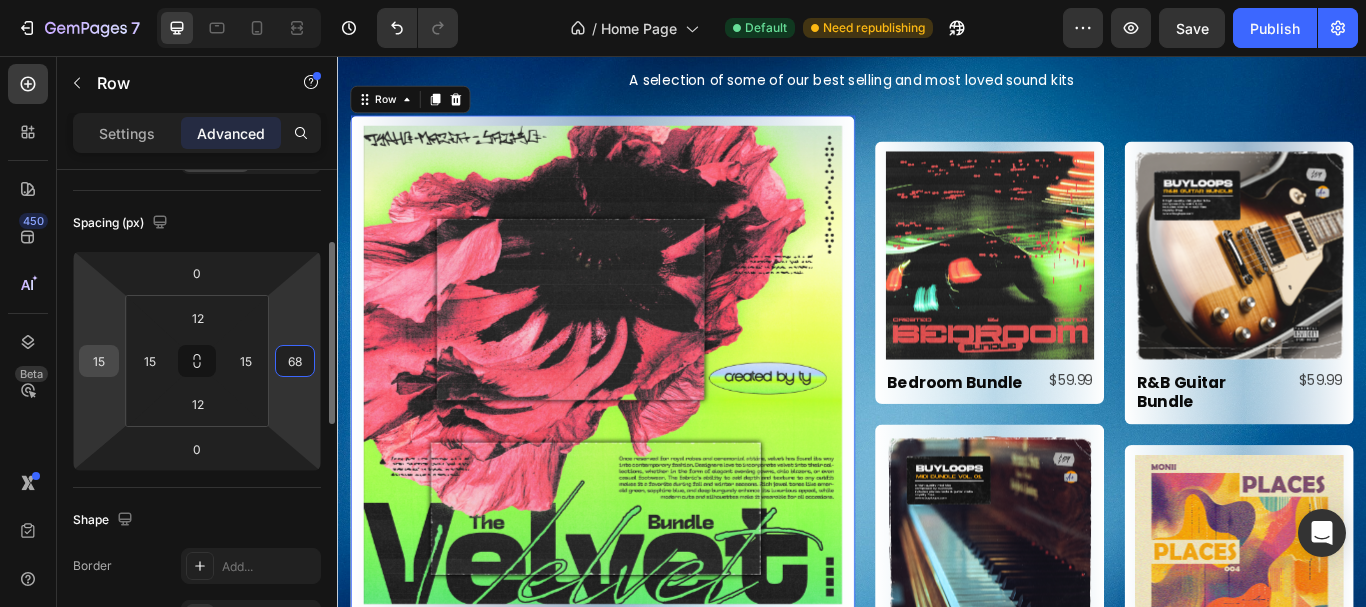 click on "15" at bounding box center (99, 361) 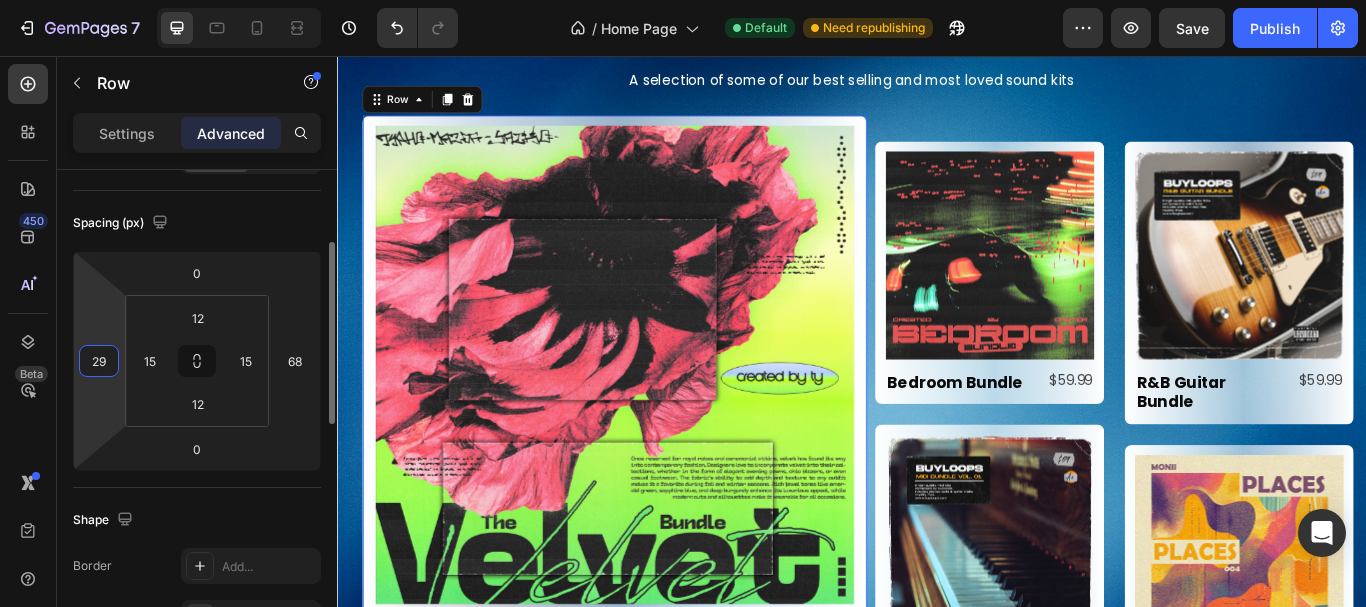type on "2" 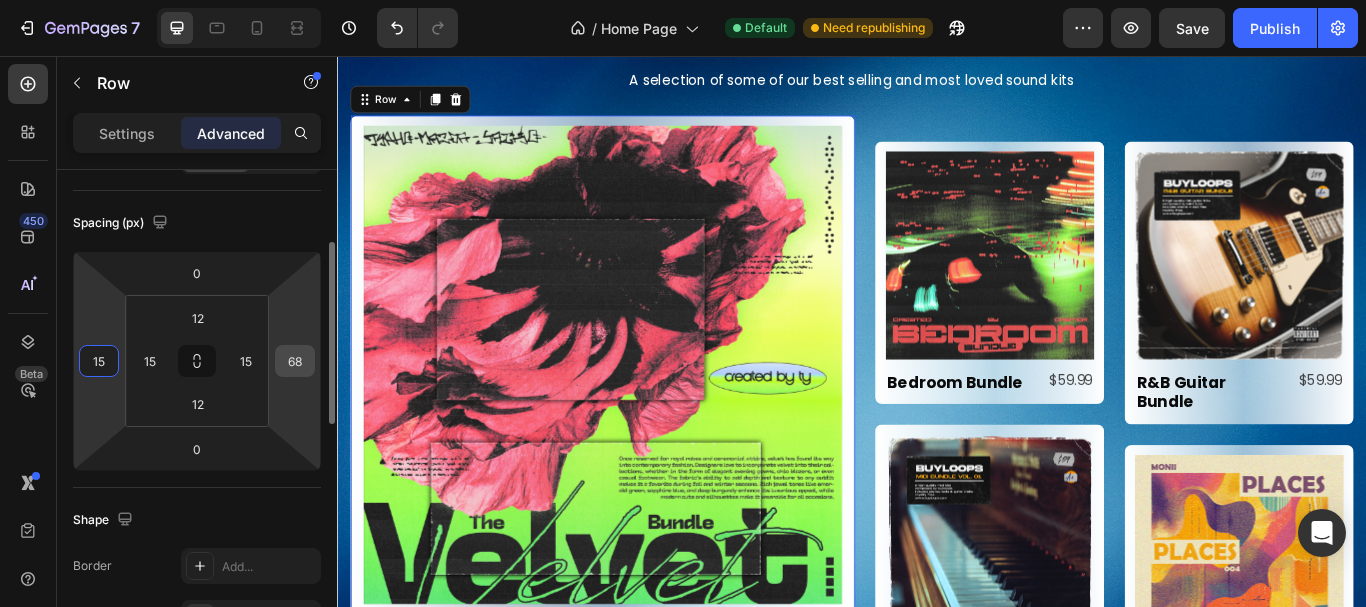 type on "15" 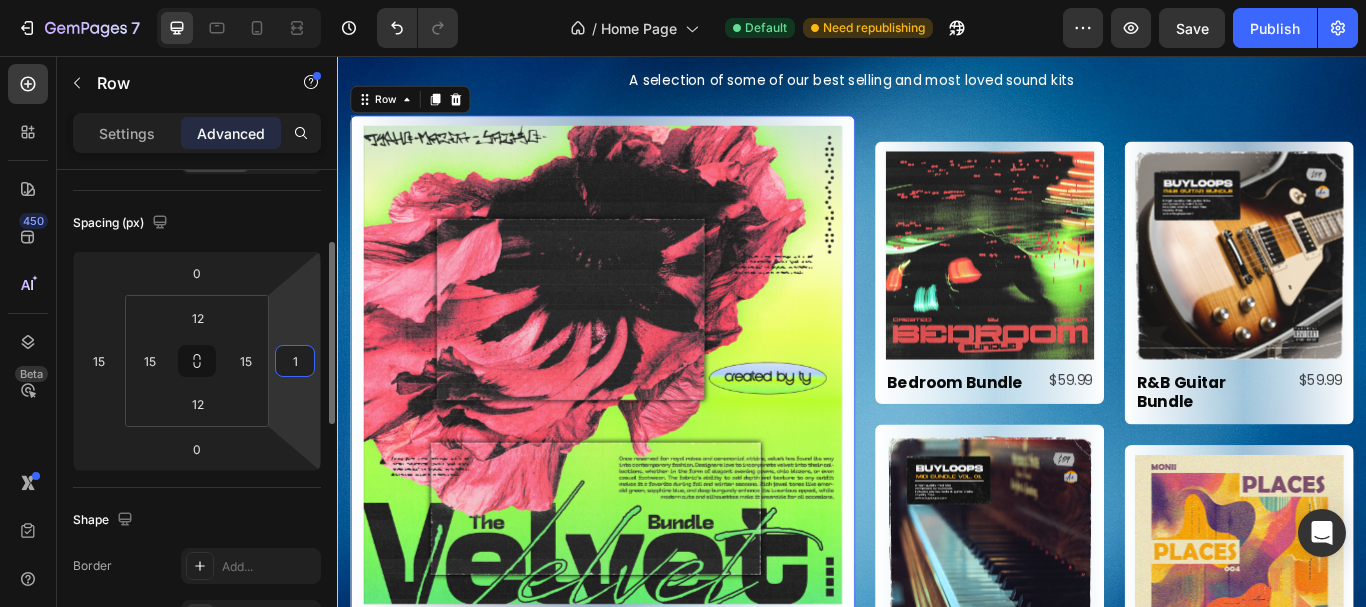type on "15" 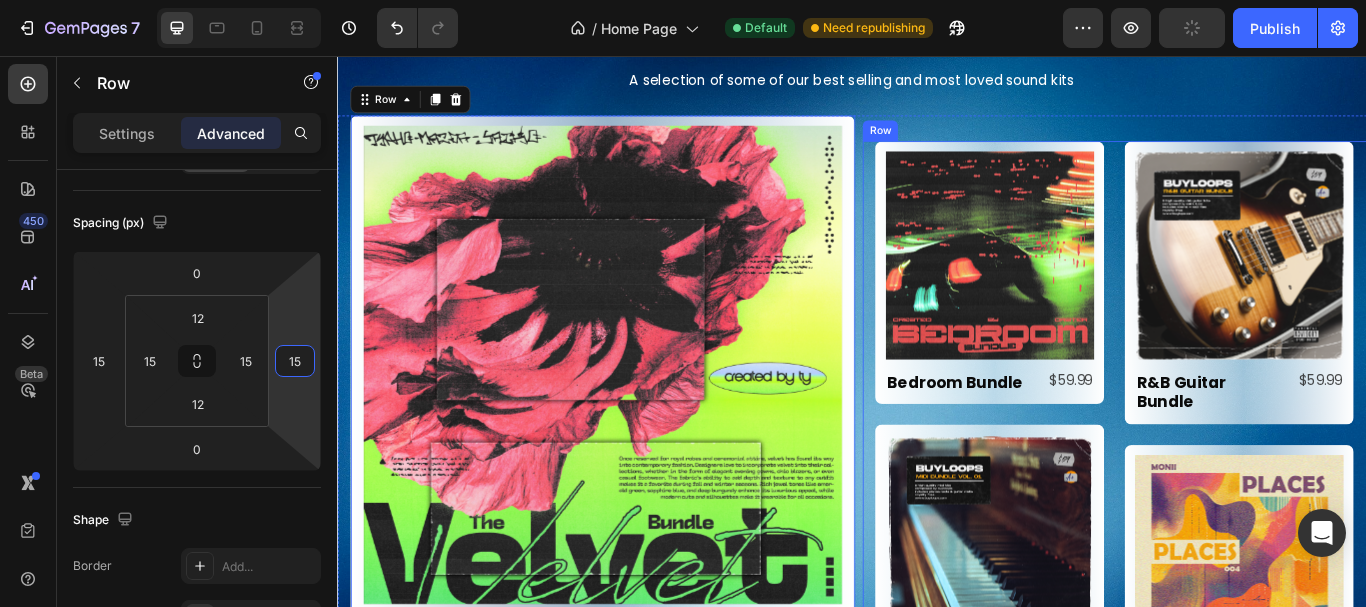 click on "Product Images Bedroom Bundle Product Title $59.99 Product Price Product Price Row Product Row Product Images MIDI Bundle Vol. 1 Product Title $59.99 Product Price Product Price Row Product Row Product Images R&B Guitar Bundle Product Title $59.99 Product Price Product Price Row Product Row Product Images Places Vol. 4 Product Title $29.99 Product Price Product Price Row Product Row Row" at bounding box center [1243, 486] 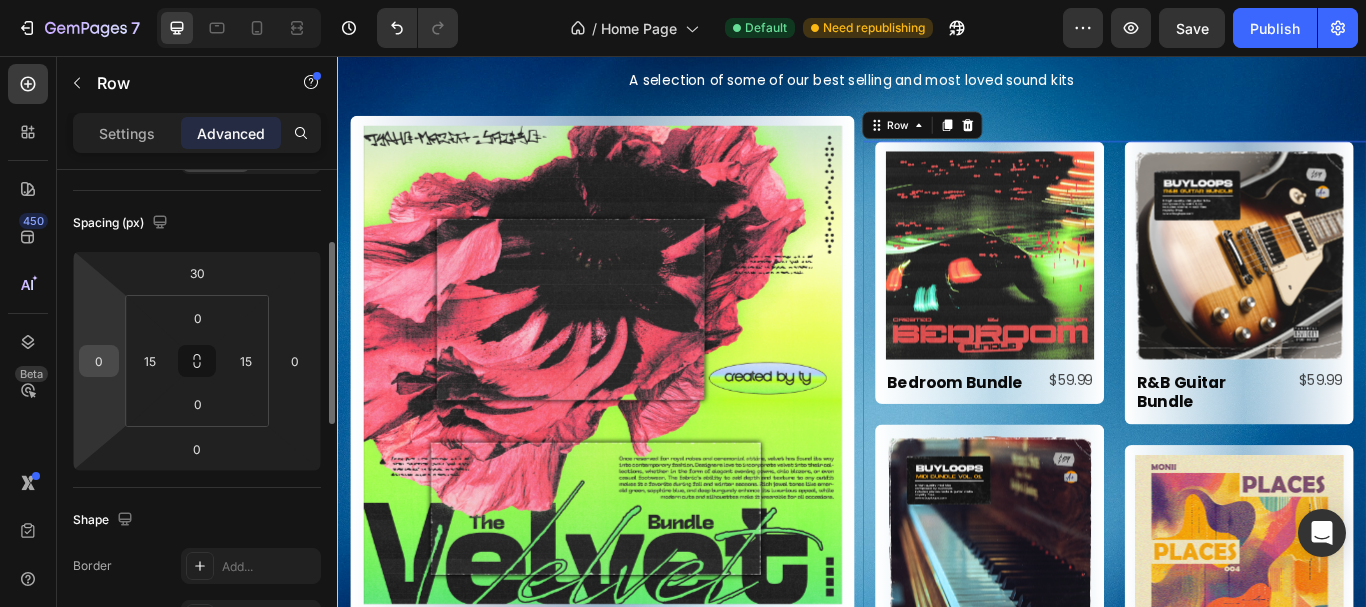 click on "0" at bounding box center (99, 361) 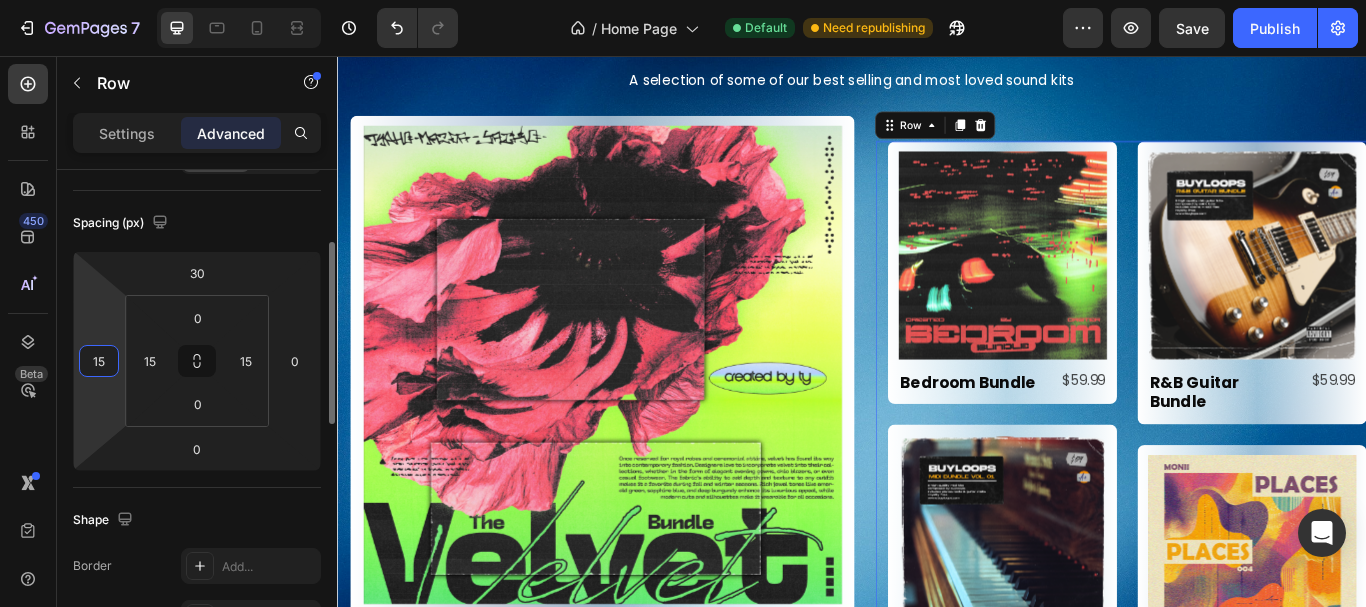 type on "1" 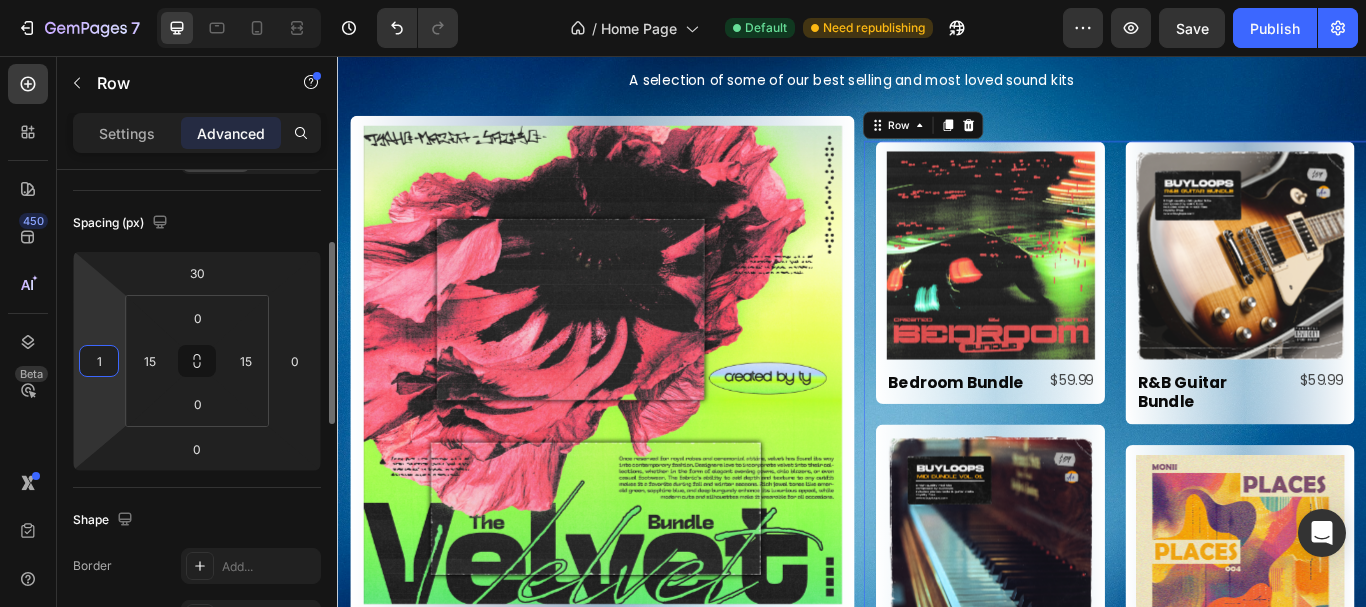 type 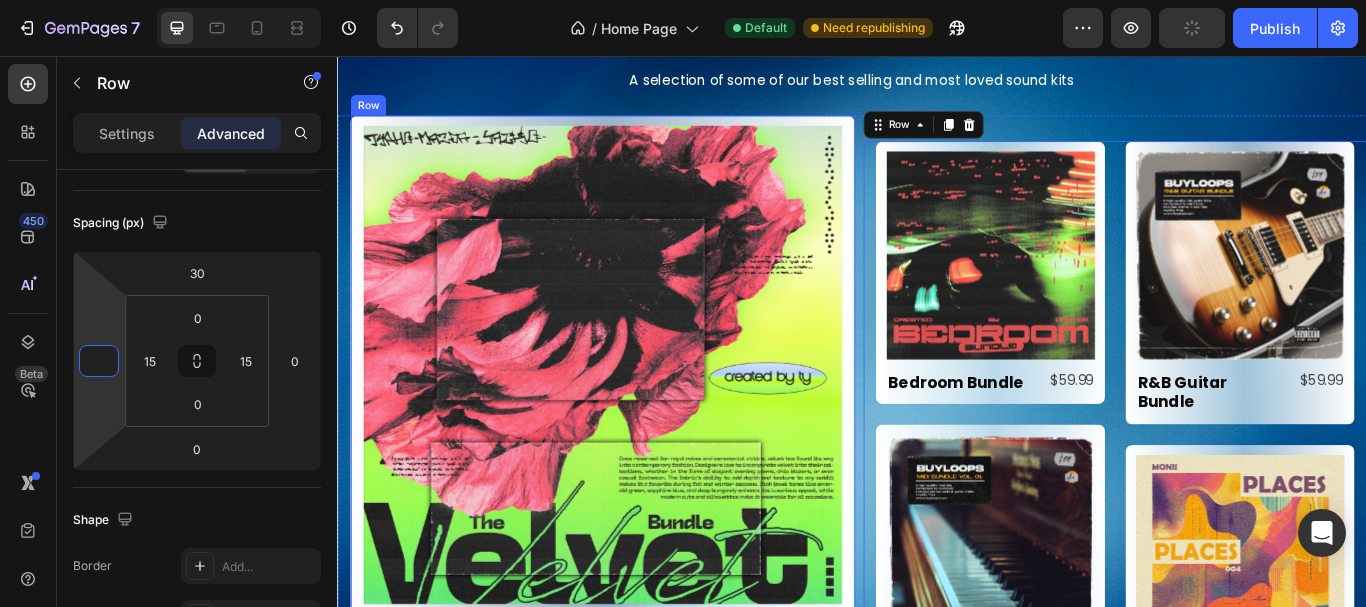 click on "Product Images The Velvet Bundle Product Title $59.99 Product Price Product Price Row Product Row" at bounding box center (646, 471) 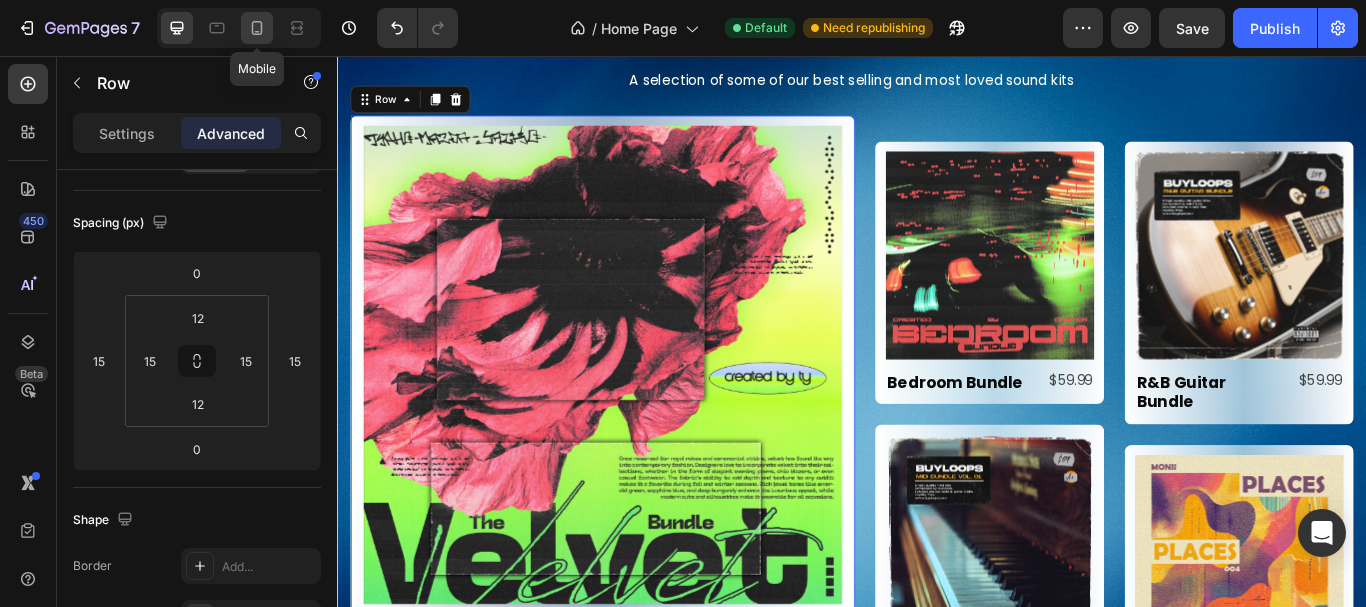 click 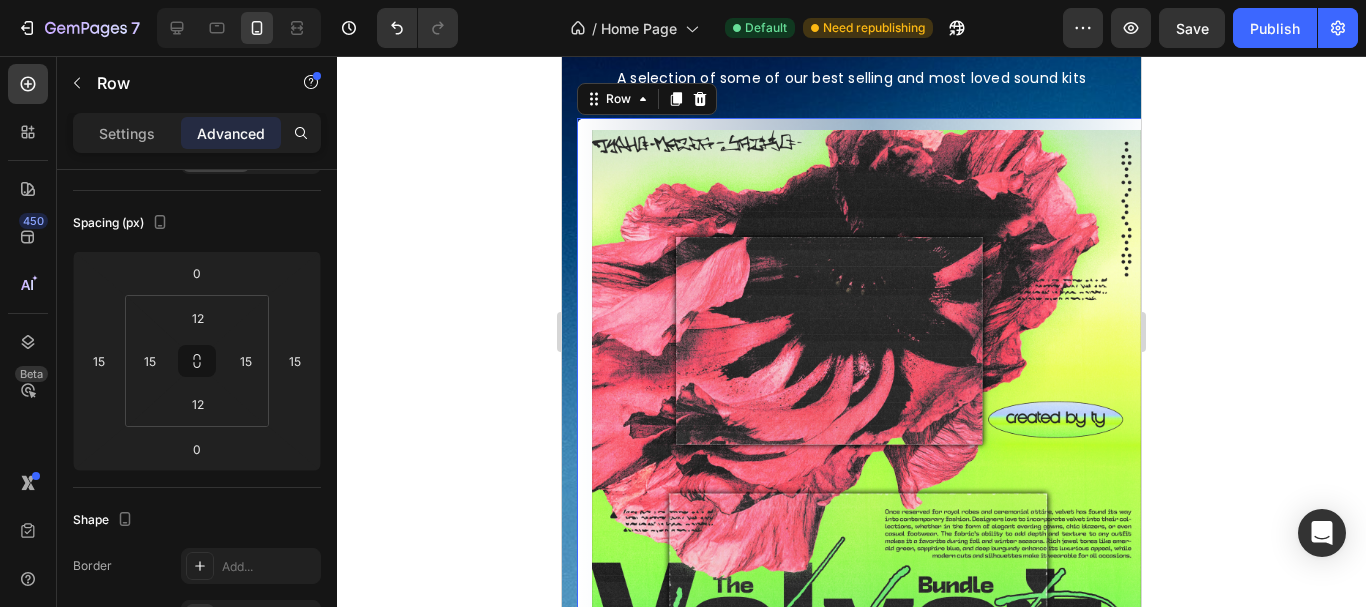 scroll, scrollTop: 836, scrollLeft: 0, axis: vertical 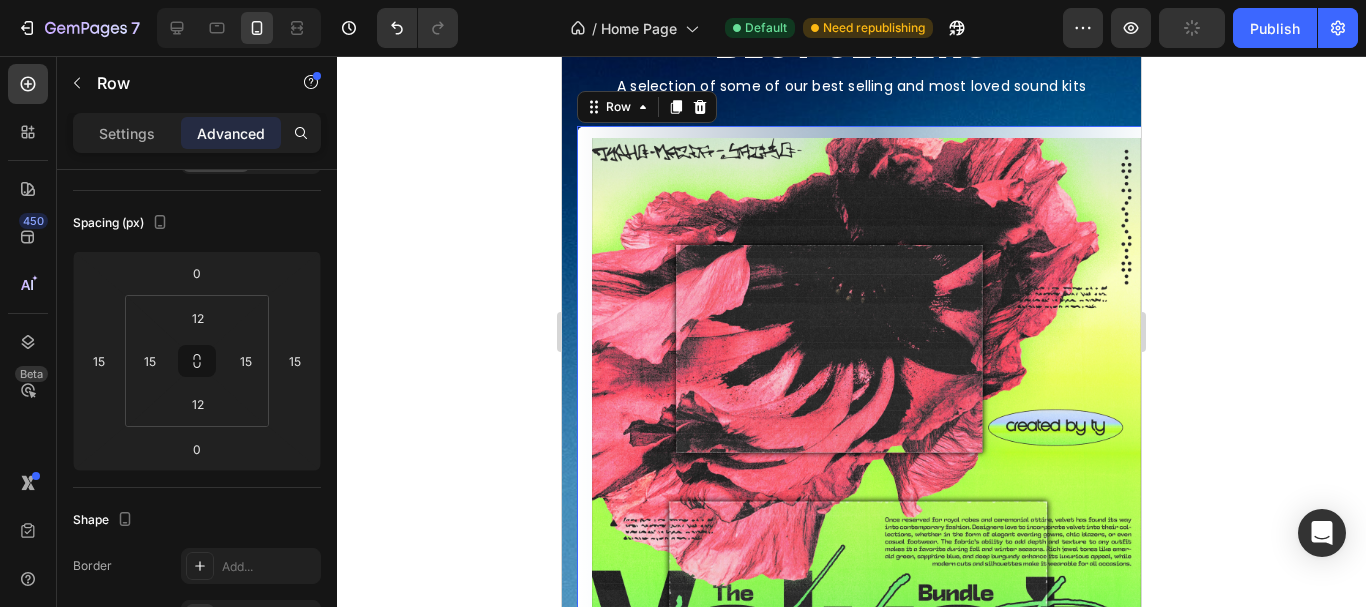 click on "Product Images The Velvet Bundle Product Title $59.99 Product Price Product Price Row Product Row   0" at bounding box center (866, 448) 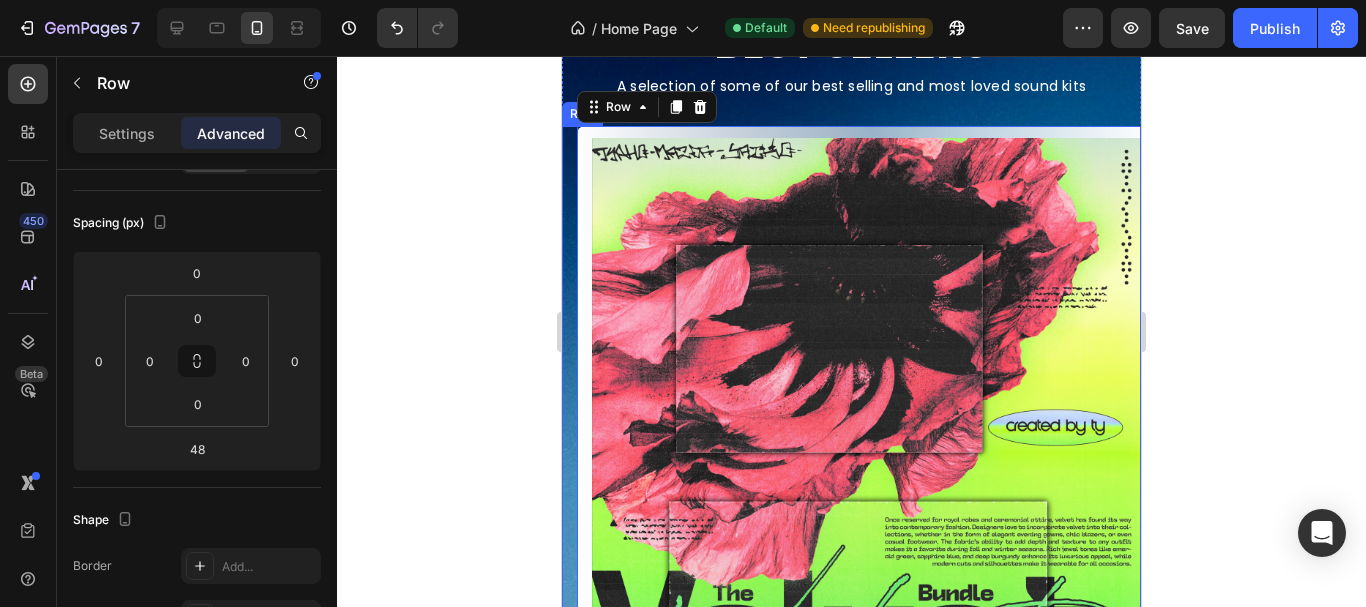 click on "Product Images The Velvet Bundle Product Title $59.99 Product Price Product Price Row Product Row   0" at bounding box center [851, 448] 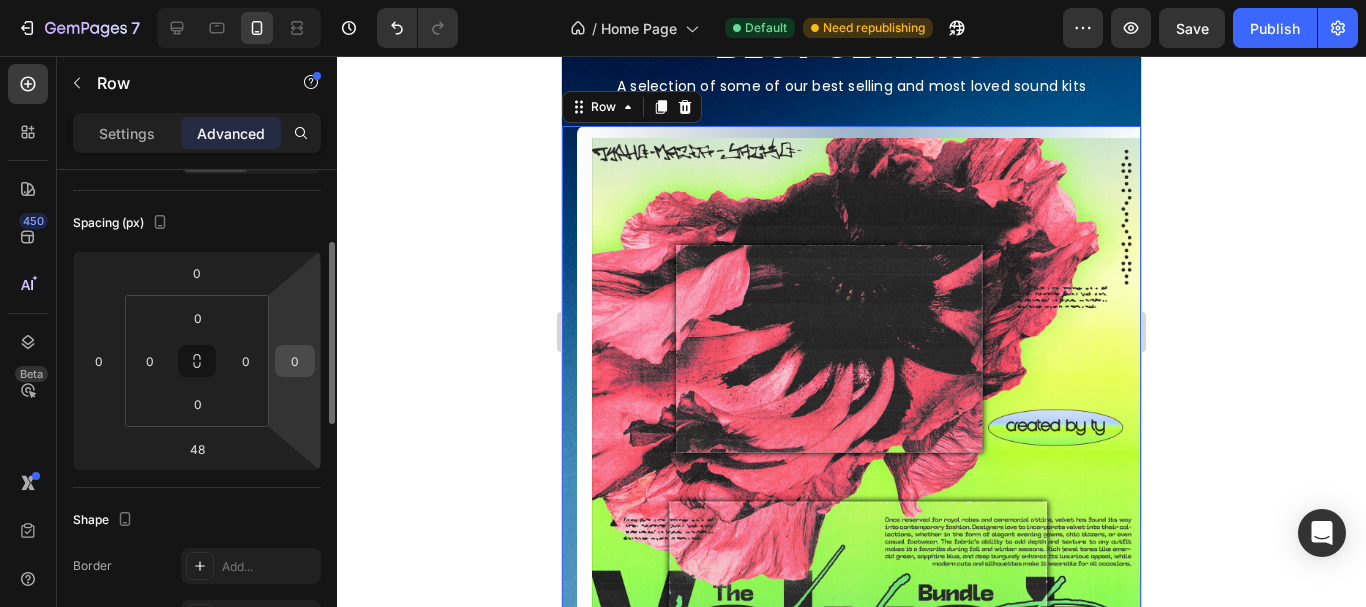 click on "0" at bounding box center (295, 361) 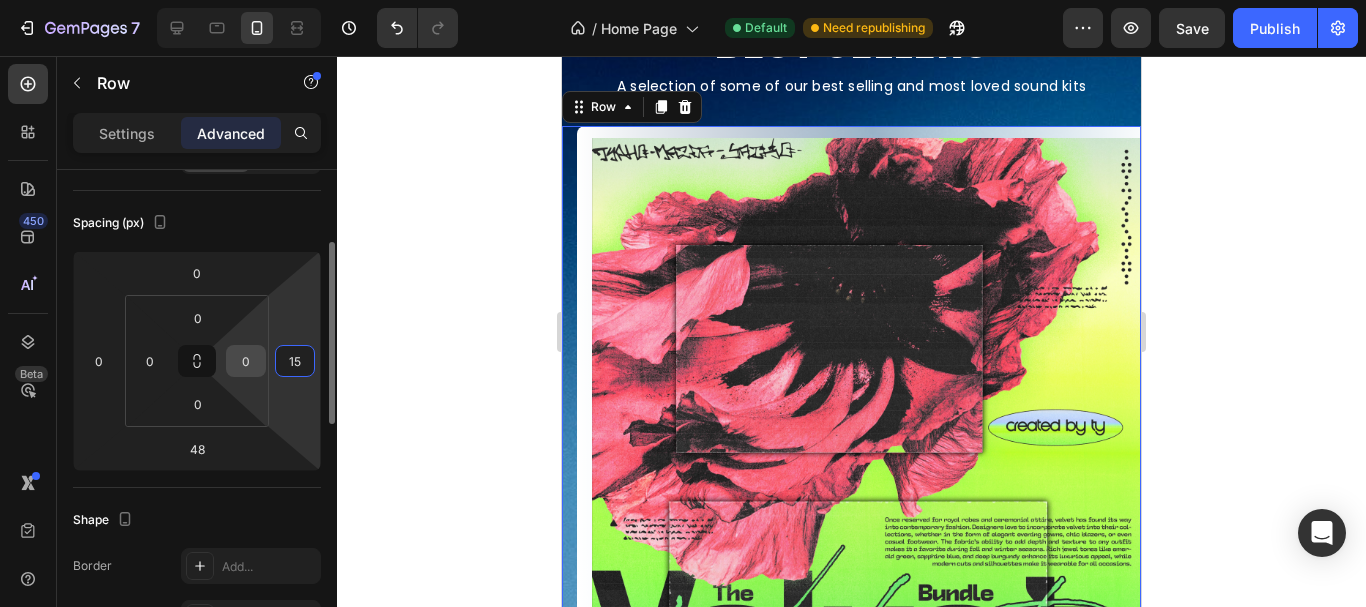 type on "15" 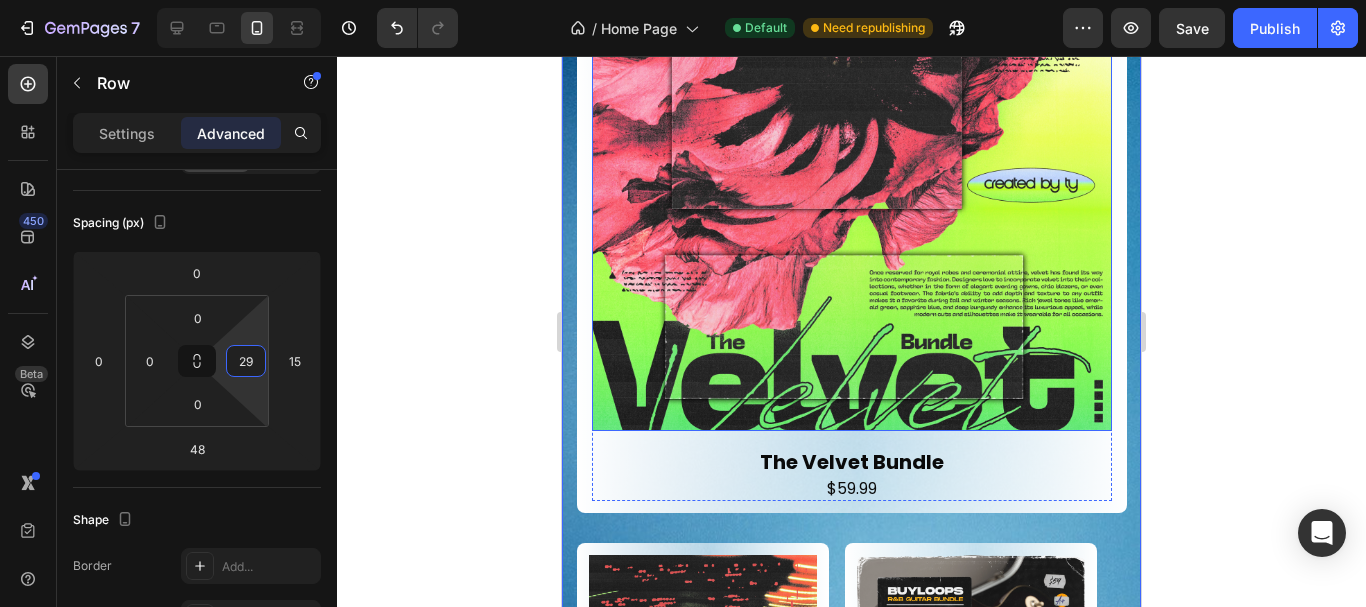 scroll, scrollTop: 1062, scrollLeft: 0, axis: vertical 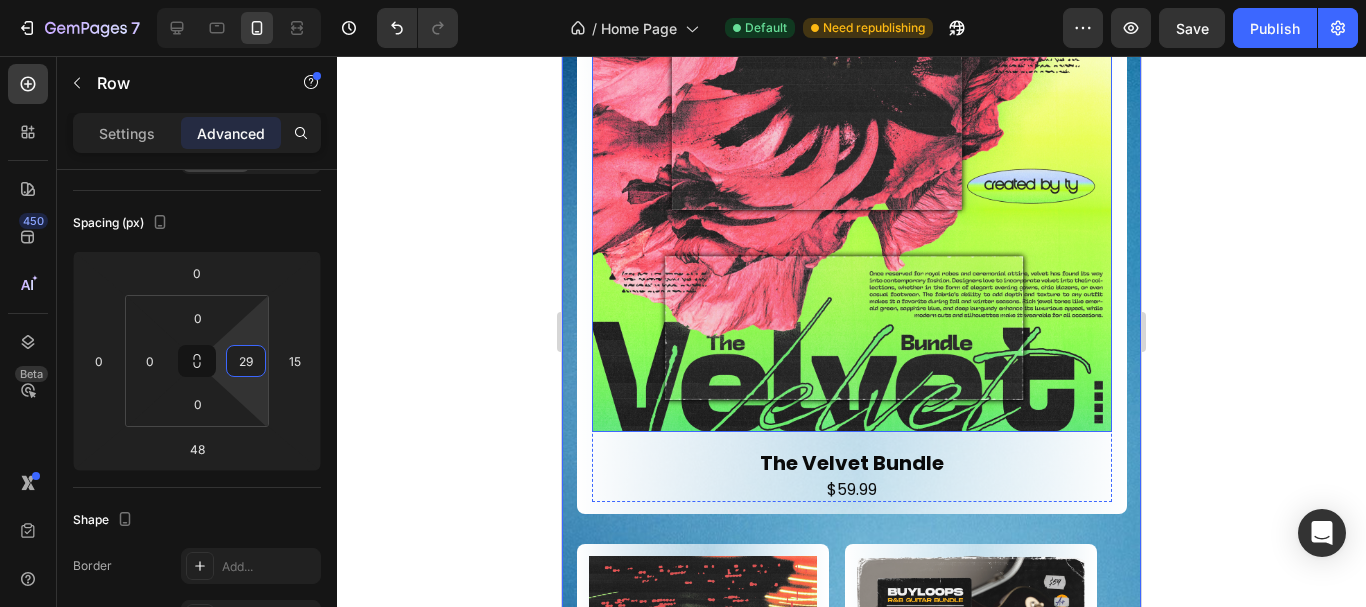 type on "2" 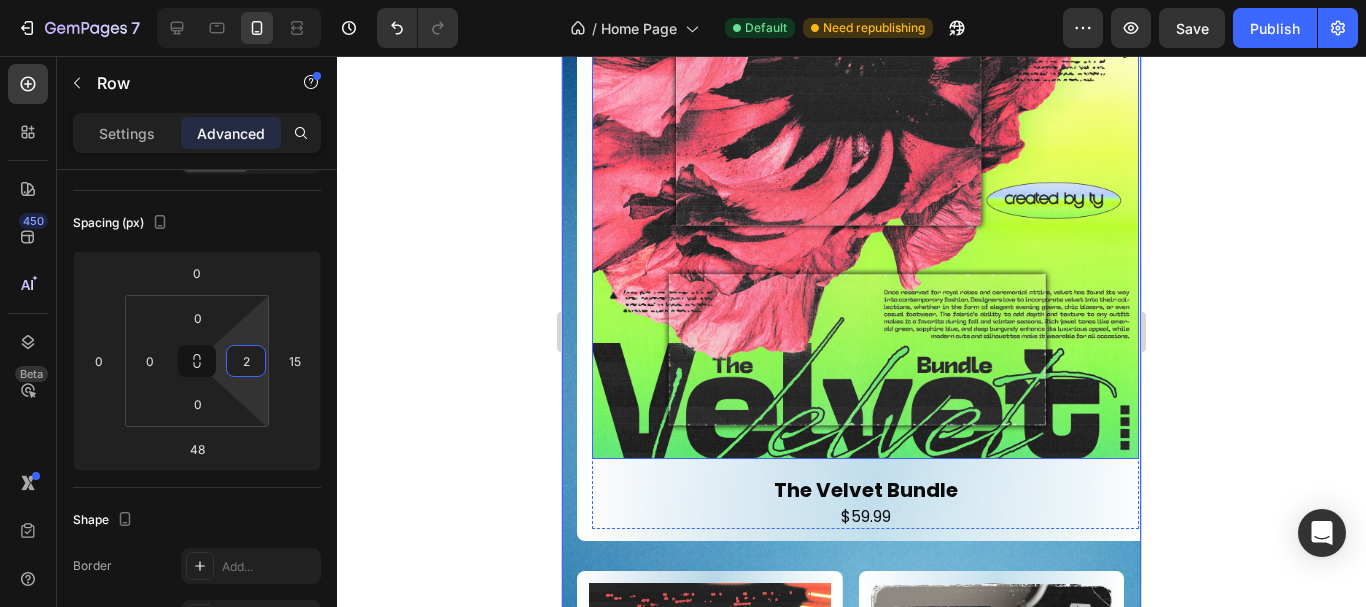 type 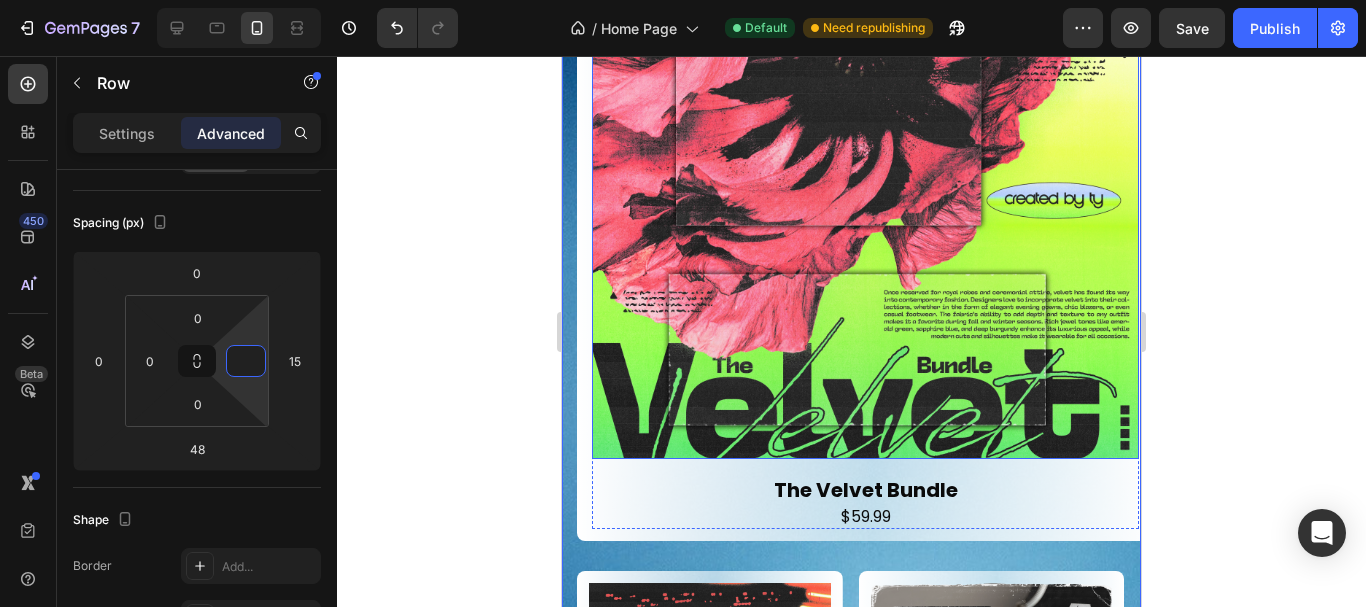 click at bounding box center [865, 185] 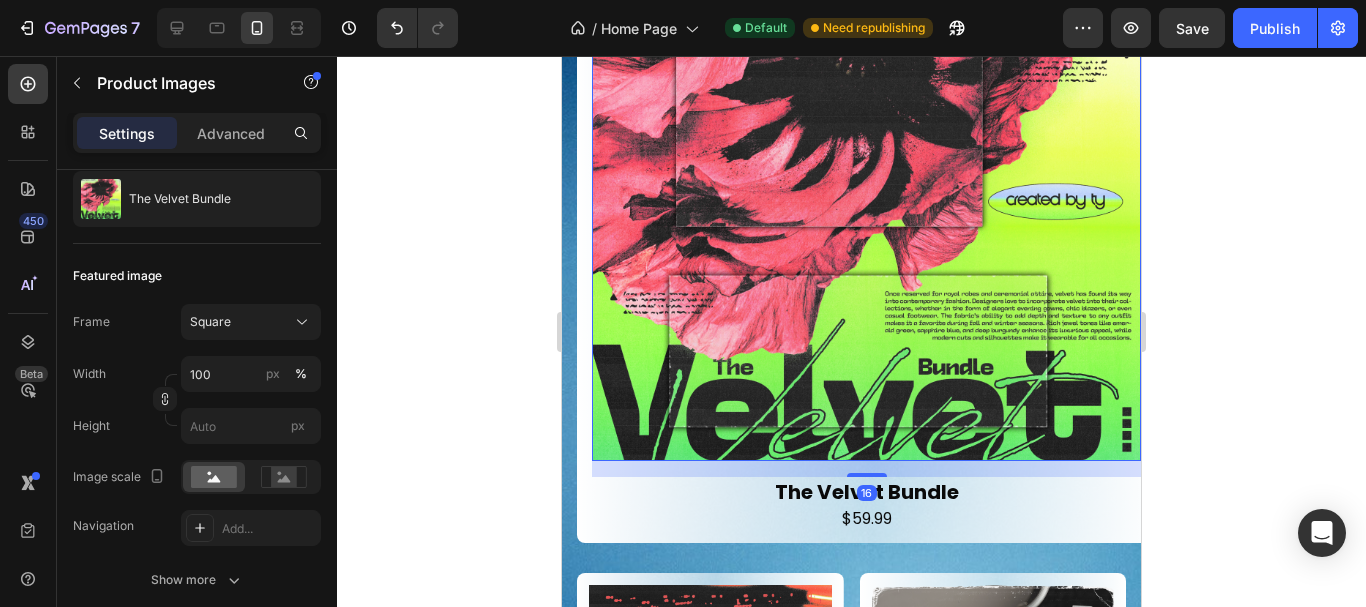 scroll, scrollTop: 0, scrollLeft: 0, axis: both 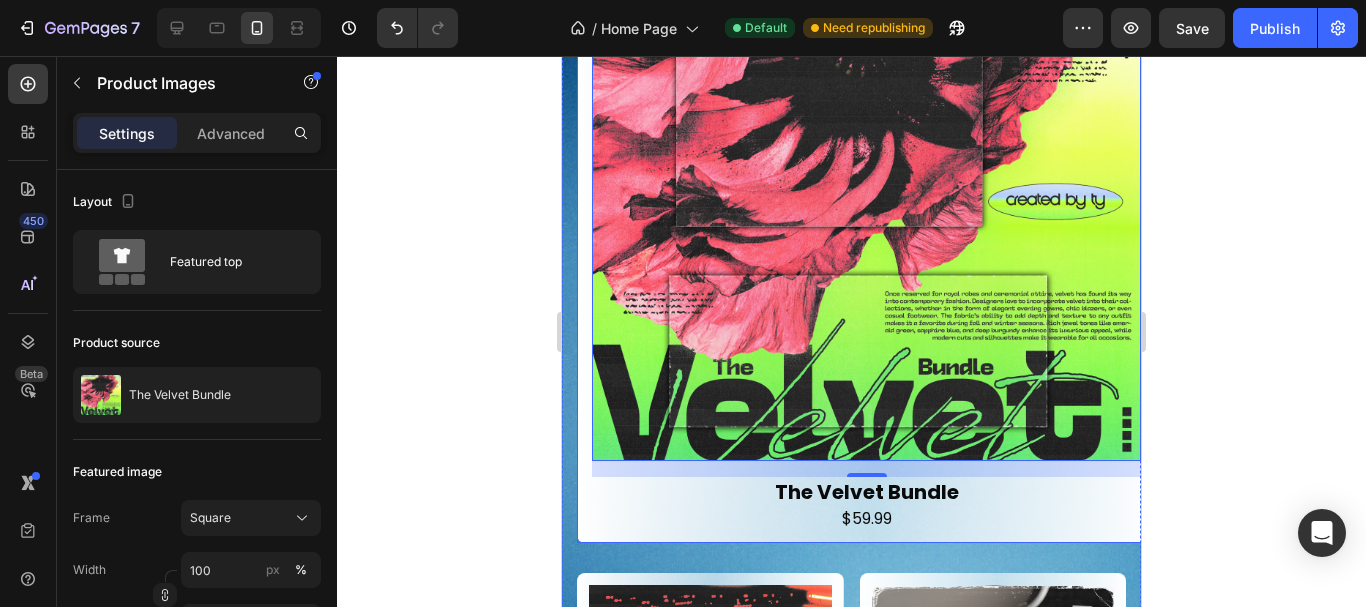 click on "Product Images   16 The Velvet Bundle Product Title $59.99 Product Price Product Price Row Product Row" at bounding box center [866, 222] 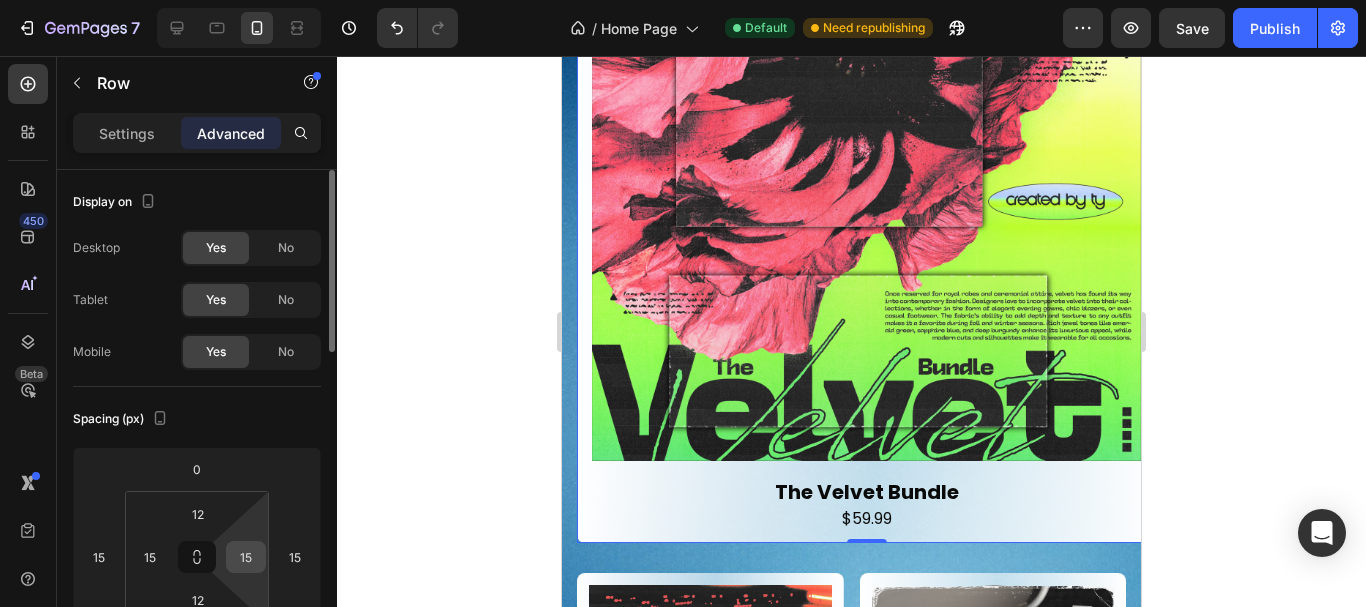 click on "15" at bounding box center (246, 557) 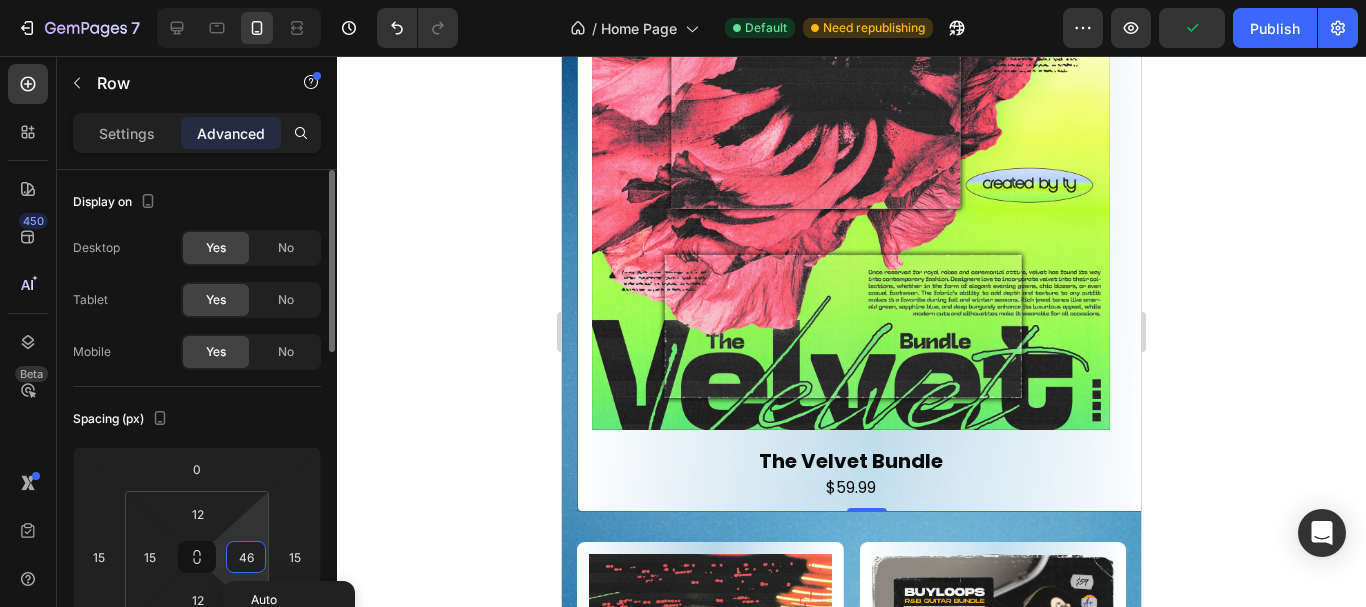 type on "4" 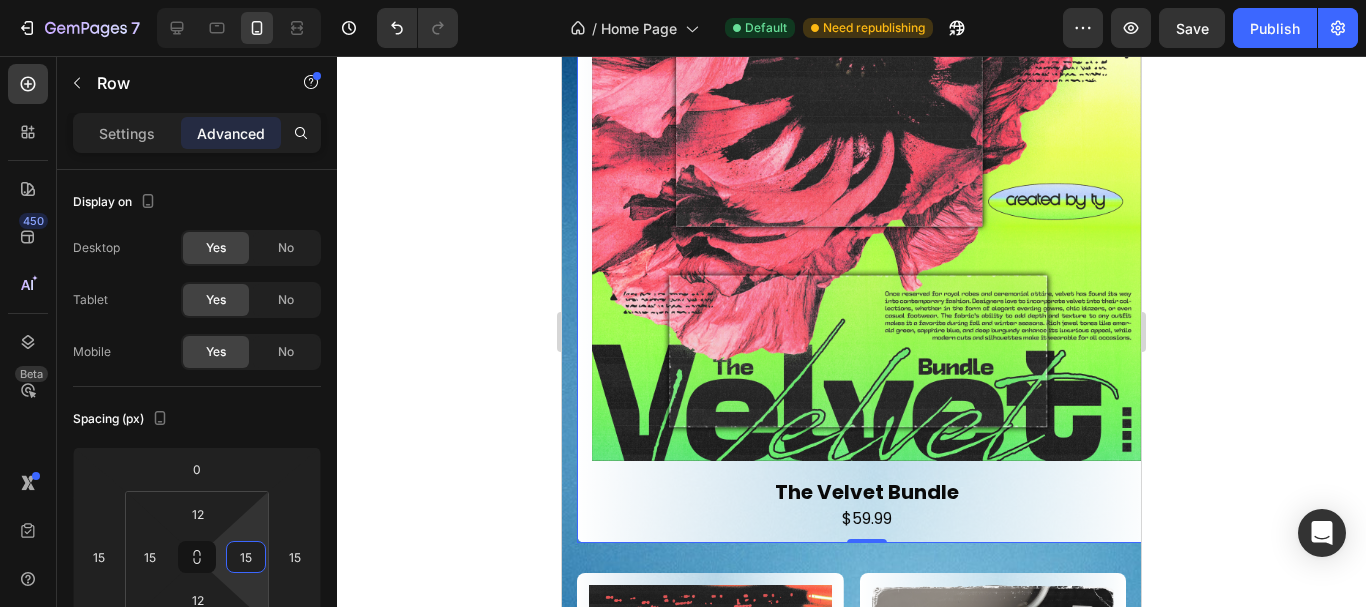 type on "15" 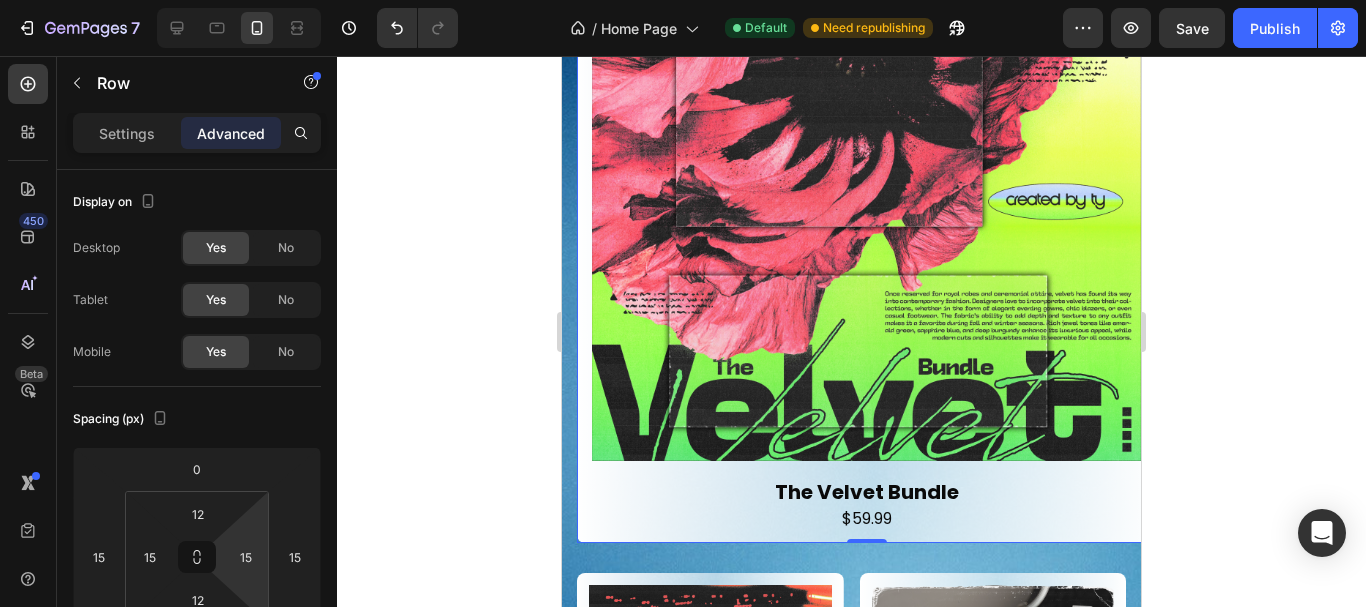 click on "Product Images The Velvet Bundle Product Title $59.99 Product Price Product Price Row Product Row   0" at bounding box center (866, 222) 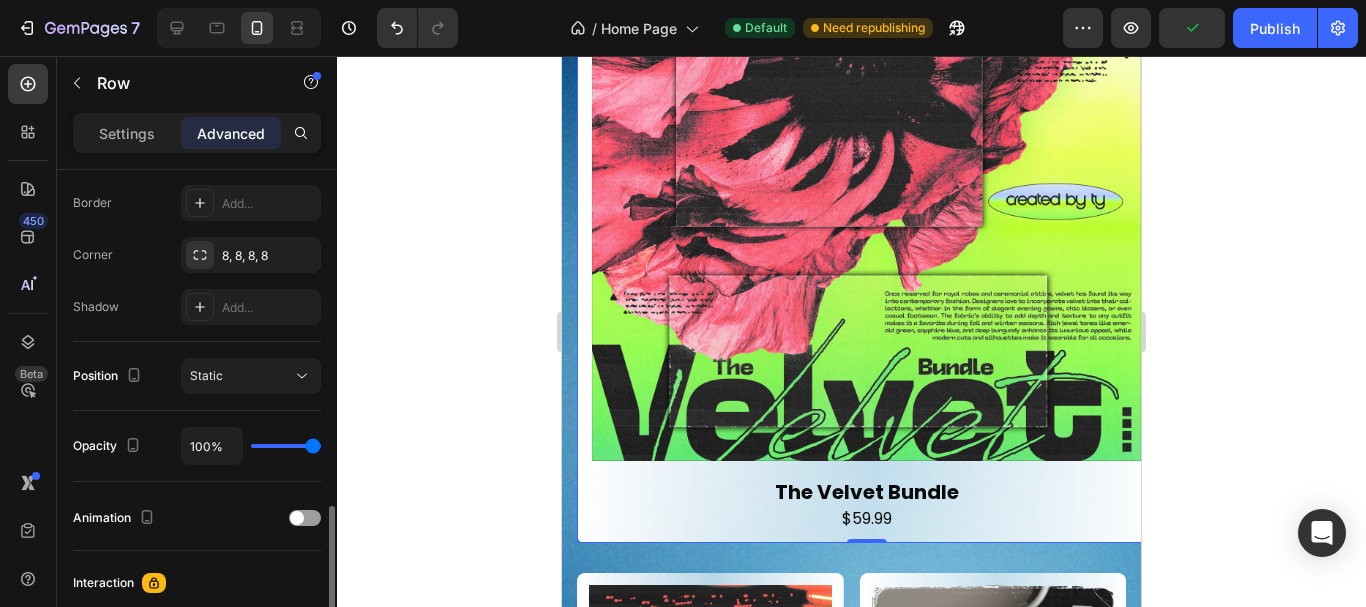 scroll, scrollTop: 654, scrollLeft: 0, axis: vertical 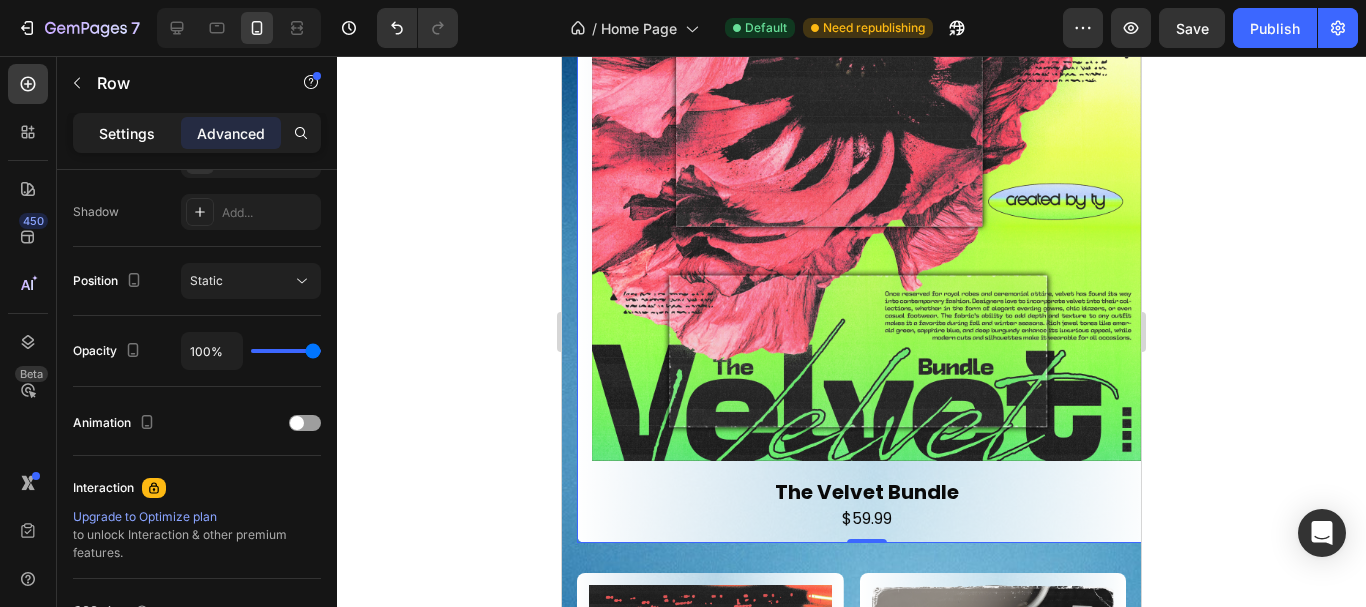 click on "Settings" at bounding box center [127, 133] 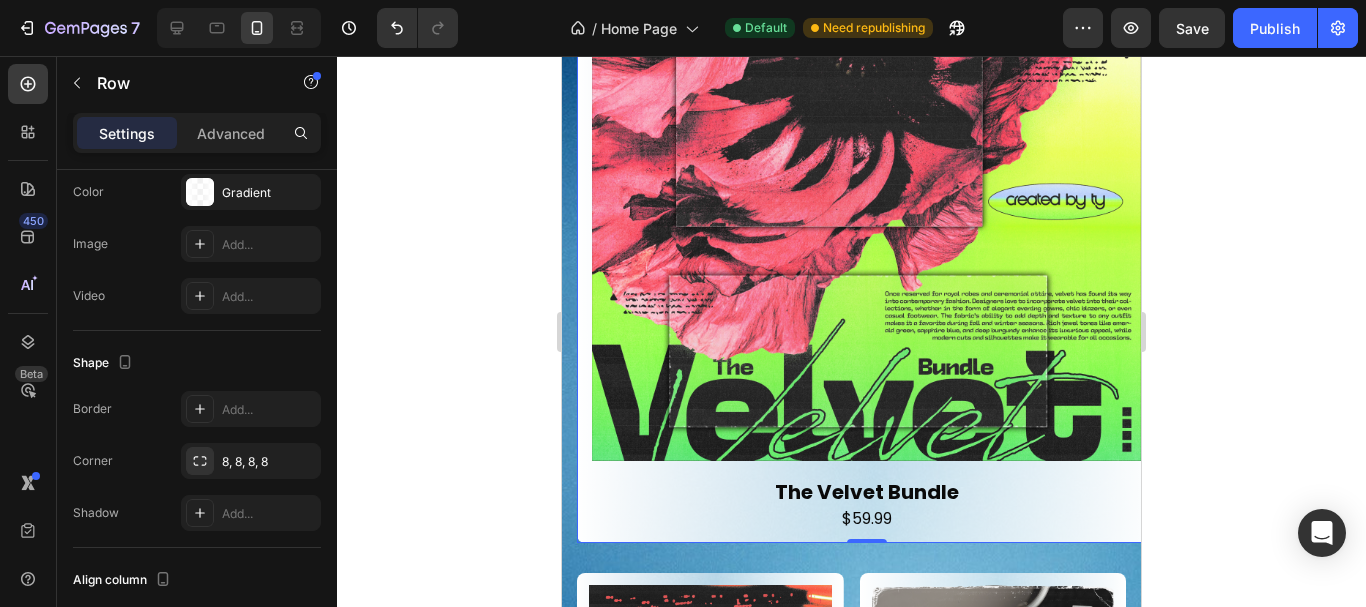 click on "Product Images The Velvet Bundle Product Title $59.99 Product Price Product Price Row Product Row   0" at bounding box center (866, 222) 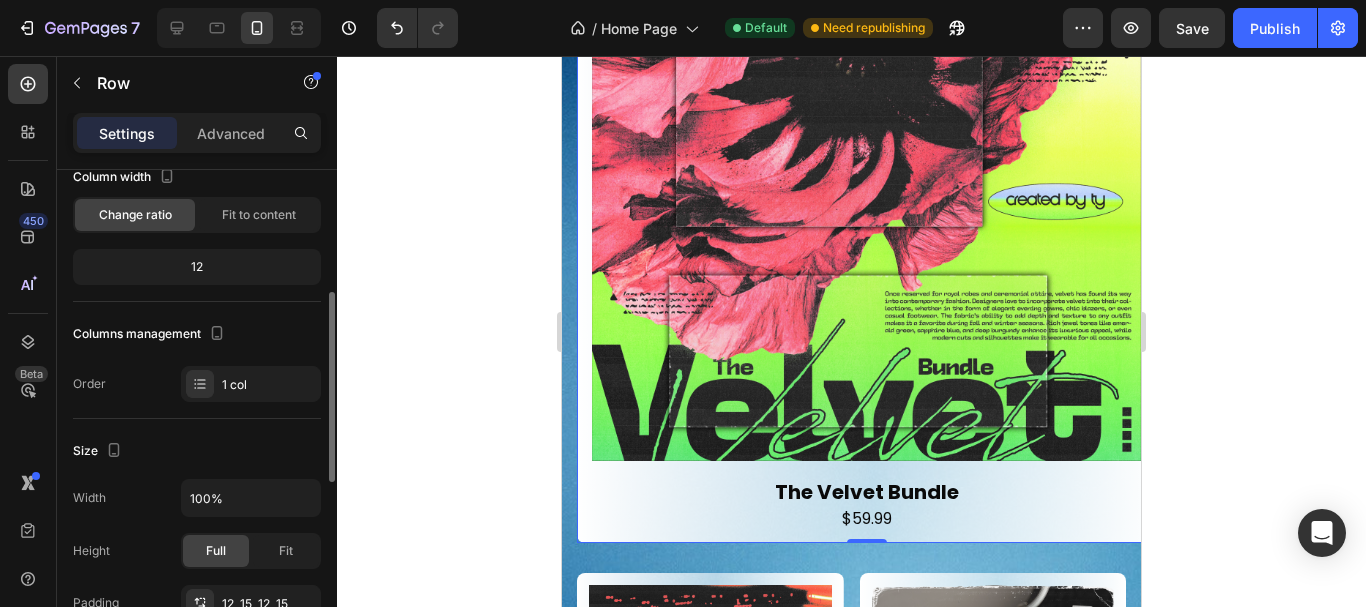 scroll, scrollTop: 0, scrollLeft: 0, axis: both 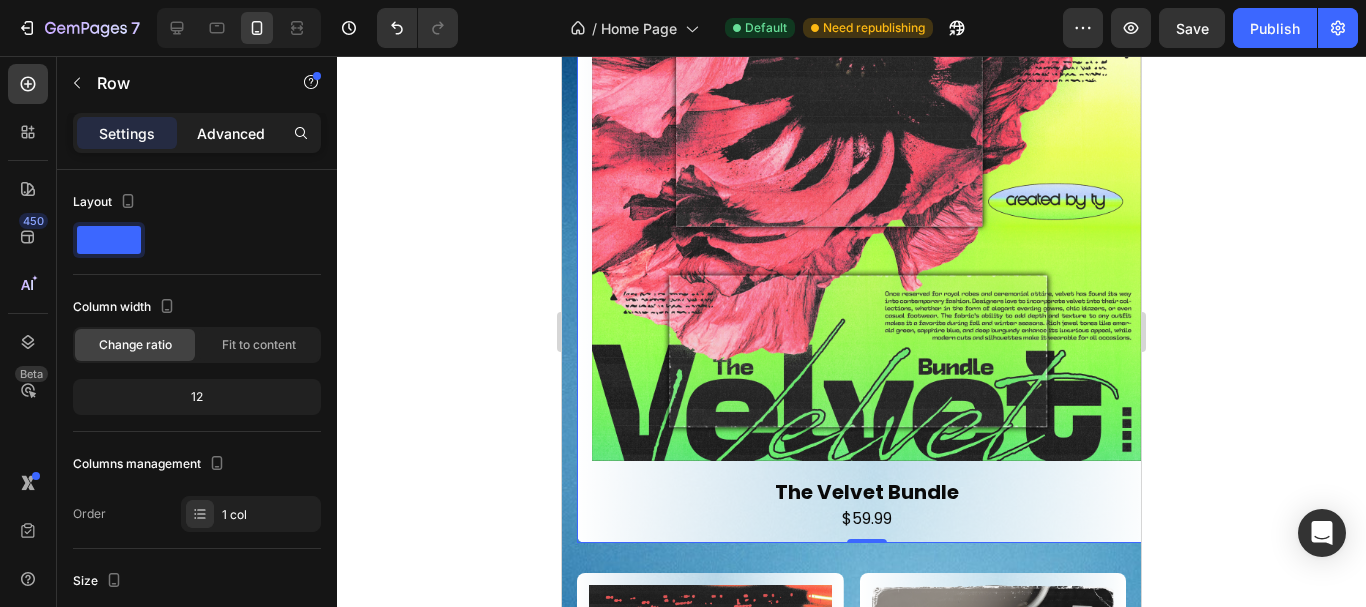 click on "Advanced" at bounding box center (231, 133) 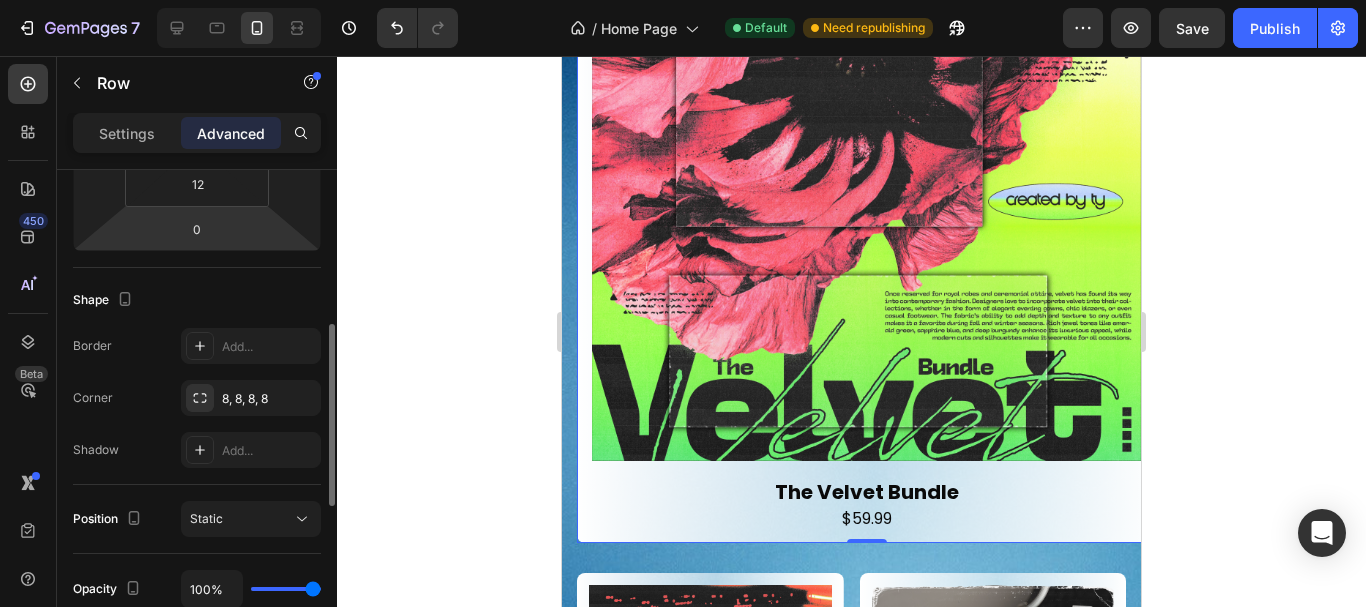 scroll, scrollTop: 417, scrollLeft: 0, axis: vertical 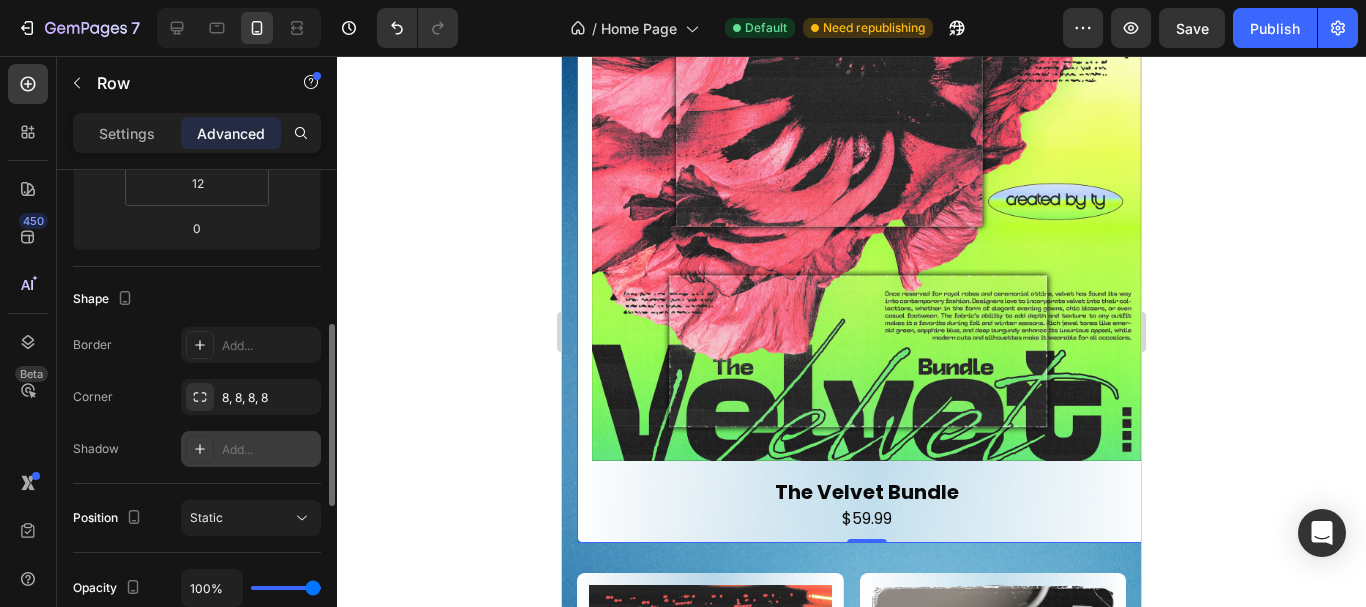 click on "Add..." at bounding box center (269, 450) 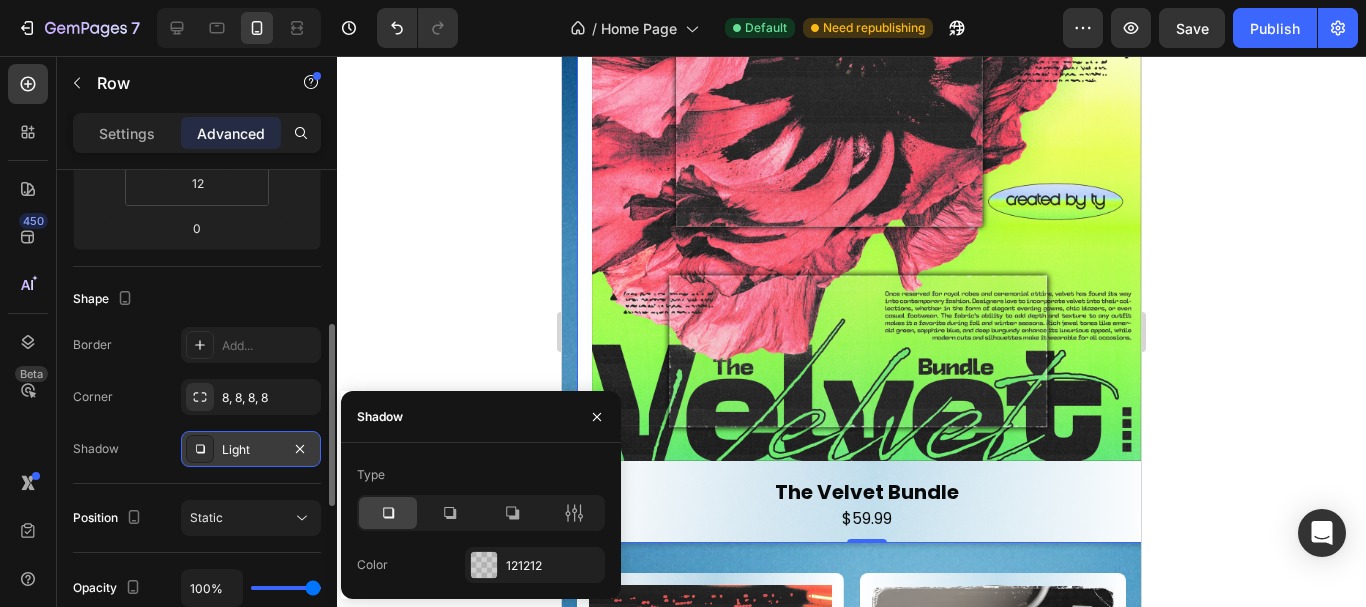 click on "Shadow Light" at bounding box center (197, 449) 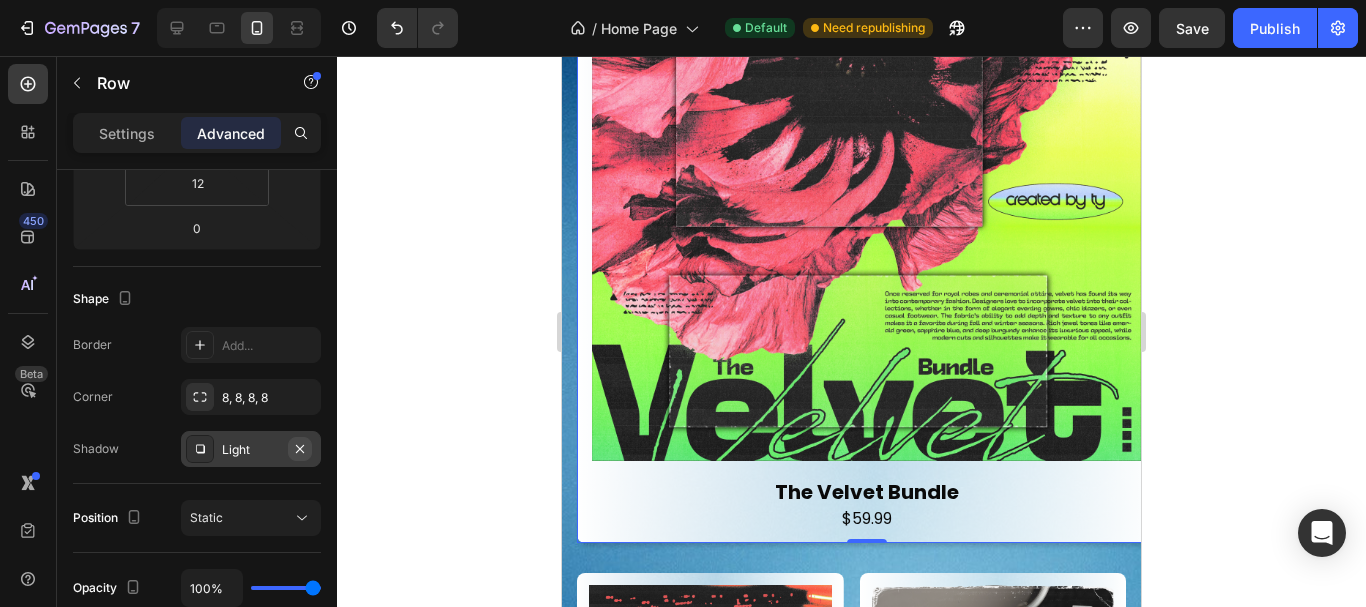 click 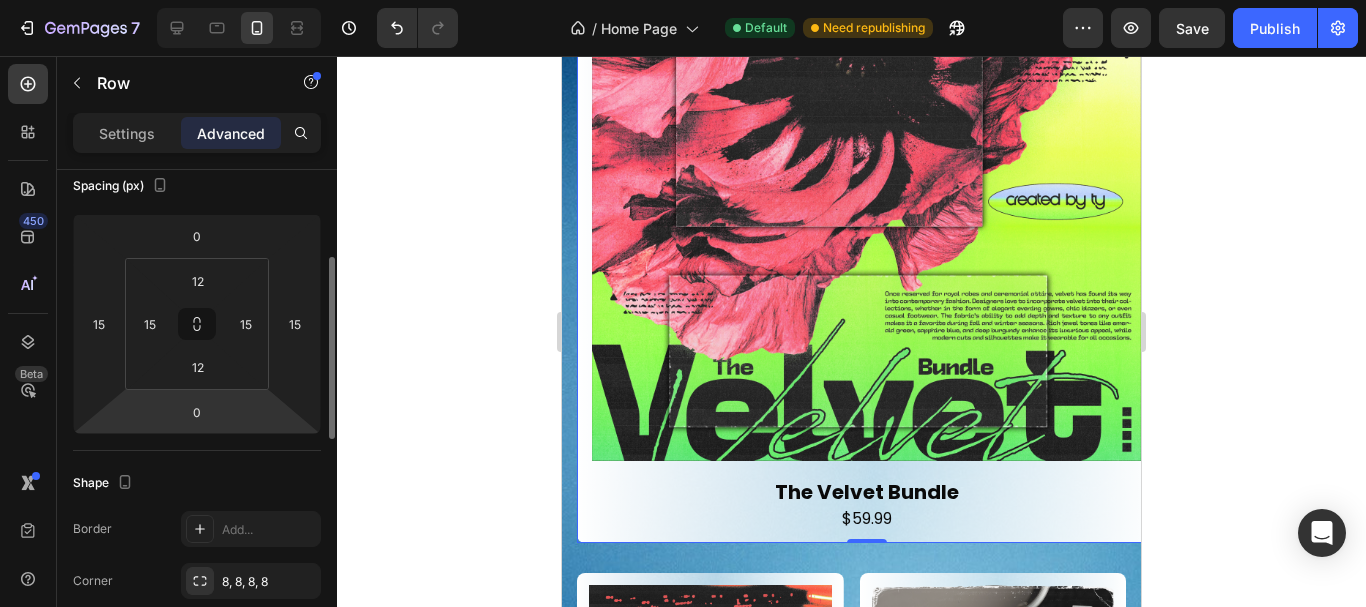 scroll, scrollTop: 235, scrollLeft: 0, axis: vertical 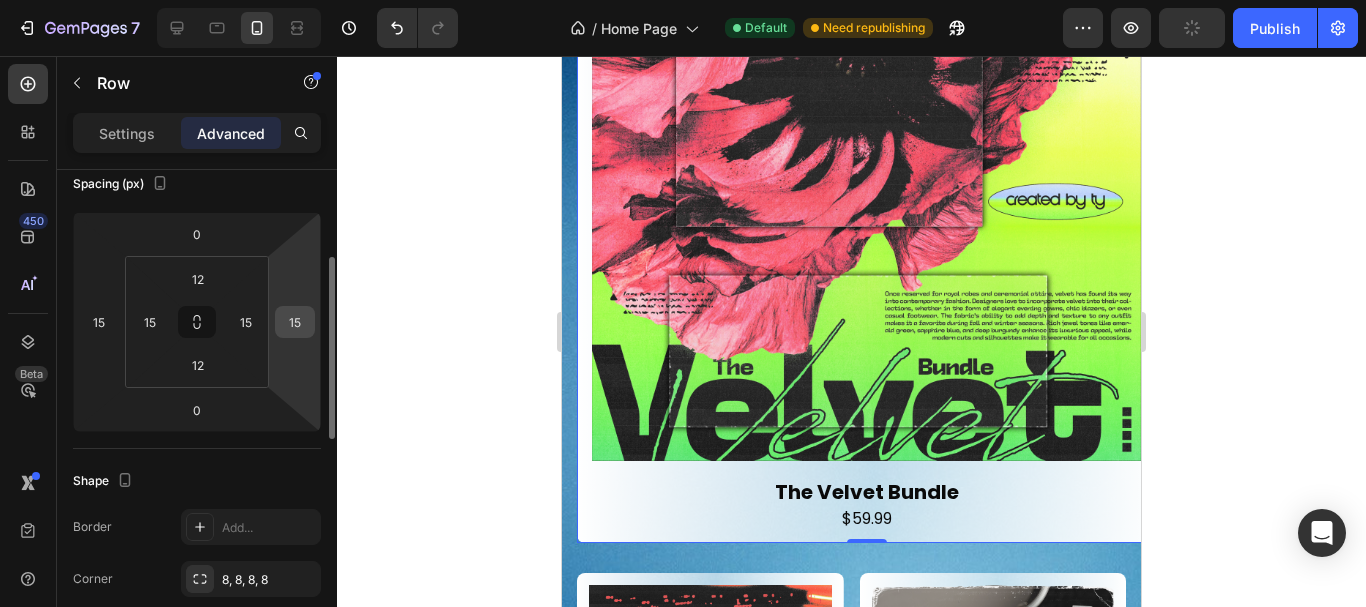 click on "15" at bounding box center [295, 322] 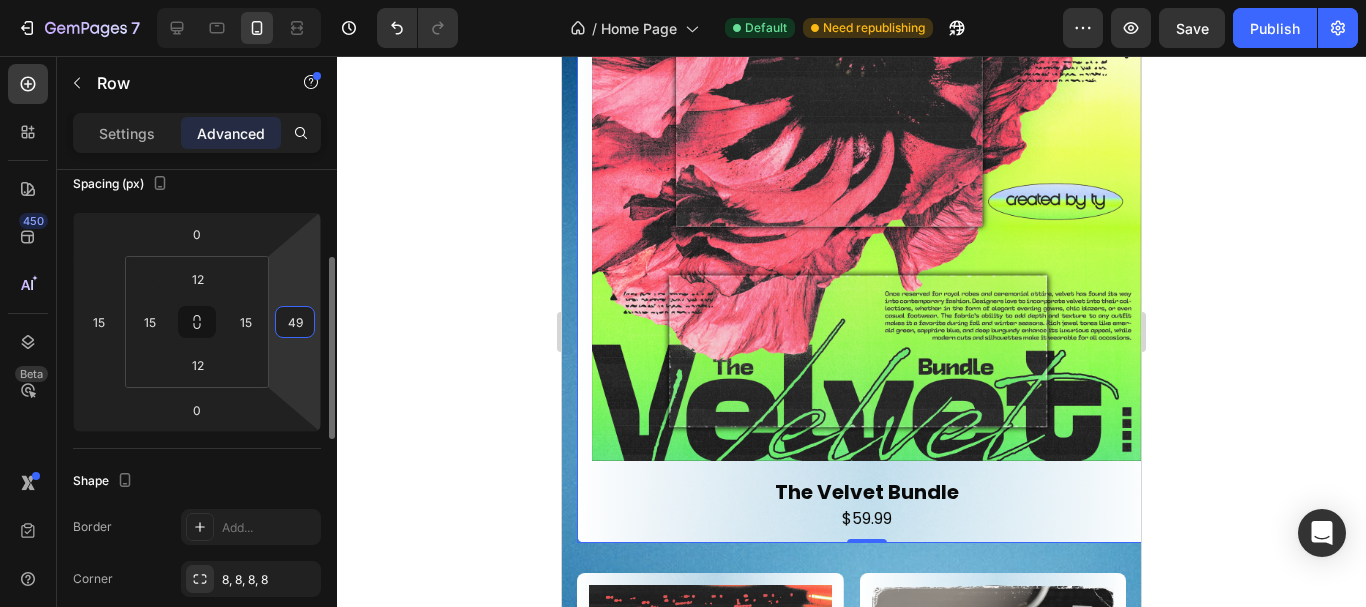 type on "4" 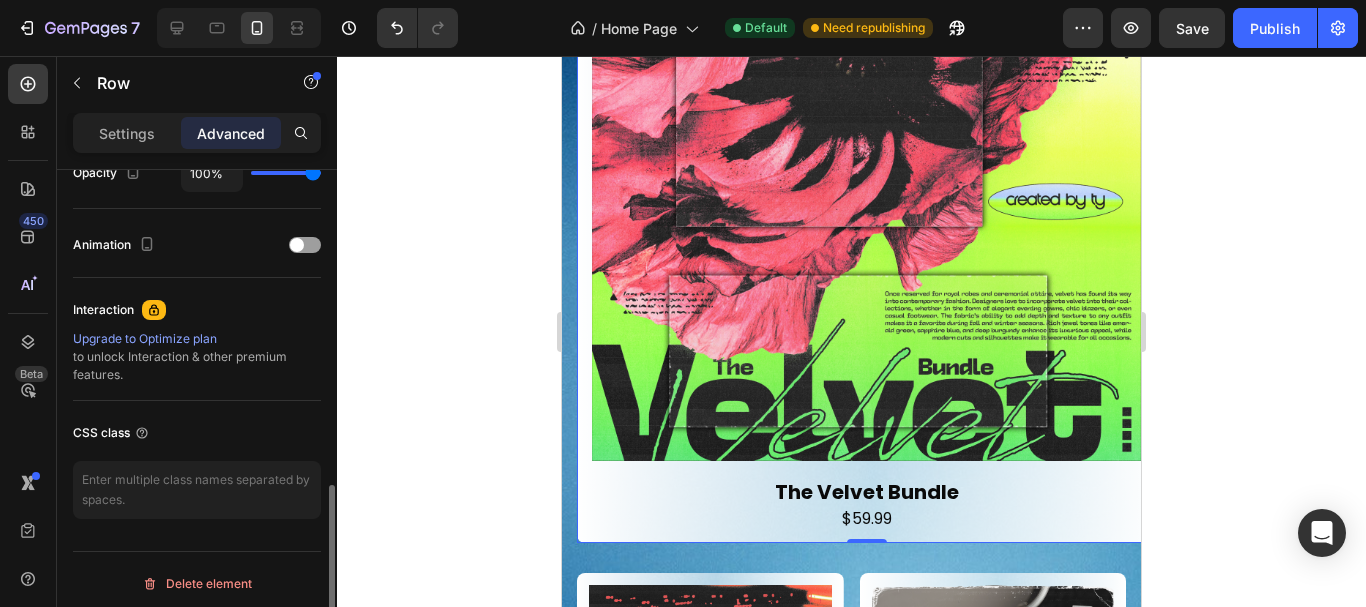 scroll, scrollTop: 838, scrollLeft: 0, axis: vertical 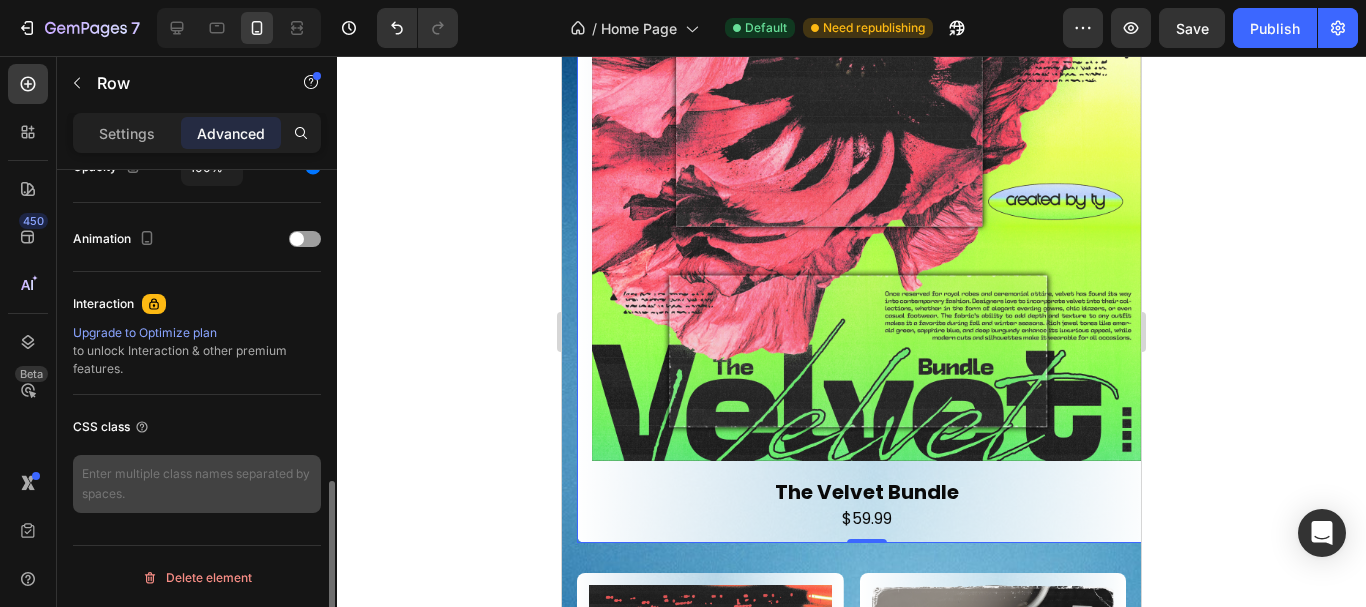 type on "15" 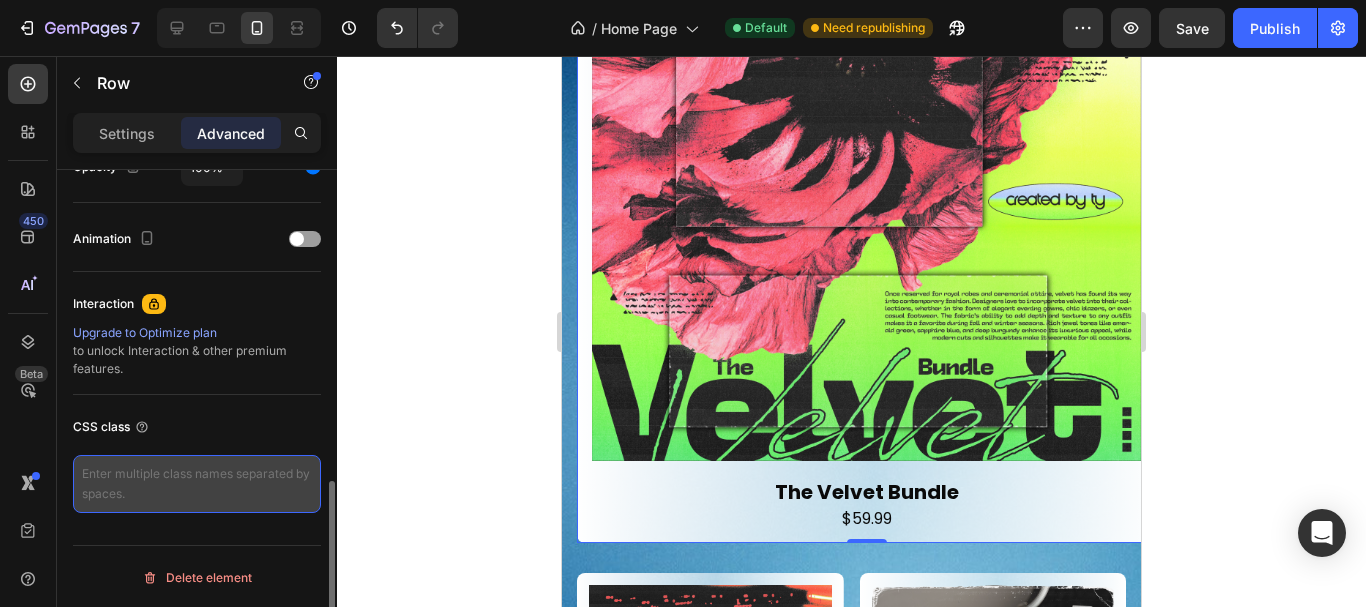 click at bounding box center [197, 484] 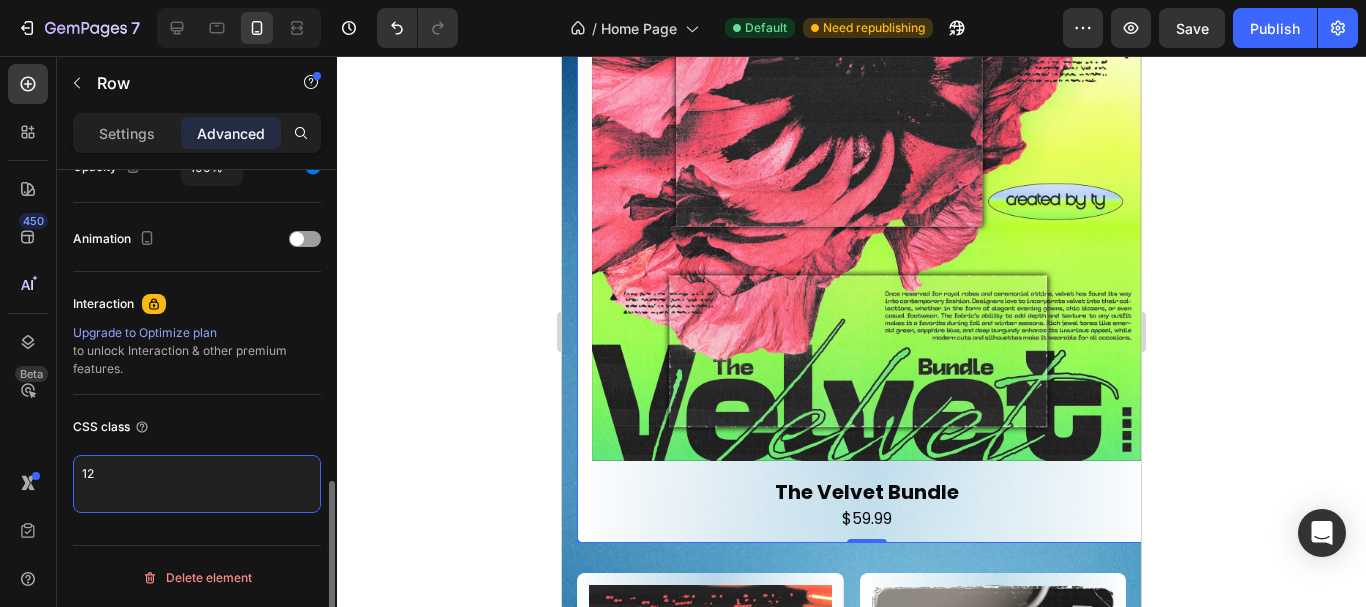 type on "1" 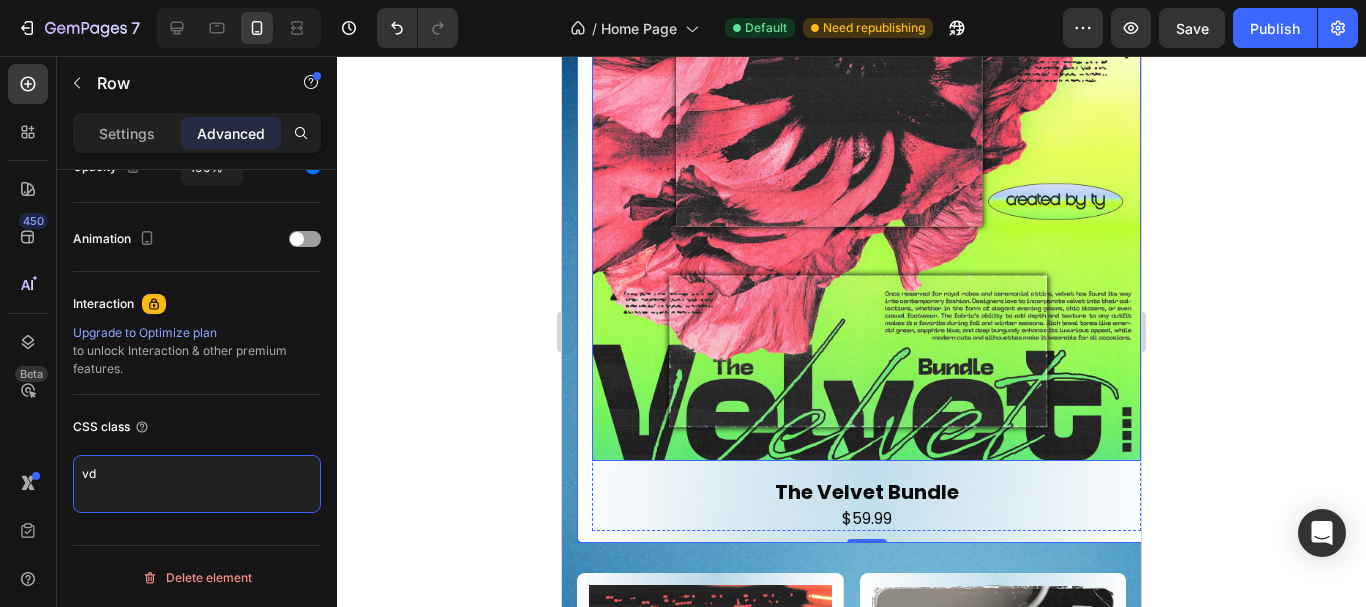 type on "v" 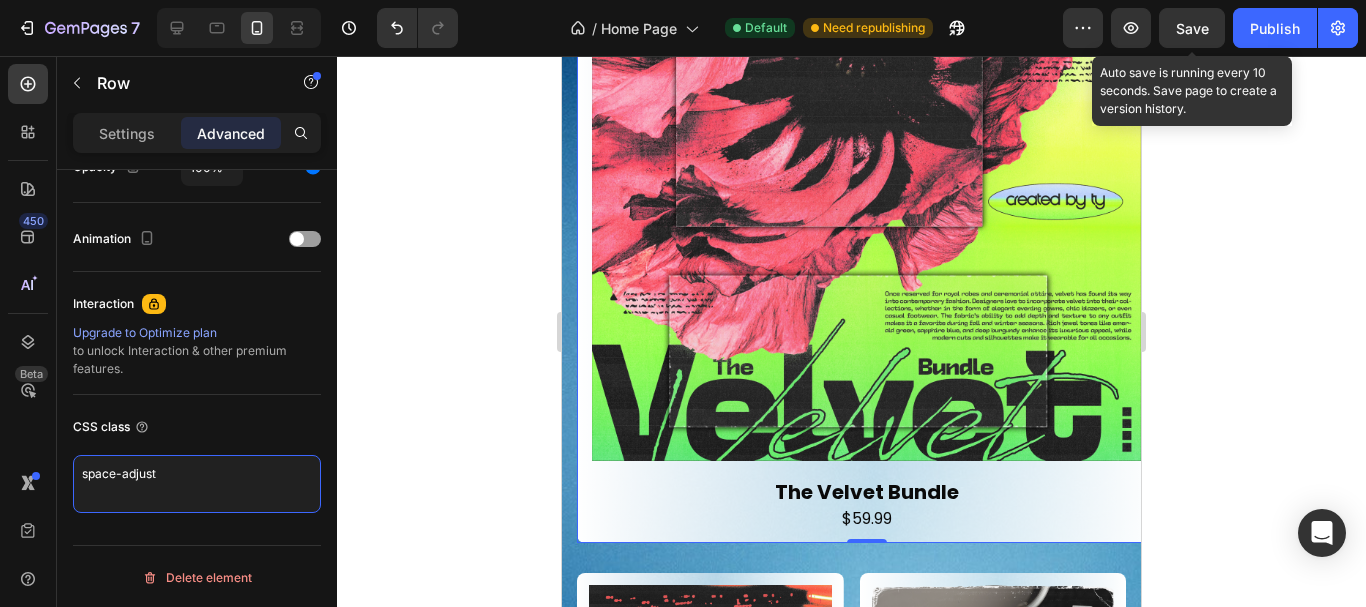 type on "space-adjust" 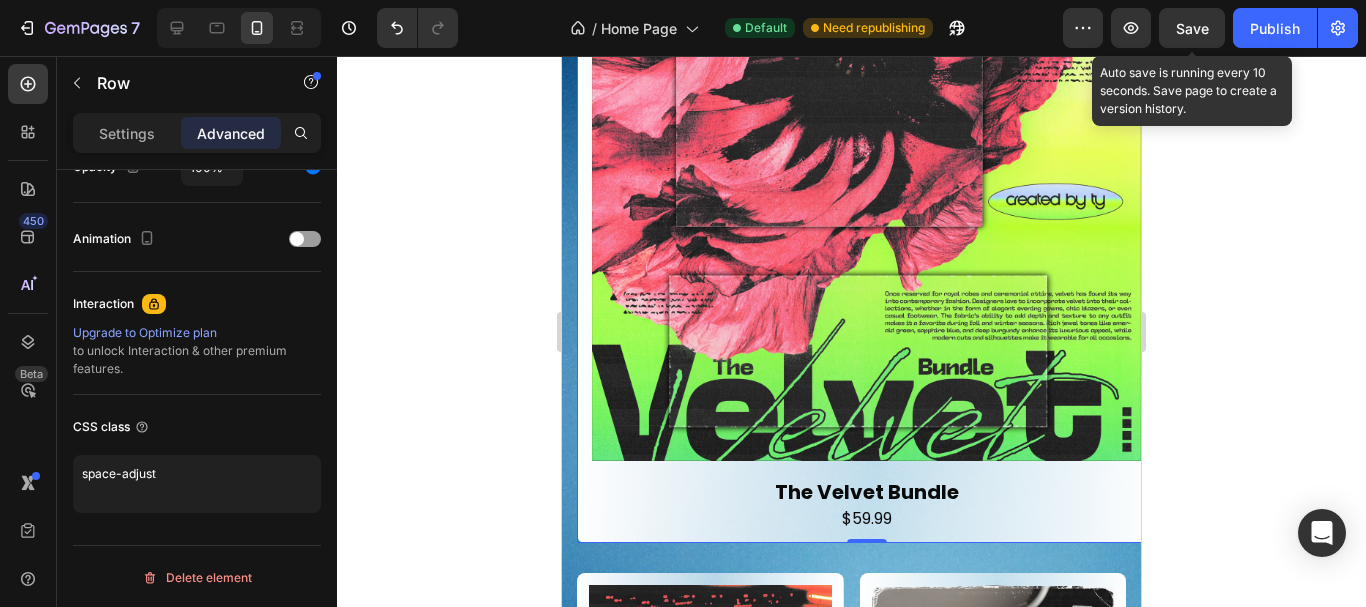 click on "Save" at bounding box center [1192, 28] 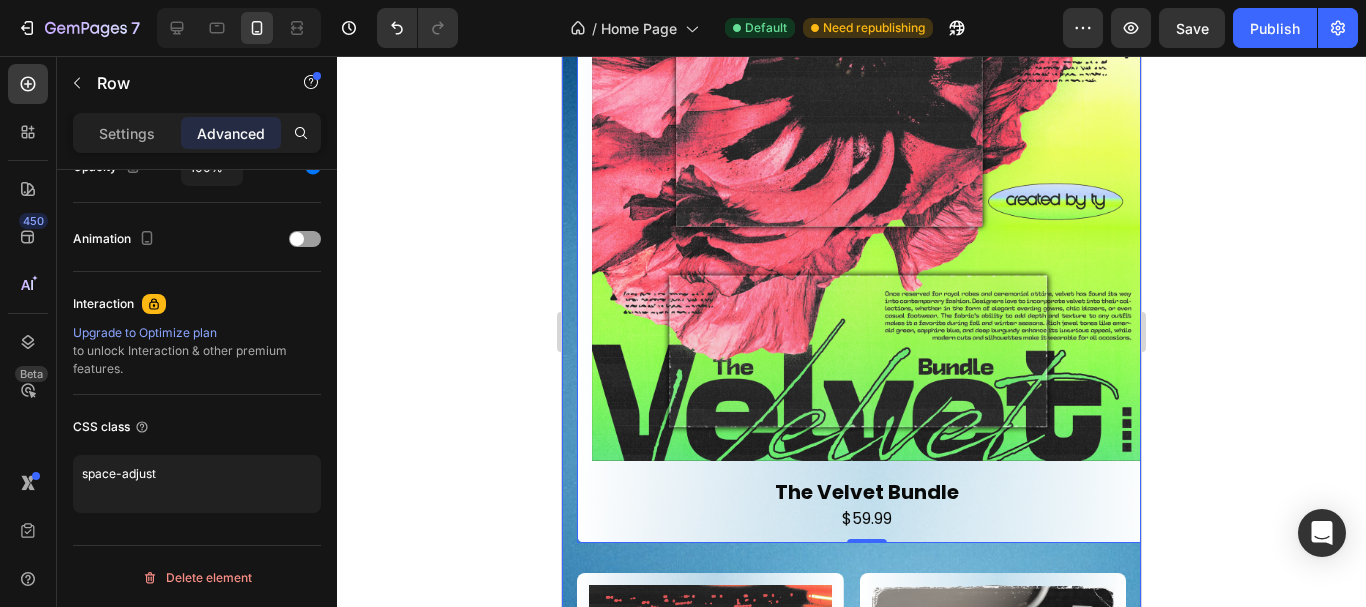 click on "Product Images Bedroom Bundle Product Title $59.99 Product Price Product Price Row Product Row Product Images MIDI Bundle Vol. 1 Product Title $59.99 Product Price Product Price Row Product Row Product Images R&B Guitar Bundle Product Title $59.99 Product Price Product Price Row Product Row Product Images Places Vol. 4 Product Title $29.99 Product Price Product Price Row Product Row Row" at bounding box center [851, 900] 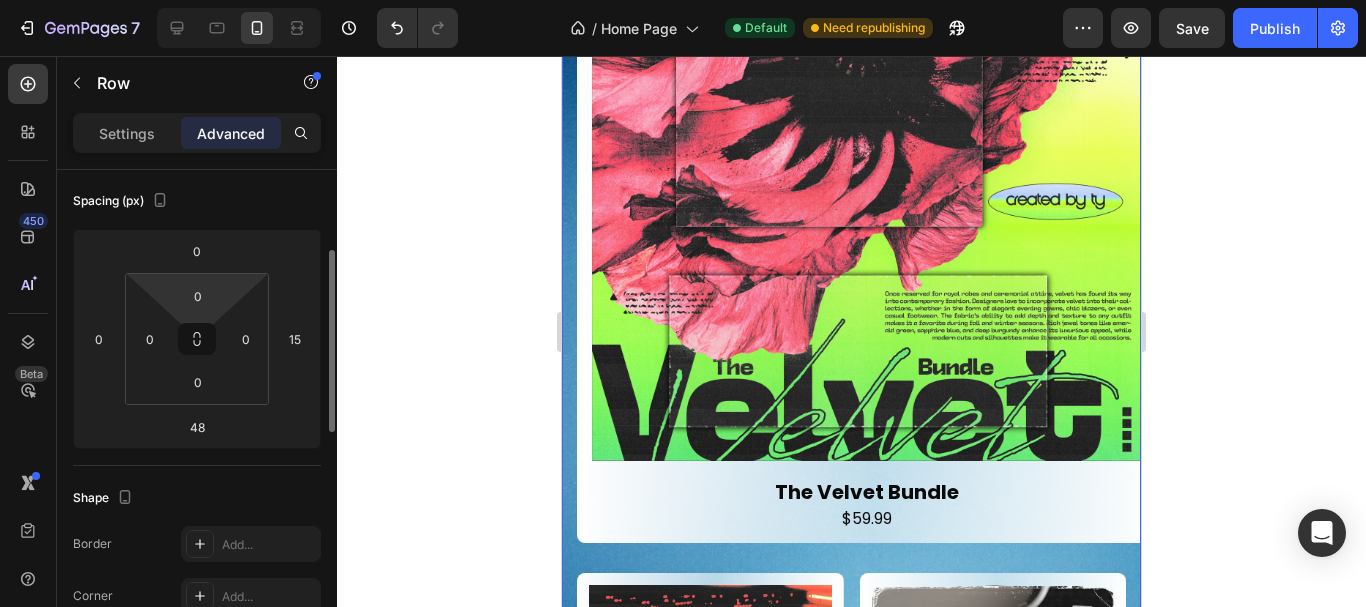 scroll, scrollTop: 217, scrollLeft: 0, axis: vertical 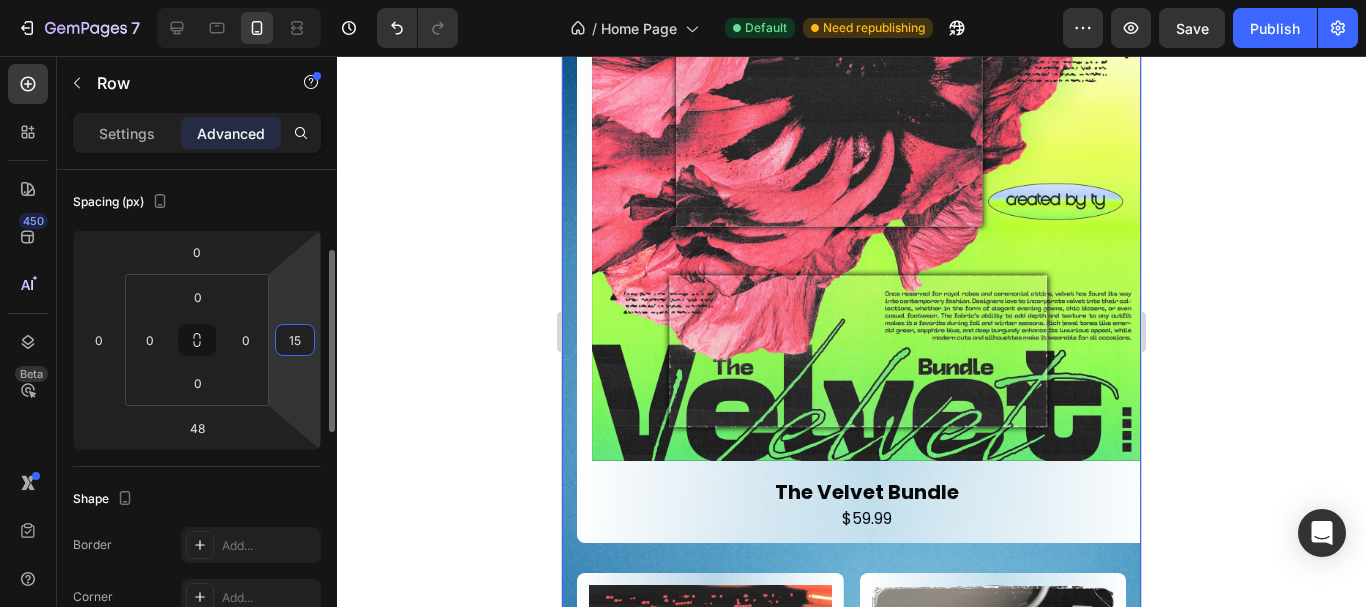 click on "15" at bounding box center [295, 340] 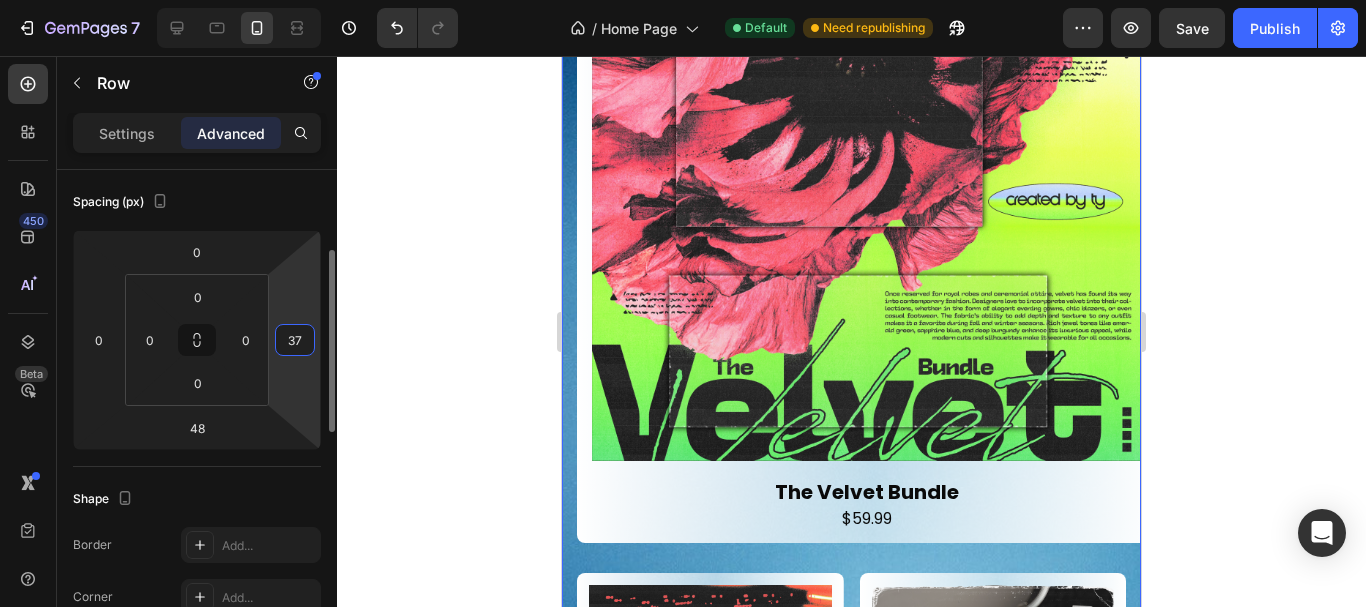 type on "3" 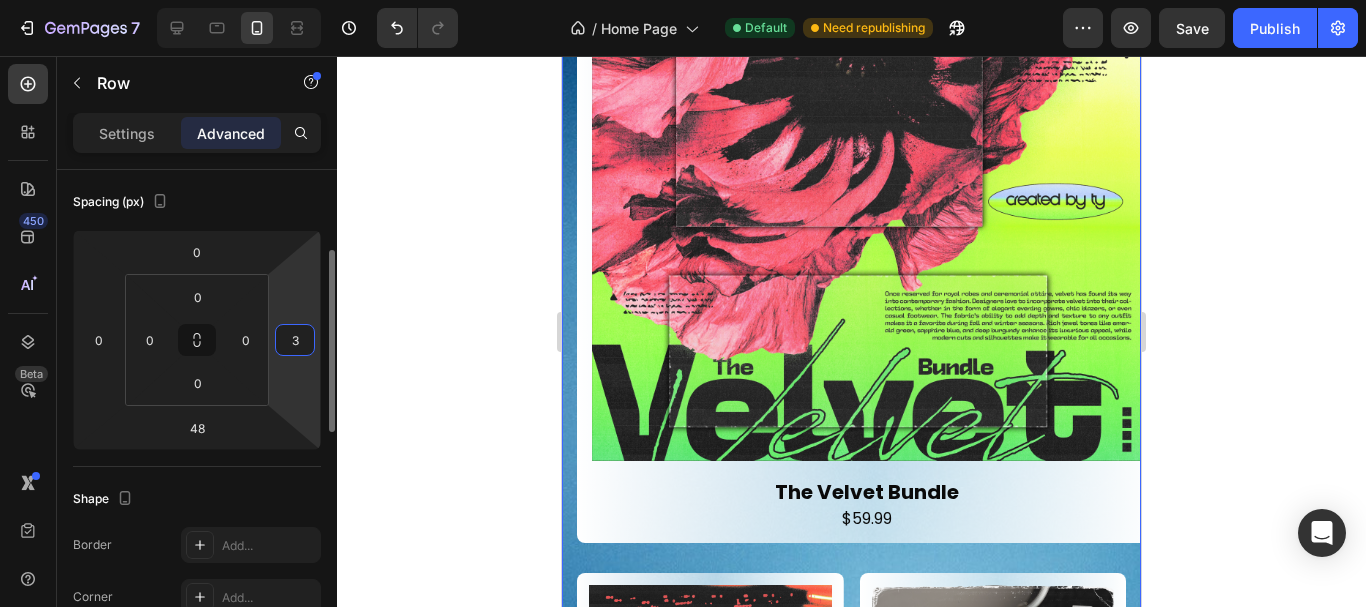 type 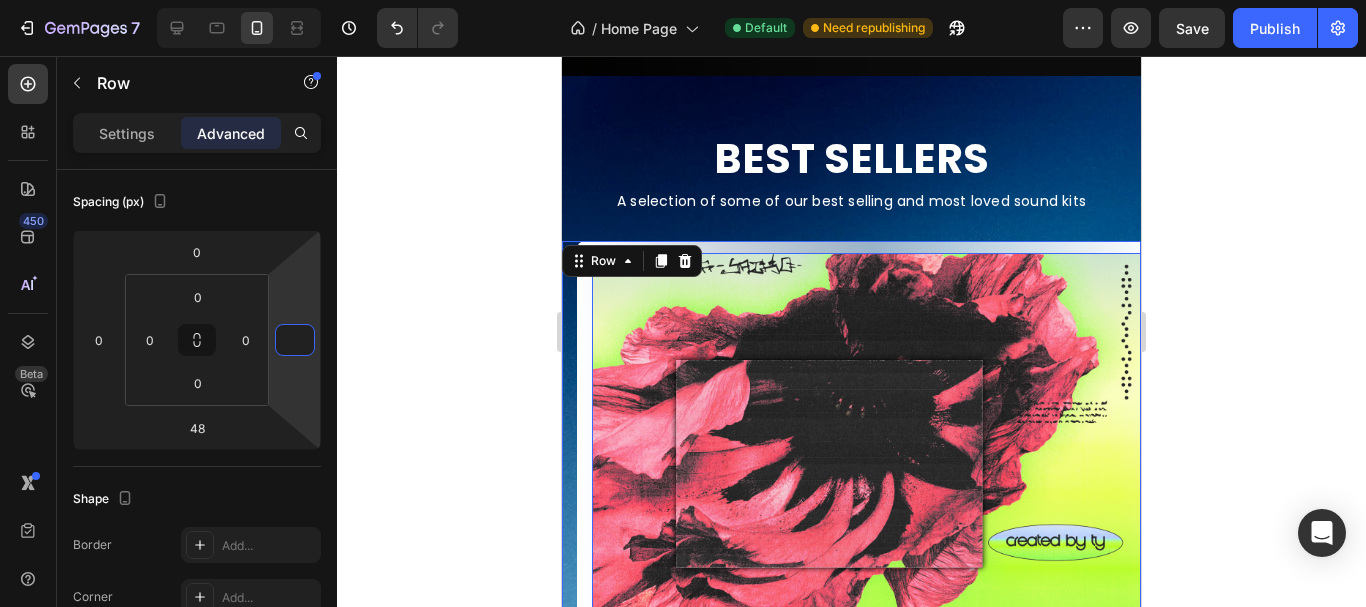 scroll, scrollTop: 720, scrollLeft: 0, axis: vertical 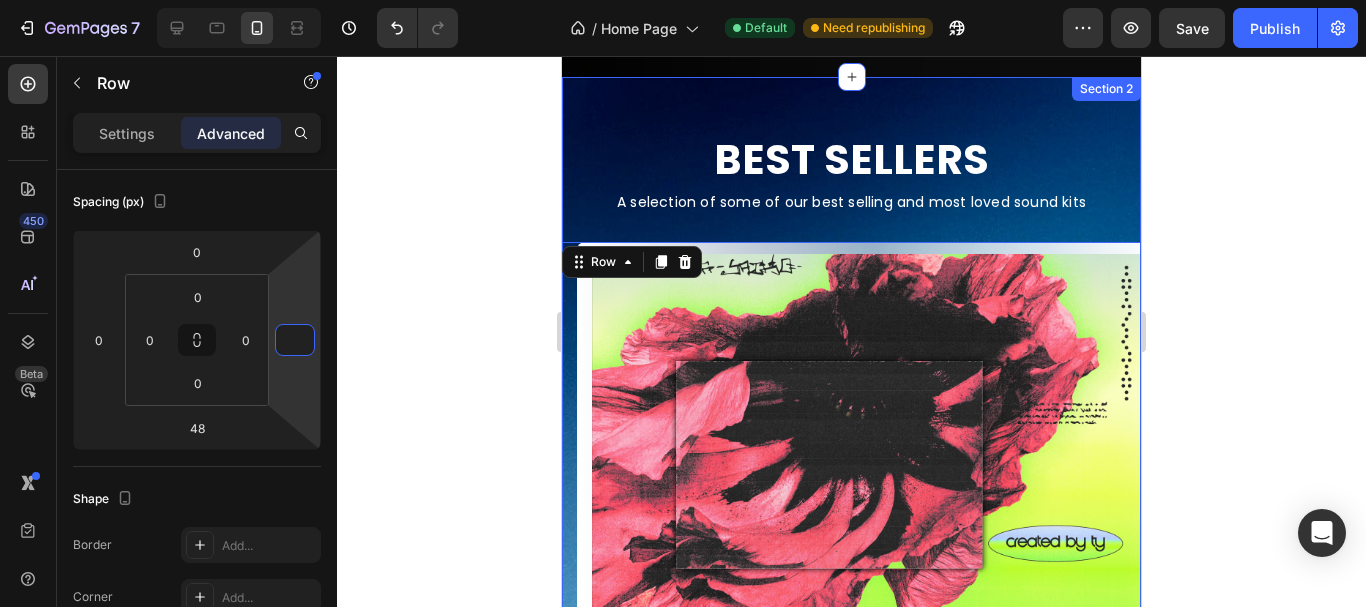 click on "Best Sellers Heading A selection of some of our best selling and most loved sound kits Text Block Product Images The Velvet Bundle Product Title $59.99 Product Price Product Price Row Product Row Product Images Bedroom Bundle Product Title $59.99 Product Price Product Price Row Product Row Product Images MIDI Bundle Vol. 1 Product Title $59.99 Product Price Product Price Row Product Row Product Images R&B Guitar Bundle Product Title $59.99 Product Price Product Price Row Product Row Product Images Places Vol. 4 Product Title $29.99 Product Price Product Price Row Product Row Row Row   48 Shop All Sound Kits Button" at bounding box center (851, 903) 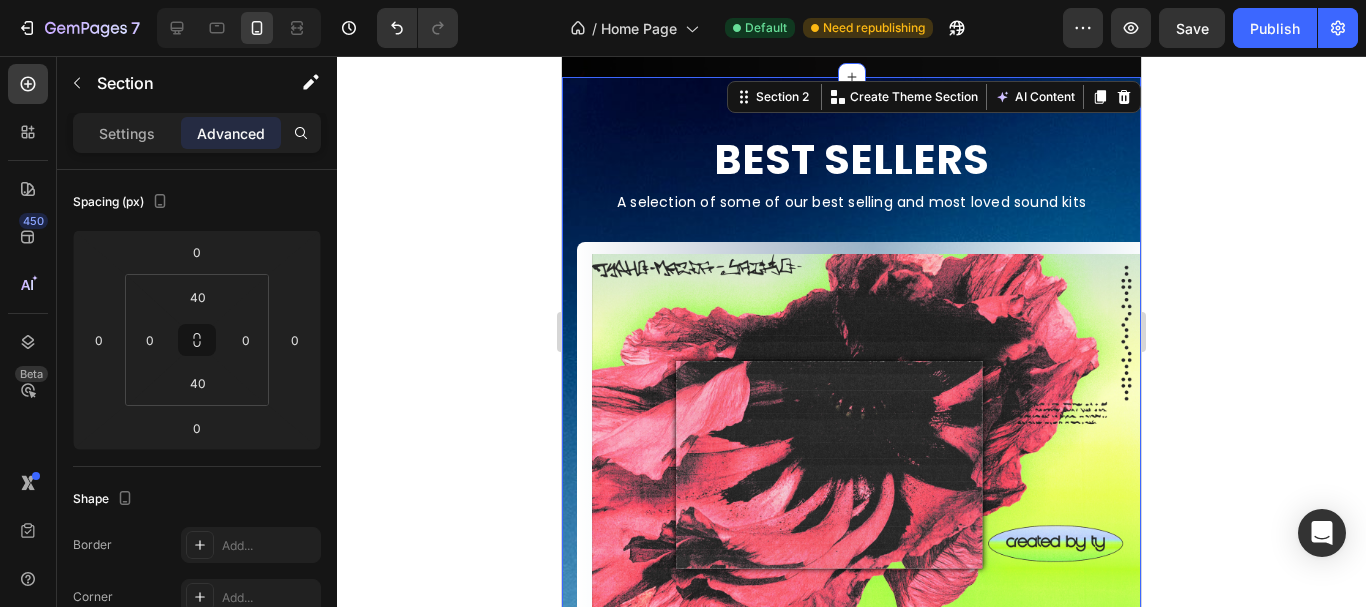 scroll, scrollTop: 0, scrollLeft: 0, axis: both 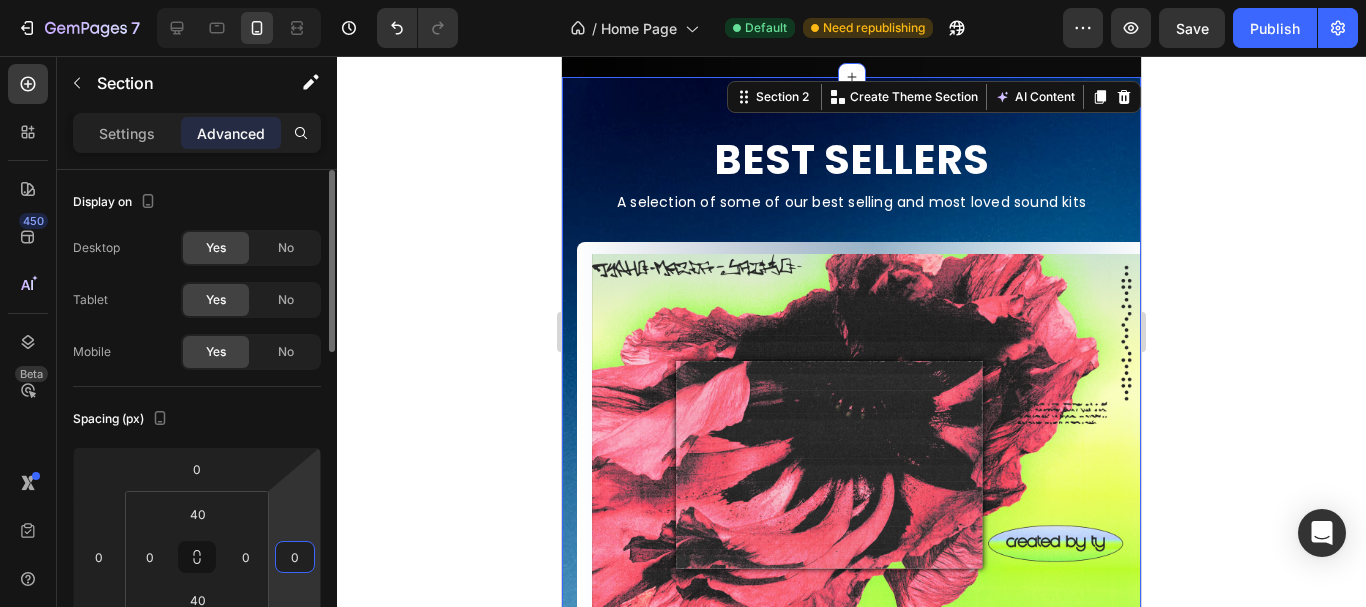 click on "0" at bounding box center [295, 557] 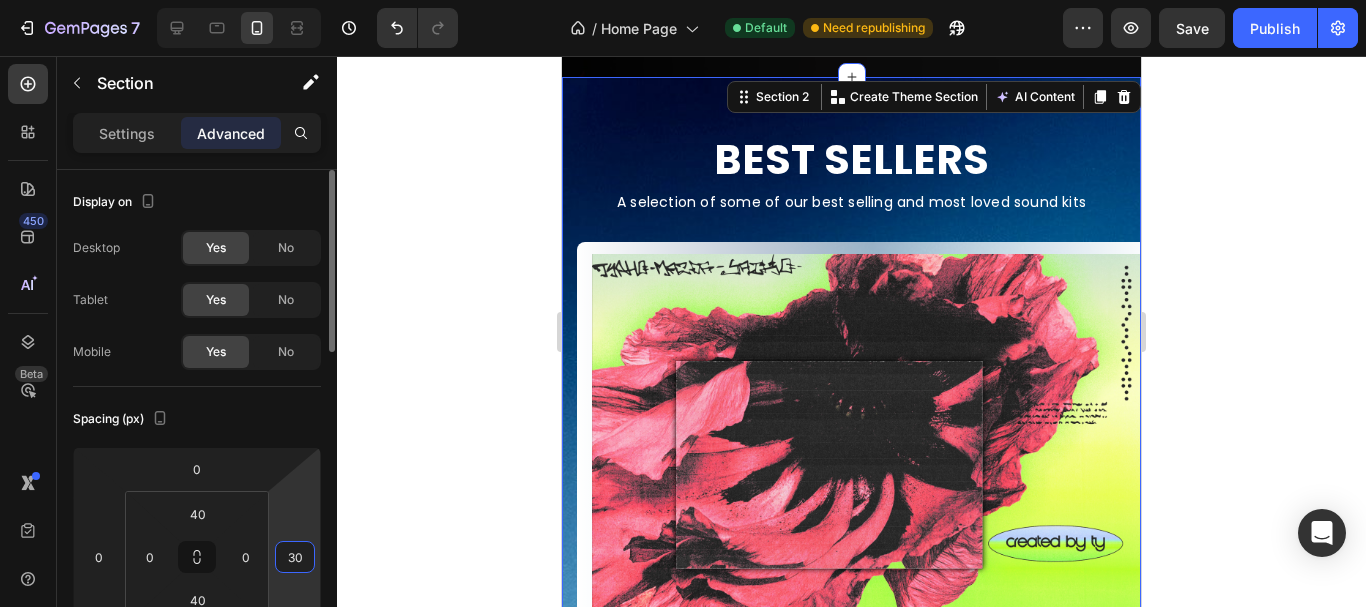 type on "3" 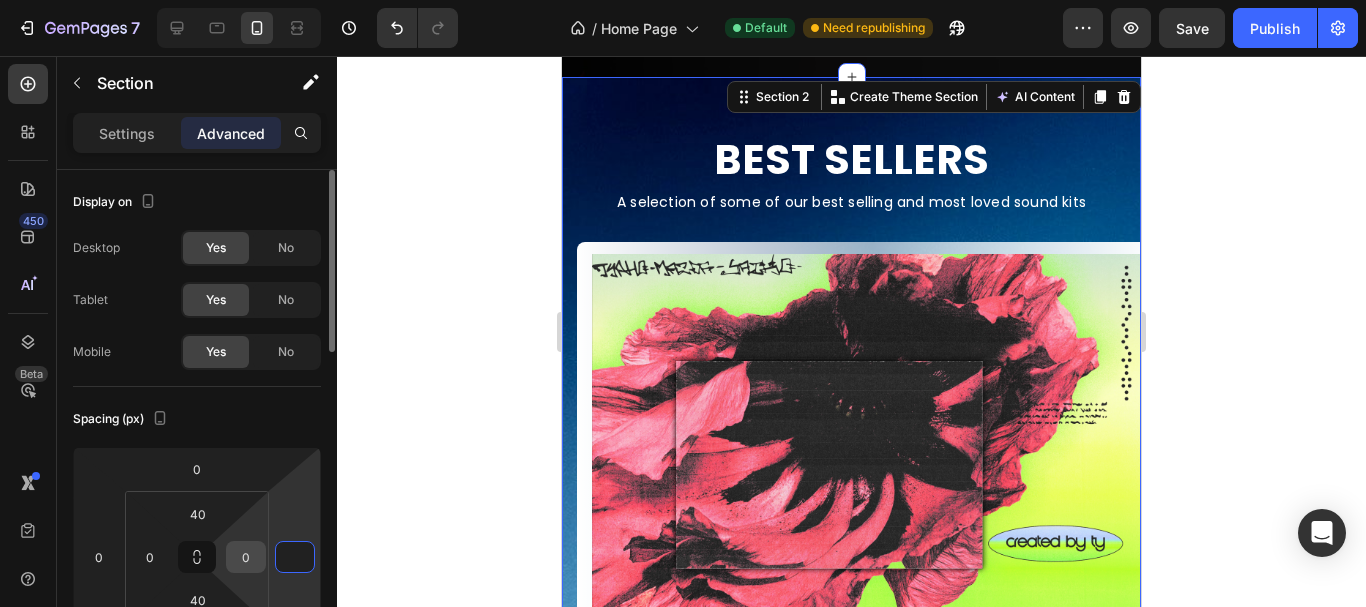 click on "0" at bounding box center (246, 557) 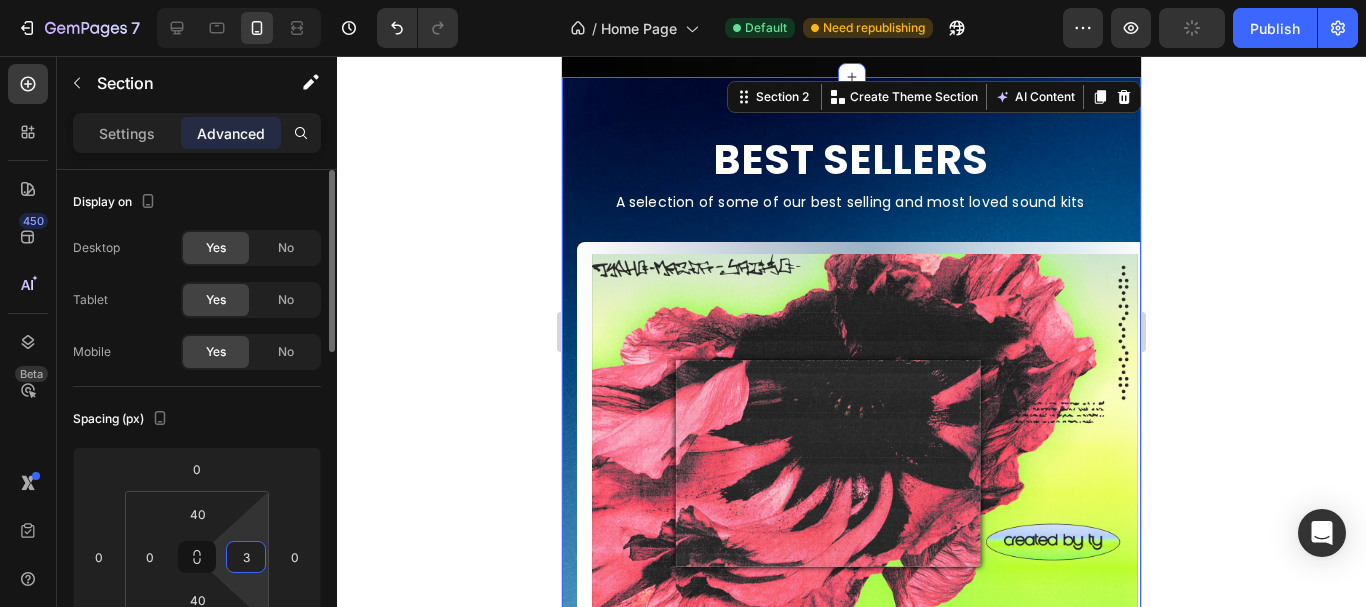 type on "30" 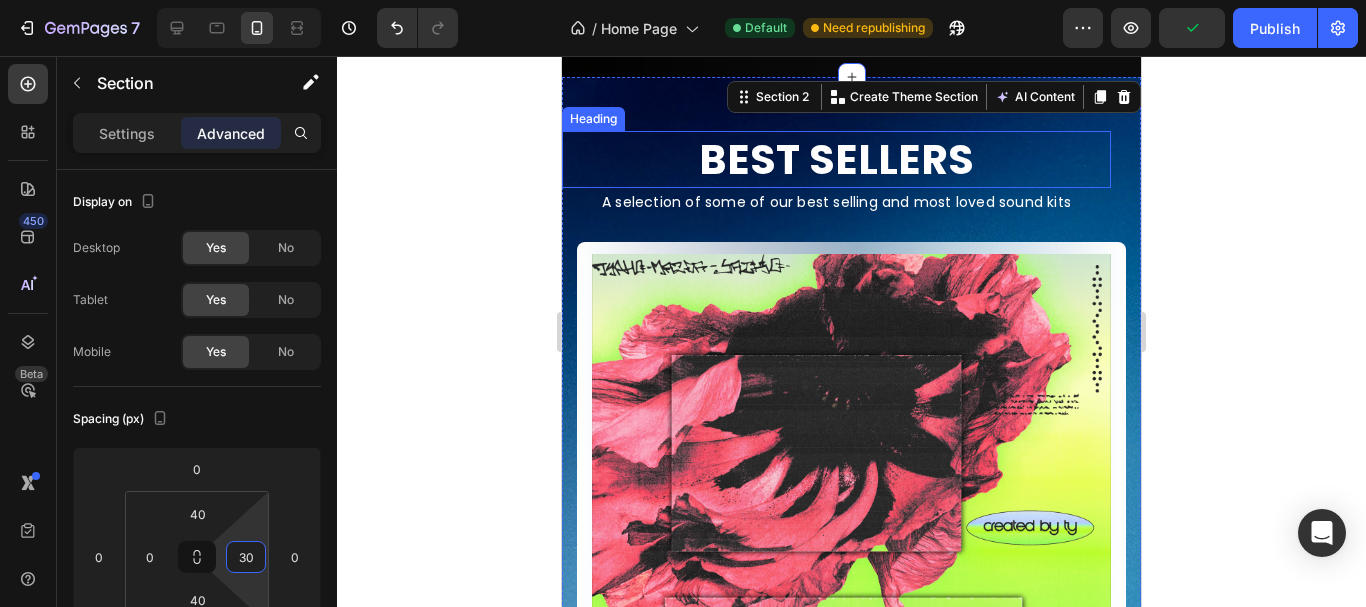 click on "Best Sellers" at bounding box center [836, 159] 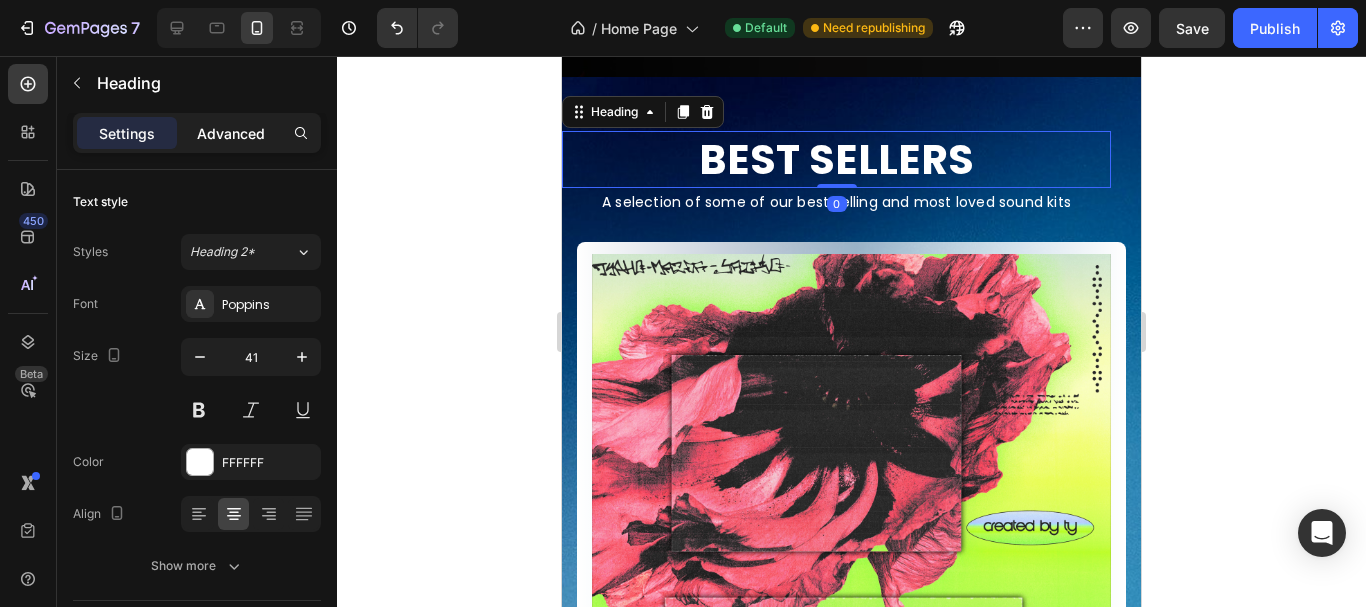 click on "Advanced" at bounding box center (231, 133) 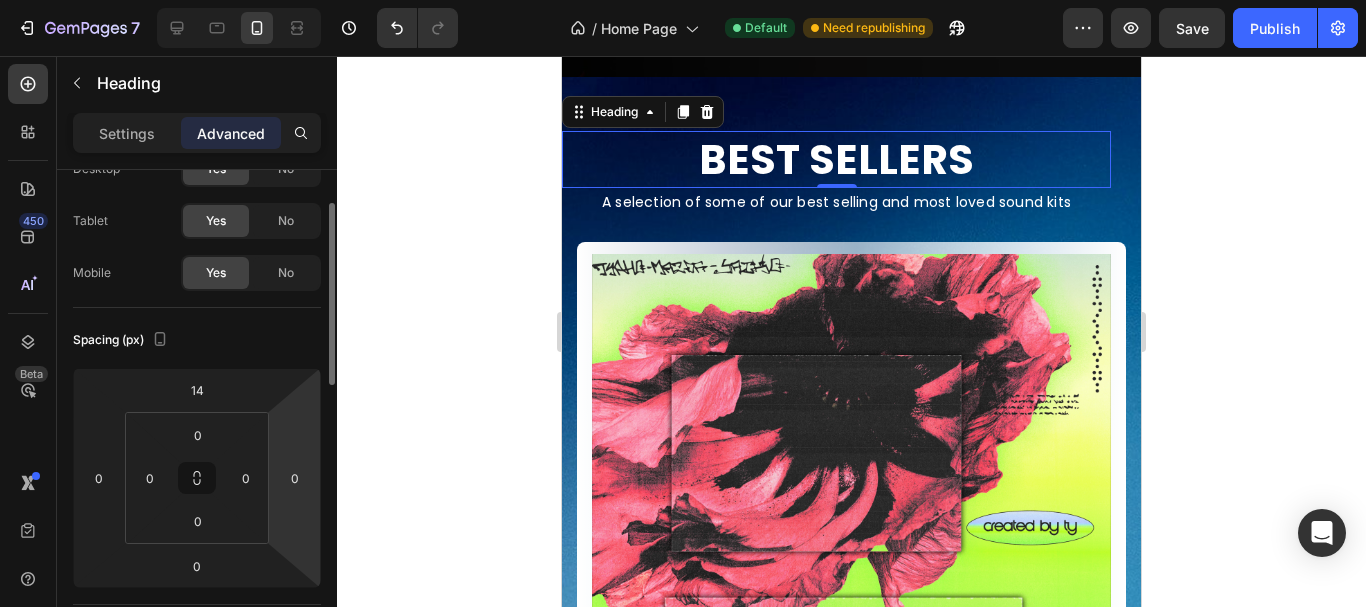 scroll, scrollTop: 84, scrollLeft: 0, axis: vertical 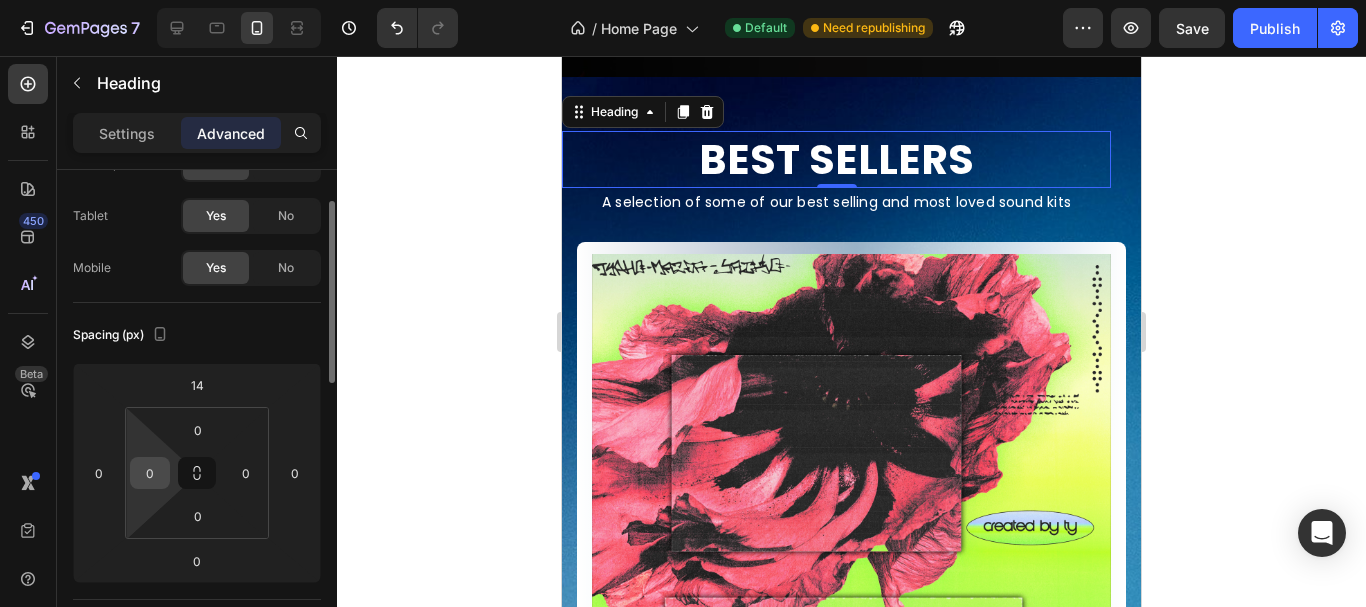click on "0" at bounding box center [150, 473] 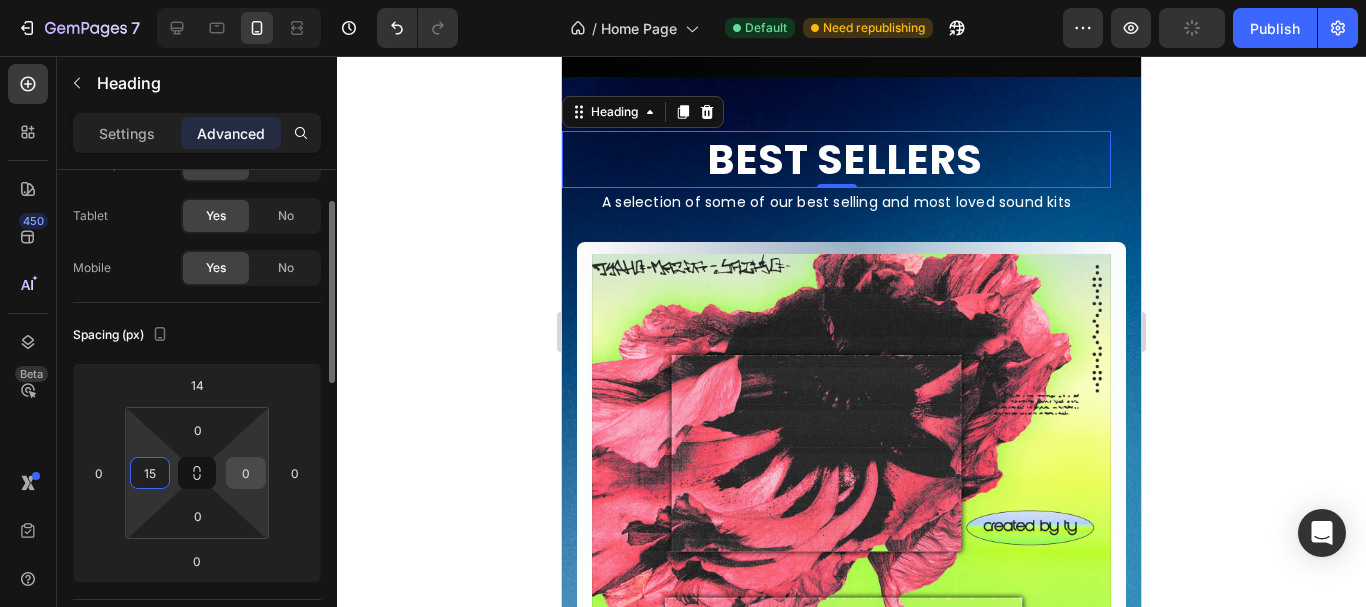 type on "15" 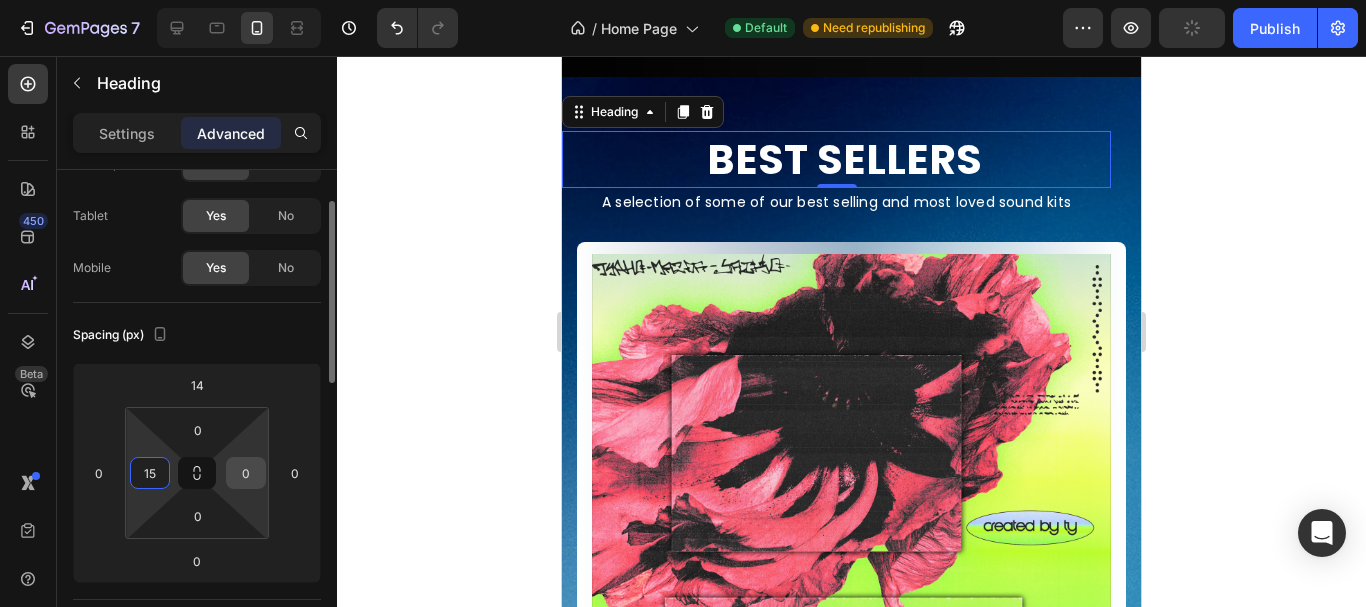 click on "0" at bounding box center (246, 473) 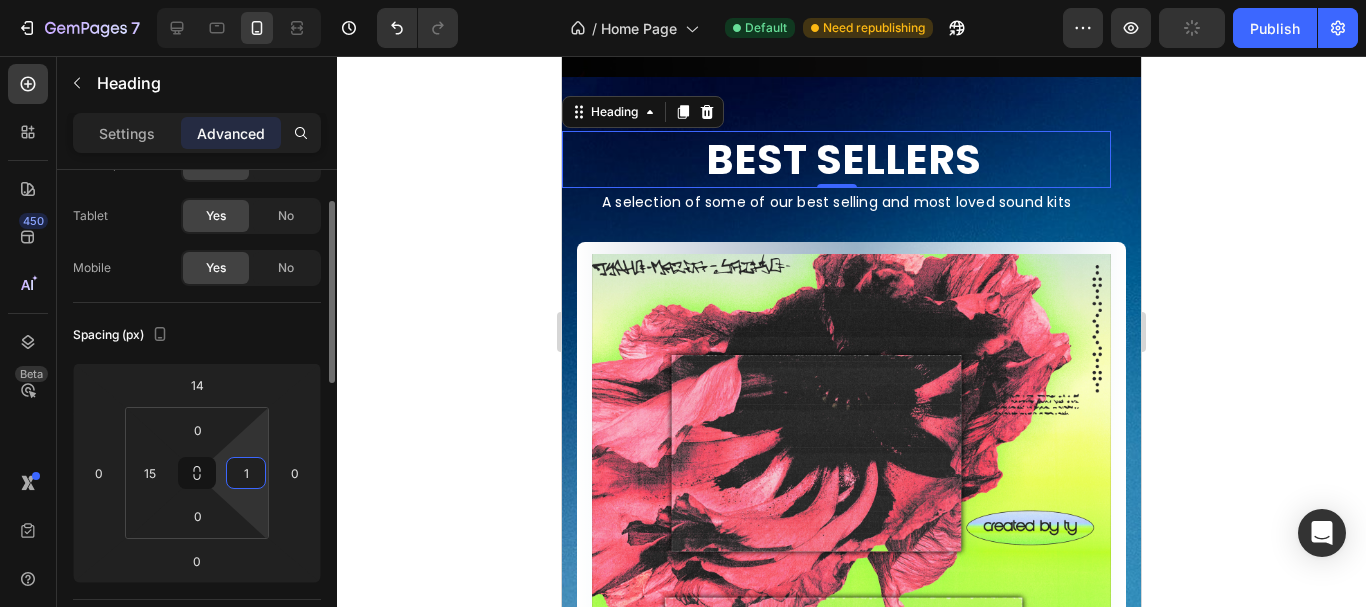 type on "15" 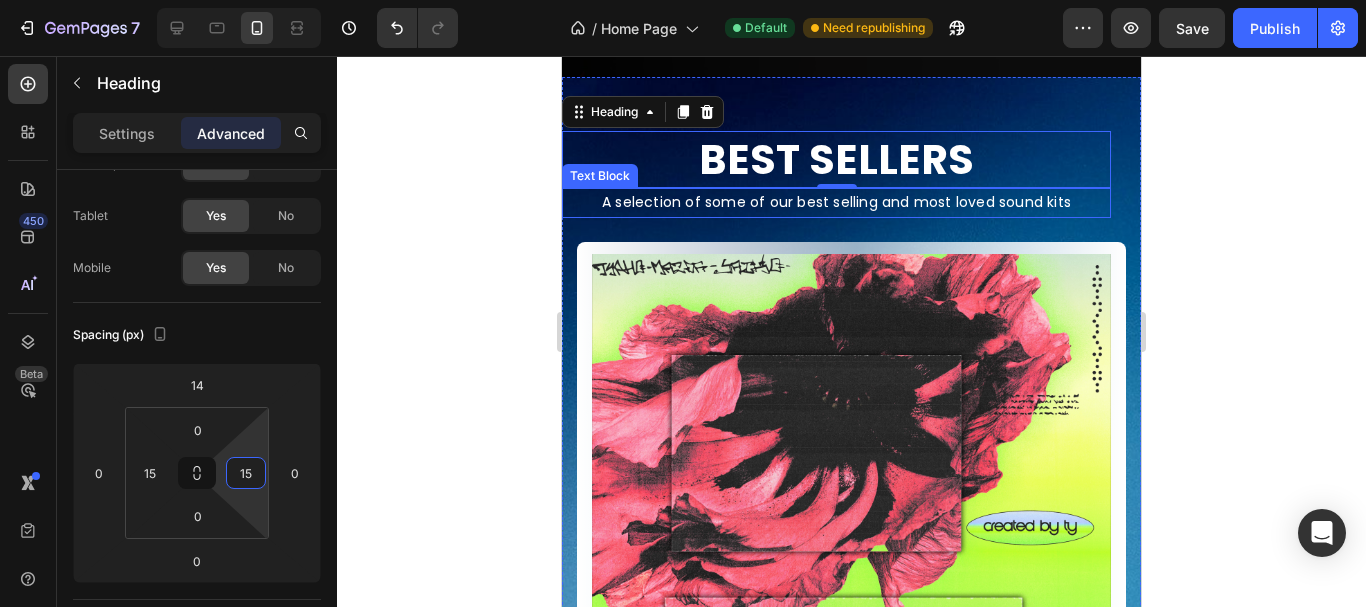 click on "A selection of some of our best selling and most loved sound kits" at bounding box center (836, 202) 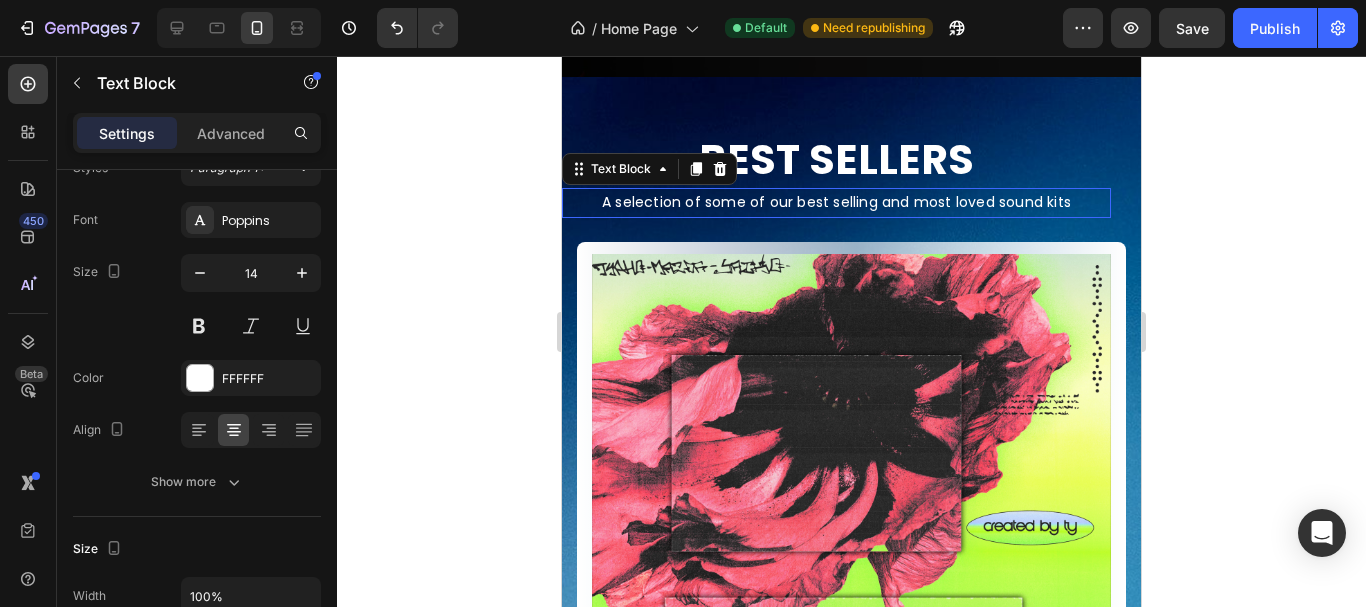 scroll, scrollTop: 0, scrollLeft: 0, axis: both 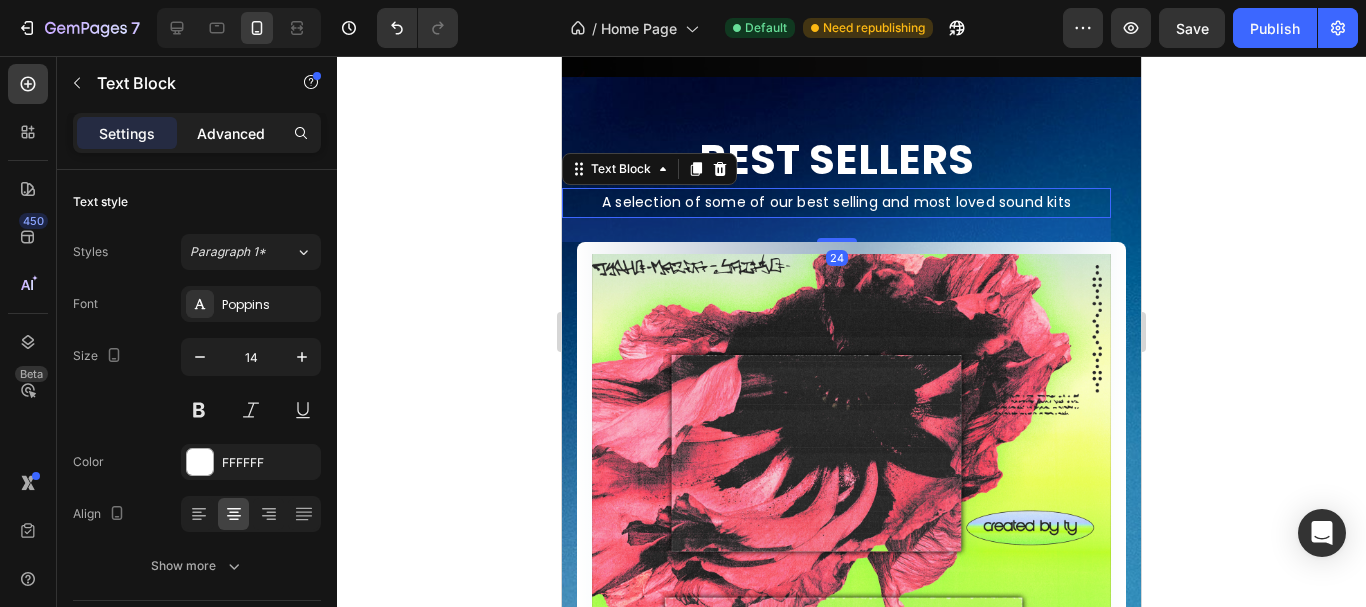 click on "Advanced" at bounding box center (231, 133) 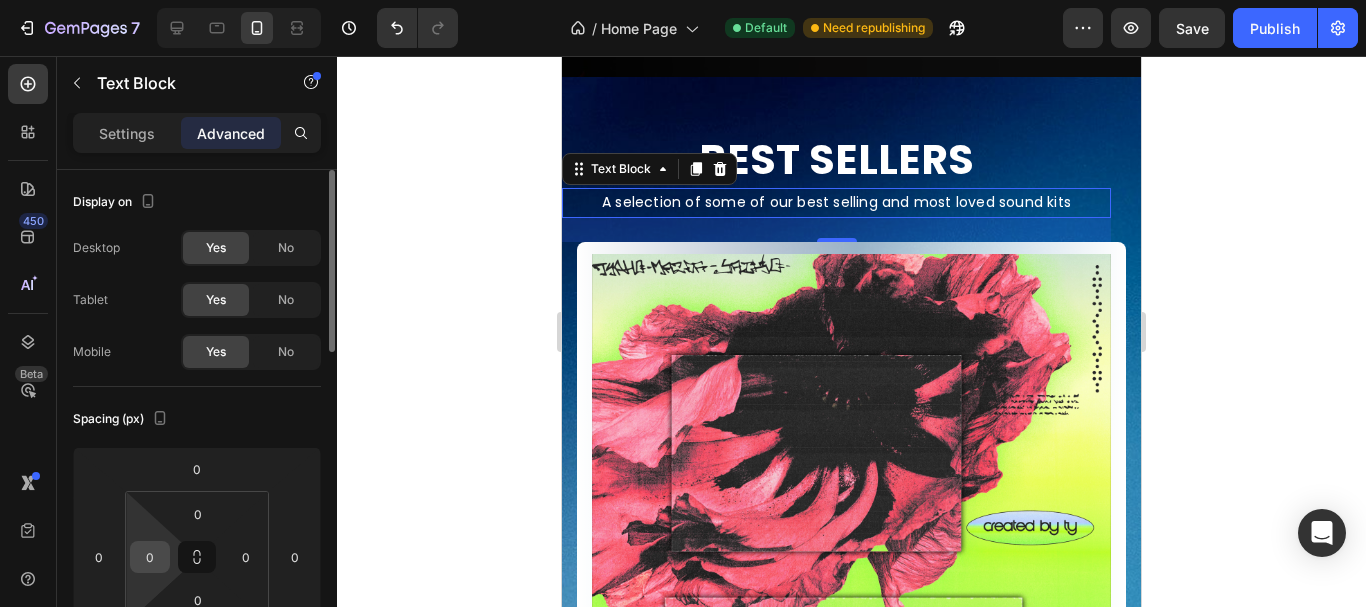 click on "0" at bounding box center [150, 557] 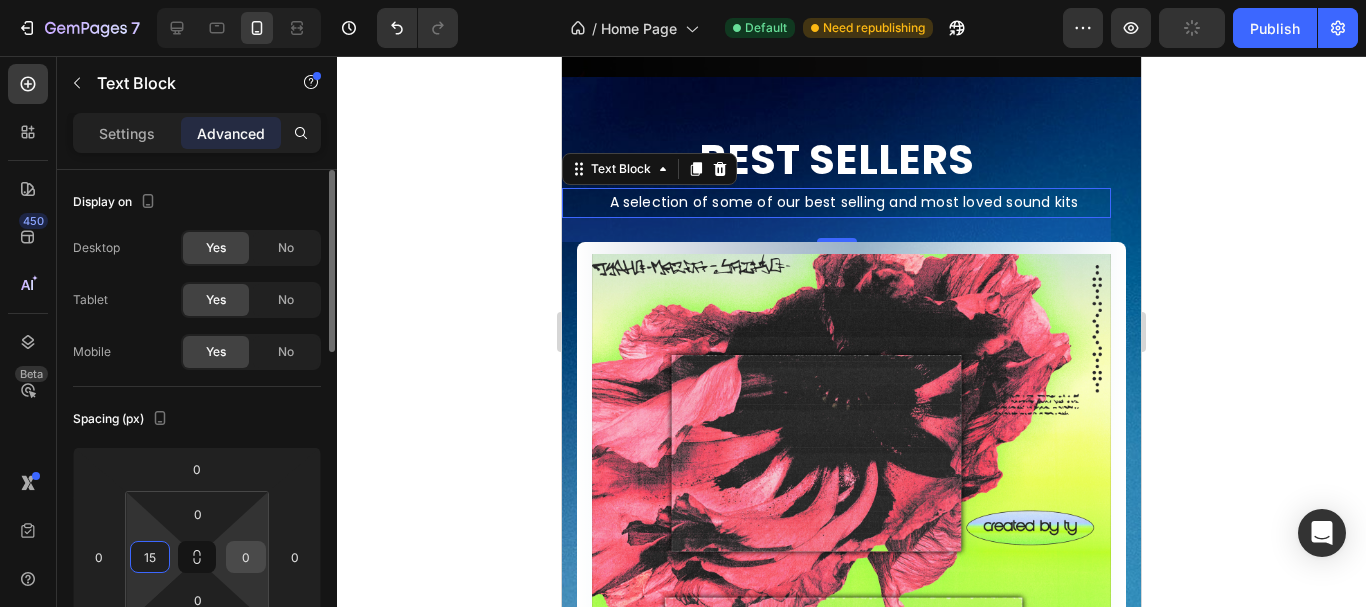 type on "15" 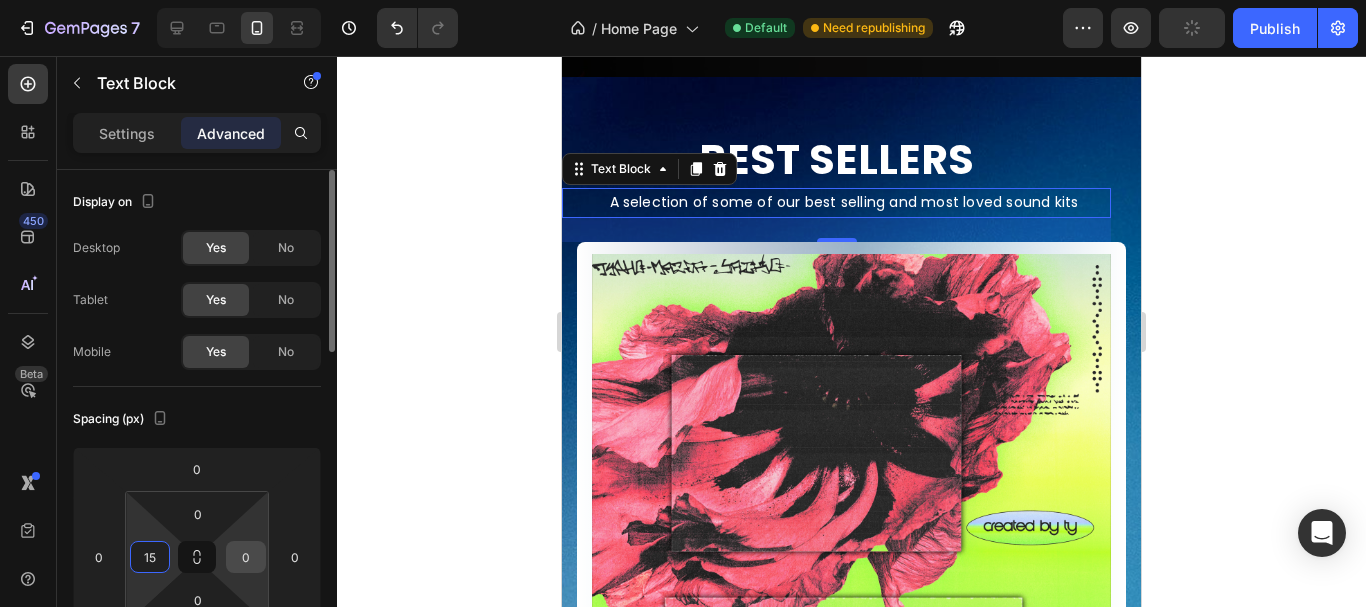 click on "0" at bounding box center (246, 557) 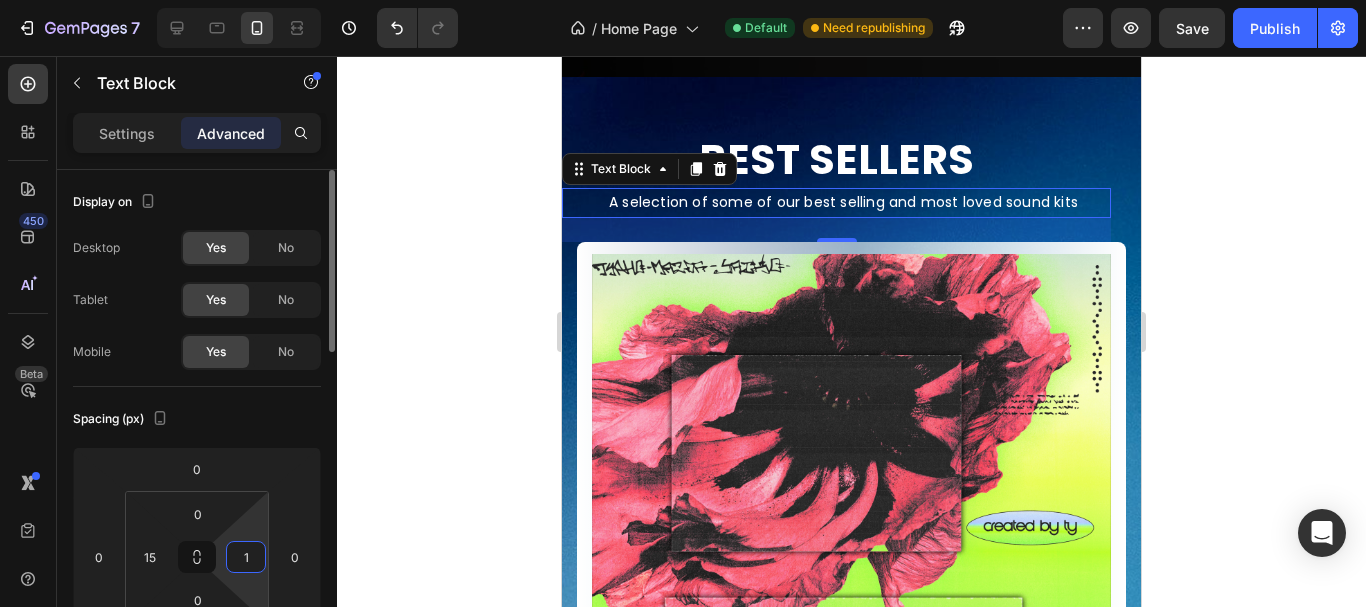 type on "15" 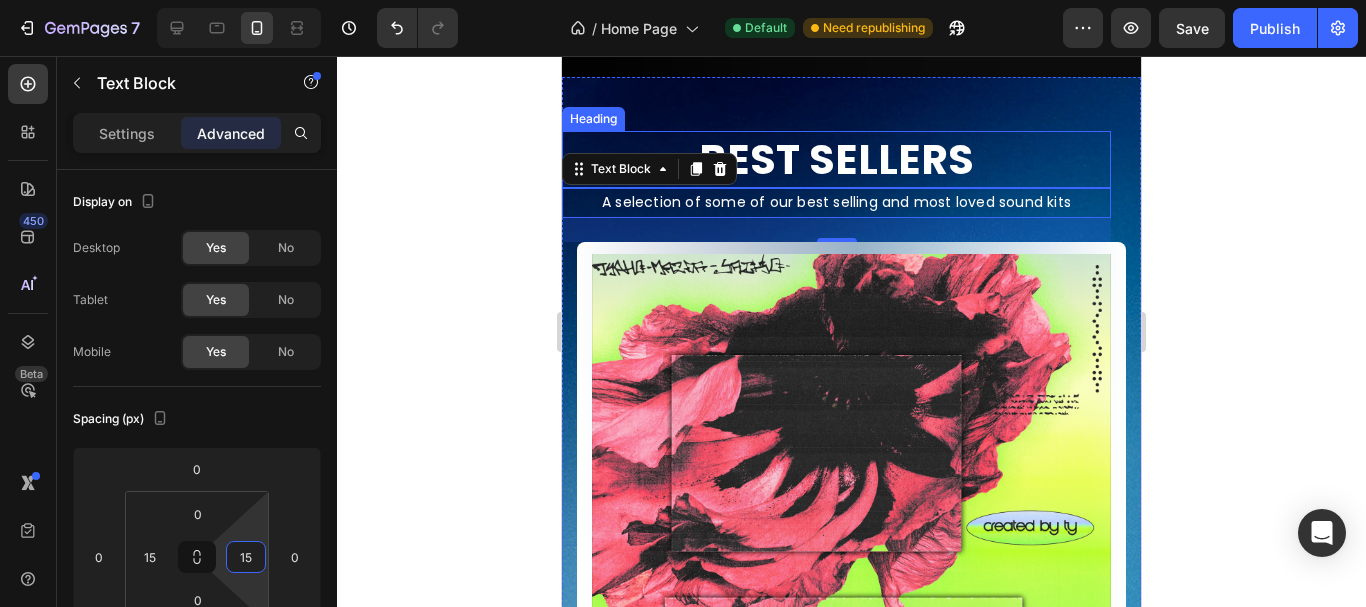 click on "Best Sellers" at bounding box center [836, 159] 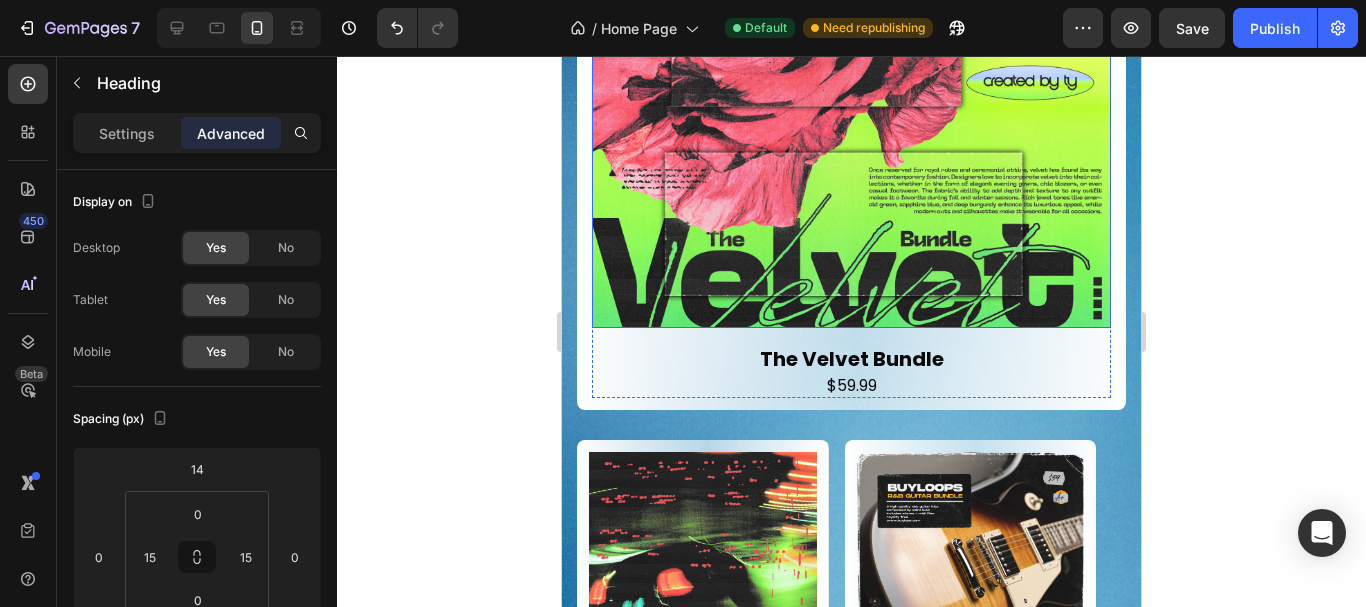 scroll, scrollTop: 1166, scrollLeft: 0, axis: vertical 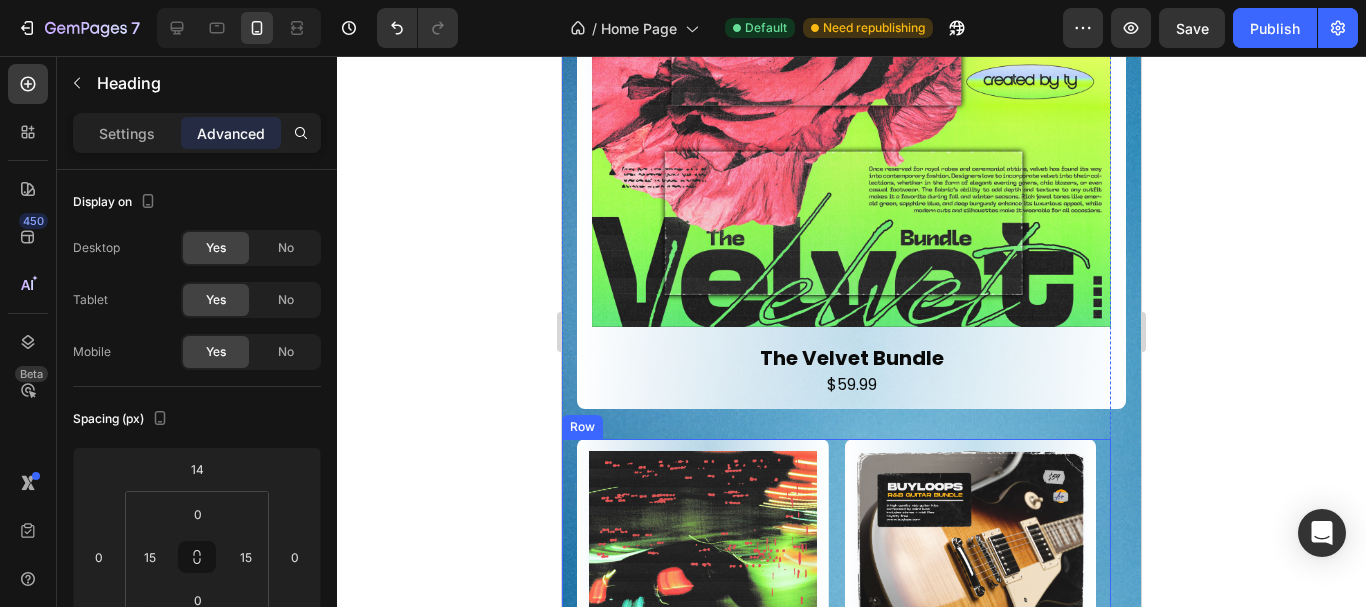 click on "Product Images Bedroom Bundle Product Title $59.99 Product Price Product Price Row Product Row Product Images MIDI Bundle Vol. 1 Product Title $59.99 Product Price Product Price Row Product Row Product Images R&B Guitar Bundle Product Title $59.99 Product Price Product Price Row Product Row Product Images Places Vol. 4 Product Title $29.99 Product Price Product Price Row Product Row Row" at bounding box center (836, 766) 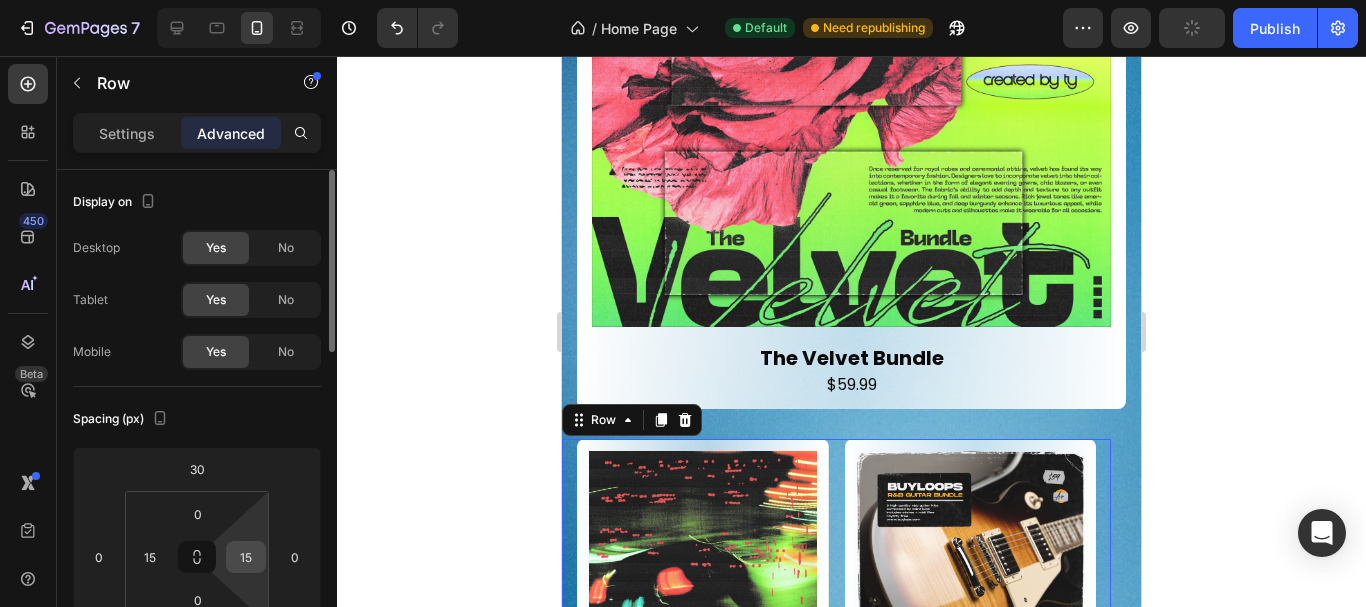 click on "15" at bounding box center [246, 557] 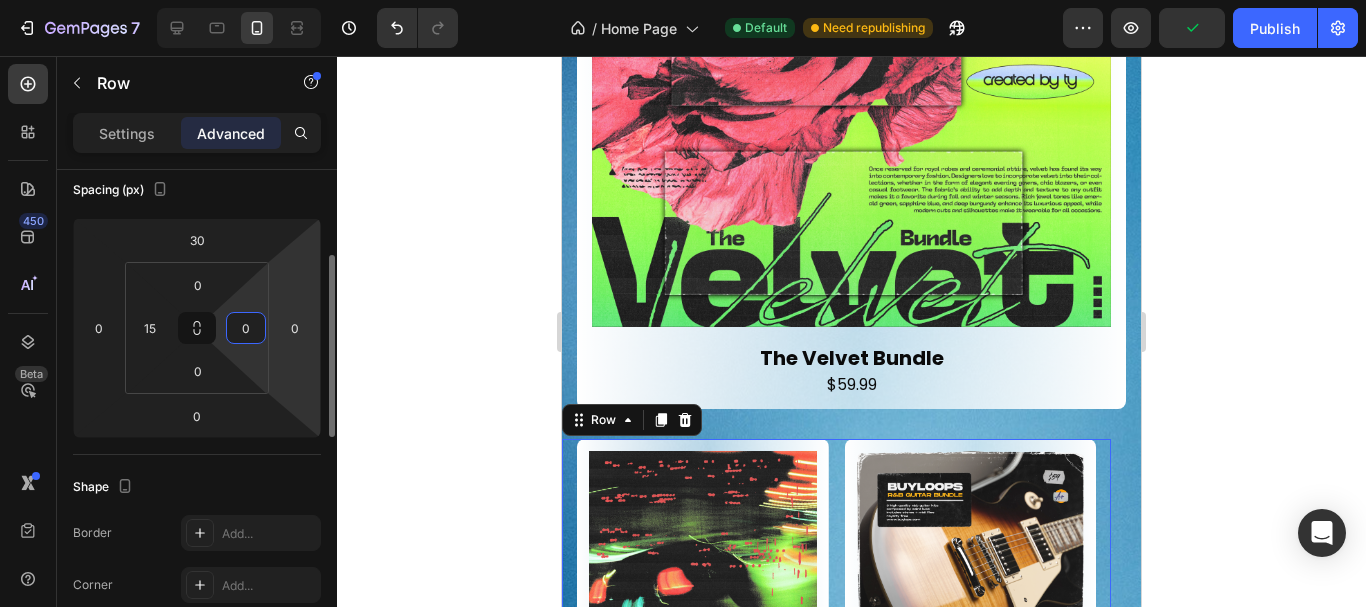 scroll, scrollTop: 231, scrollLeft: 0, axis: vertical 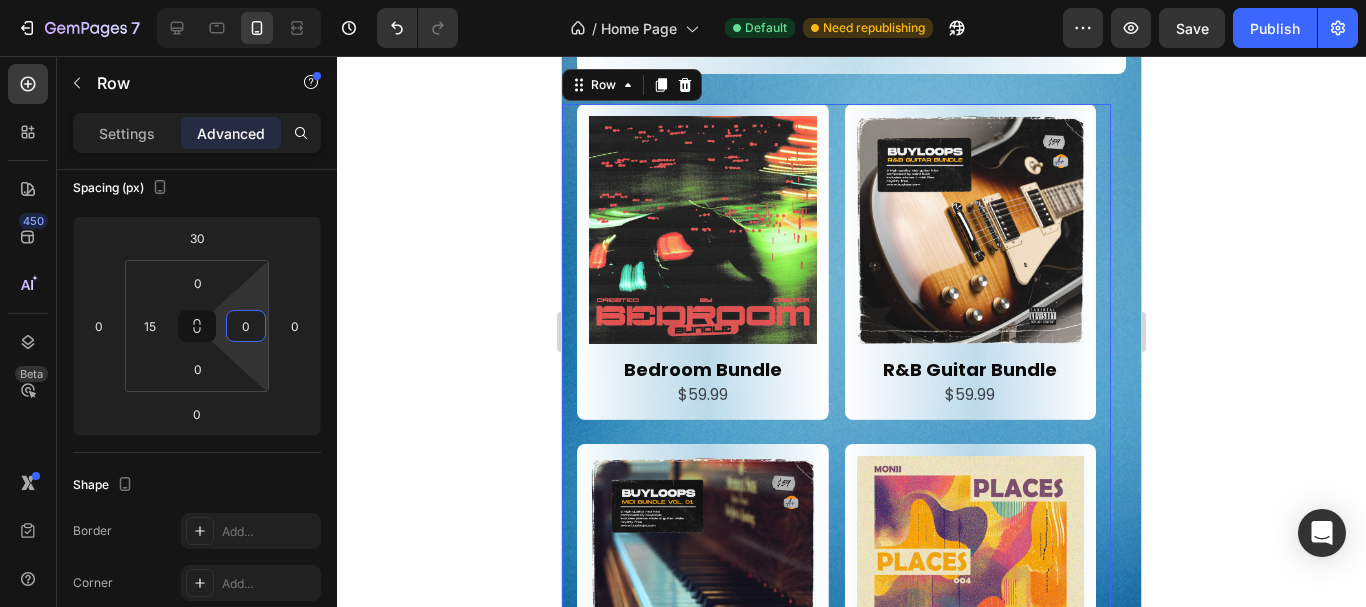 type on "0" 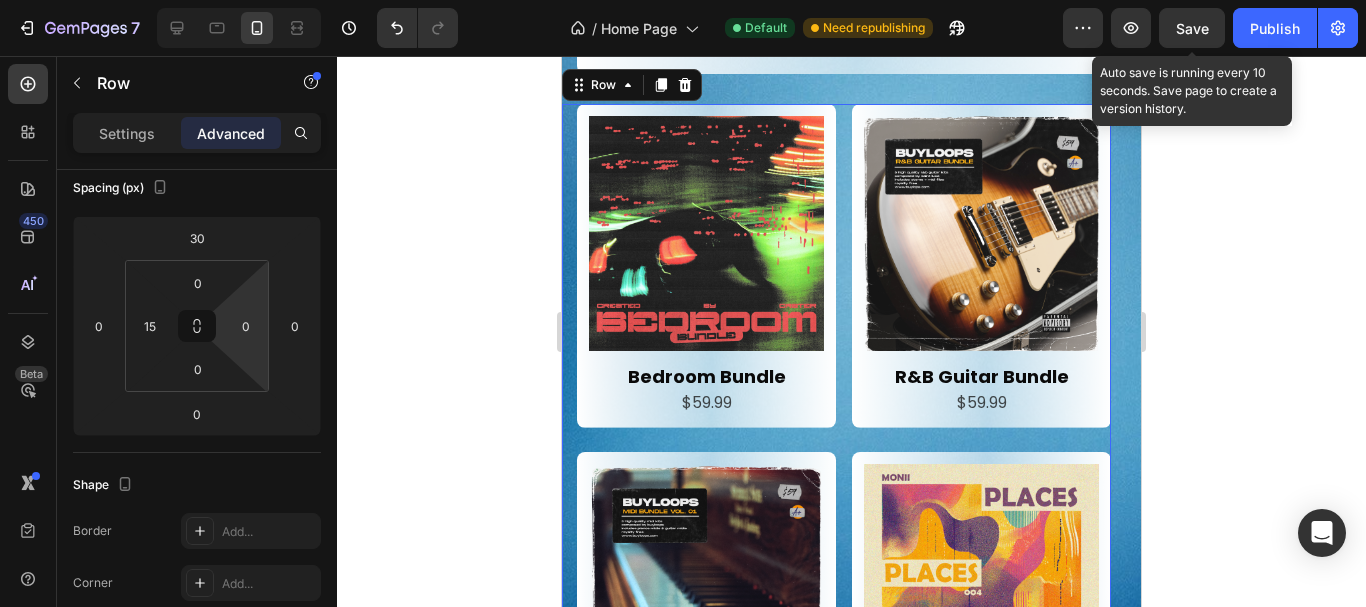 click on "Save" at bounding box center [1192, 28] 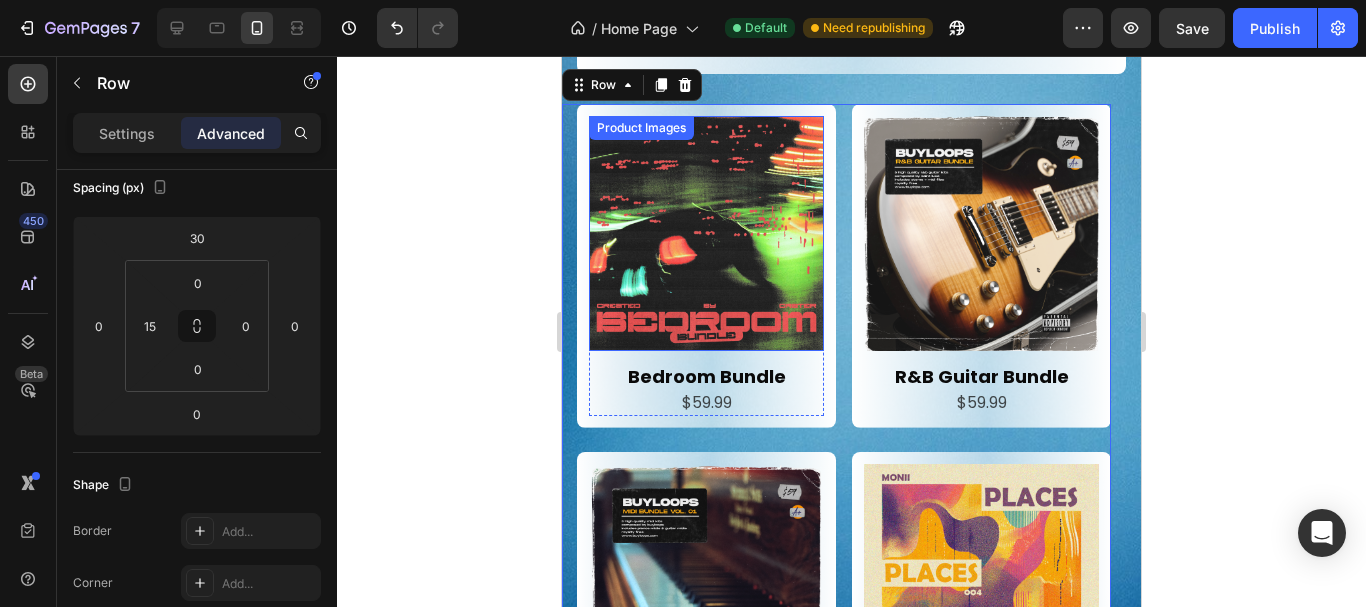 type 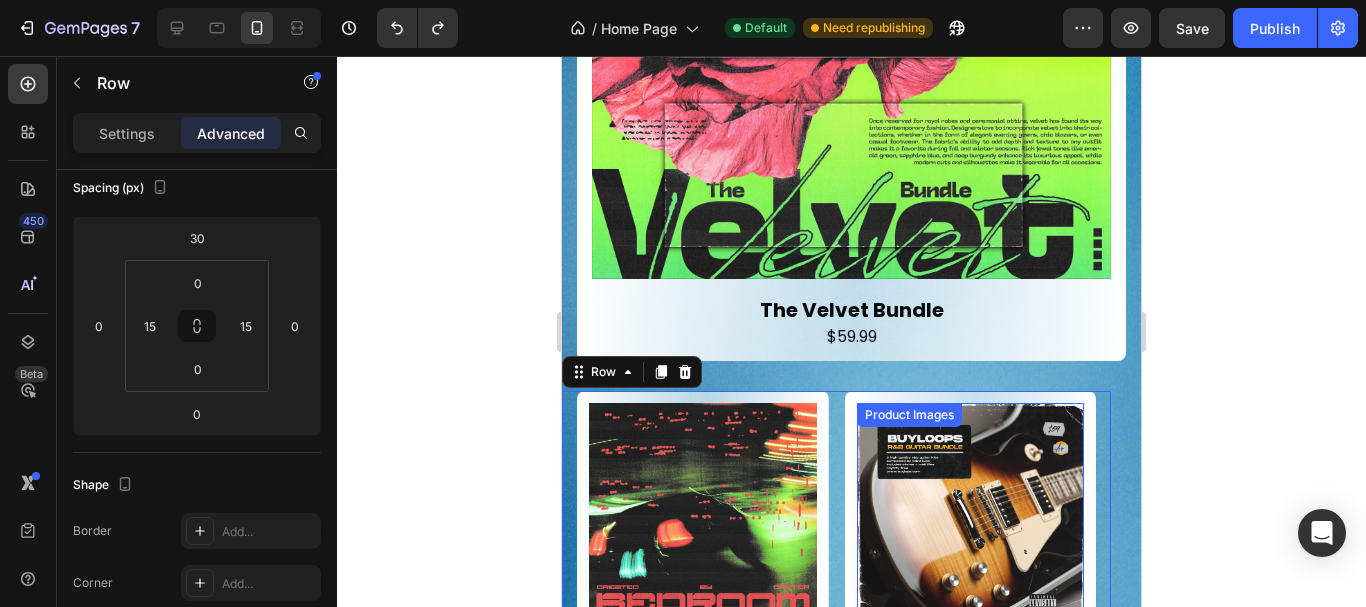 scroll, scrollTop: 1213, scrollLeft: 0, axis: vertical 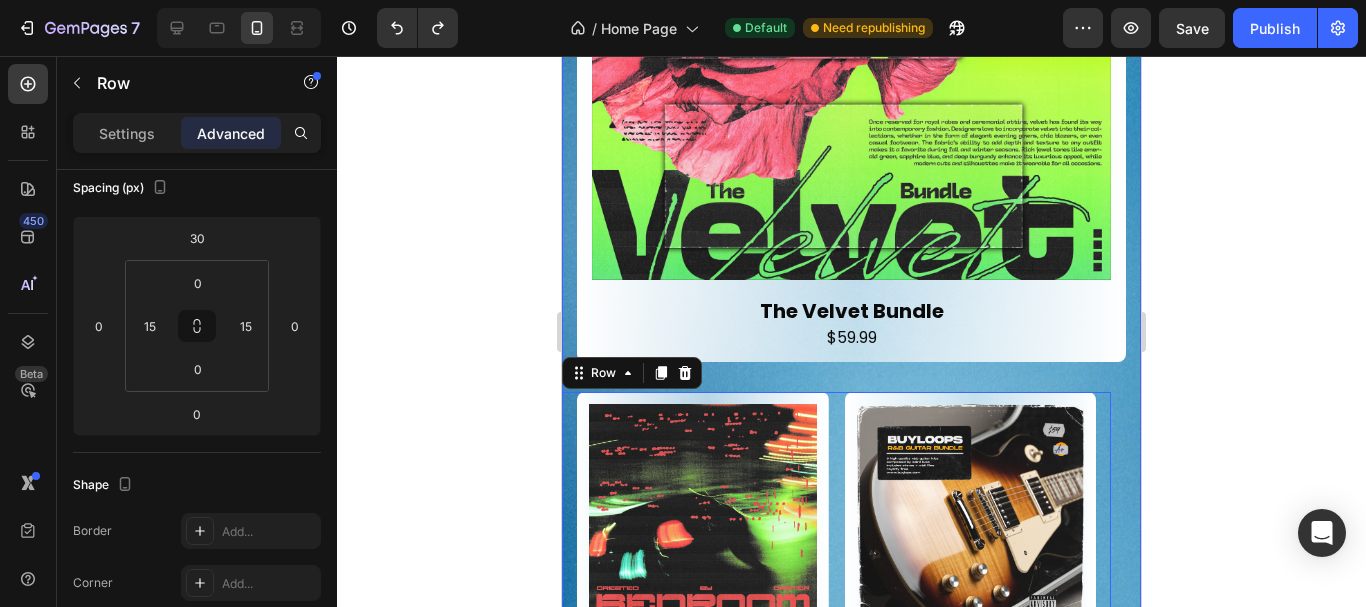 click on "Best Sellers Heading A selection of some of our best selling and most loved sound kits Text Block Product Images The Velvet Bundle Product Title $59.99 Product Price Product Price Row Product Row Product Images Bedroom Bundle Product Title $59.99 Product Price Product Price Row Product Row Product Images MIDI Bundle Vol. 1 Product Title $59.99 Product Price Product Price Row Product Row Product Images R&B Guitar Bundle Product Title $59.99 Product Price Product Price Row Product Row Product Images Places Vol. 4 Product Title $29.99 Product Price Product Price Row Product Row Row   0 Row Shop All Sound Kits Button Section 2" at bounding box center (851, 380) 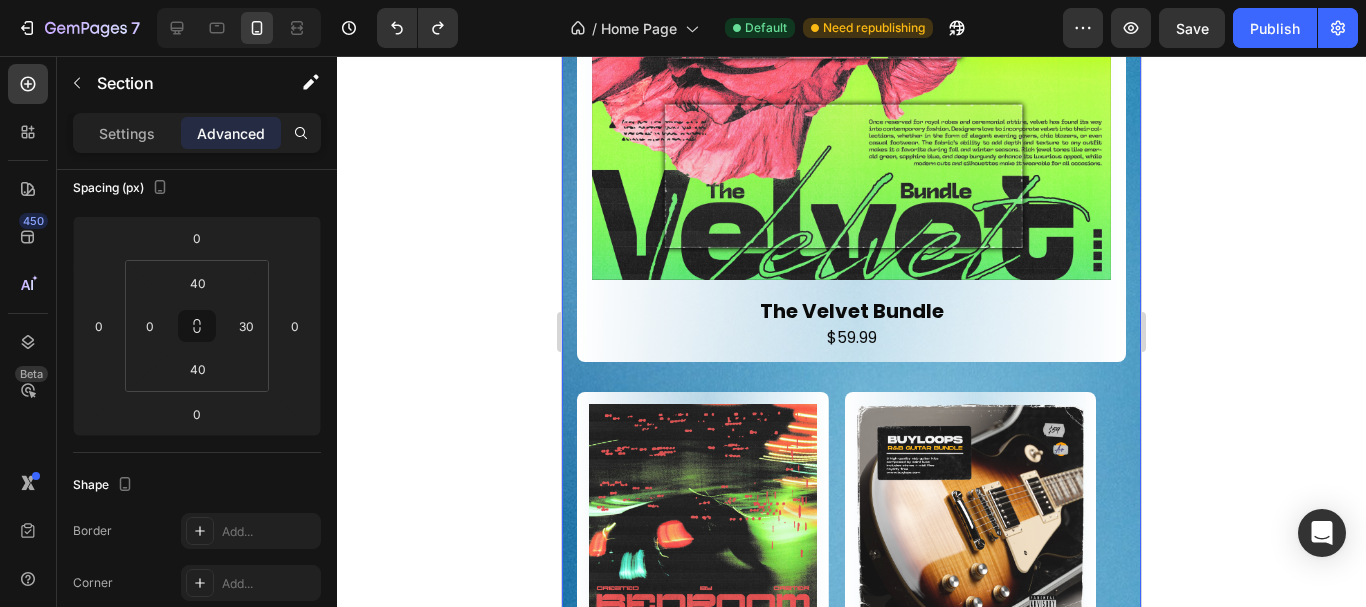 scroll, scrollTop: 0, scrollLeft: 0, axis: both 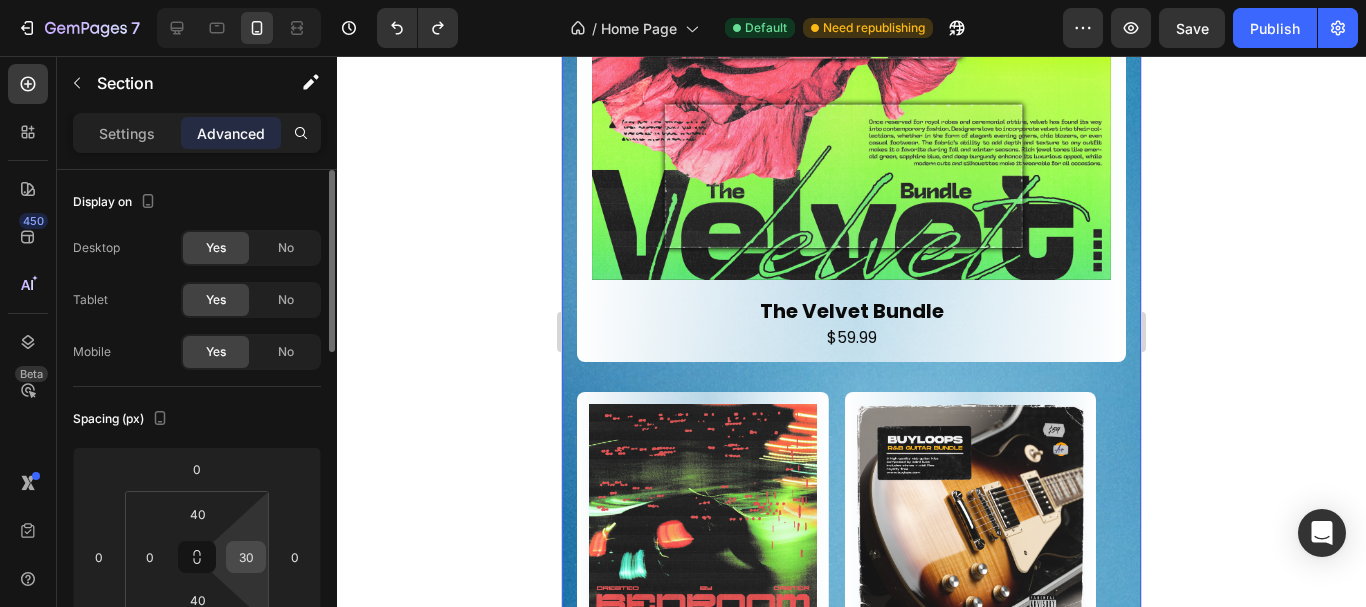 click on "30" at bounding box center [246, 557] 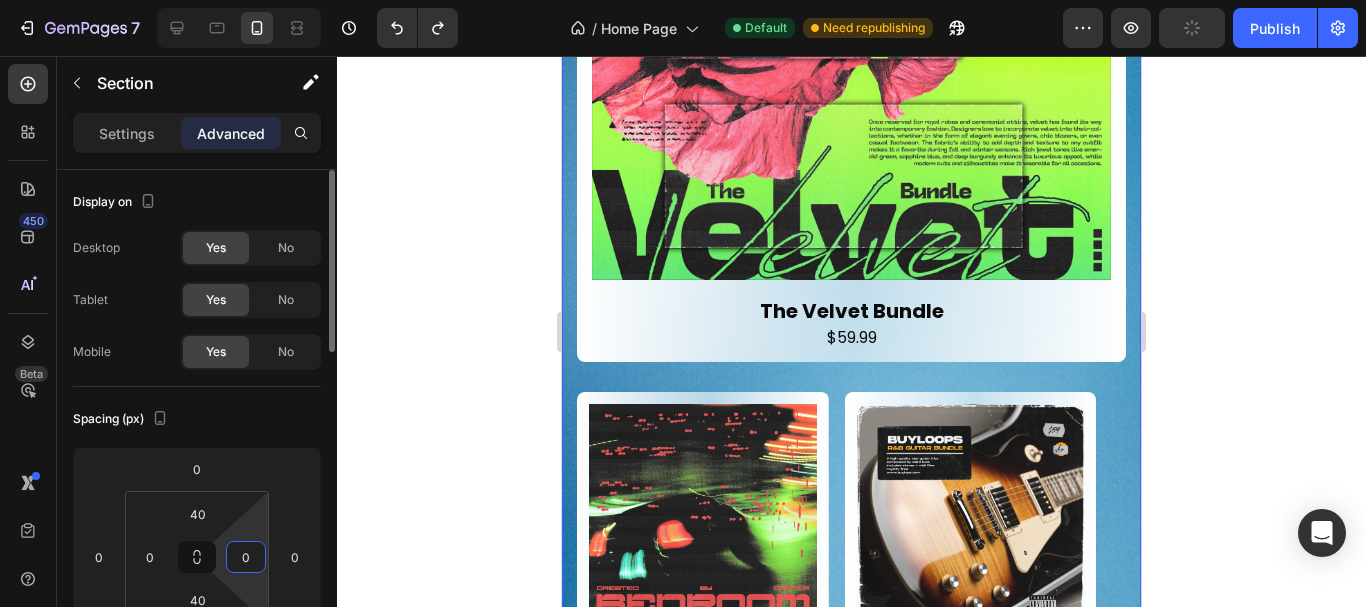 type on "0" 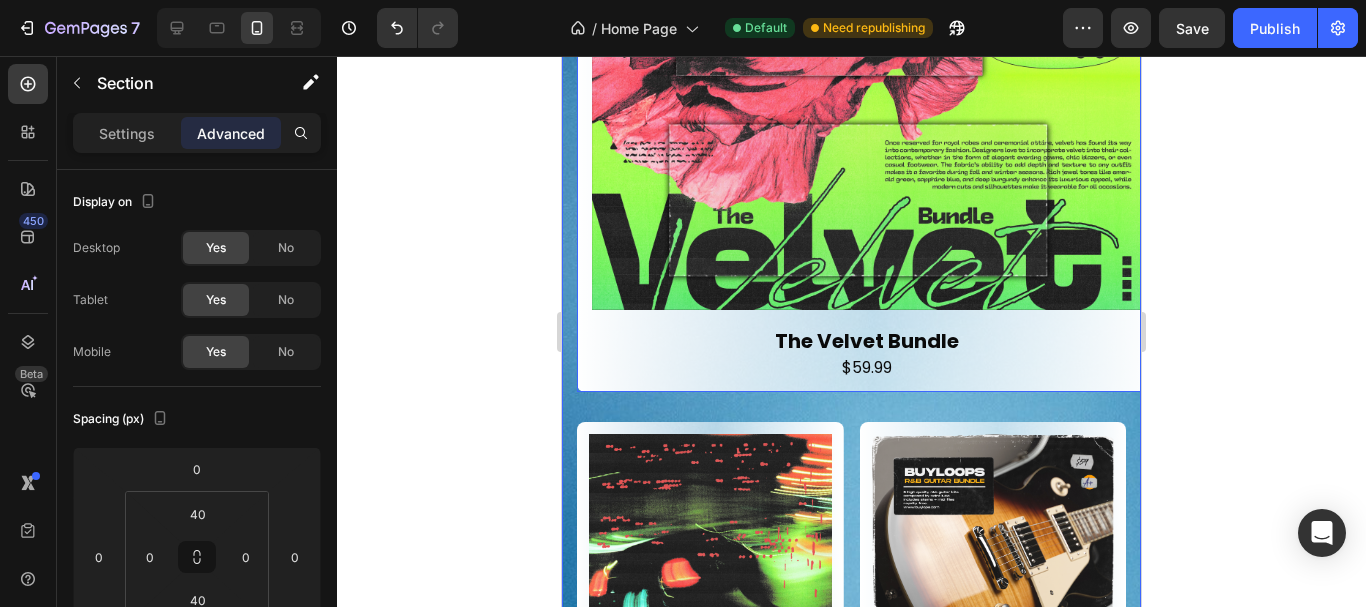 click on "Product Images The Velvet Bundle Product Title $59.99 Product Price Product Price Row Product Row" at bounding box center [866, 71] 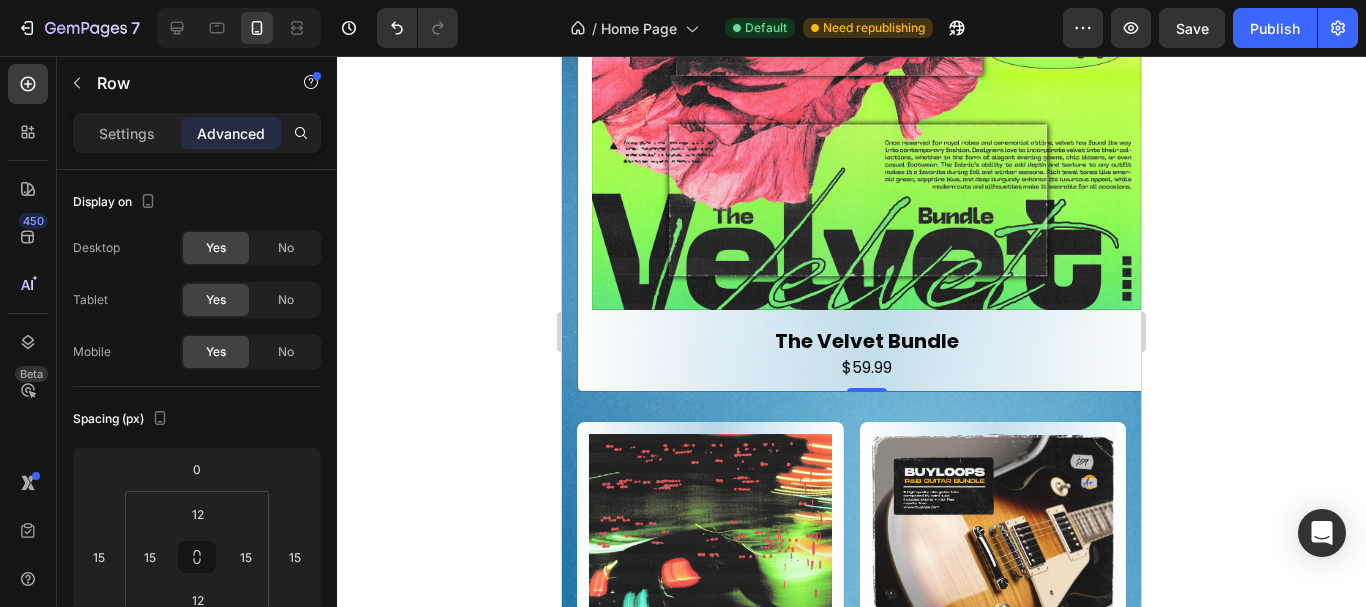 click on "Product Images The Velvet Bundle Product Title $59.99 Product Price Product Price Row Product Row   0" at bounding box center (866, 71) 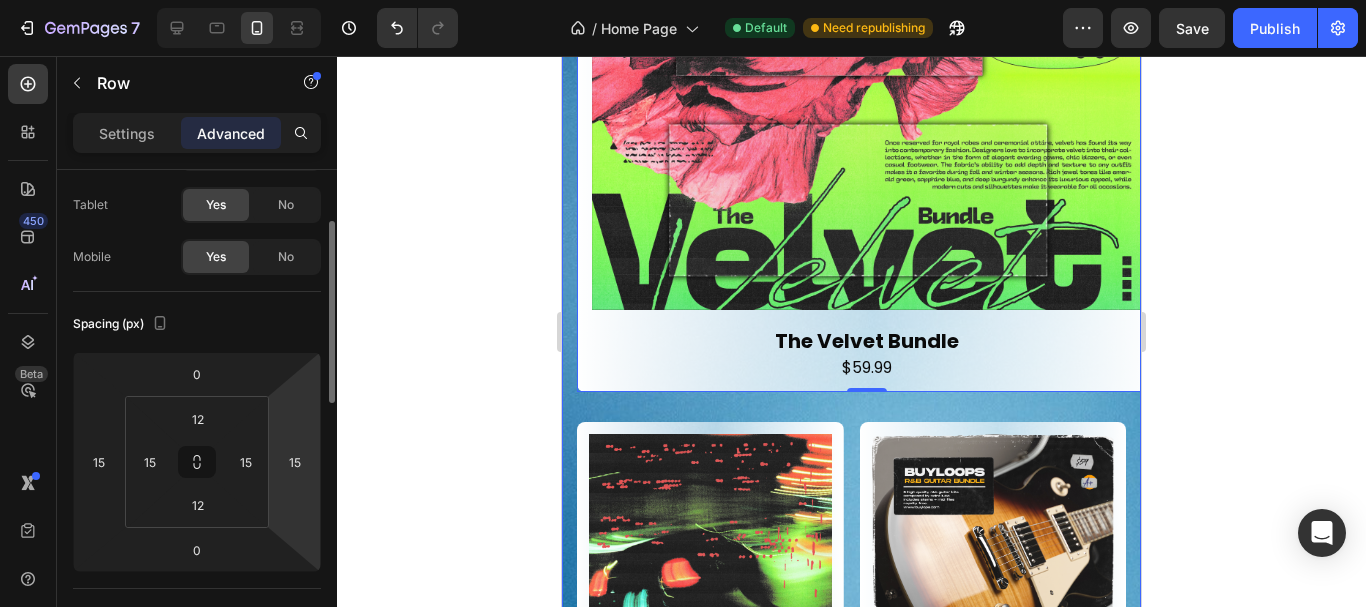 scroll, scrollTop: 112, scrollLeft: 0, axis: vertical 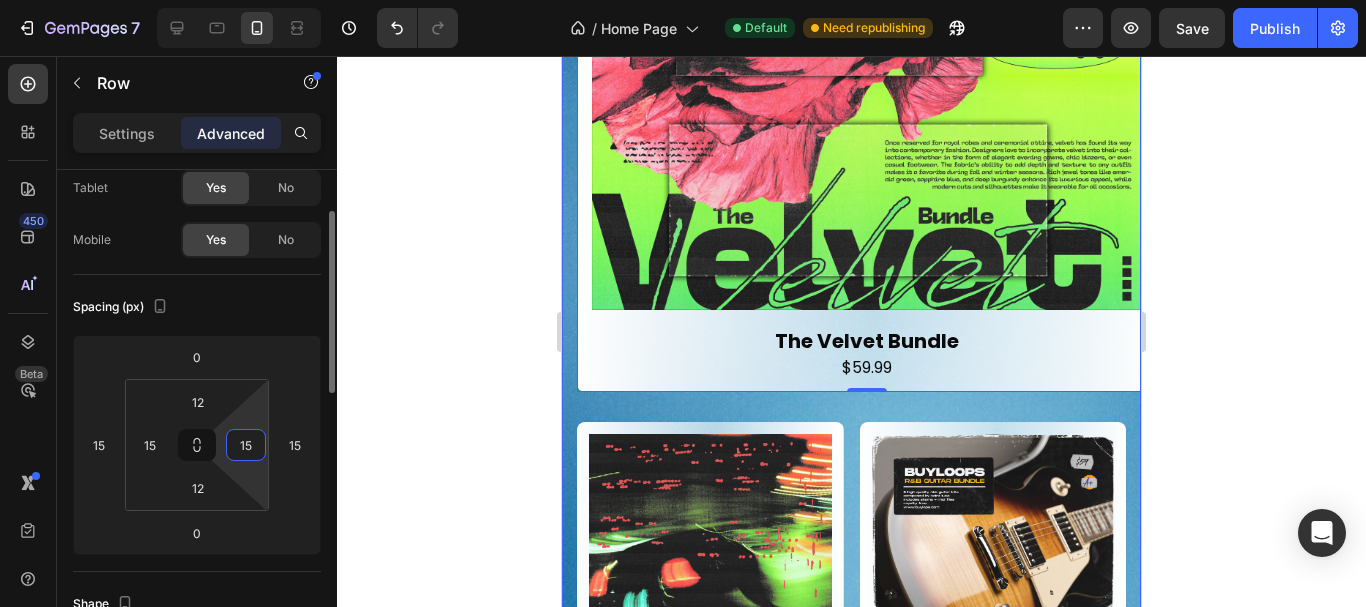 click on "15" at bounding box center (246, 445) 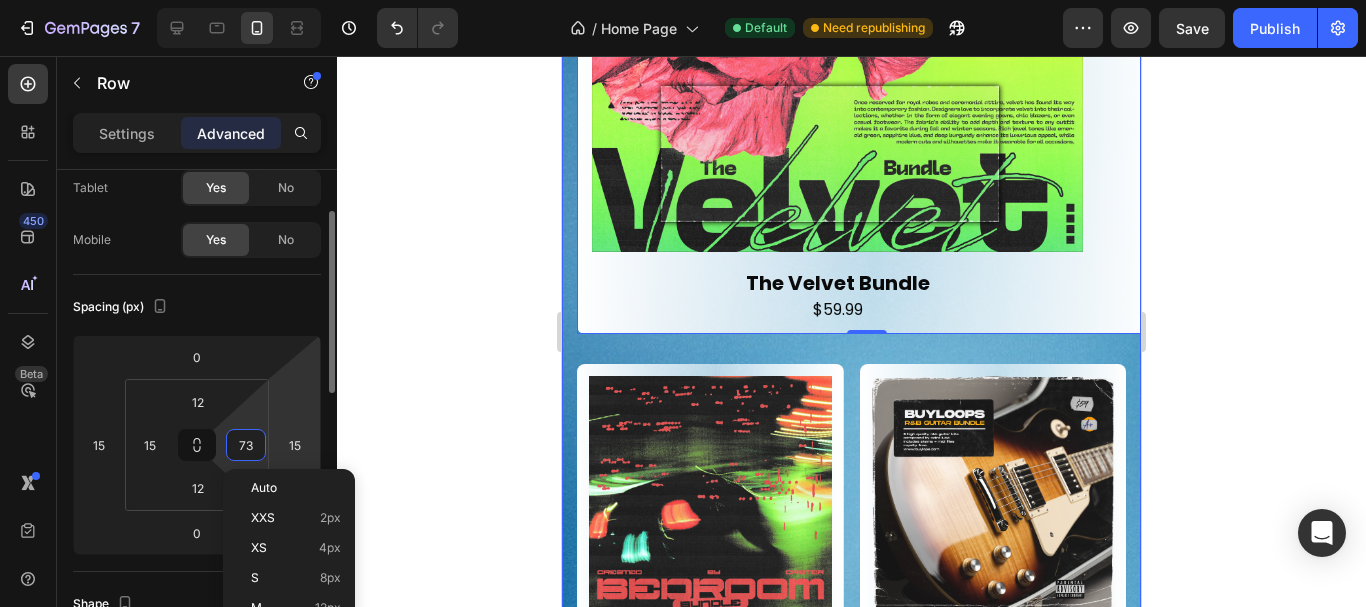 type on "7" 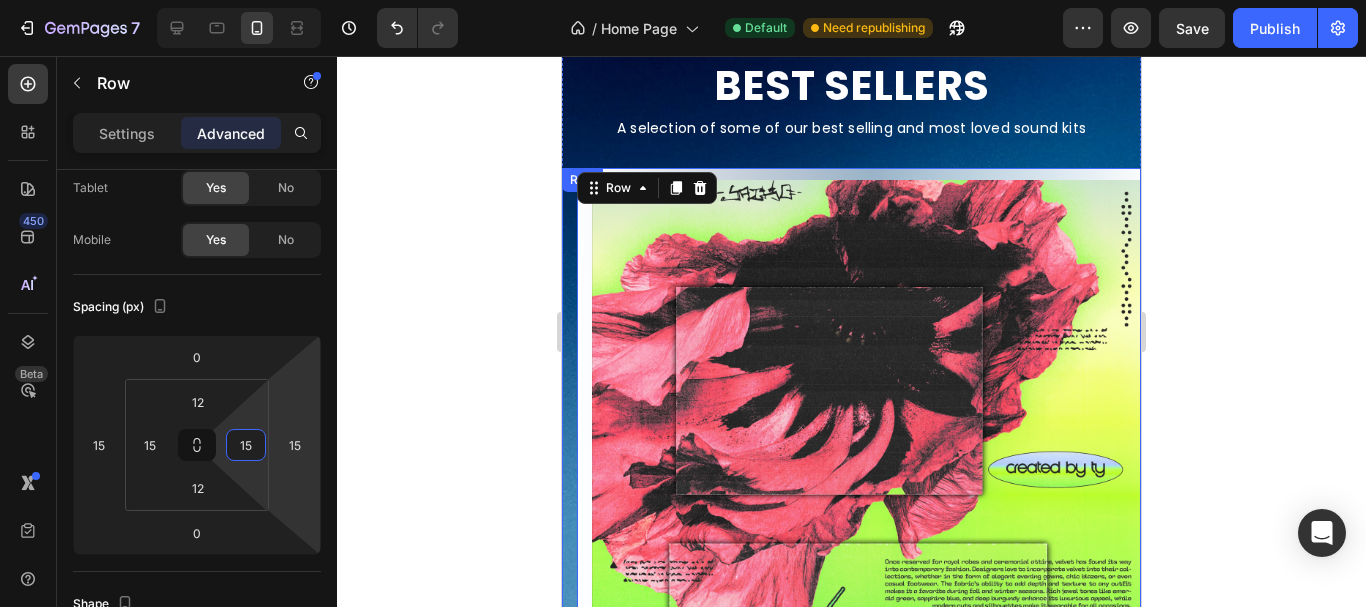 scroll, scrollTop: 824, scrollLeft: 0, axis: vertical 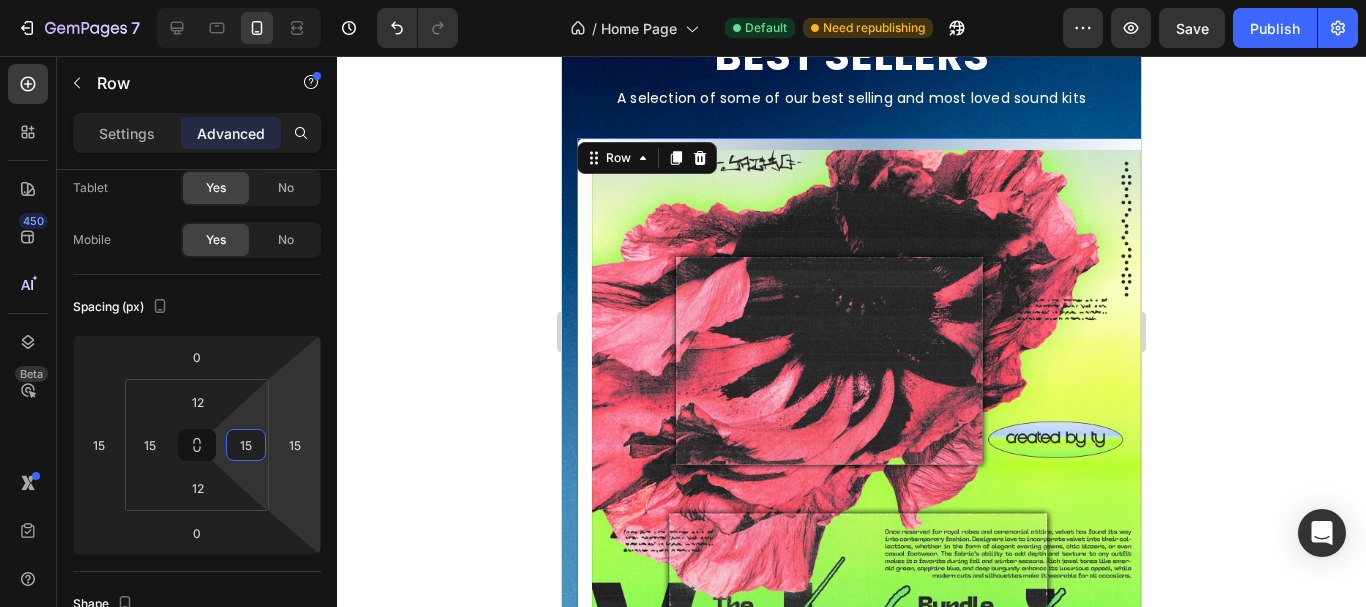 type on "15" 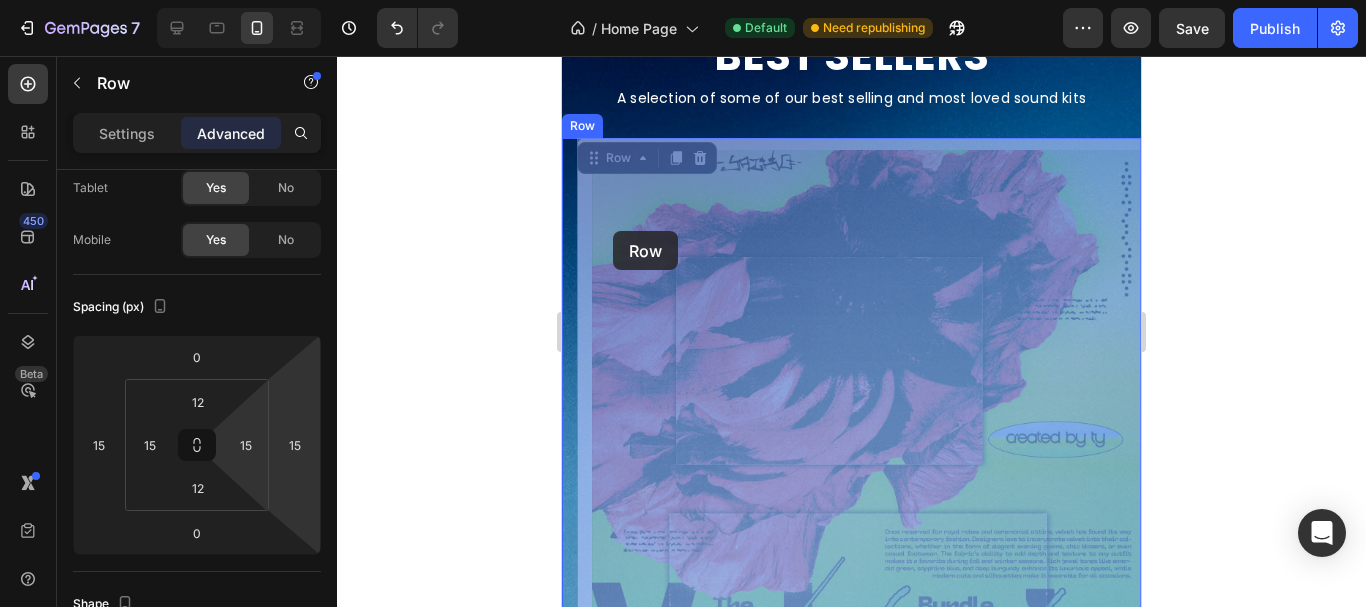 drag, startPoint x: 595, startPoint y: 157, endPoint x: 613, endPoint y: 231, distance: 76.15773 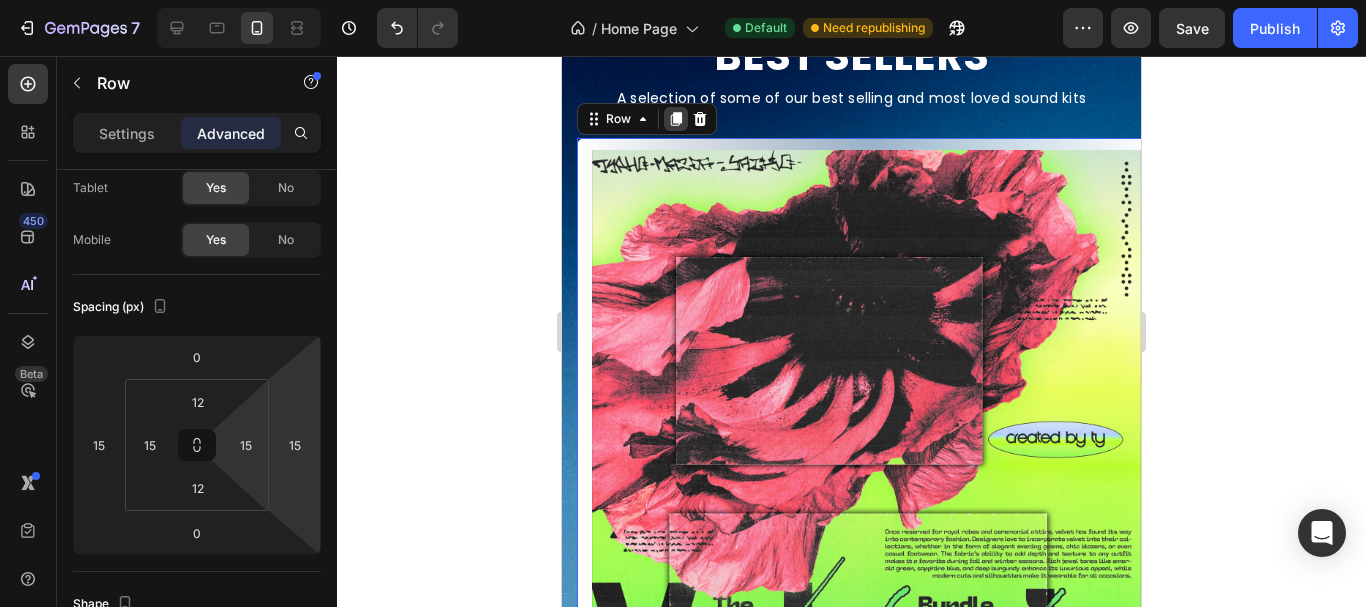 click 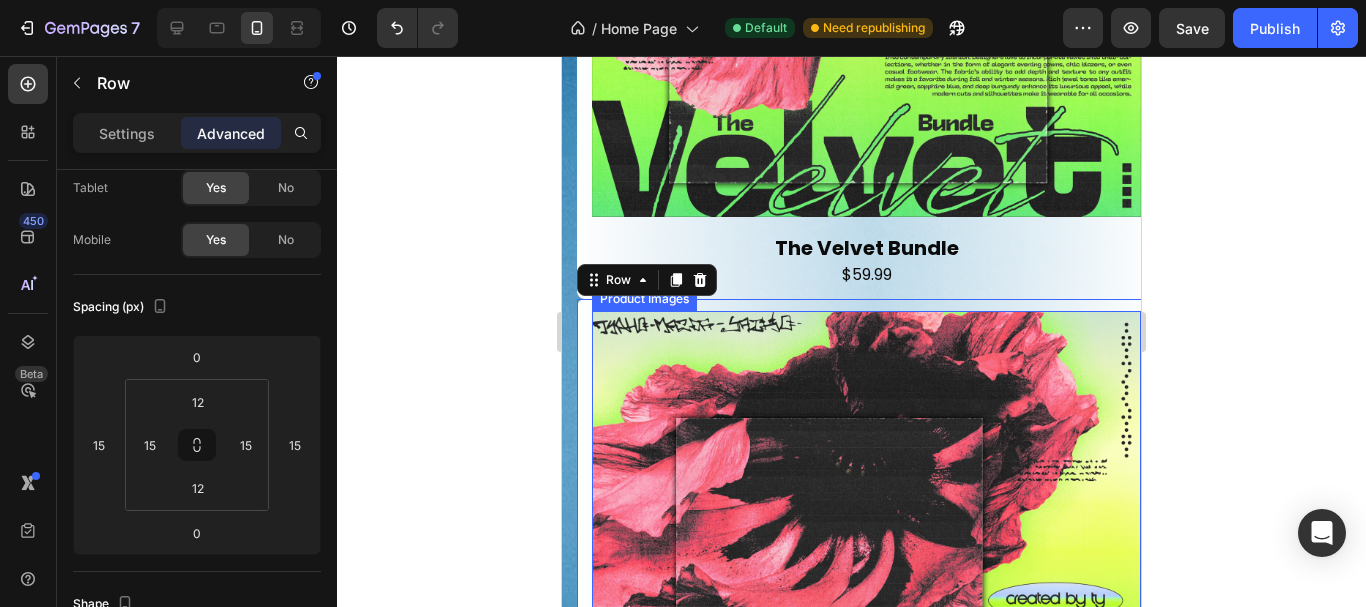 scroll, scrollTop: 1308, scrollLeft: 0, axis: vertical 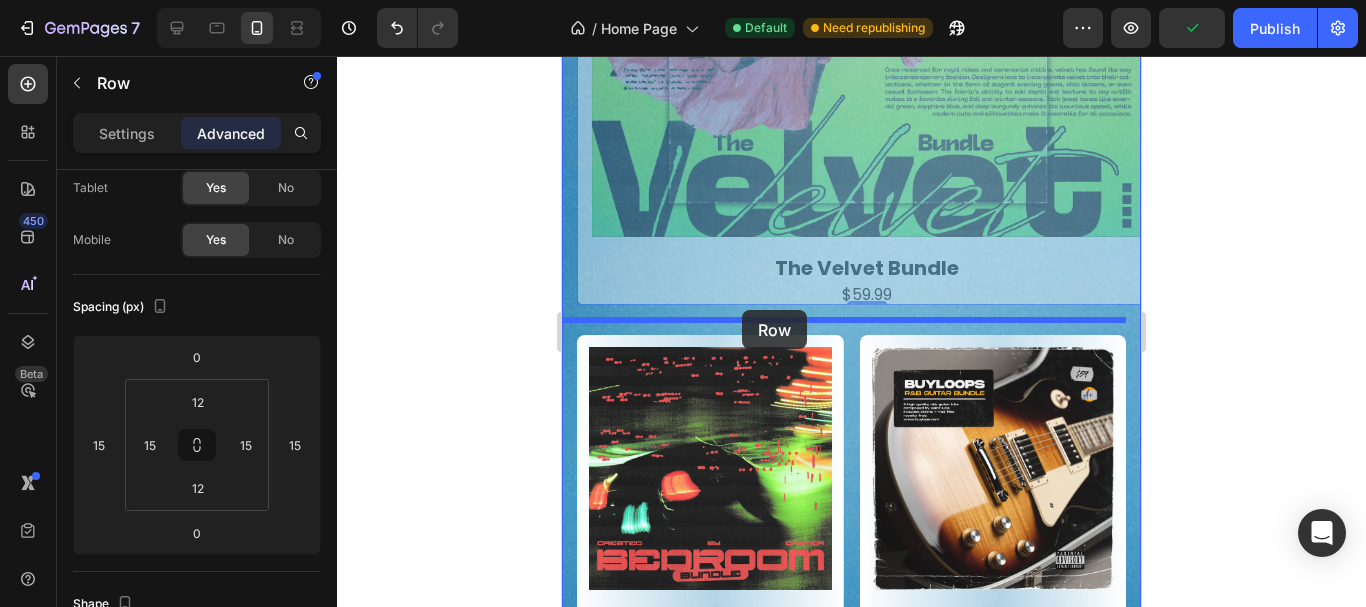 drag, startPoint x: 604, startPoint y: 270, endPoint x: 743, endPoint y: 310, distance: 144.64093 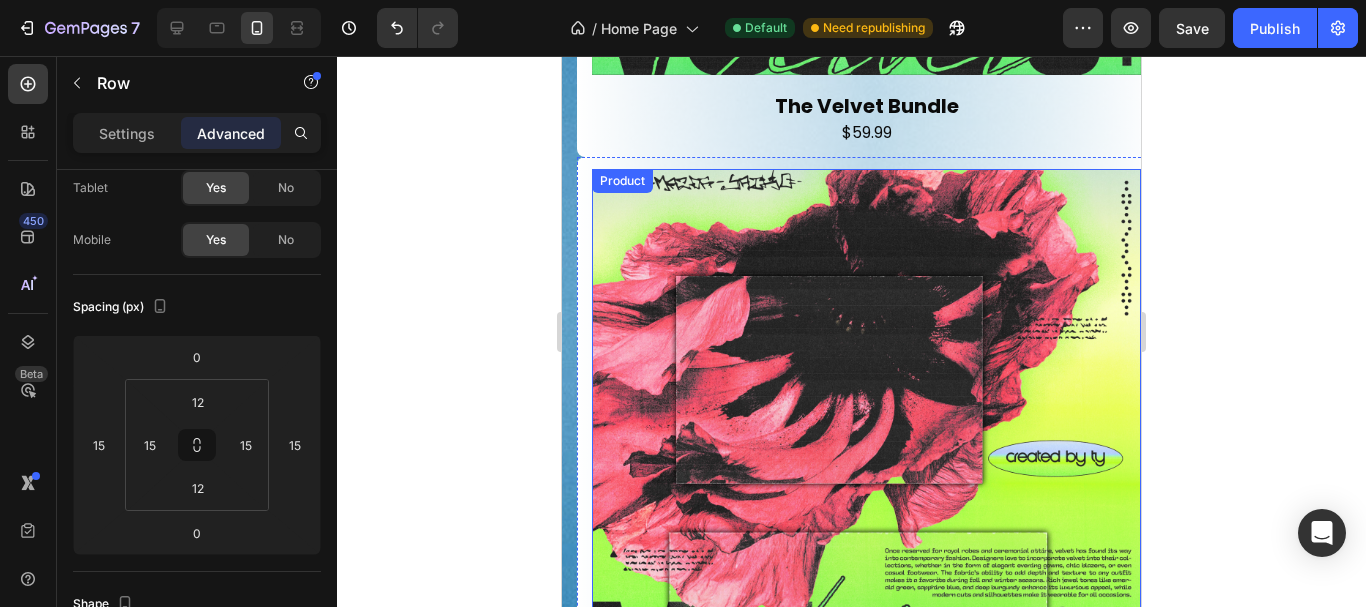 scroll, scrollTop: 1434, scrollLeft: 0, axis: vertical 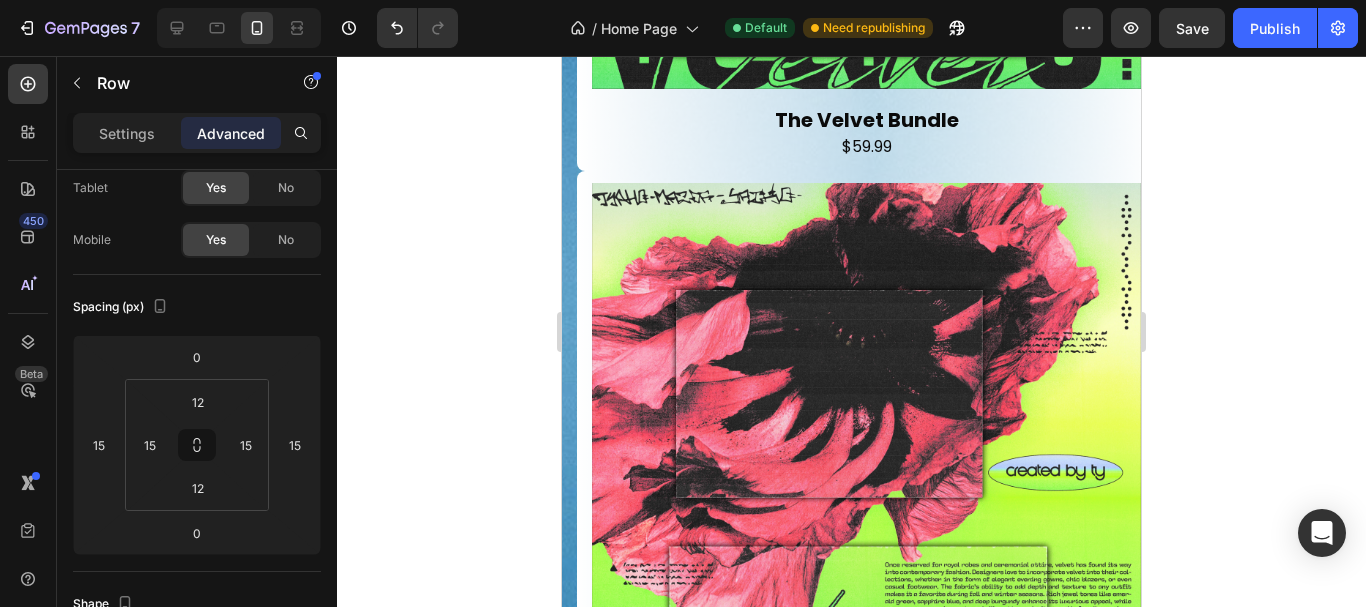 click on "Settings Advanced" at bounding box center (197, 133) 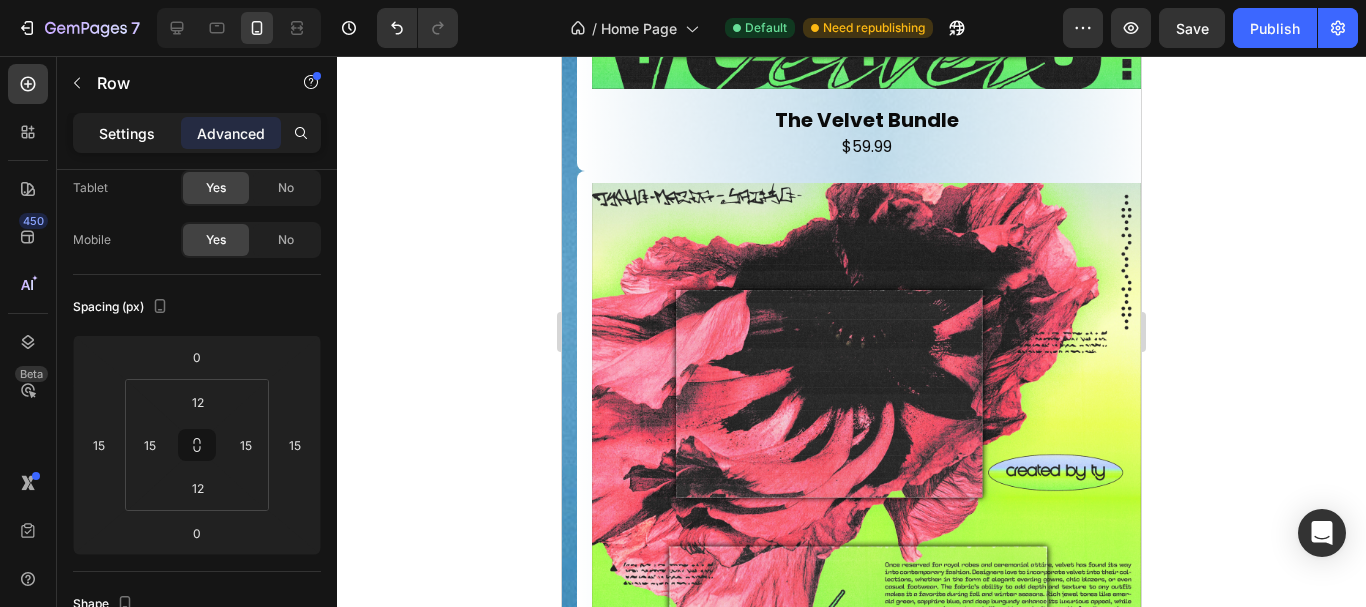 click on "Settings" at bounding box center [127, 133] 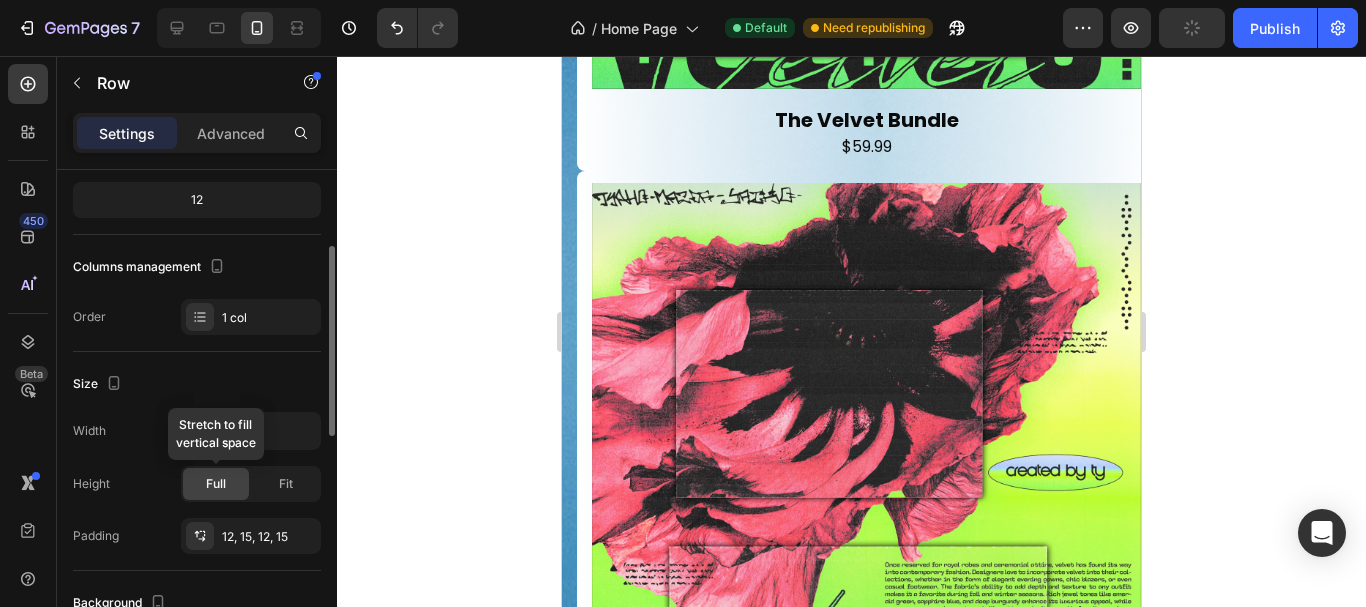 scroll, scrollTop: 198, scrollLeft: 0, axis: vertical 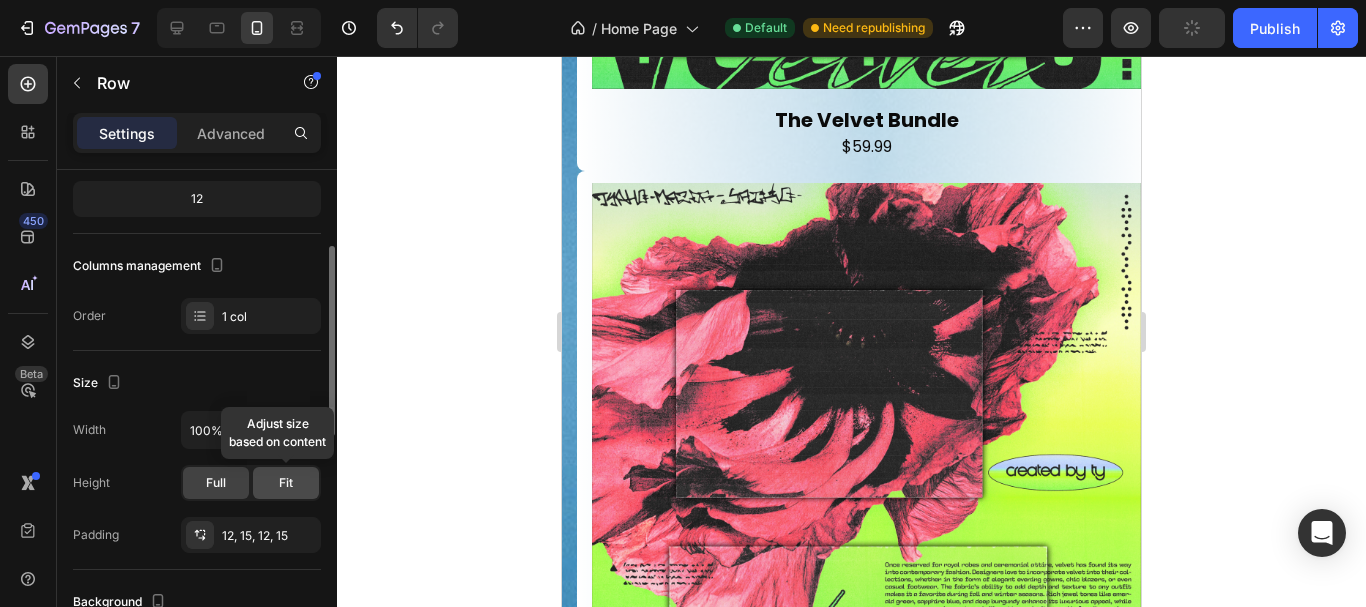 click on "Fit" 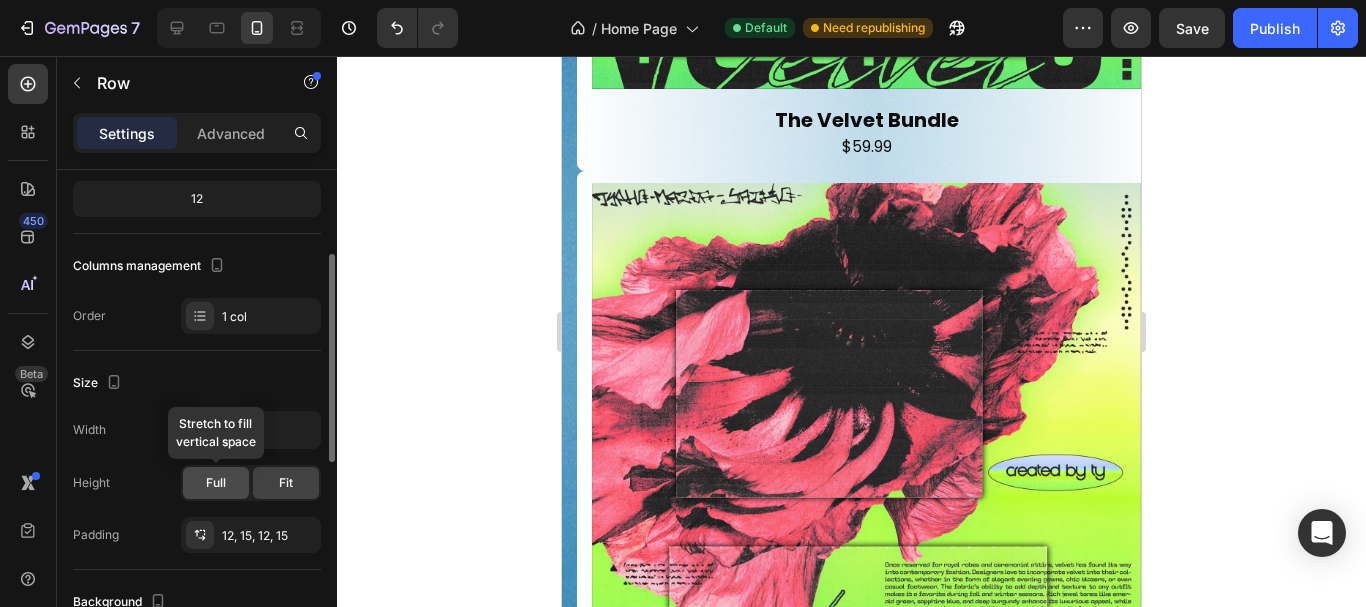 click on "Full" 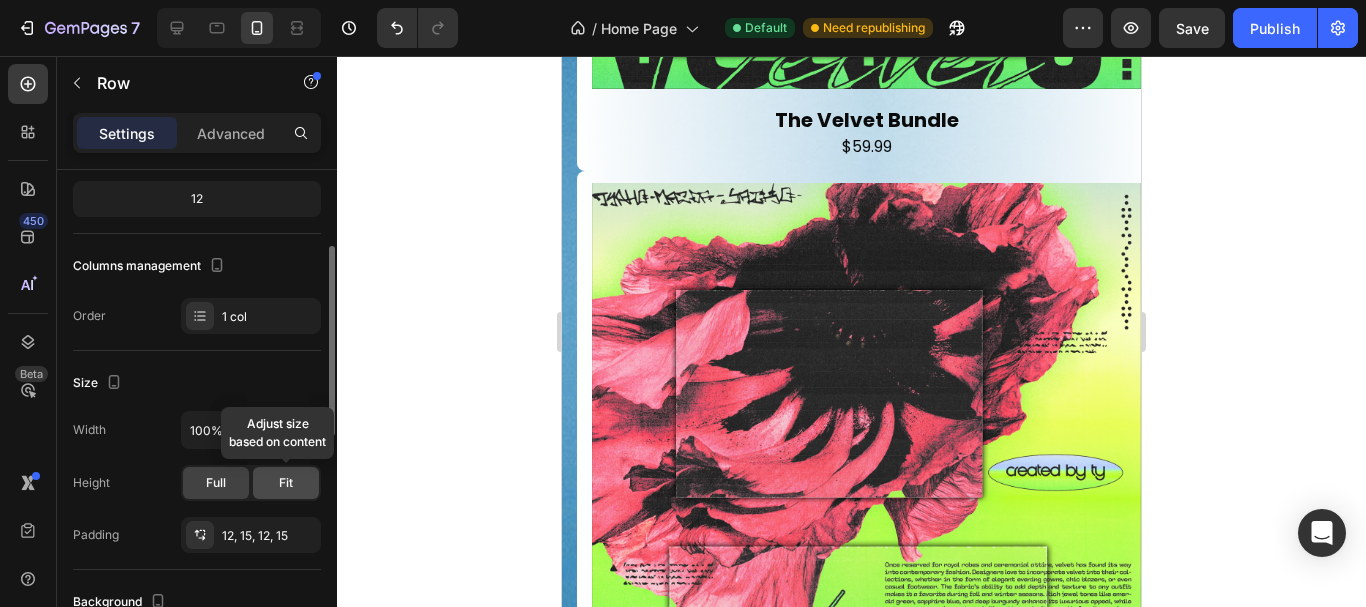 click on "Fit" 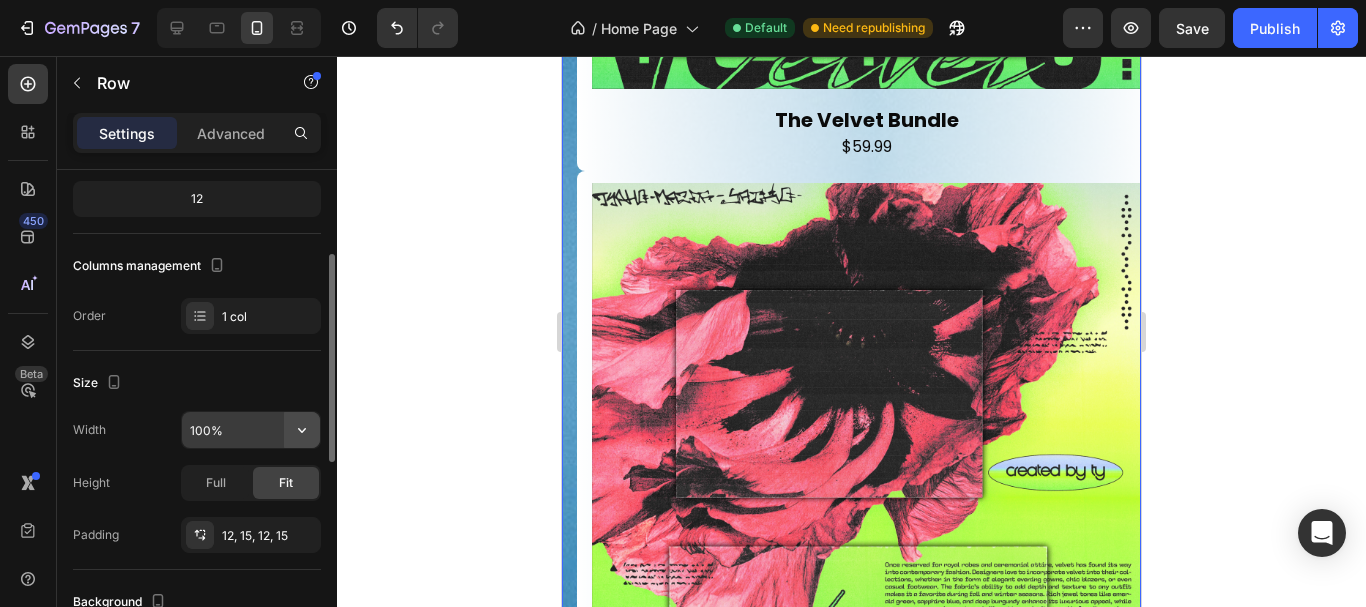 click 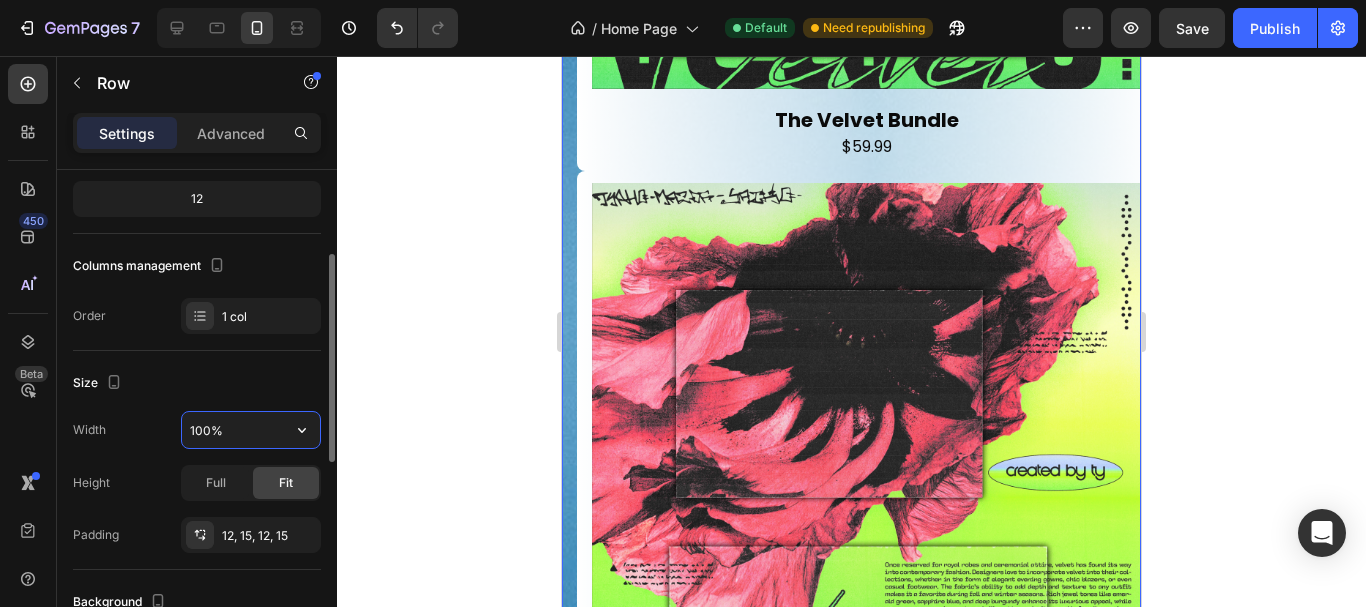 click on "100%" at bounding box center [251, 430] 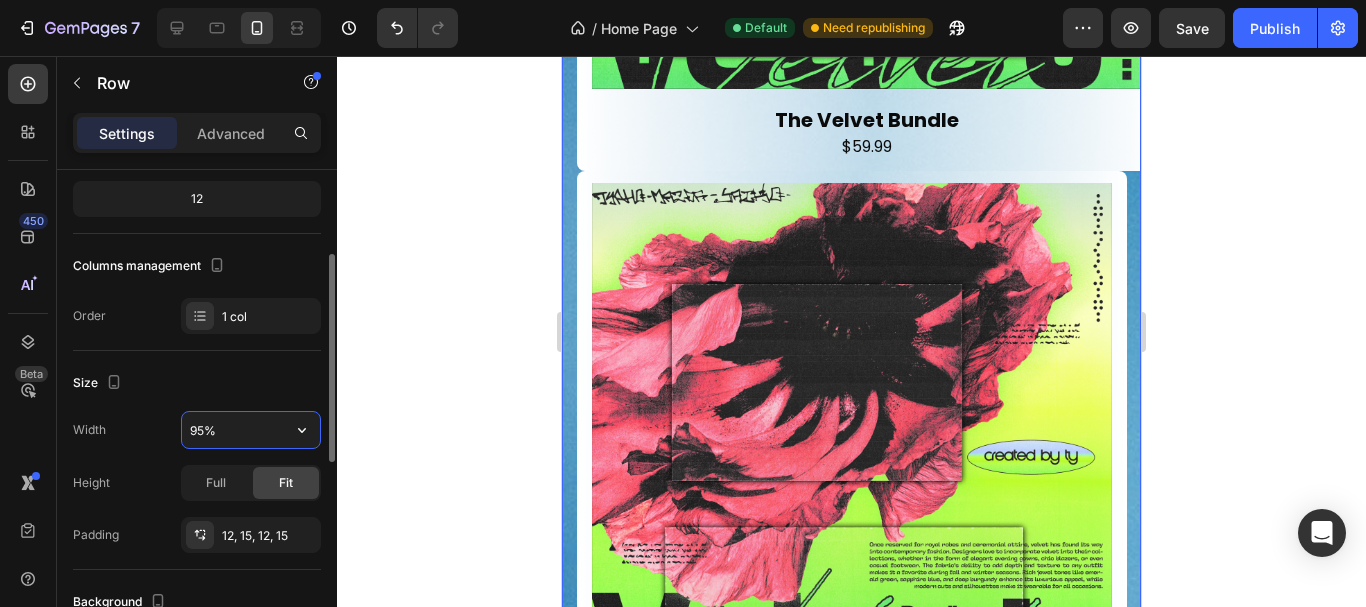 type on "94%" 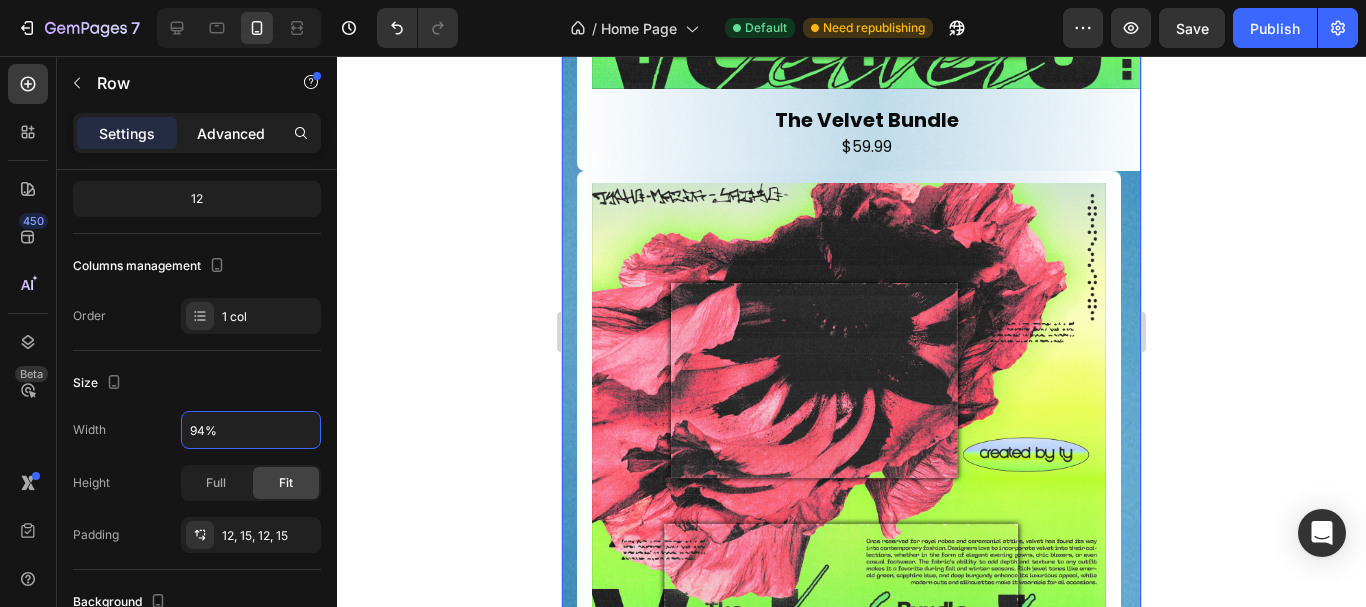 click on "Advanced" 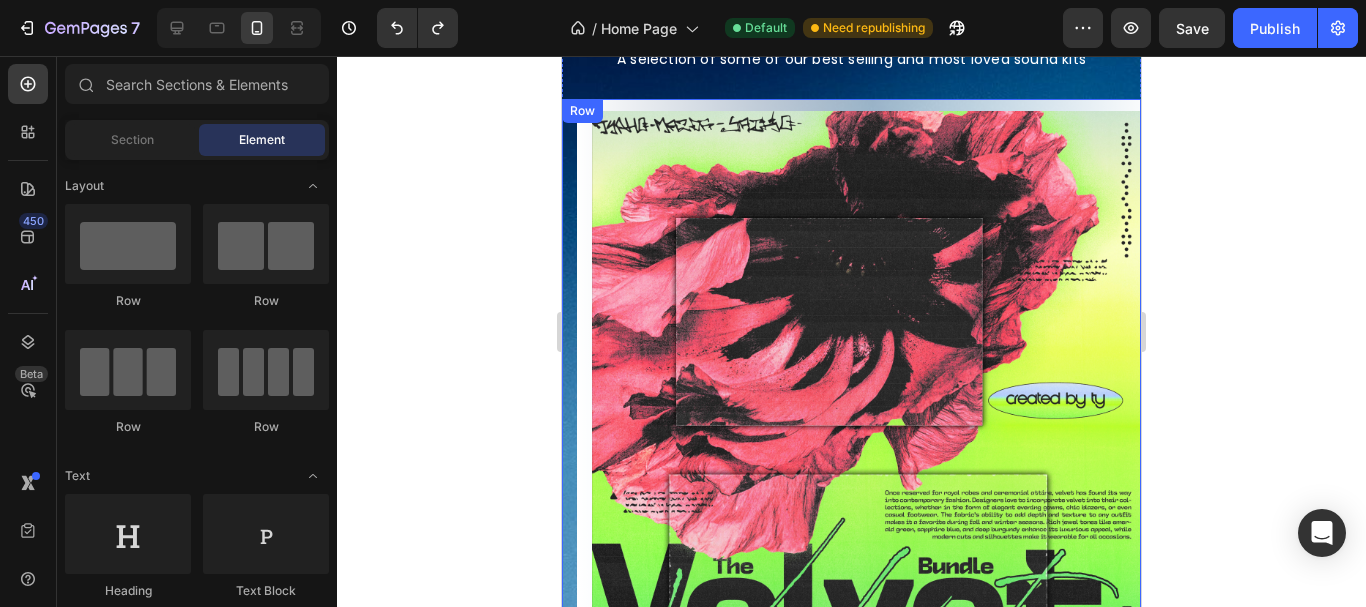 scroll, scrollTop: 862, scrollLeft: 0, axis: vertical 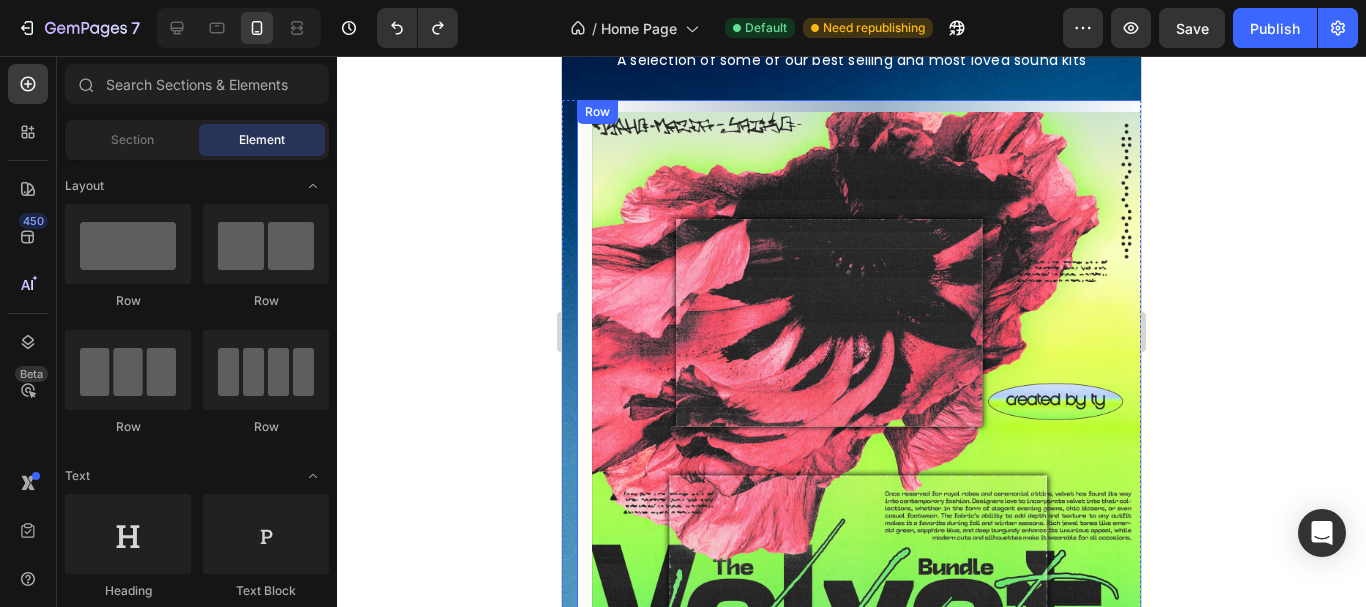 click on "Product Images The Velvet Bundle Product Title $59.99 Product Price Product Price Row Product Row" at bounding box center (866, 422) 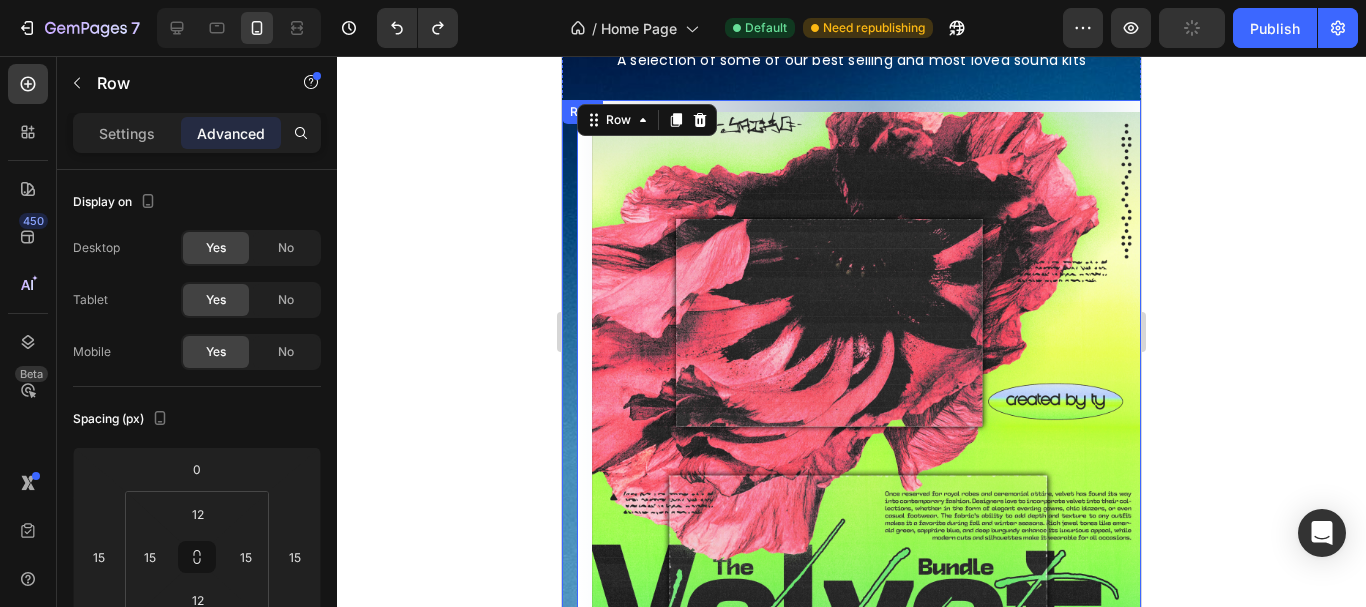 click on "Product Images The Velvet Bundle Product Title $59.99 Product Price Product Price Row Product Row   0" at bounding box center (851, 422) 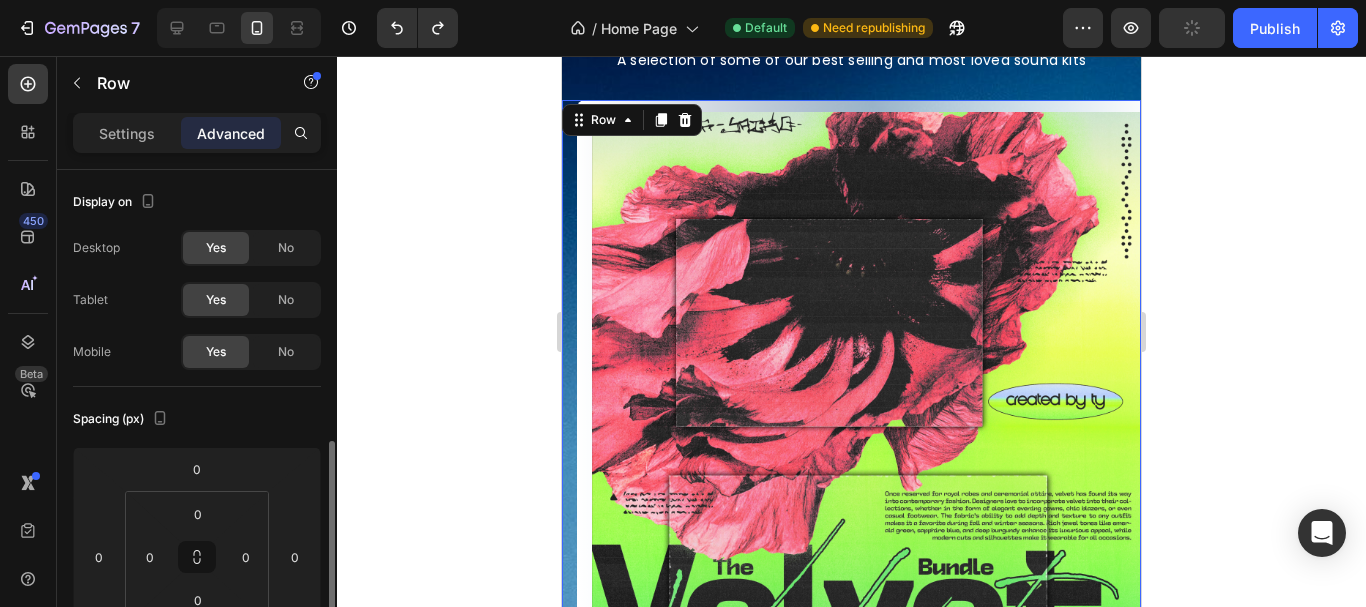 scroll, scrollTop: 198, scrollLeft: 0, axis: vertical 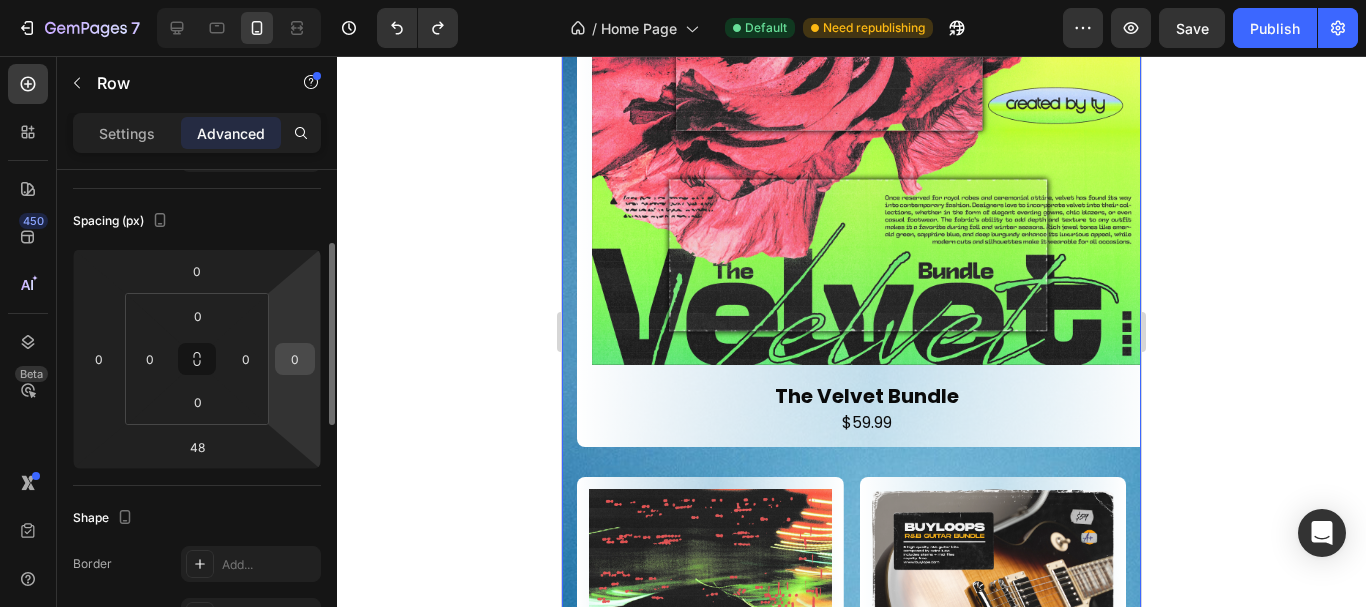 click on "0" at bounding box center [295, 359] 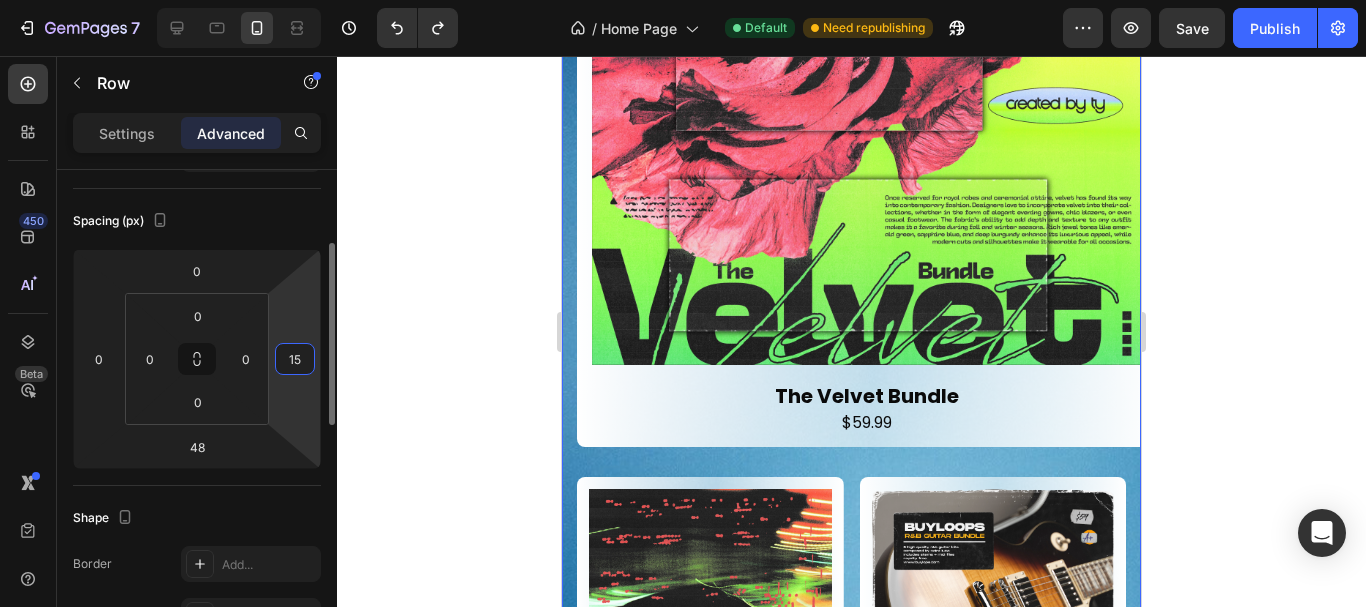 type on "1" 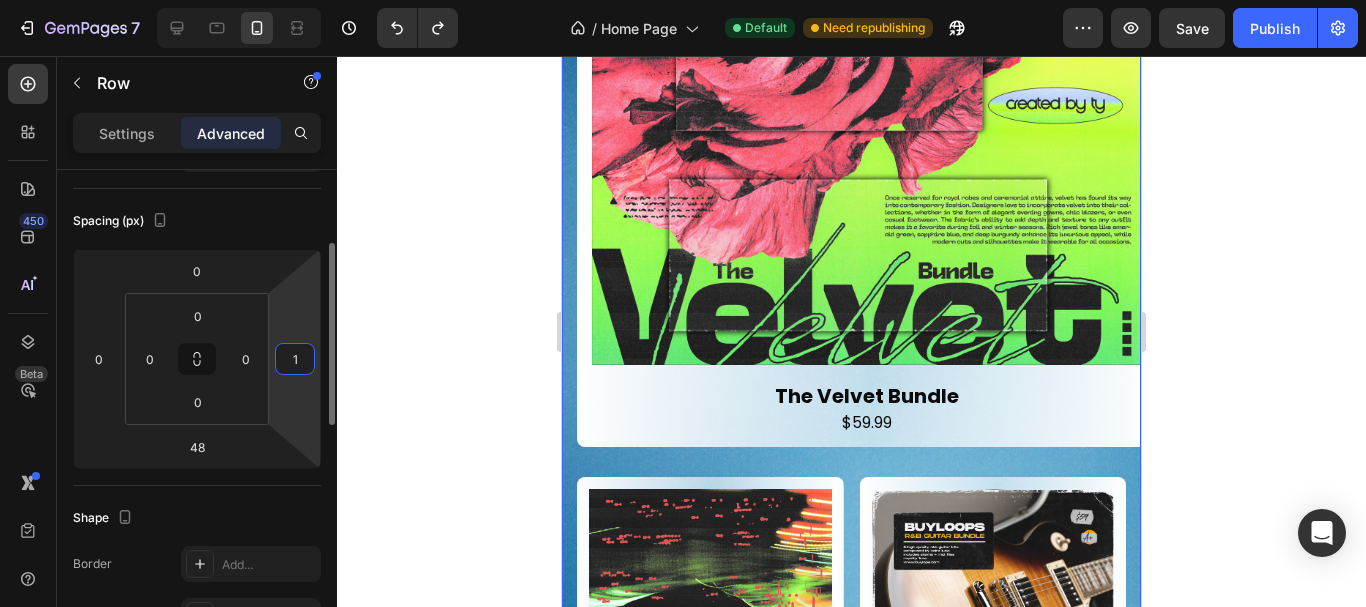 type 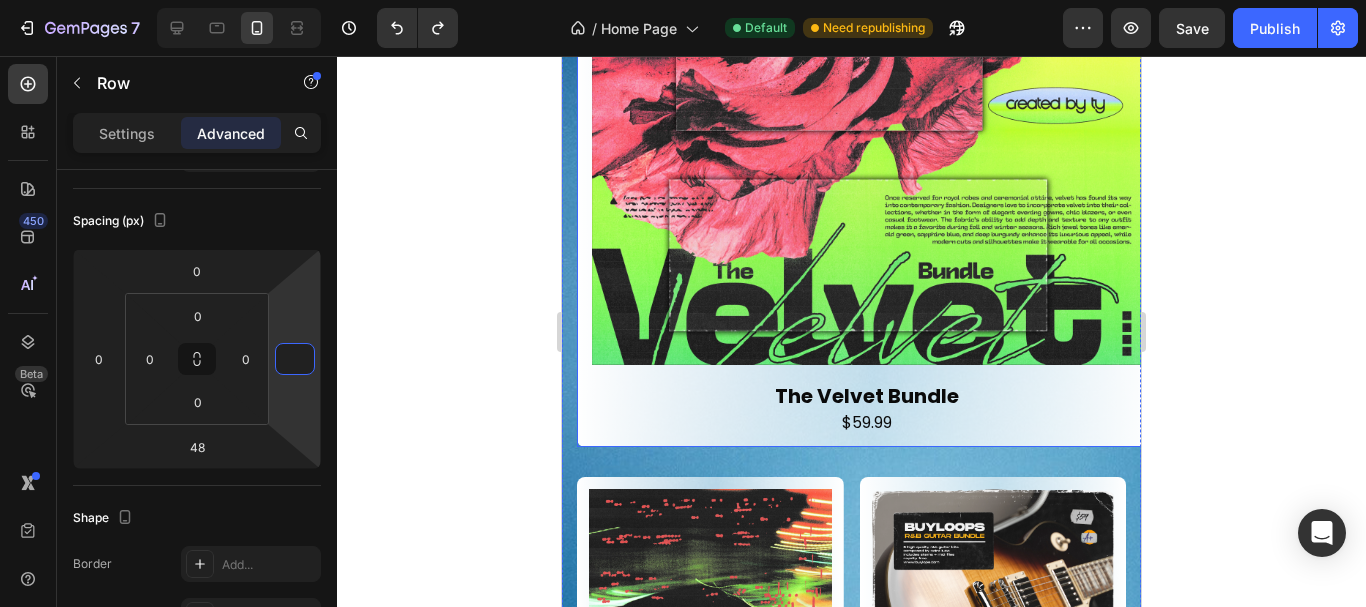 click on "Product Images The Velvet Bundle Product Title $59.99 Product Price Product Price Row Product Row" at bounding box center [866, 126] 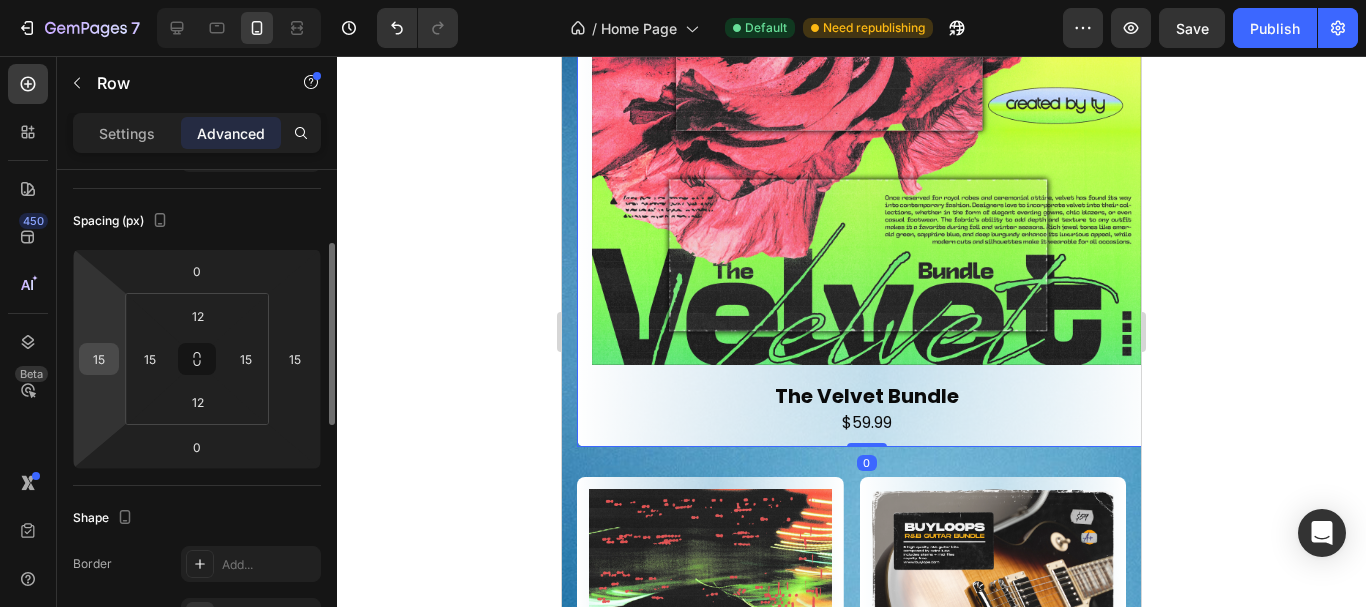 click on "15" at bounding box center [99, 359] 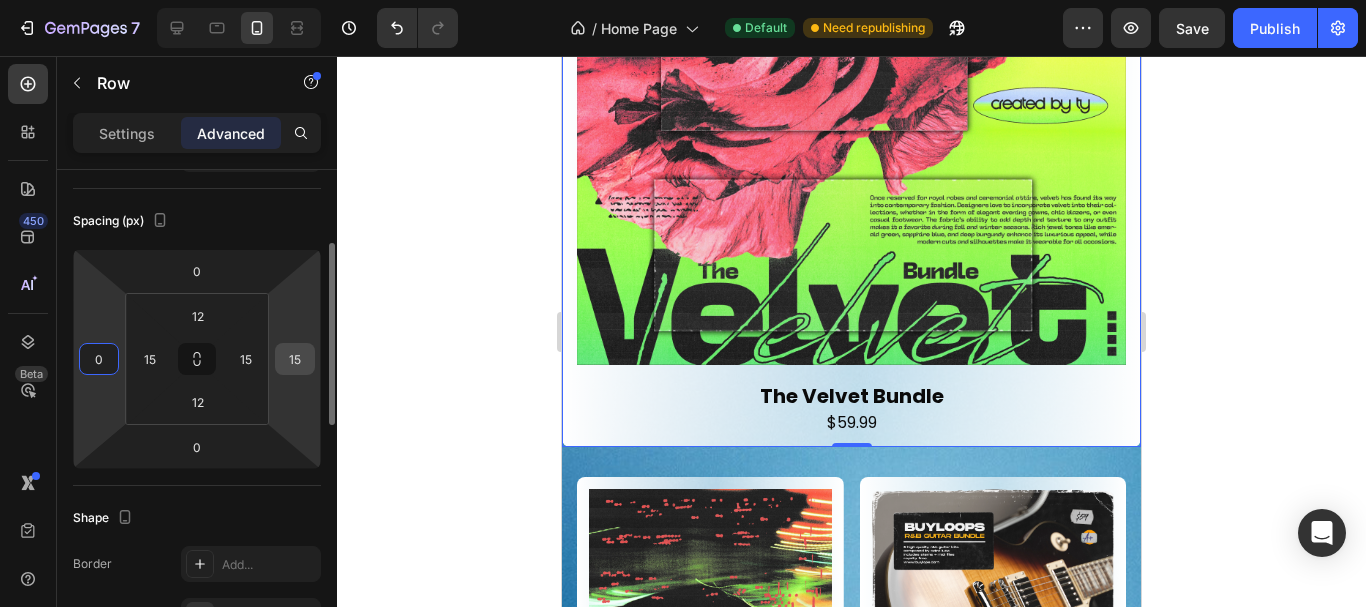 type on "0" 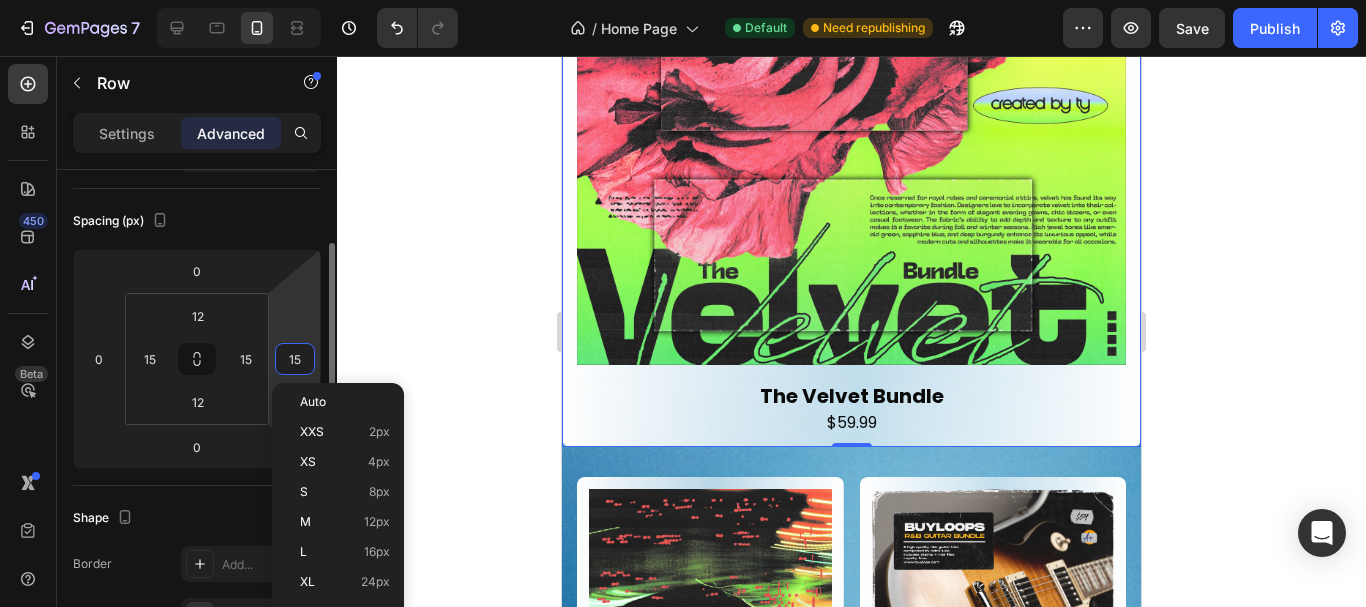 type on "0" 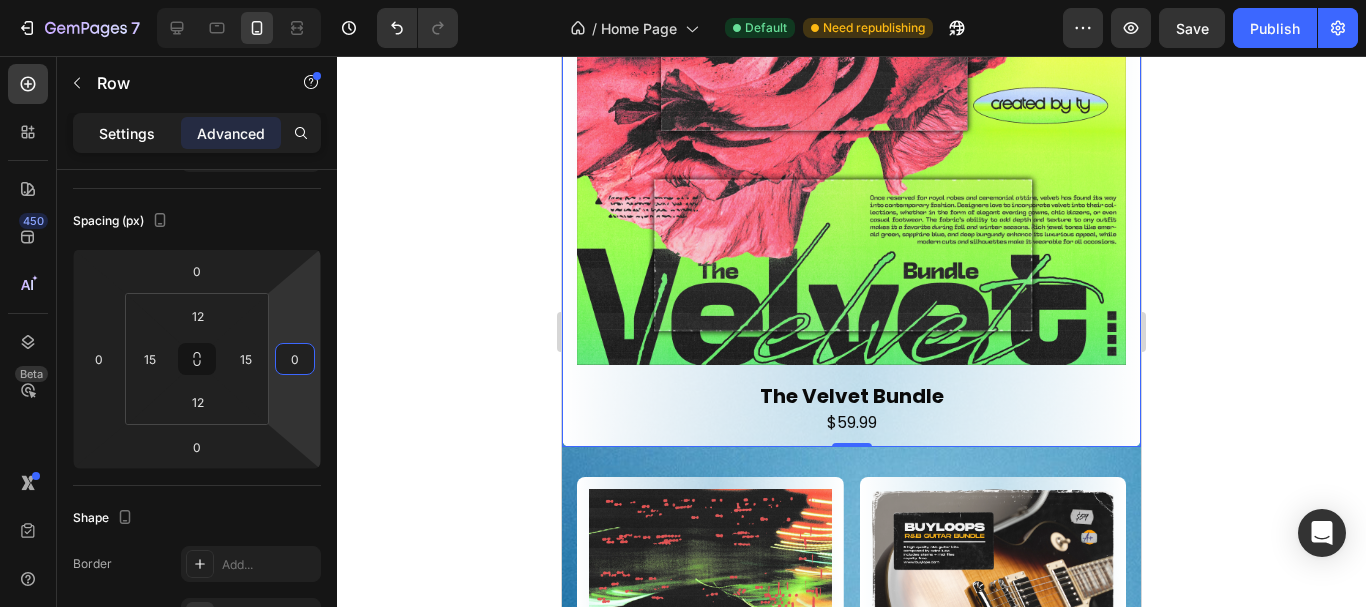 click on "Settings" at bounding box center (127, 133) 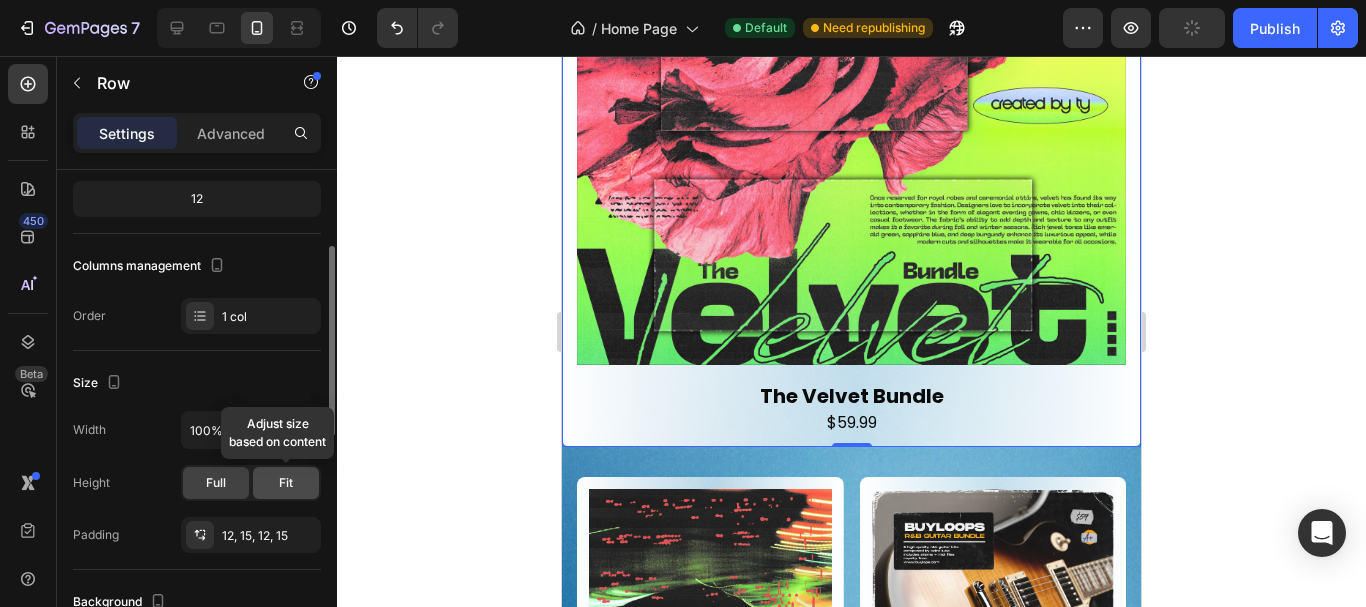 click on "Fit" 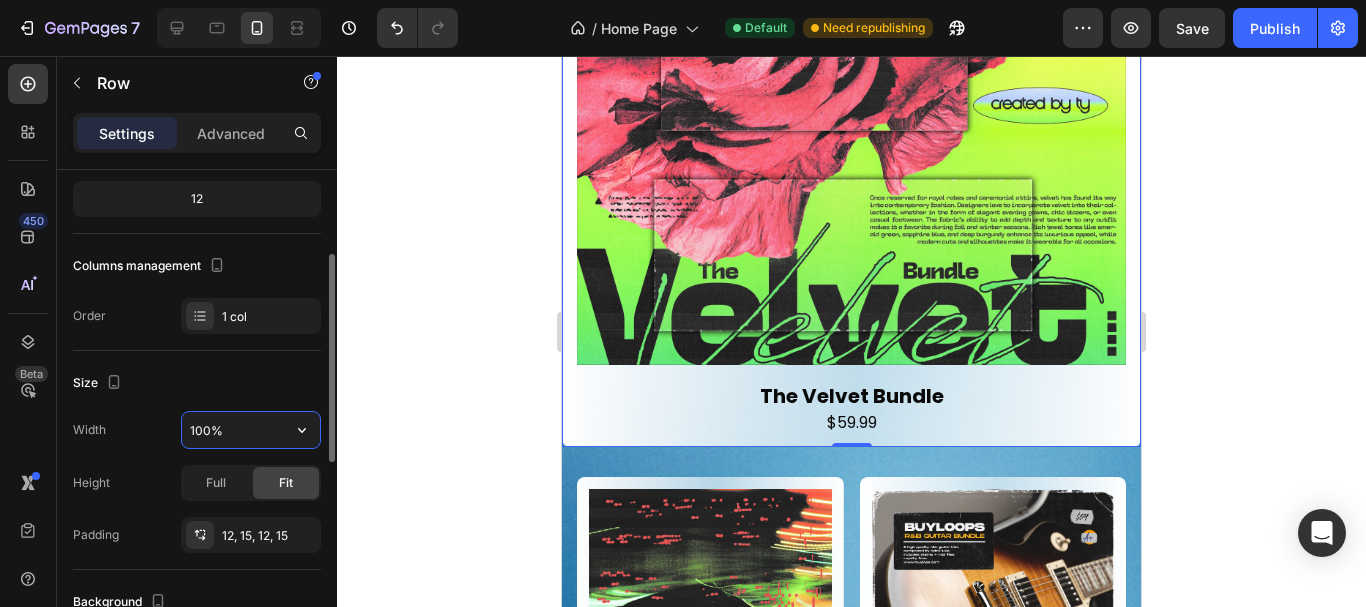 click on "100%" at bounding box center [251, 430] 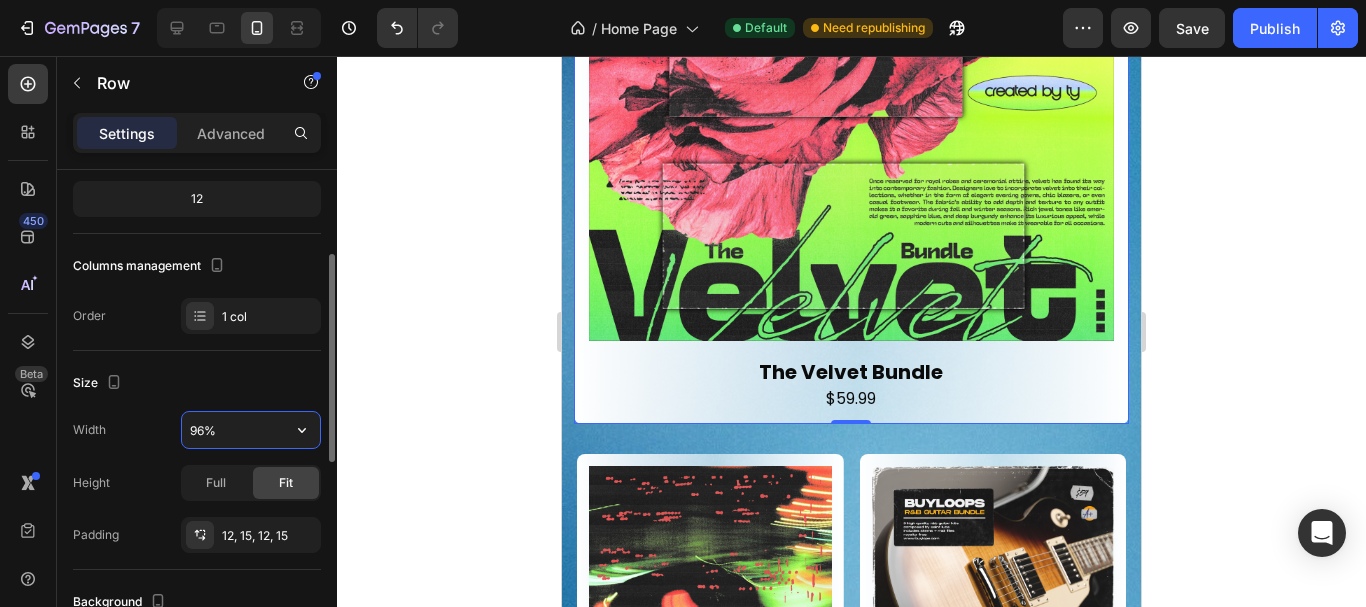 type on "95%" 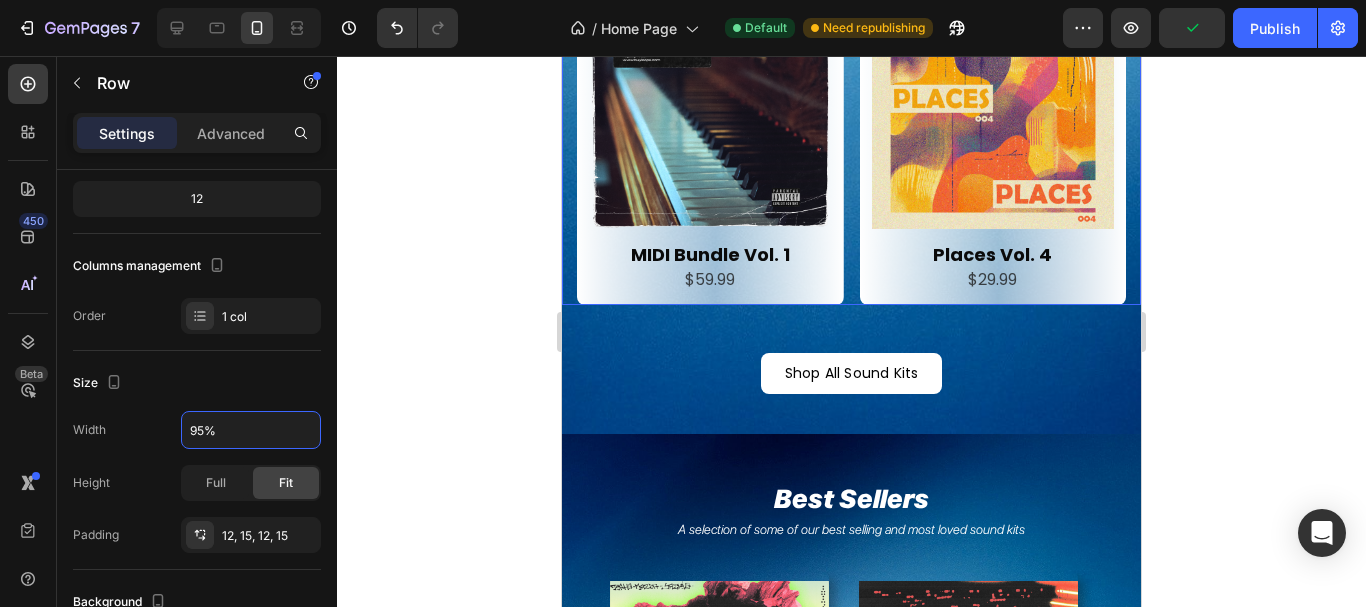 scroll, scrollTop: 2264, scrollLeft: 0, axis: vertical 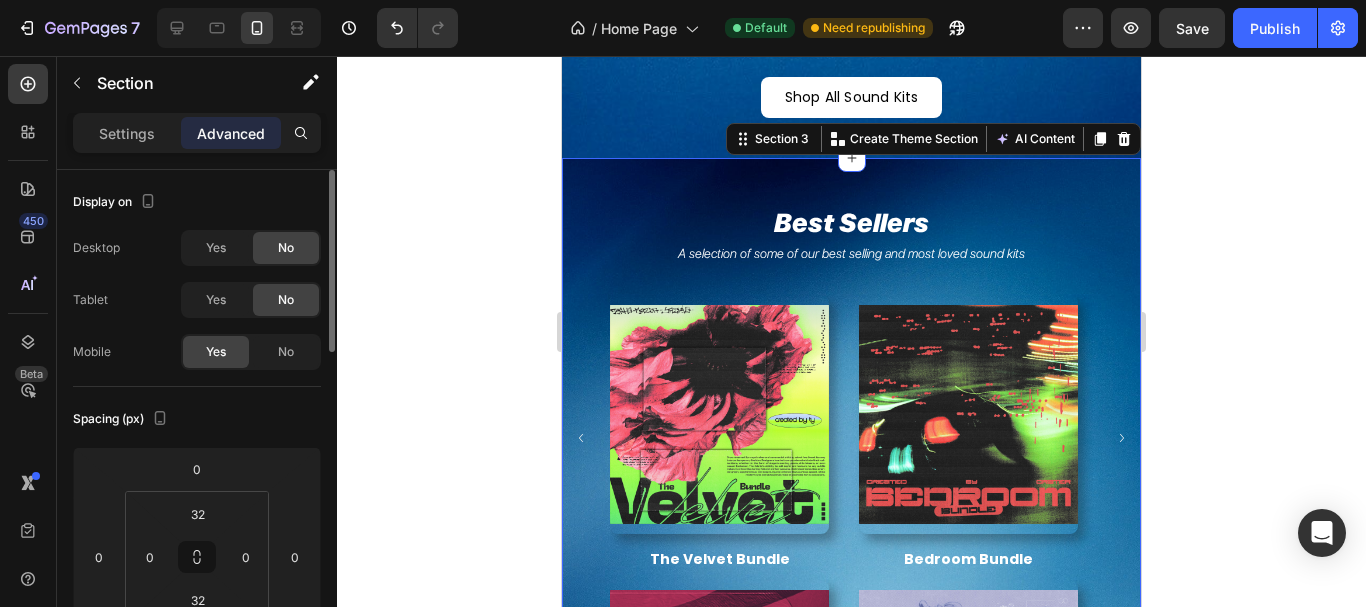 click on "Best Sellers Heading A selection of some of our best selling and most loved sound kits Text Block
Product Images the velvet bundle Product Title Product Product Images bedroom bundle Product Title Product Product Images baldwin Product Title Product Product Images vibes don't lie Product Title Product Product Images eclipse of sound Product Title Product
Carousel
Product Images places vol. 1 Product Title Product Product Images requiem Product Title Product Product Images 7ink & sky - essentials vol. 1 Product Title Product Product Images trust issues Product Title Product Product Images nostalgia Product Title Product
Carousel Shop All Sound Kits Button" at bounding box center (851, 583) 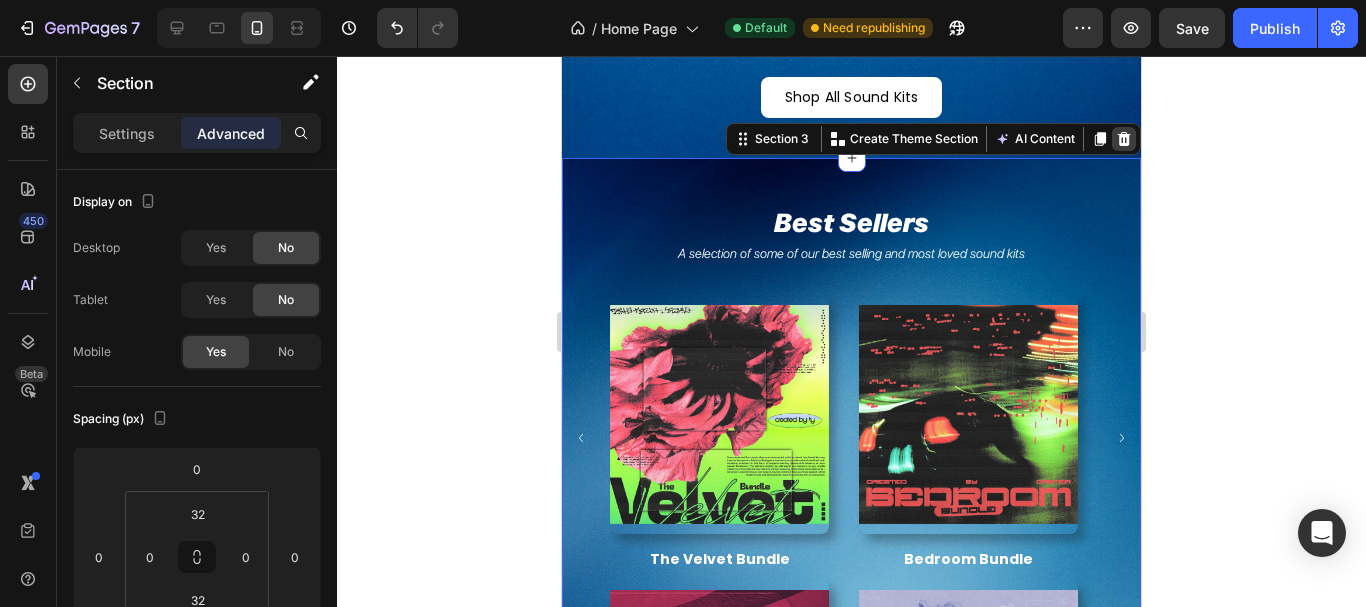 click 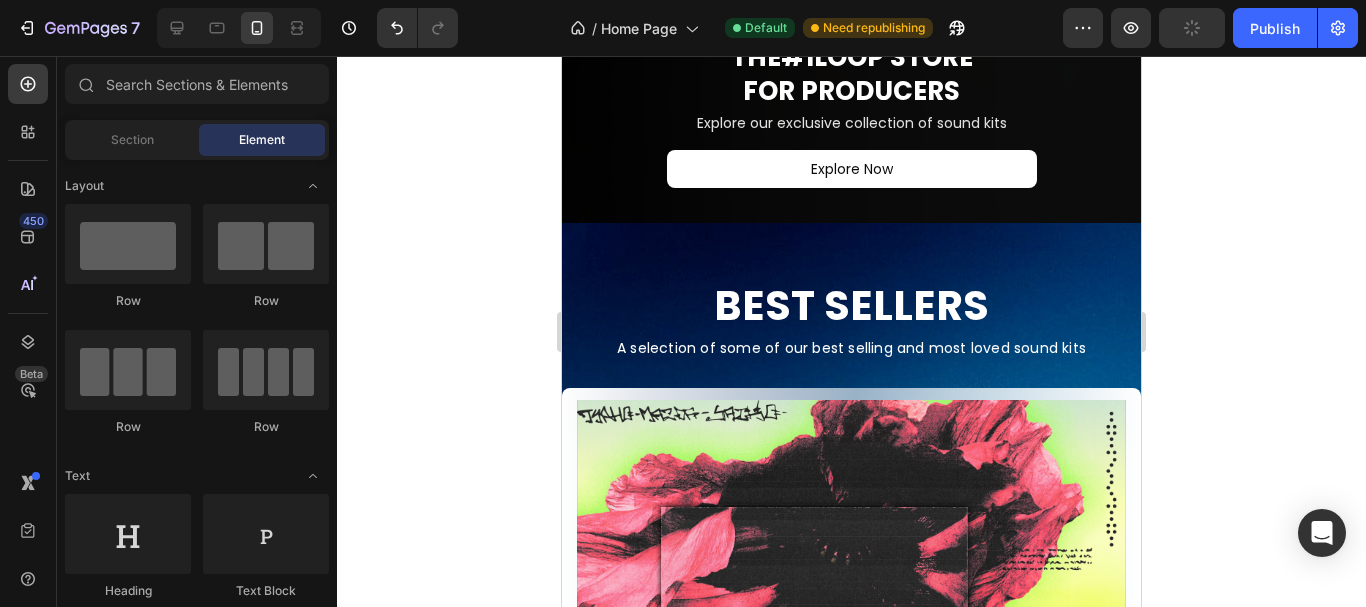 scroll, scrollTop: 573, scrollLeft: 0, axis: vertical 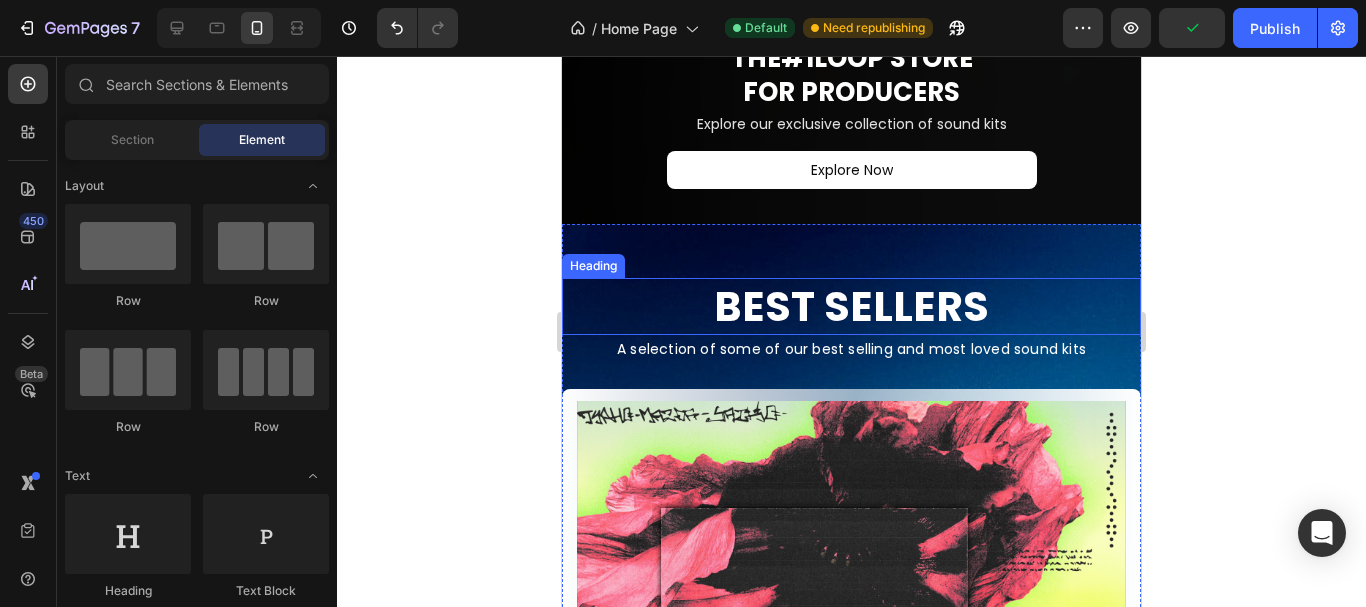 click on "Best Sellers" at bounding box center [851, 306] 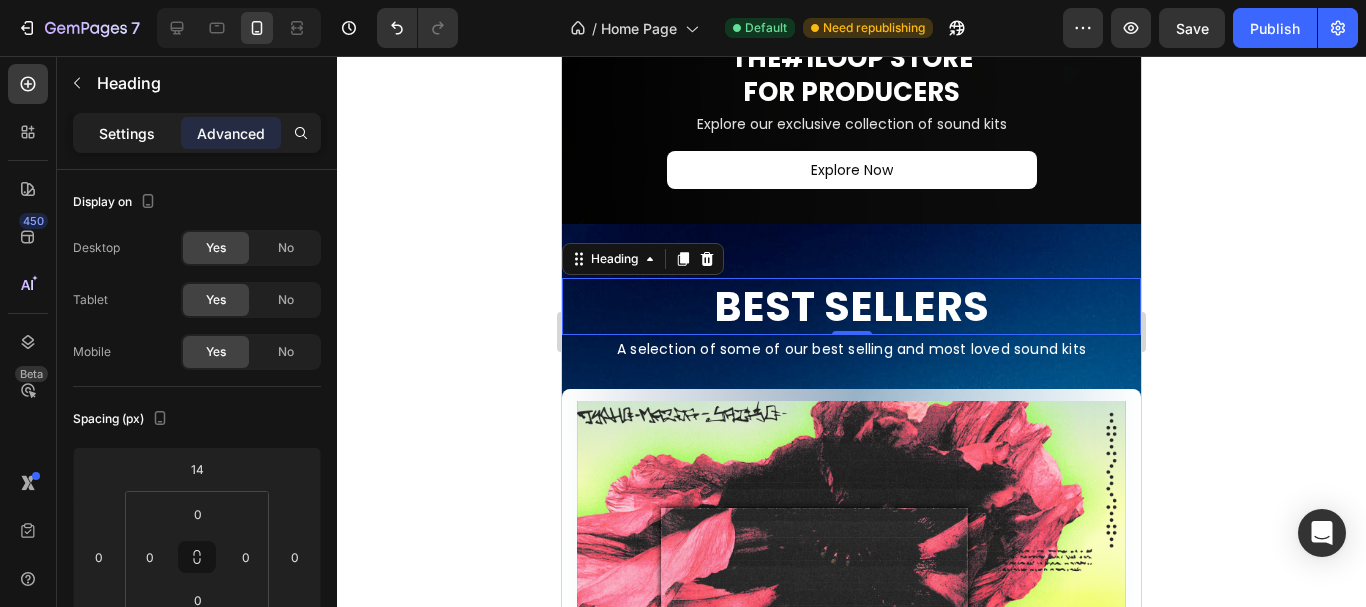 click on "Settings" at bounding box center [127, 133] 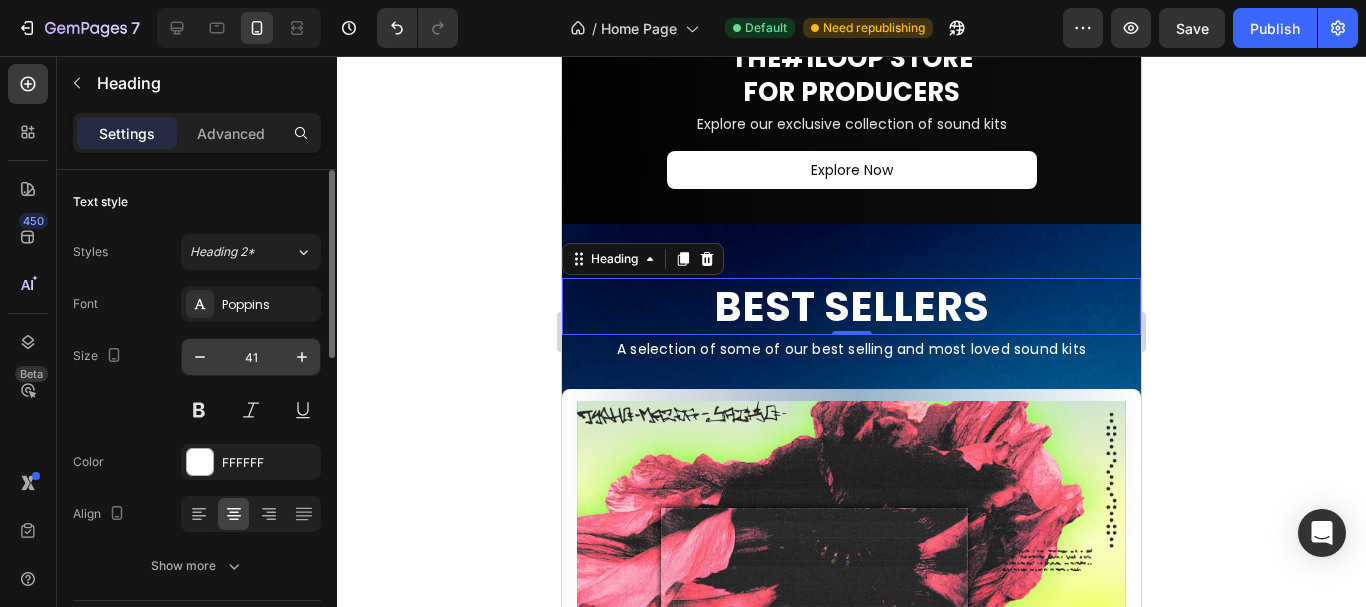 click on "41" at bounding box center (251, 357) 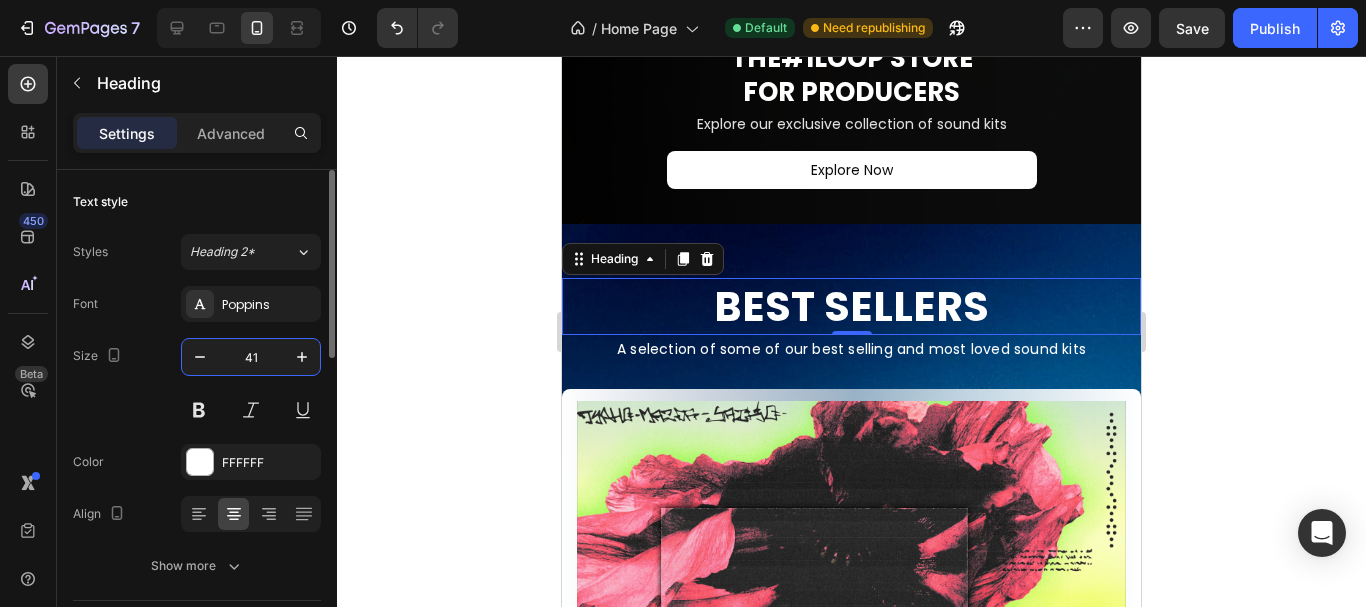 click on "41" at bounding box center [251, 357] 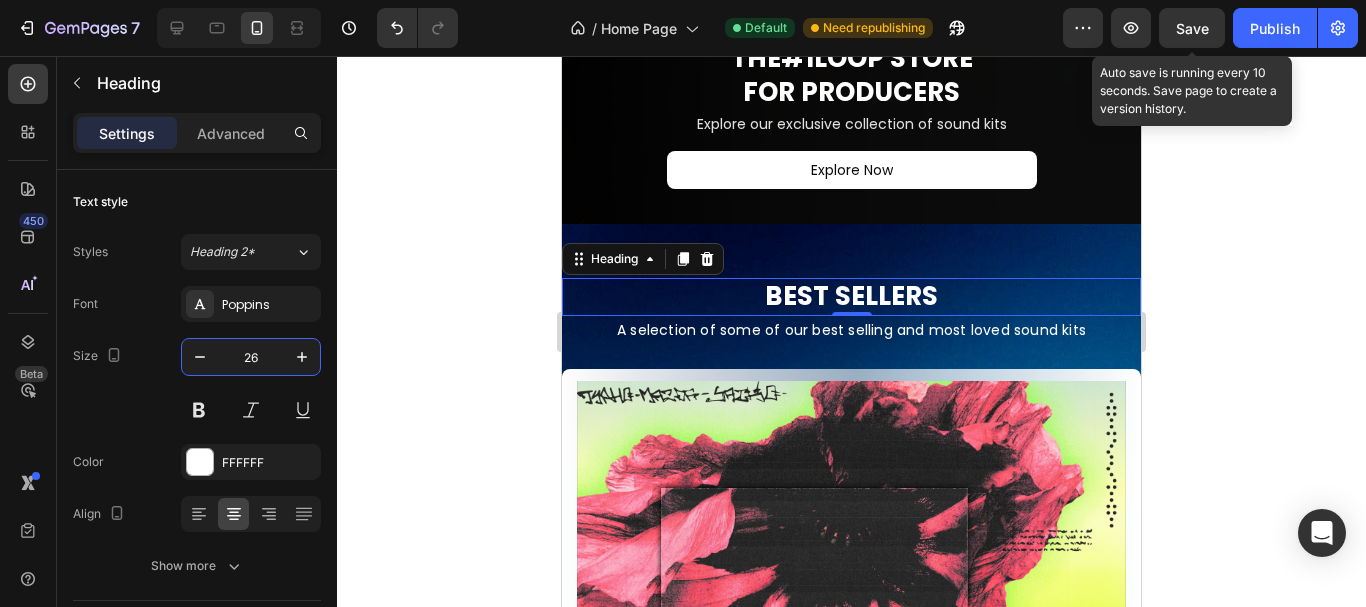type on "26" 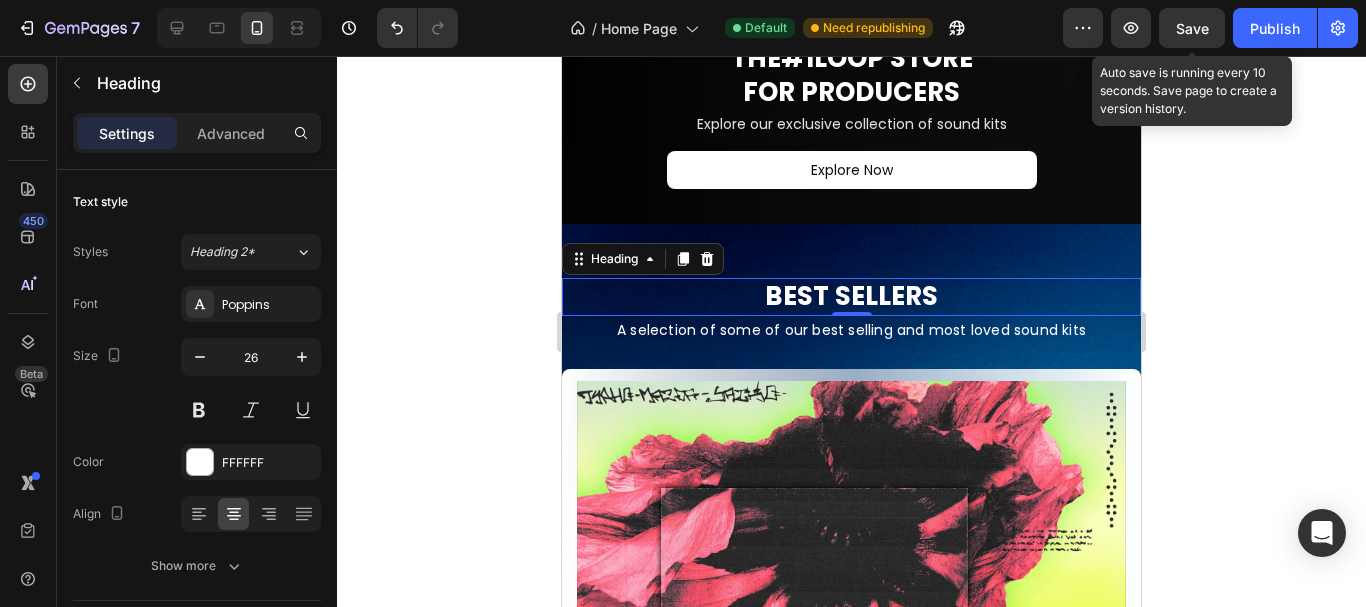 click on "Save" at bounding box center [1192, 28] 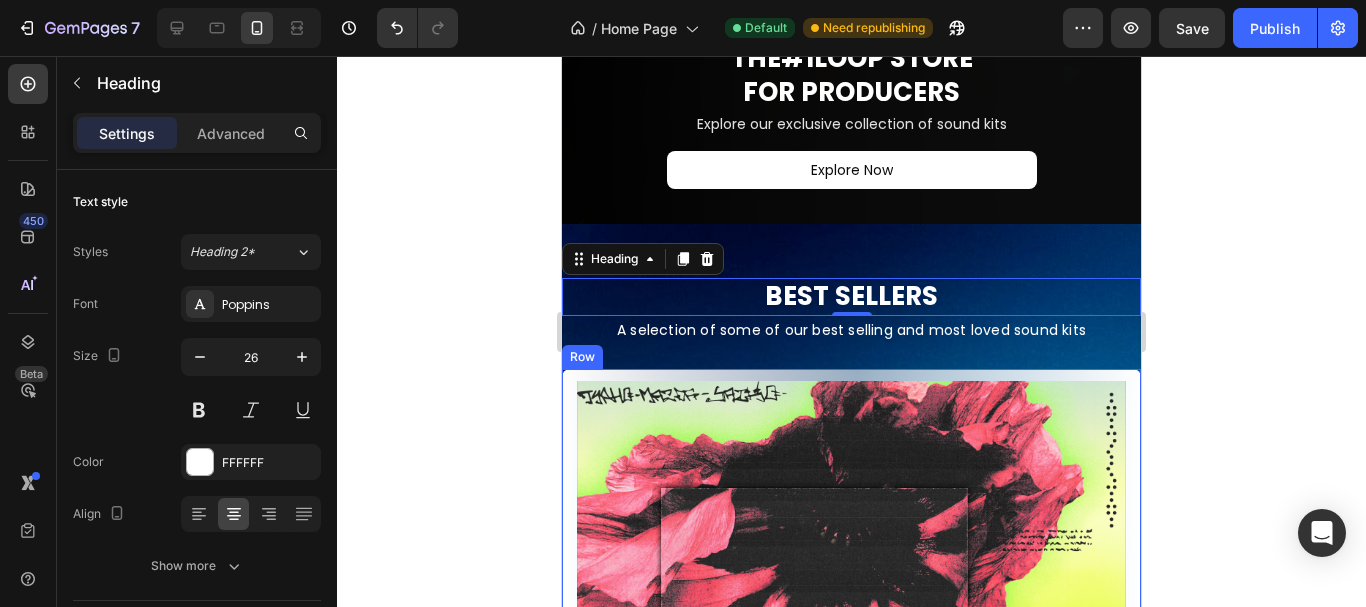 click on "Product Images The Velvet Bundle Product Title $59.99 Product Price Product Price Row Product Row" at bounding box center [851, 691] 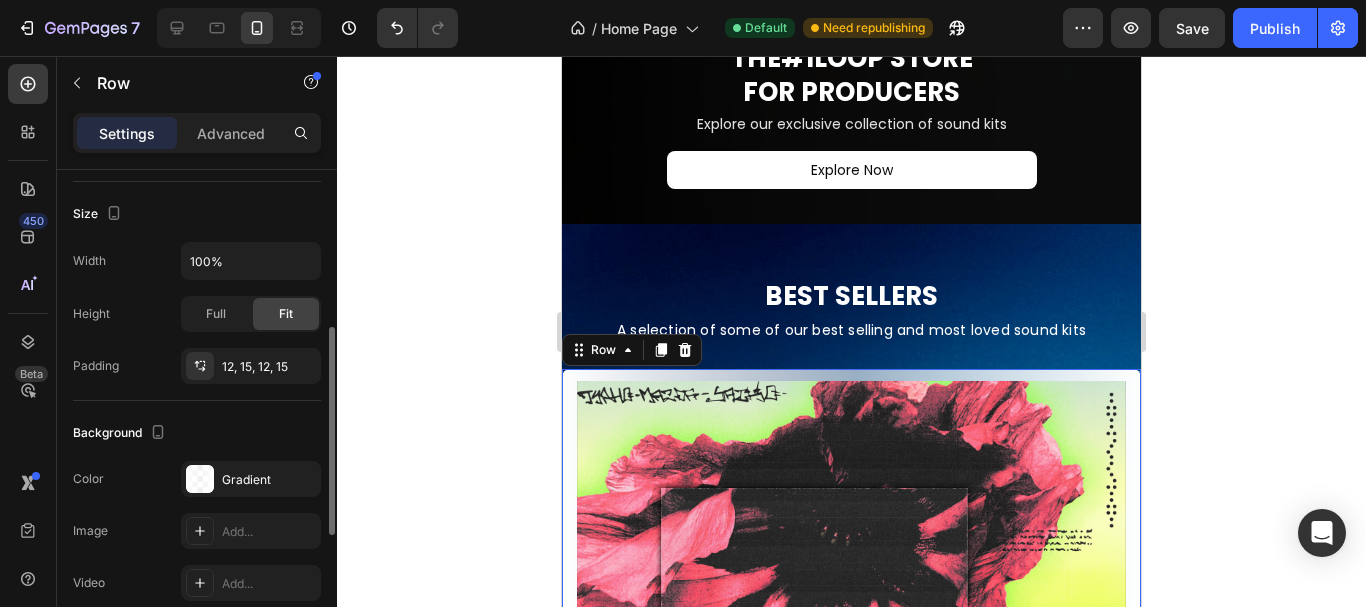 scroll, scrollTop: 368, scrollLeft: 0, axis: vertical 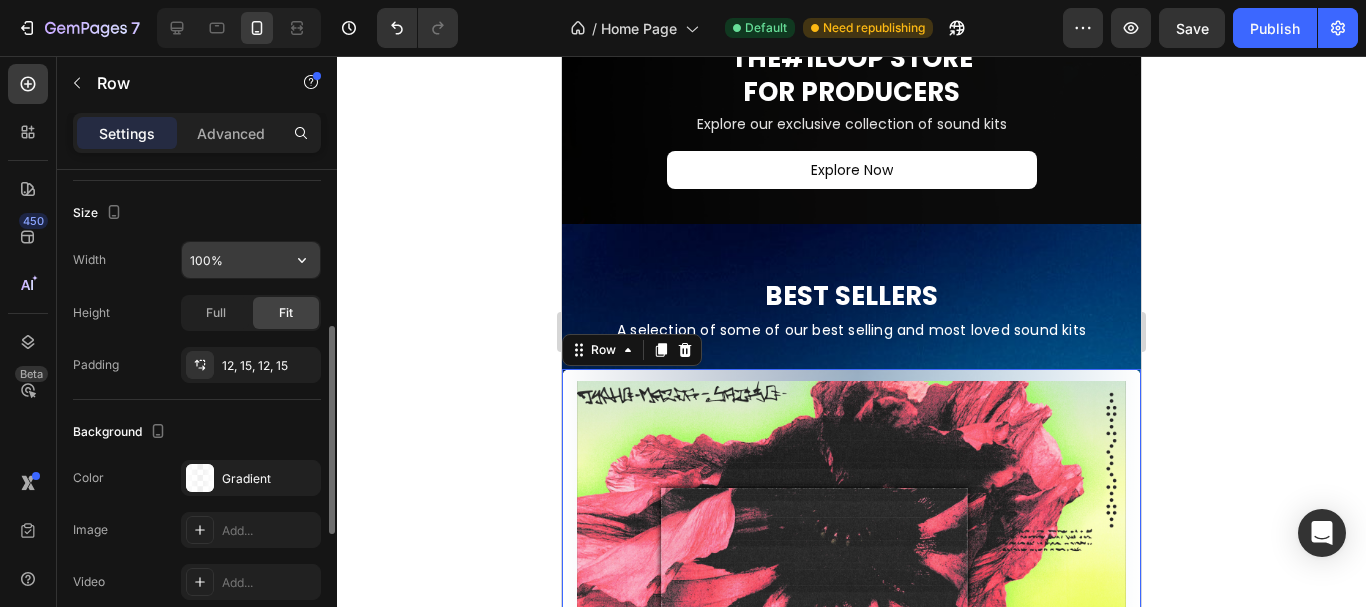 click on "100%" at bounding box center [251, 260] 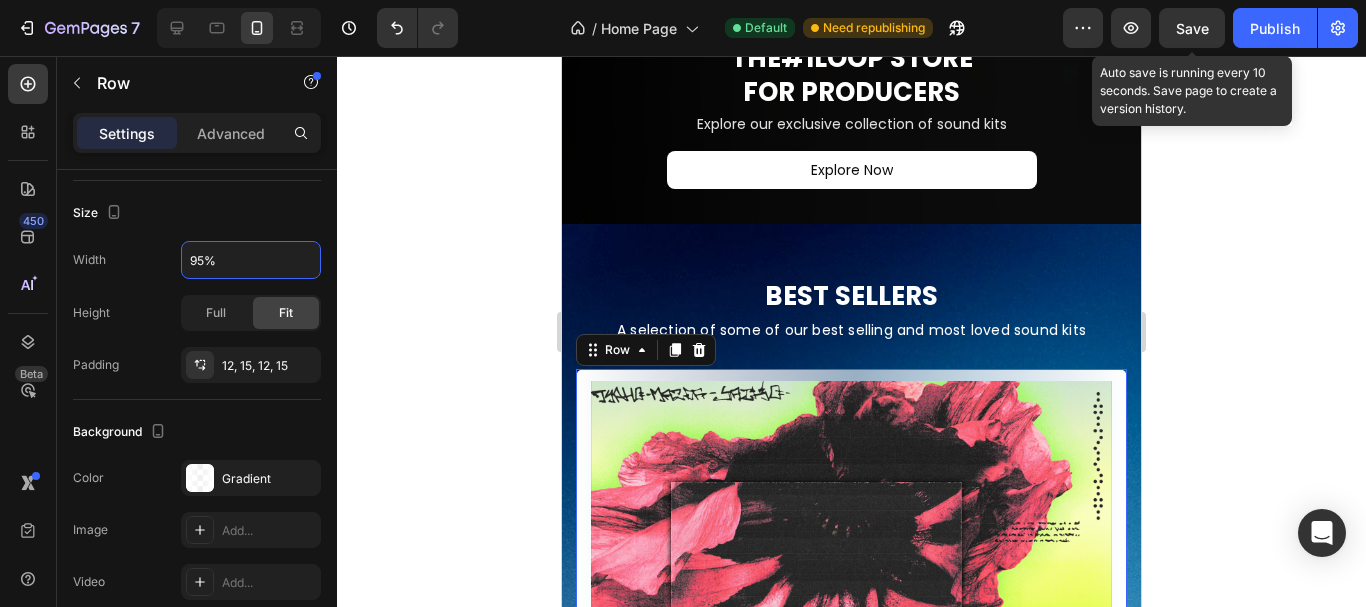click on "Save" at bounding box center [1192, 28] 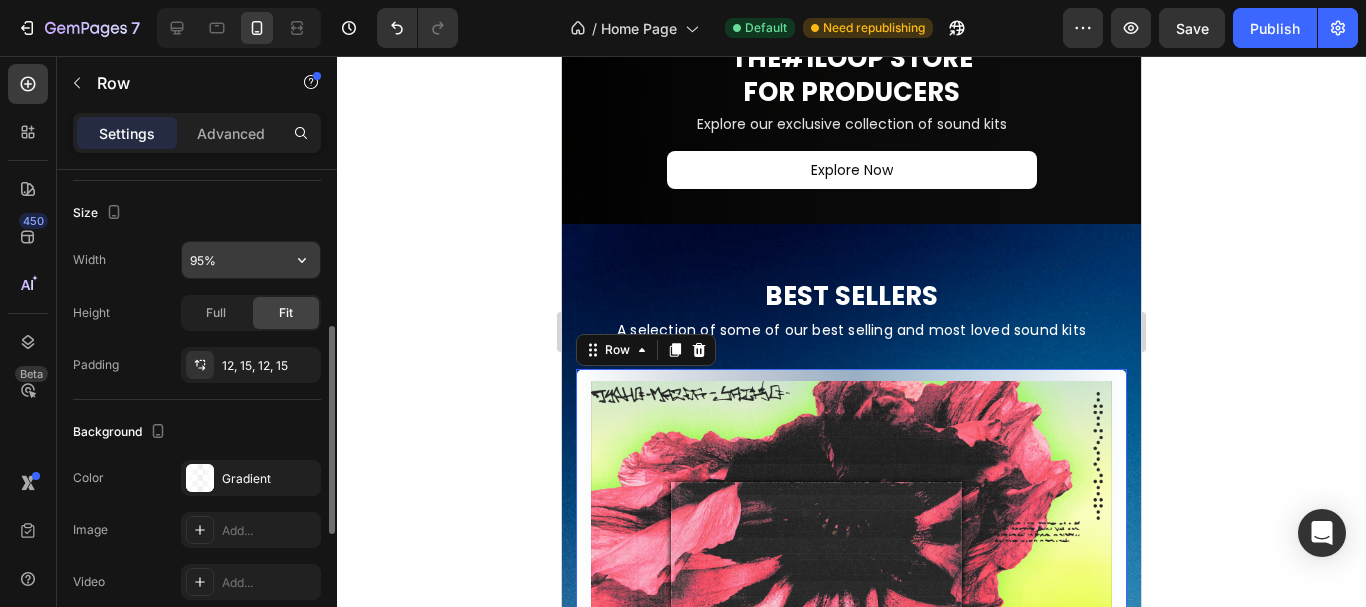 click on "95%" at bounding box center (251, 260) 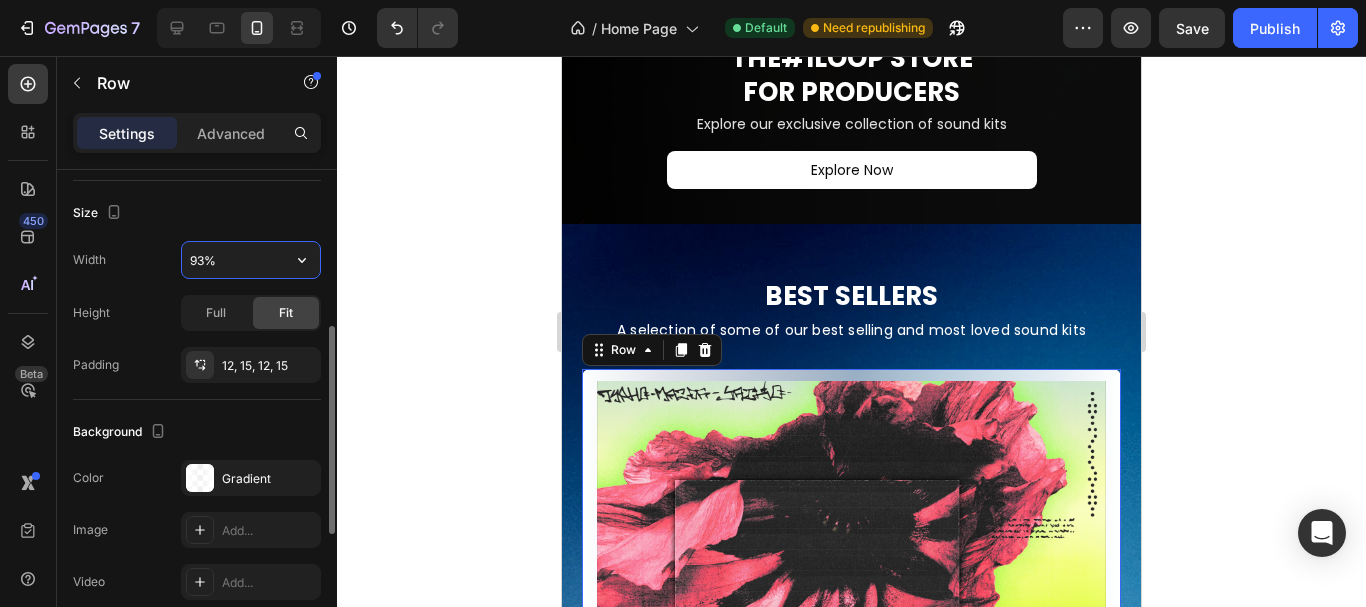type on "92%" 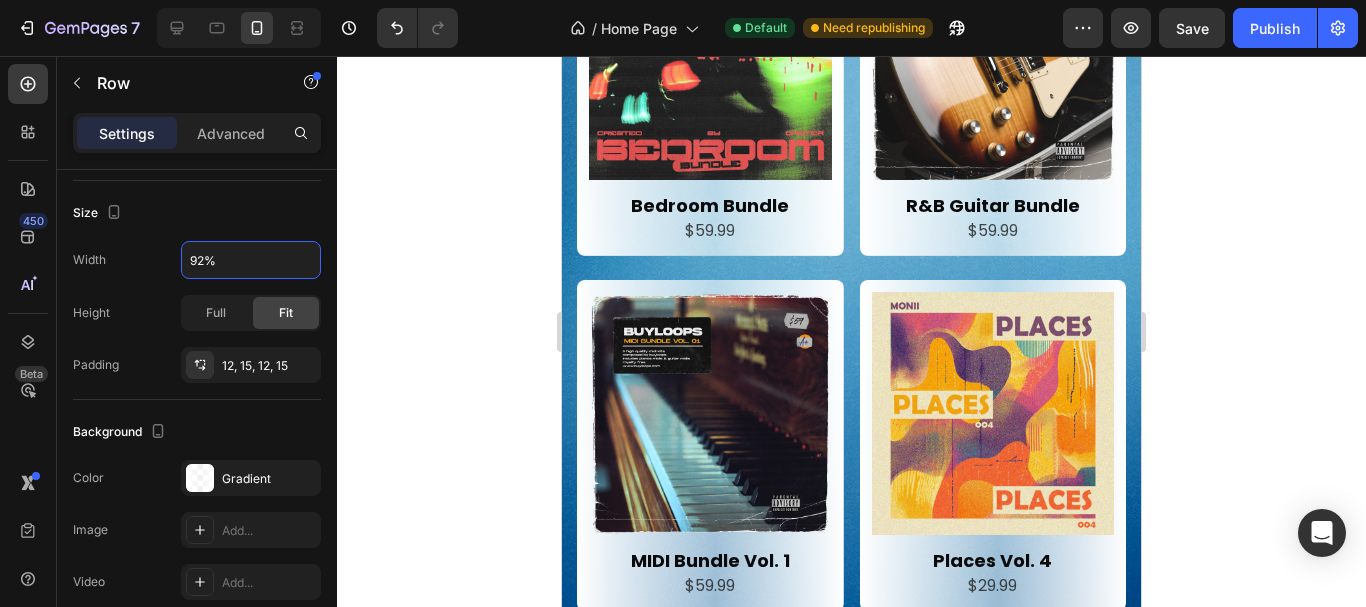 scroll, scrollTop: 1646, scrollLeft: 0, axis: vertical 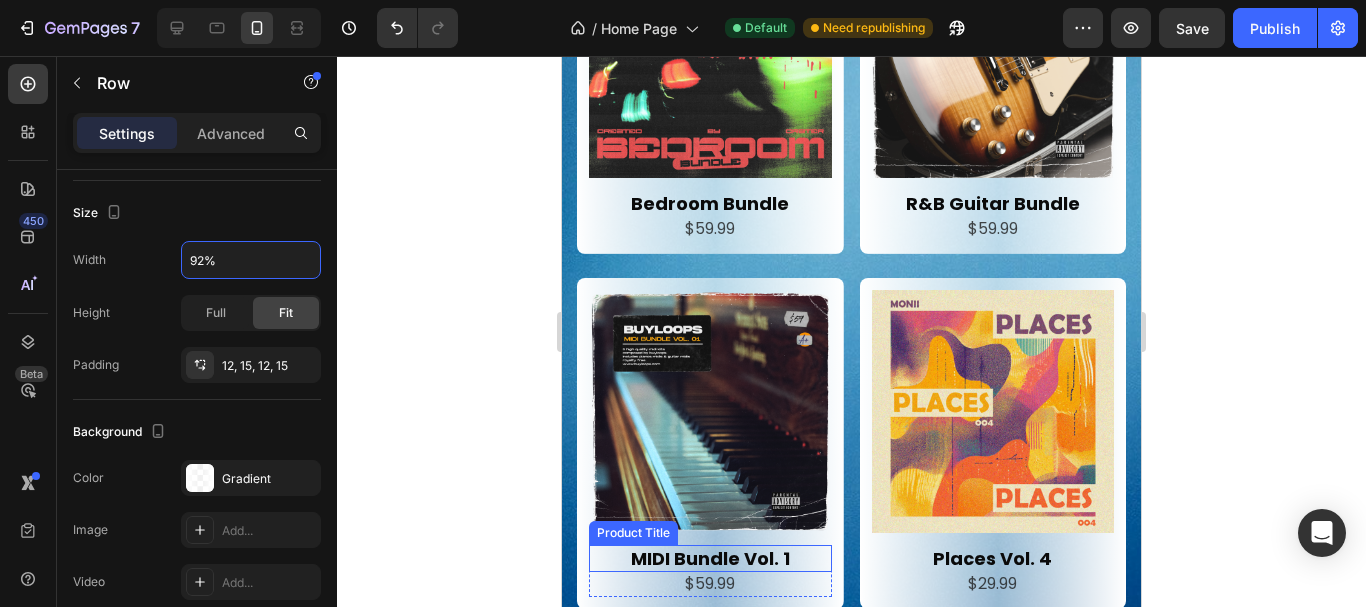 click on "MIDI Bundle Vol. 1" at bounding box center (710, 558) 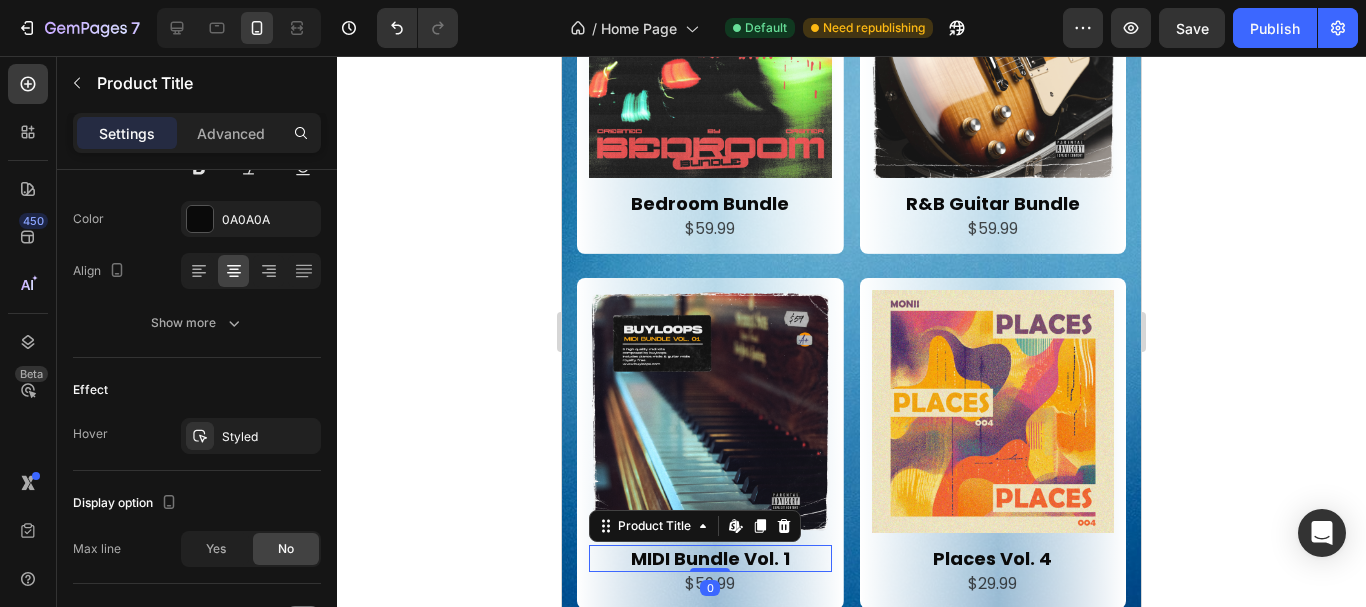 scroll, scrollTop: 0, scrollLeft: 0, axis: both 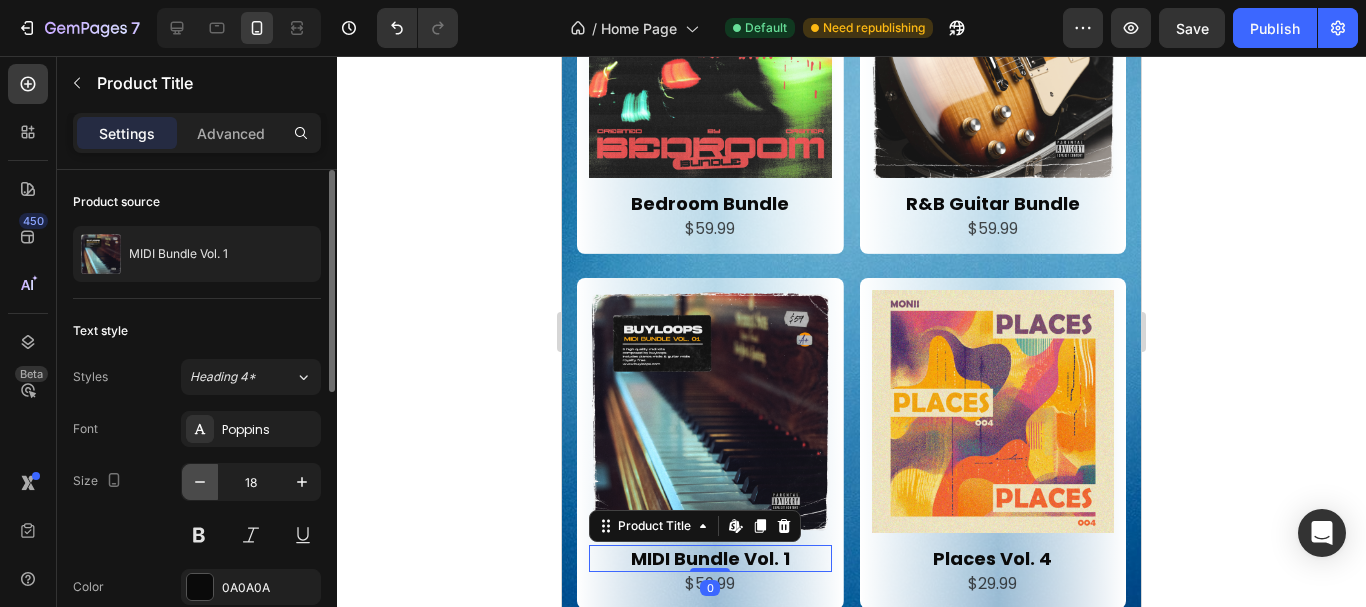 click 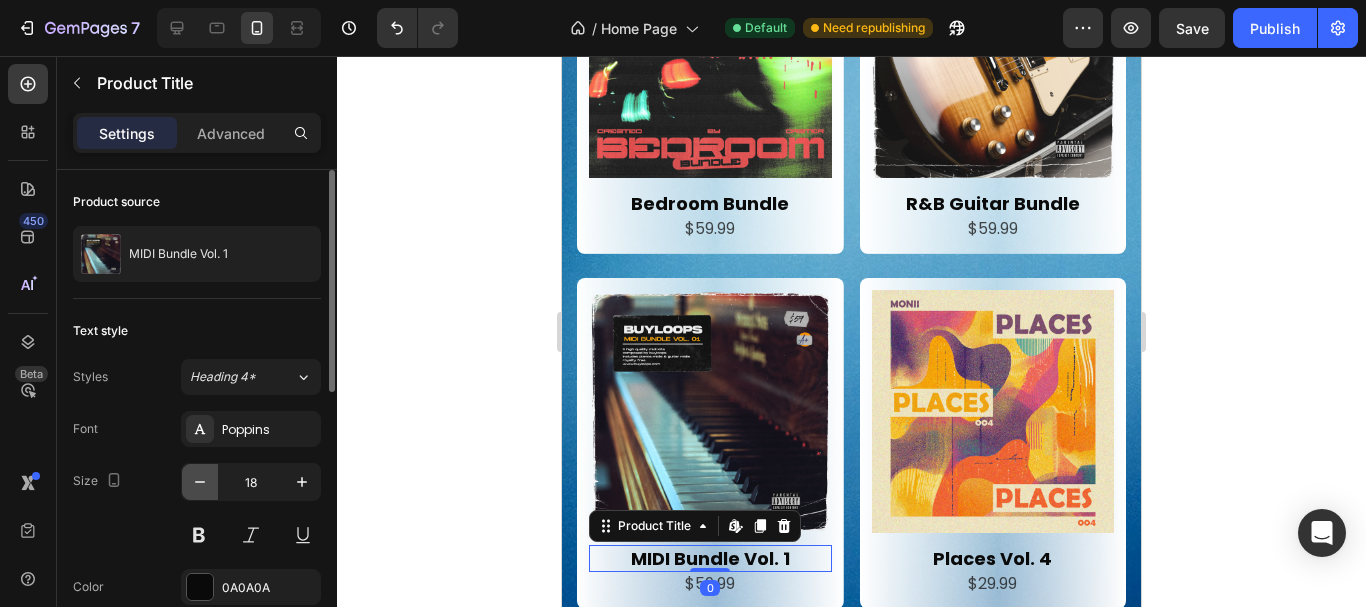 type on "17" 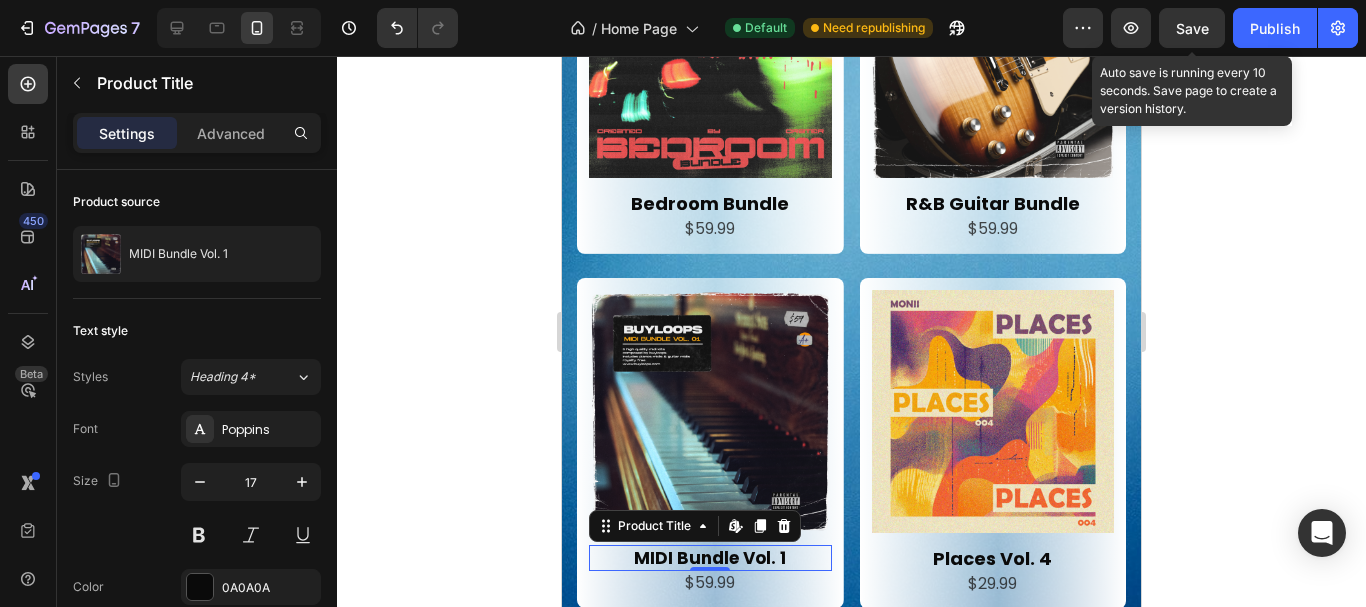 click on "Save" 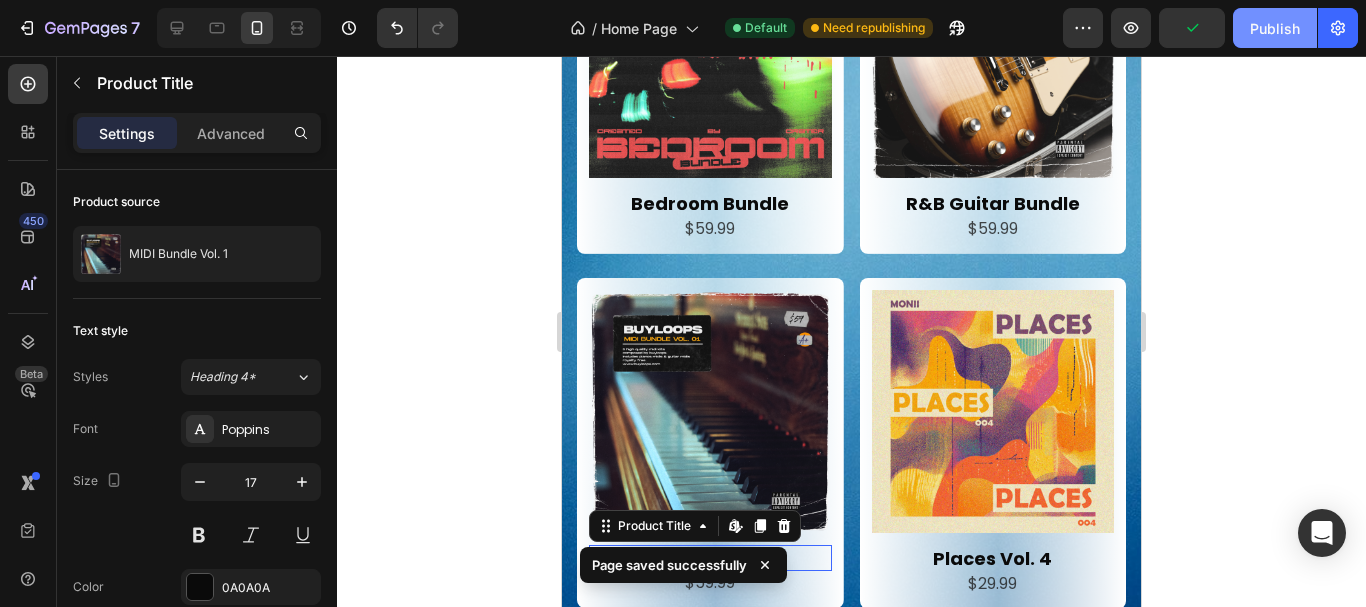 click on "Publish" at bounding box center [1275, 28] 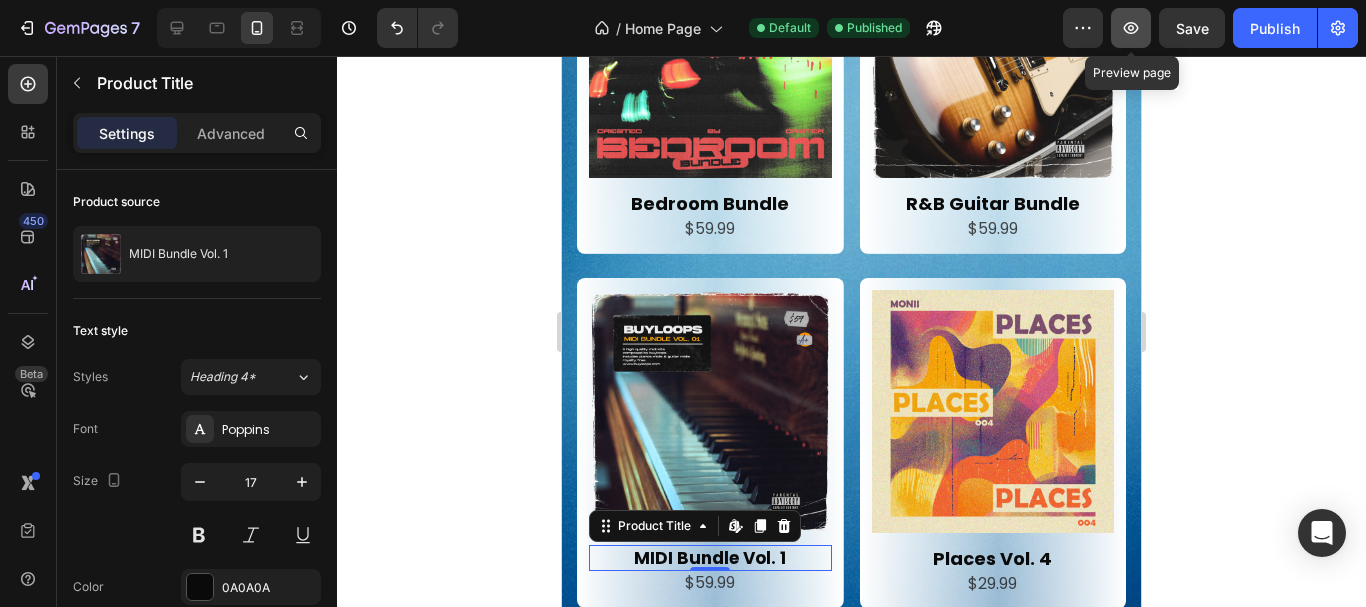 click 